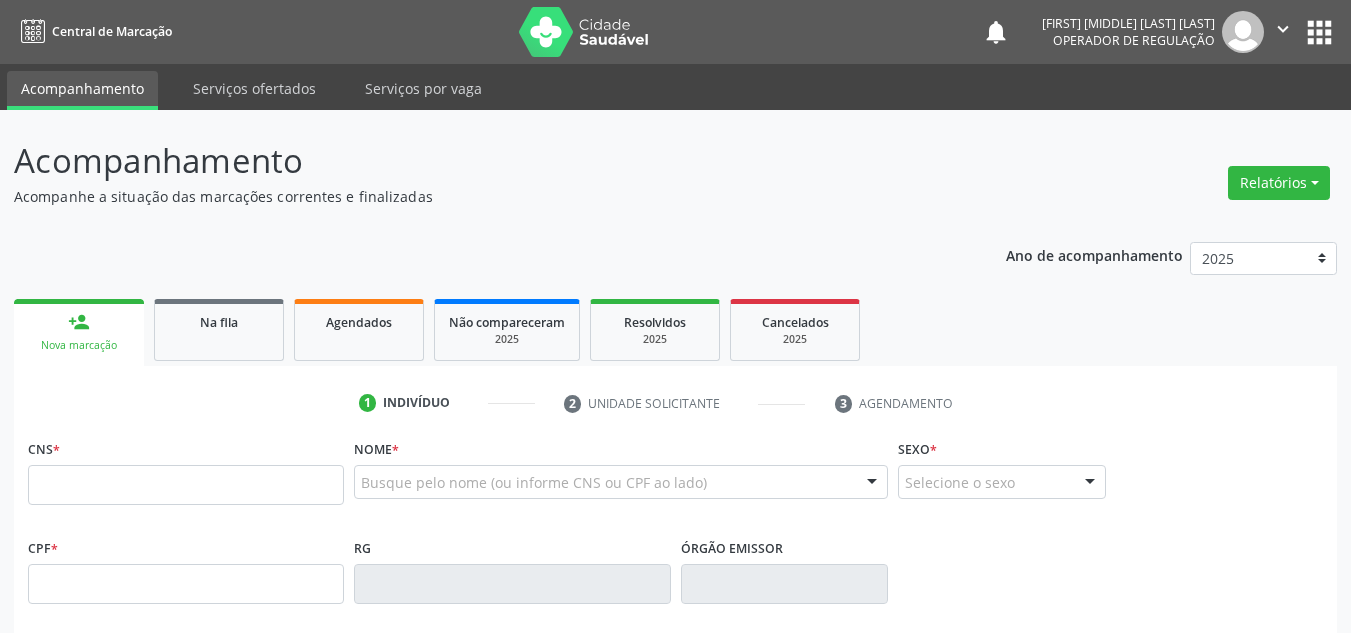 scroll, scrollTop: 34, scrollLeft: 0, axis: vertical 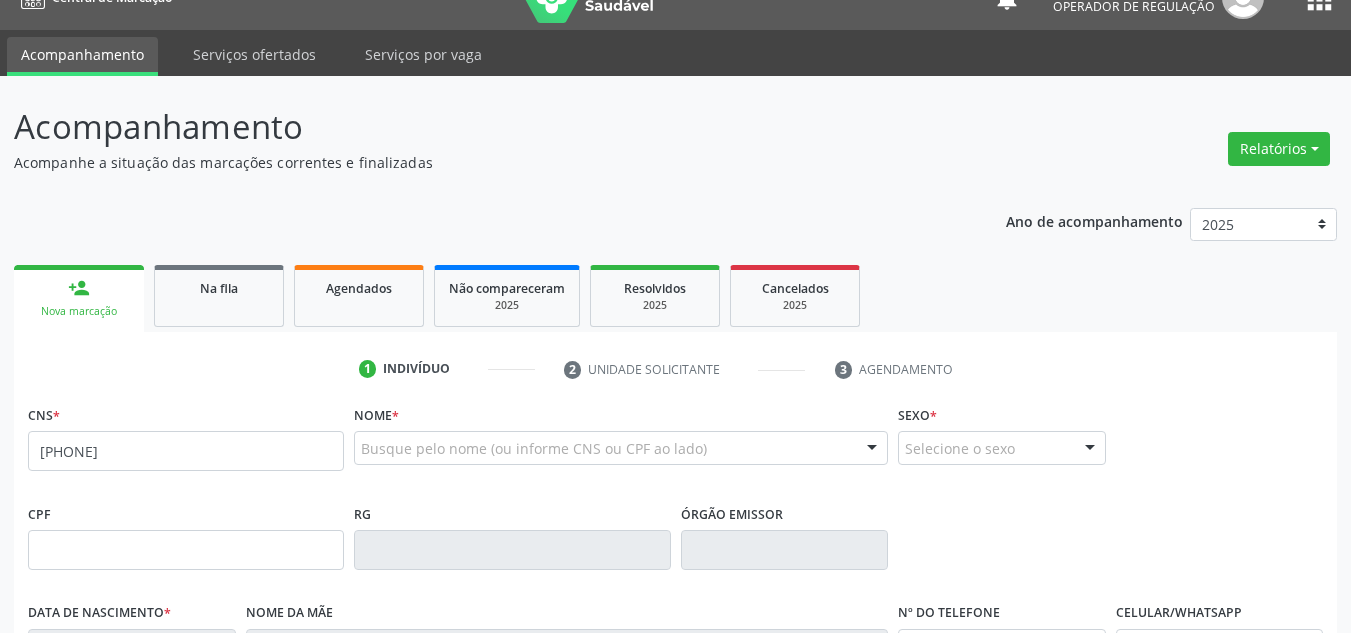 type on "[PHONE]" 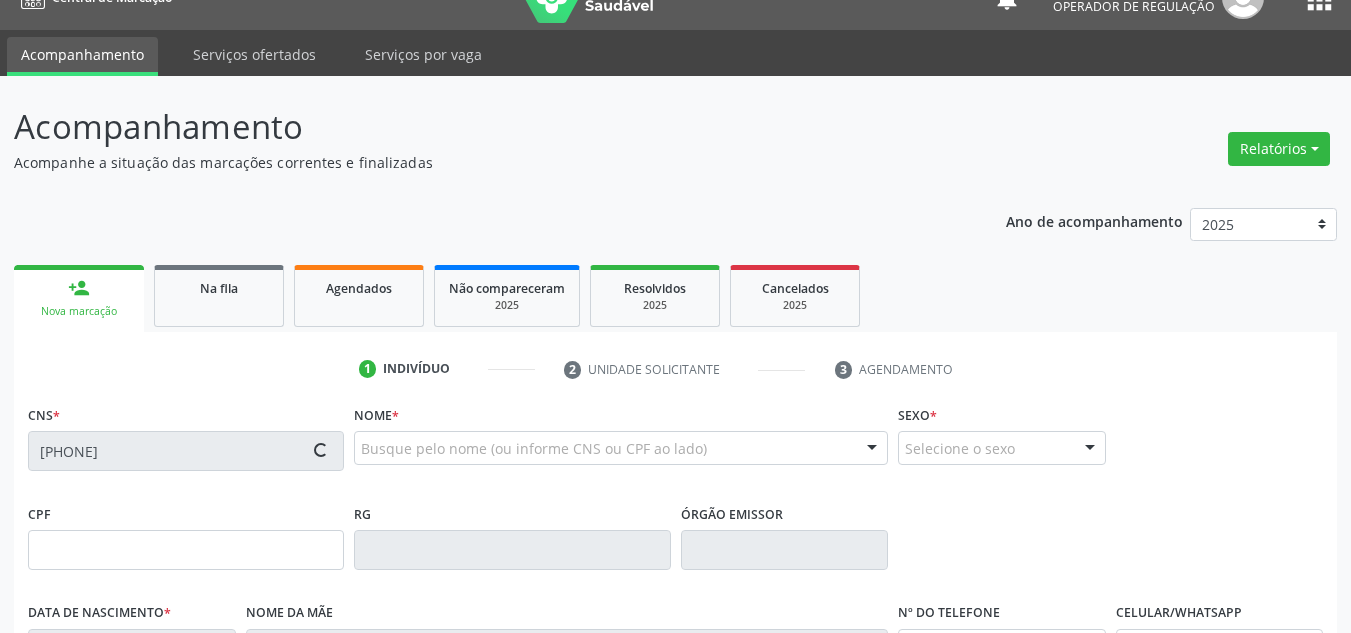 type on "[DATE]" 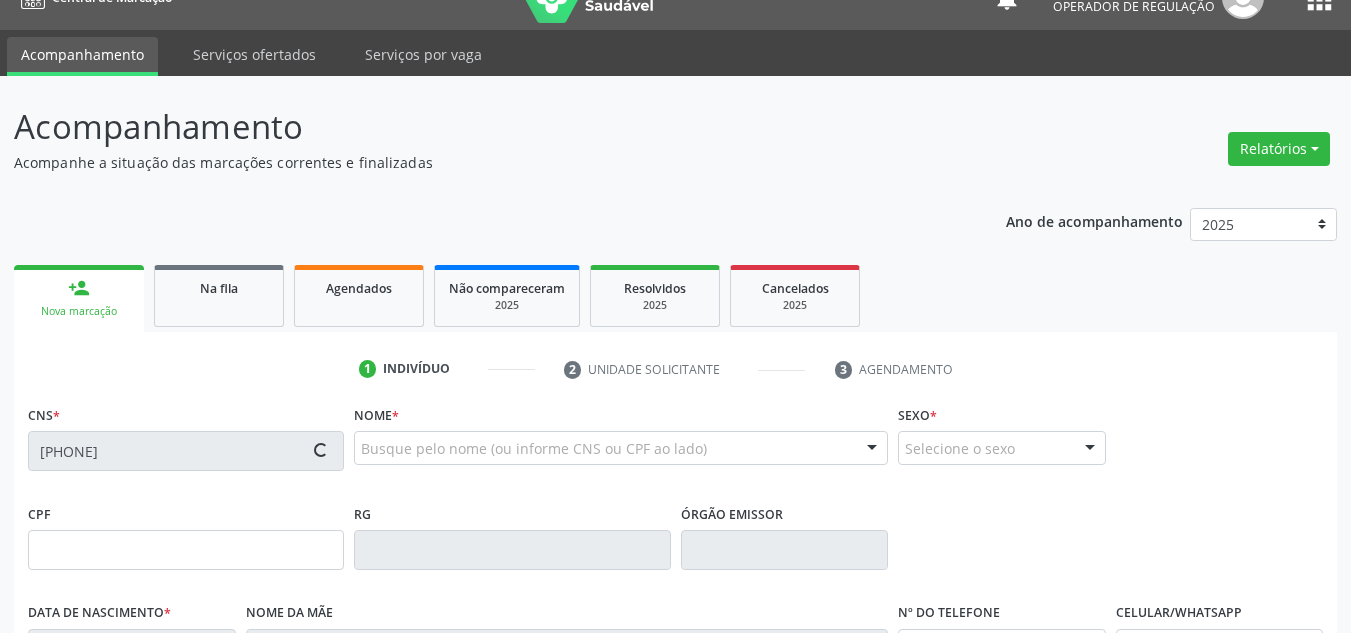 type on "[FIRST] [LAST] de [LAST]" 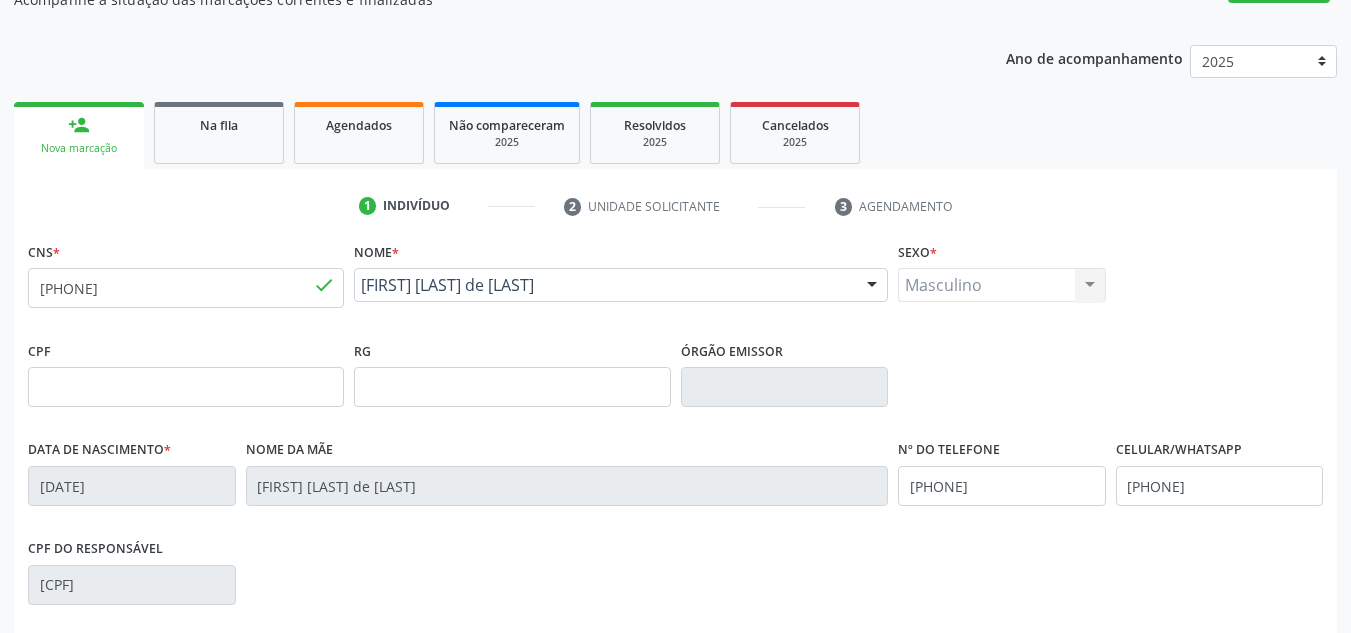 scroll, scrollTop: 451, scrollLeft: 0, axis: vertical 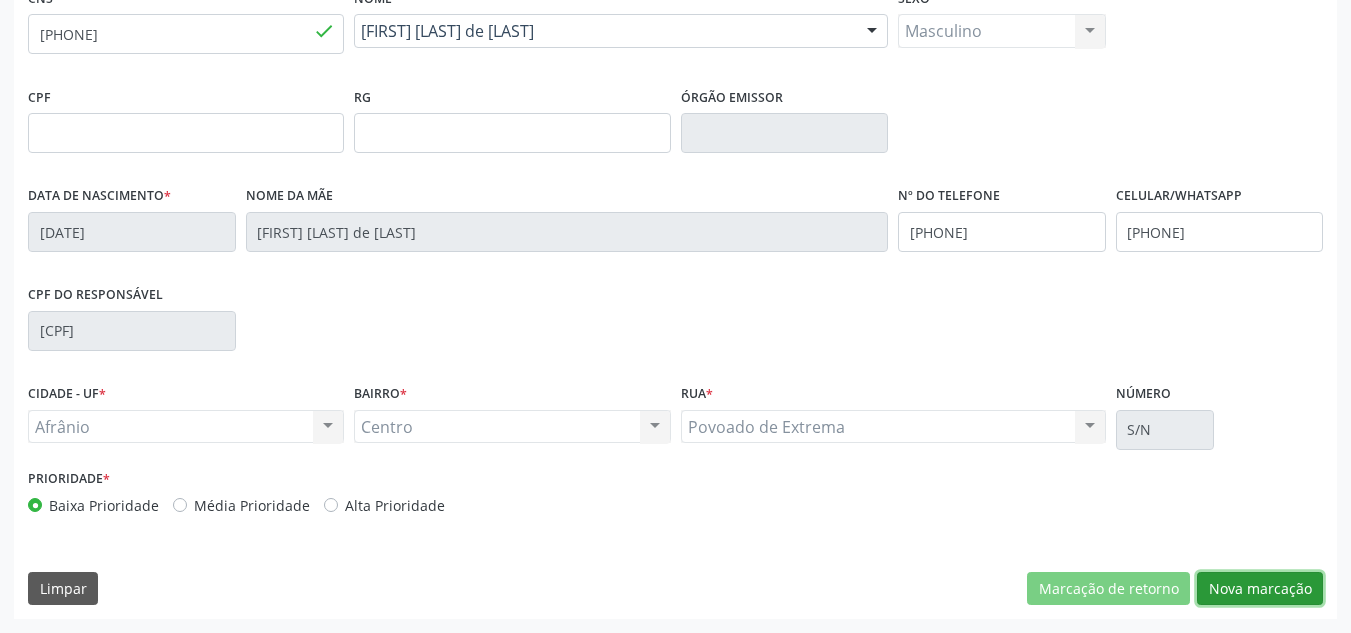 drag, startPoint x: 1266, startPoint y: 584, endPoint x: 1284, endPoint y: 488, distance: 97.67292 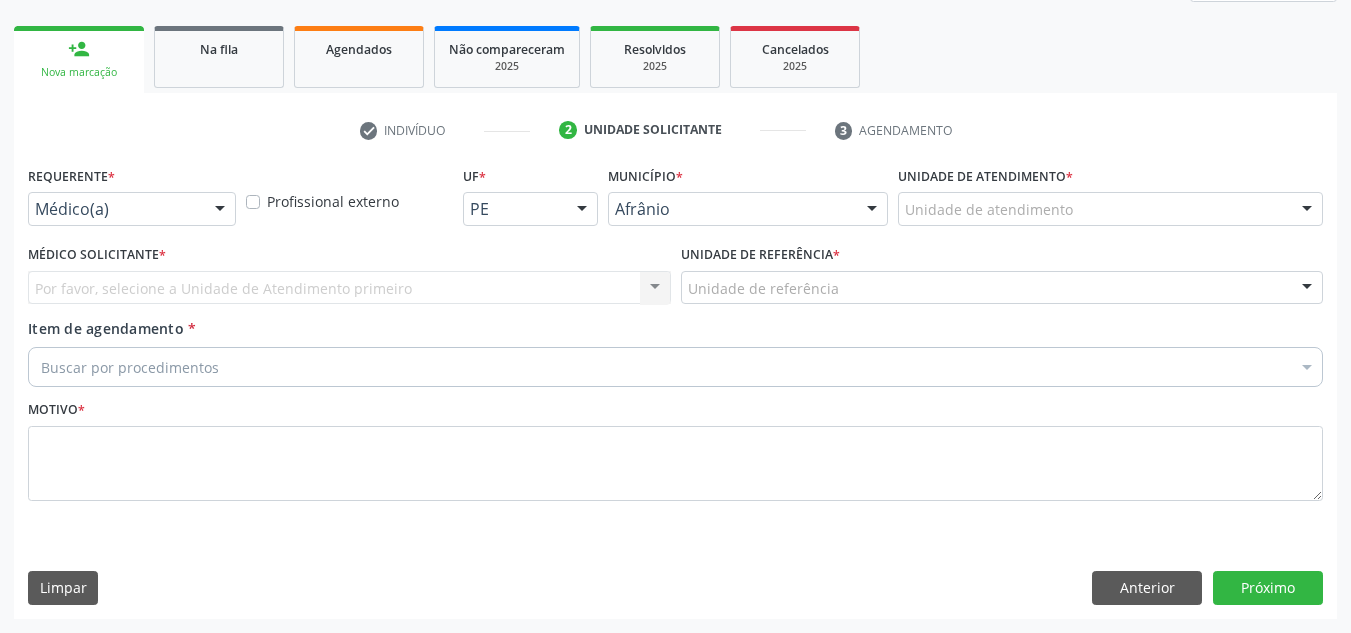 scroll, scrollTop: 273, scrollLeft: 0, axis: vertical 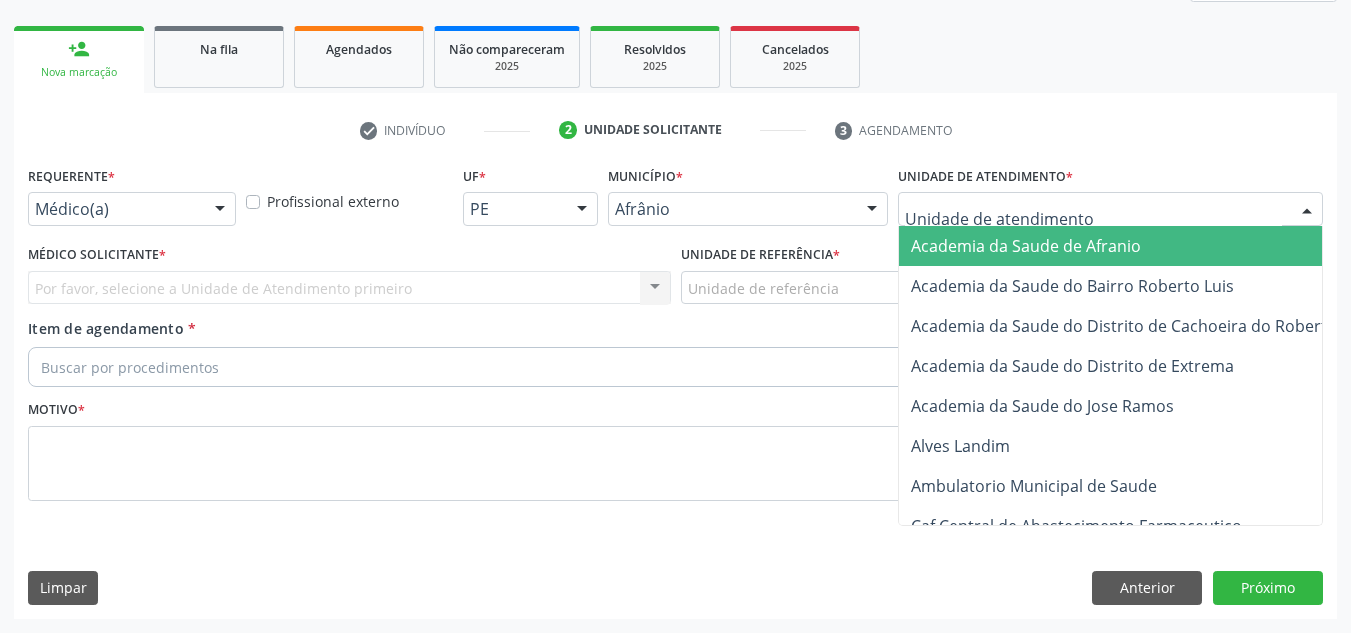 click at bounding box center (1110, 209) 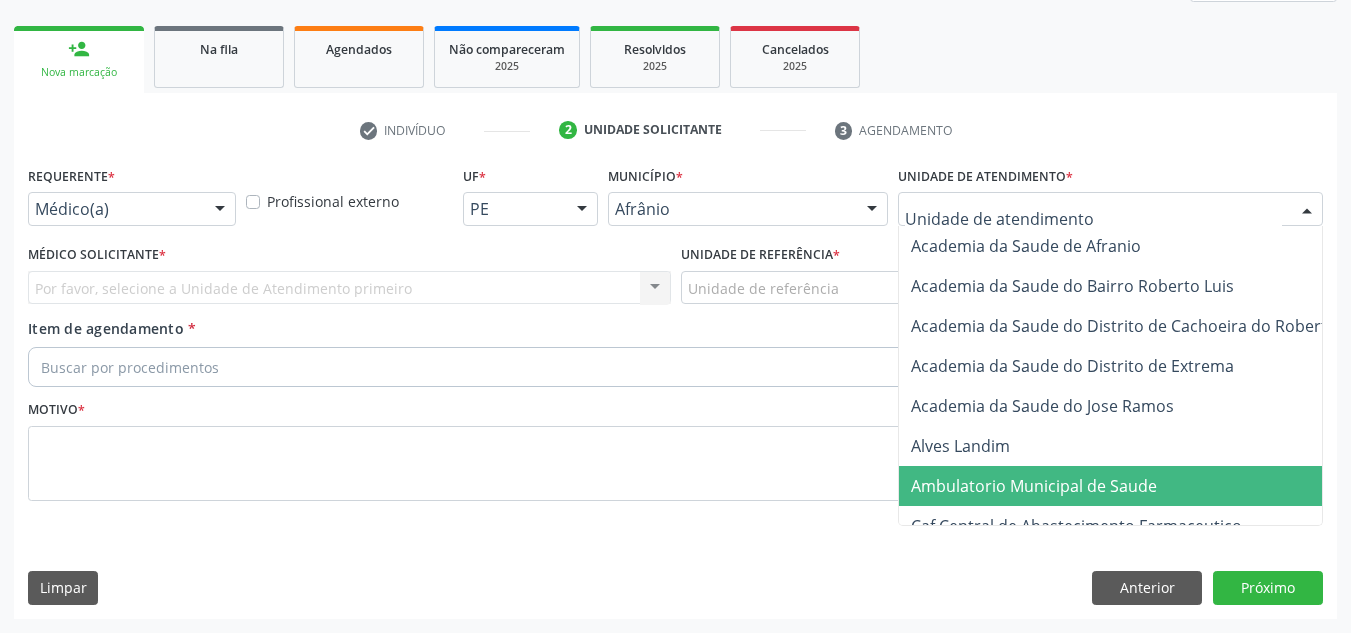 click on "Ambulatorio Municipal de Saude" at bounding box center (1137, 486) 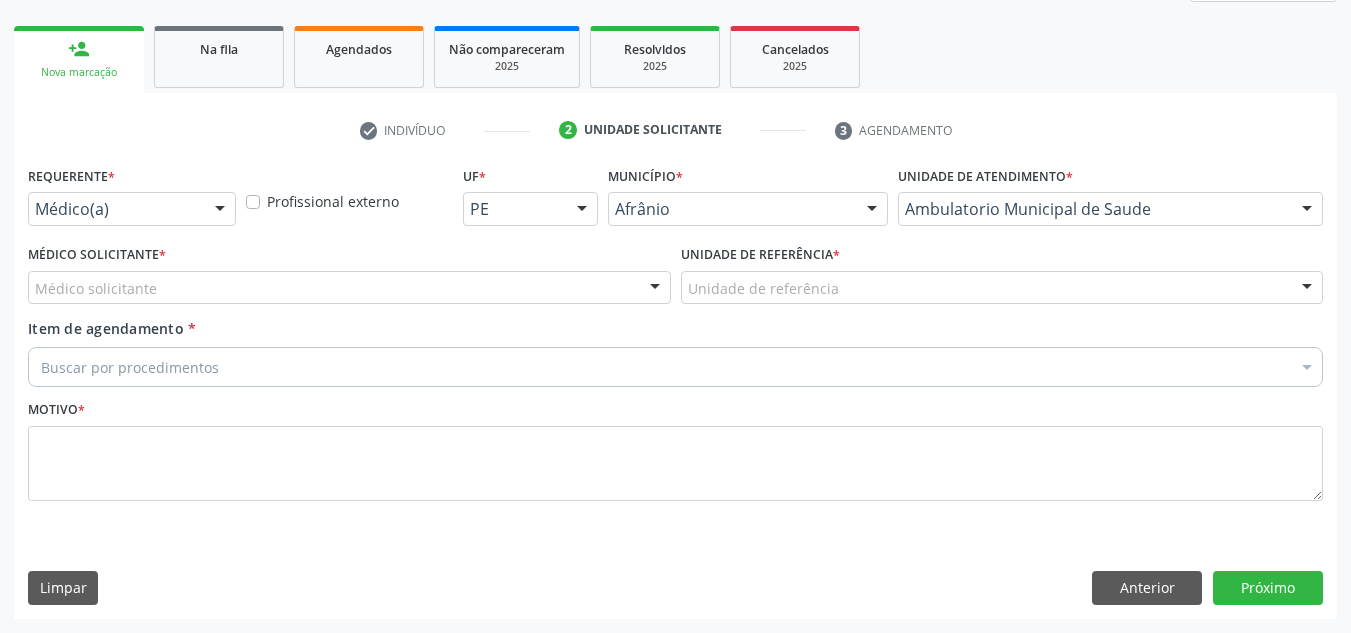 click on "Buscar por procedimentos" at bounding box center (675, 367) 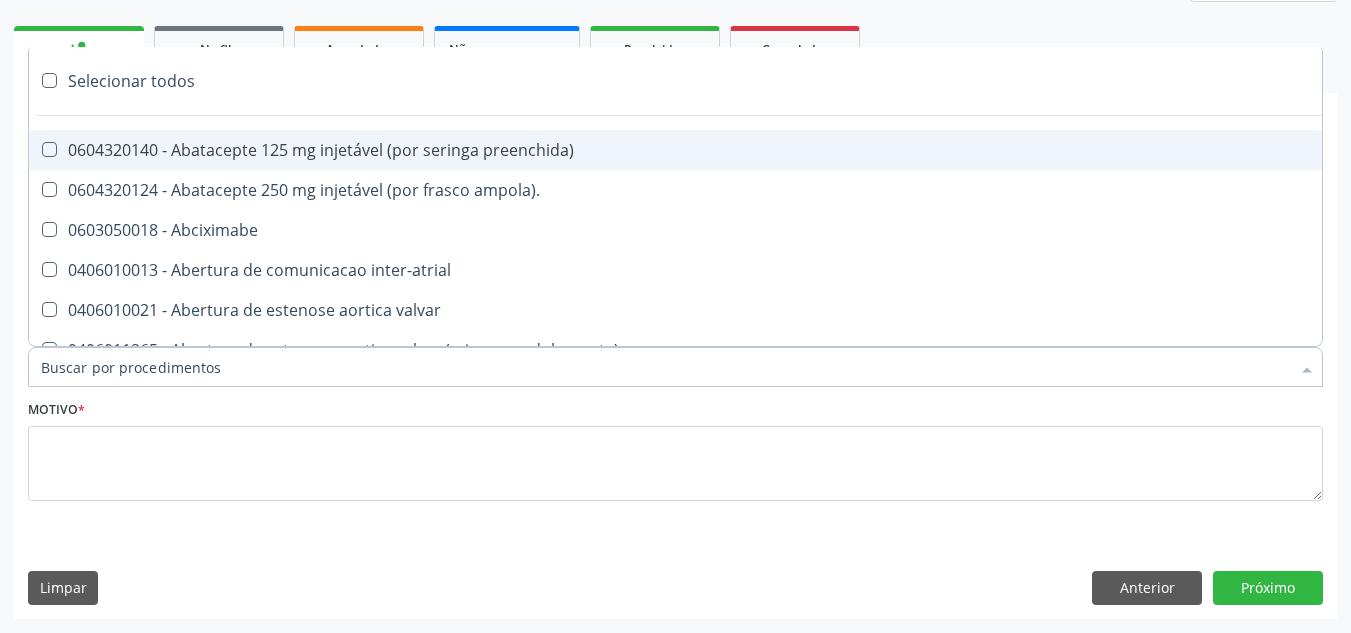 click on "Item de agendamento
*" at bounding box center (665, 367) 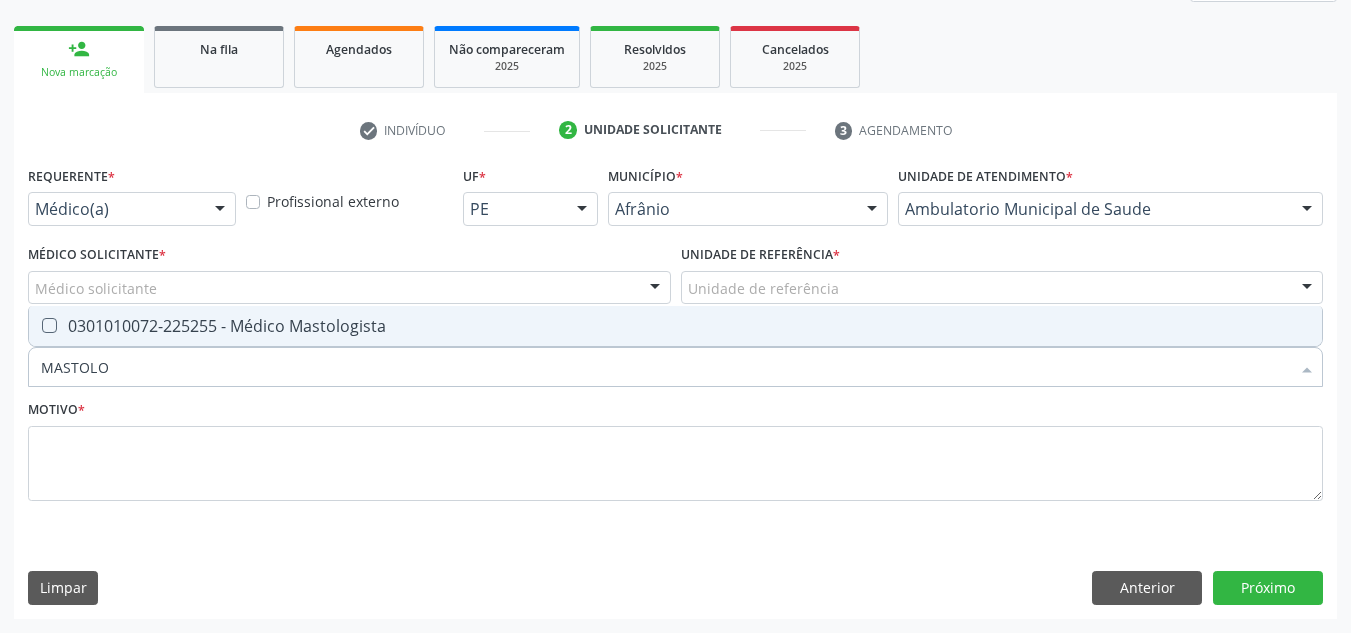 type on "MASTOLOG" 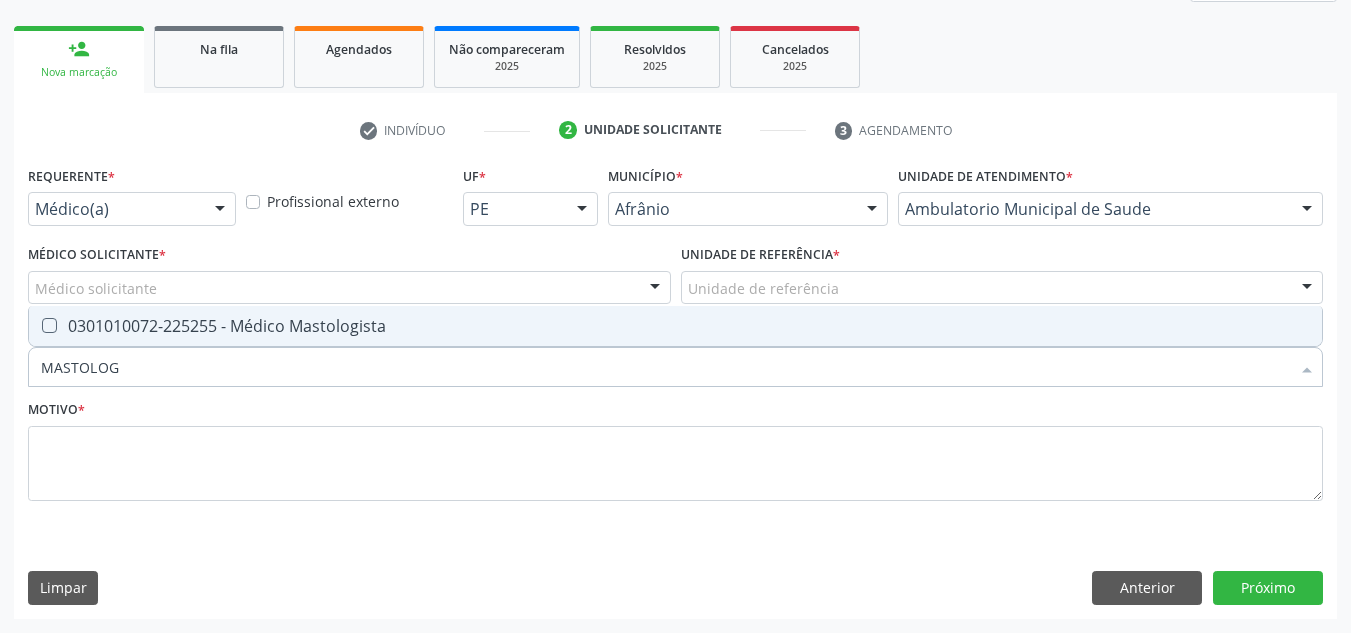 click on "0301010072-225255 - Médico Mastologista" at bounding box center (675, 326) 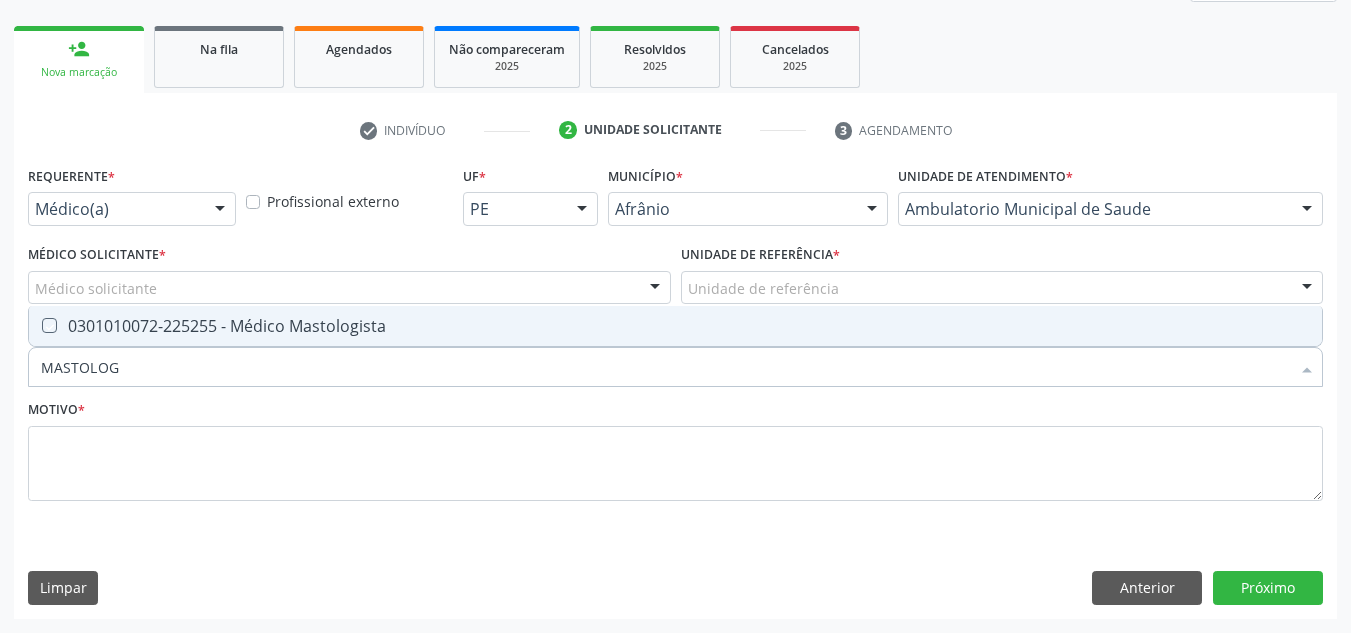 checkbox on "true" 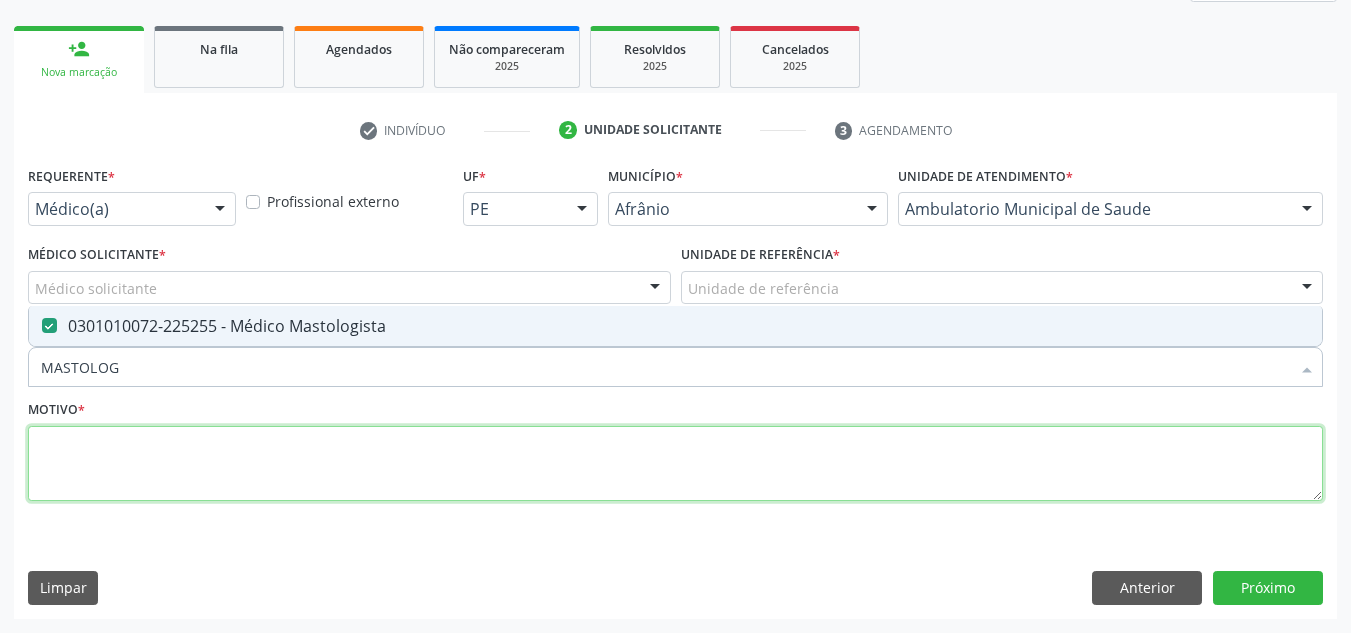 click at bounding box center [675, 464] 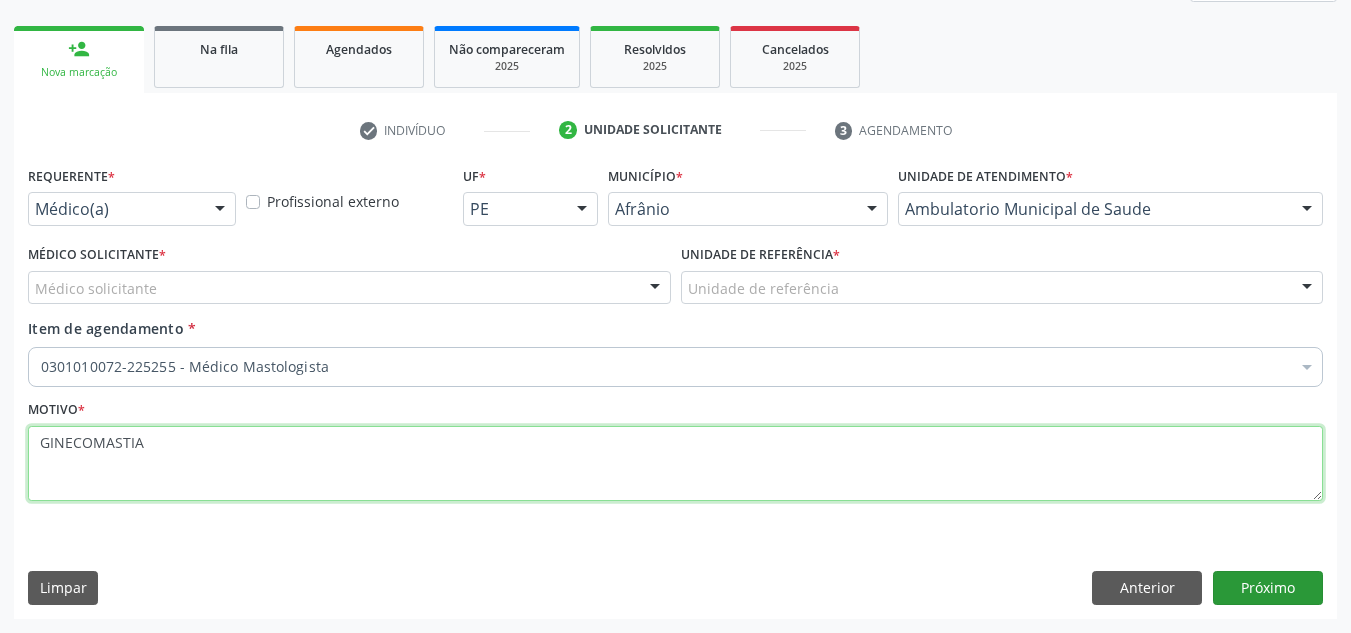 type on "GINECOMASTIA" 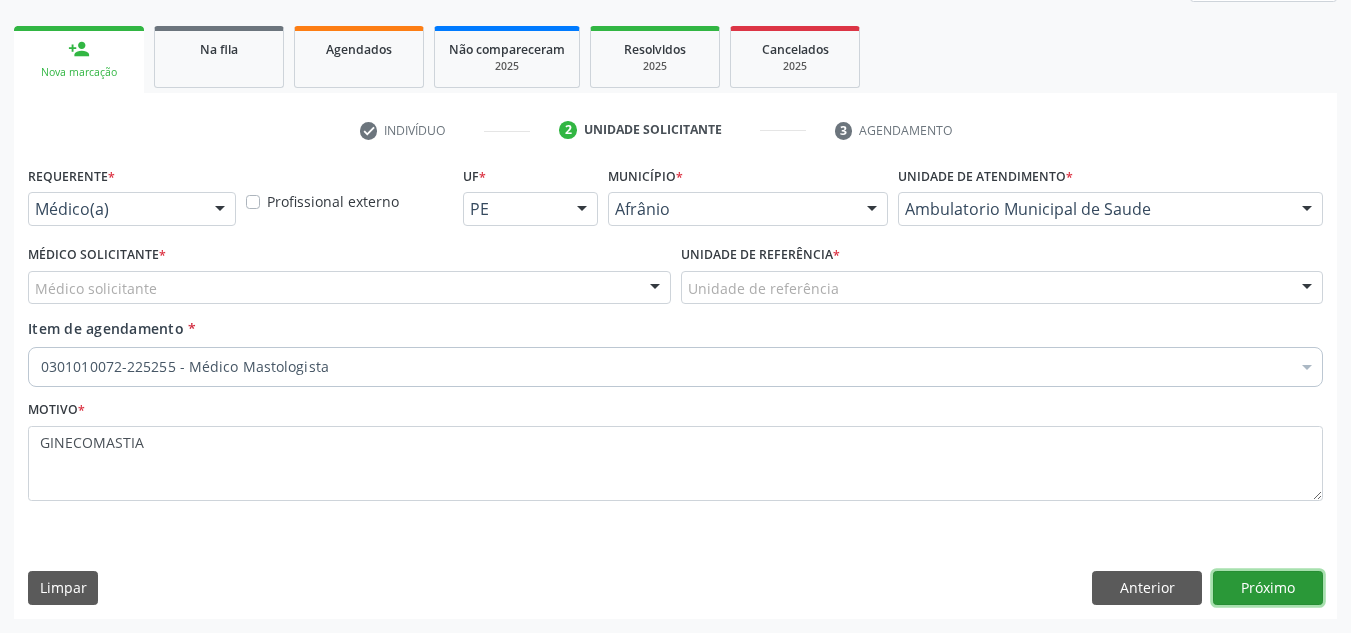 click on "Próximo" at bounding box center [1268, 588] 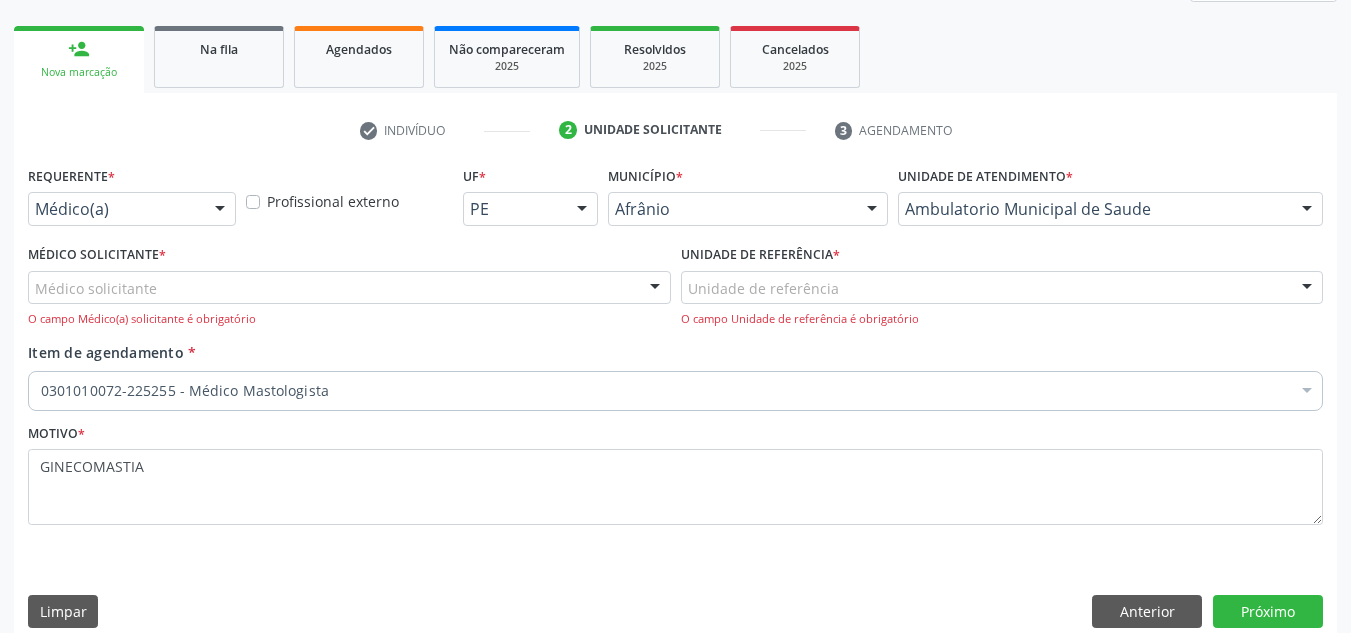 drag, startPoint x: 589, startPoint y: 297, endPoint x: 588, endPoint y: 326, distance: 29.017237 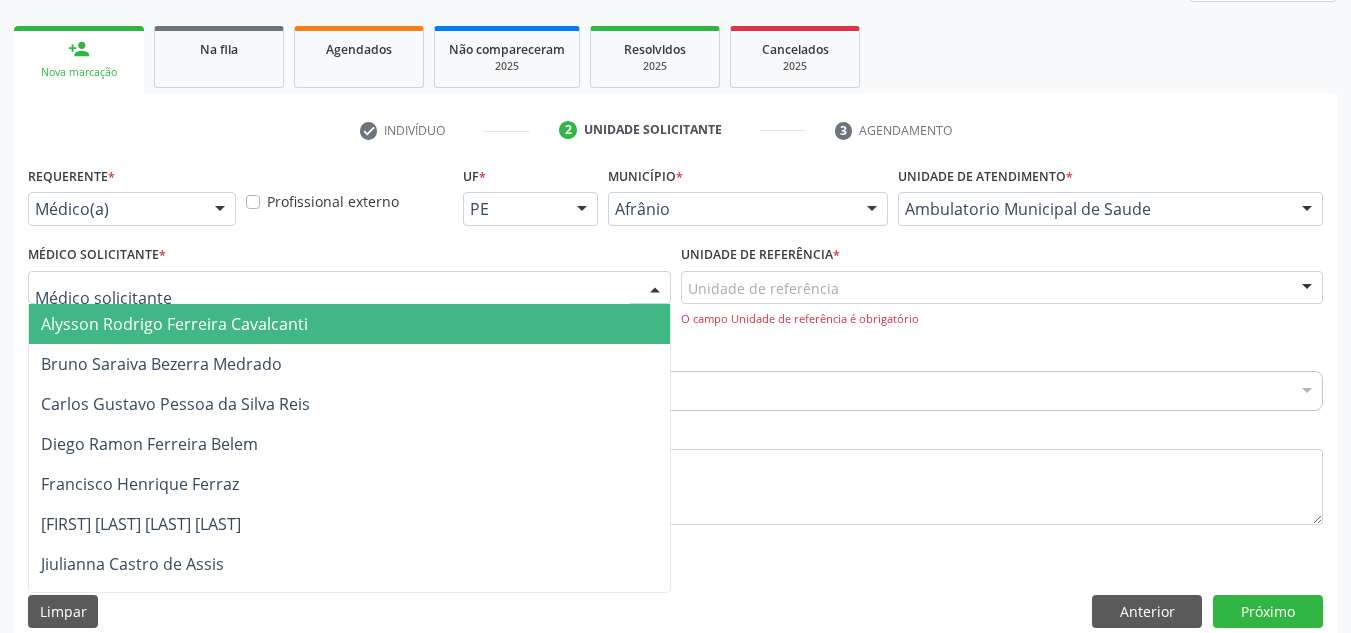 drag, startPoint x: 591, startPoint y: 334, endPoint x: 757, endPoint y: 311, distance: 167.5858 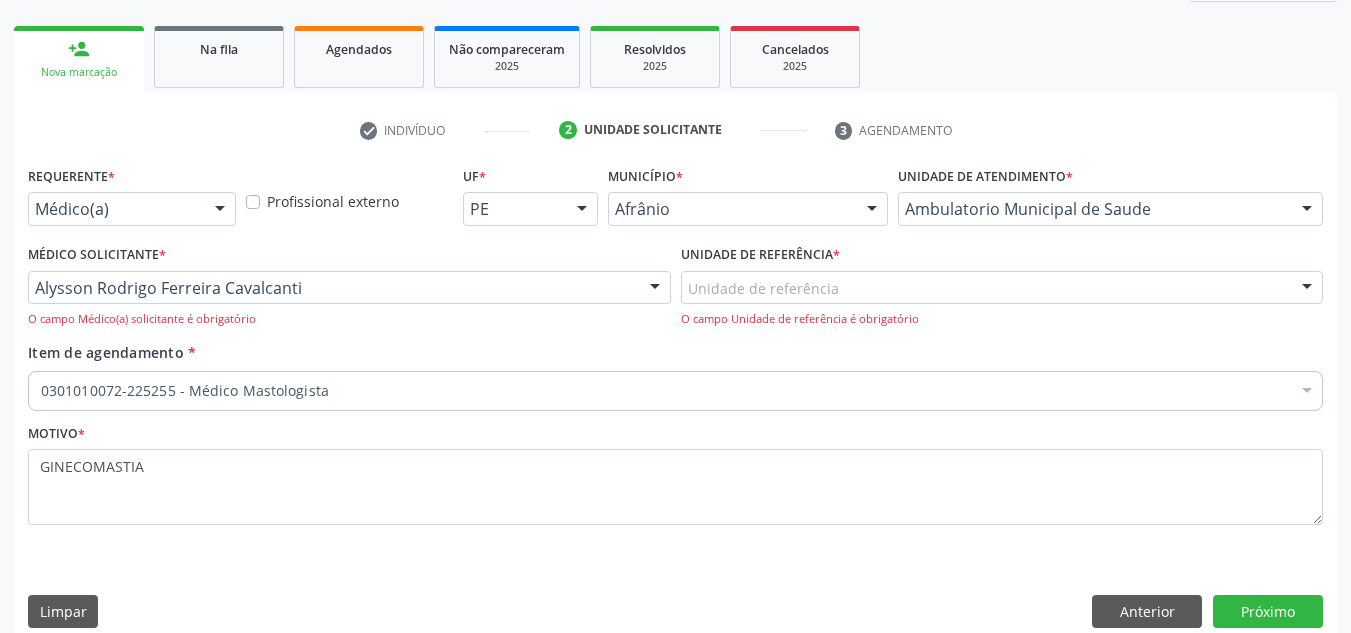 click on "O campo Unidade de referência é obrigatório" at bounding box center (1002, 319) 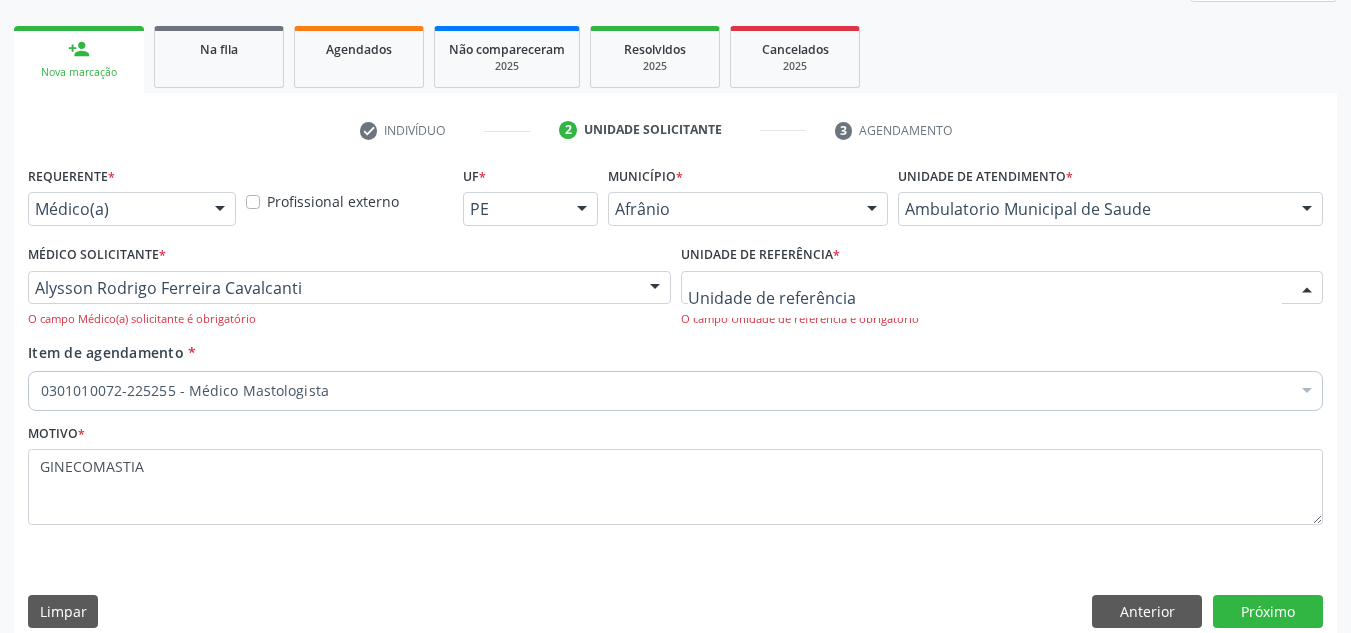 drag, startPoint x: 888, startPoint y: 300, endPoint x: 900, endPoint y: 369, distance: 70.035706 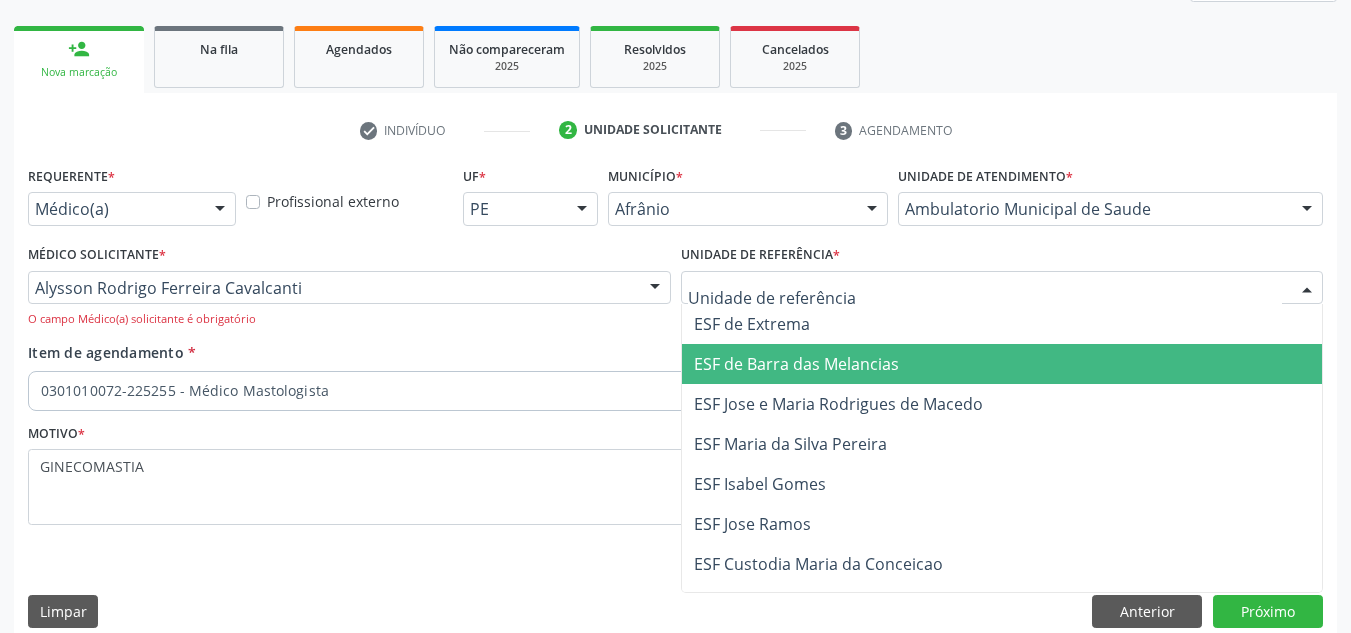 click on "ESF de Barra das Melancias" at bounding box center [1002, 364] 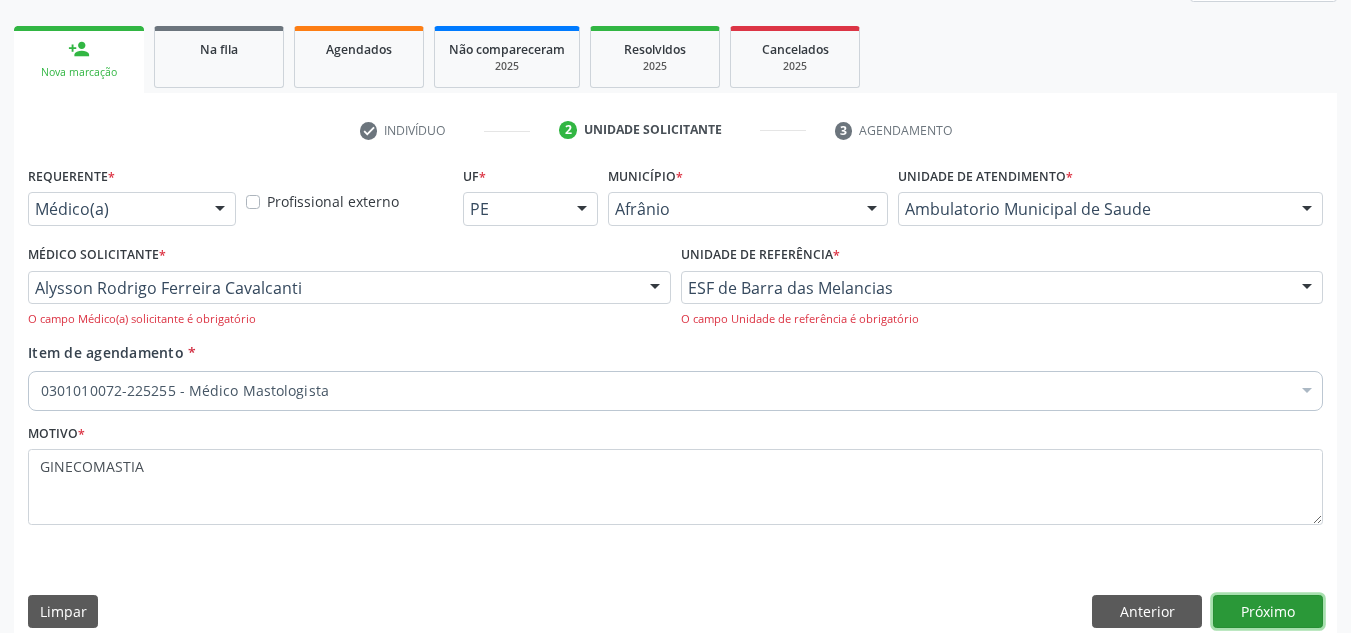 click on "Próximo" at bounding box center [1268, 612] 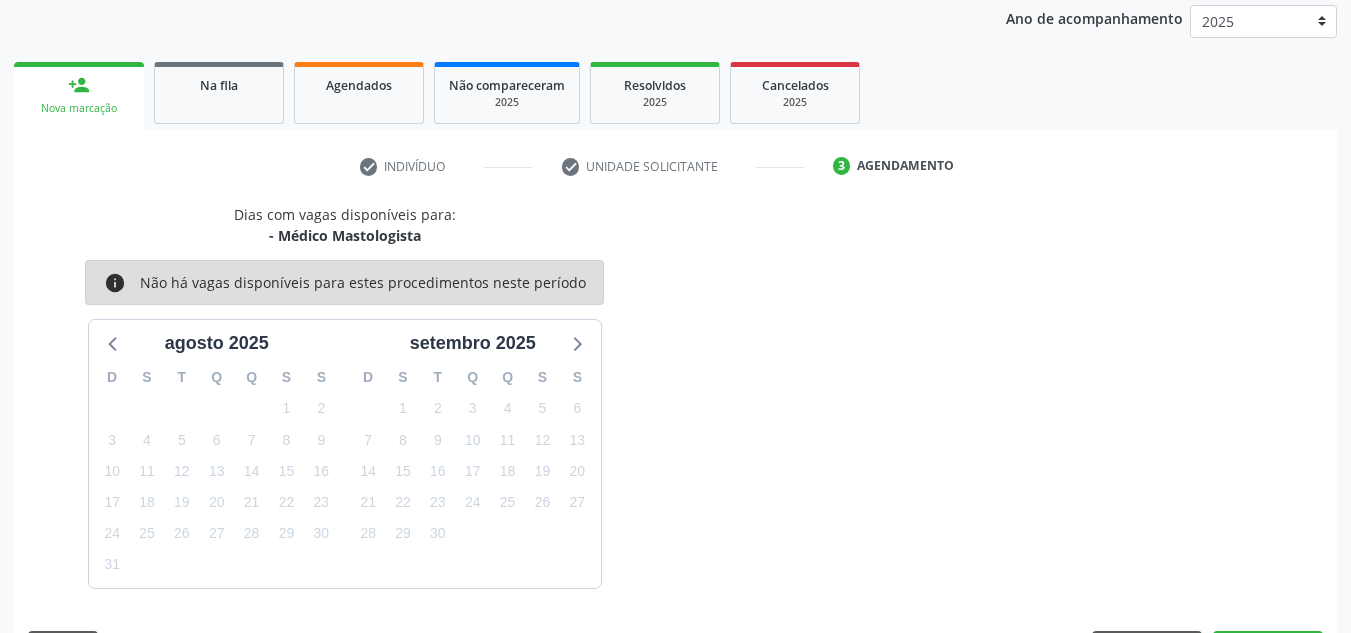 scroll, scrollTop: 273, scrollLeft: 0, axis: vertical 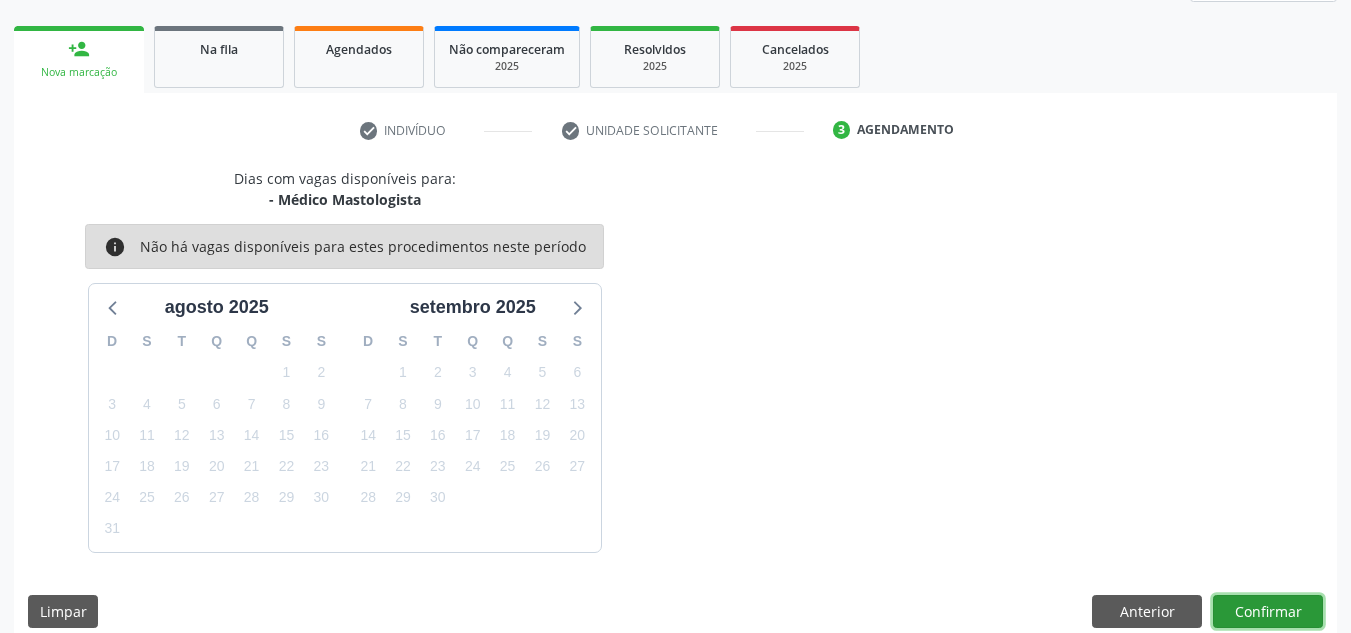 click on "Confirmar" at bounding box center [1268, 612] 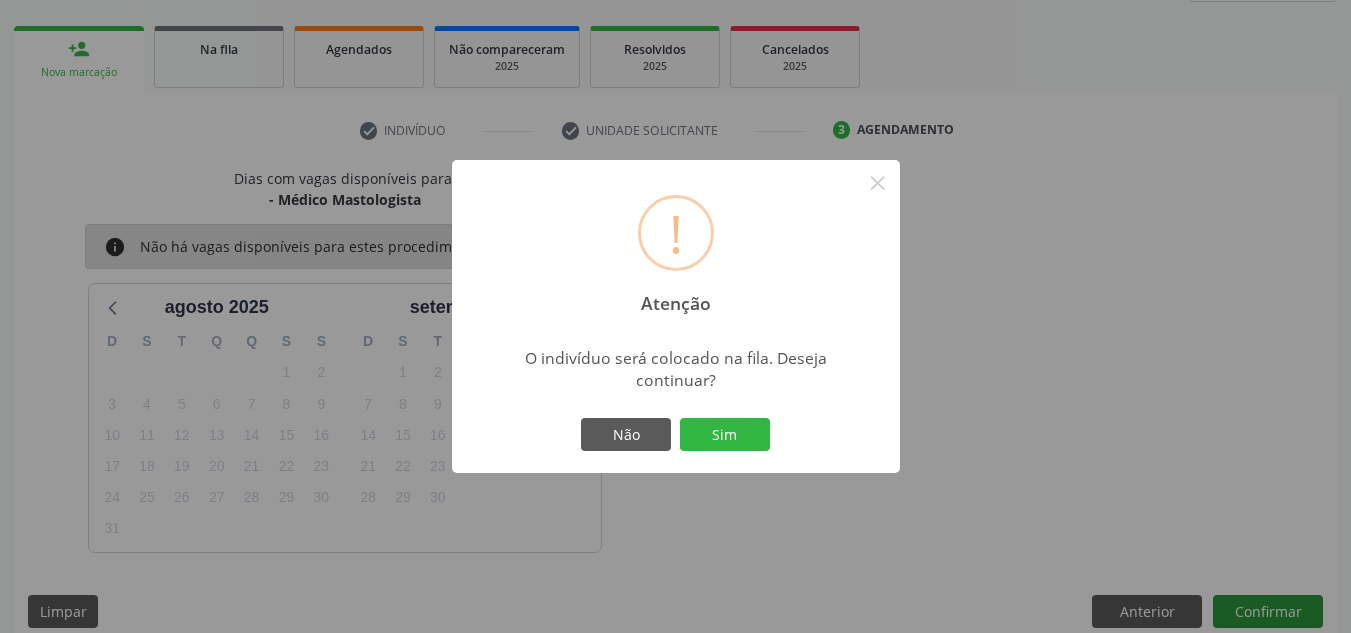 type 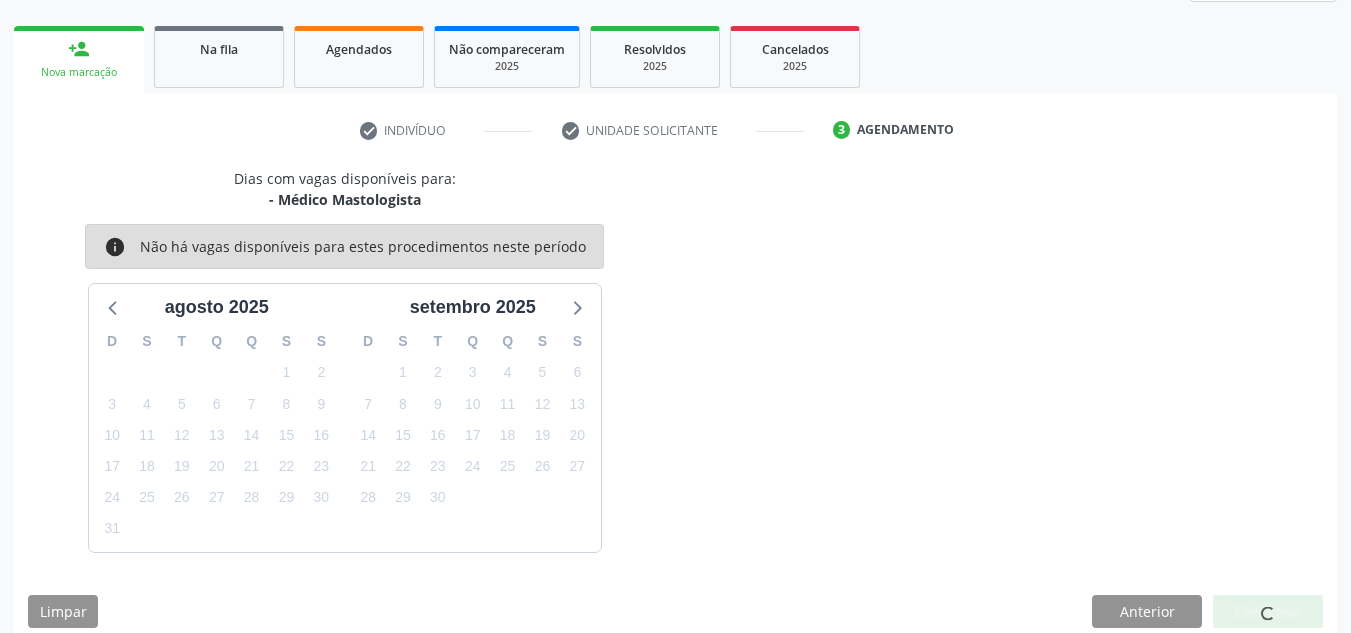 scroll, scrollTop: 34, scrollLeft: 0, axis: vertical 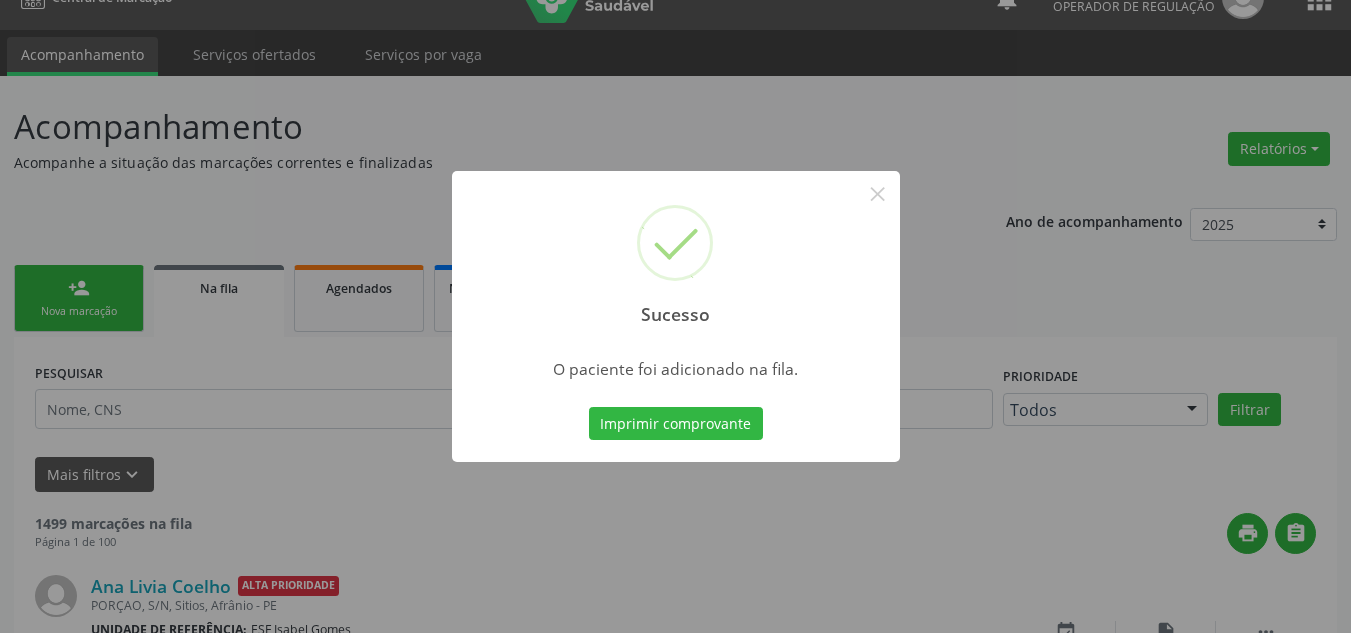type 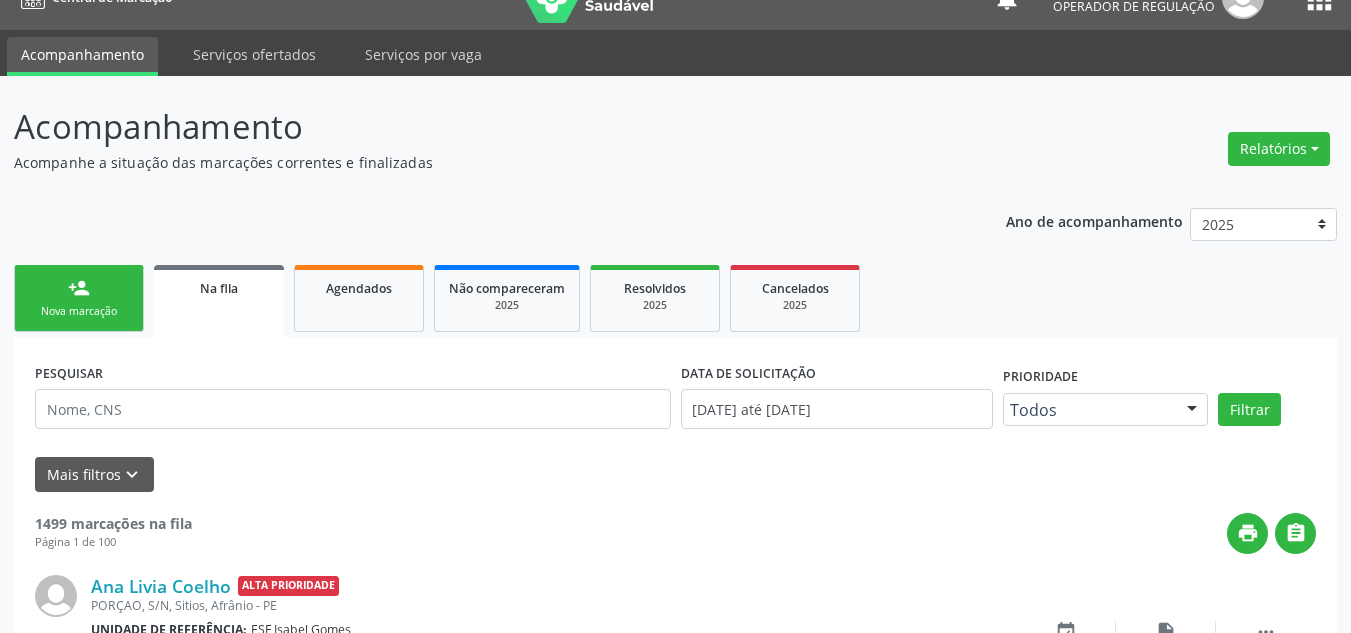 click on "person_add
Nova marcação" at bounding box center [79, 298] 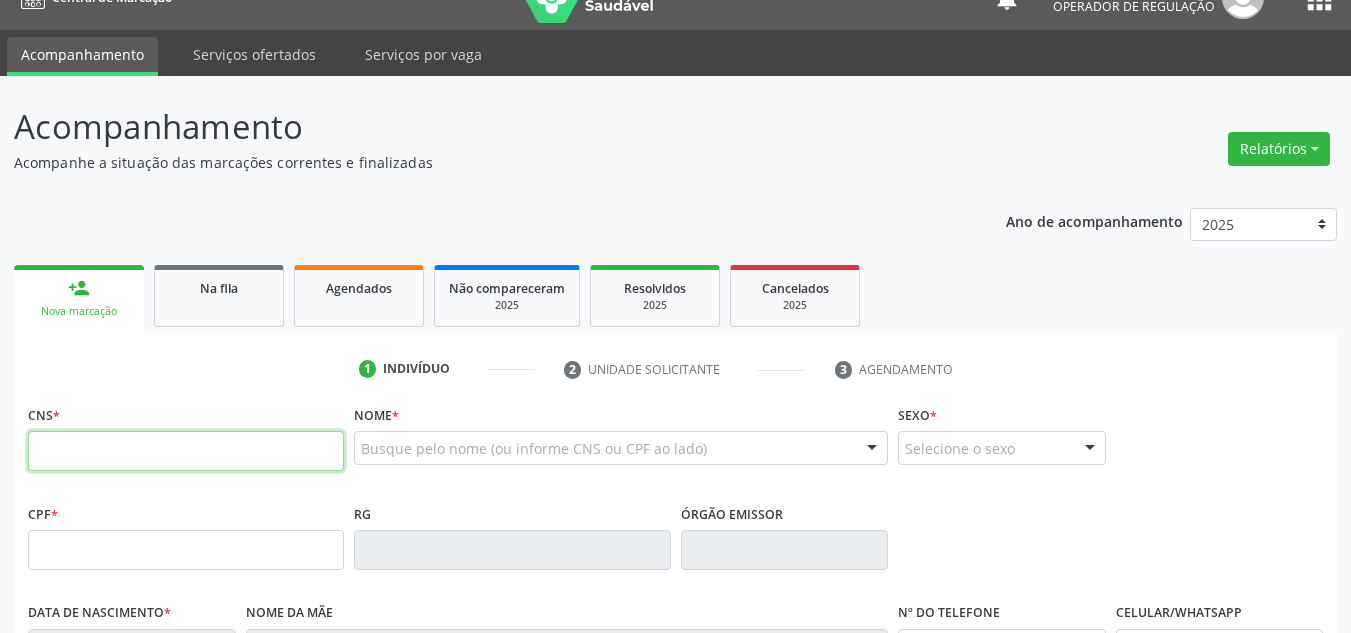 click at bounding box center (186, 451) 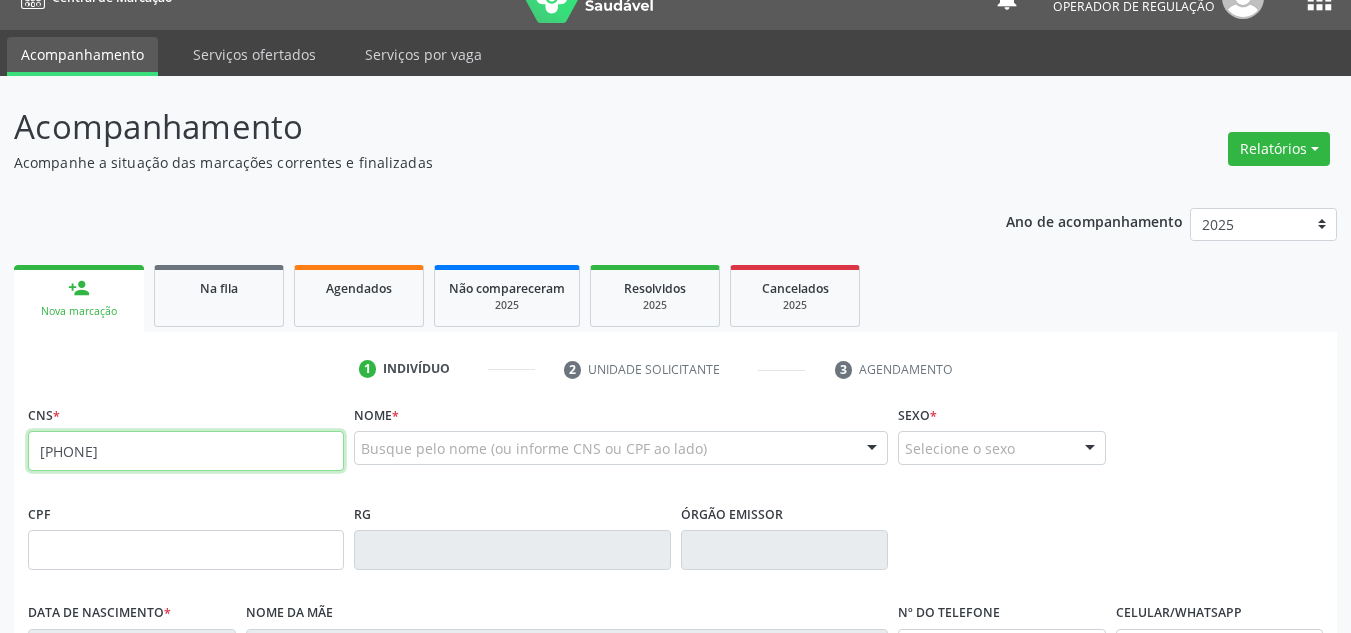 type on "708 9017 5825 1311" 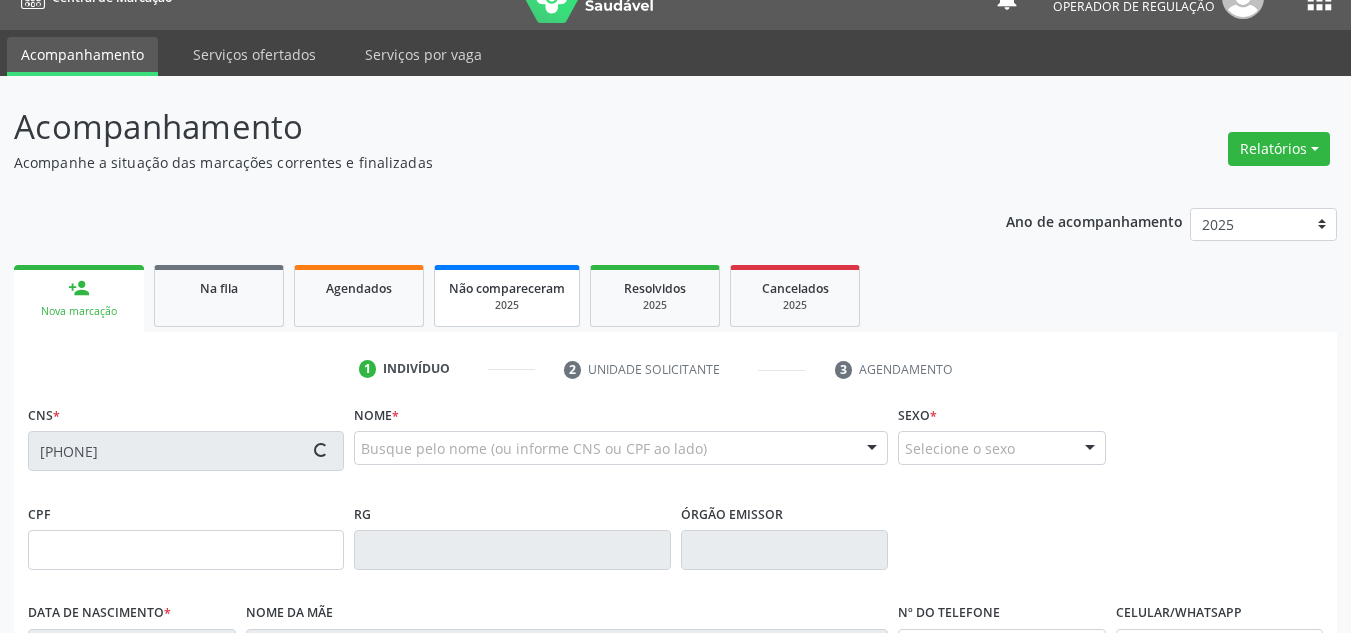 type on "022.472.394-47" 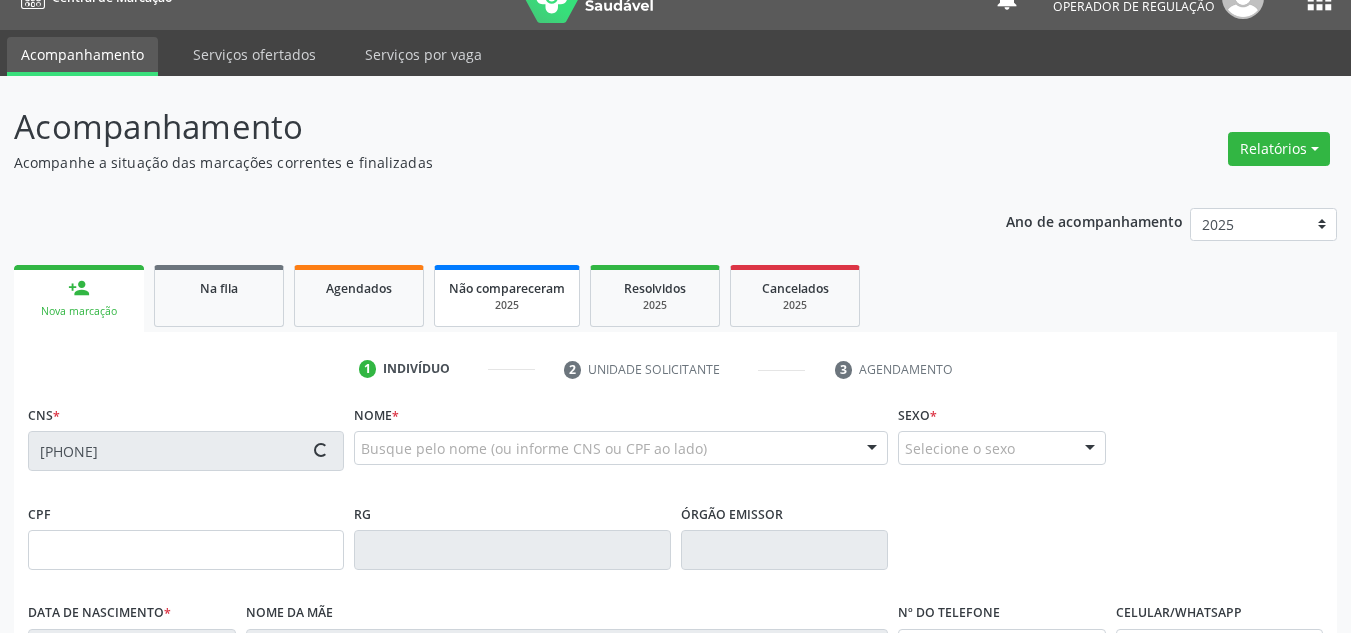 type on "21/07/1941" 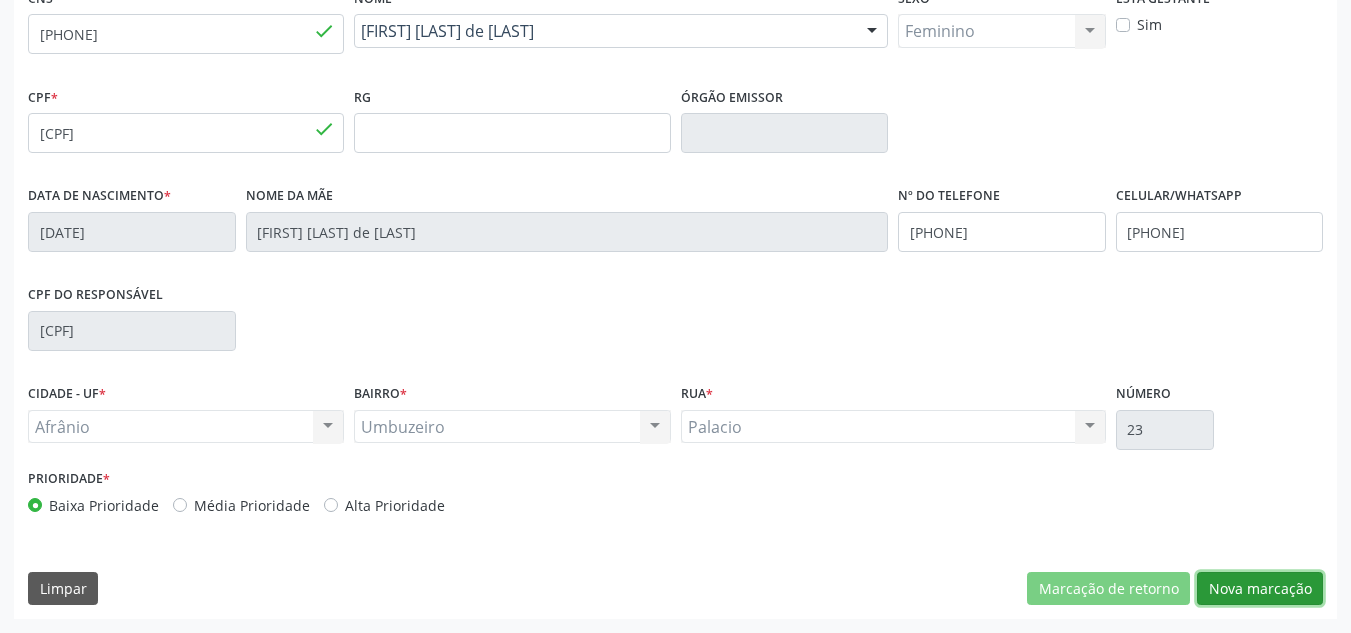 click on "Nova marcação" at bounding box center [1260, 589] 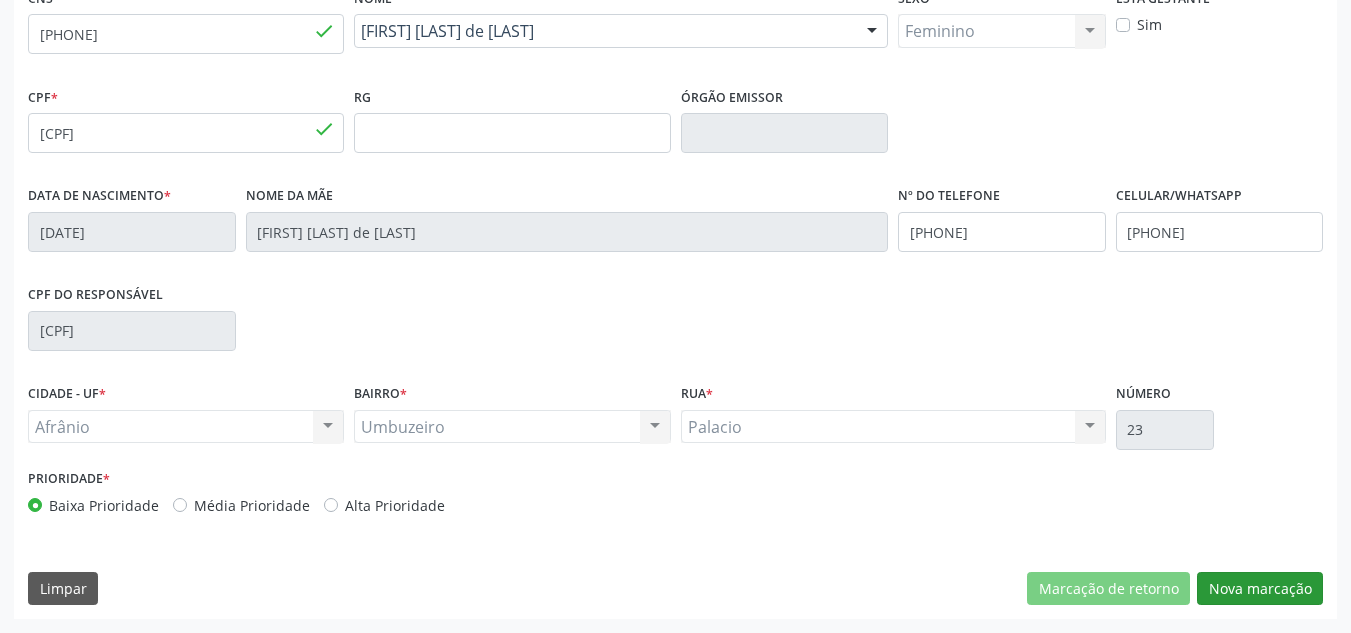 scroll, scrollTop: 273, scrollLeft: 0, axis: vertical 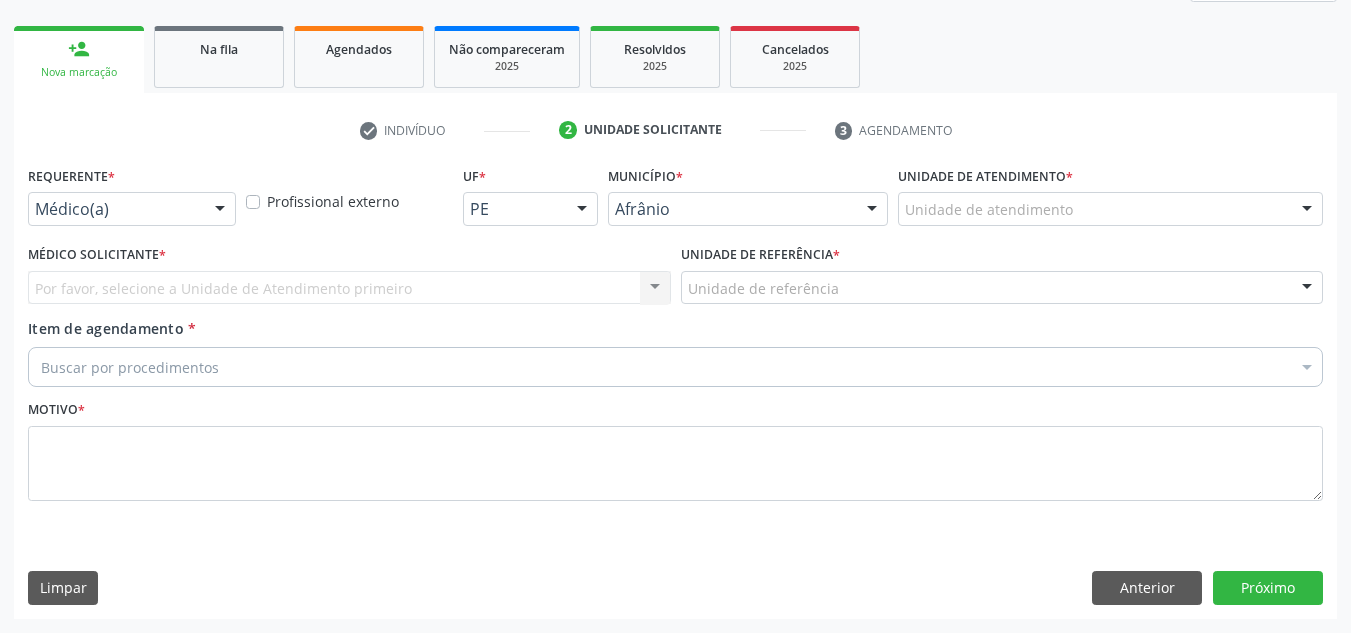 click on "Unidade de atendimento
*
Unidade de atendimento
Academia da Saude de Afranio   Academia da Saude do Bairro Roberto Luis   Academia da Saude do Distrito de Cachoeira do Roberto   Academia da Saude do Distrito de Extrema   Academia da Saude do Jose Ramos   Alves Landim   Ambulatorio Municipal de Saude   Caf Central de Abastecimento Farmaceutico   Centro de Atencao Psicossocial de Afranio Pe   Centro de Especialidades   Cime   Cuidar   Equipe de Atencao Basica Prisional Tipo I com Saude Mental   Esf Ana Coelho Nonato   Esf Custodia Maria da Conceicao   Esf Isabel Gomes   Esf Jose Ramos   Esf Jose e Maria Rodrigues de Macedo   Esf Maria Dilurdes da Silva   Esf Maria da Silva Pereira   Esf Rosalia Cavalcanti Gomes   Esf de Barra das Melancias   Esf de Extrema   Farmacia Basica do Municipio de Afranio   Hospital Municipal Maria Coelho Cavalcanti Rodrigues   Hospital de Campanha Covid 19 Ambulatorio Municipal   Laboratorio de Protese Dentario" at bounding box center [1110, 200] 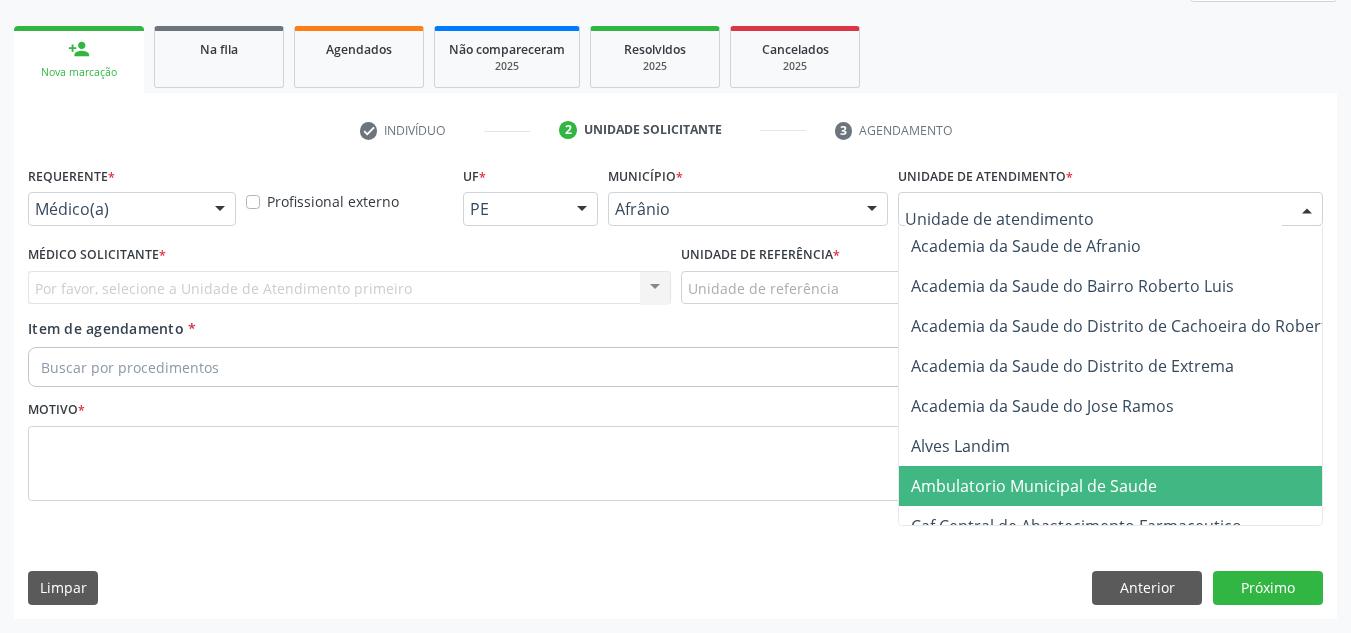 drag, startPoint x: 1135, startPoint y: 477, endPoint x: 956, endPoint y: 419, distance: 188.16217 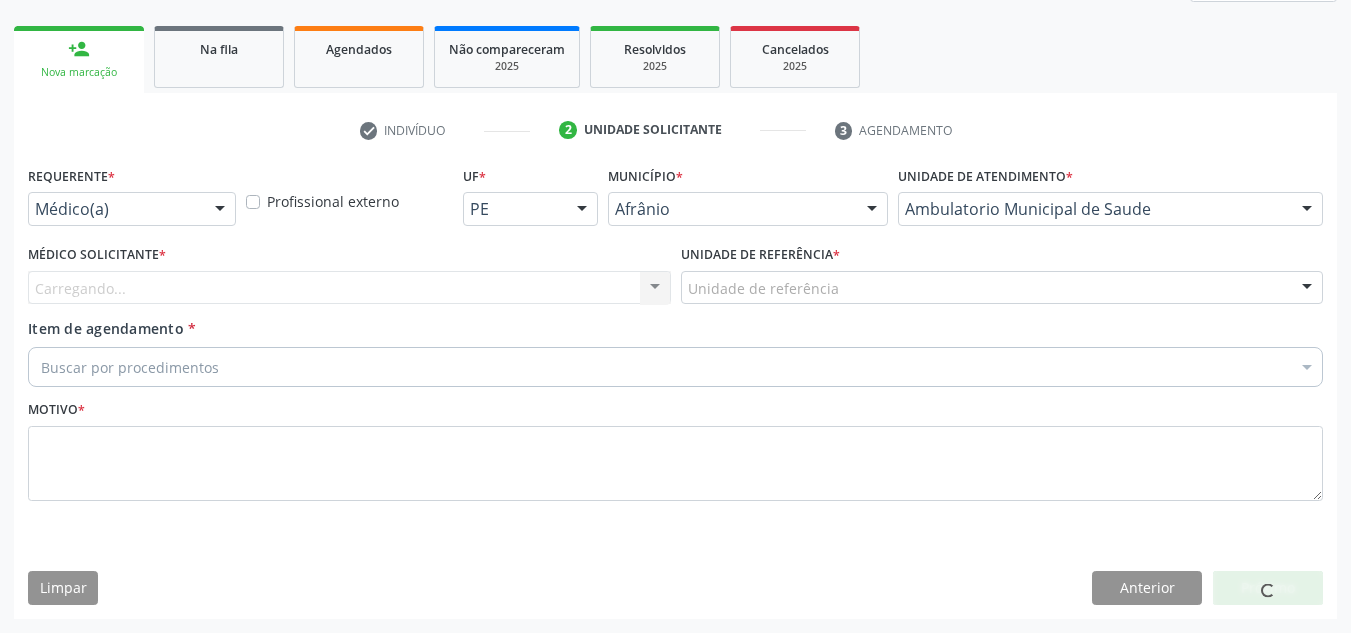 click on "Carregando...
Nenhum resultado encontrado para: "   "
Não há nenhuma opção para ser exibida." at bounding box center [349, 288] 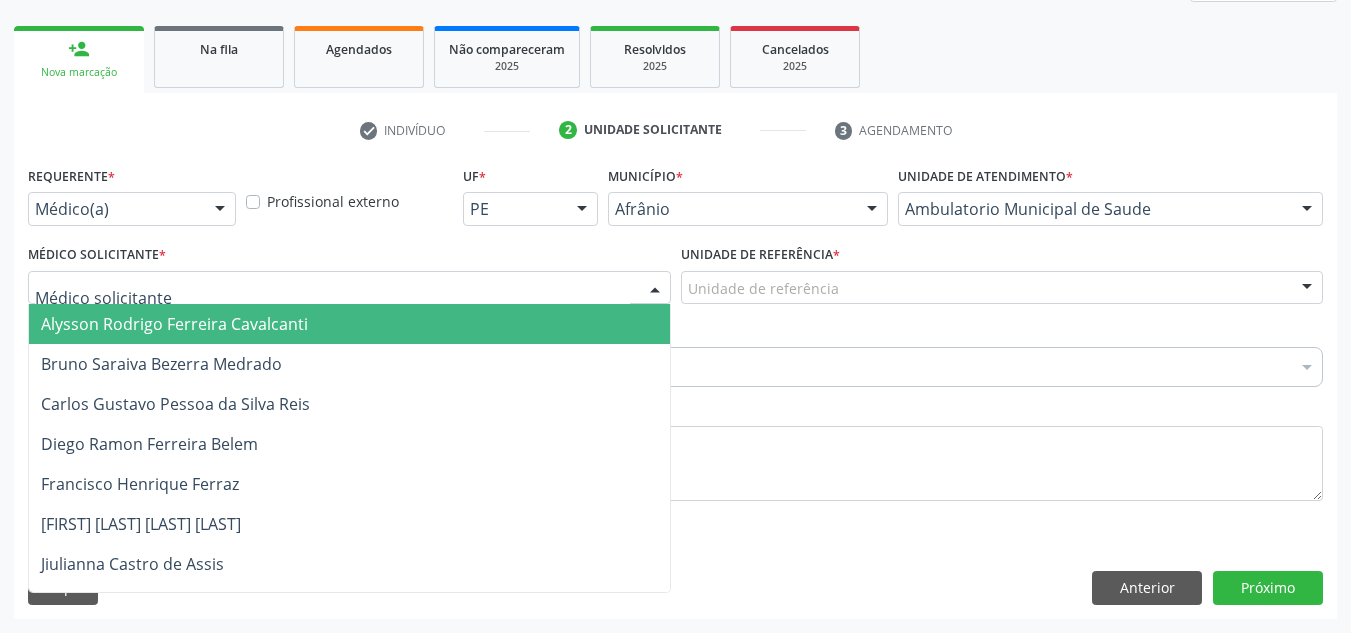 click on "Alysson Rodrigo Ferreira Cavalcanti" at bounding box center (349, 324) 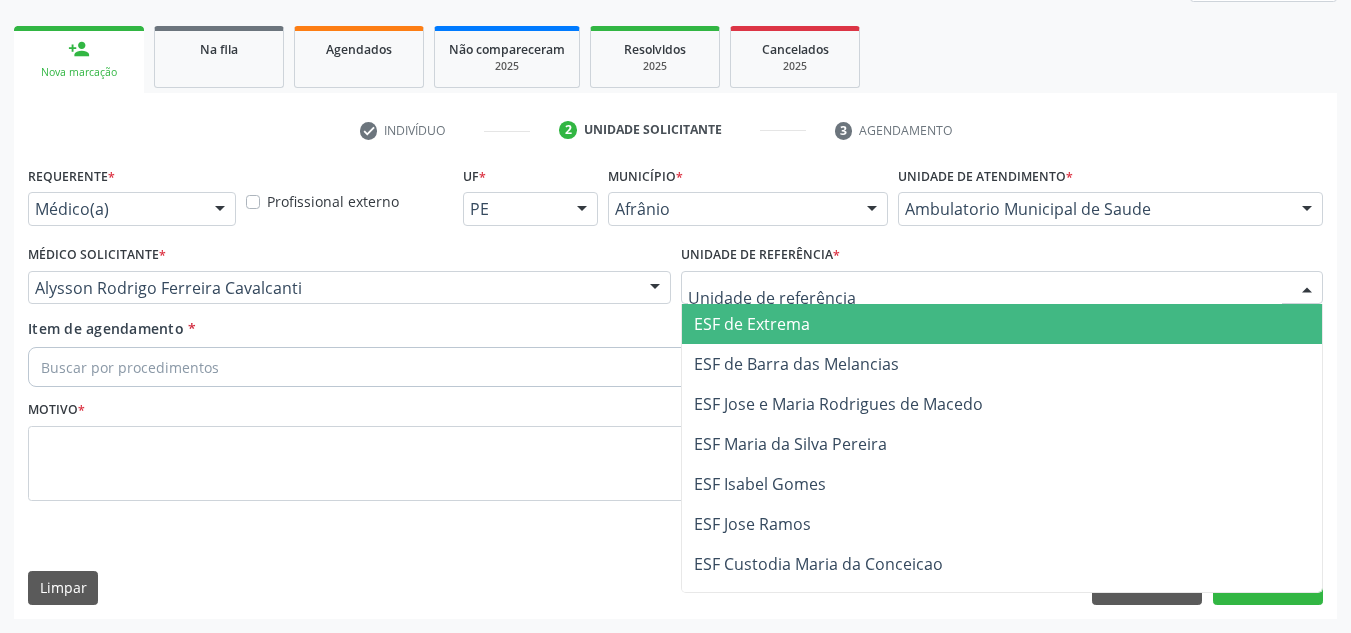 drag, startPoint x: 760, startPoint y: 326, endPoint x: 636, endPoint y: 334, distance: 124.2578 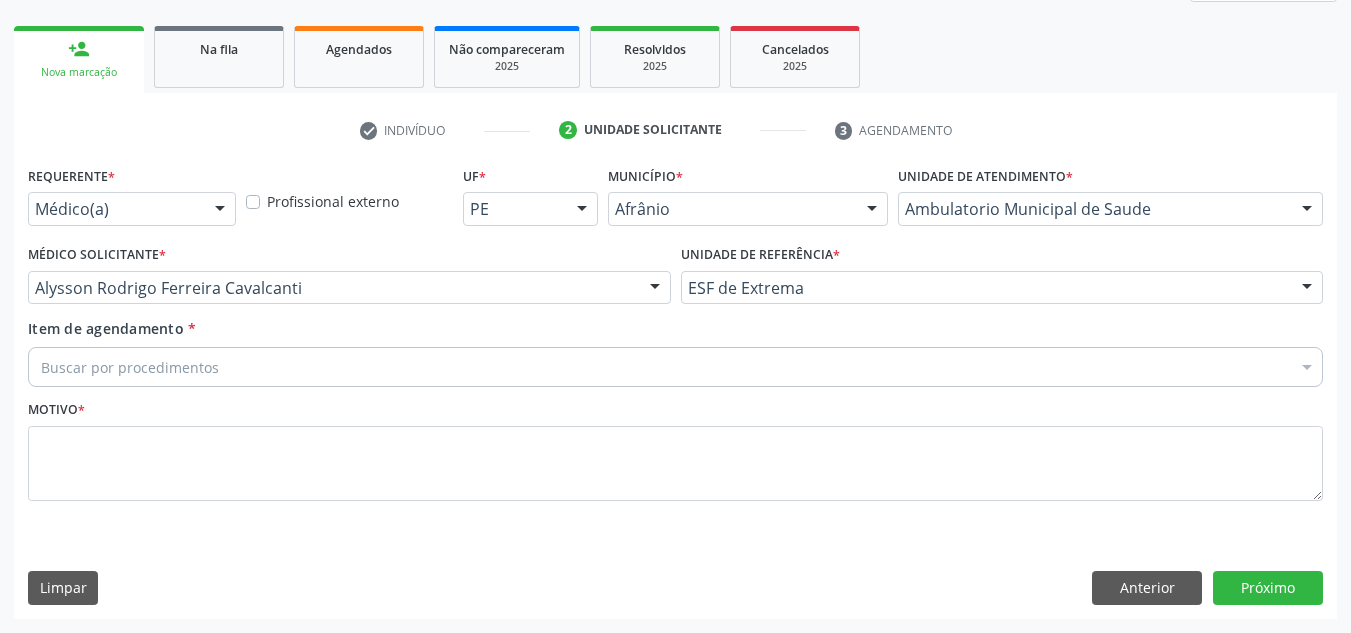 click on "Buscar por procedimentos" at bounding box center [675, 367] 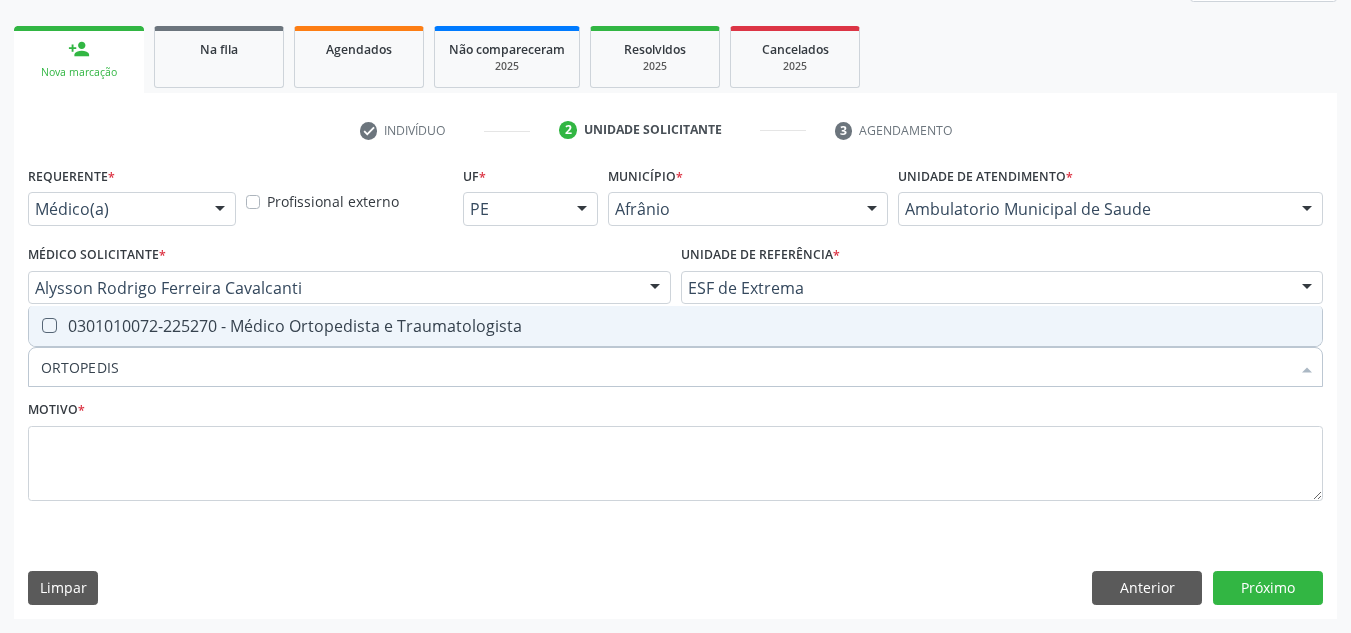 type on "ORTOPEDIST" 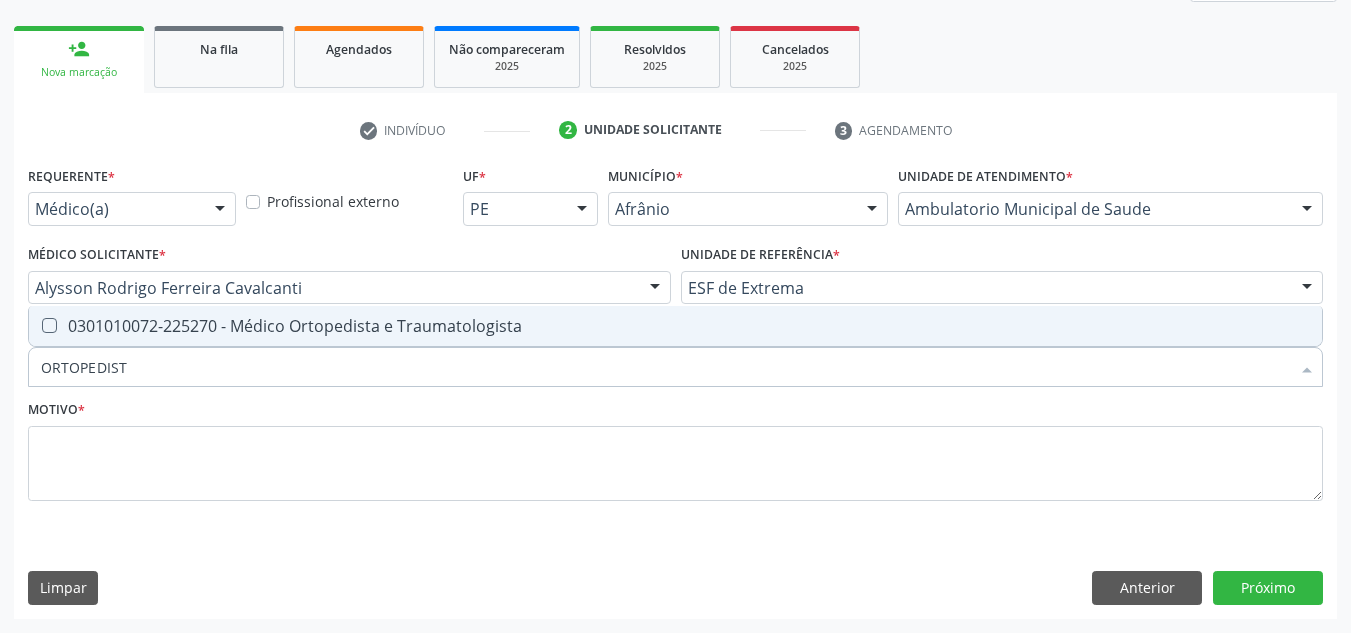 click on "ORTOPEDIST" at bounding box center (665, 367) 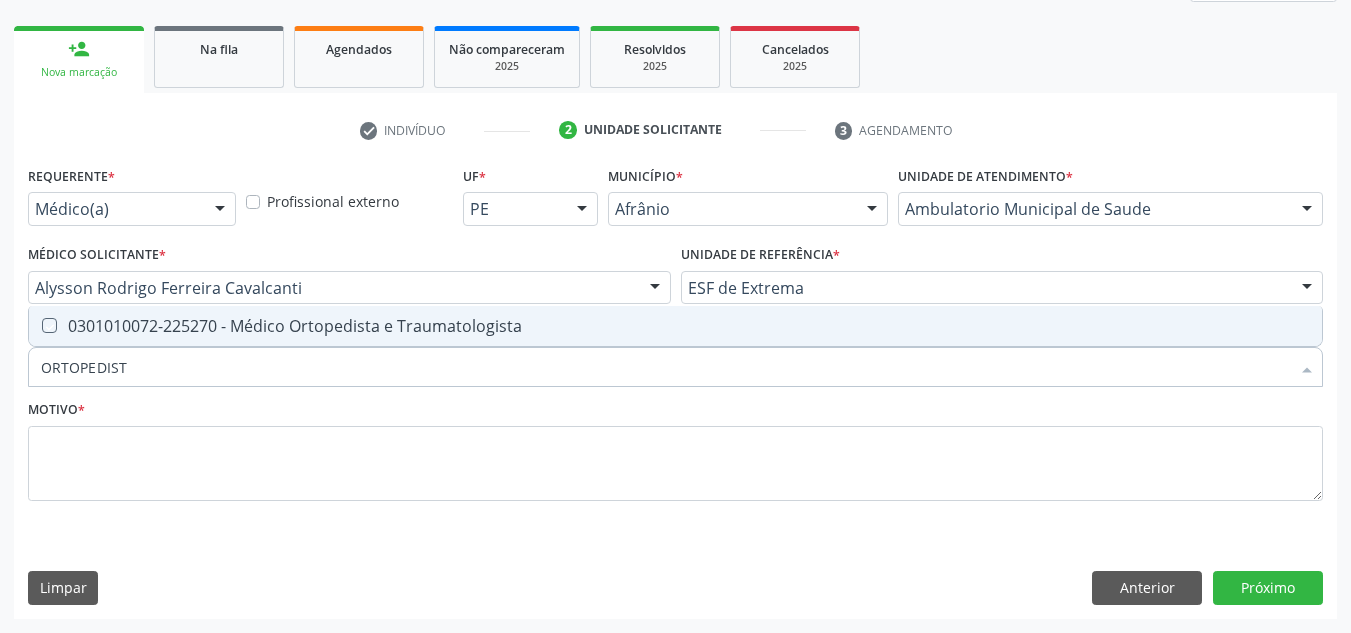 checkbox on "true" 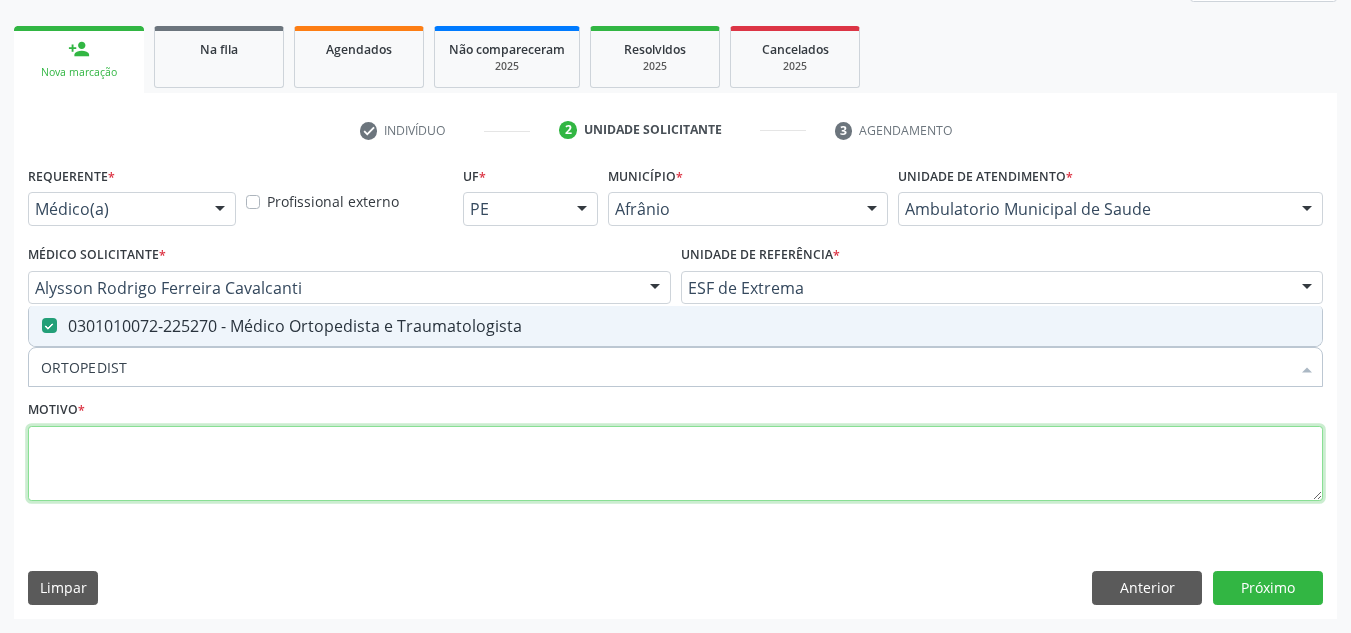 click at bounding box center [675, 464] 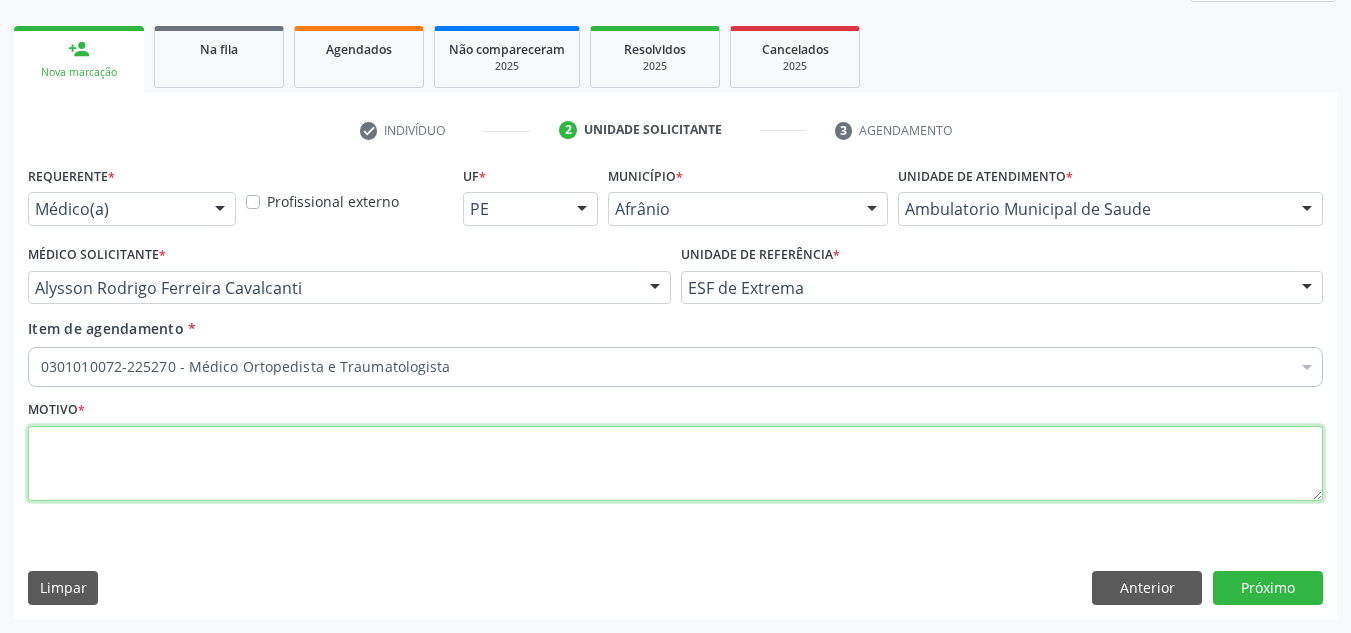 click at bounding box center [675, 464] 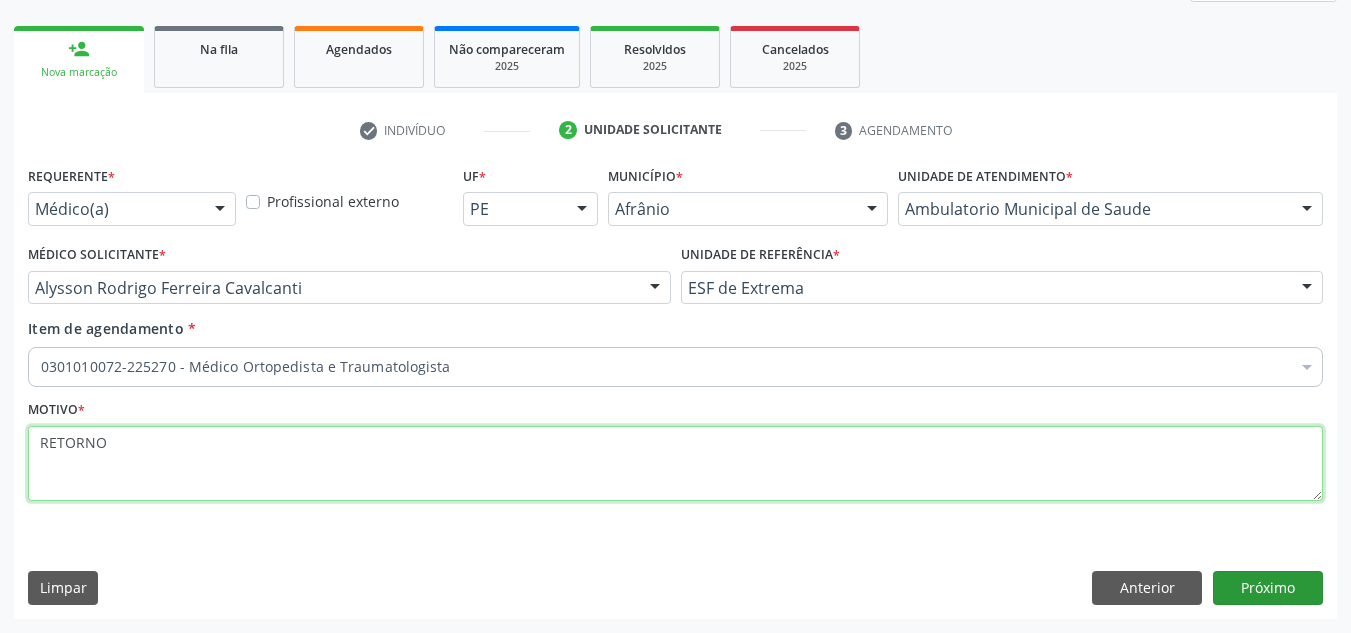 type on "RETORNO" 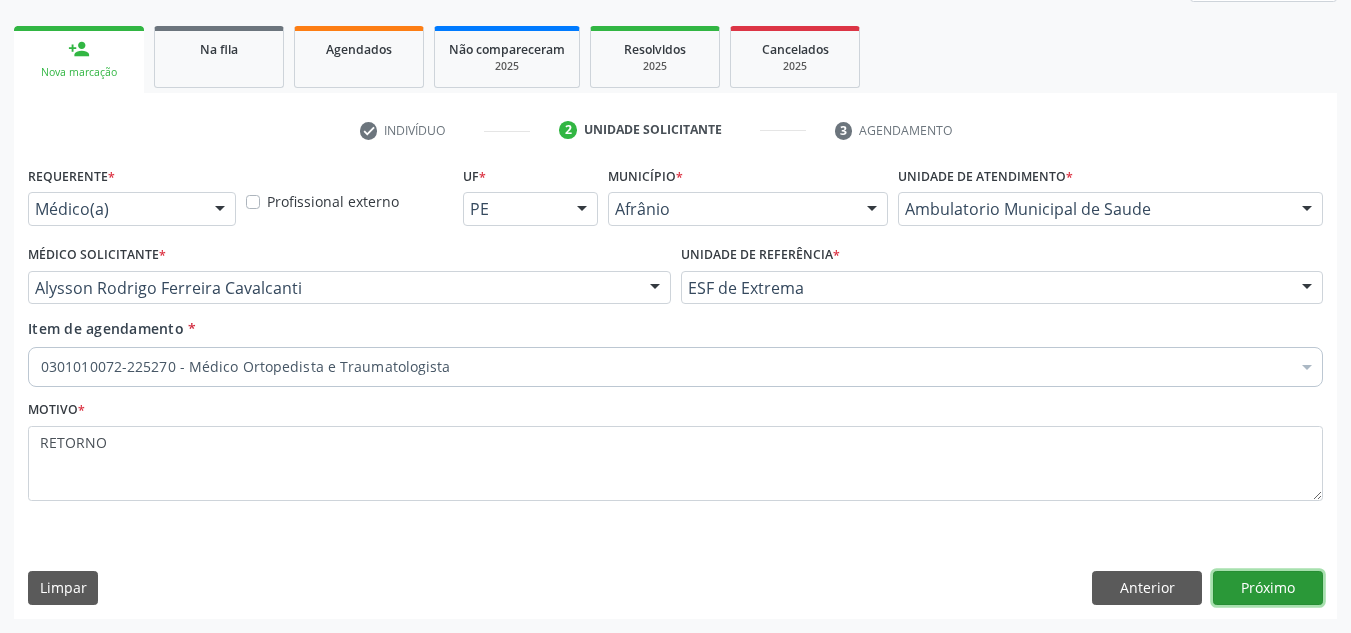 click on "Próximo" at bounding box center (1268, 588) 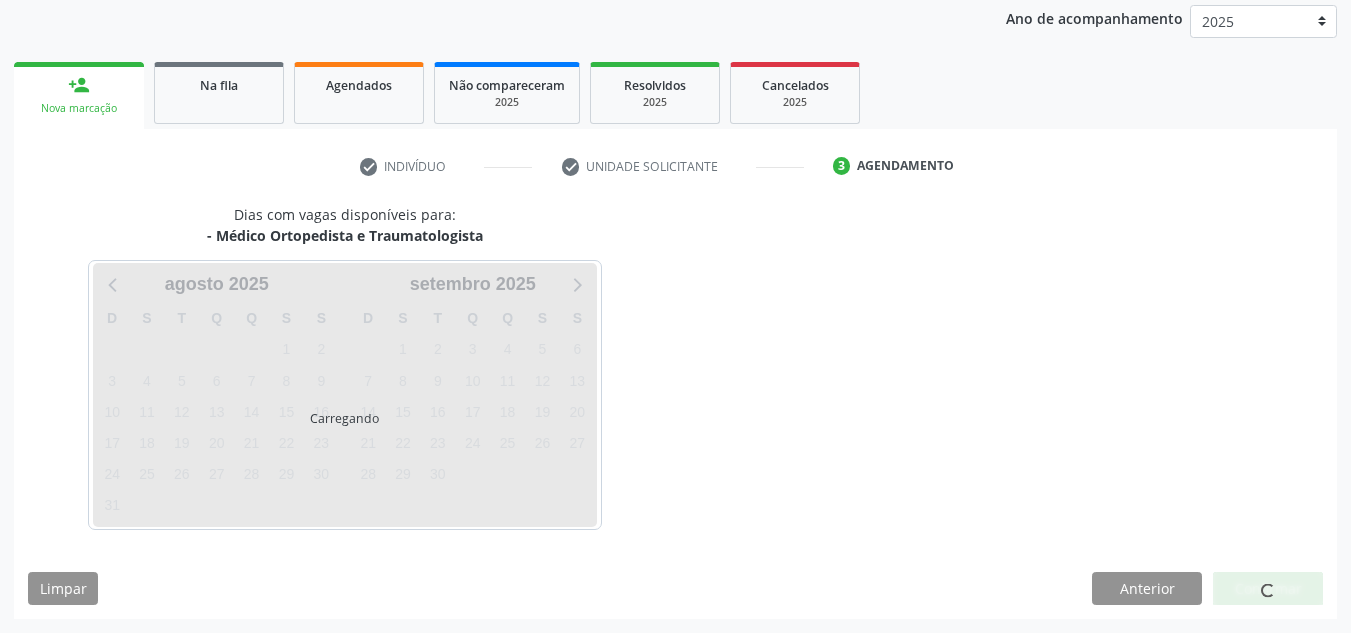 scroll, scrollTop: 237, scrollLeft: 0, axis: vertical 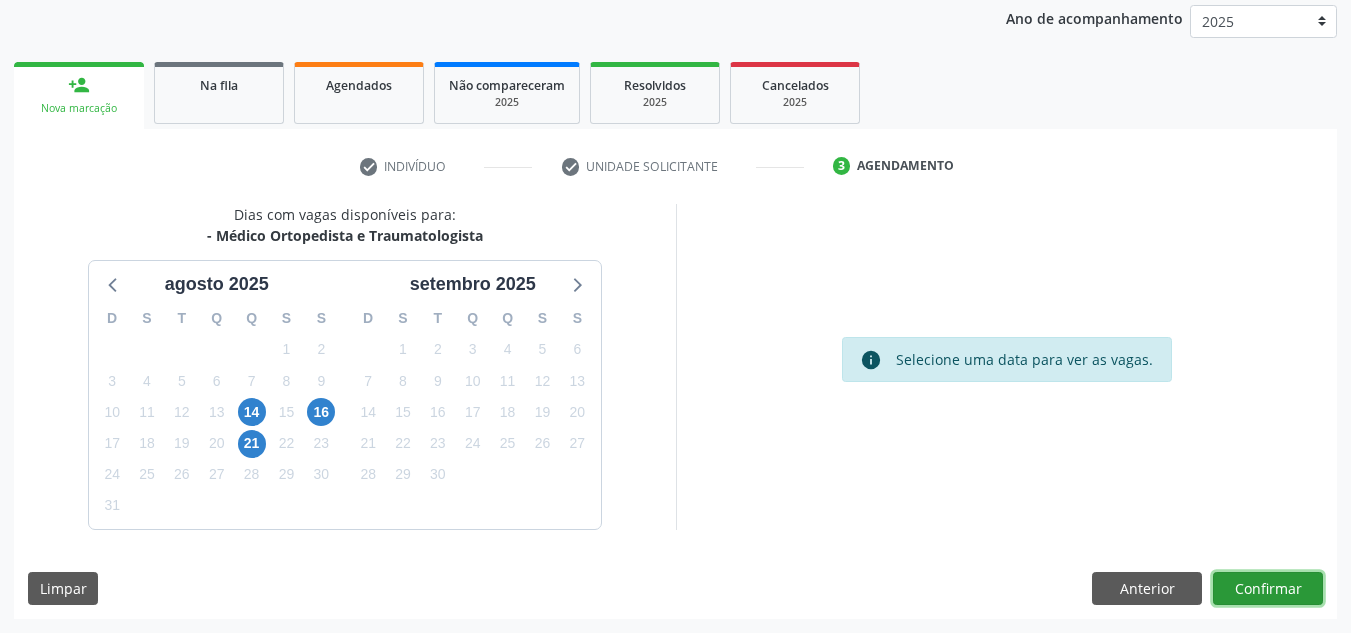 click on "Confirmar" at bounding box center (1268, 589) 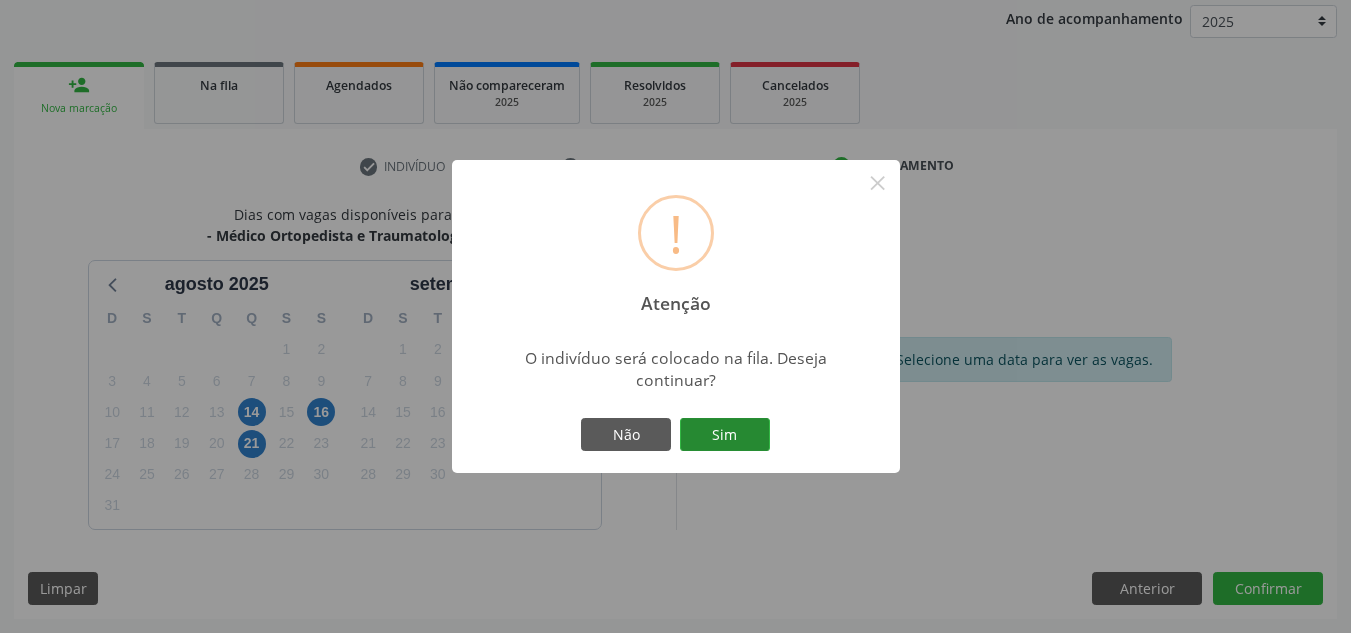 click on "Sim" at bounding box center [725, 435] 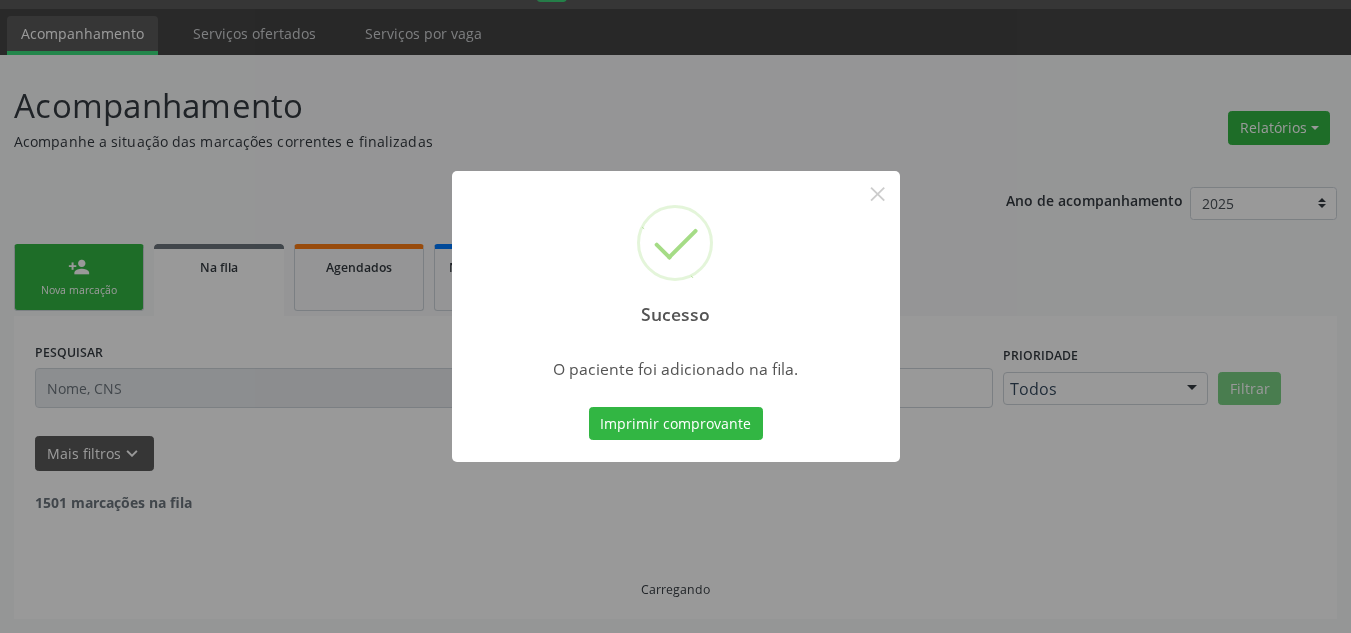 scroll, scrollTop: 34, scrollLeft: 0, axis: vertical 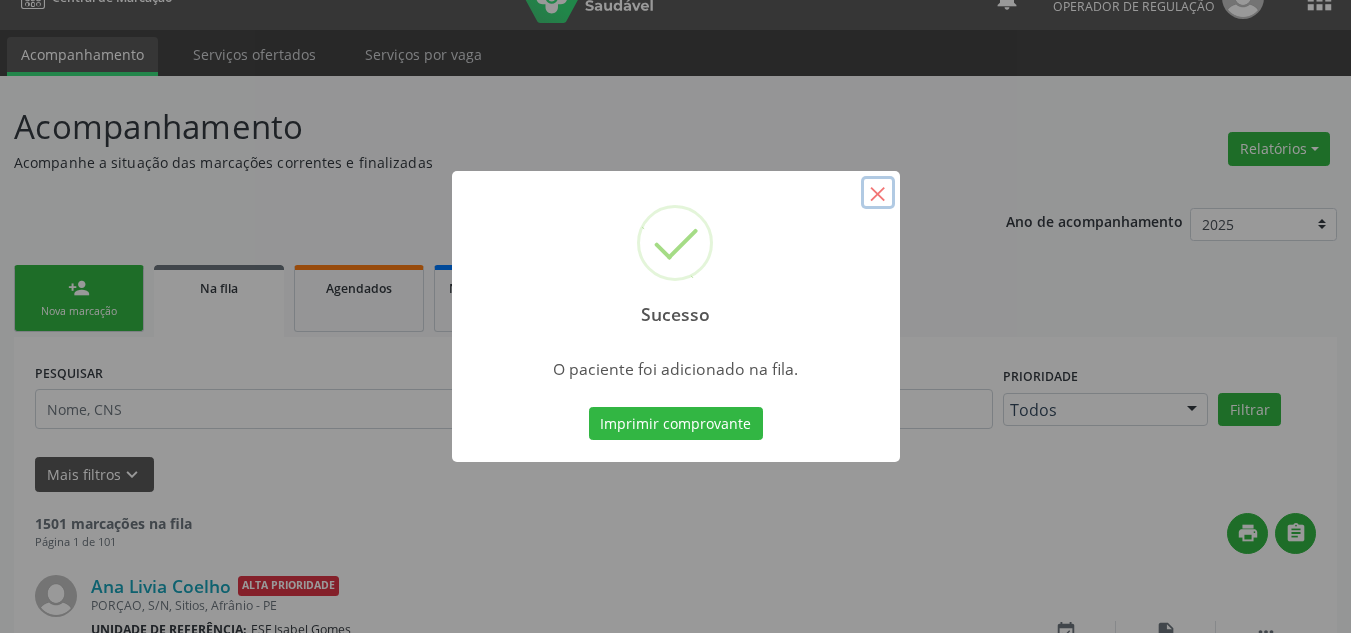 click on "×" at bounding box center (878, 193) 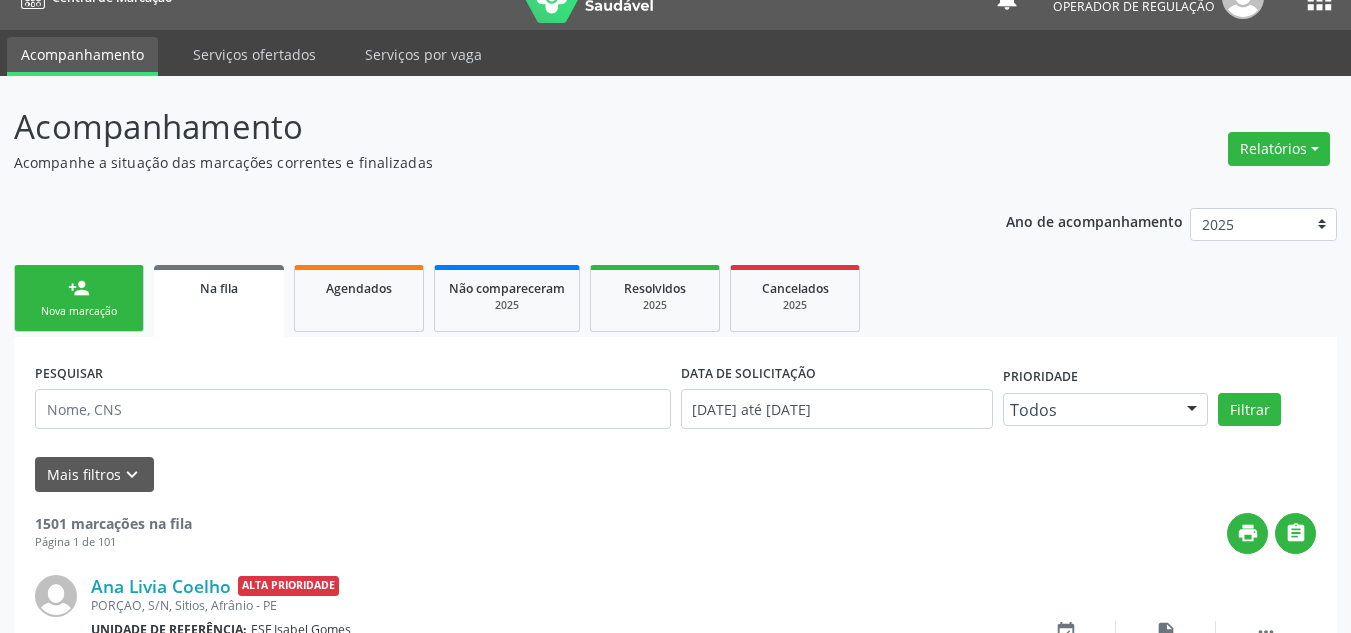 click on "person_add
Nova marcação" at bounding box center (79, 298) 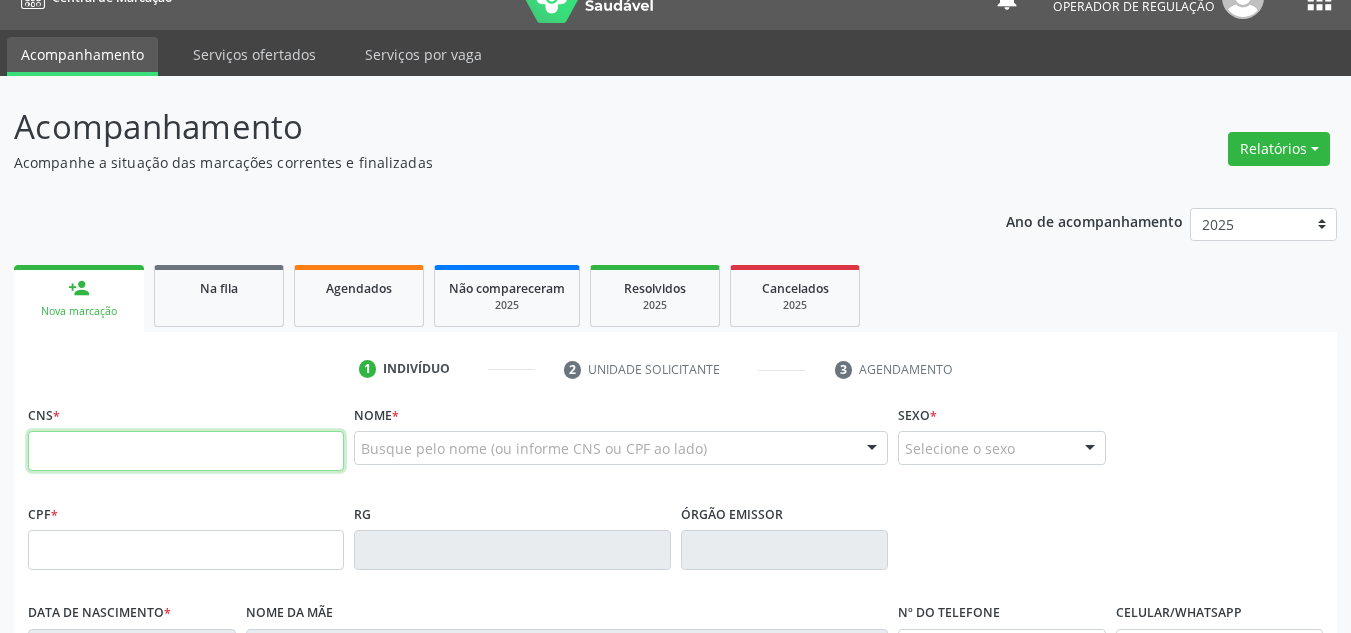 click at bounding box center (186, 451) 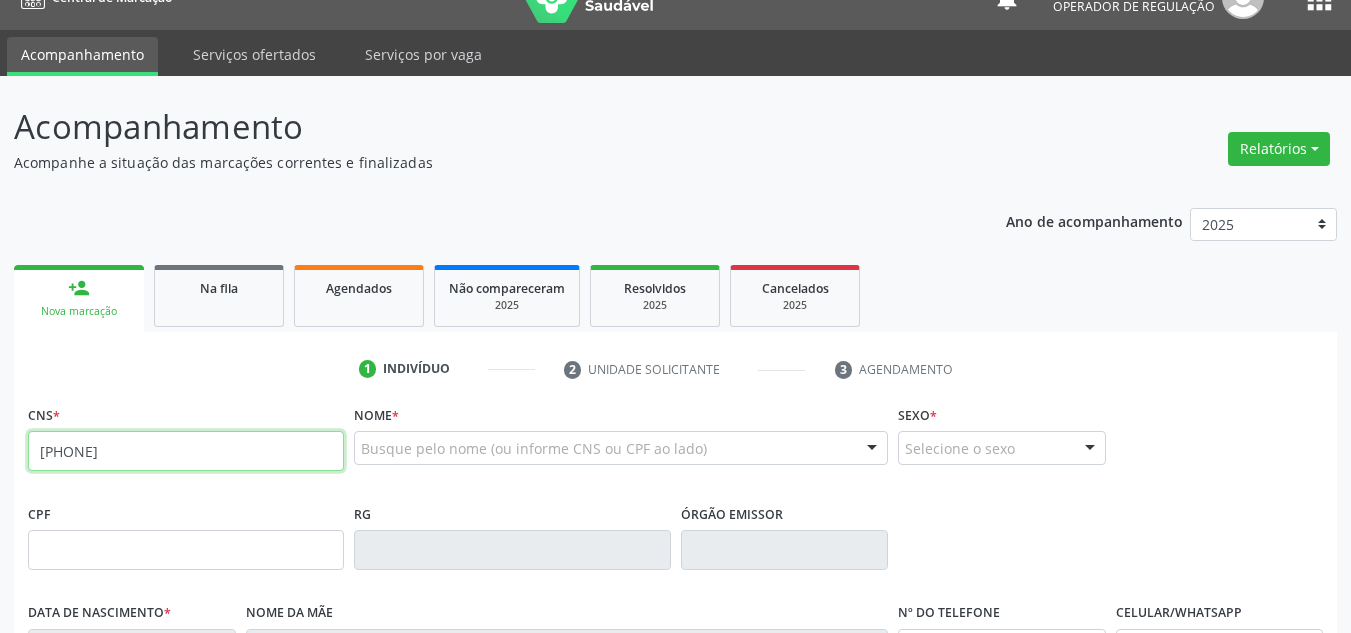 type on "708 5073 6388 7476" 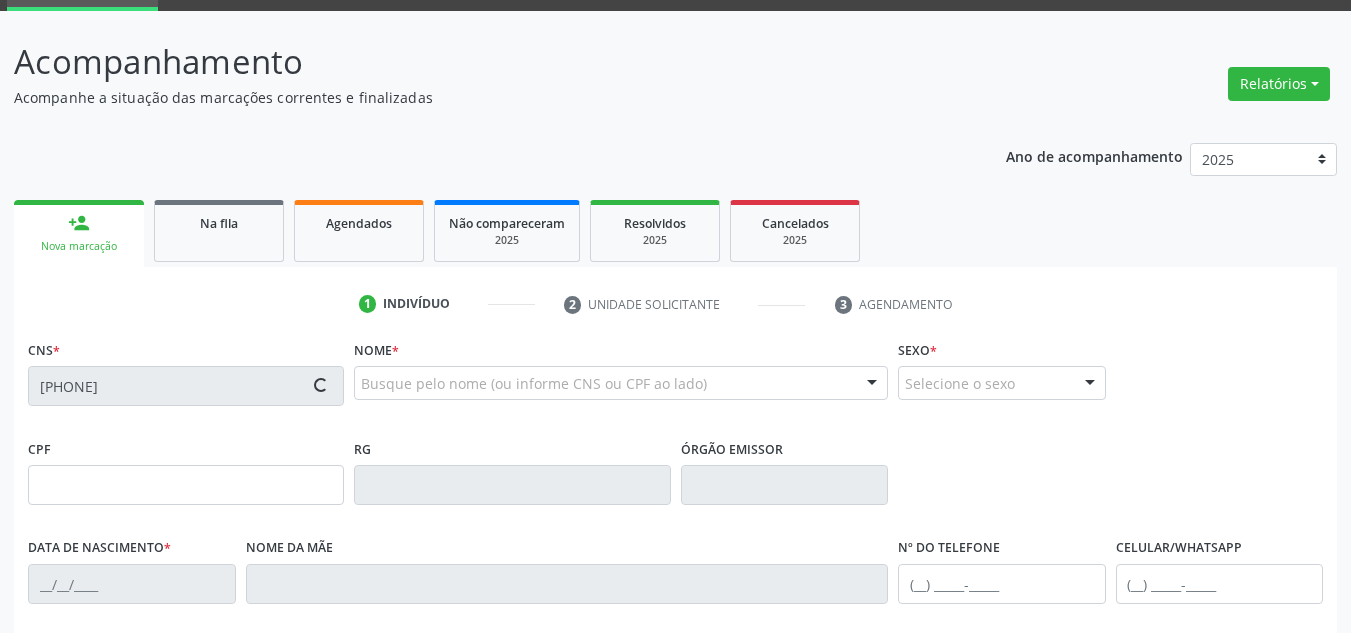 type on "18/02/1988" 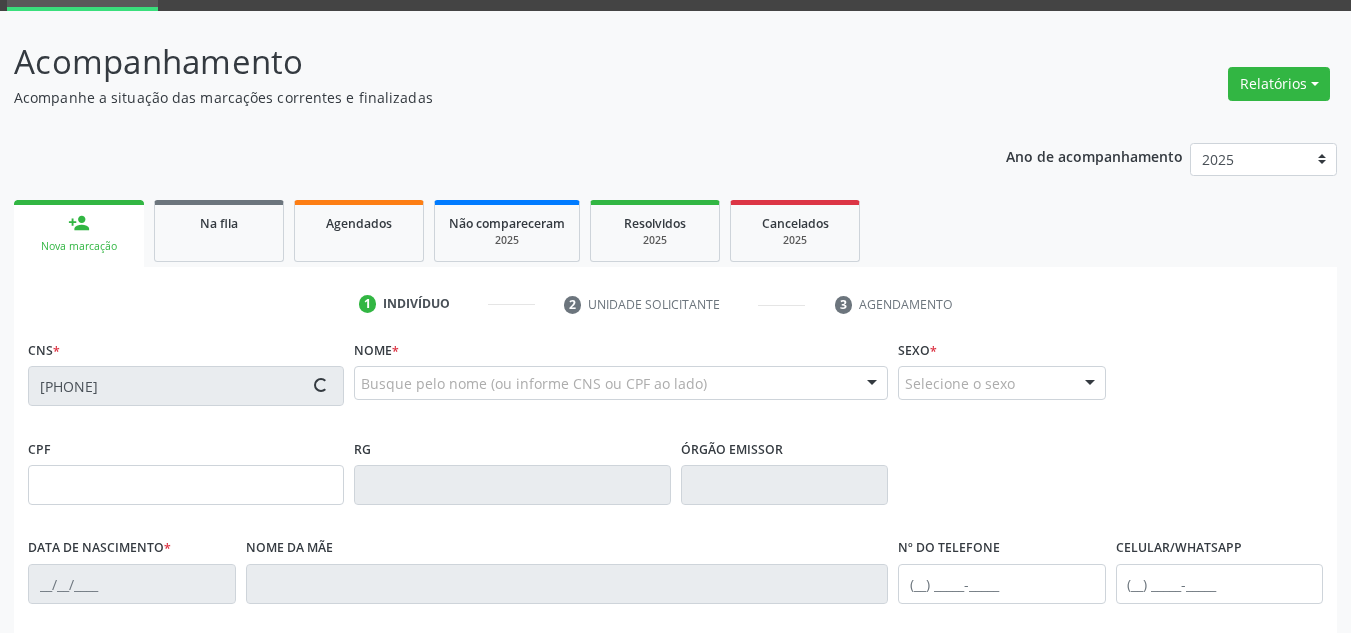 type on "Rita de Brito da Mata Rodrigues" 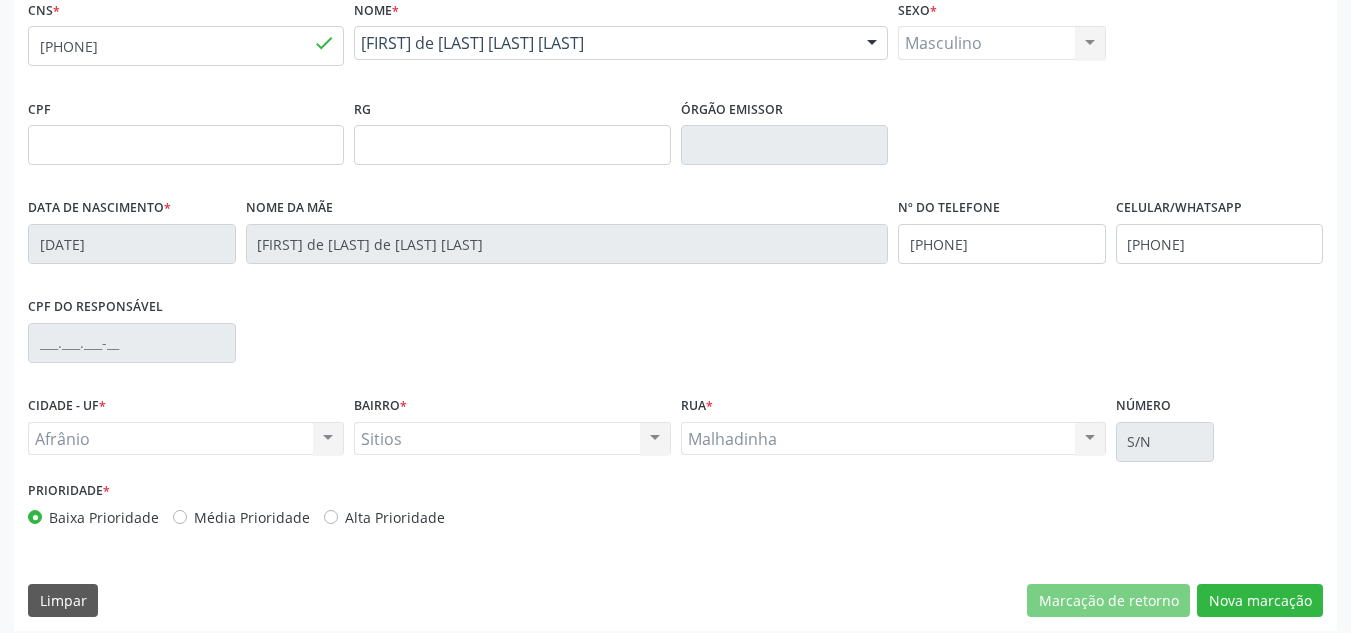 scroll, scrollTop: 451, scrollLeft: 0, axis: vertical 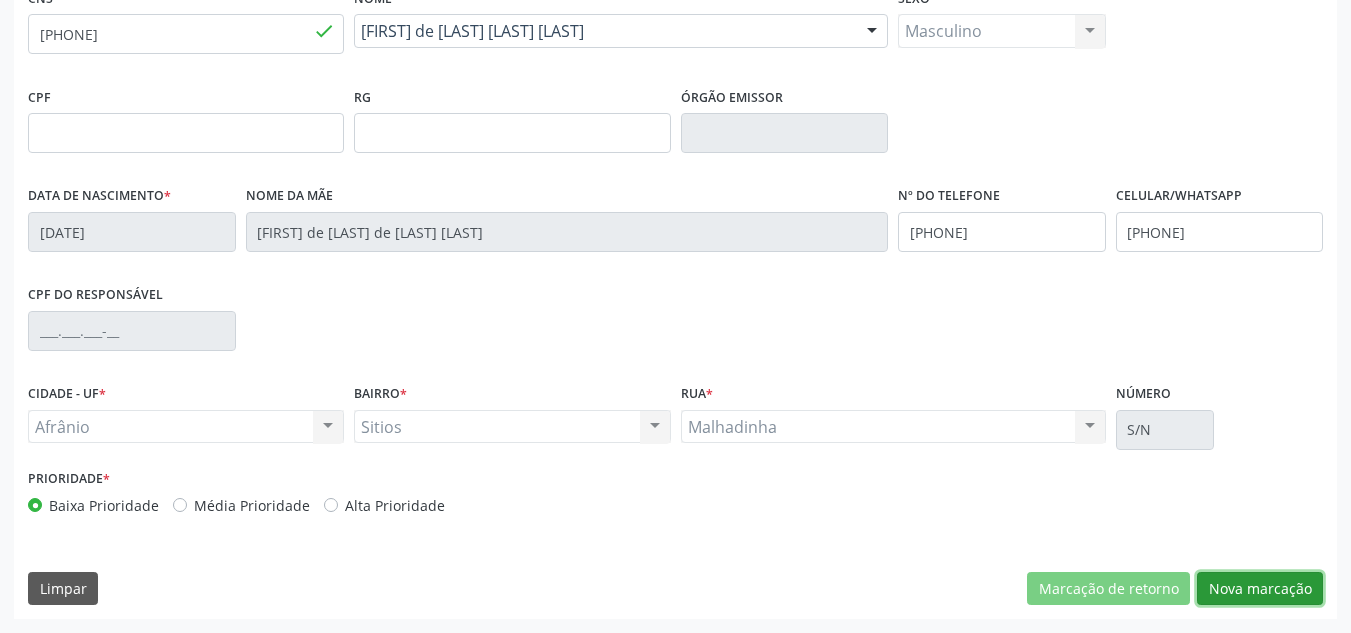 click on "Nova marcação" at bounding box center (1260, 589) 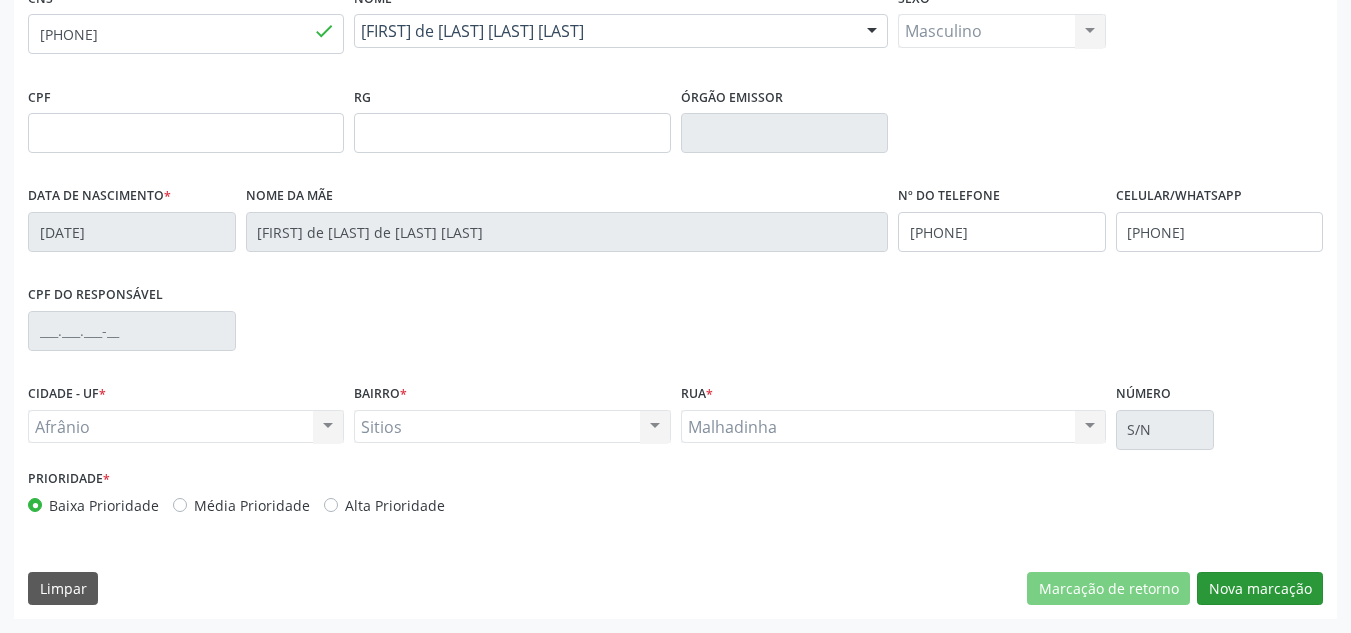 scroll, scrollTop: 273, scrollLeft: 0, axis: vertical 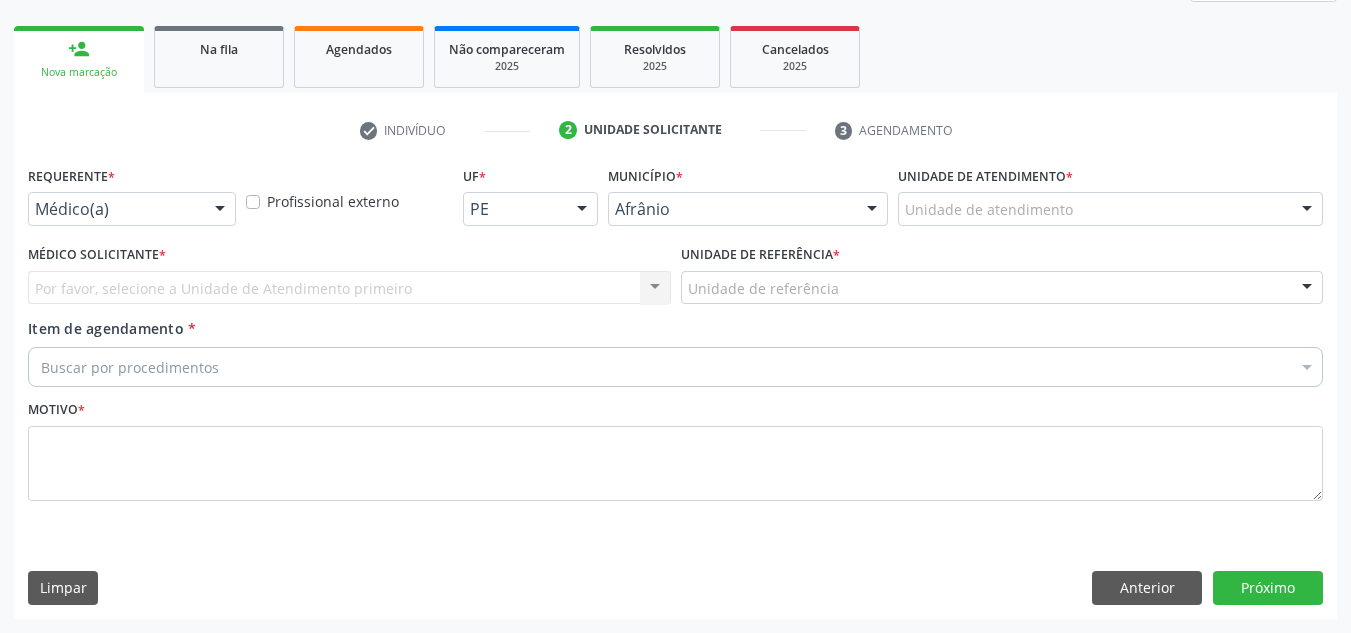 click on "Unidade de atendimento" at bounding box center [1110, 209] 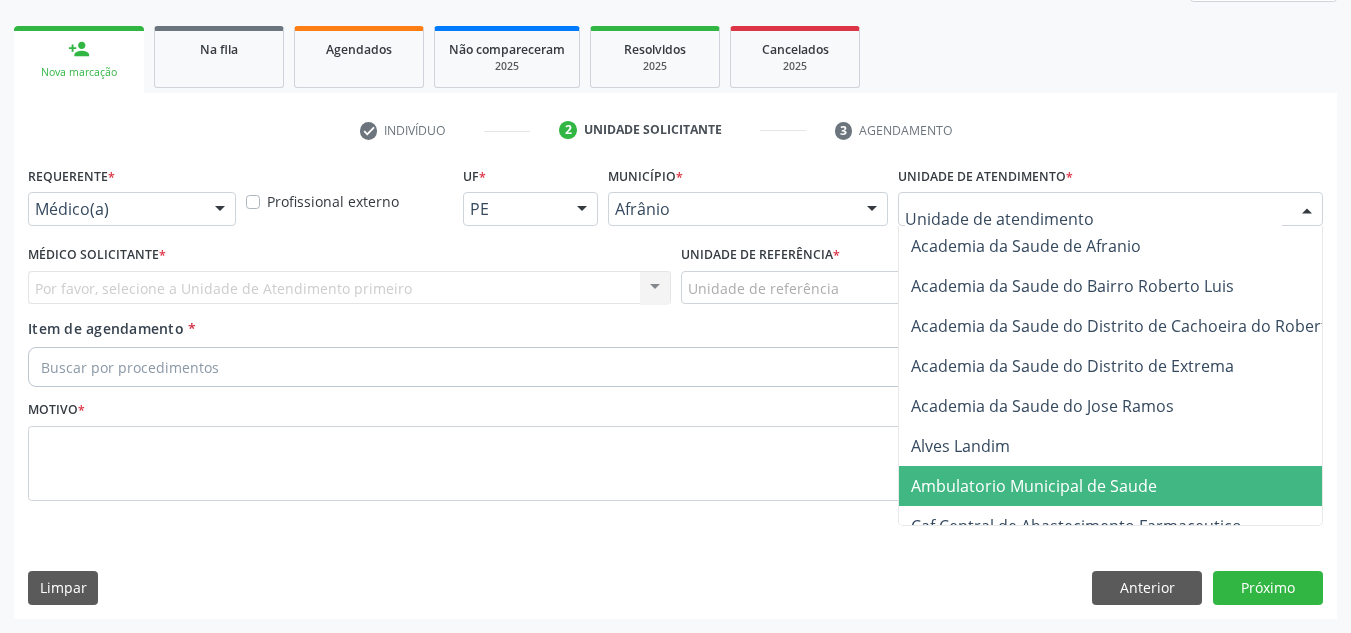 click on "Ambulatorio Municipal de Saude" at bounding box center (1137, 486) 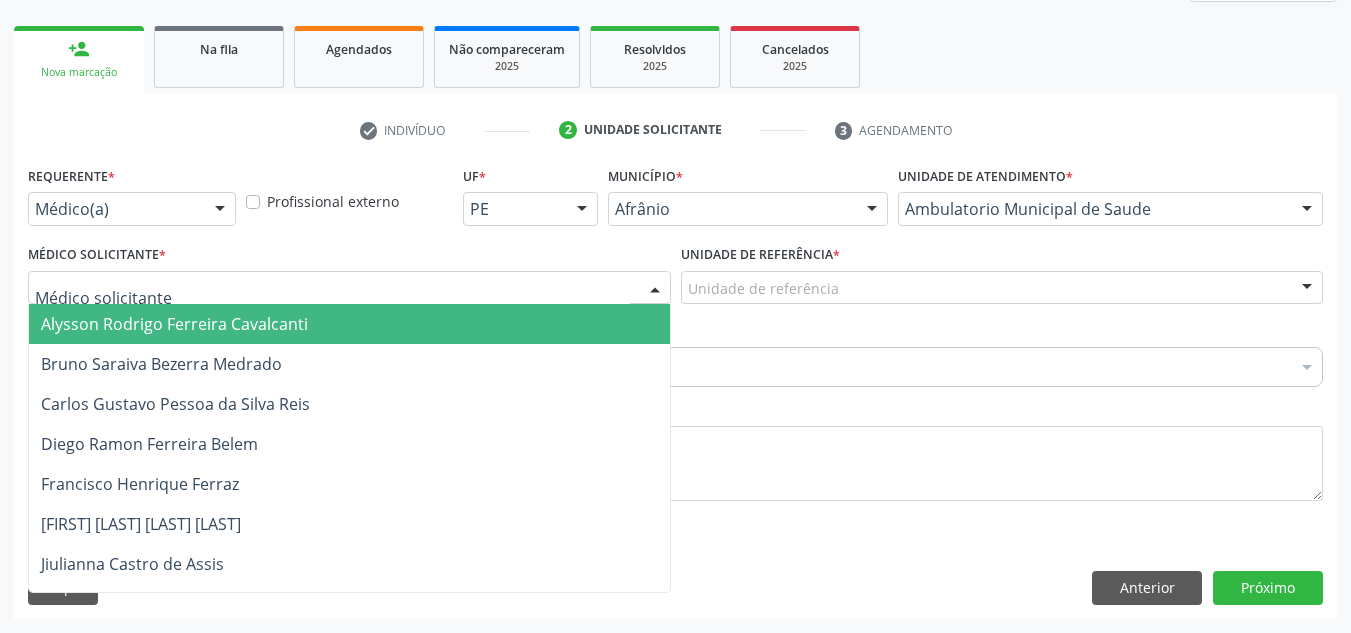 click at bounding box center (349, 288) 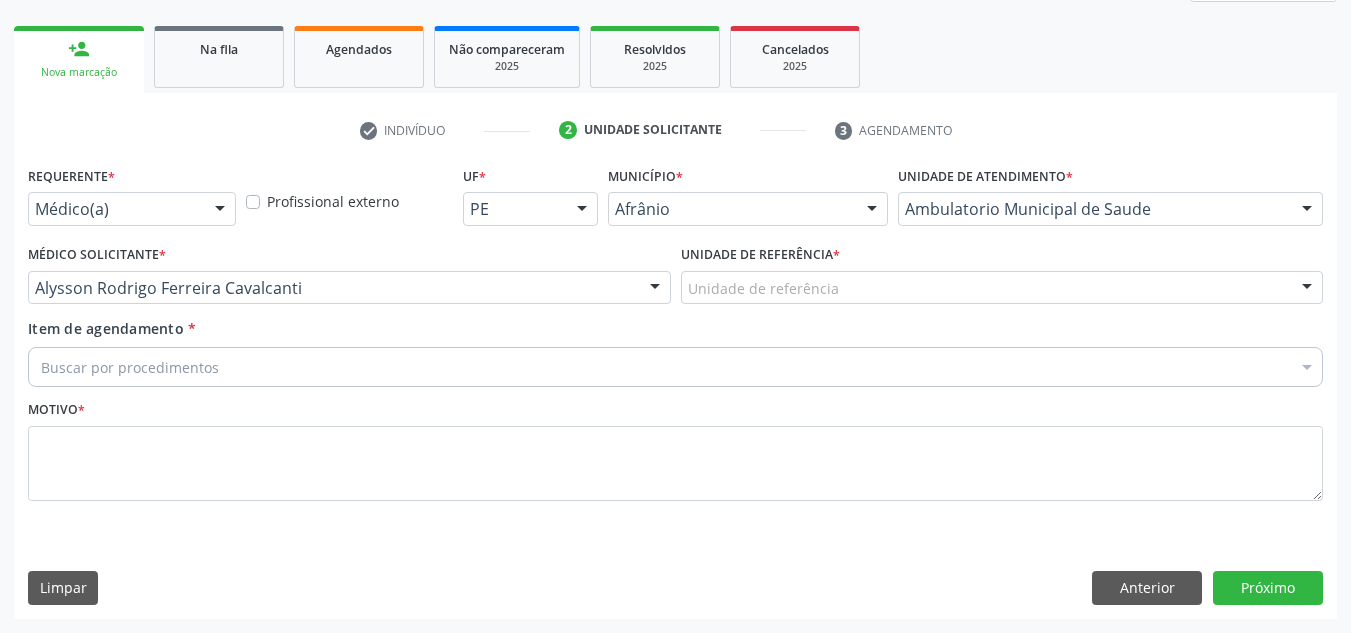 click on "Unidade de referência" at bounding box center (1002, 288) 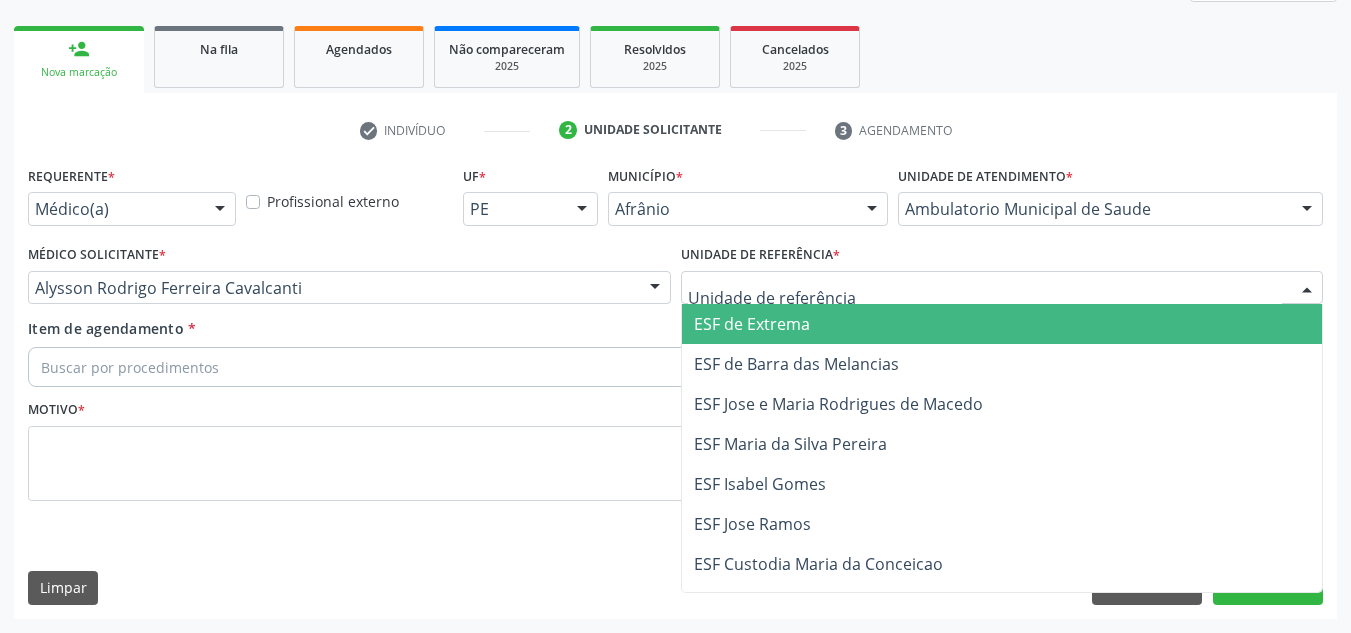 click on "ESF de Extrema" at bounding box center [1002, 324] 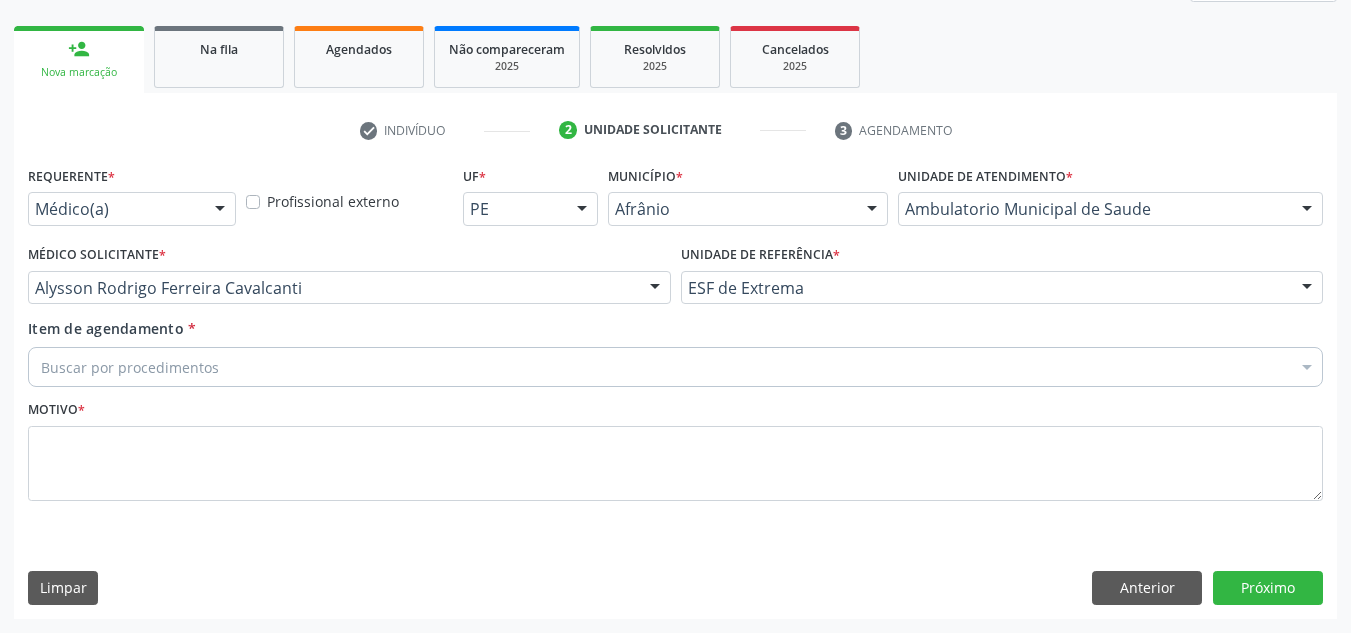 click on "Buscar por procedimentos" at bounding box center [675, 367] 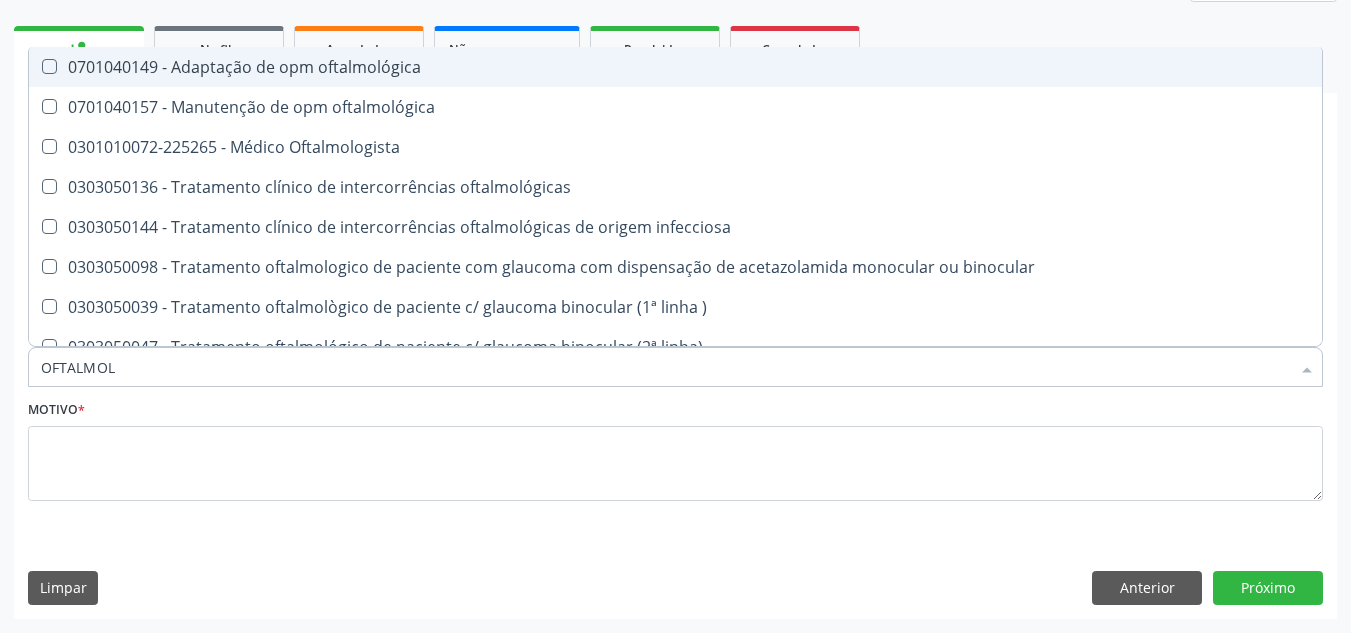 type on "OFTALMOLO" 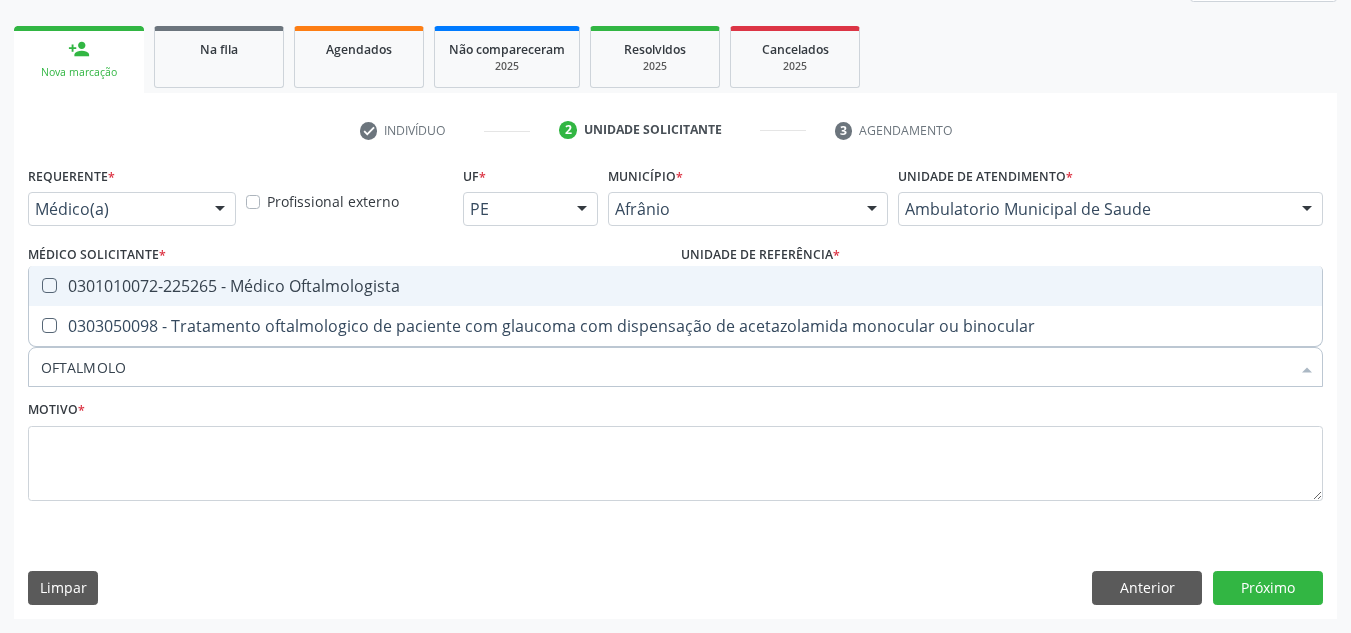 click on "0301010072-225265 - Médico Oftalmologista" at bounding box center (675, 286) 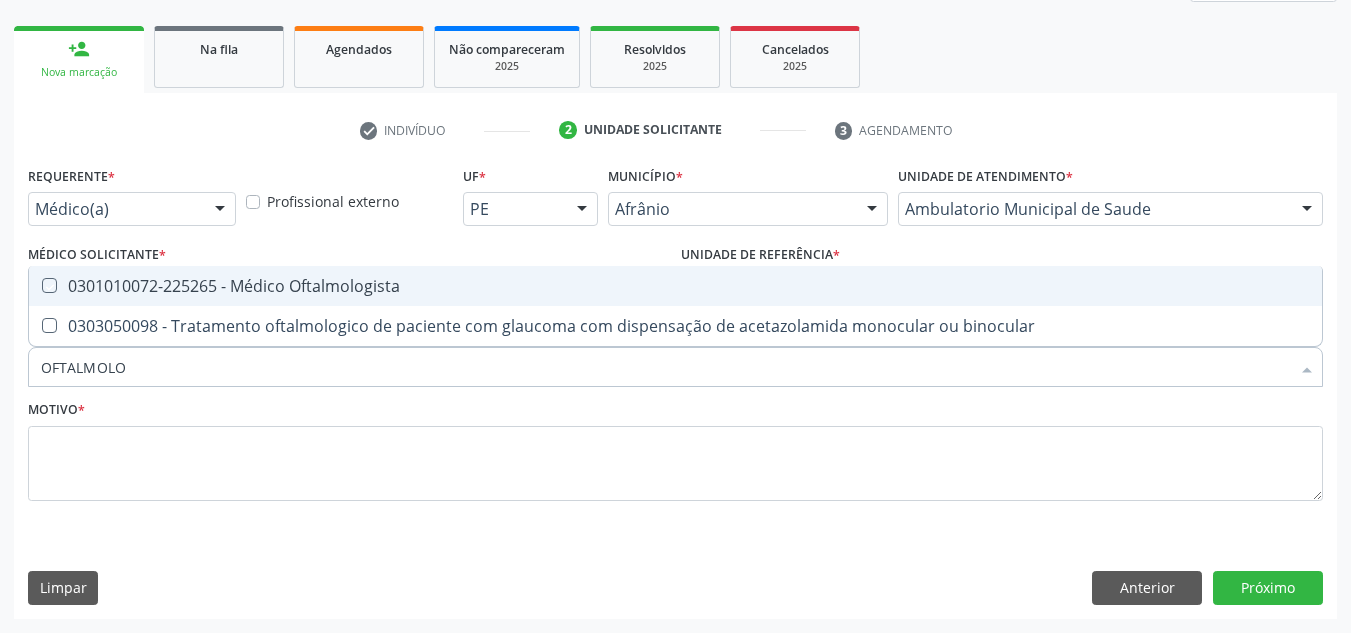 checkbox on "true" 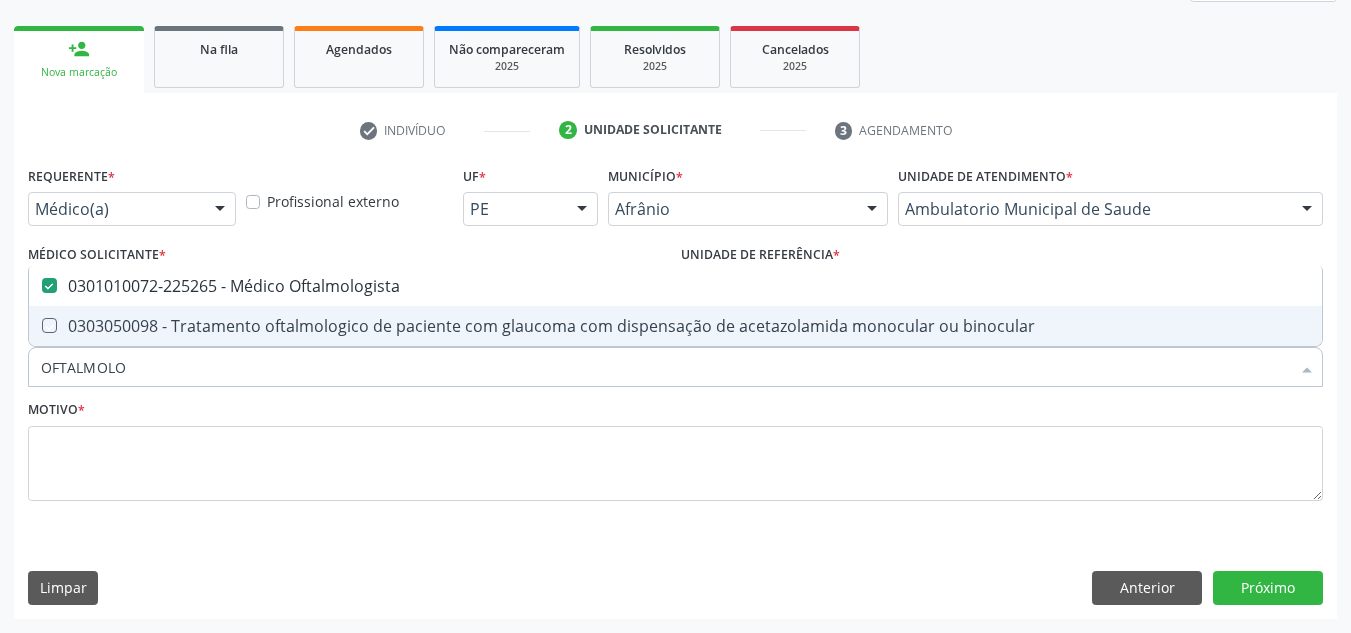 click on "Motivo
*" at bounding box center (675, 448) 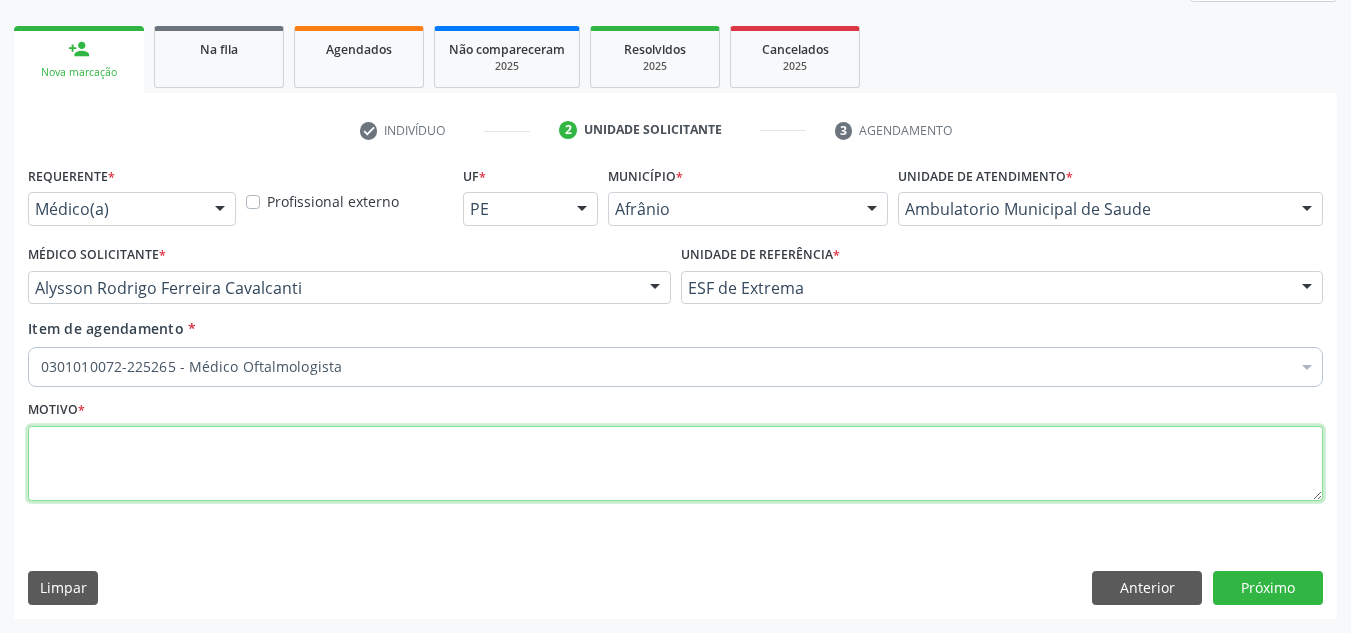 click at bounding box center [675, 464] 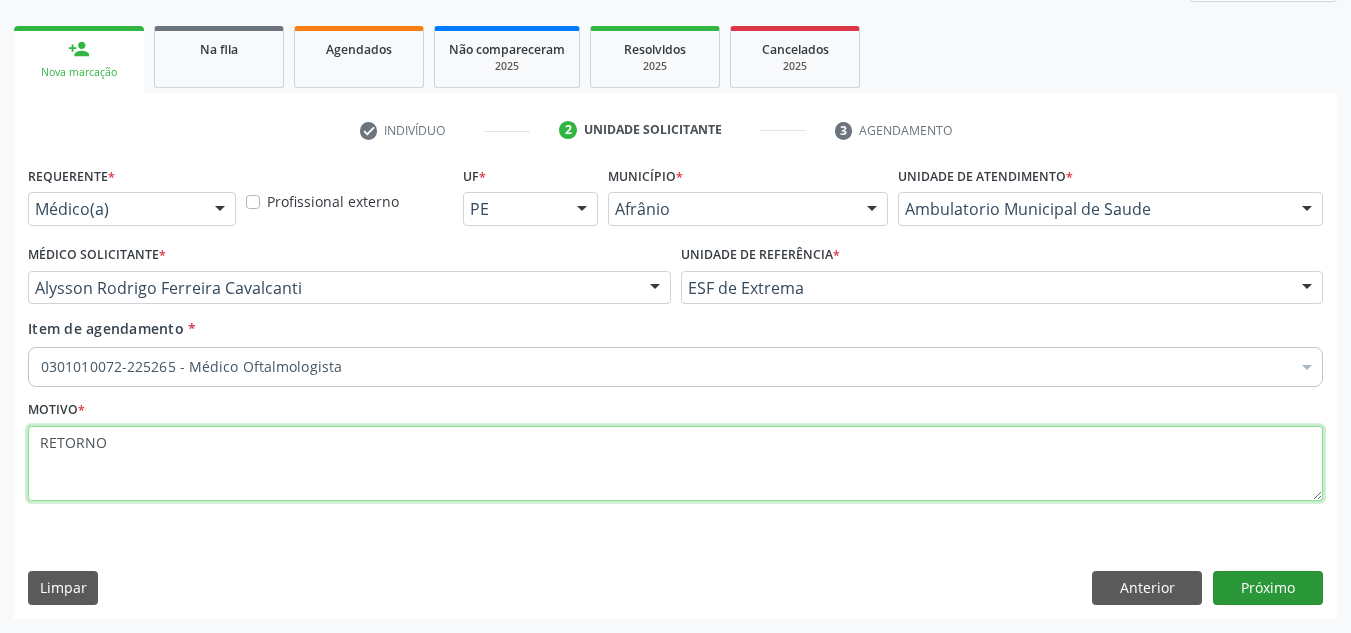 type on "RETORNO" 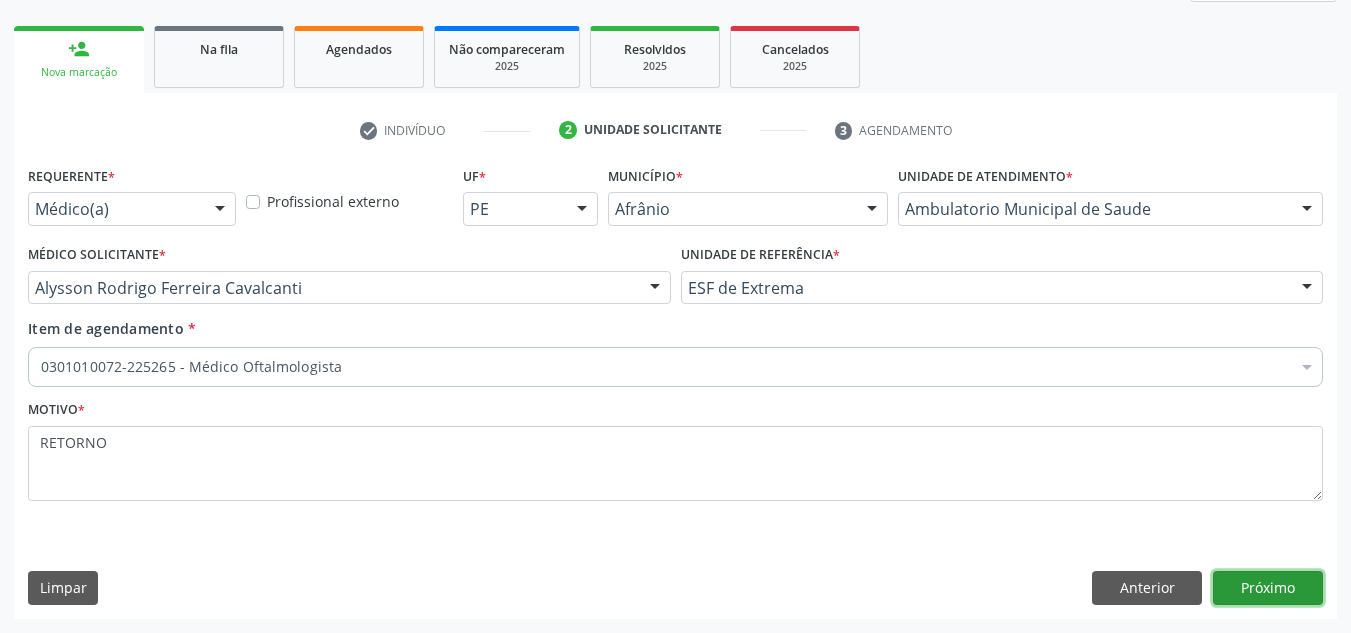 click on "Próximo" at bounding box center (1268, 588) 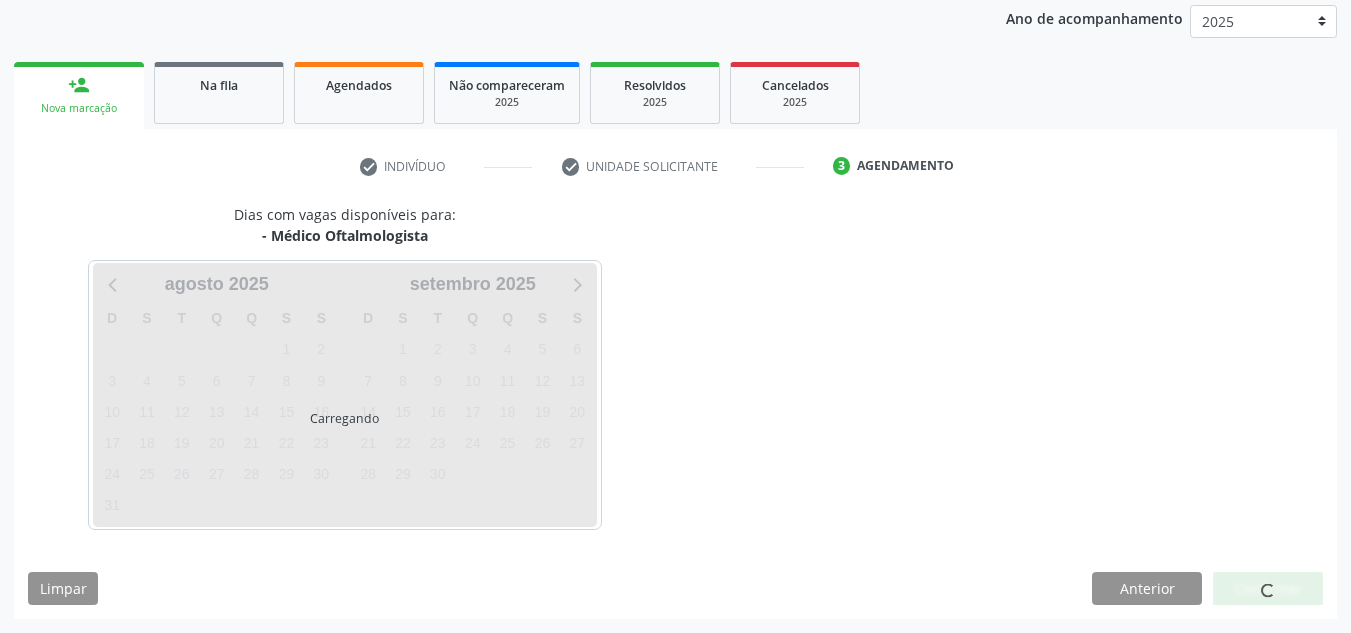 scroll, scrollTop: 237, scrollLeft: 0, axis: vertical 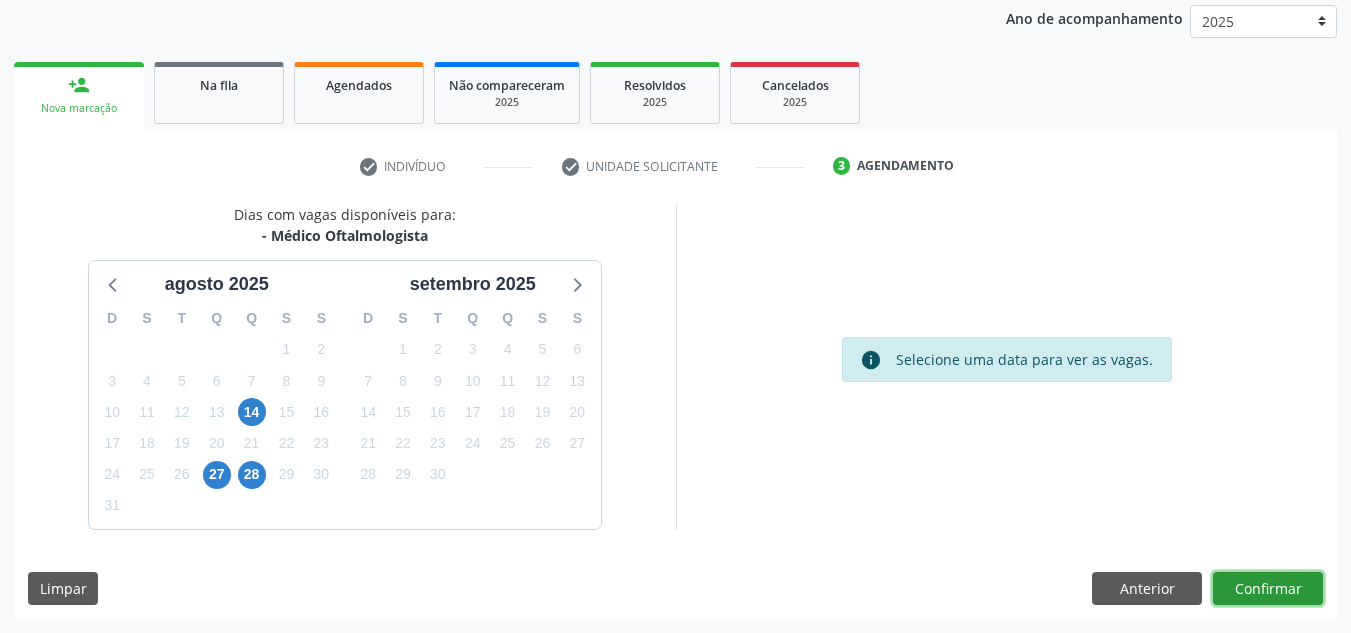 click on "Confirmar" at bounding box center [1268, 589] 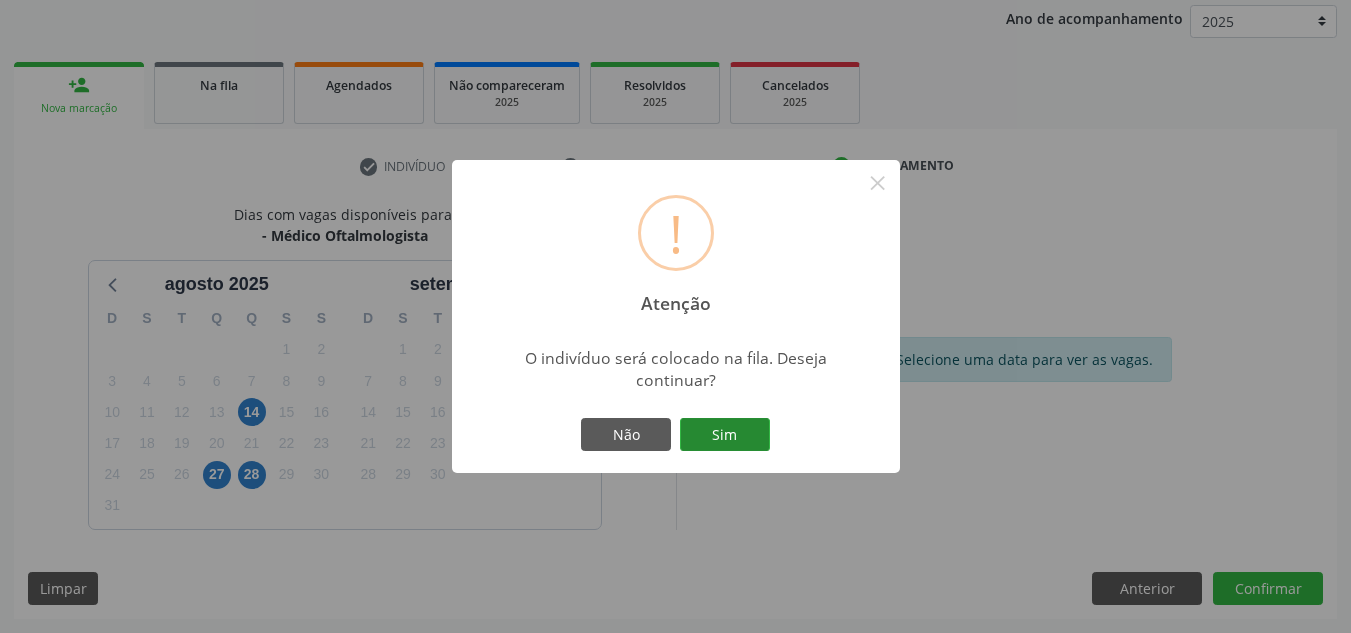 click on "Sim" at bounding box center [725, 435] 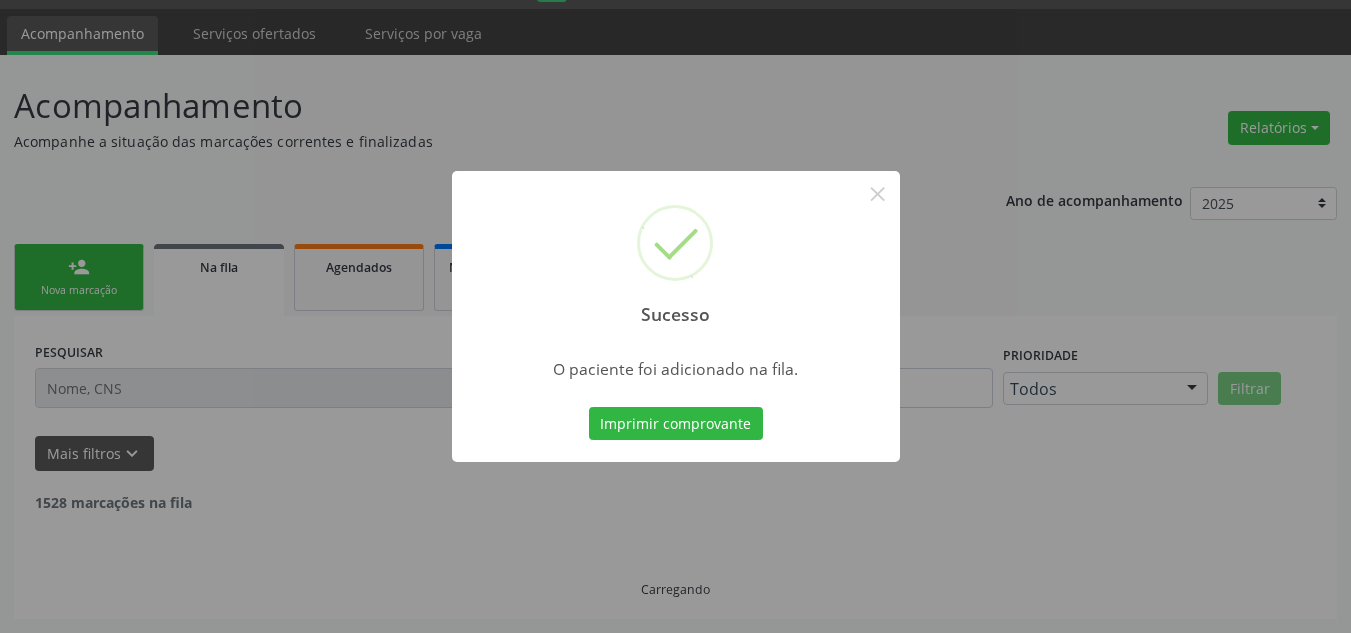 scroll, scrollTop: 34, scrollLeft: 0, axis: vertical 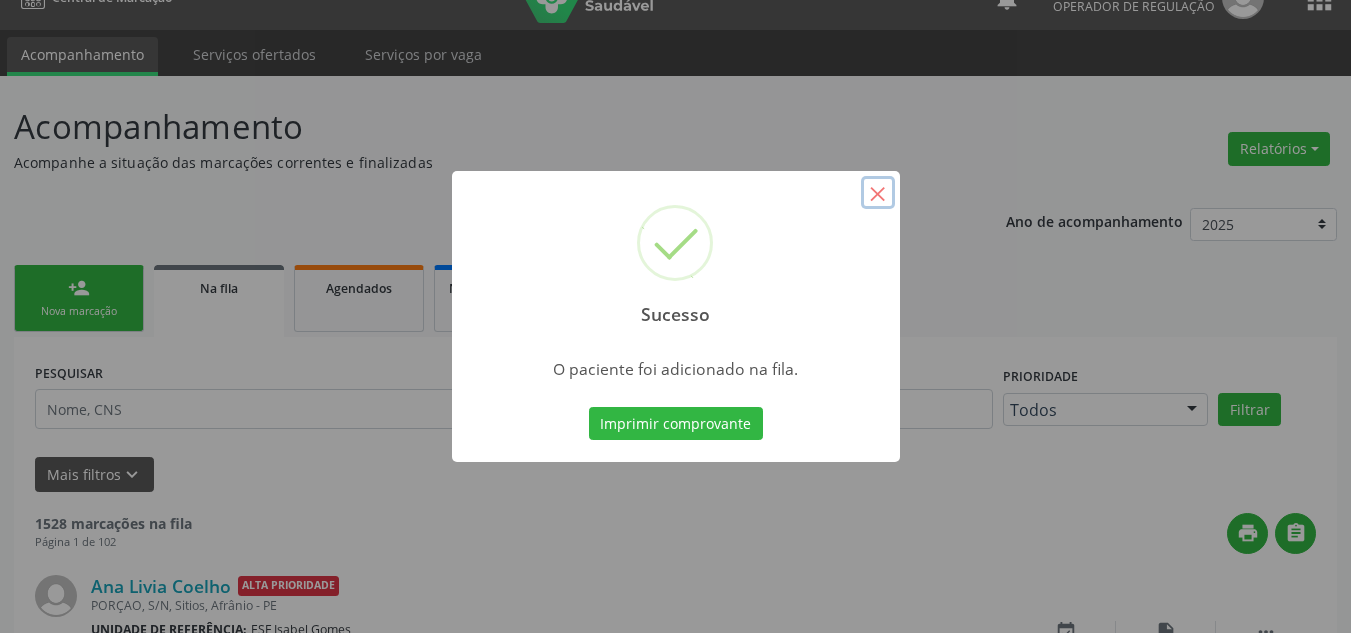 click on "×" at bounding box center (878, 193) 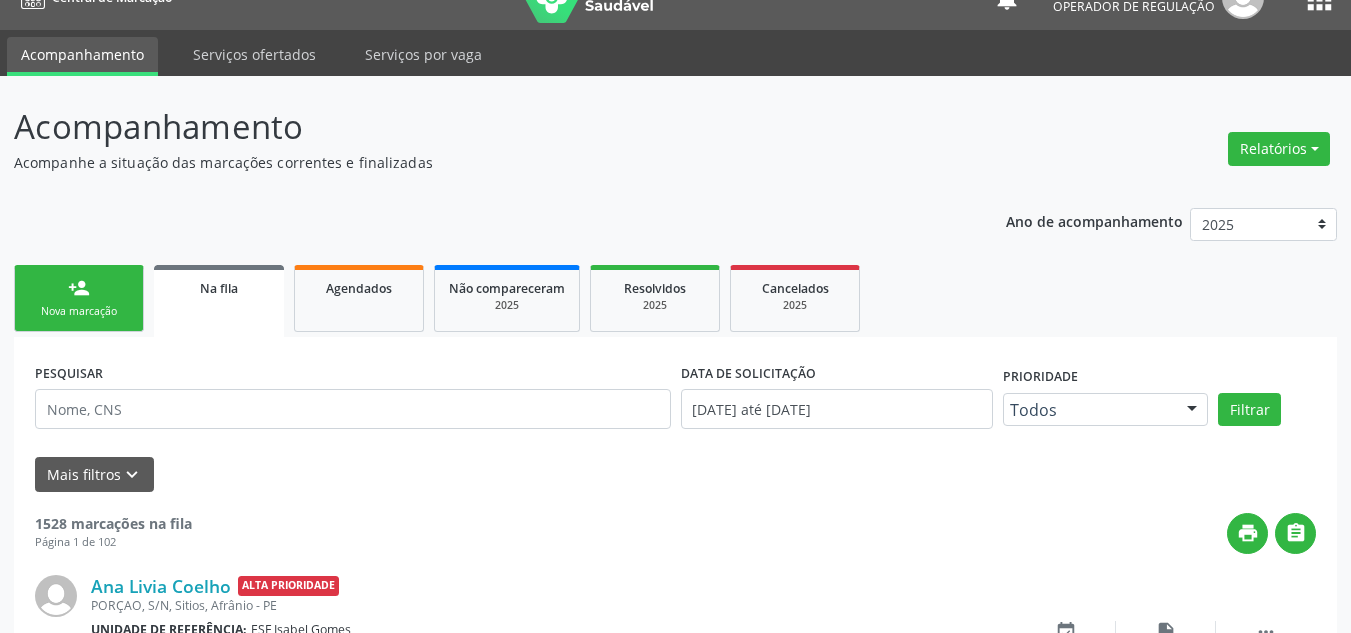 drag, startPoint x: 50, startPoint y: 292, endPoint x: 69, endPoint y: 290, distance: 19.104973 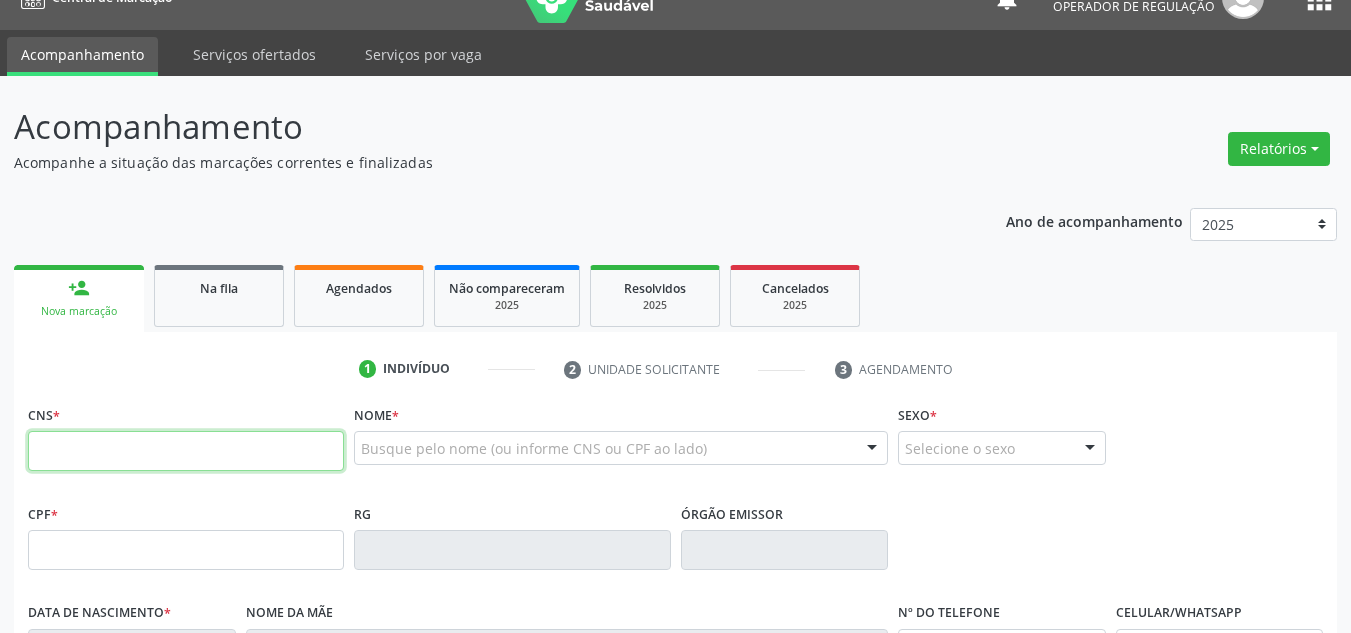 click at bounding box center [186, 451] 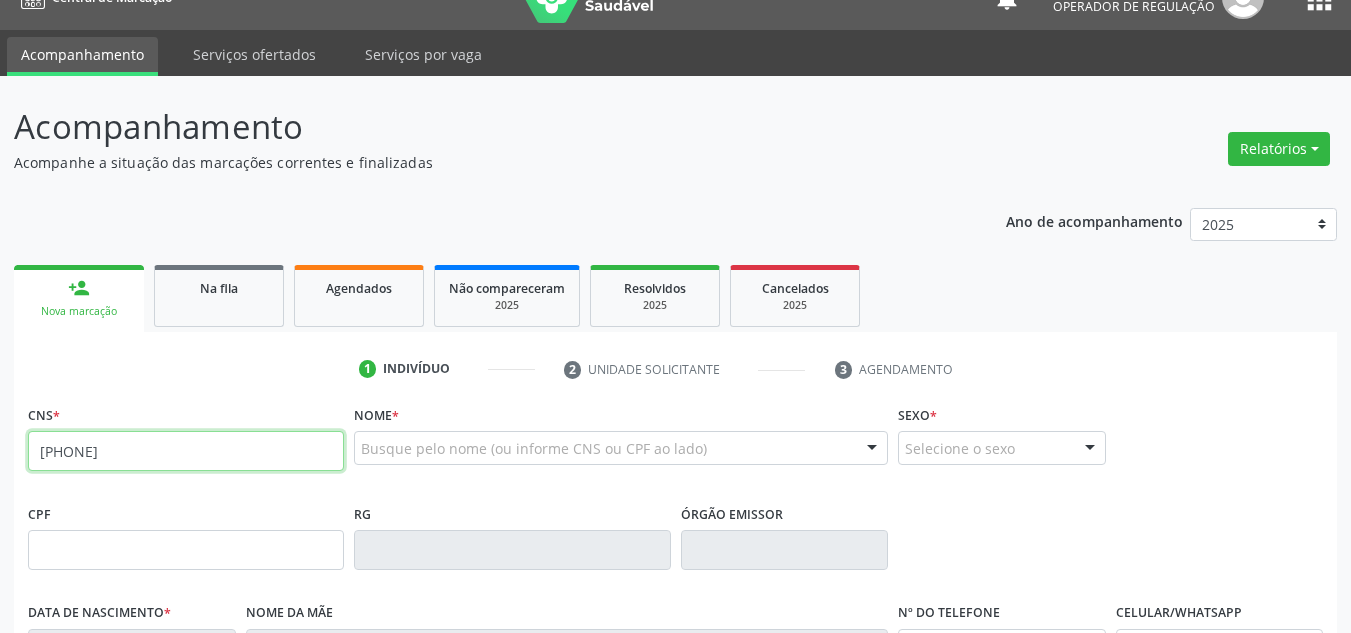 type on "705 2034 3615 1878" 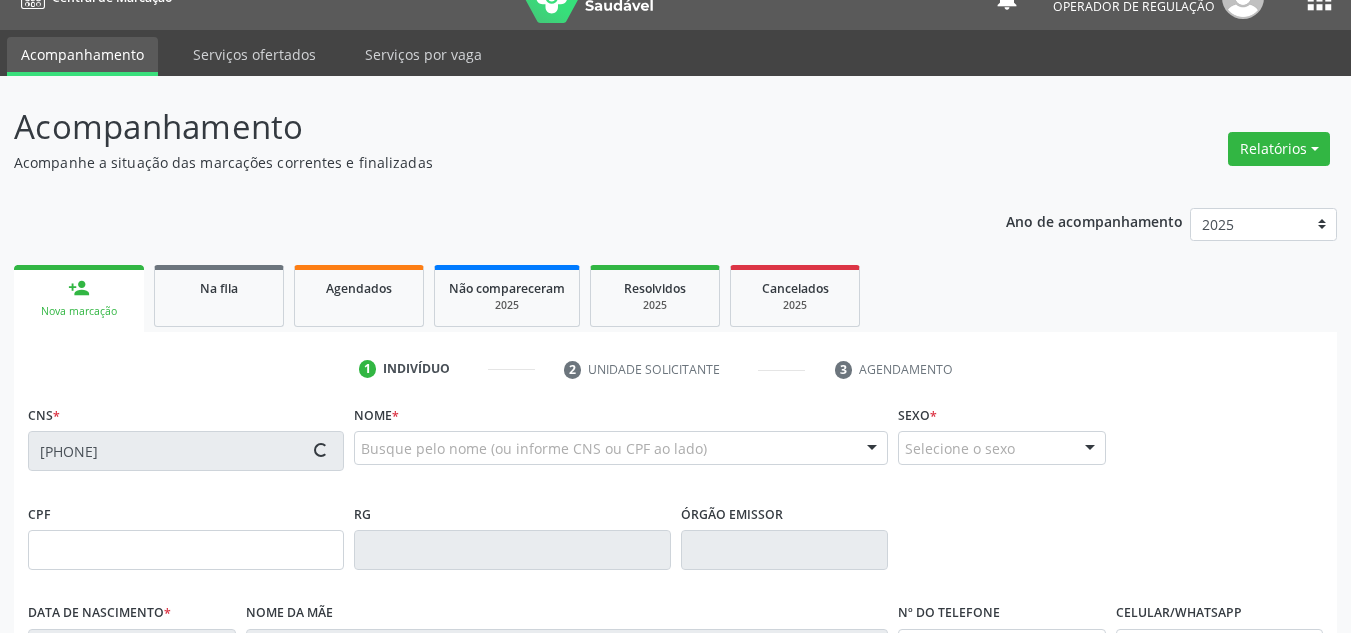 type on "001.797.405-47" 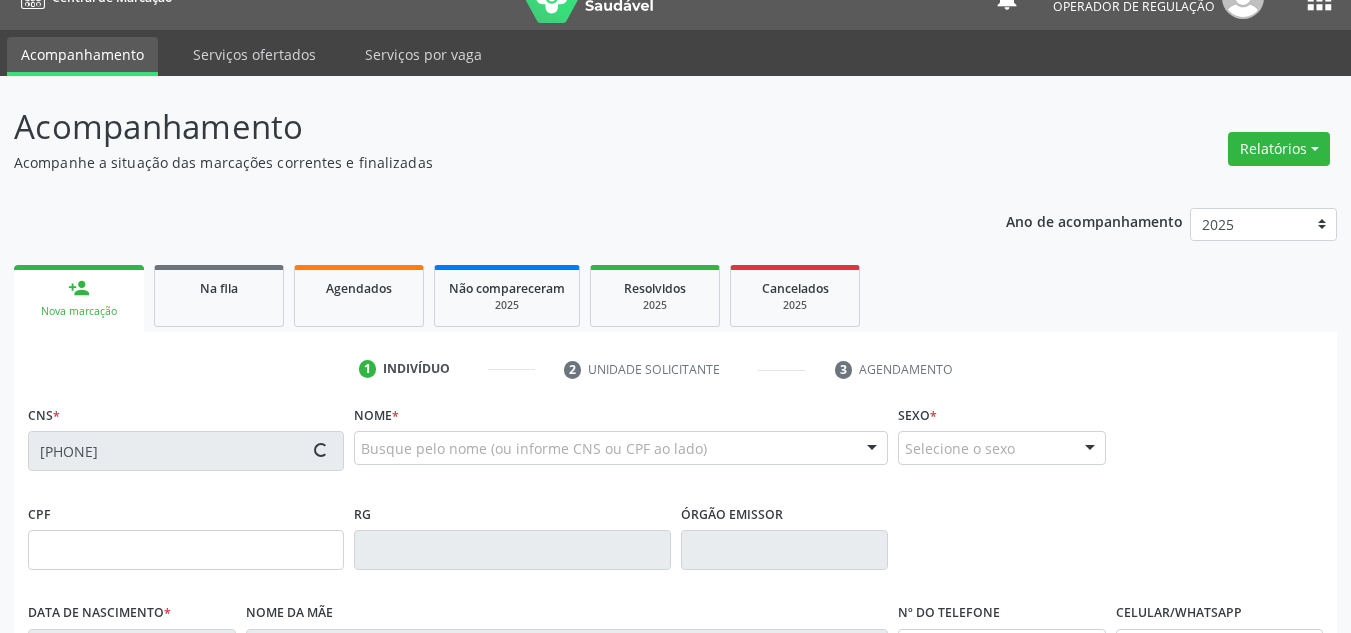 type on "04/03/1968" 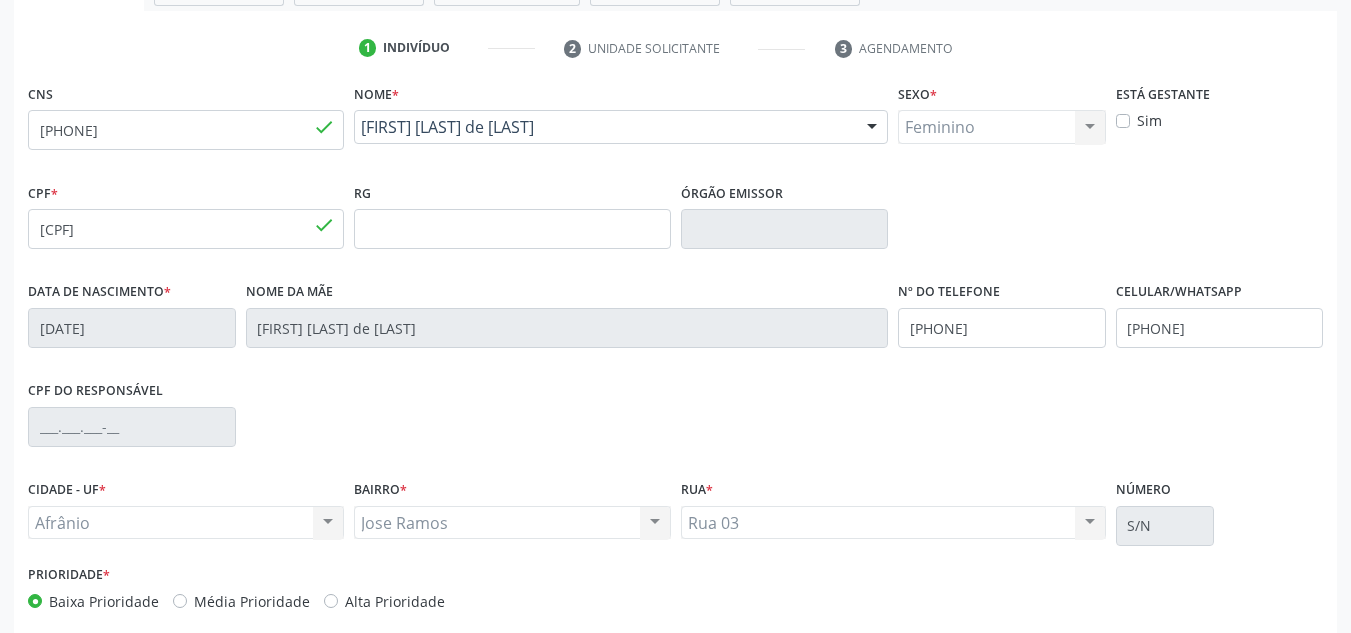scroll, scrollTop: 451, scrollLeft: 0, axis: vertical 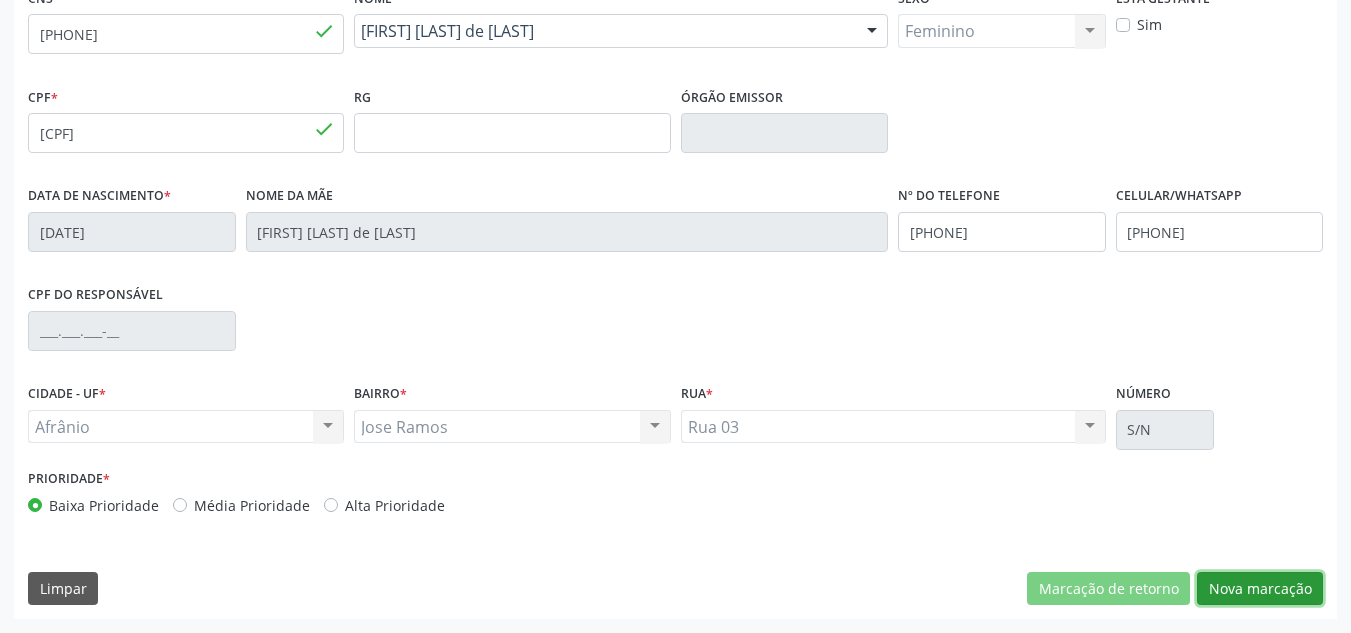 click on "Nova marcação" at bounding box center [1260, 589] 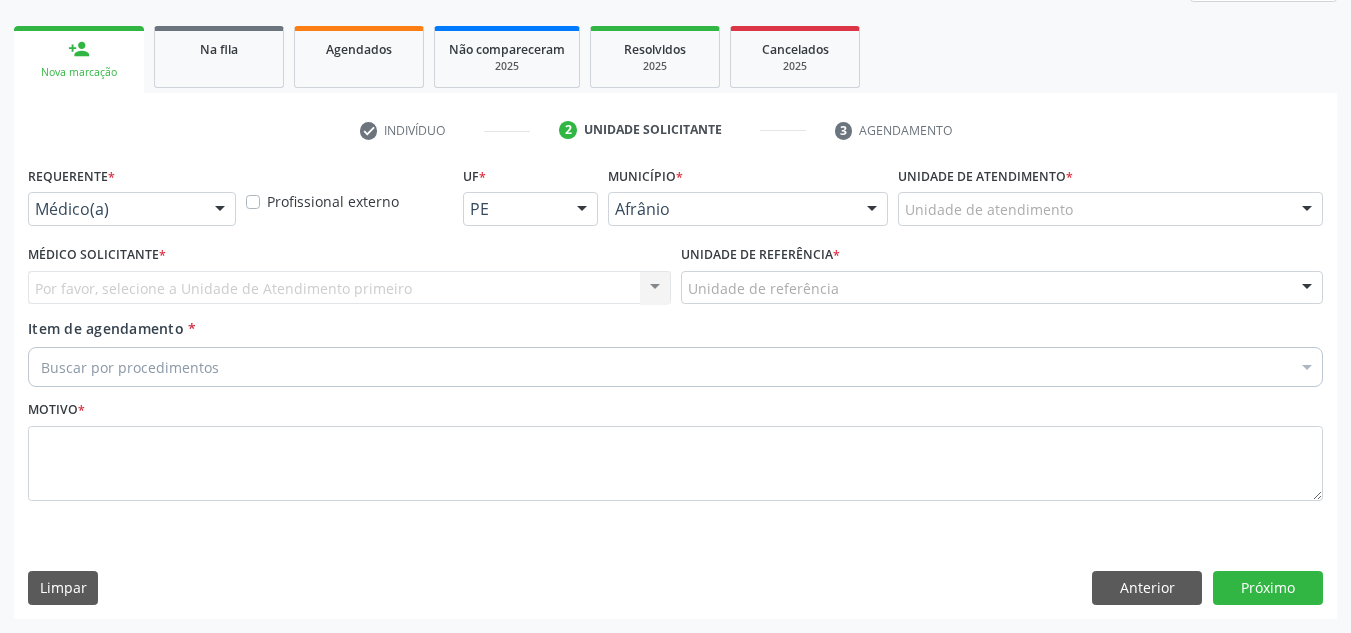 scroll, scrollTop: 273, scrollLeft: 0, axis: vertical 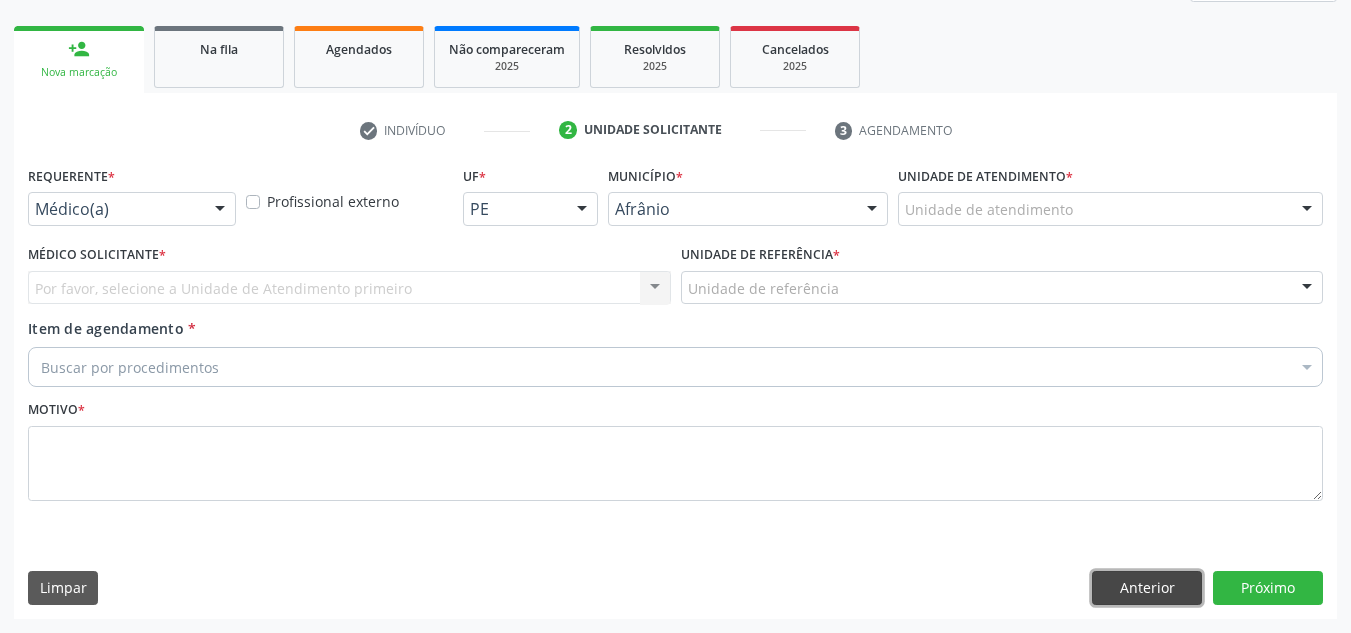click on "Anterior" at bounding box center [1147, 588] 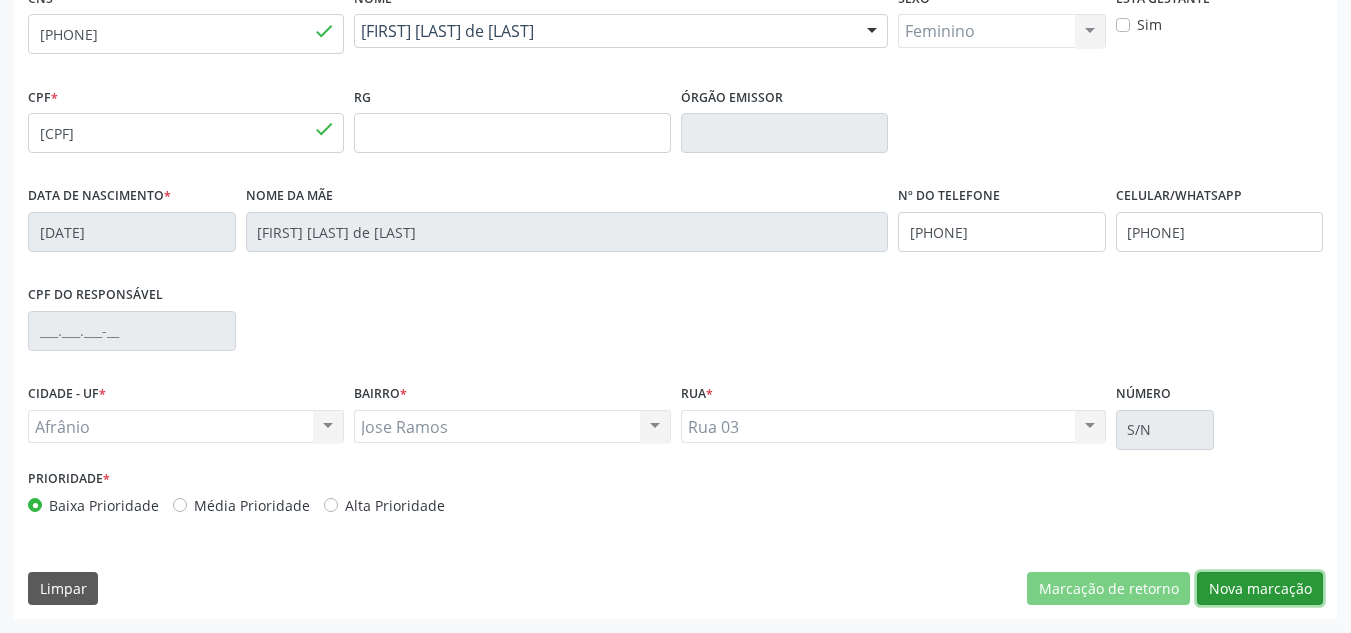 click on "Nova marcação" at bounding box center (1260, 589) 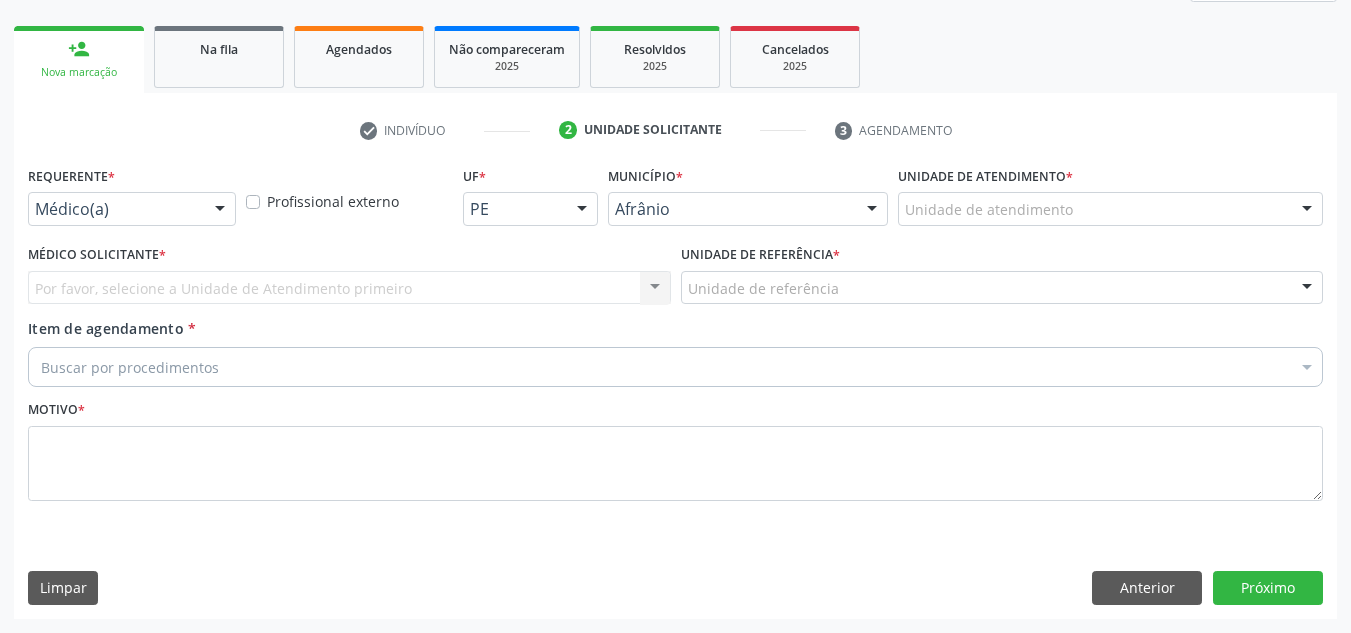 scroll, scrollTop: 273, scrollLeft: 0, axis: vertical 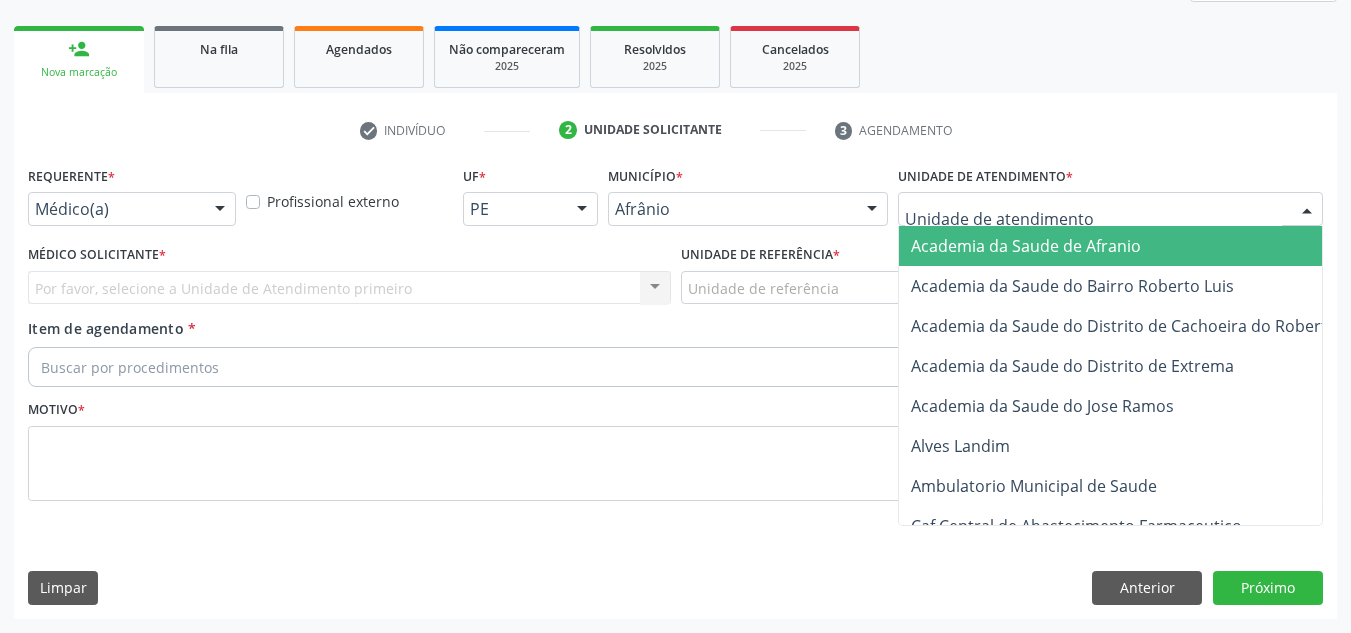 drag, startPoint x: 1141, startPoint y: 203, endPoint x: 1123, endPoint y: 297, distance: 95.707886 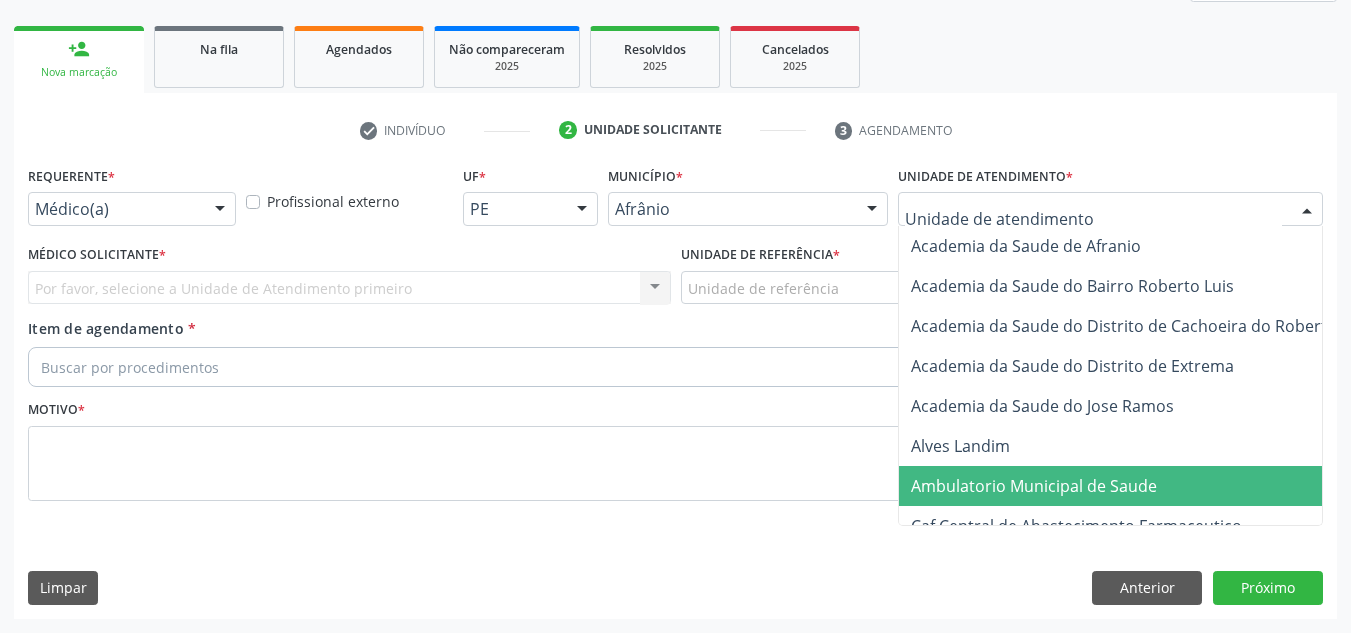 click on "Ambulatorio Municipal de Saude" at bounding box center [1034, 486] 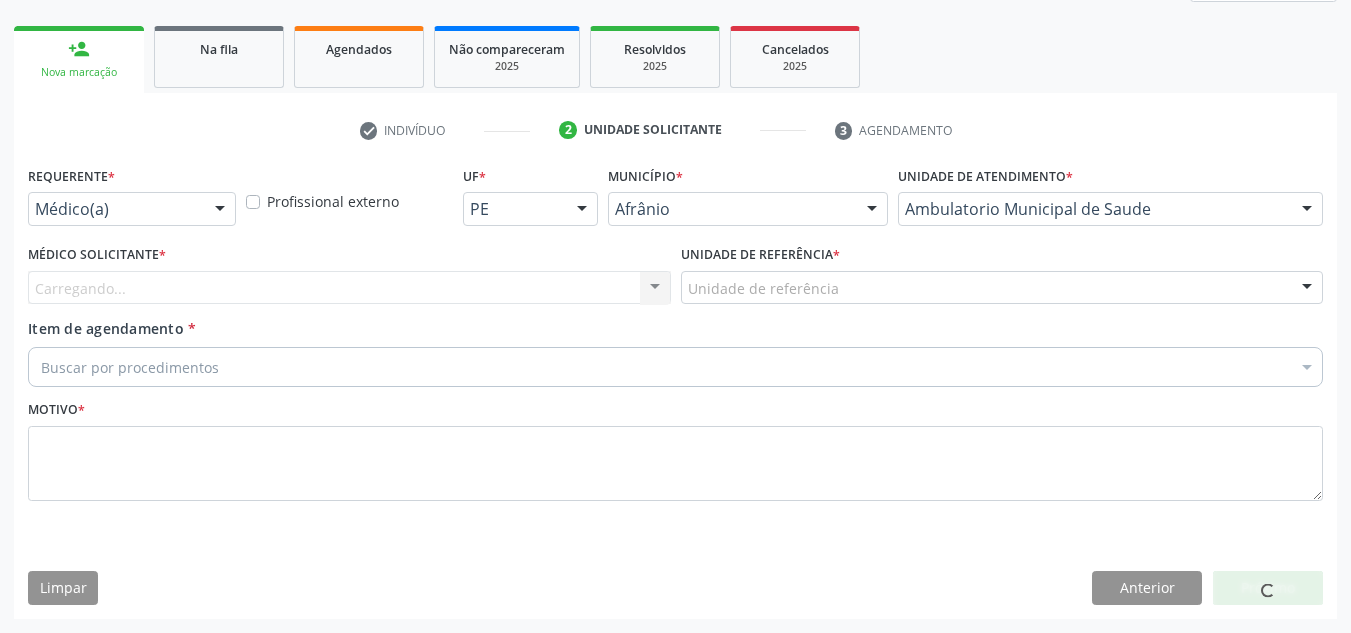 click on "Carregando...
Nenhum resultado encontrado para: "   "
Não há nenhuma opção para ser exibida." at bounding box center [349, 288] 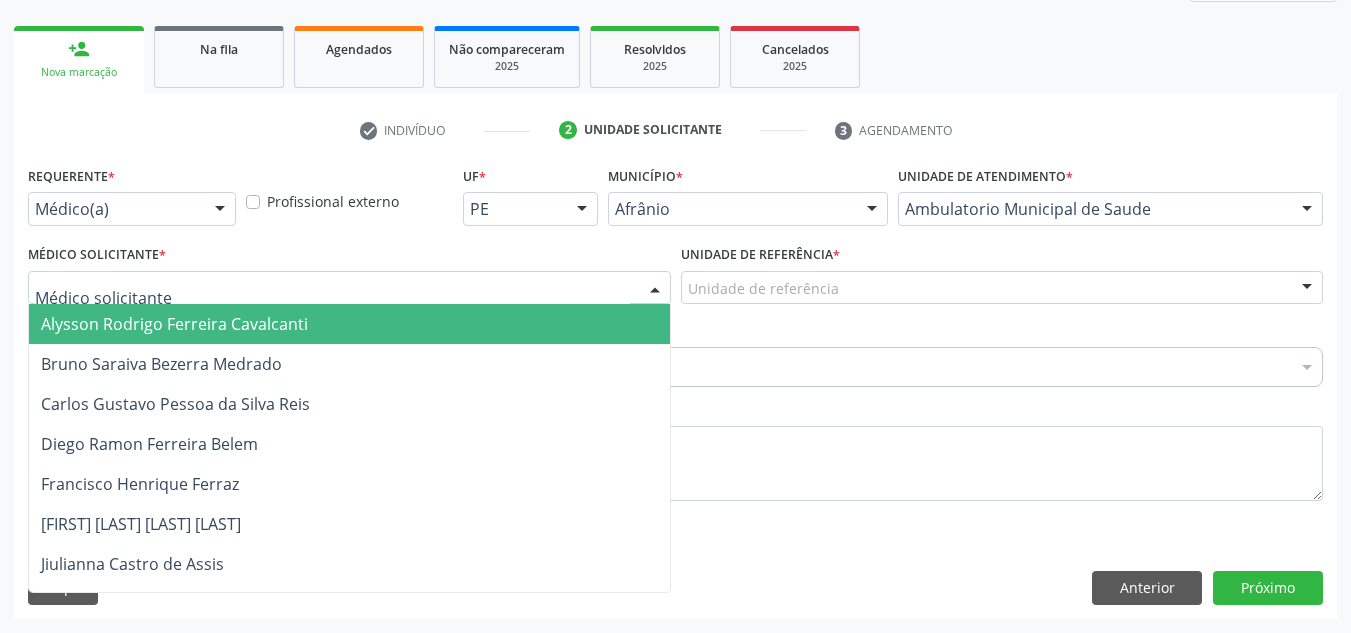 click at bounding box center (349, 288) 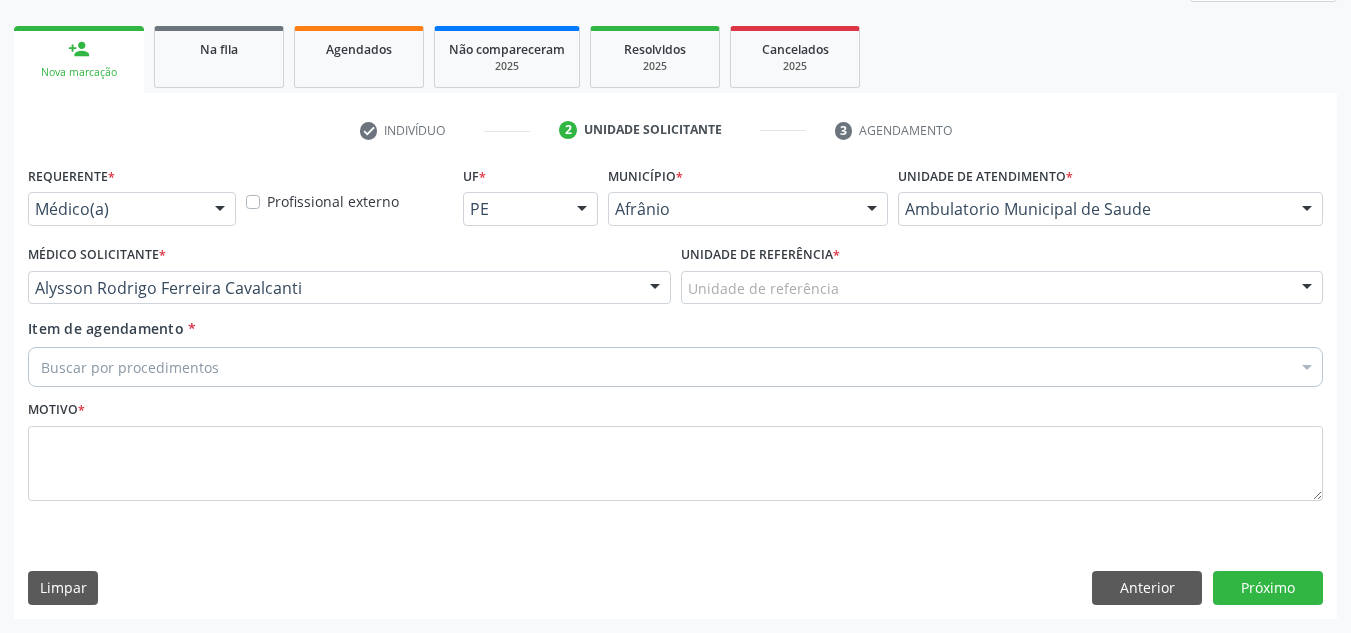 drag, startPoint x: 797, startPoint y: 323, endPoint x: 809, endPoint y: 272, distance: 52.392746 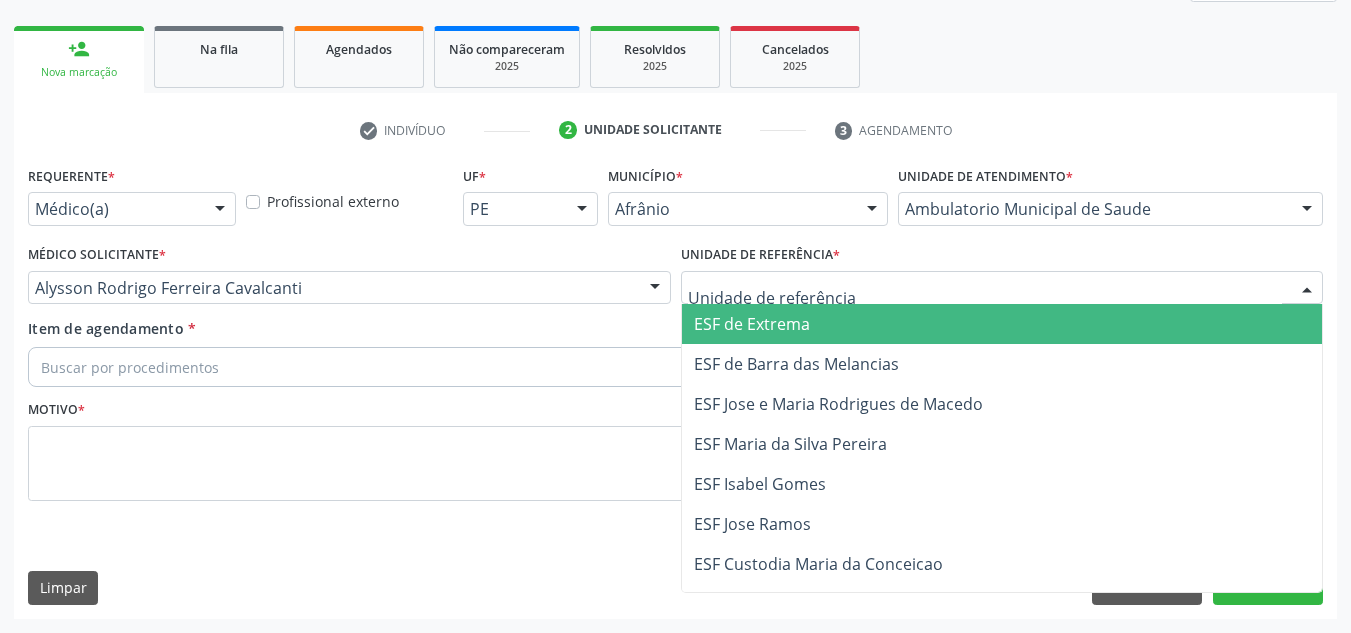 click at bounding box center (1002, 288) 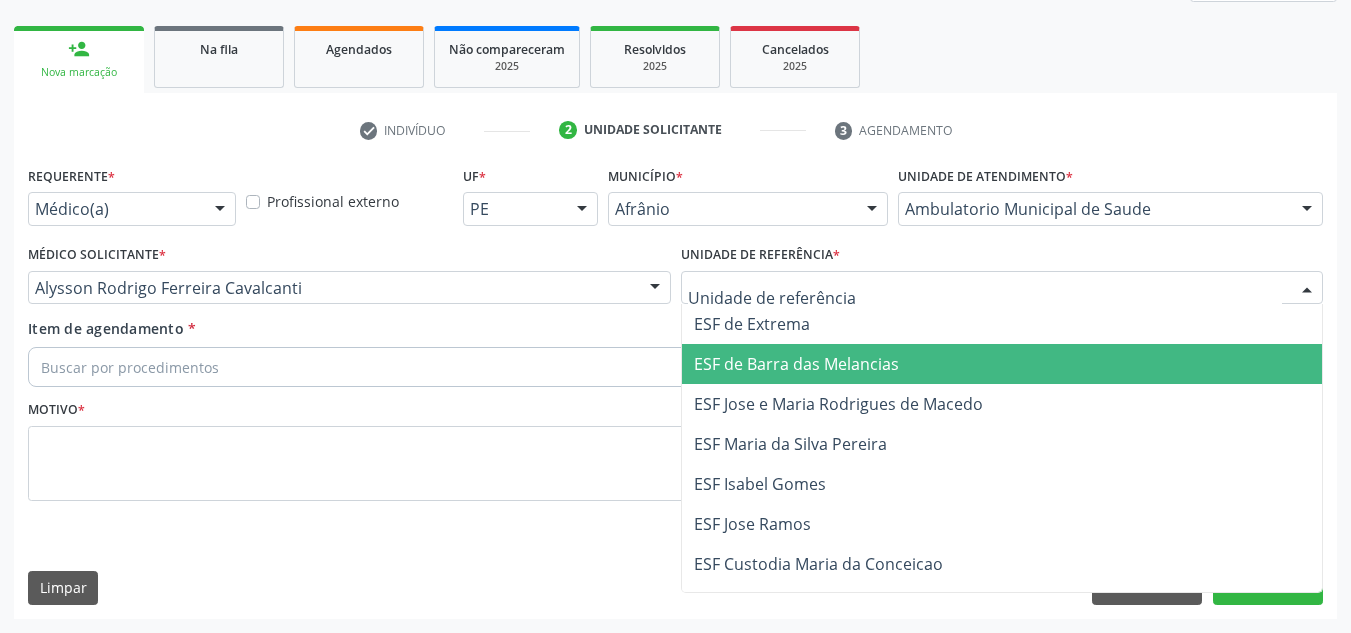 click on "ESF de Barra das Melancias" at bounding box center [796, 364] 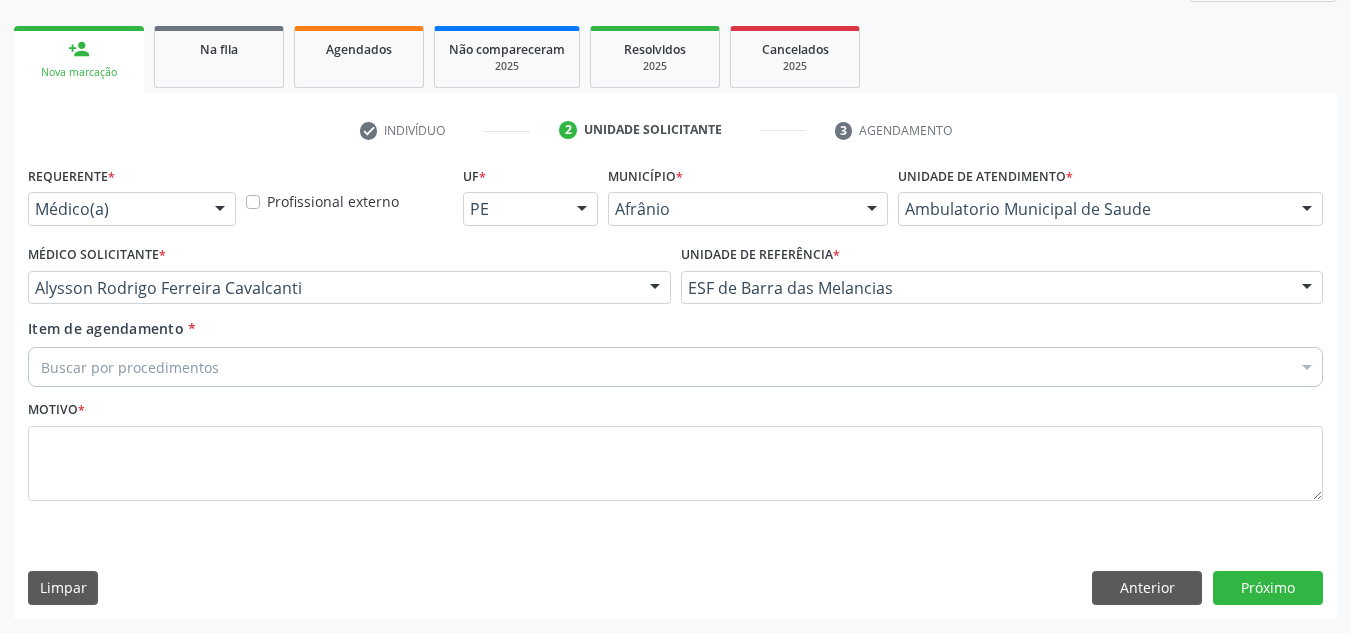 click on "Buscar por procedimentos" at bounding box center (675, 367) 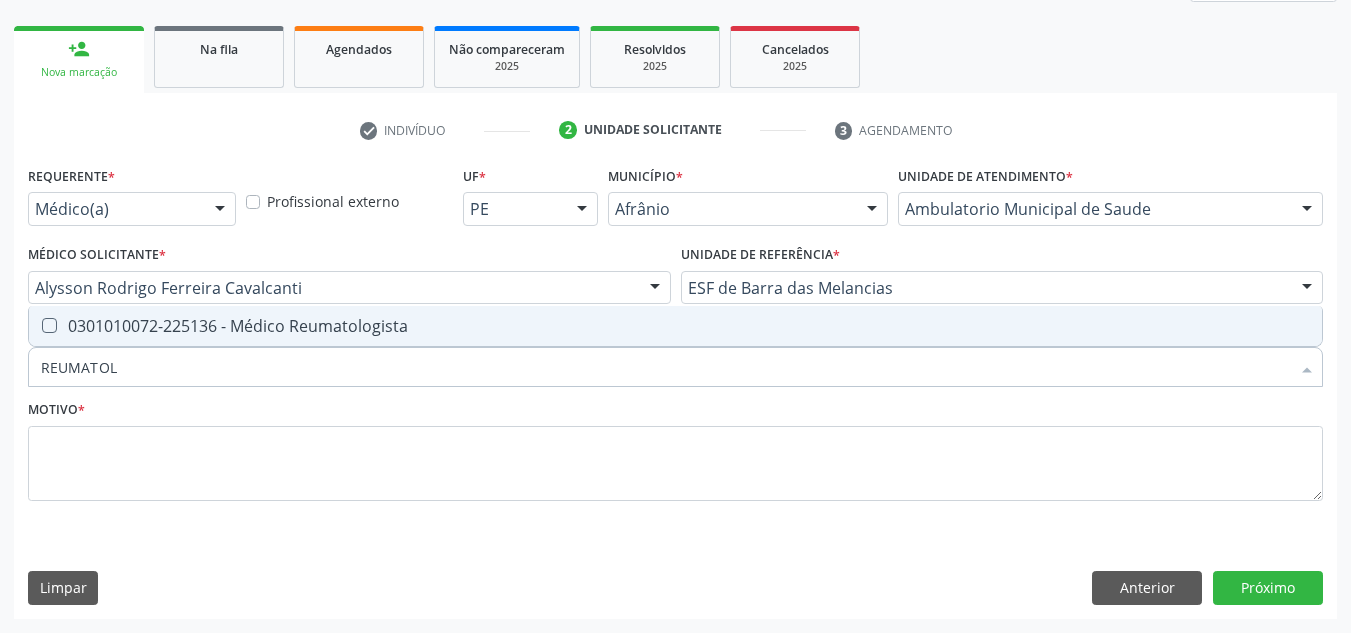 type on "REUMATOLO" 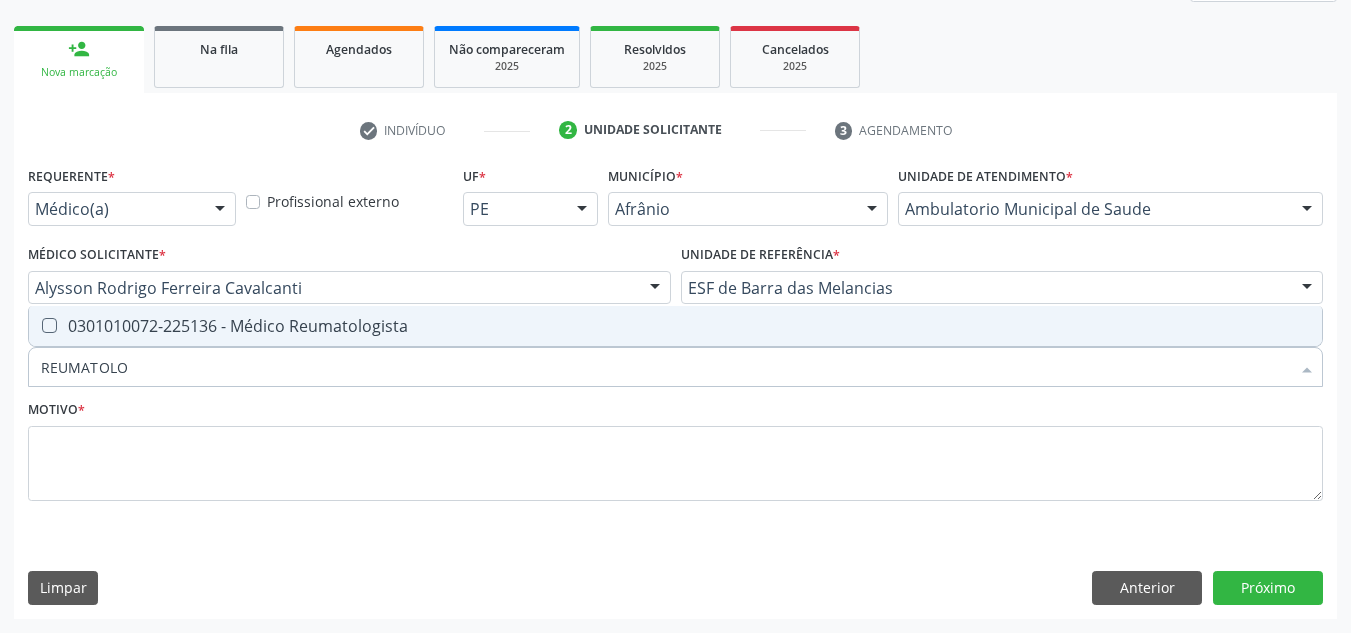 click on "0301010072-225136 - Médico Reumatologista" at bounding box center [675, 326] 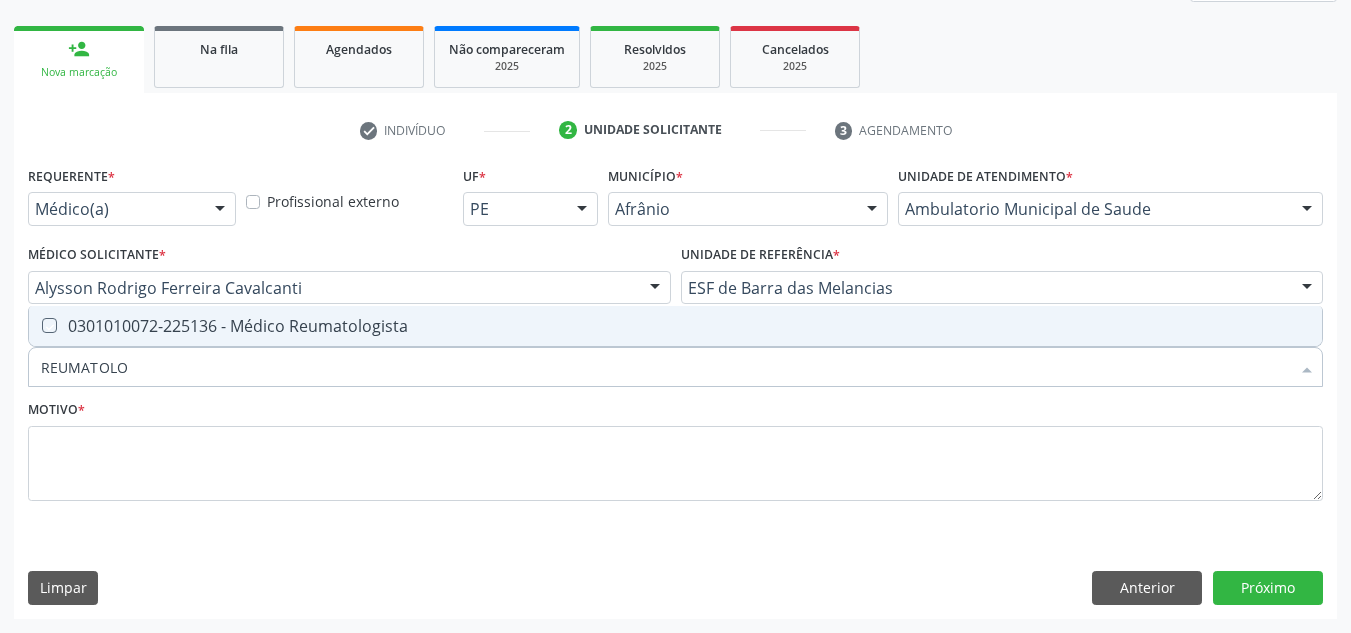 checkbox on "true" 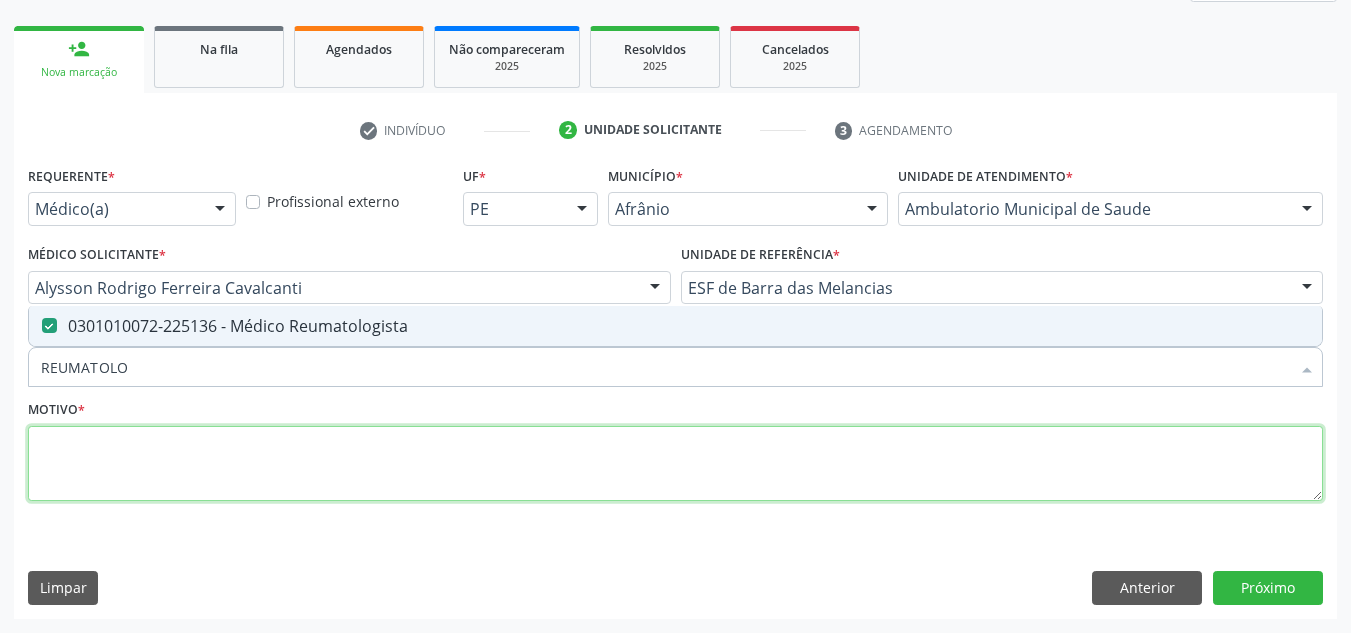 click at bounding box center [675, 464] 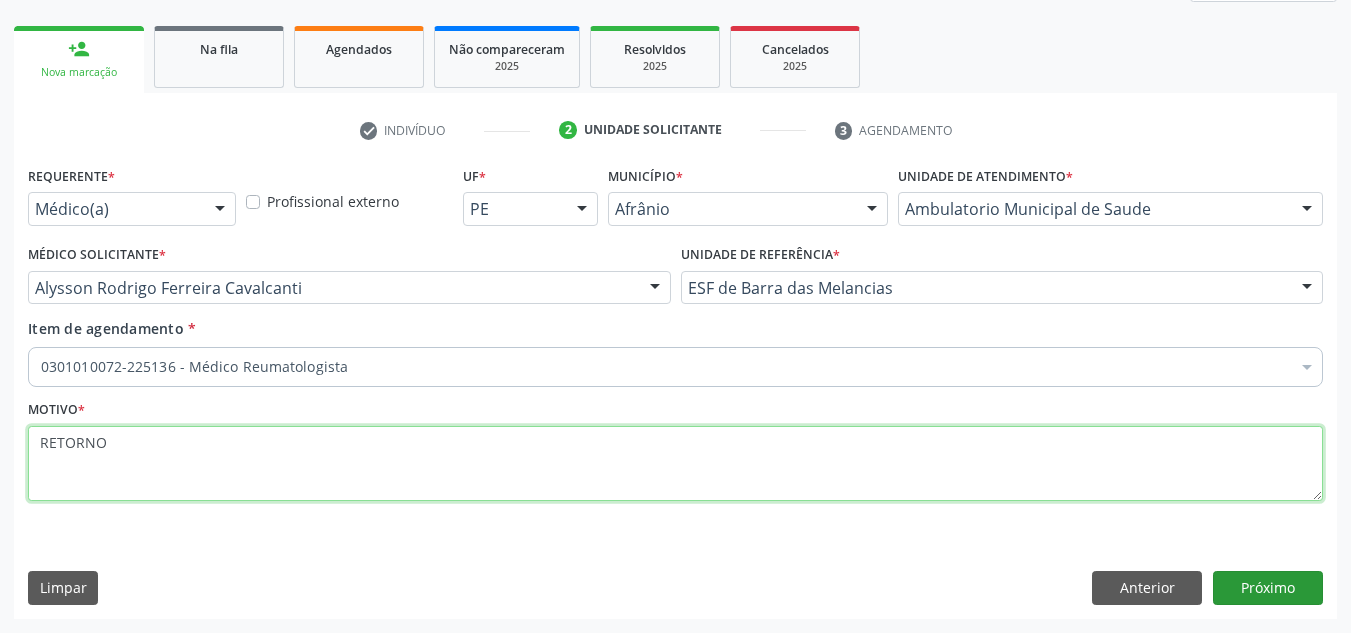 type on "RETORNO" 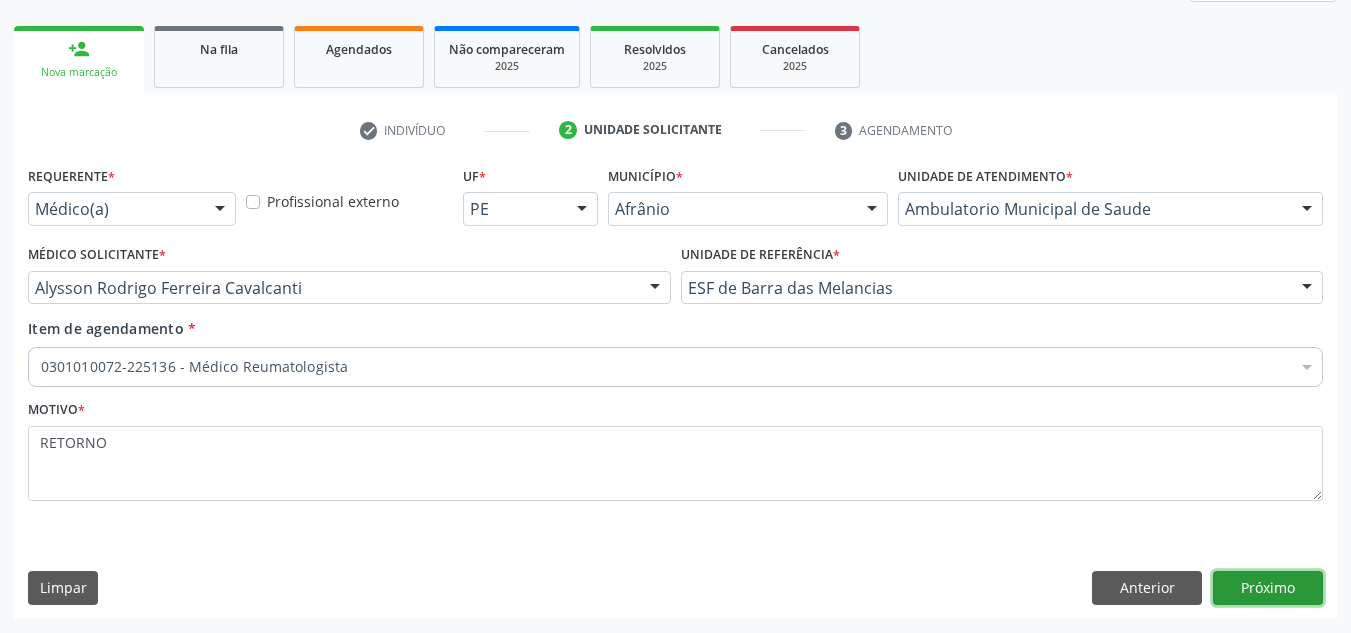 click on "Próximo" at bounding box center [1268, 588] 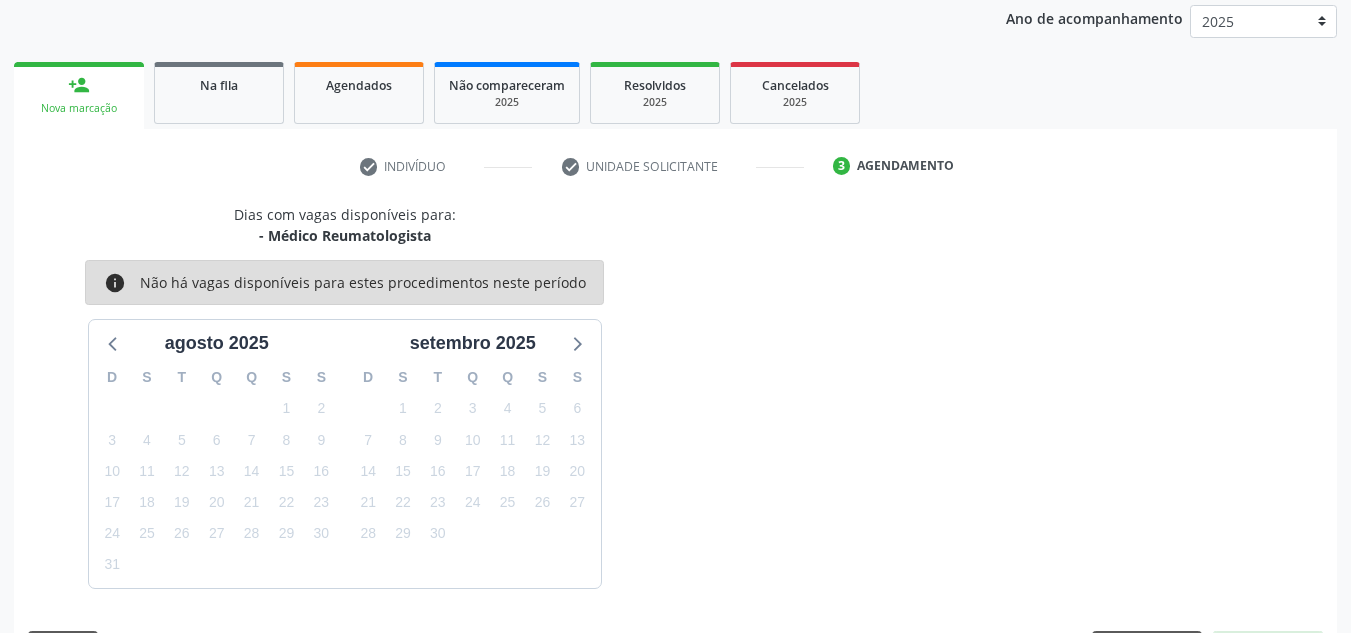 scroll, scrollTop: 273, scrollLeft: 0, axis: vertical 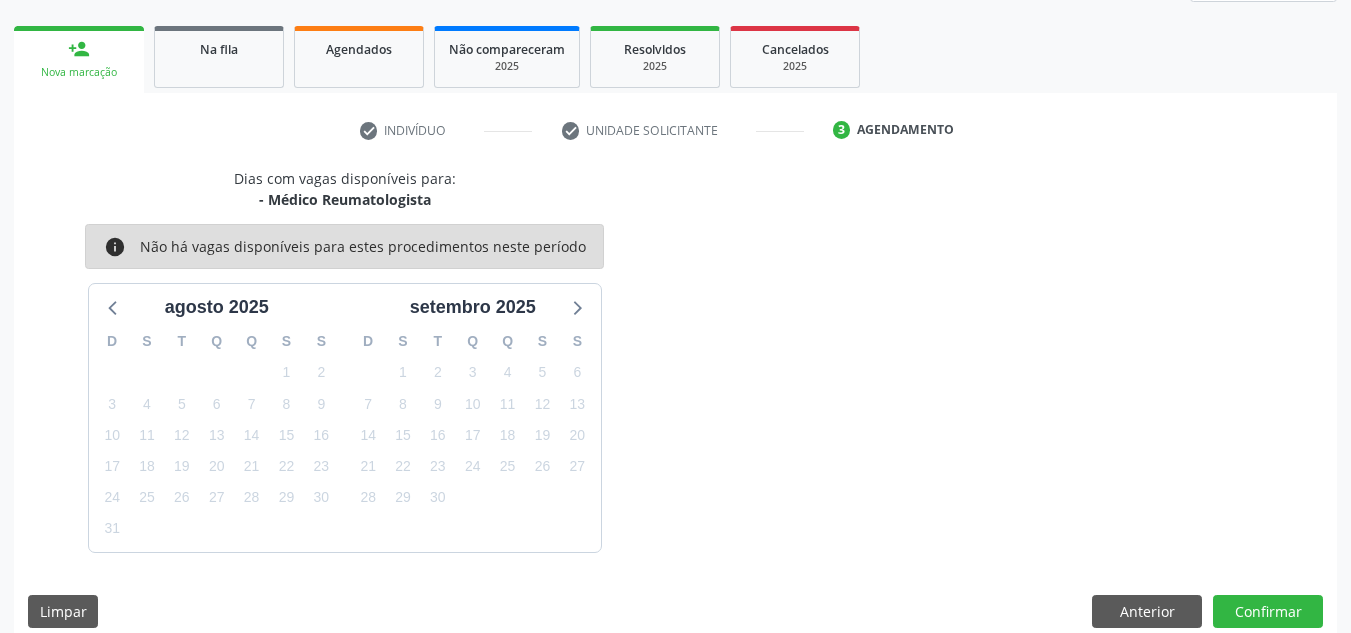 click on "Dias com vagas disponíveis para:
- Médico Reumatologista
info
Não há vagas disponíveis para estes procedimentos neste período
agosto 2025 D S T Q Q S S 27 28 29 30 31 1 2 3 4 5 6 7 8 9 10 11 12 13 14 15 16 17 18 19 20 21 22 23 24 25 26 27 28 29 30 31 1 2 3 4 5 6 setembro 2025 D S T Q Q S S 31 1 2 3 4 5 6 7 8 9 10 11 12 13 14 15 16 17 18 19 20 21 22 23 24 25 26 27 28 29 30 1 2 3 4 5 6 7 8 9 10 11
Limpar
Anterior
Confirmar" at bounding box center [675, 405] 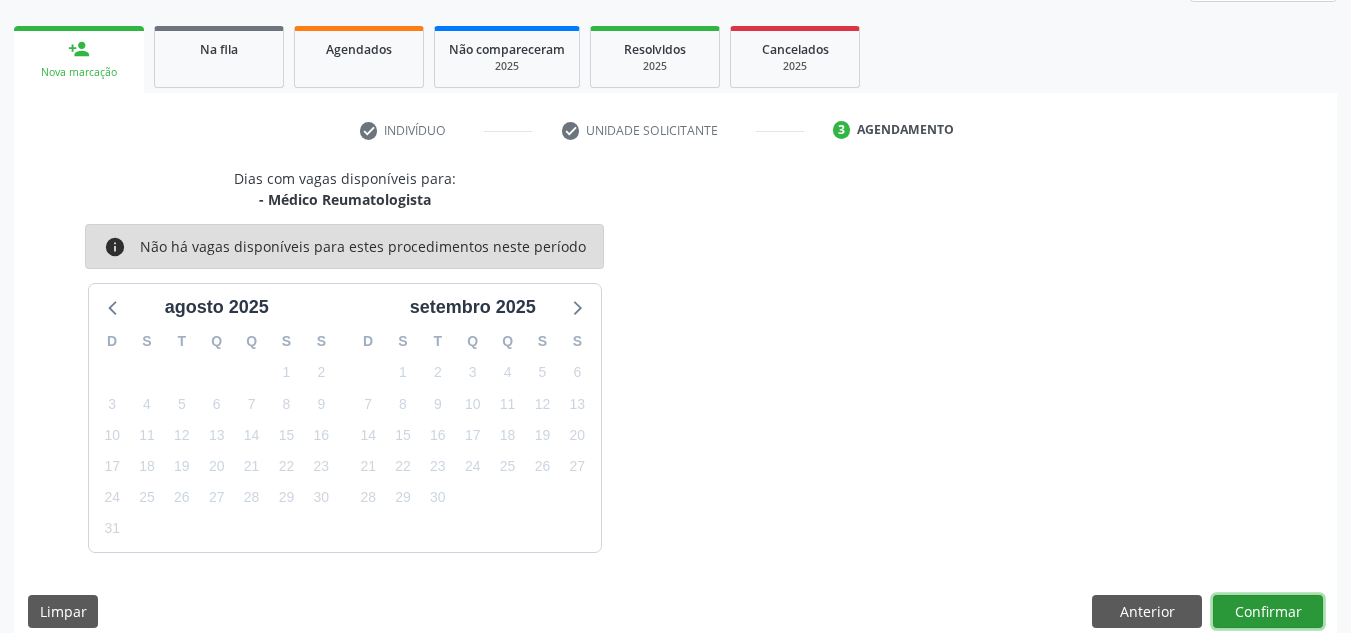 click on "Confirmar" at bounding box center (1268, 612) 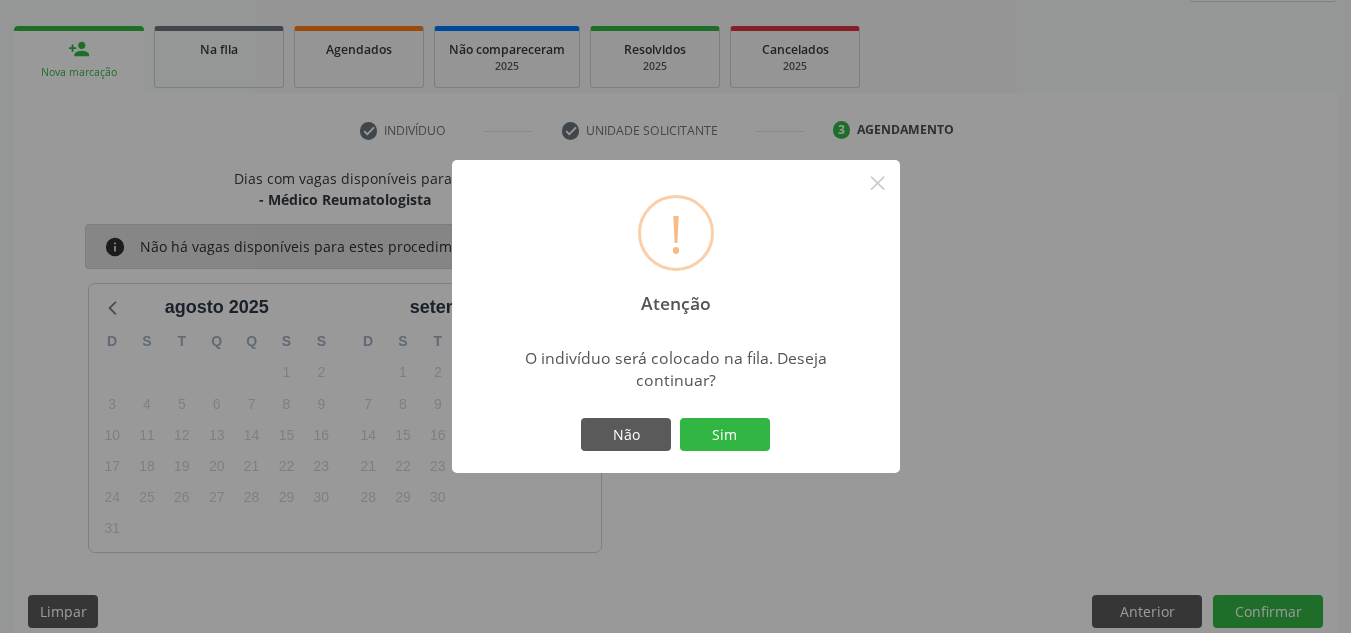 type 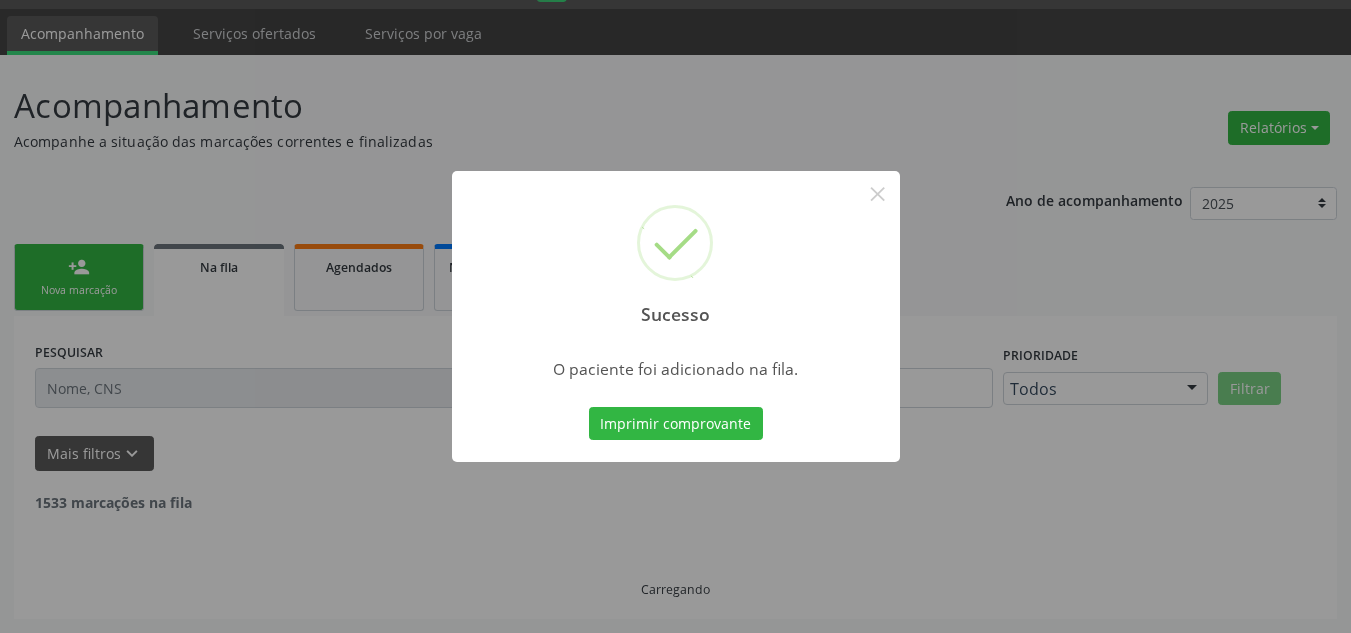 scroll, scrollTop: 34, scrollLeft: 0, axis: vertical 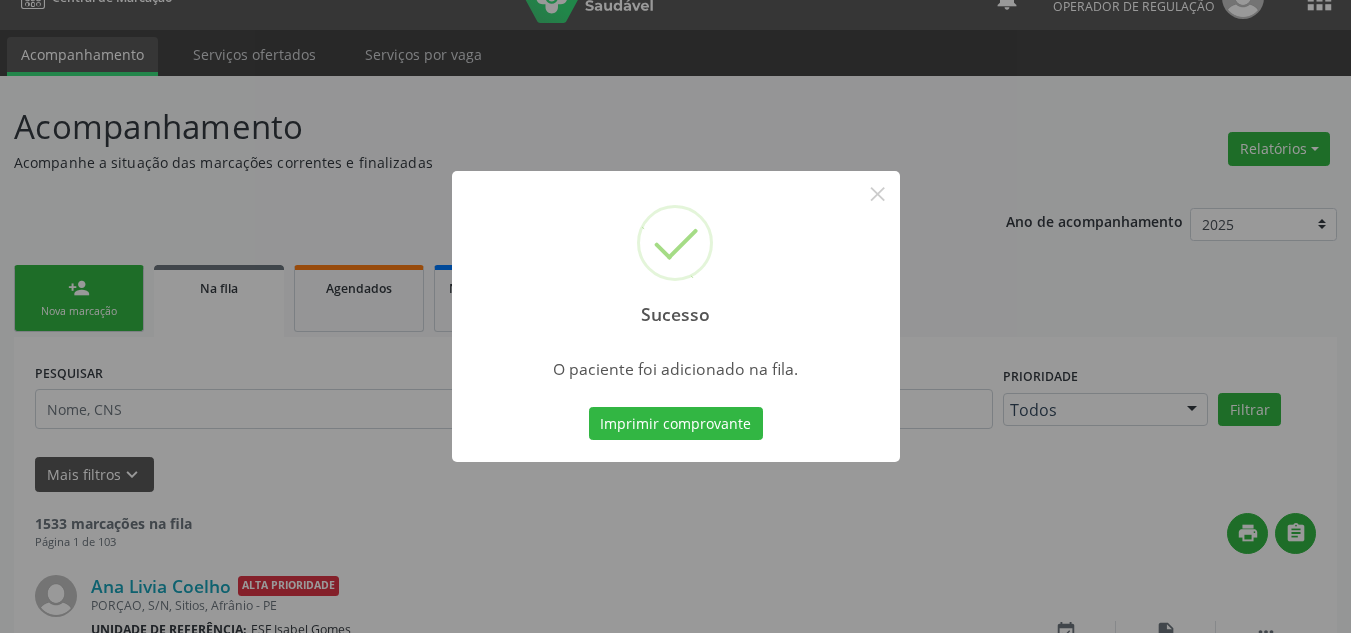 type 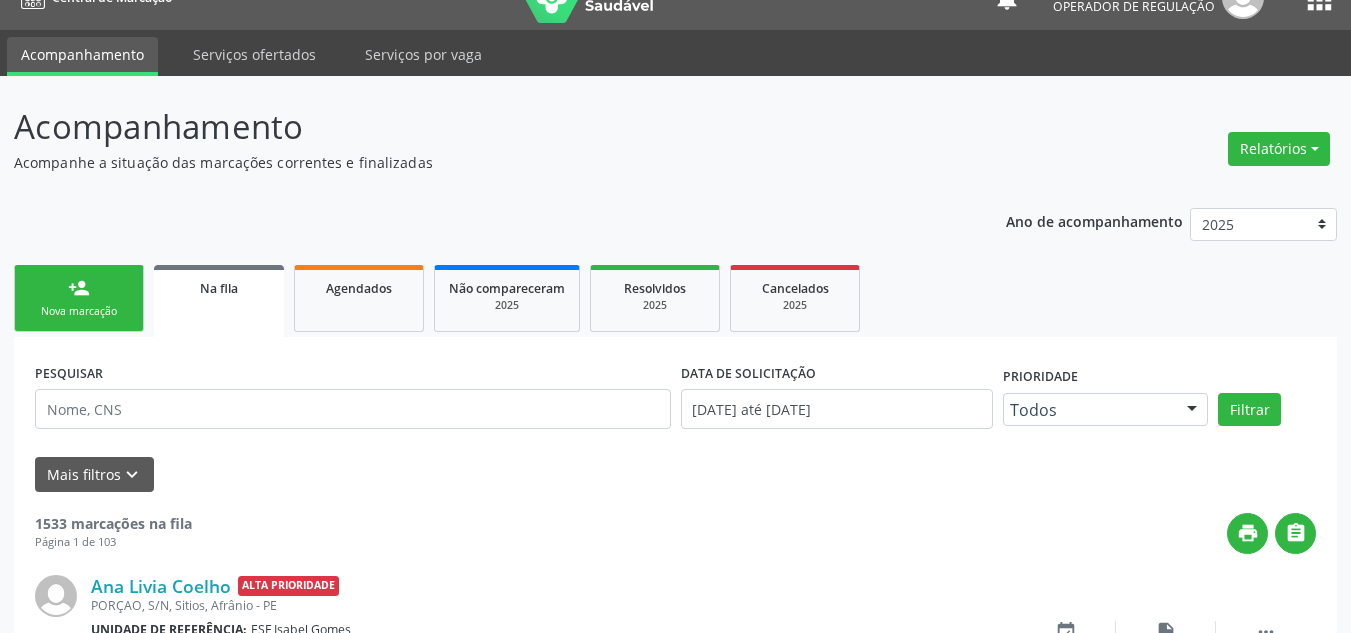 click on "person_add
Nova marcação" at bounding box center [79, 298] 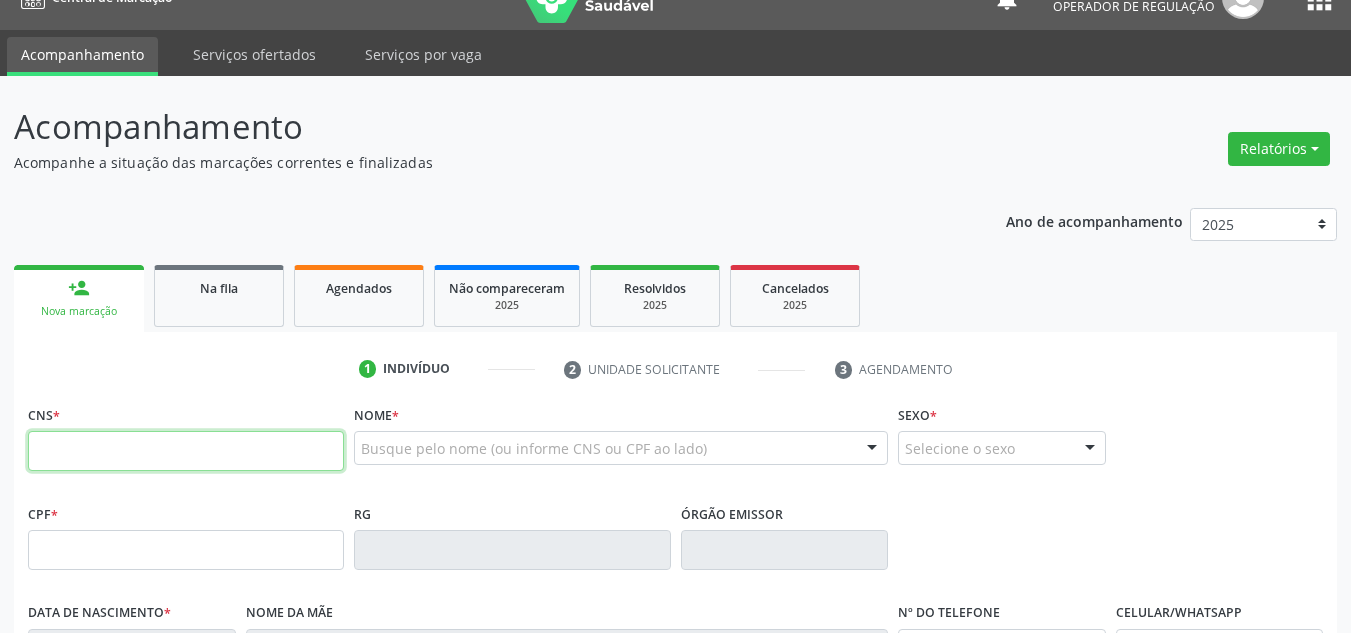click at bounding box center [186, 451] 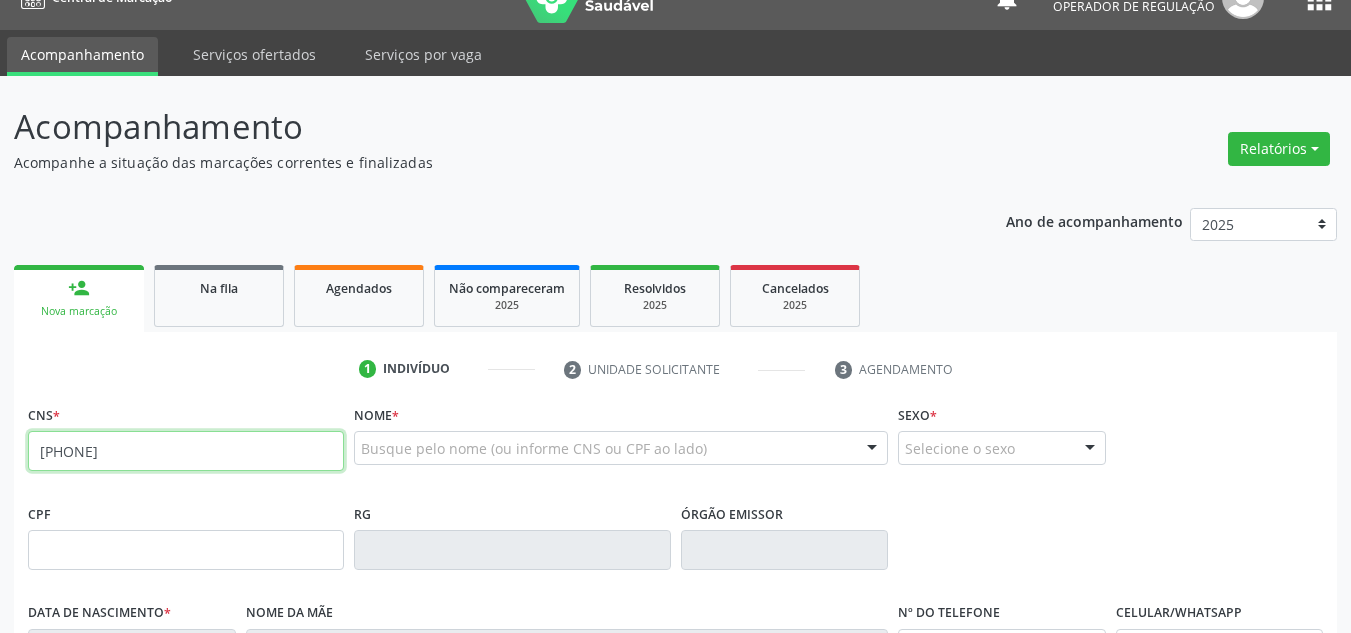 type on "705 2034 3615 1878" 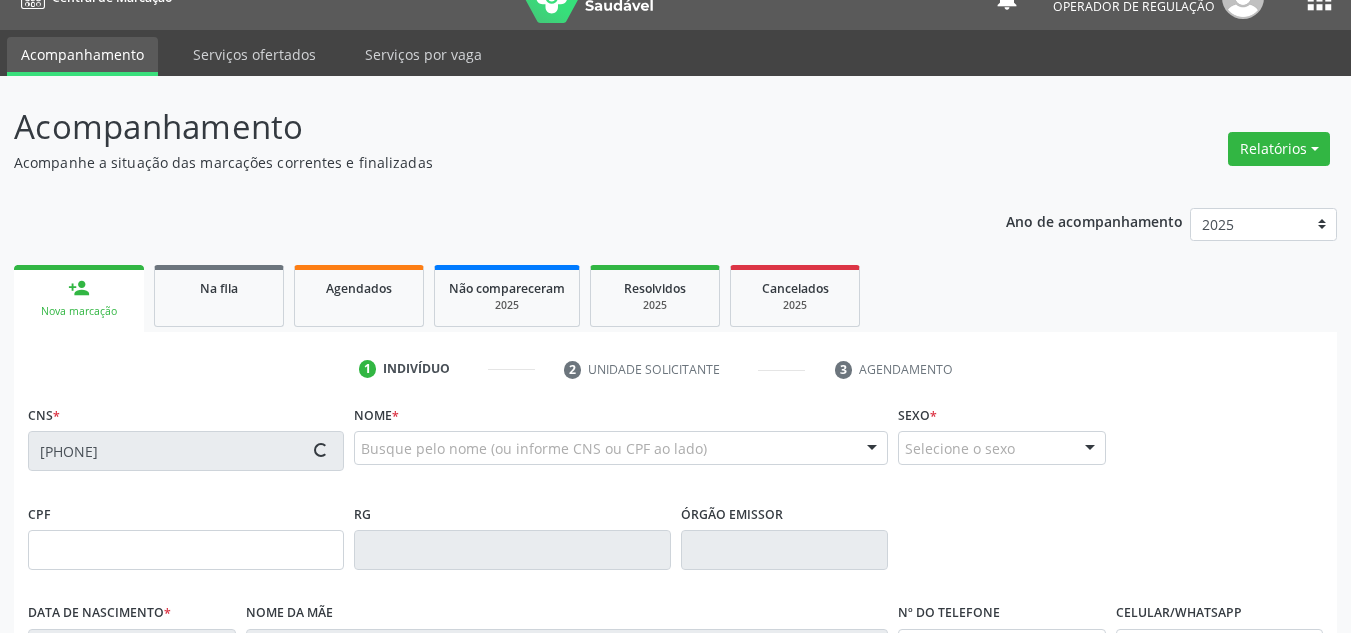 type on "001.797.405-47" 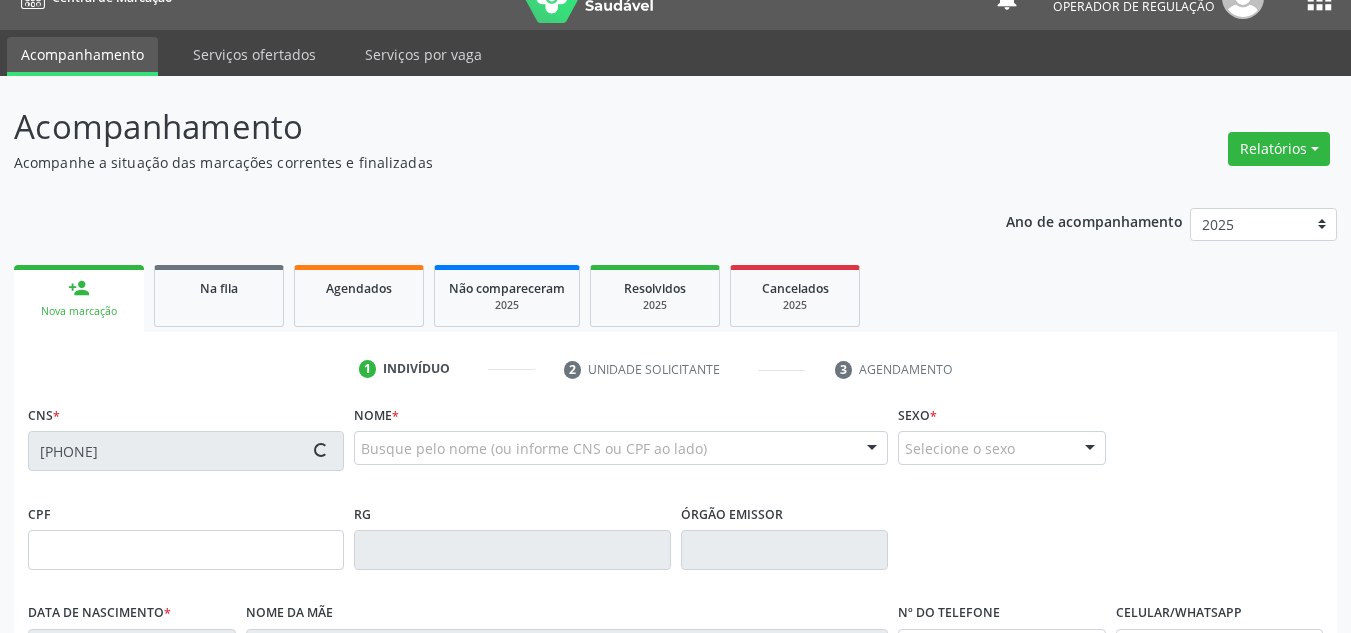 type on "04/03/1968" 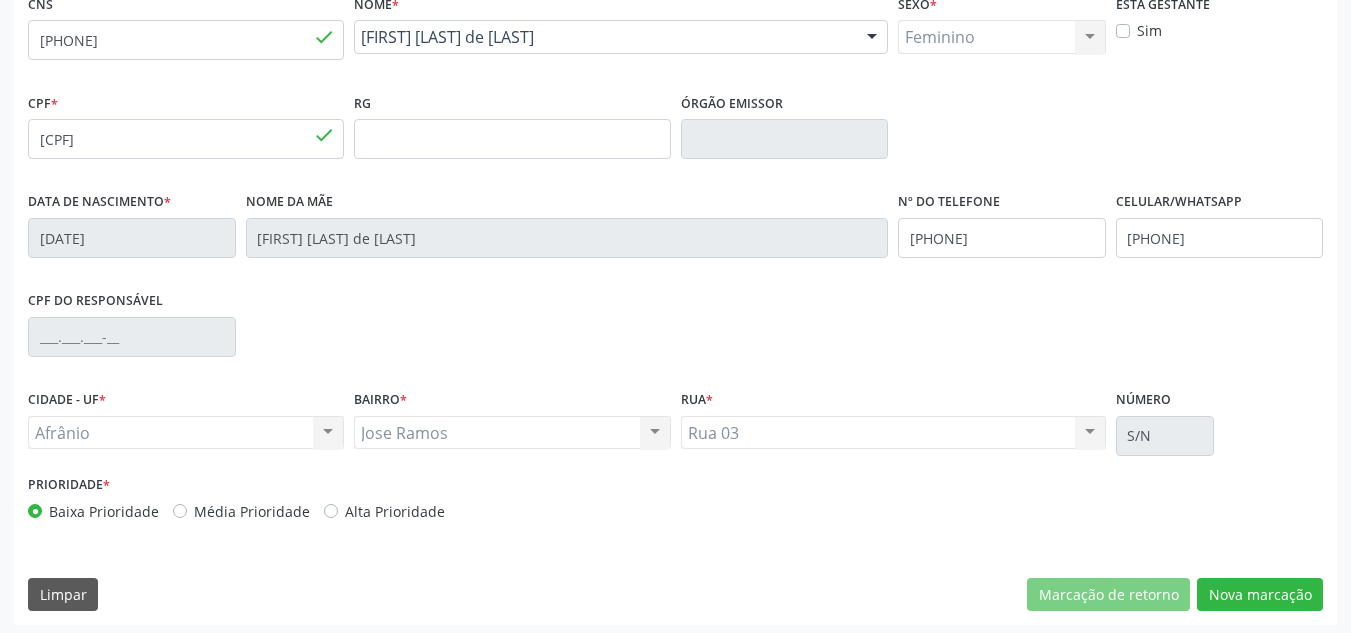 scroll, scrollTop: 451, scrollLeft: 0, axis: vertical 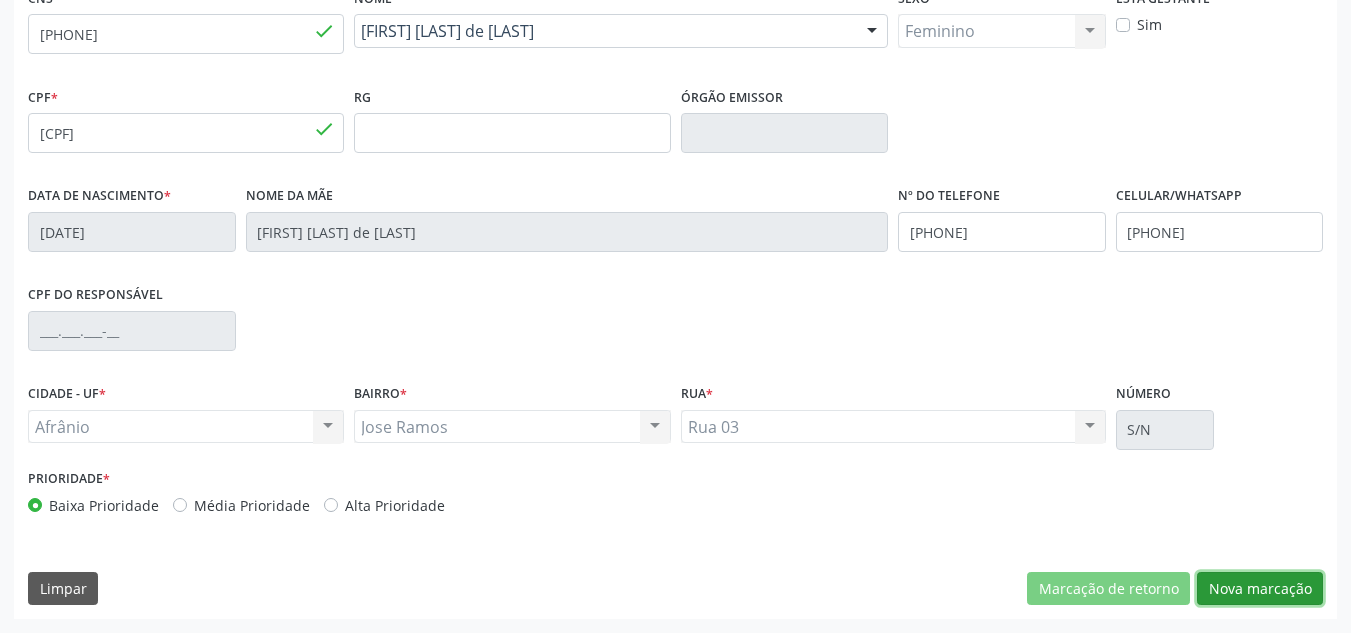 click on "Nova marcação" at bounding box center (1260, 589) 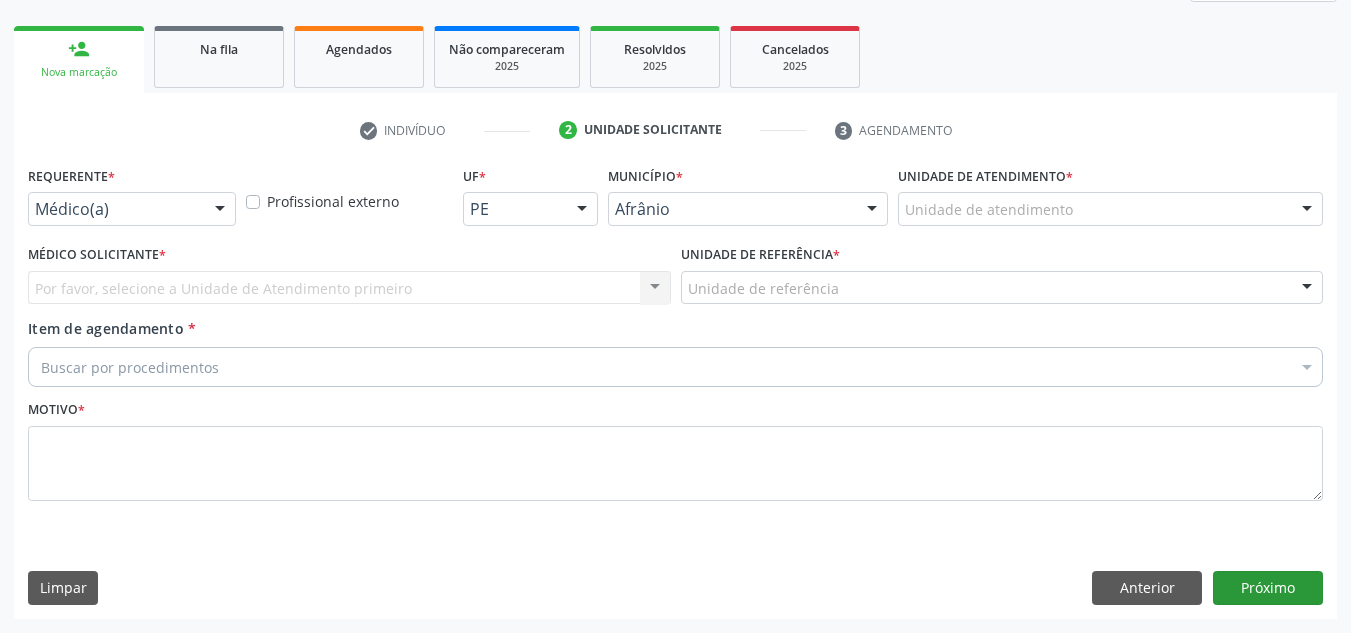 scroll, scrollTop: 273, scrollLeft: 0, axis: vertical 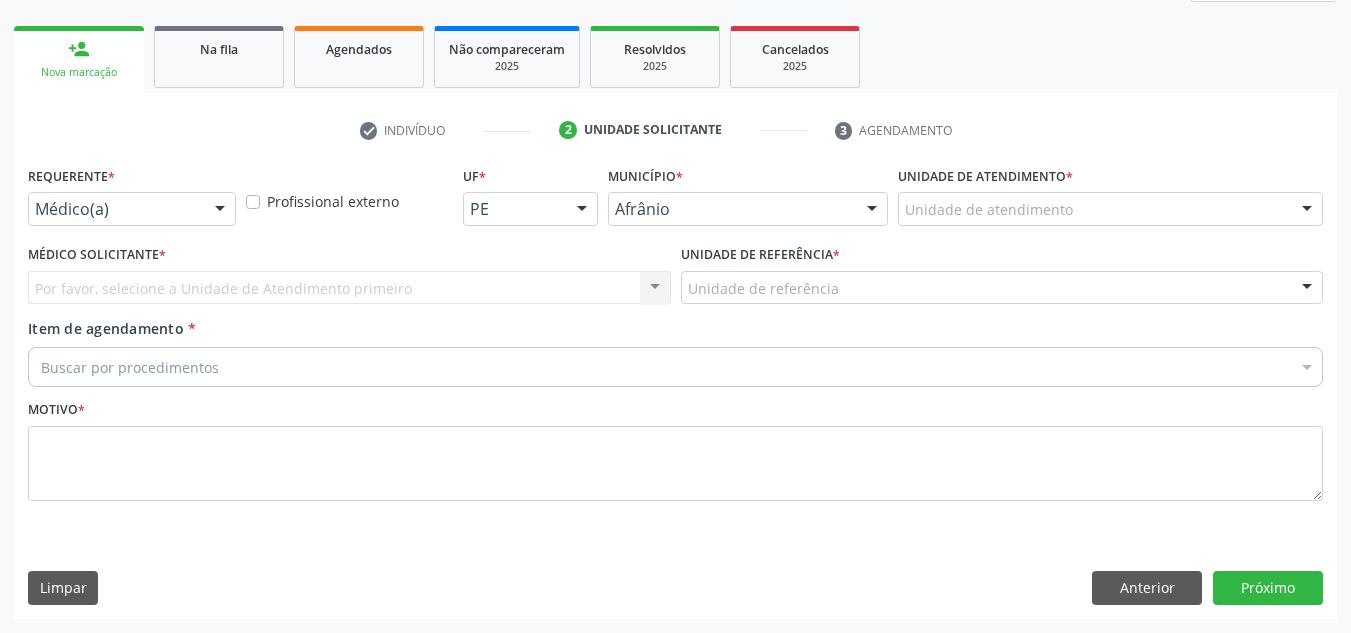 click on "Unidade de atendimento
*
Unidade de atendimento
Academia da Saude de Afranio   Academia da Saude do Bairro Roberto Luis   Academia da Saude do Distrito de Cachoeira do Roberto   Academia da Saude do Distrito de Extrema   Academia da Saude do Jose Ramos   Alves Landim   Ambulatorio Municipal de Saude   Caf Central de Abastecimento Farmaceutico   Centro de Atencao Psicossocial de Afranio Pe   Centro de Especialidades   Cime   Cuidar   Equipe de Atencao Basica Prisional Tipo I com Saude Mental   Esf Ana Coelho Nonato   Esf Custodia Maria da Conceicao   Esf Isabel Gomes   Esf Jose Ramos   Esf Jose e Maria Rodrigues de Macedo   Esf Maria Dilurdes da Silva   Esf Maria da Silva Pereira   Esf Rosalia Cavalcanti Gomes   Esf de Barra das Melancias   Esf de Extrema   Farmacia Basica do Municipio de Afranio   Hospital Municipal Maria Coelho Cavalcanti Rodrigues   Hospital de Campanha Covid 19 Ambulatorio Municipal   Laboratorio de Protese Dentario" at bounding box center (1110, 200) 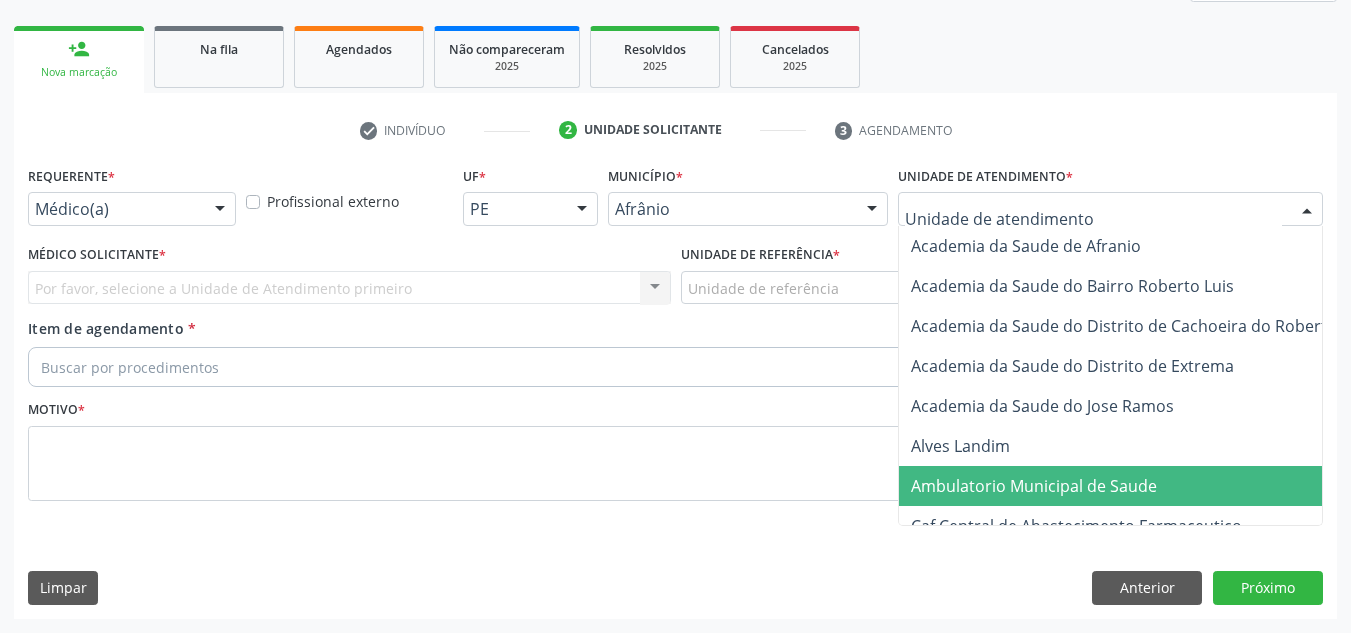 click on "Ambulatorio Municipal de Saude" at bounding box center (1137, 486) 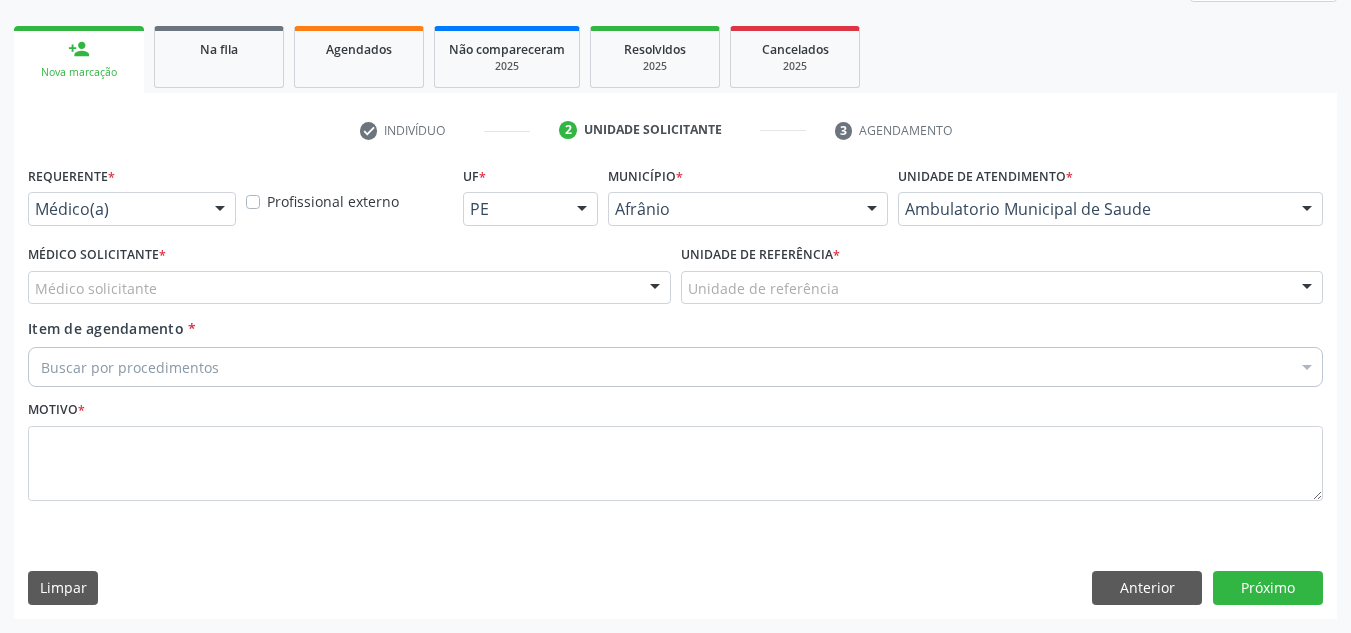 click on "Médico Solicitante
*
Médico solicitante
Alysson Rodrigo Ferreira Cavalcanti   Bruno Saraiva Bezerra Medrado   Carlos Gustavo Pessoa da Silva Reis   Diego Ramon Ferreira Belem   Francisco Henrique Ferraz   Humberto Artur Silva Santos   Jiulianna Castro de Assis   Joao Monteiro Neto   Josenilson Ramos de Menezes   Lucas Daykson David Macedo de Oliveira   Luis Henrique de Sa Nunes   Paulo Webster Bezerra Araujo   Risomar Fernandes de Sa   Shamara Crystynna Cardoso Santos   Suyenne Gomes de Araujo Freire   Thiago Fagner Inacio Vilar
Nenhum resultado encontrado para: "   "
Não há nenhuma opção para ser exibida." at bounding box center [349, 279] 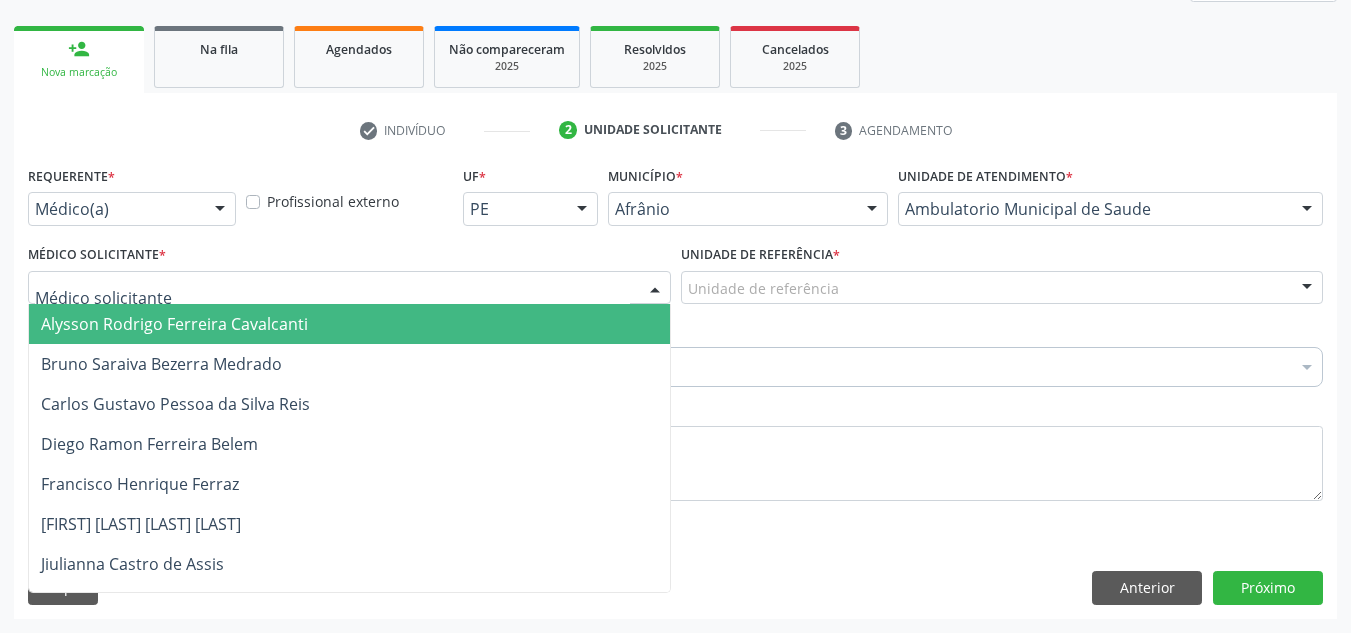 click at bounding box center [349, 288] 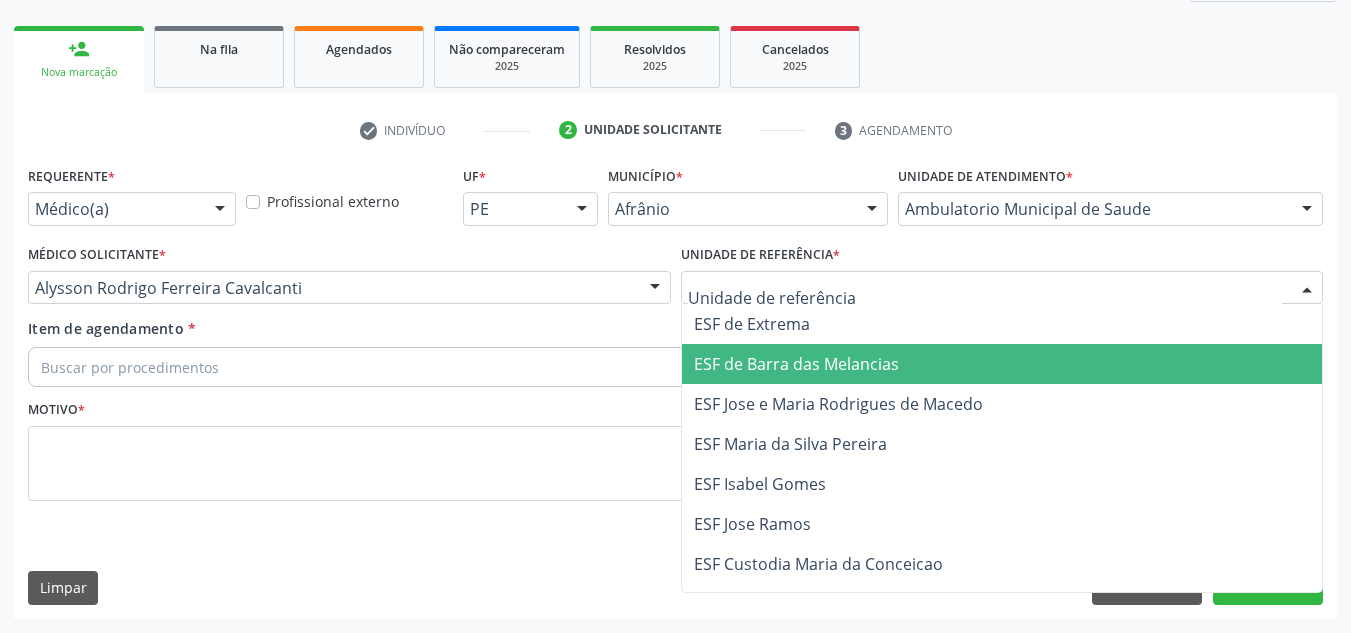 click on "ESF de Barra das Melancias" at bounding box center [796, 364] 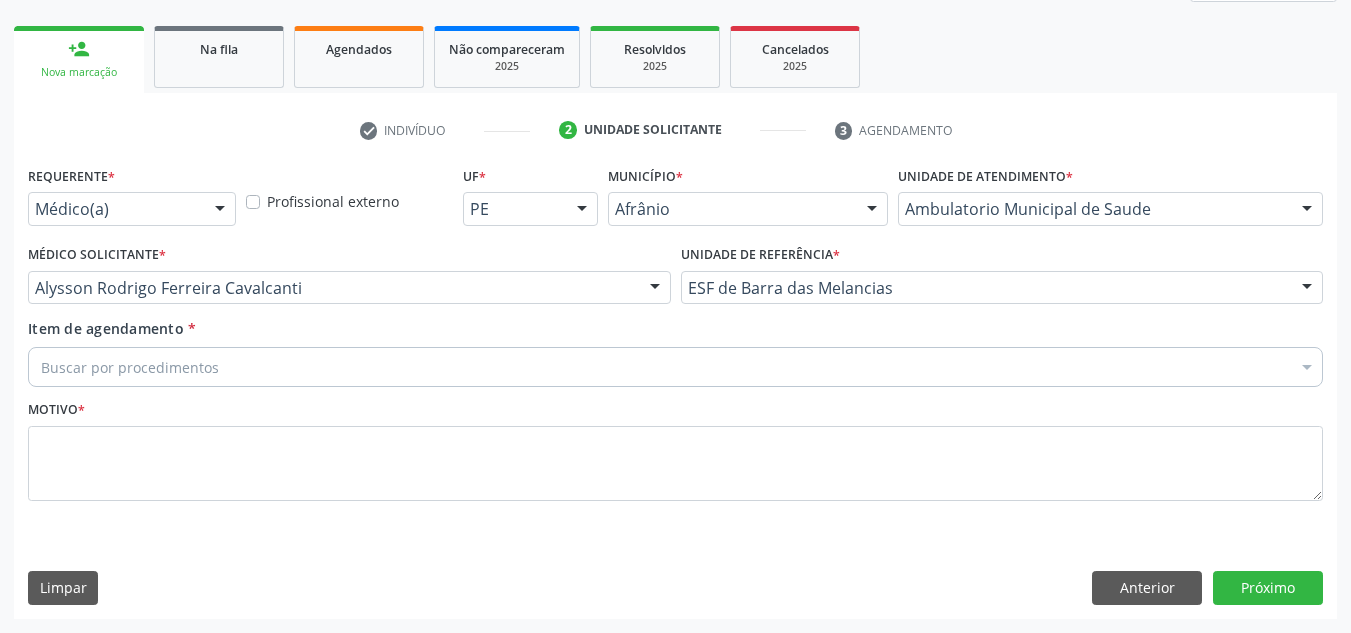 click on "Buscar por procedimentos" at bounding box center (675, 367) 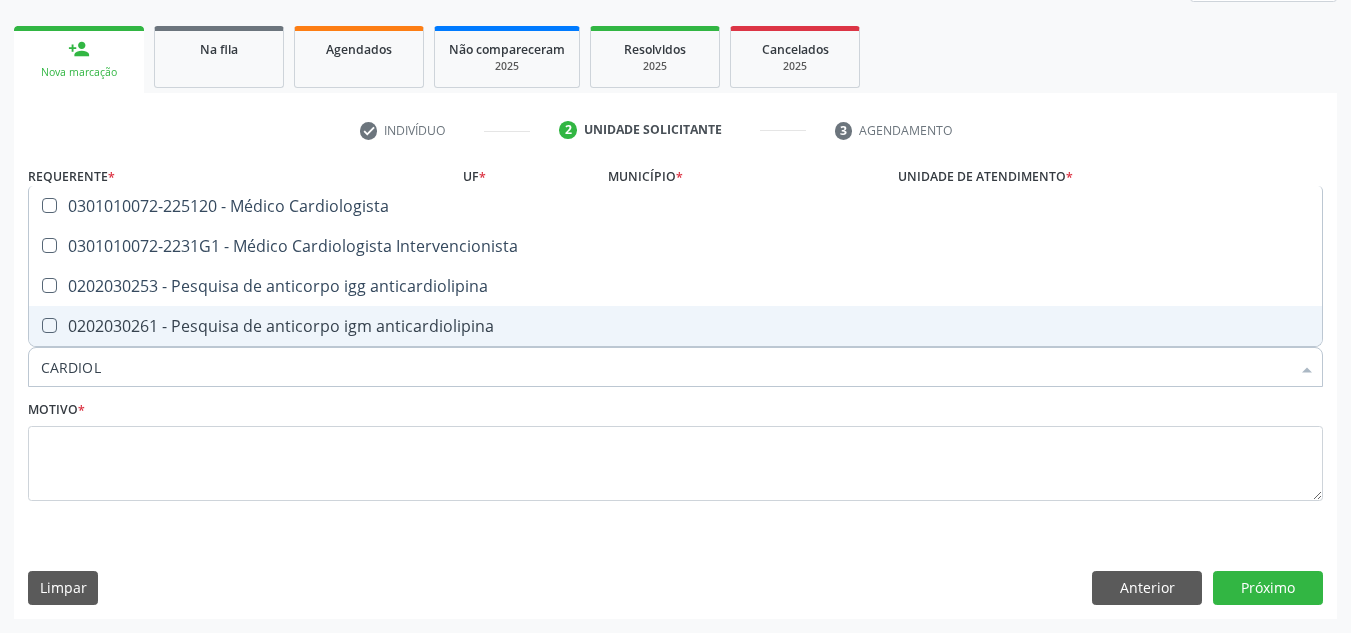 type on "CARDIOLO" 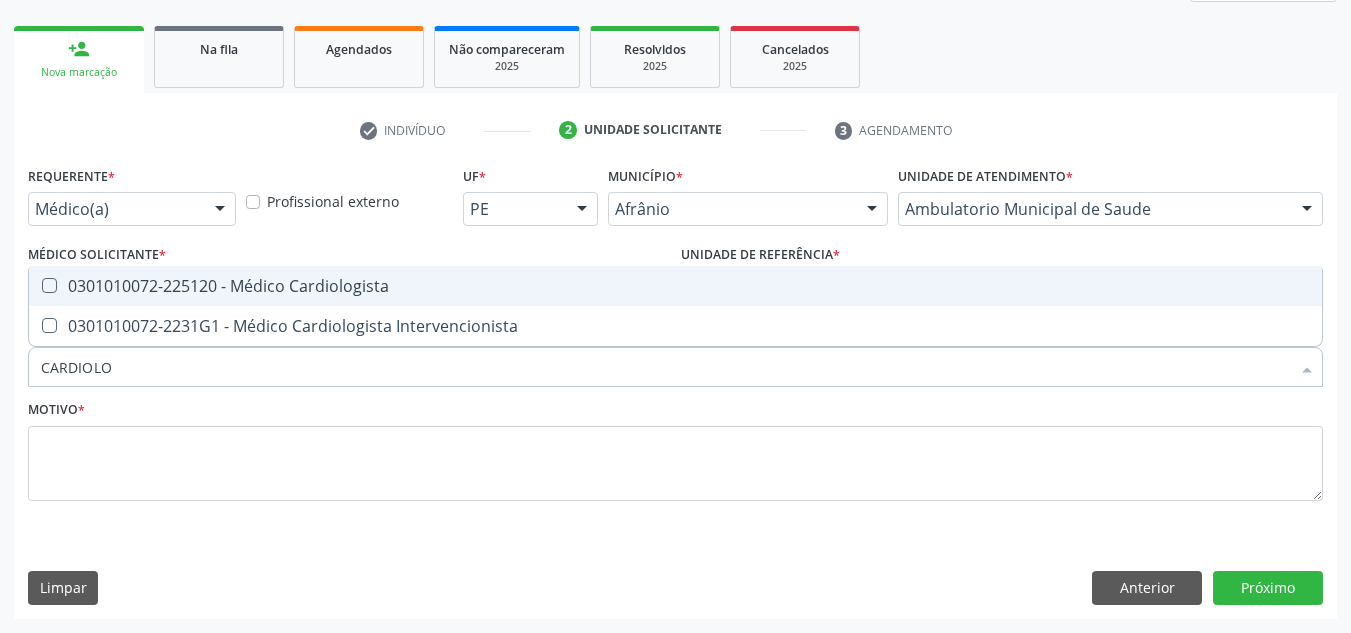 drag, startPoint x: 363, startPoint y: 279, endPoint x: 350, endPoint y: 279, distance: 13 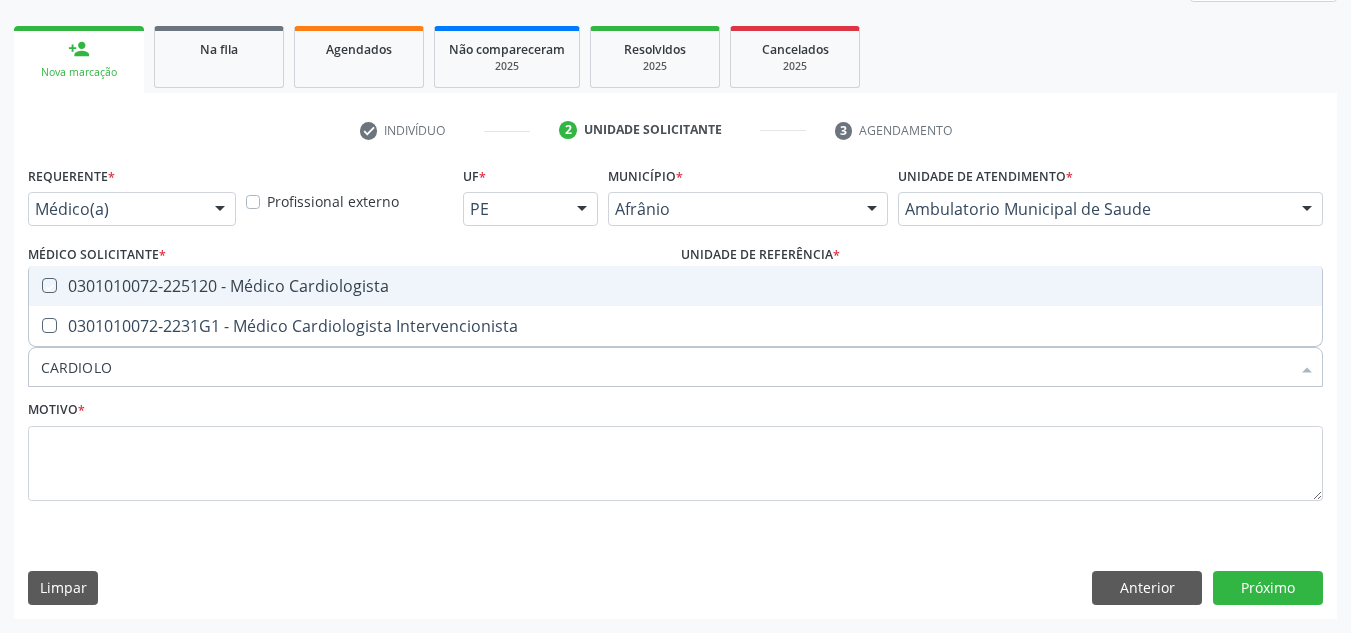 checkbox on "true" 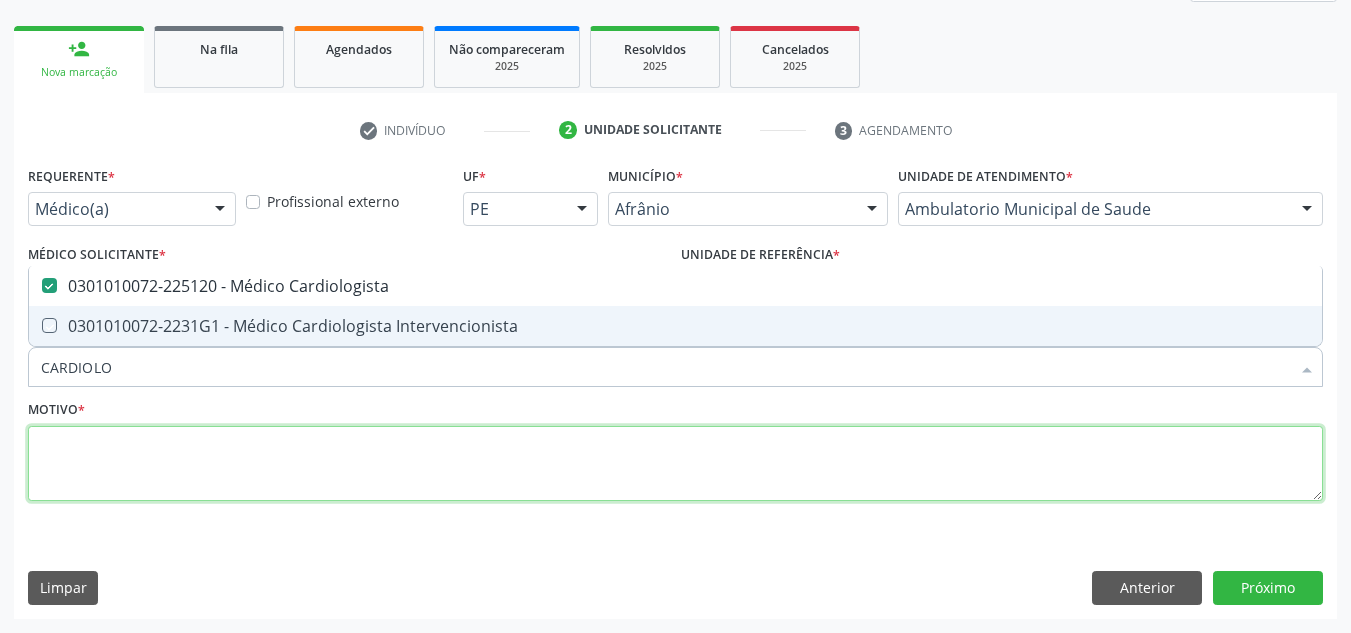 click at bounding box center (675, 464) 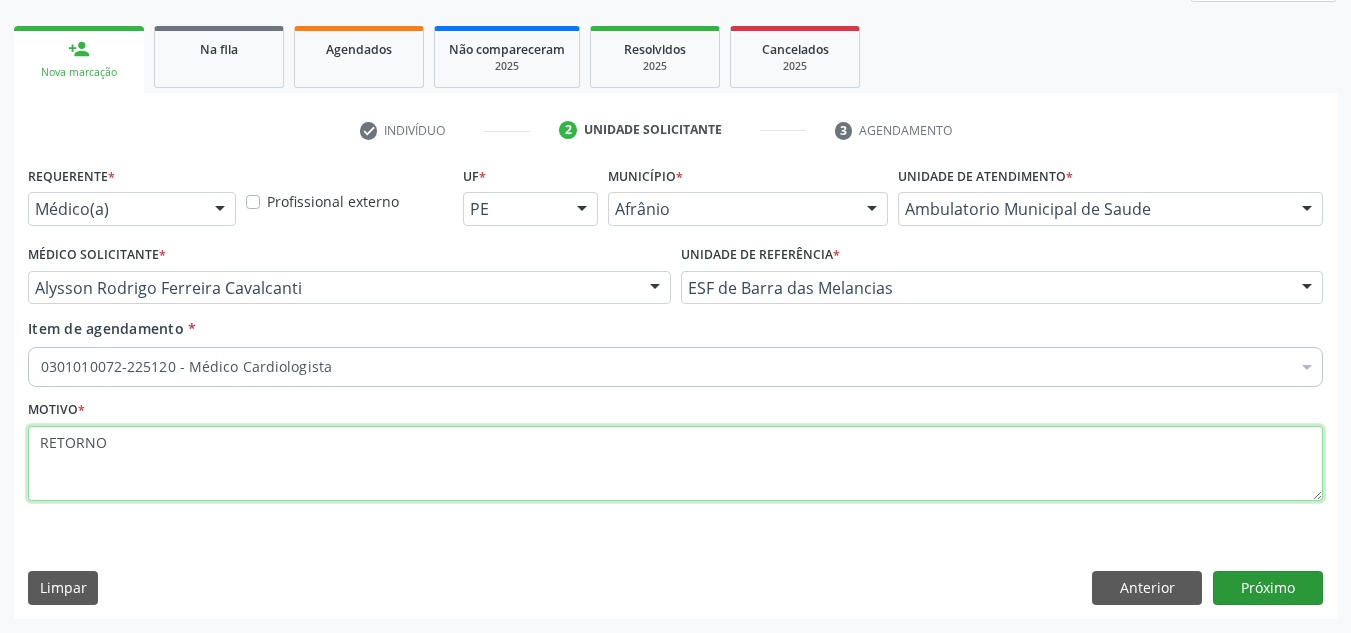 type on "RETORNO" 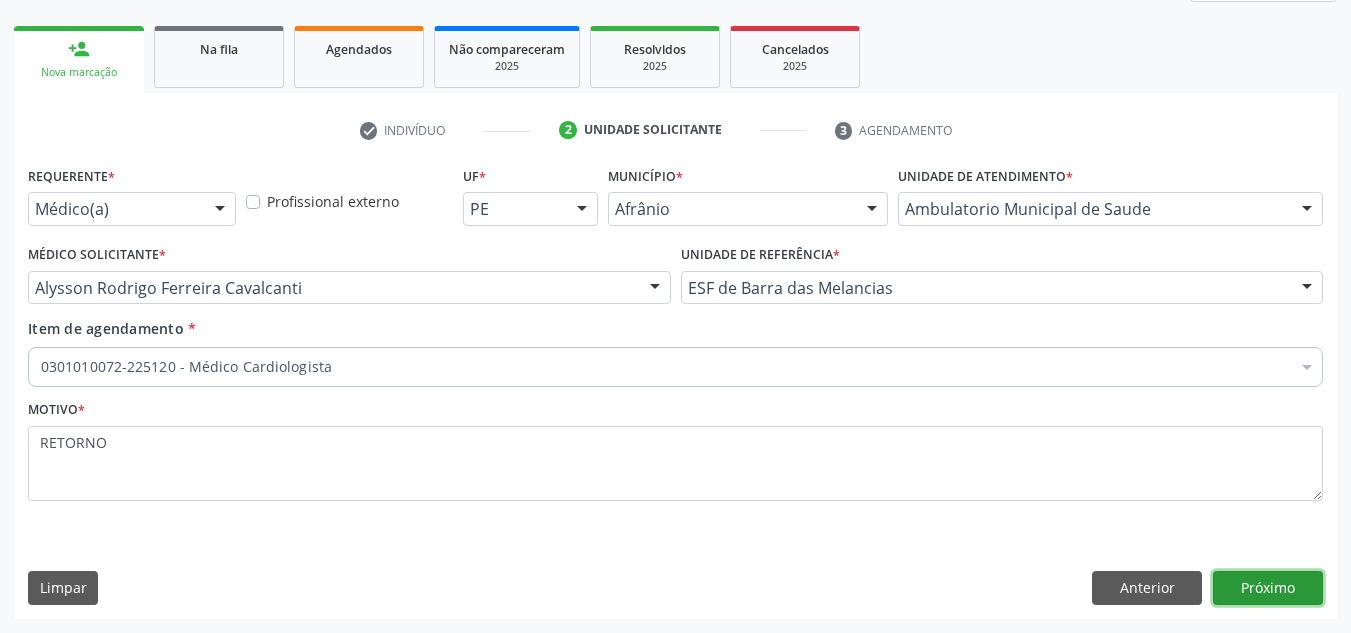 click on "Próximo" at bounding box center [1268, 588] 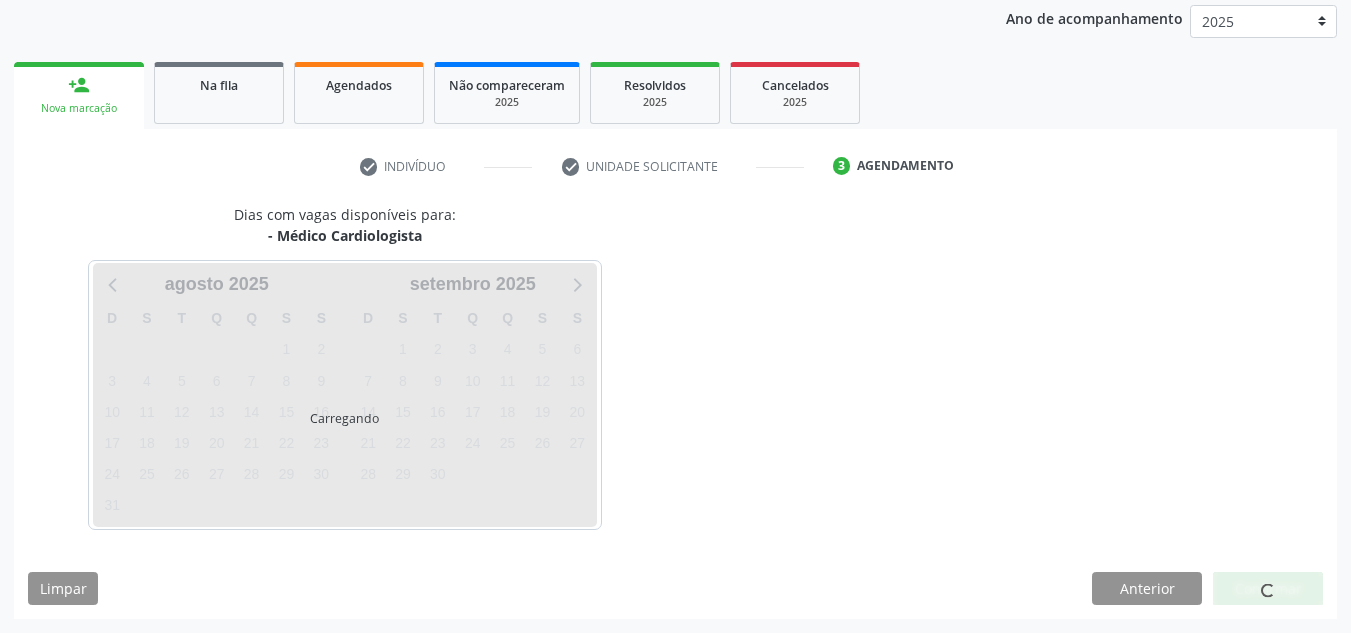 scroll, scrollTop: 237, scrollLeft: 0, axis: vertical 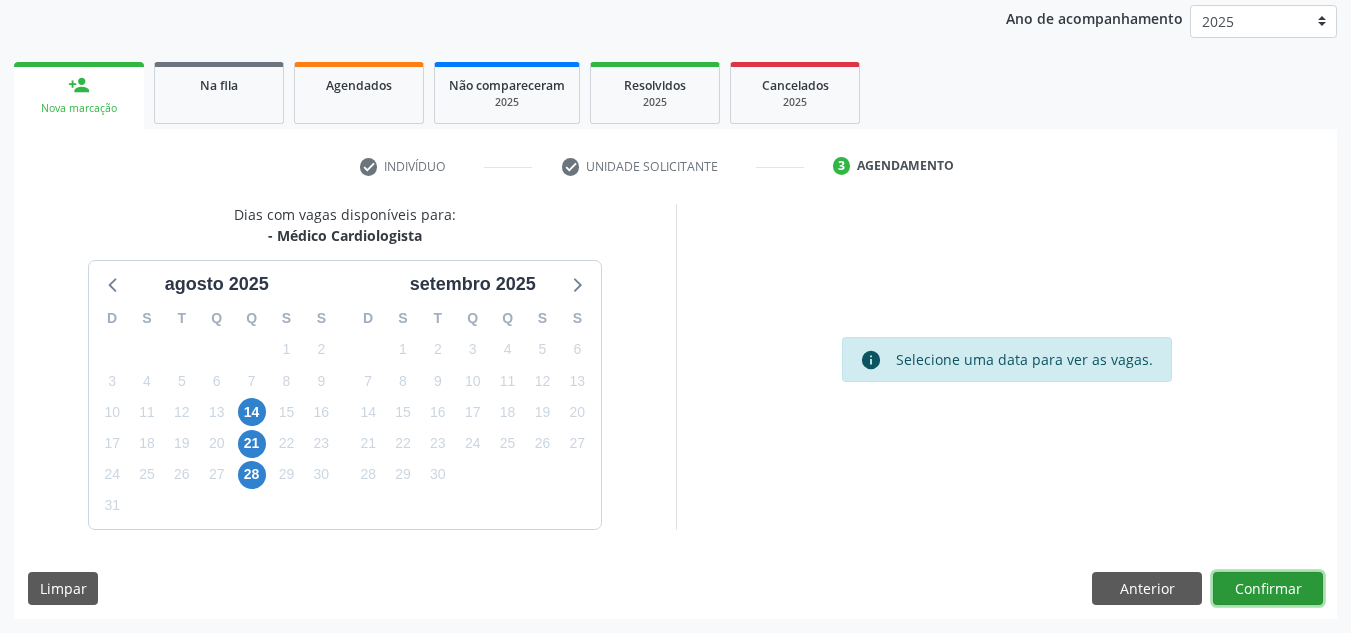 click on "Confirmar" at bounding box center (1268, 589) 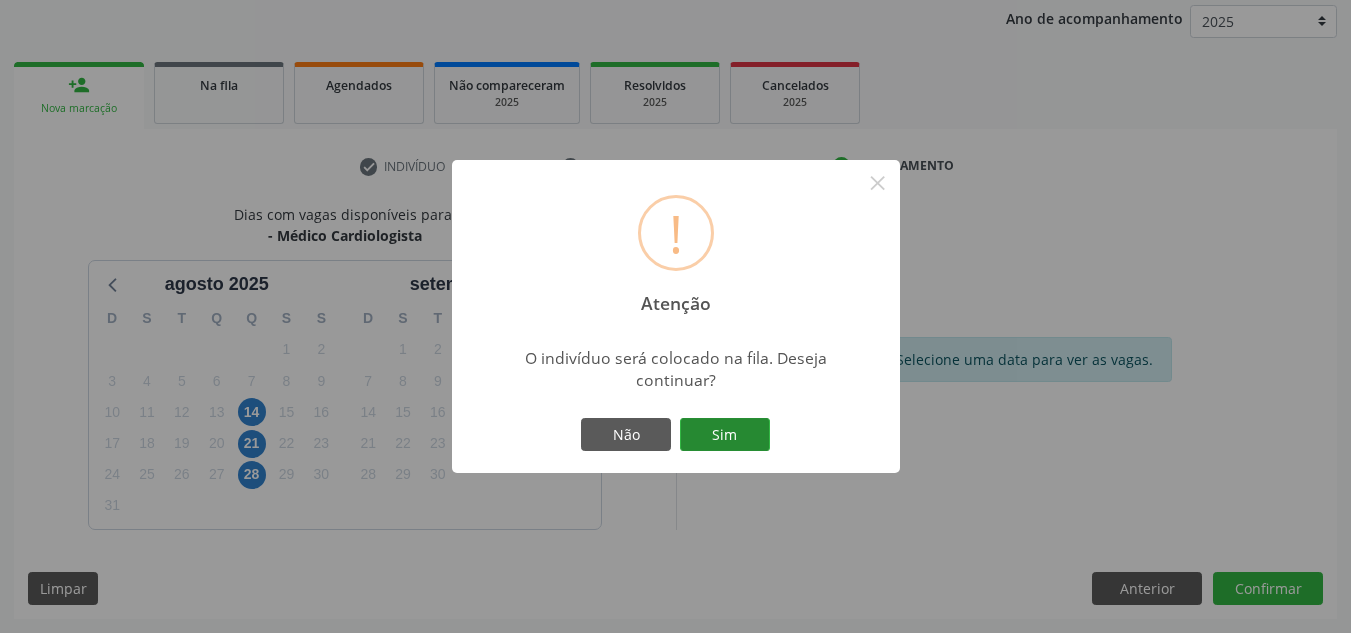 click on "Sim" at bounding box center [725, 435] 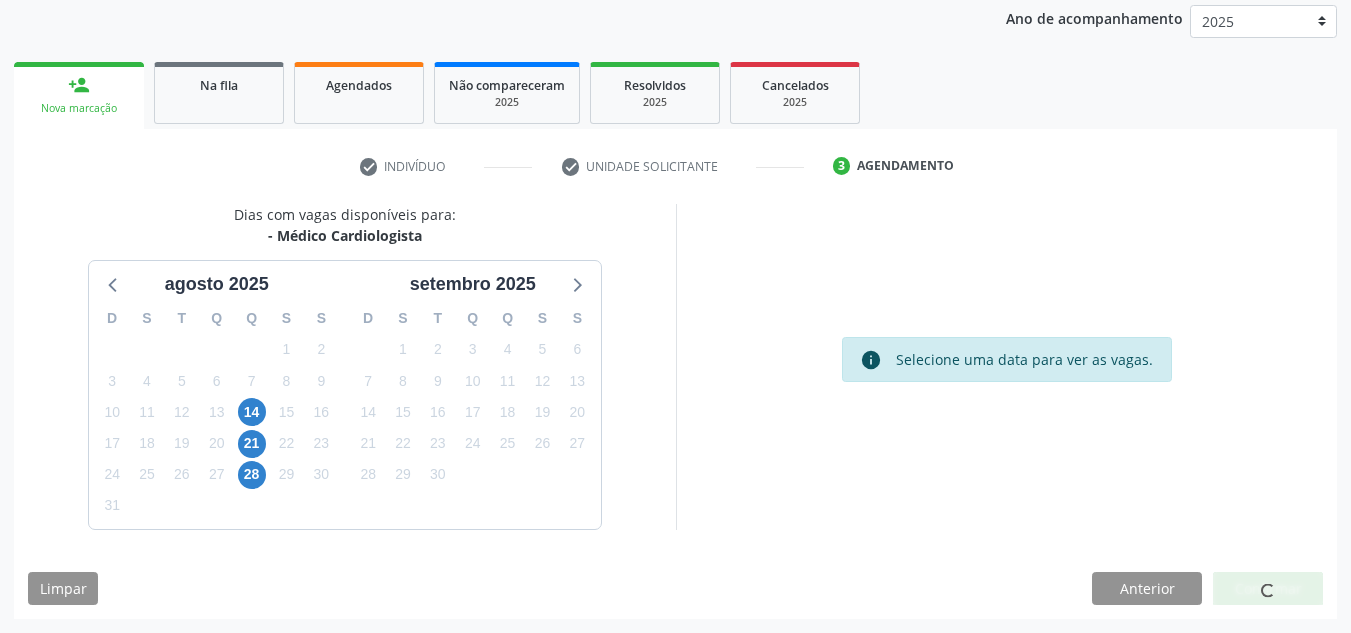 scroll, scrollTop: 34, scrollLeft: 0, axis: vertical 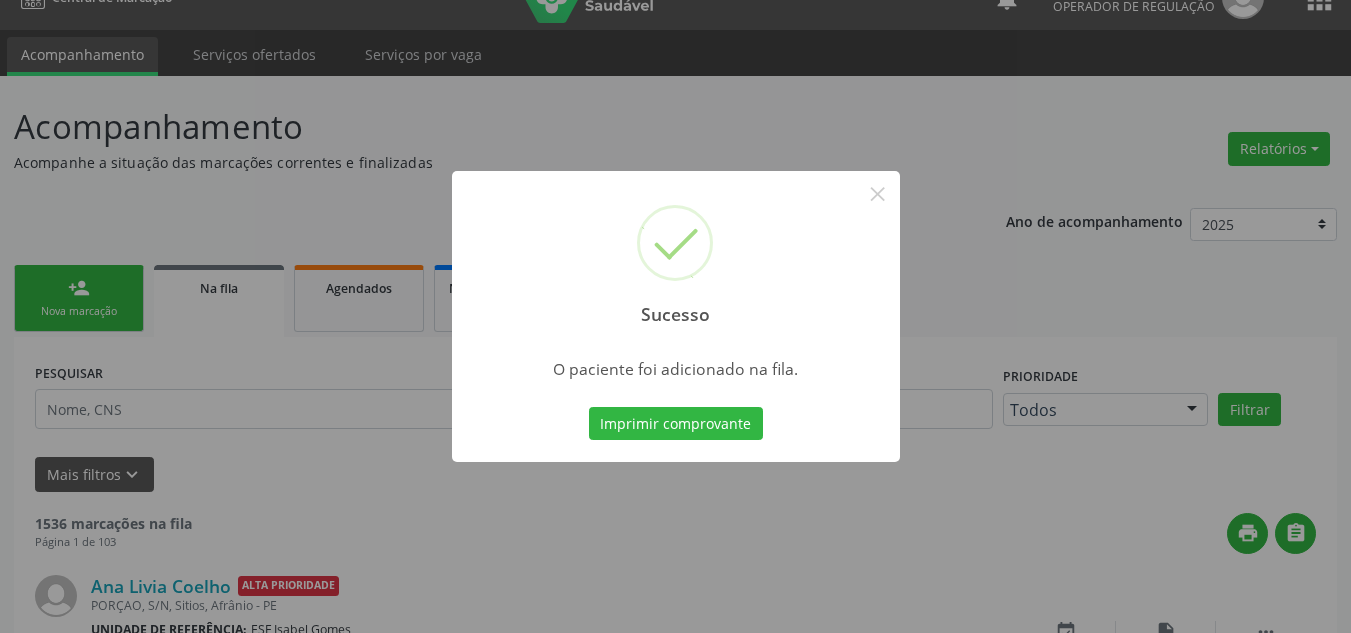 type 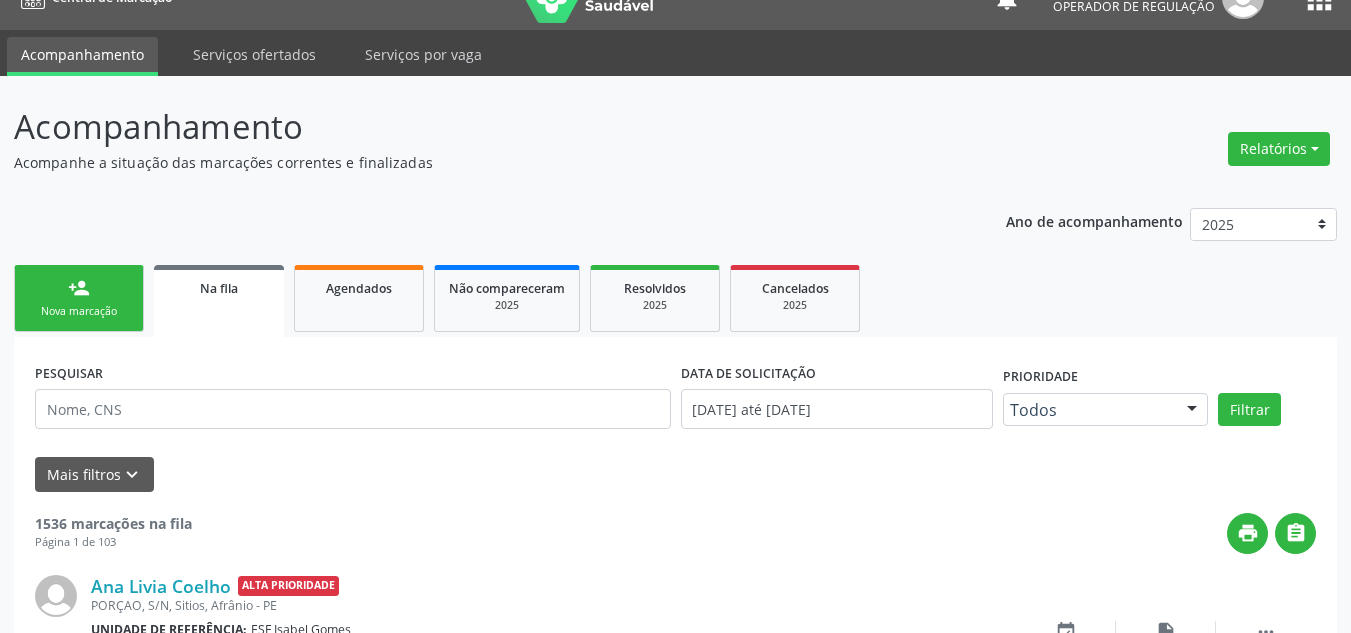 click on "person_add
Nova marcação" at bounding box center (79, 298) 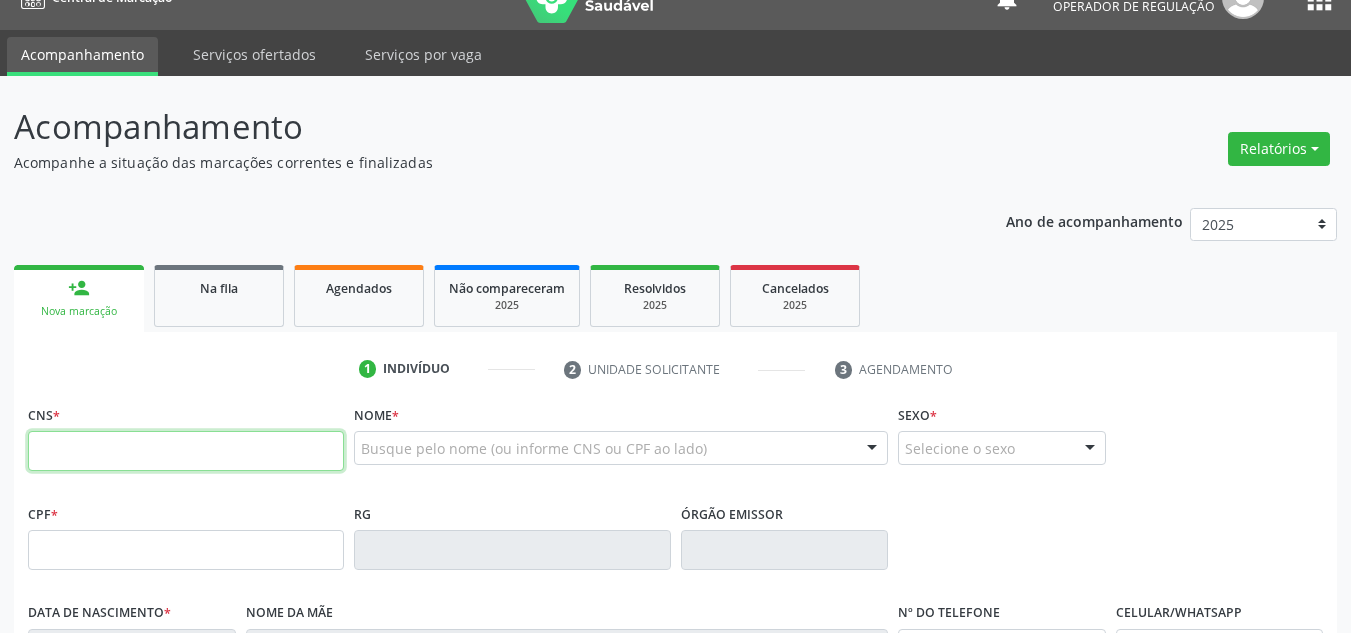 click at bounding box center [186, 451] 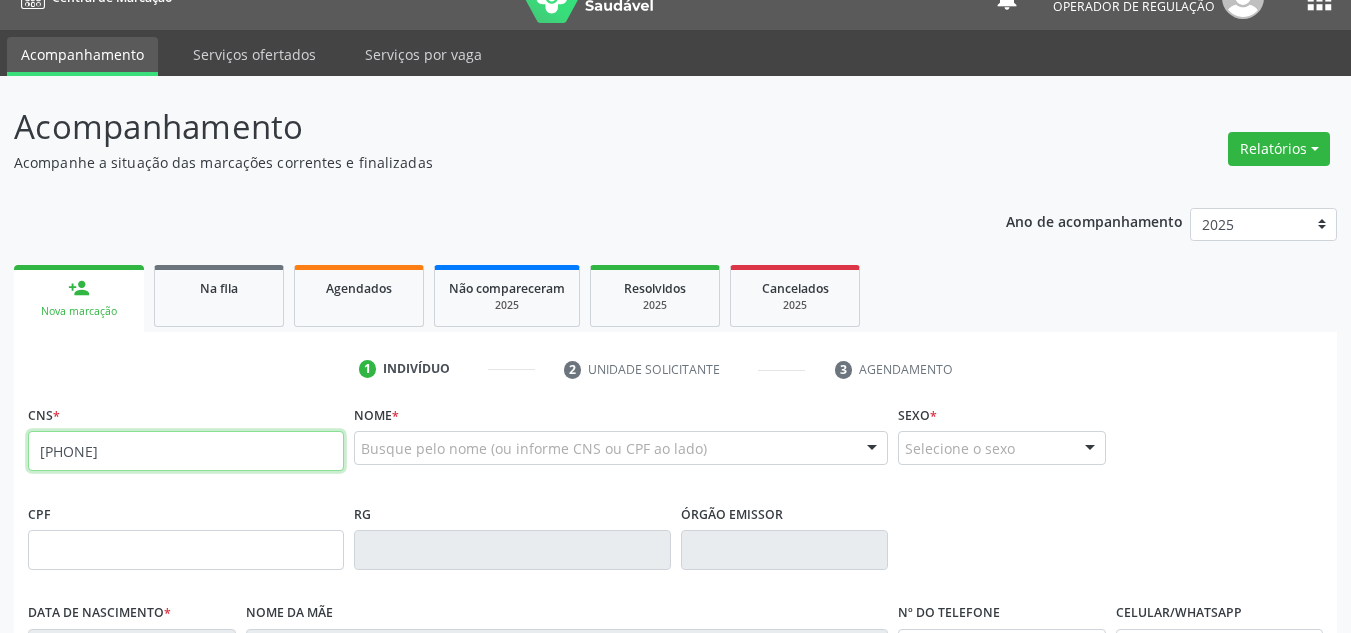type on "704 3055 0499 7695" 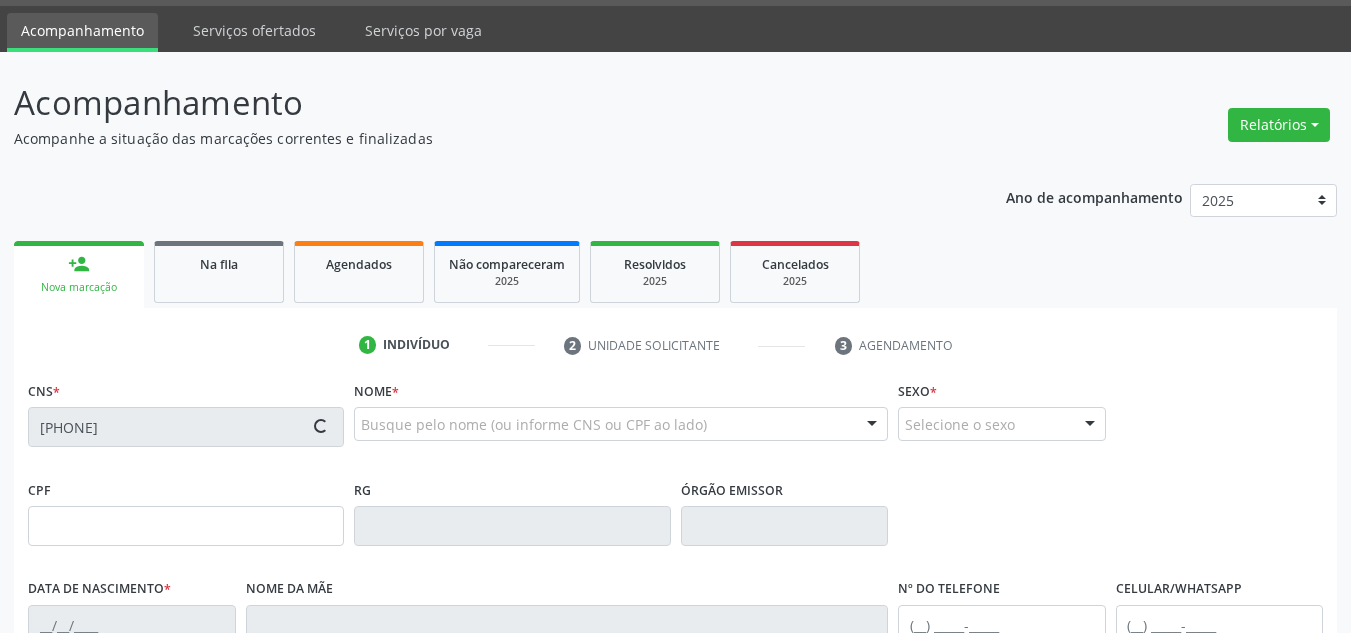 scroll, scrollTop: 134, scrollLeft: 0, axis: vertical 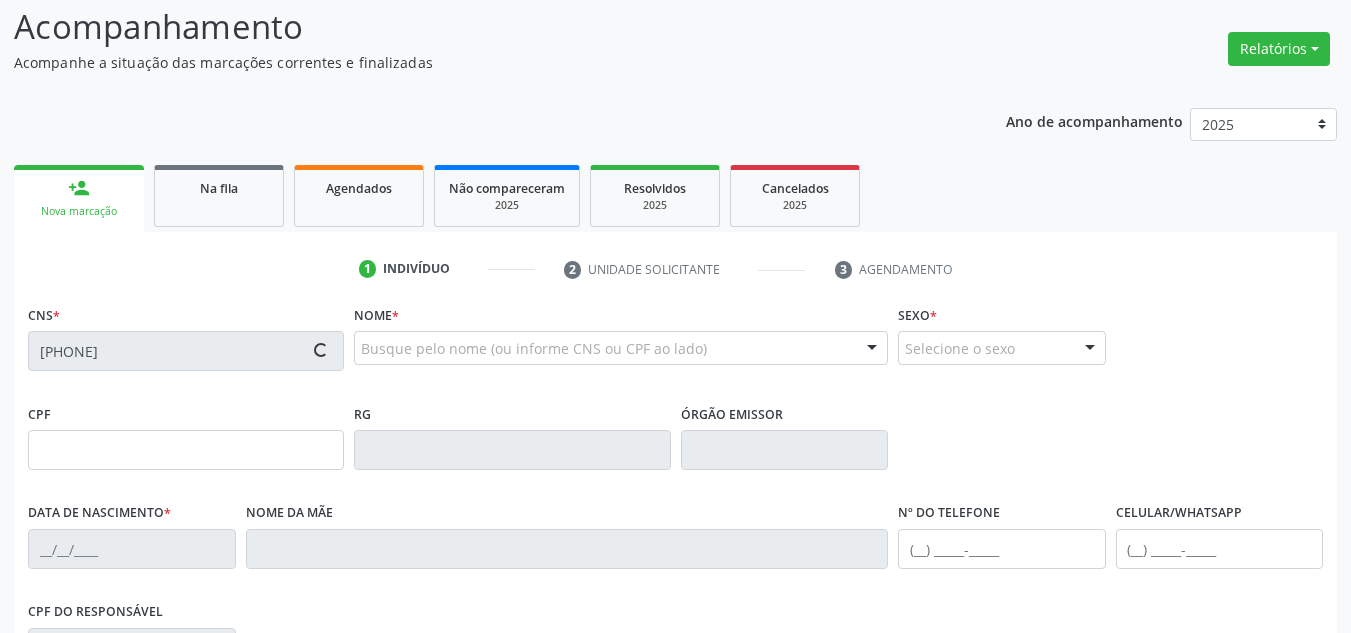 type on "039.215.664-44" 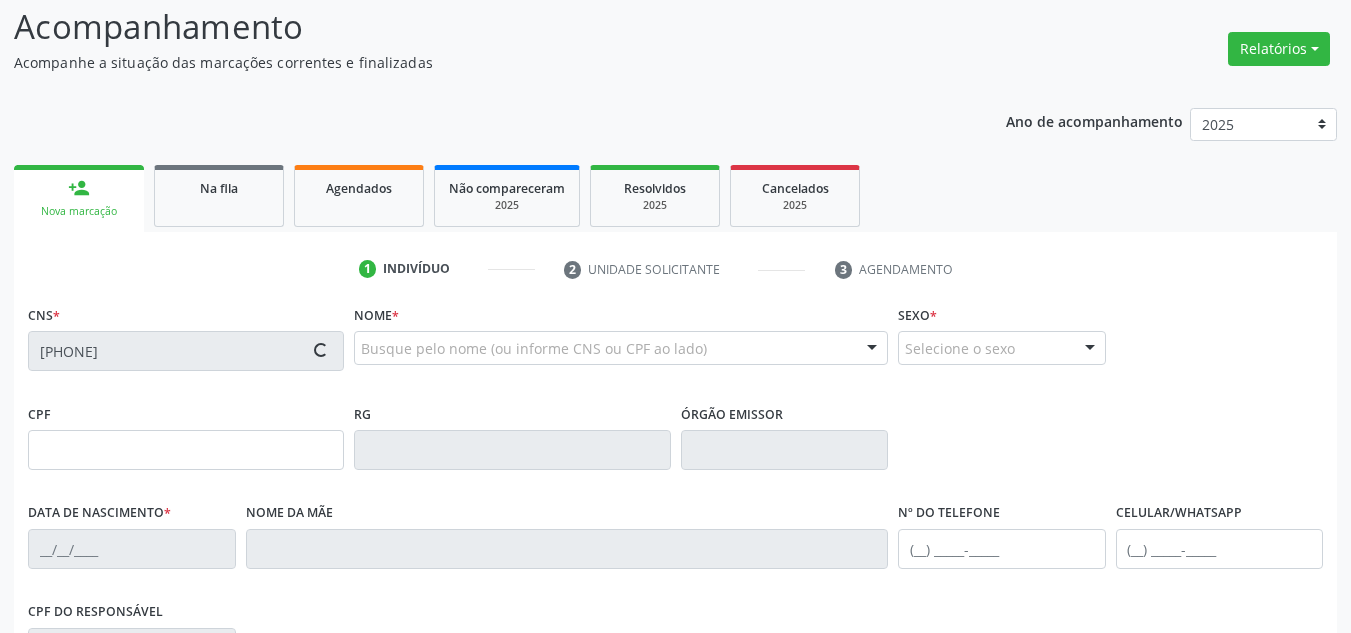 type on "29/10/1975" 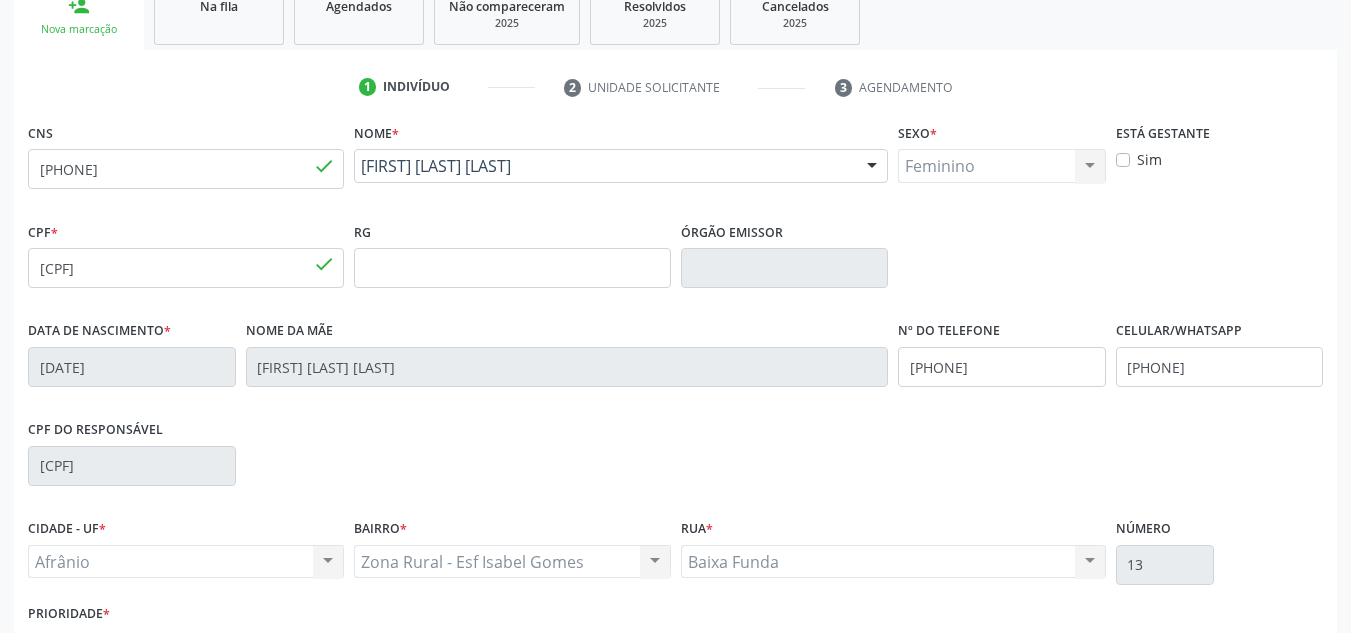 scroll, scrollTop: 451, scrollLeft: 0, axis: vertical 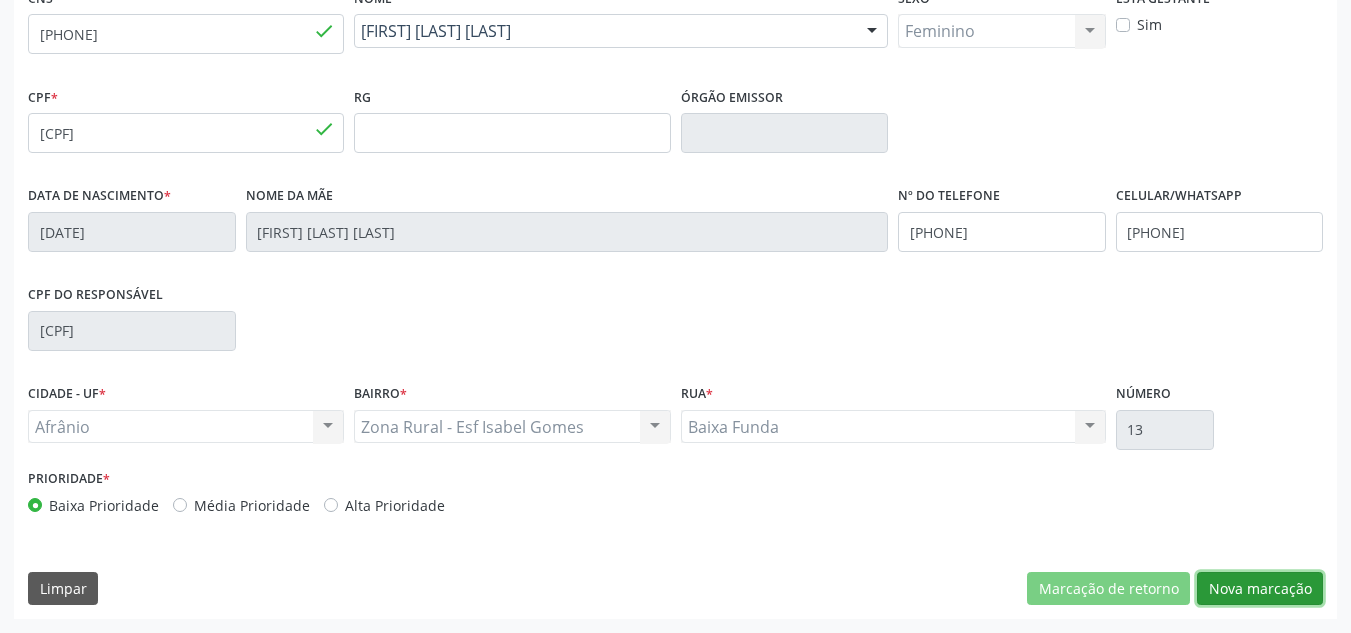 click on "Nova marcação" at bounding box center (1260, 589) 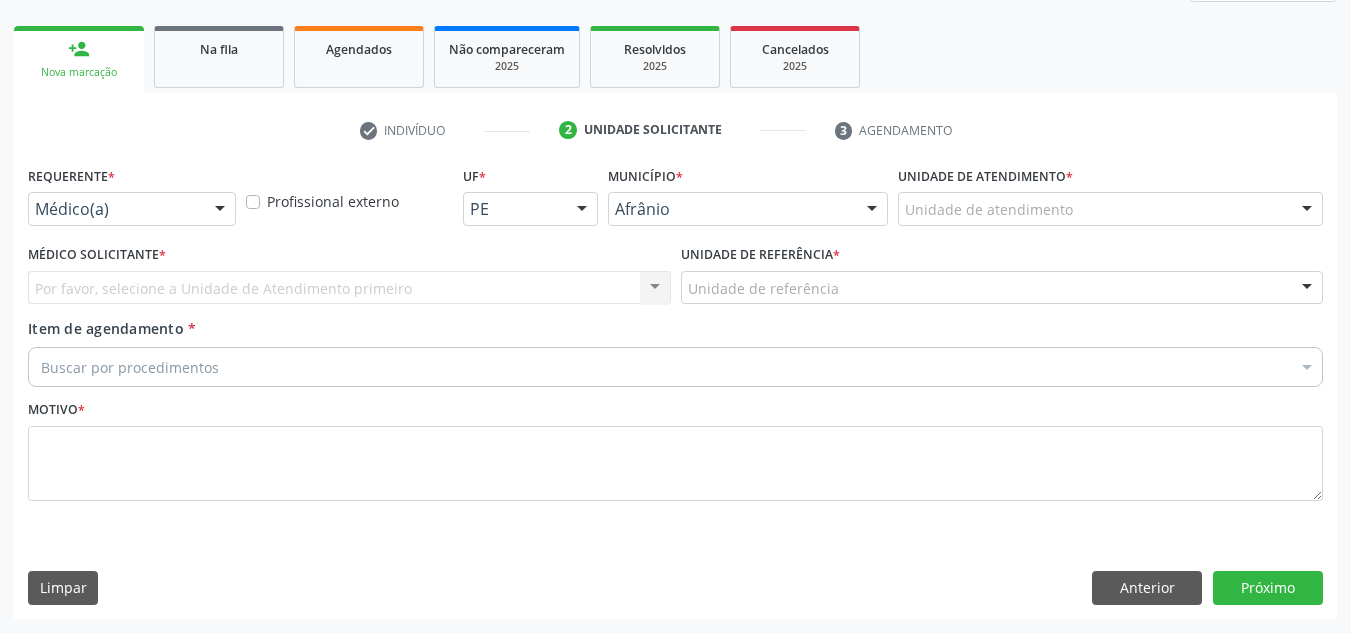 scroll, scrollTop: 273, scrollLeft: 0, axis: vertical 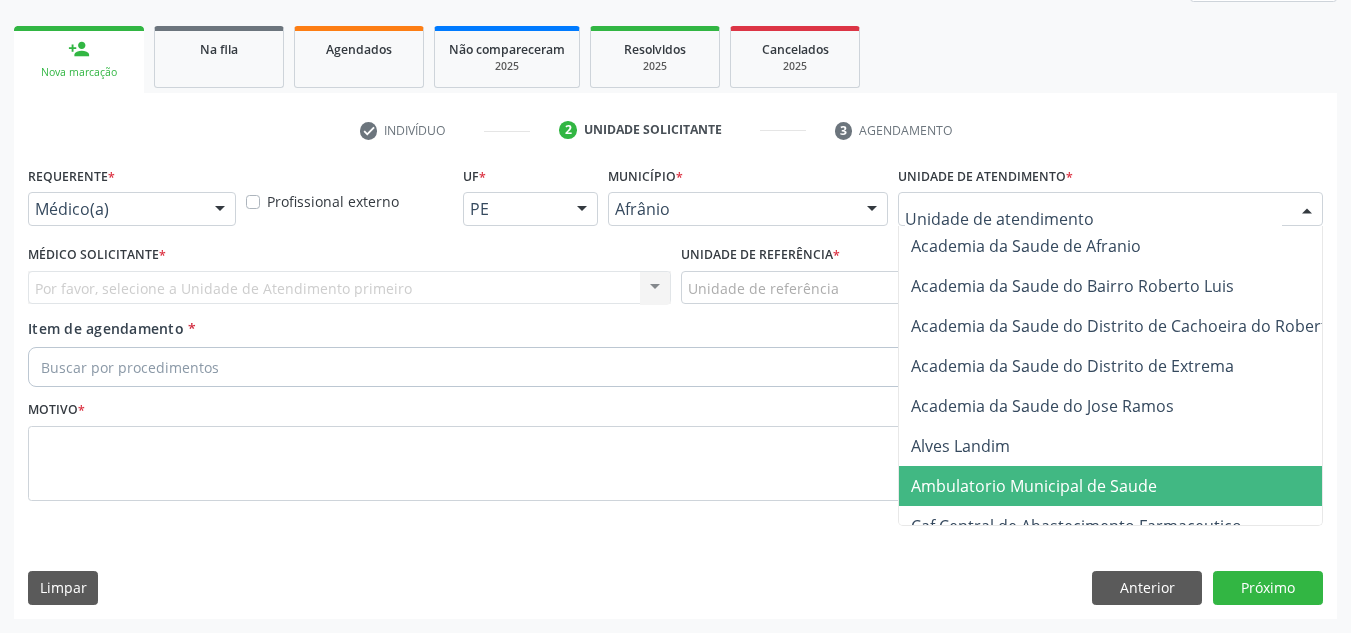 drag, startPoint x: 1046, startPoint y: 494, endPoint x: 982, endPoint y: 484, distance: 64.77654 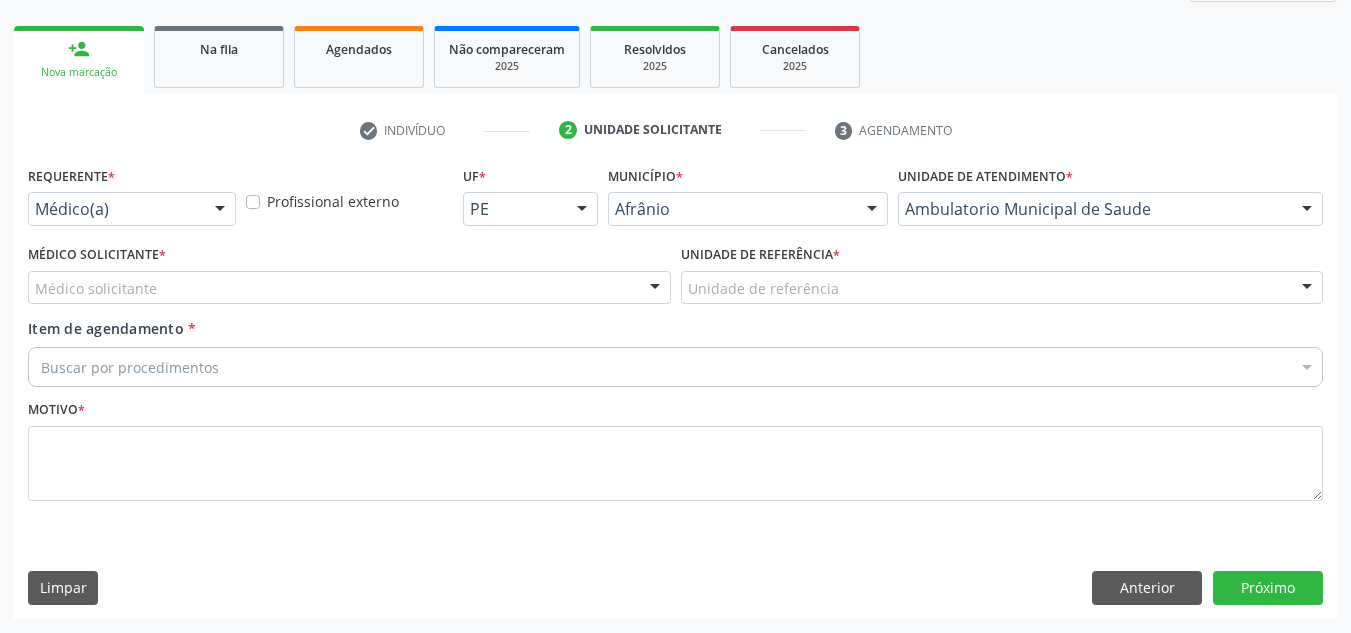 click on "Médico solicitante" at bounding box center [349, 288] 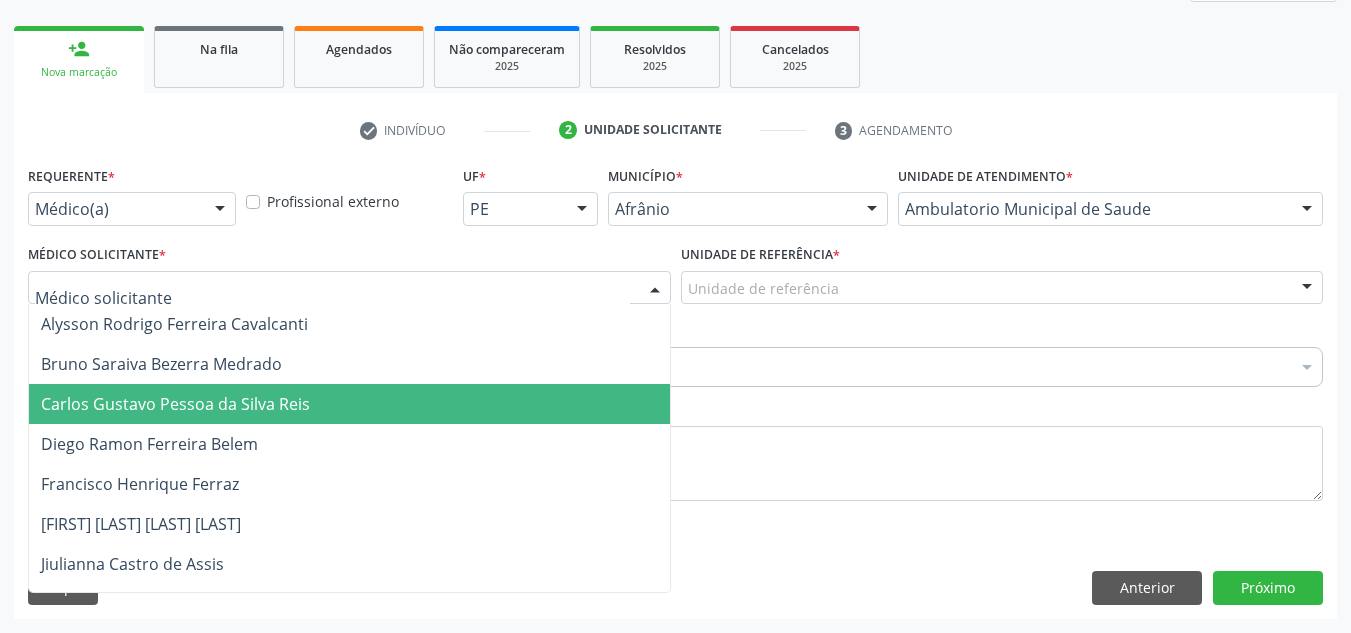 click on "Carlos Gustavo Pessoa da Silva Reis" at bounding box center (349, 404) 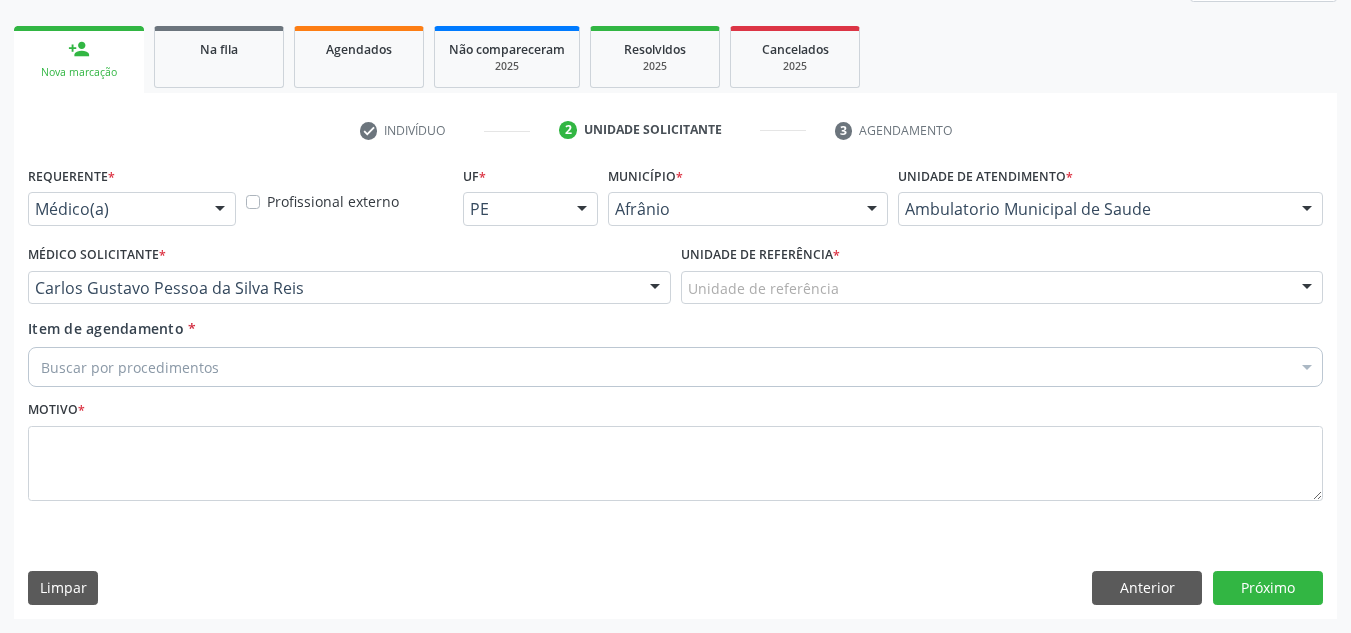 drag, startPoint x: 822, startPoint y: 257, endPoint x: 820, endPoint y: 273, distance: 16.124516 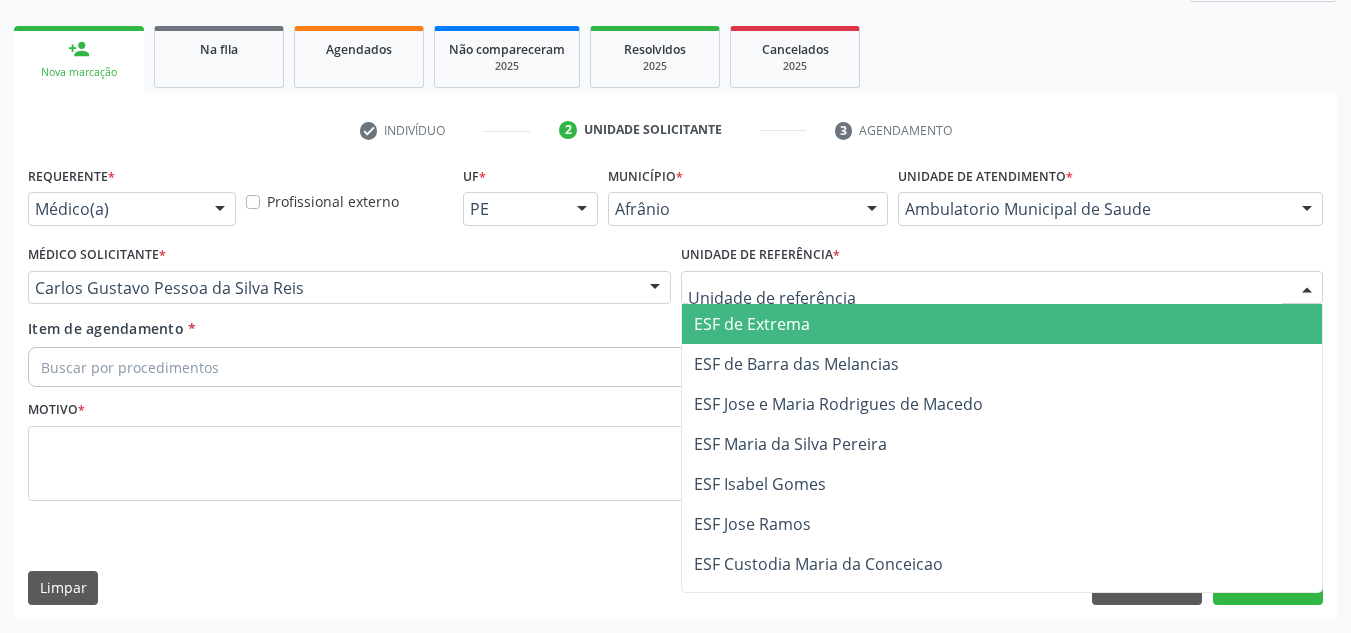 click on "ESF de Extrema   ESF de Barra das Melancias   ESF Jose e Maria Rodrigues de Macedo   ESF Maria da Silva Pereira   ESF Isabel Gomes   ESF Jose Ramos   ESF Custodia Maria da Conceicao   ESF Rosalia Cavalcanti Gomes   ESF Maria Dilurdes da Silva   ESF Ana Coelho Nonato
Nenhum resultado encontrado para: "   "
Não há nenhuma opção para ser exibida." at bounding box center [1002, 504] 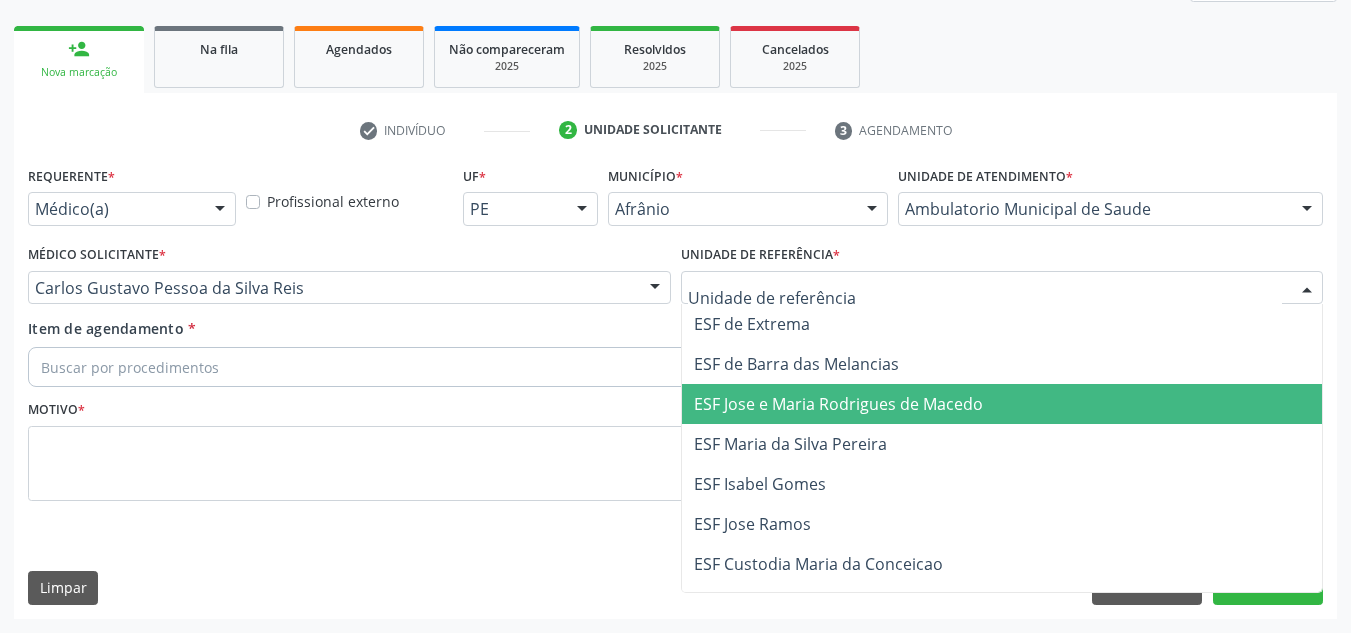 click on "ESF Jose e Maria Rodrigues de Macedo" at bounding box center [1002, 404] 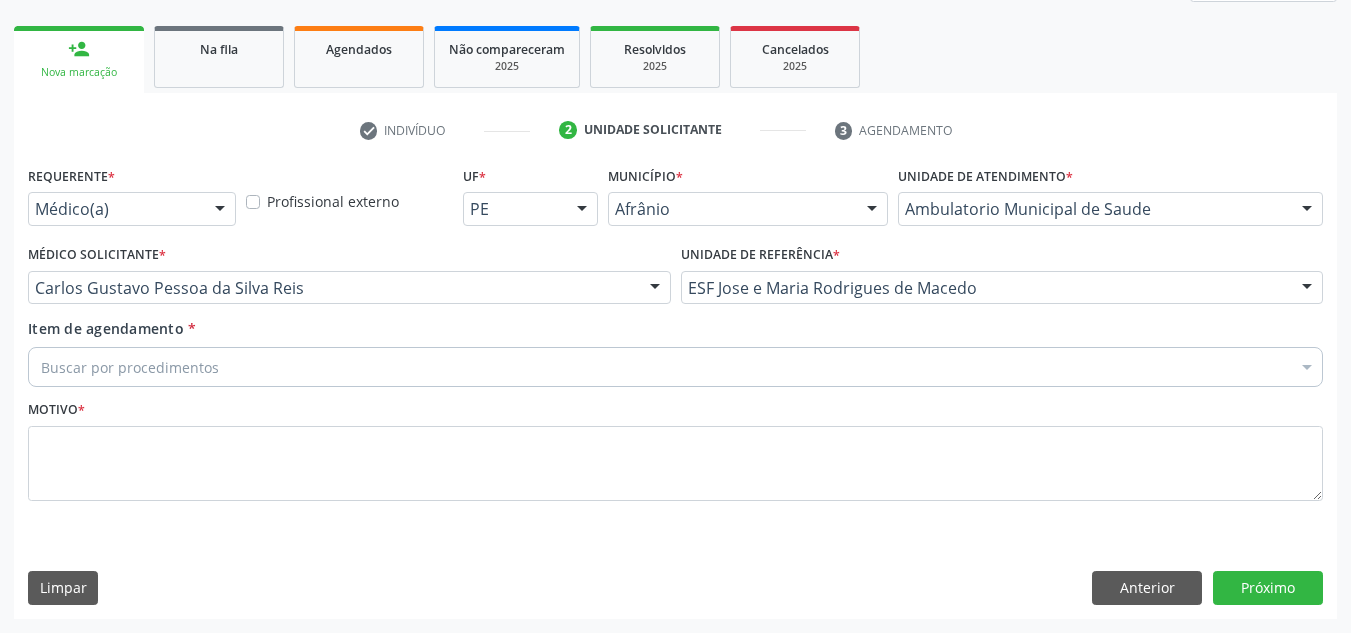 click on "Buscar por procedimentos" at bounding box center (675, 367) 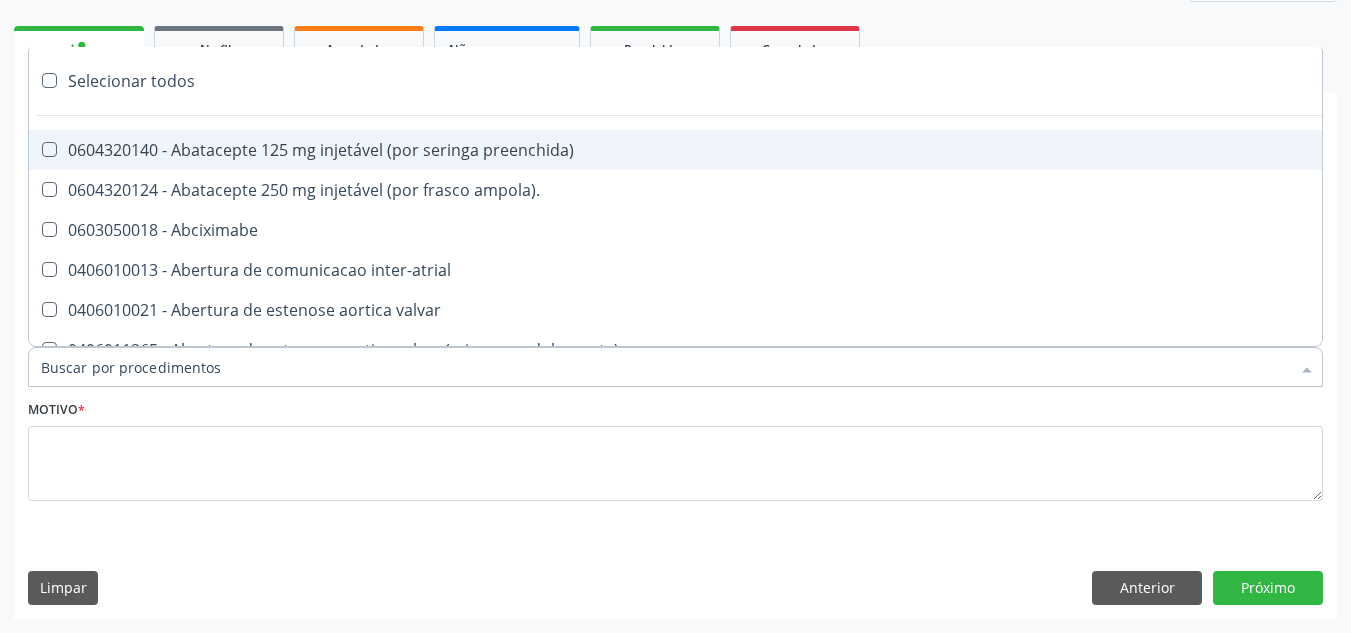 paste on "0302050027" 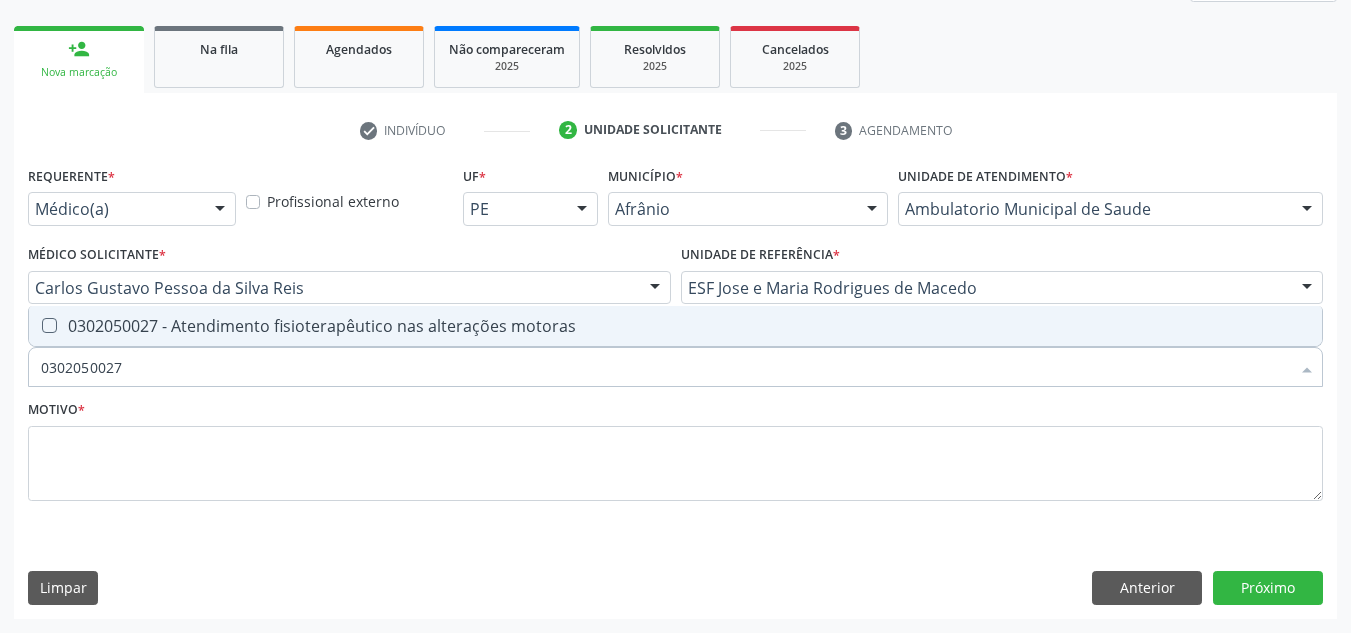 drag, startPoint x: 595, startPoint y: 325, endPoint x: 576, endPoint y: 321, distance: 19.416489 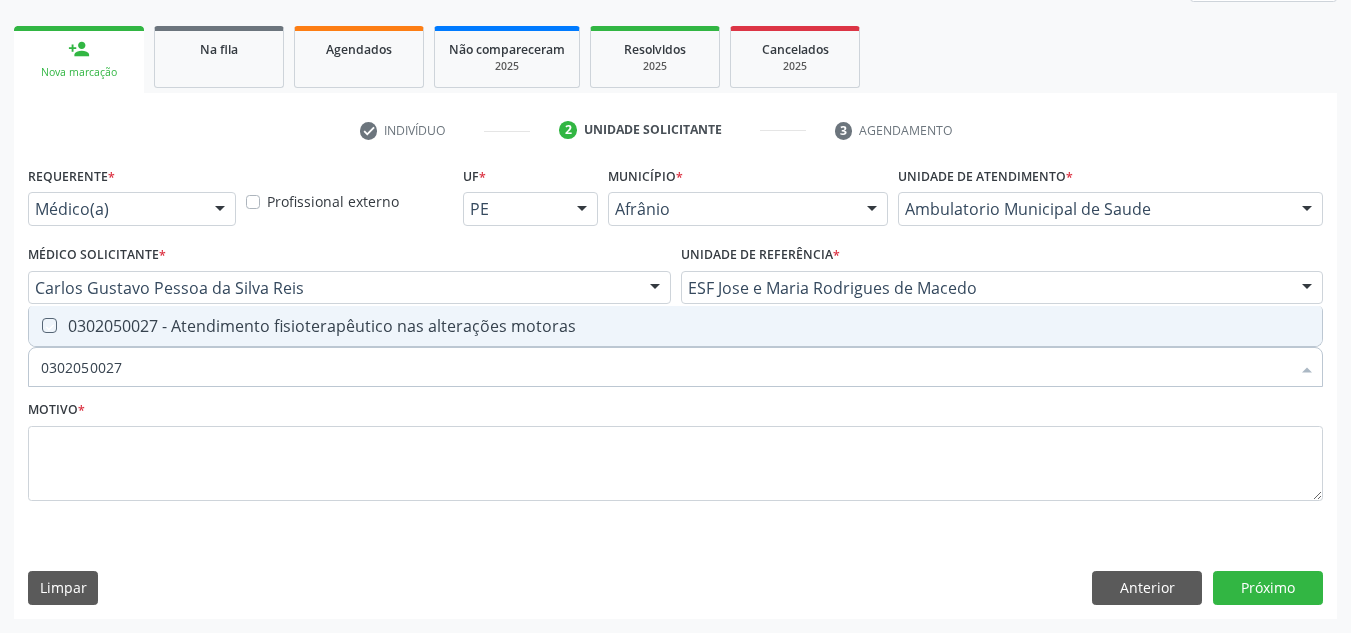 checkbox on "true" 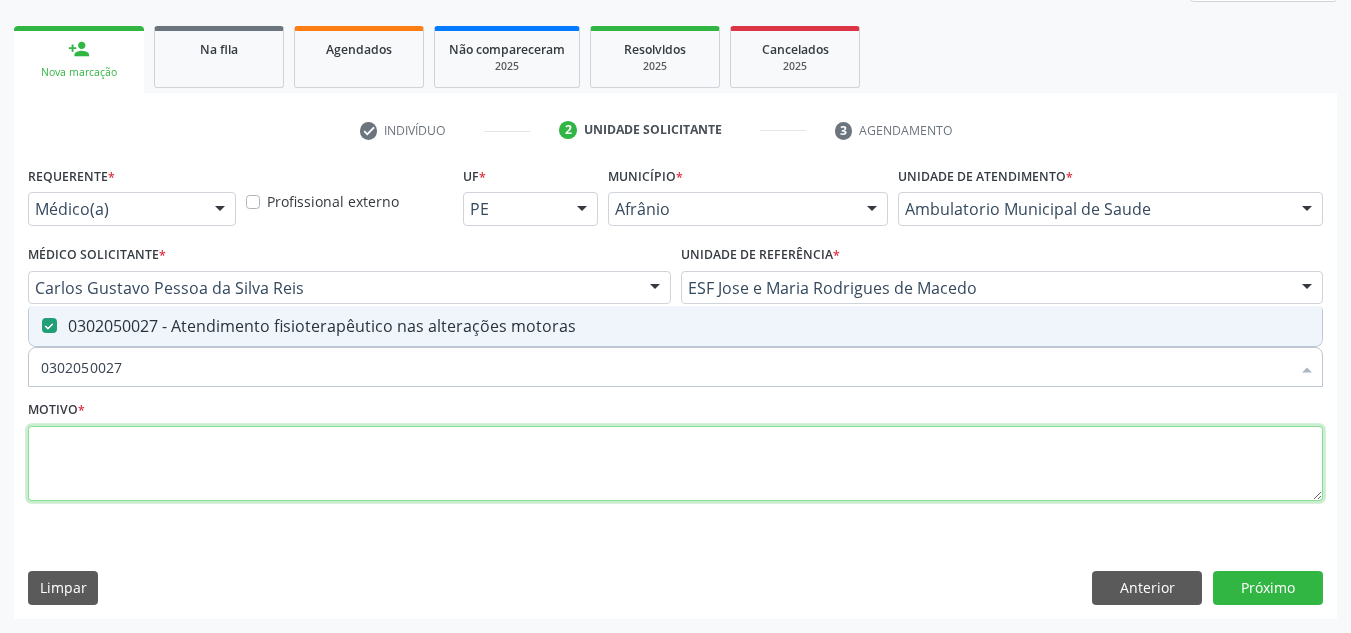 click at bounding box center [675, 464] 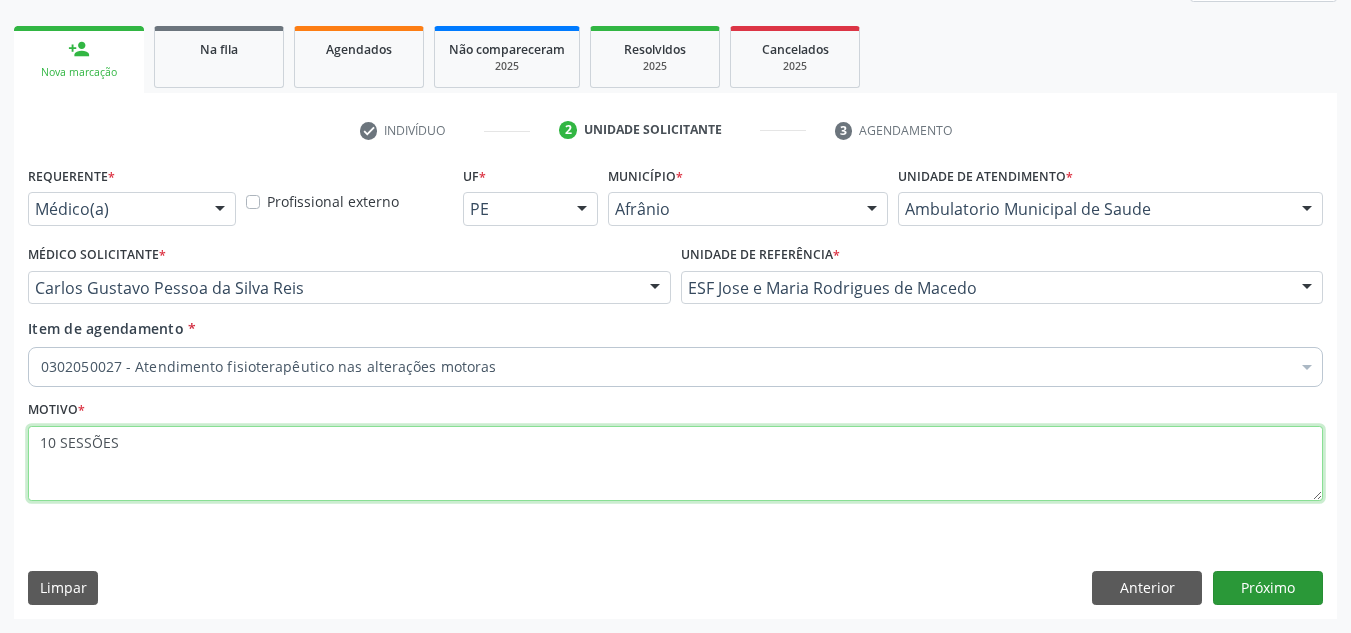 type on "10 SESSÕES" 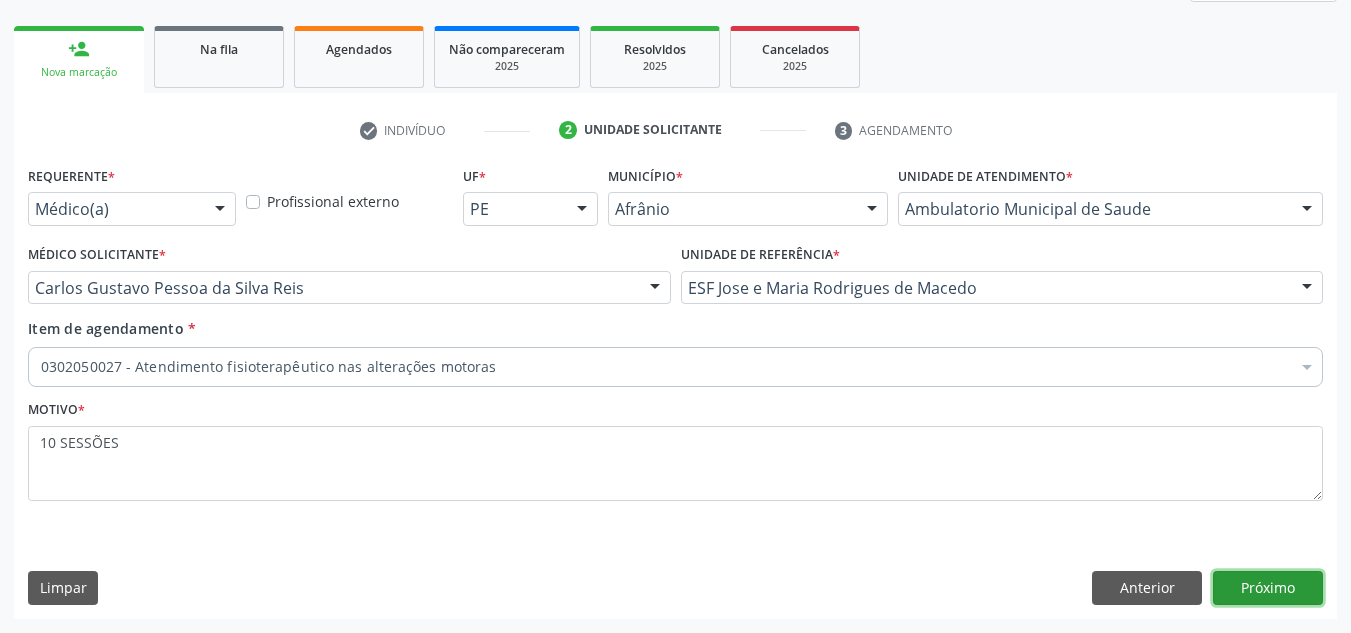 click on "Próximo" at bounding box center (1268, 588) 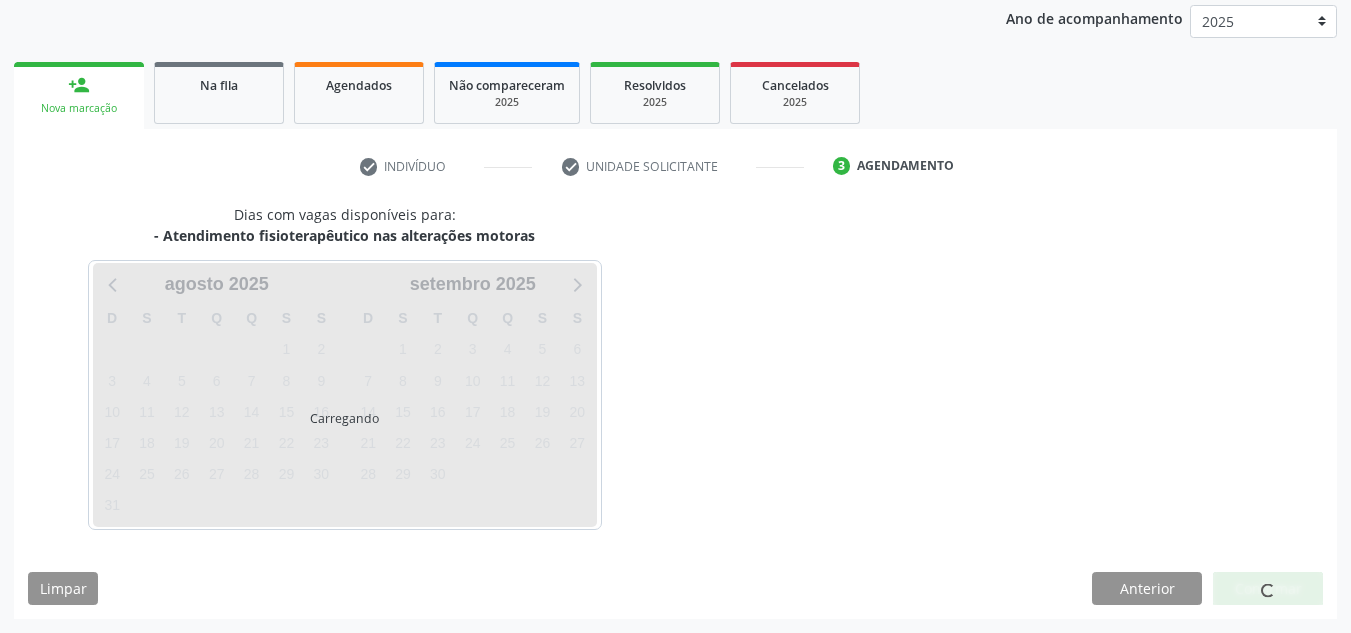 scroll, scrollTop: 273, scrollLeft: 0, axis: vertical 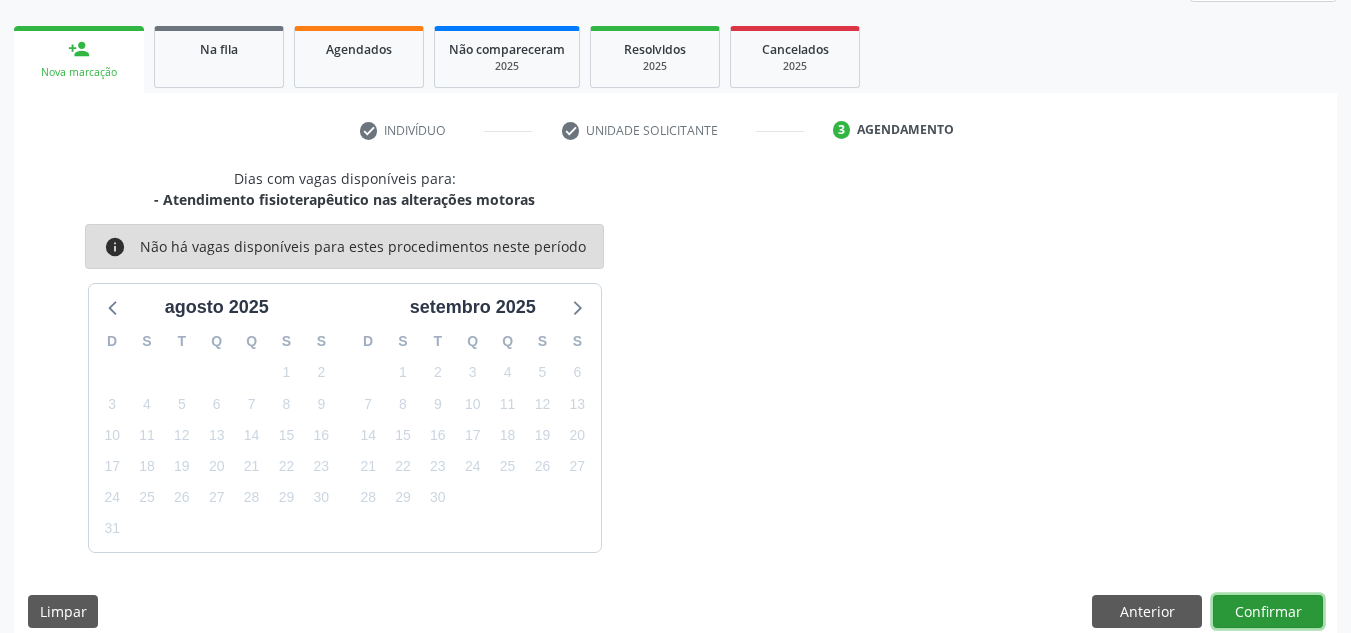 click on "Confirmar" at bounding box center (1268, 612) 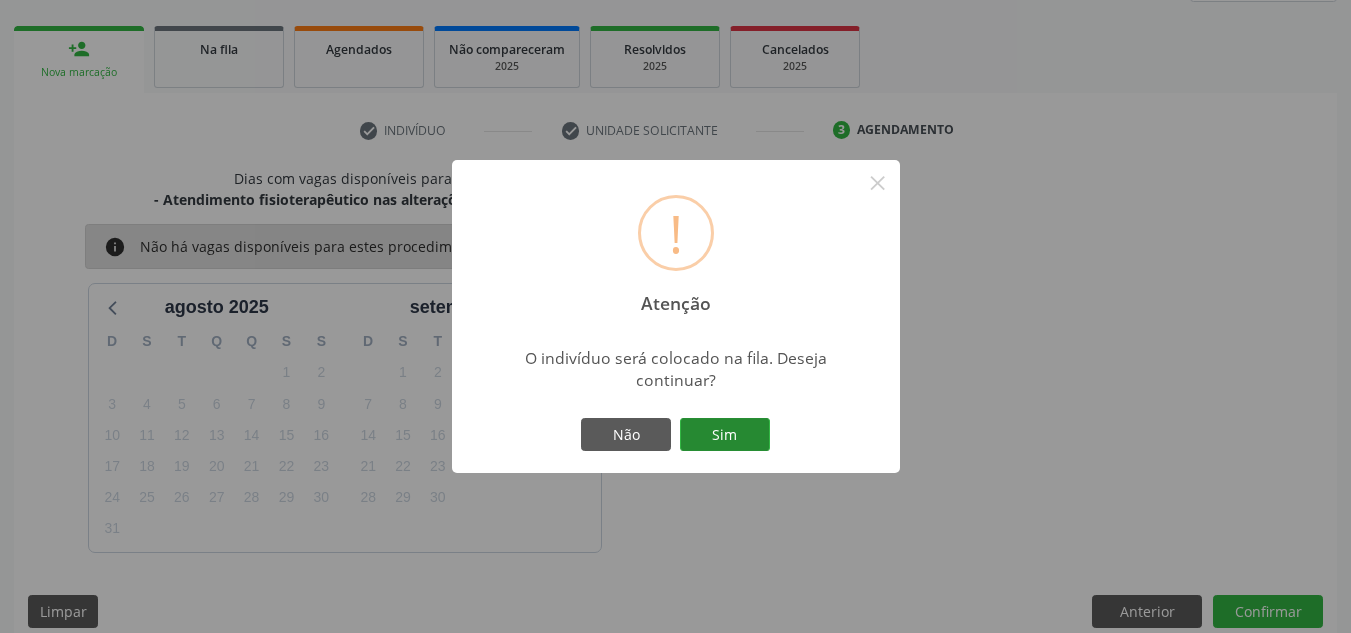 drag, startPoint x: 749, startPoint y: 403, endPoint x: 748, endPoint y: 425, distance: 22.022715 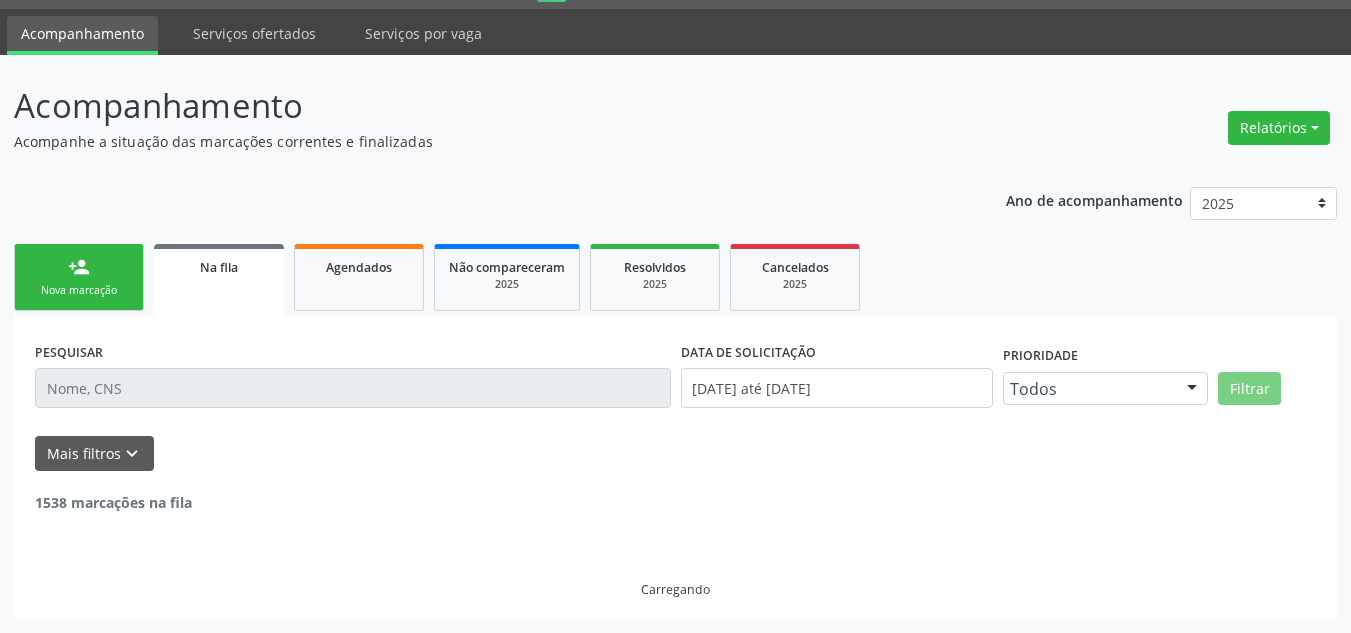 scroll, scrollTop: 34, scrollLeft: 0, axis: vertical 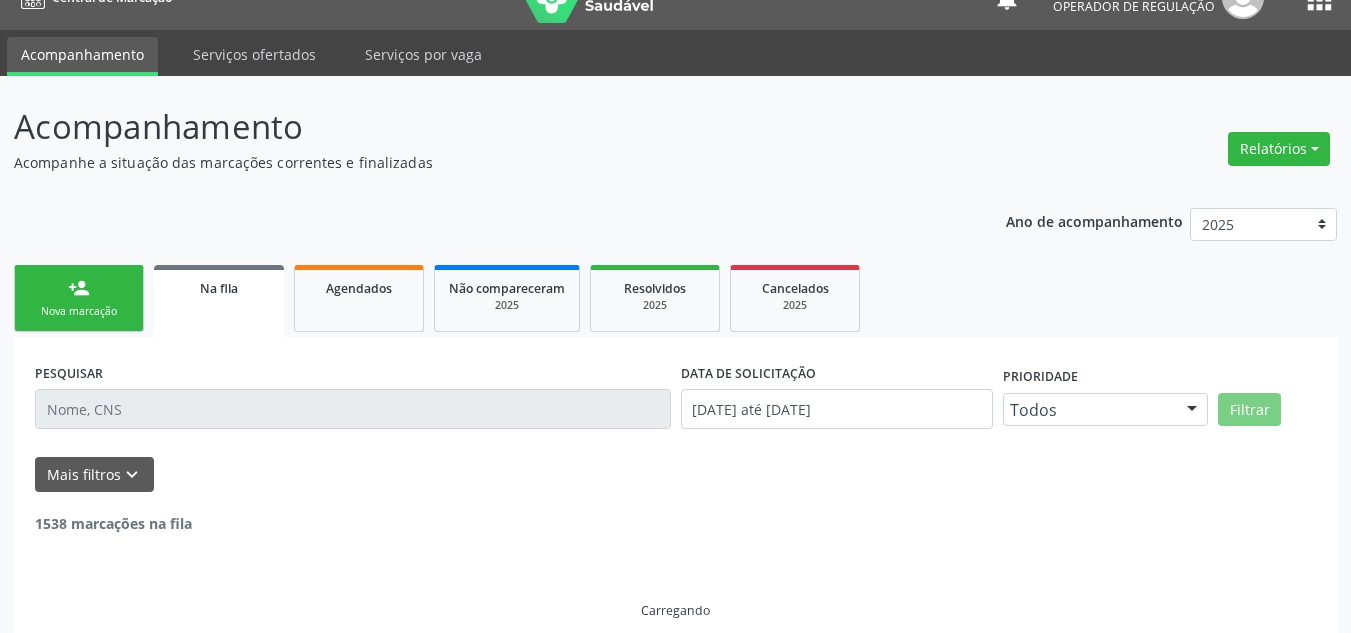 type 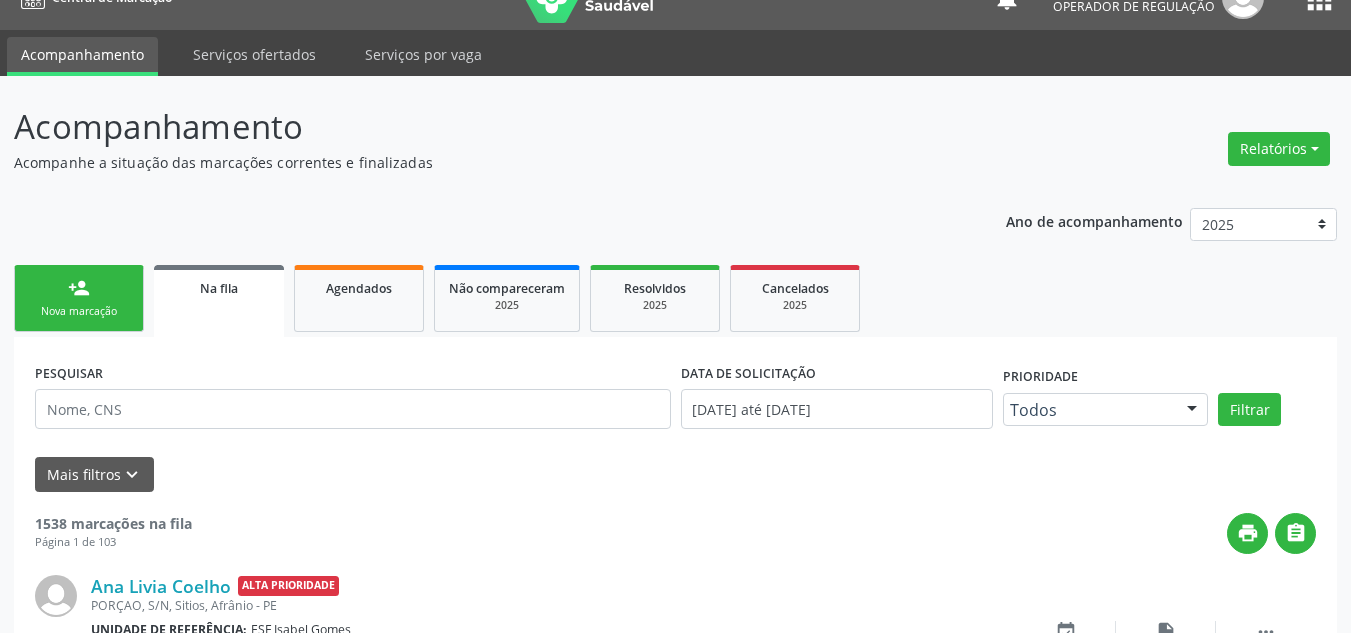 click on "person_add
Nova marcação" at bounding box center [79, 298] 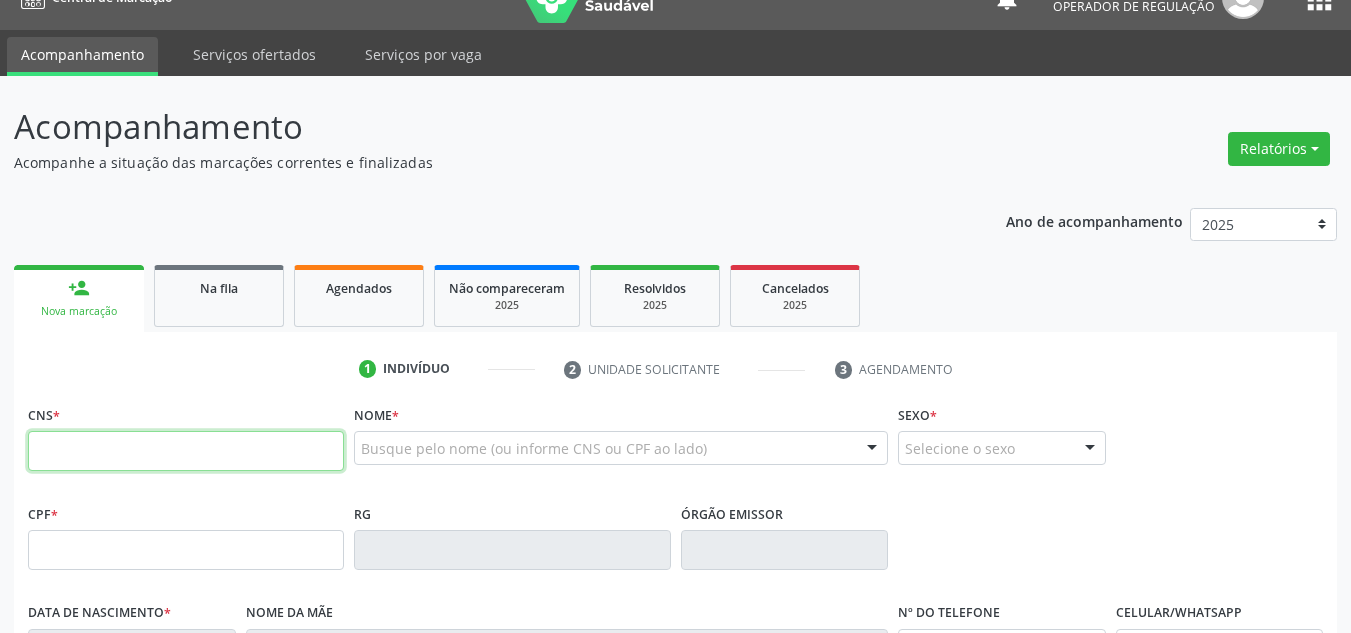 click at bounding box center [186, 451] 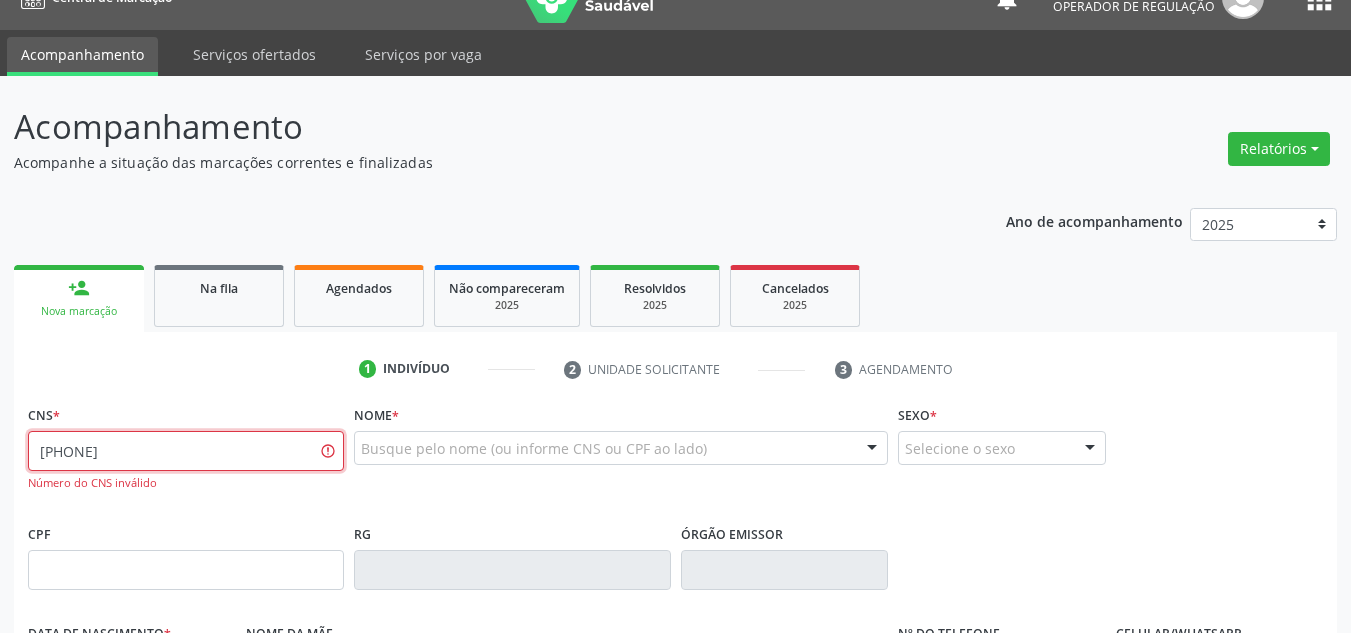 type on "708 3007 4418 4360" 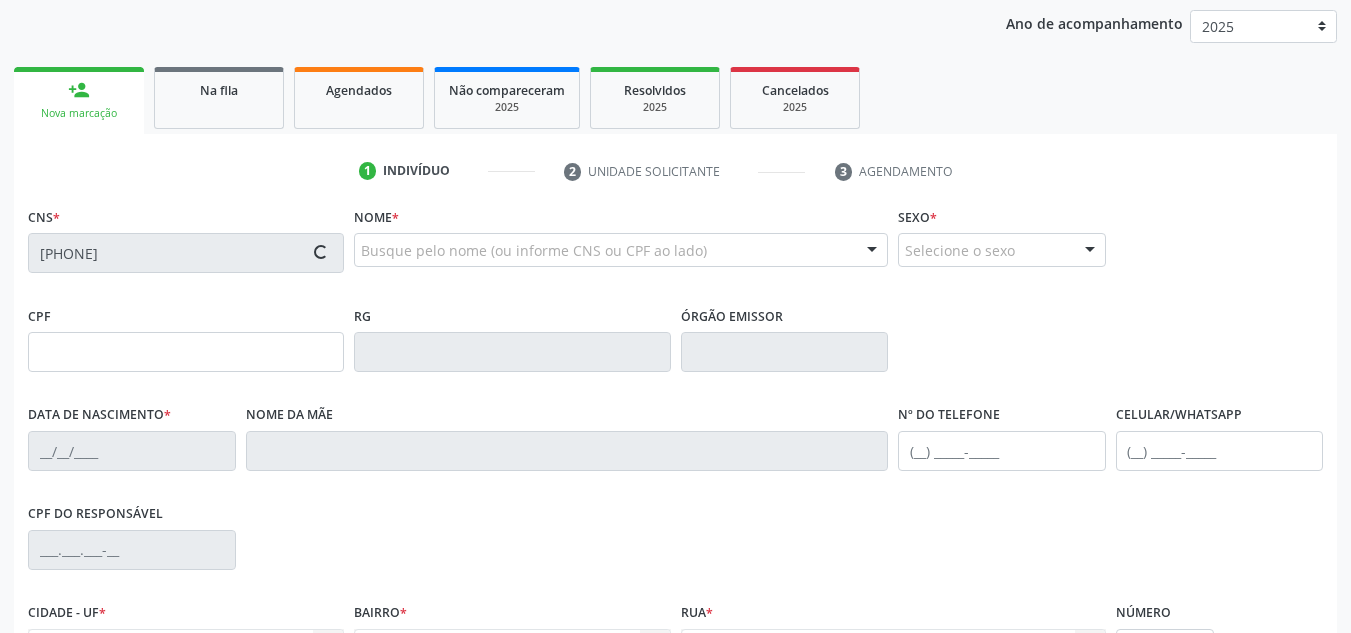 scroll, scrollTop: 234, scrollLeft: 0, axis: vertical 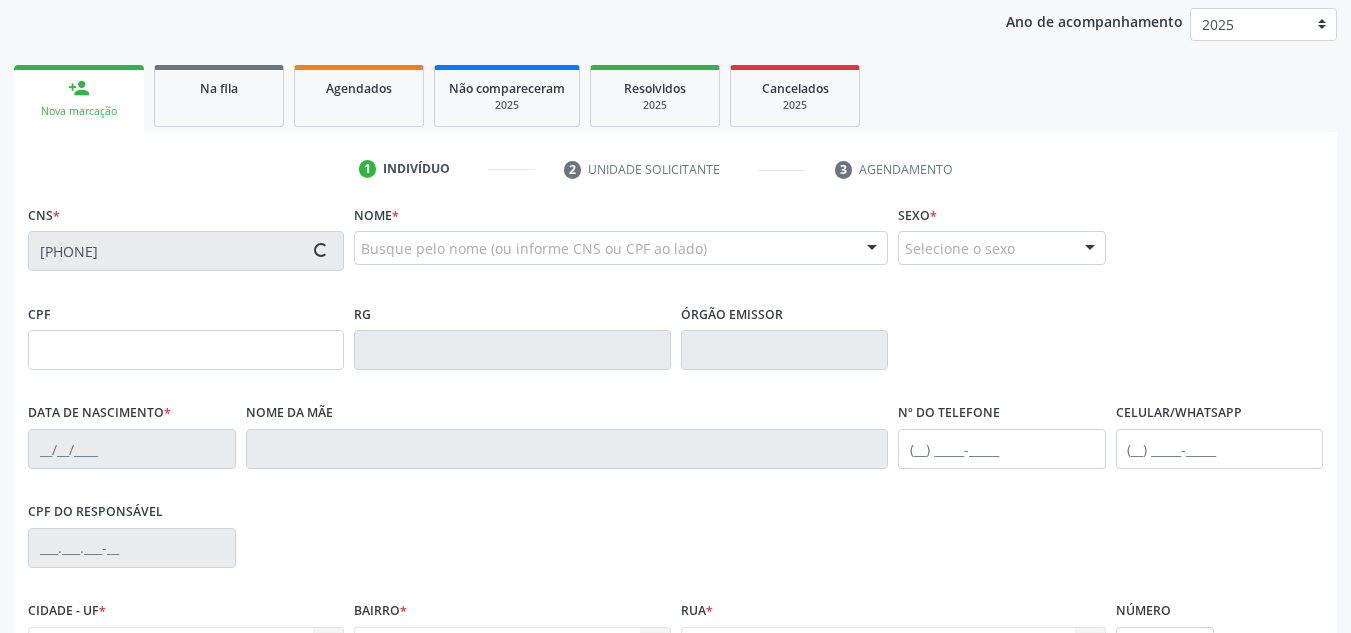 type on "670.270.753-34" 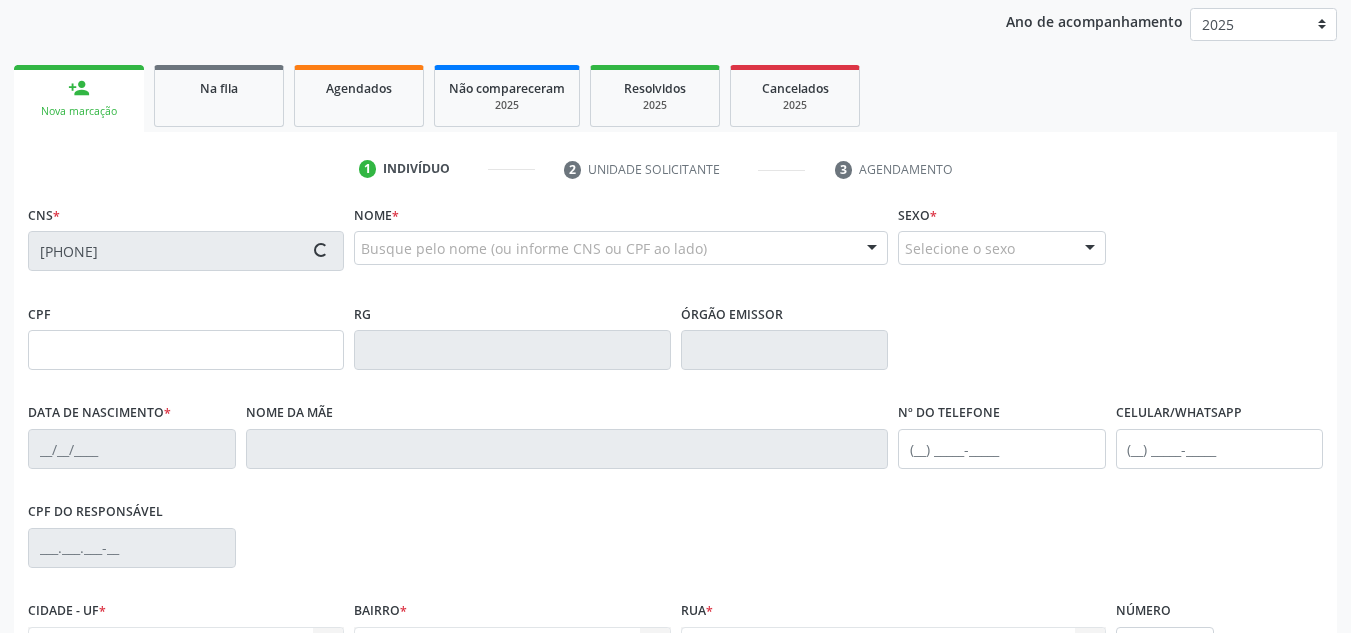 type on "28/02/1976" 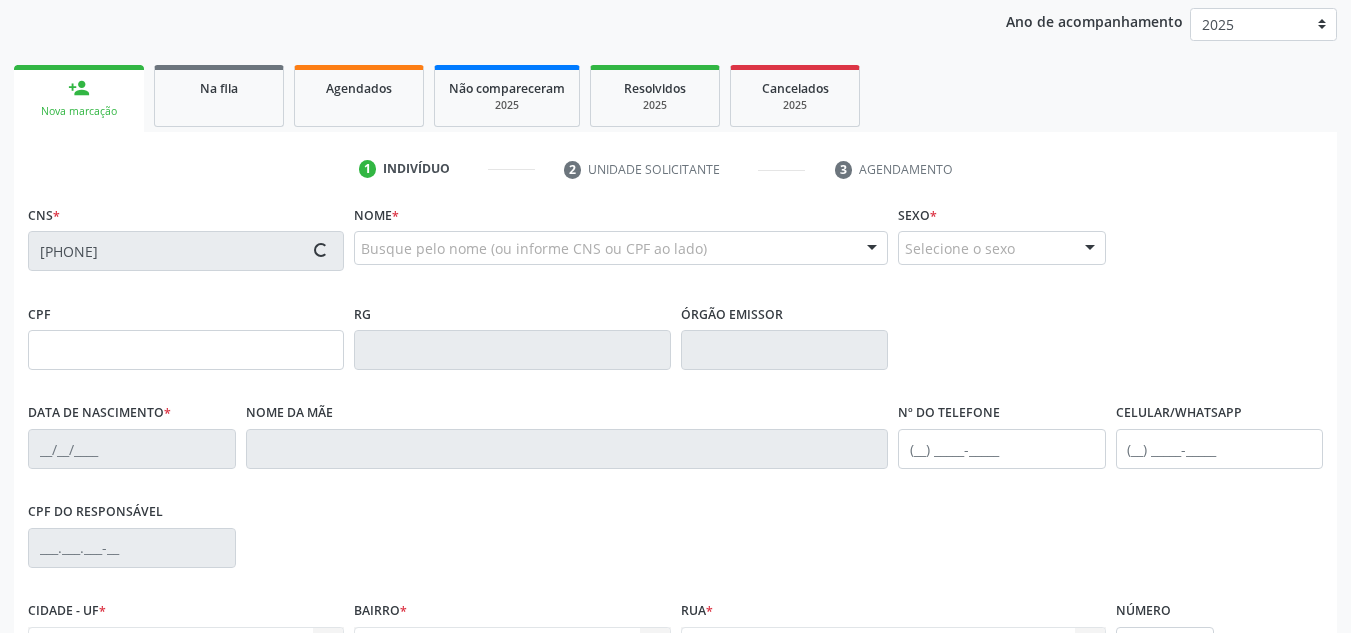 type on "20" 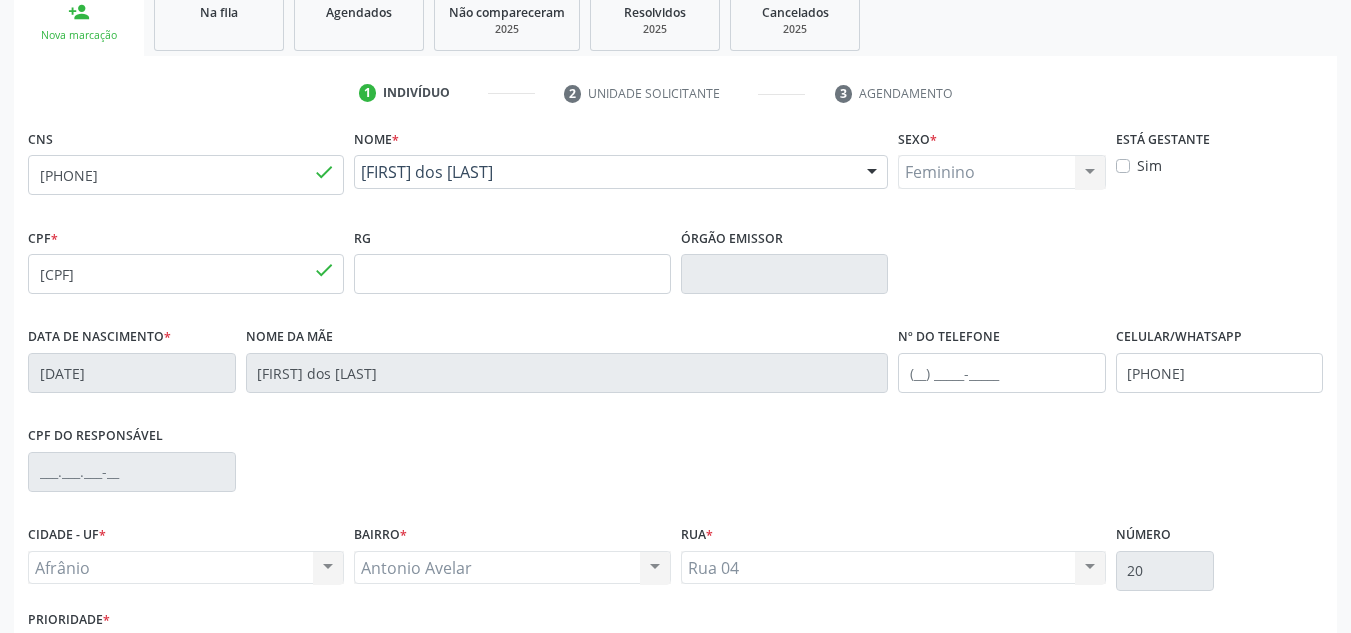scroll, scrollTop: 451, scrollLeft: 0, axis: vertical 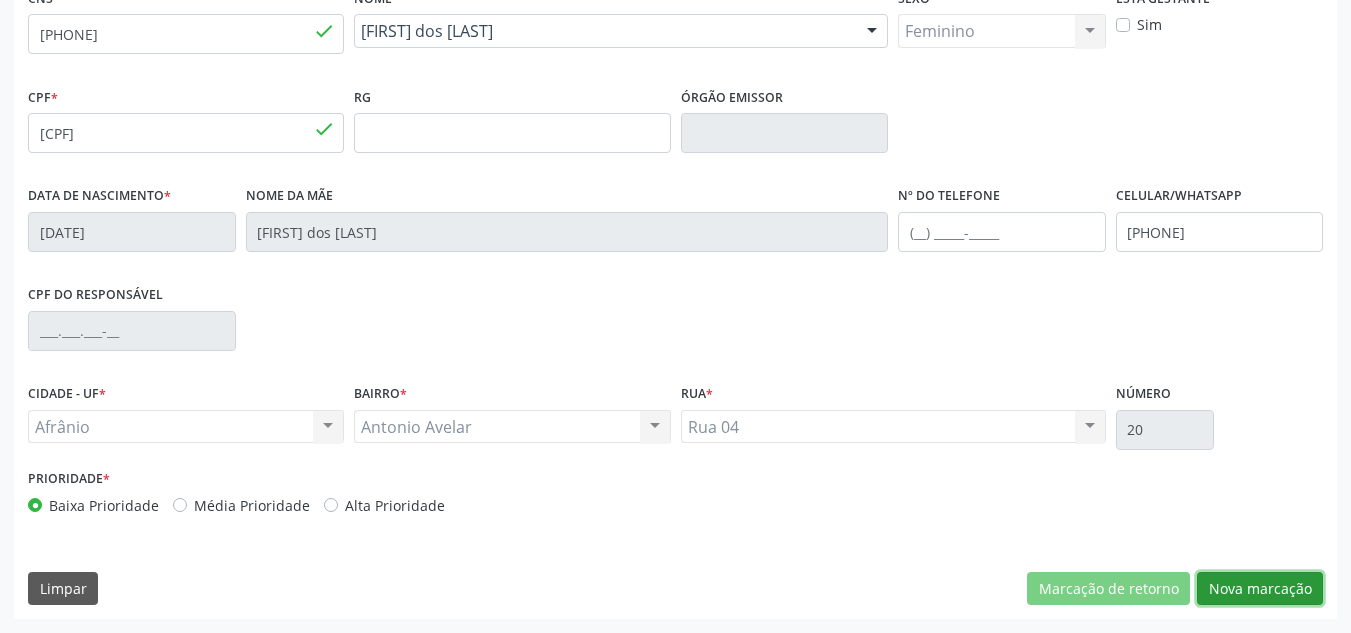 click on "Nova marcação" at bounding box center [1260, 589] 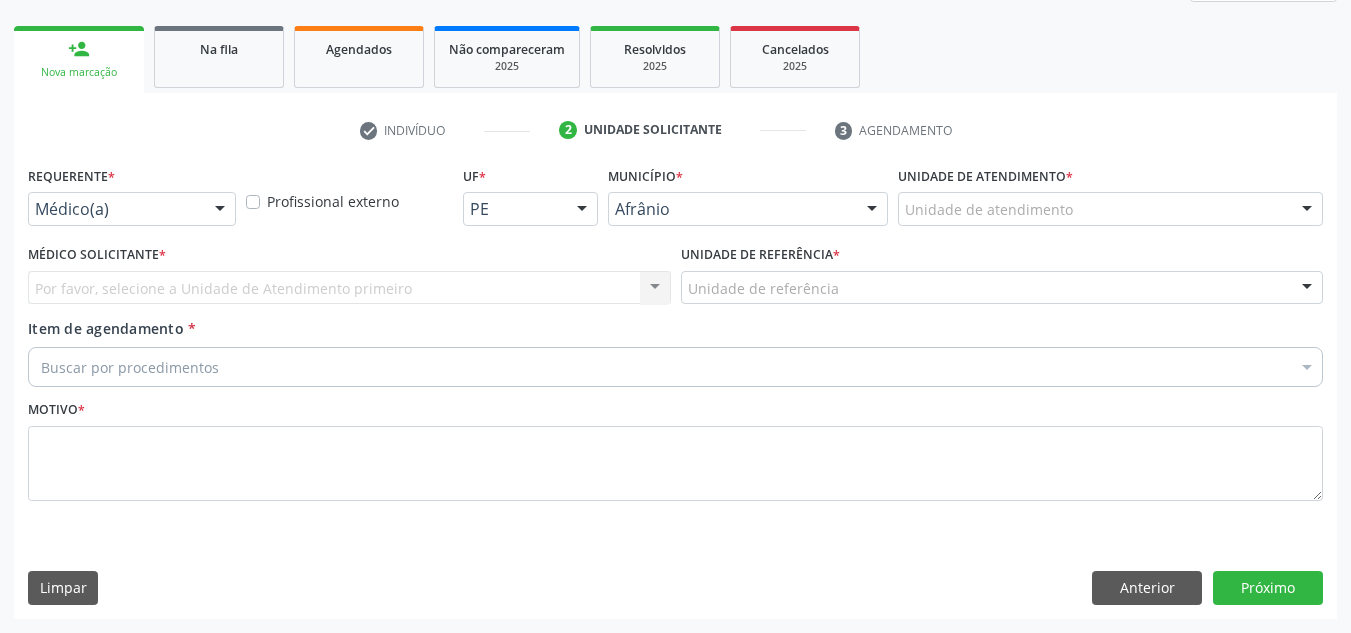 scroll, scrollTop: 273, scrollLeft: 0, axis: vertical 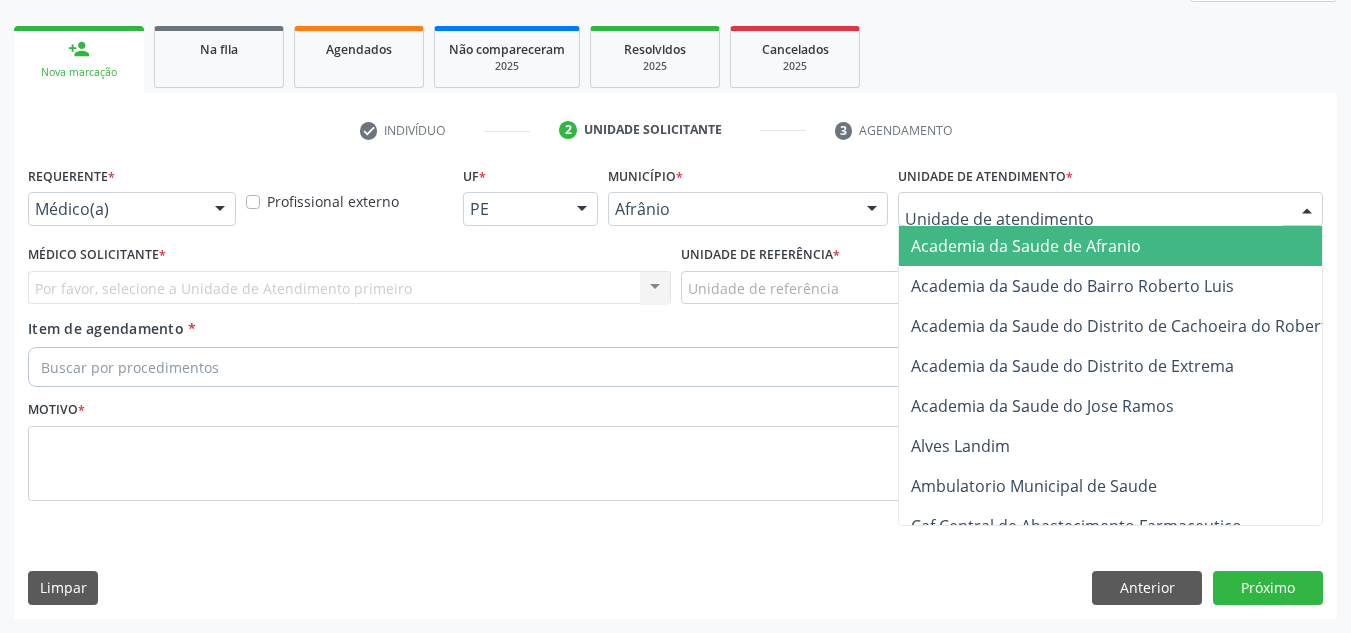 click at bounding box center (1110, 209) 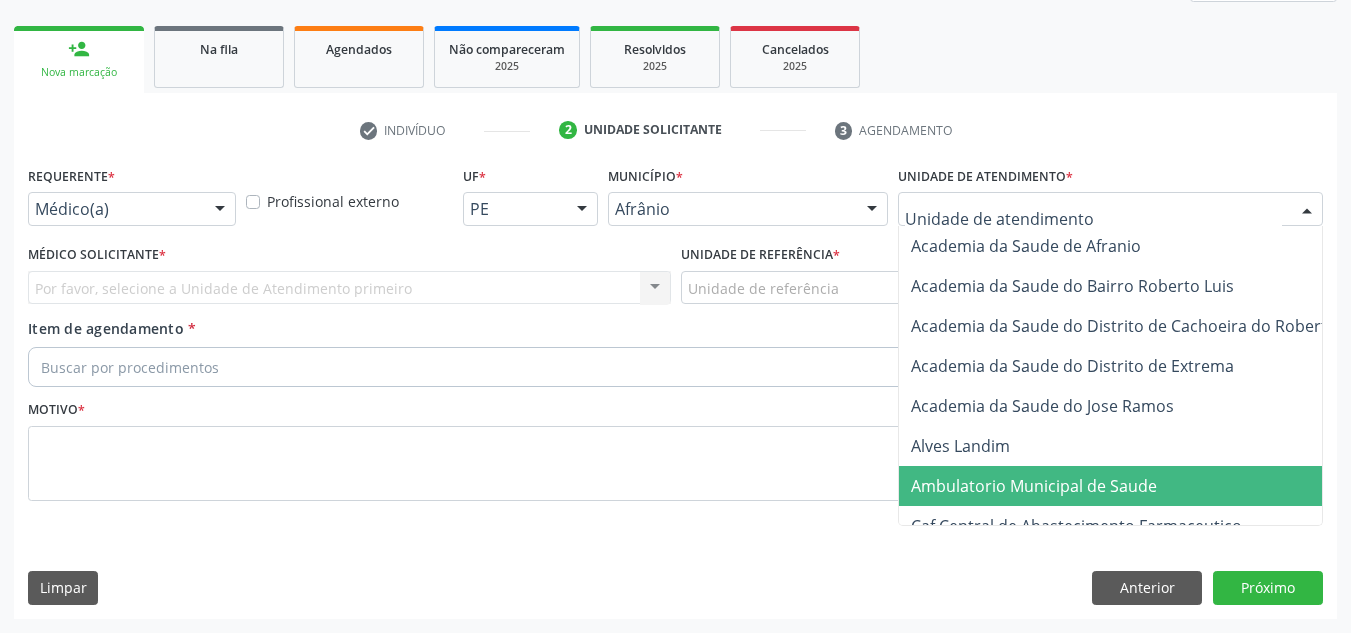 click on "Ambulatorio Municipal de Saude" at bounding box center (1137, 486) 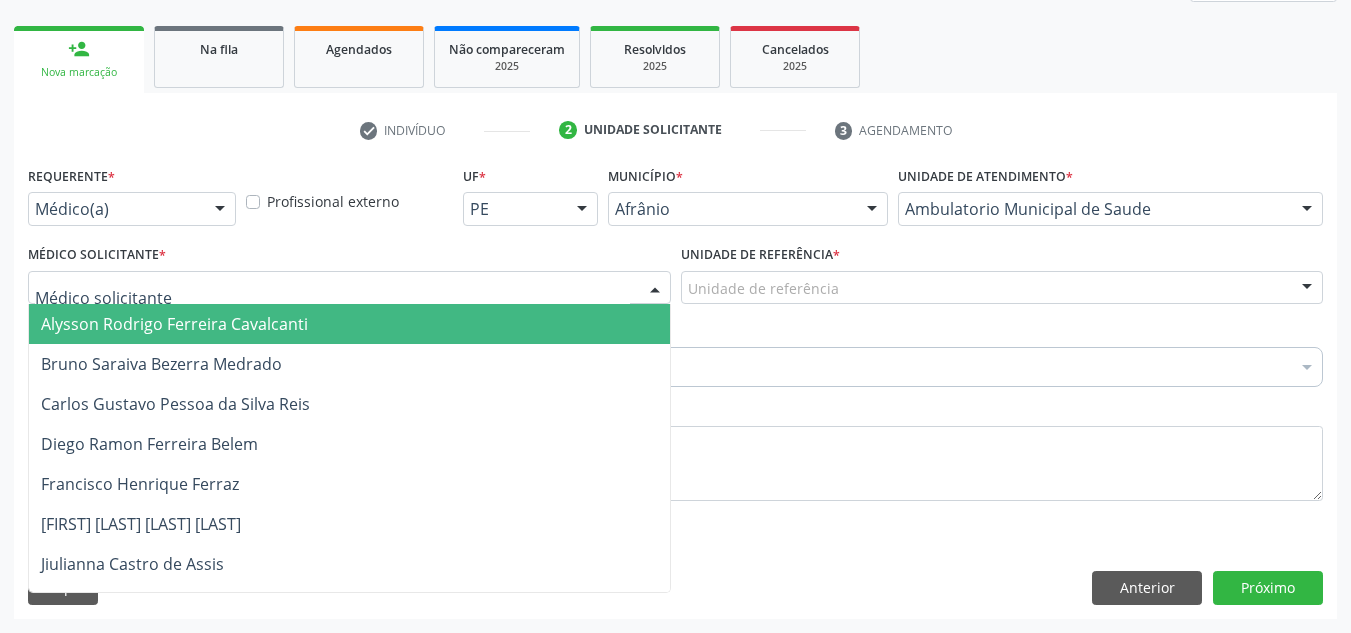 click at bounding box center [349, 288] 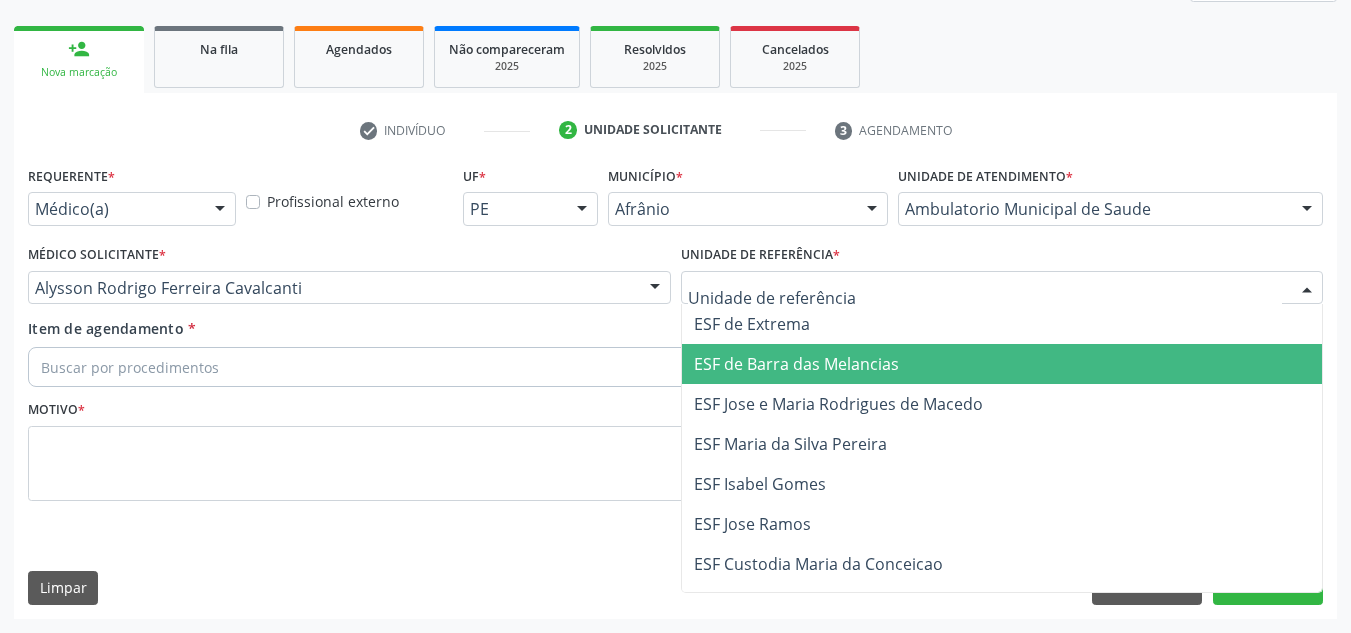 click on "ESF de Barra das Melancias" at bounding box center [1002, 364] 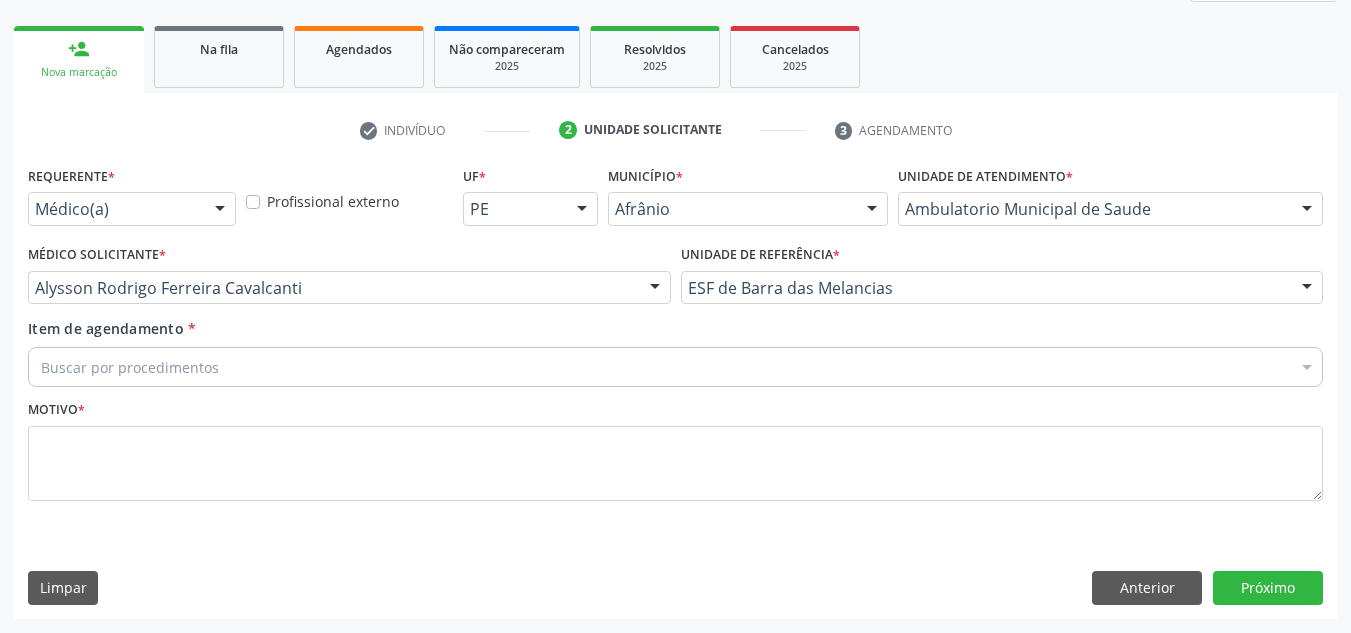 click on "Buscar por procedimentos" at bounding box center [675, 367] 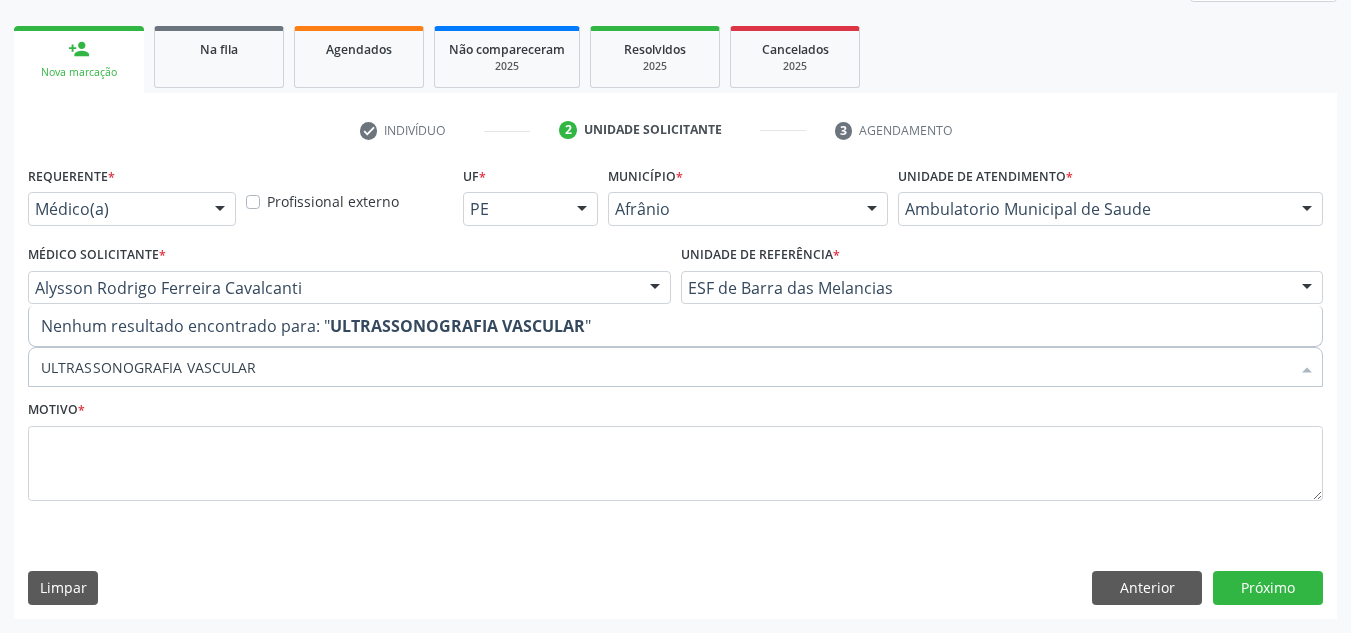 type on "ULTRASSONOGRAFIA" 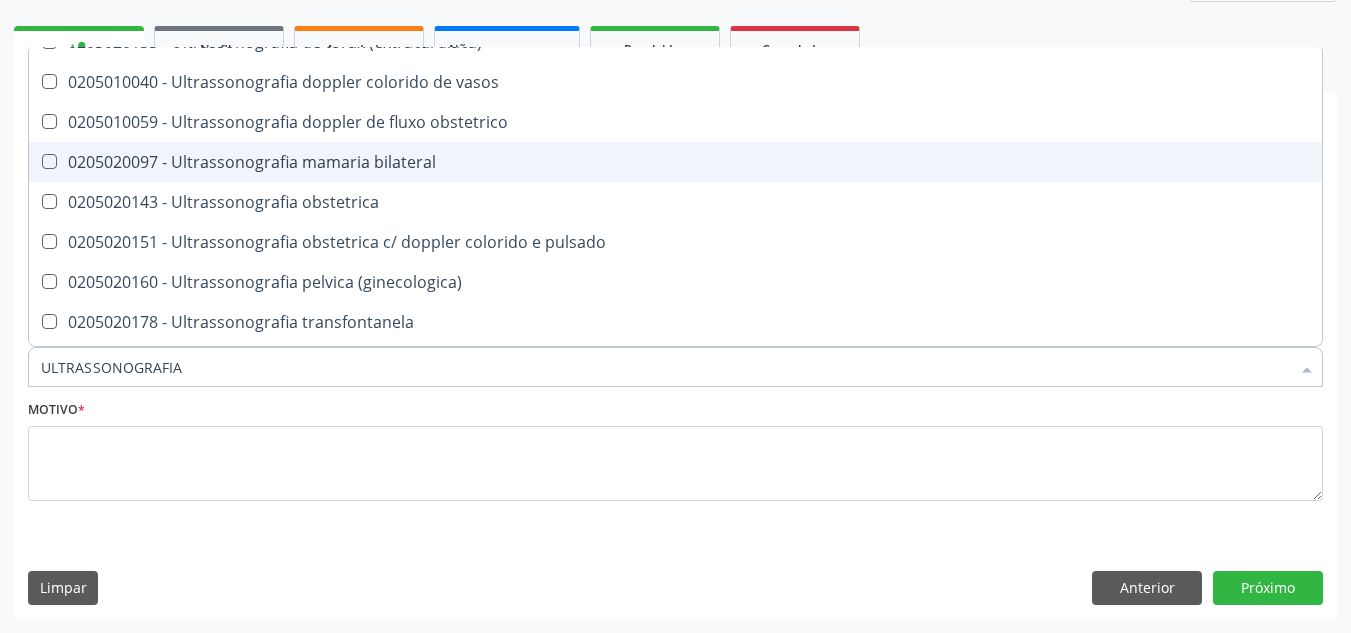 scroll, scrollTop: 500, scrollLeft: 0, axis: vertical 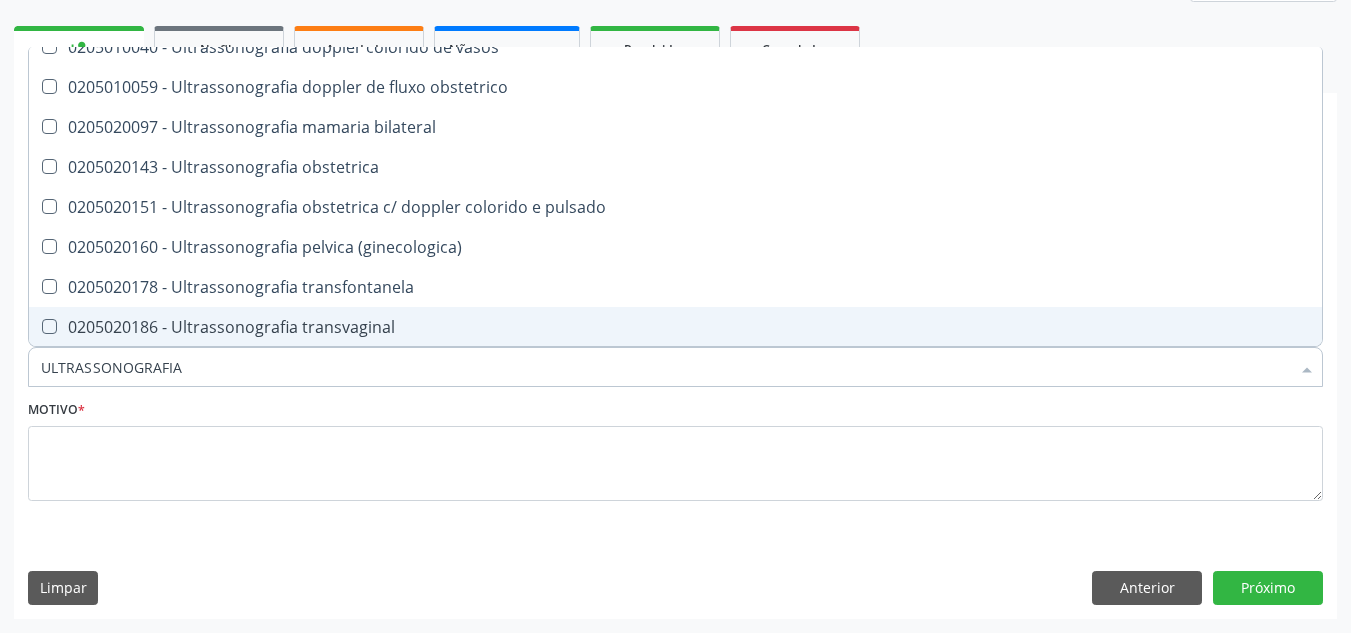 click on "0205020186 - Ultrassonografia transvaginal" at bounding box center (675, 327) 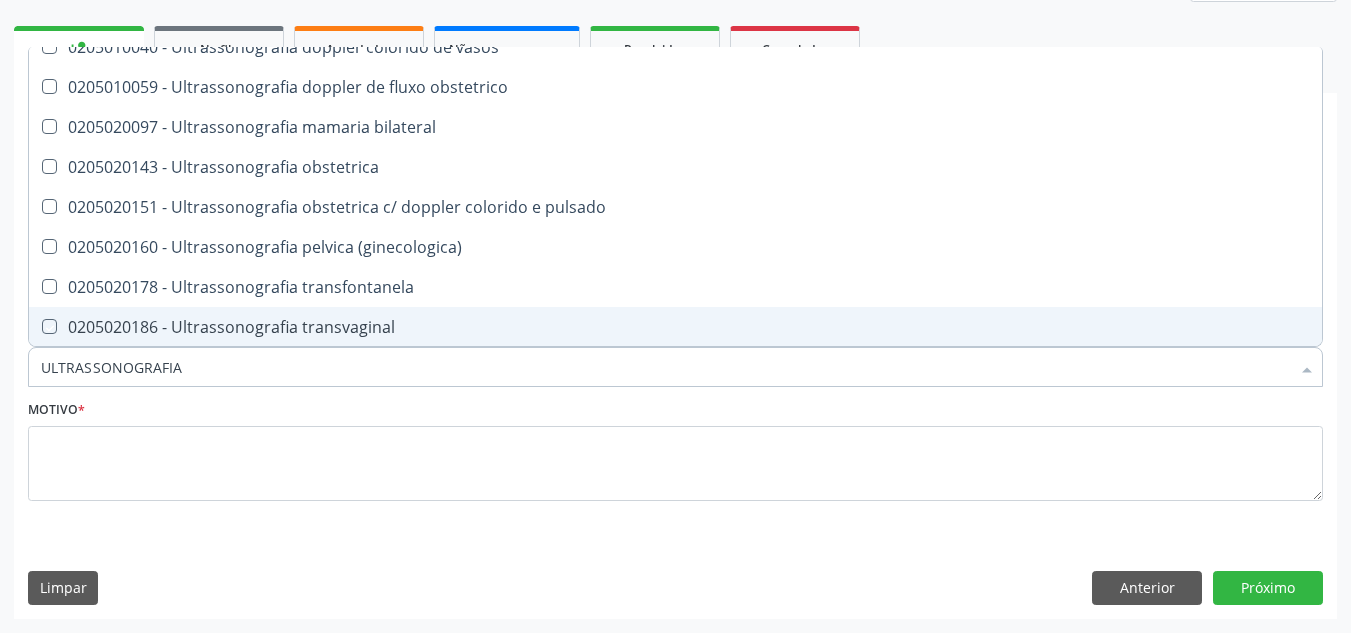 checkbox on "true" 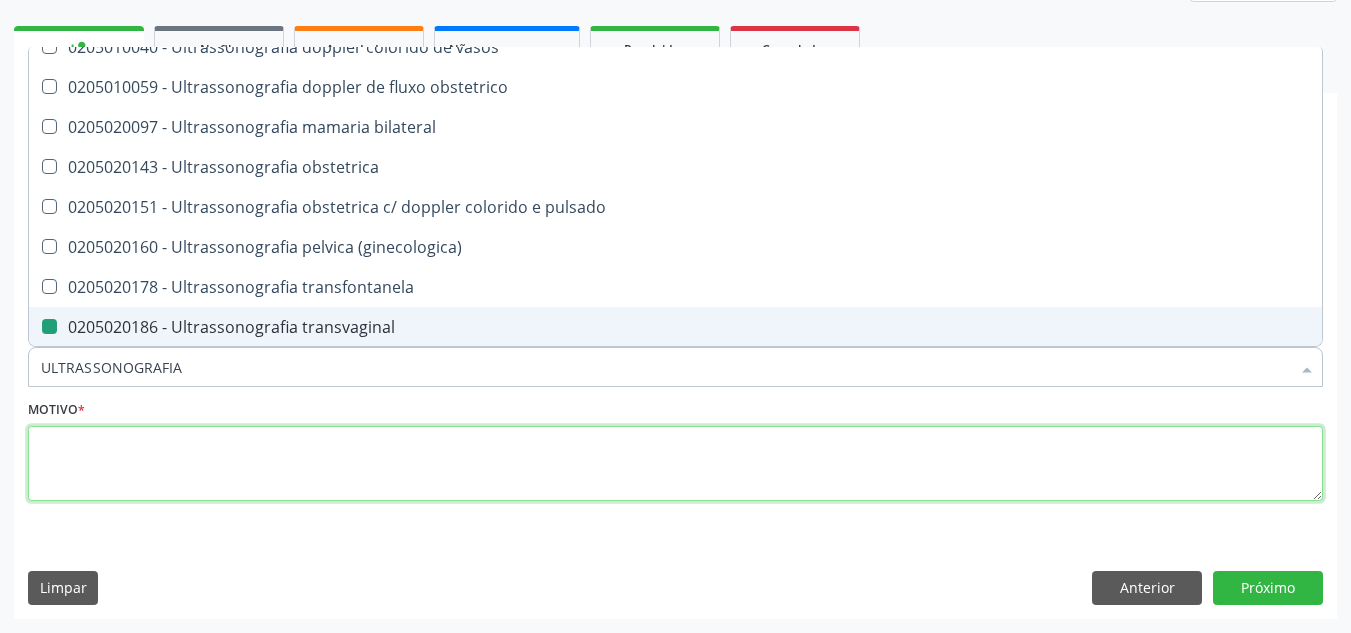 click at bounding box center (675, 464) 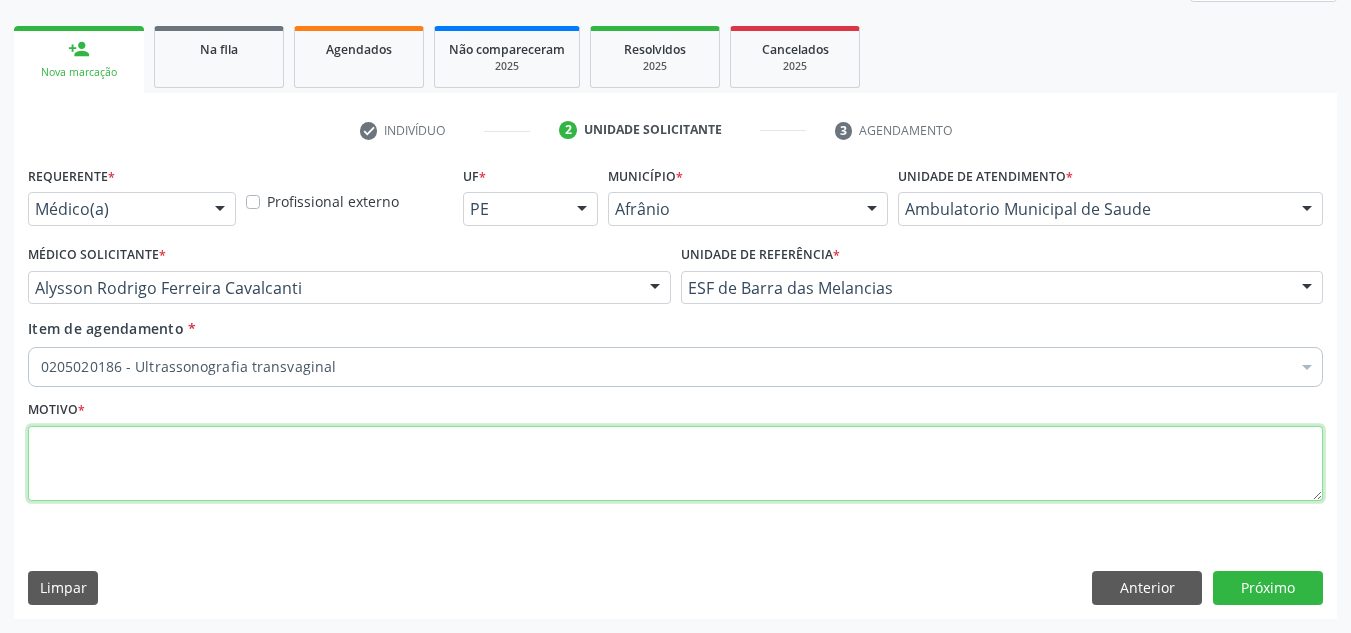scroll, scrollTop: 0, scrollLeft: 0, axis: both 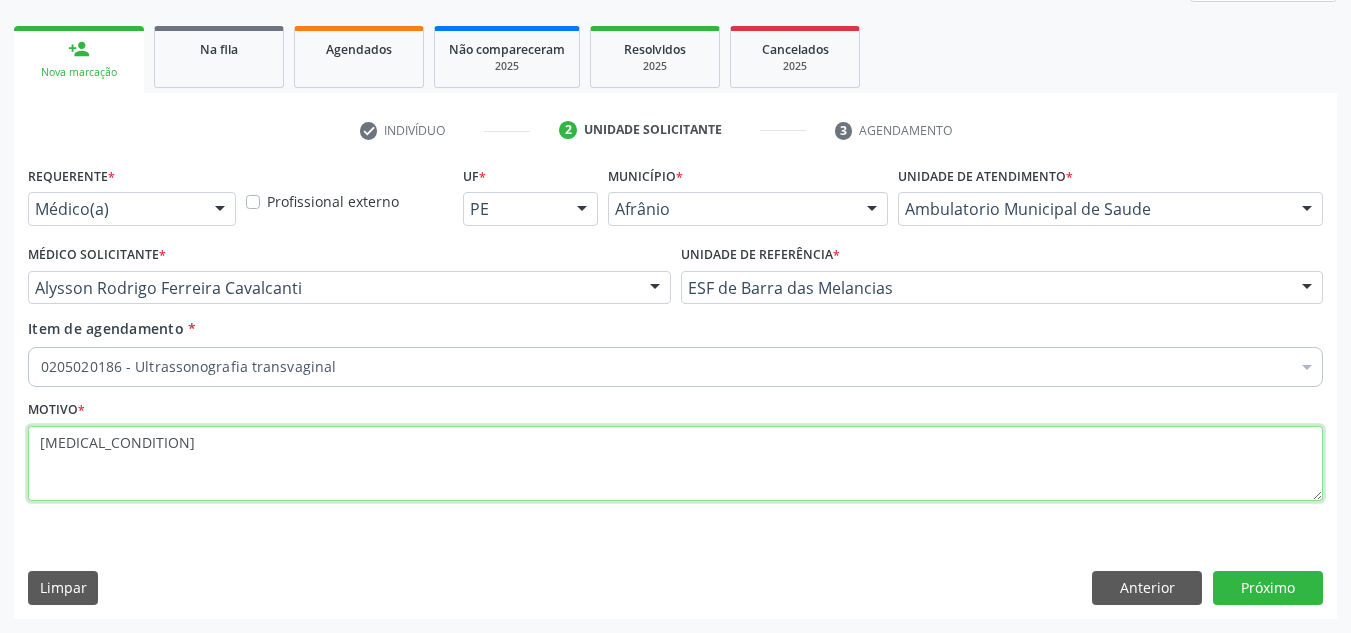 drag, startPoint x: 335, startPoint y: 456, endPoint x: 0, endPoint y: 353, distance: 350.4768 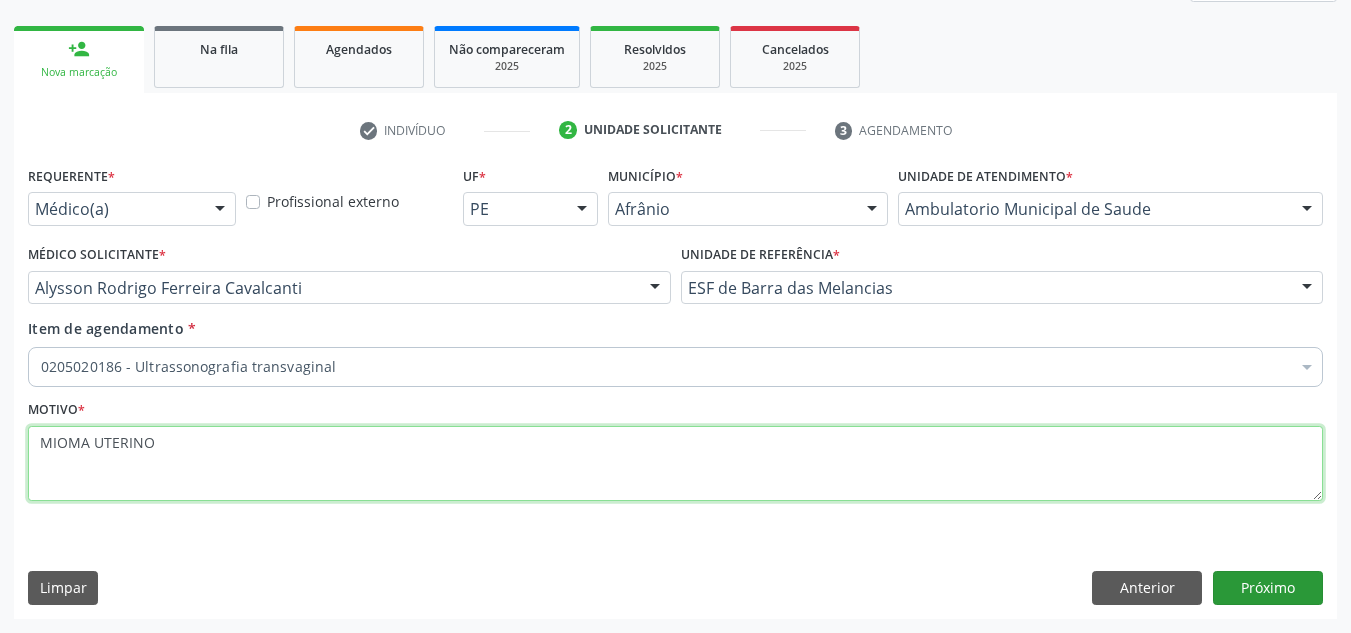 type on "MIOMA UTERINO" 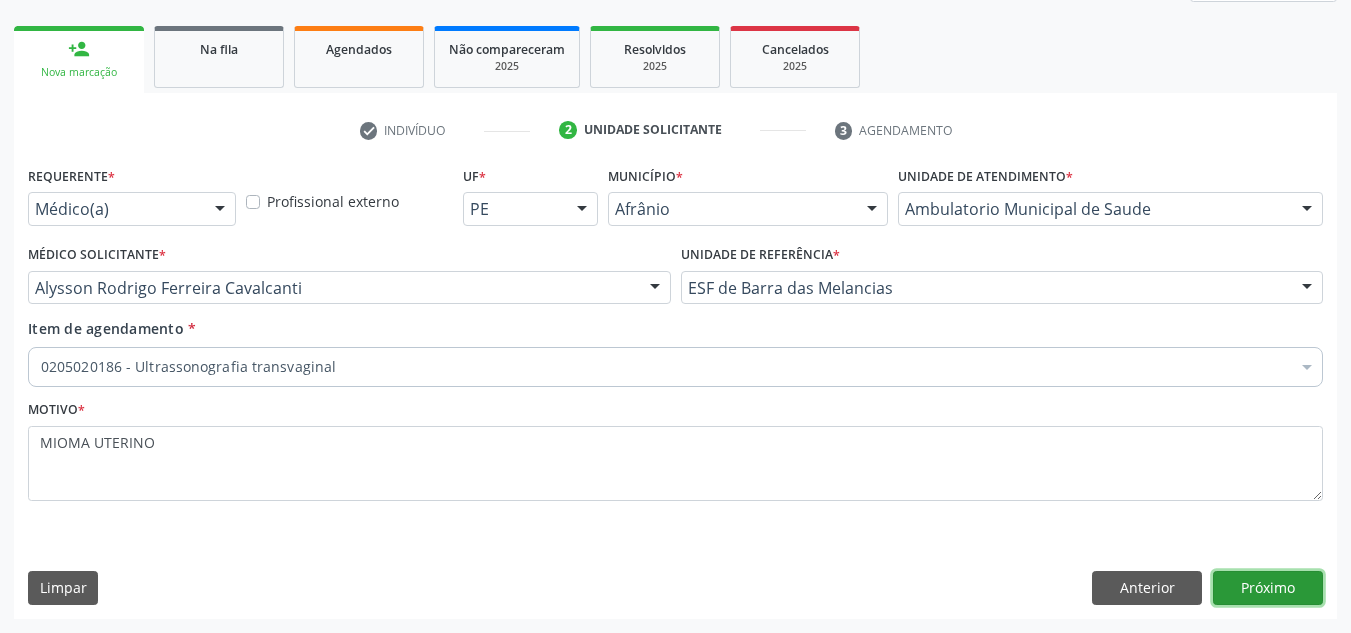 click on "Próximo" at bounding box center [1268, 588] 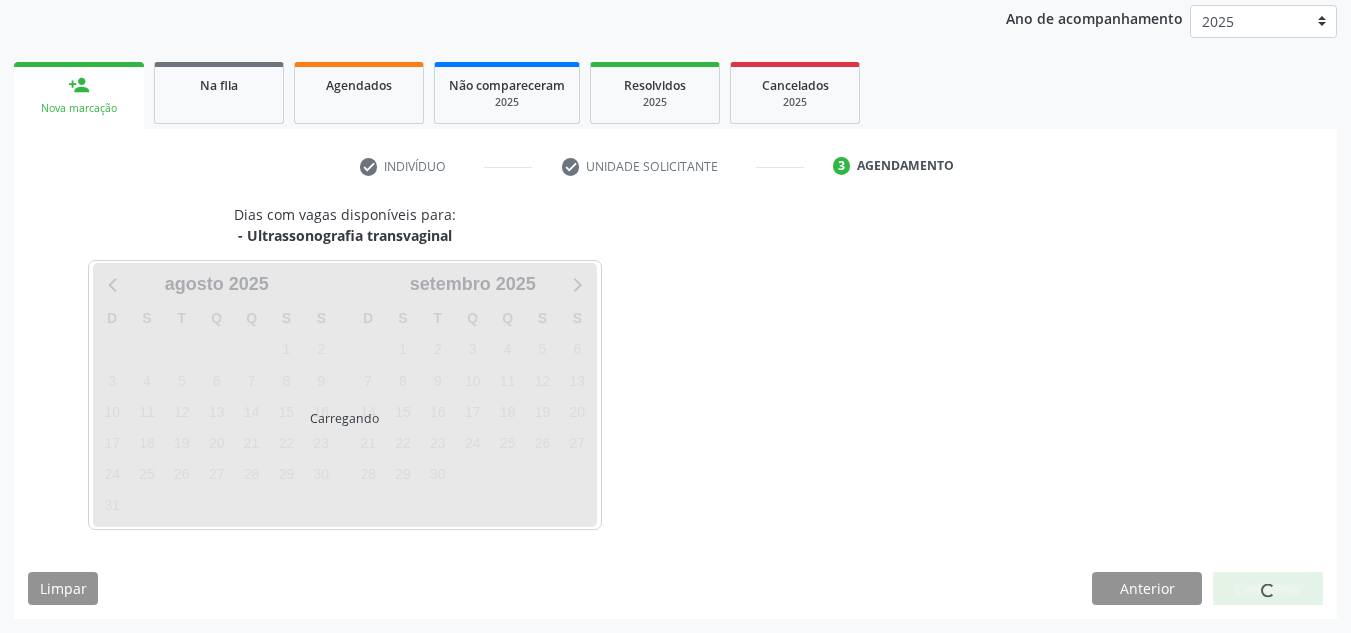 click at bounding box center (1268, 589) 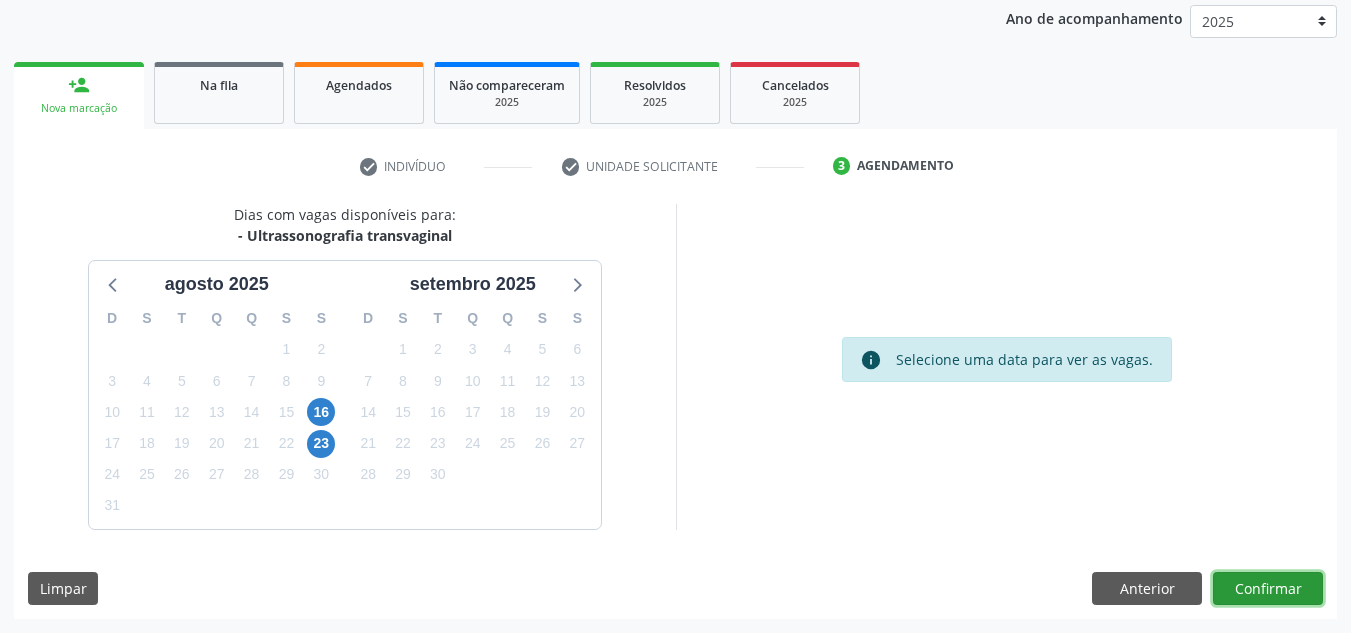 click on "Confirmar" at bounding box center (1268, 589) 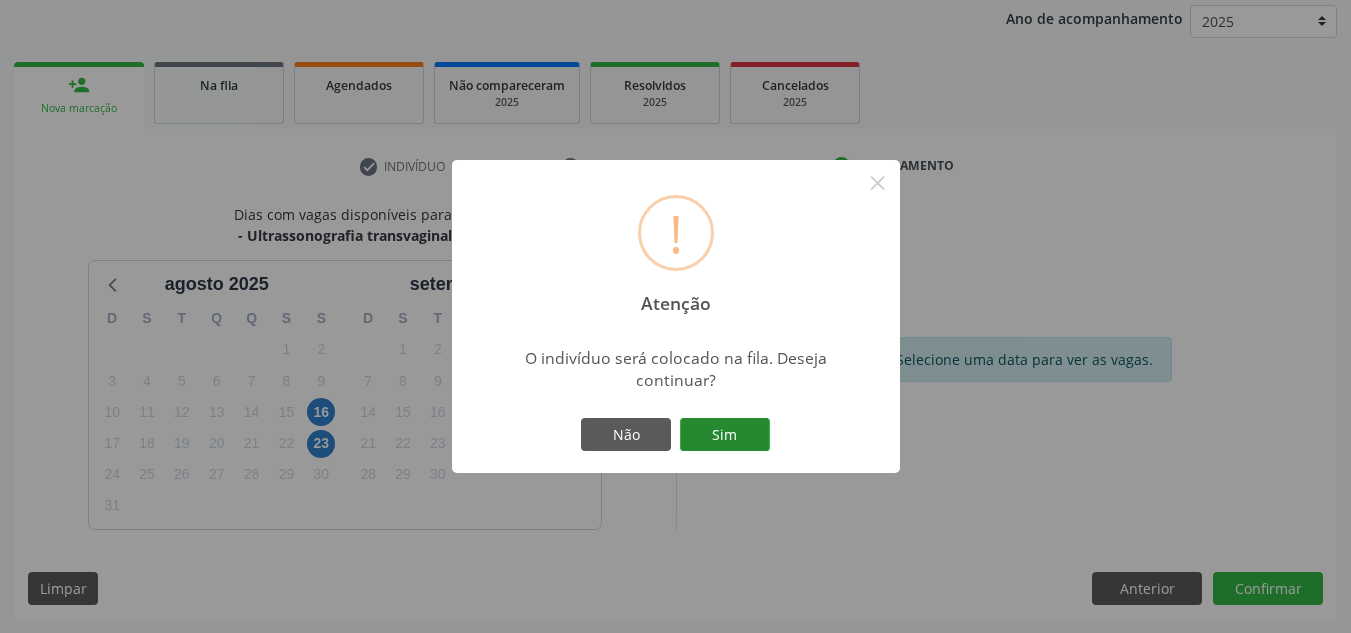 click on "Sim" at bounding box center [725, 435] 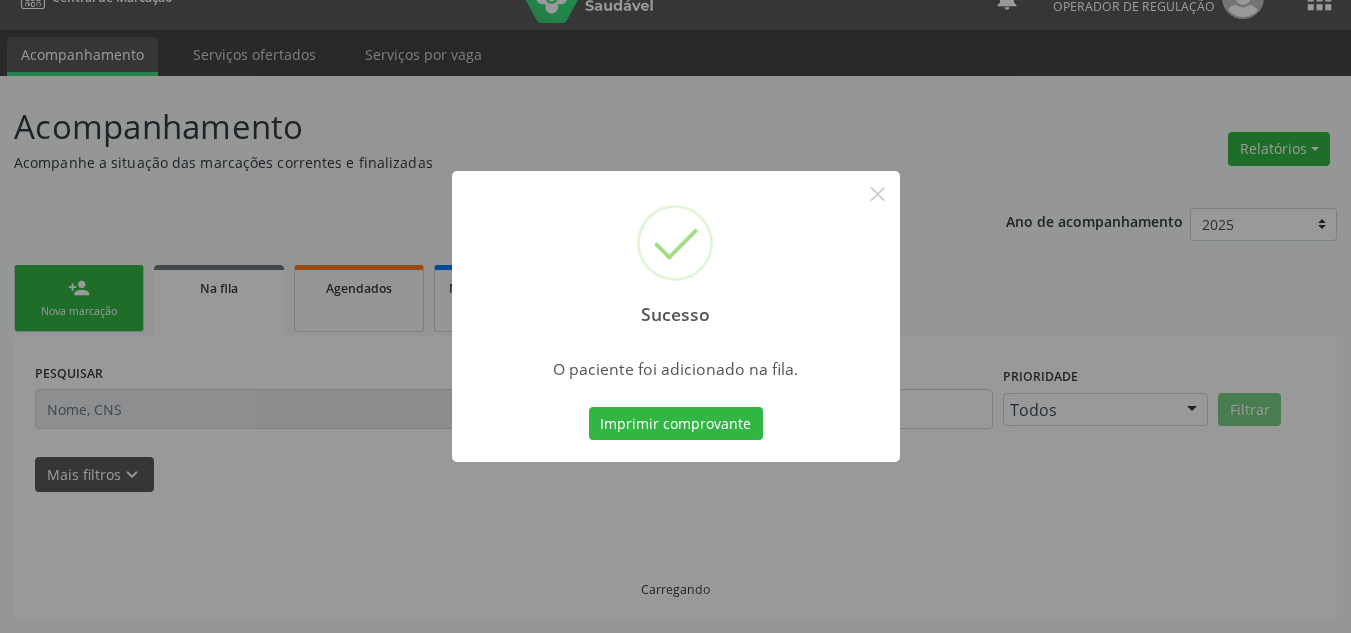scroll, scrollTop: 34, scrollLeft: 0, axis: vertical 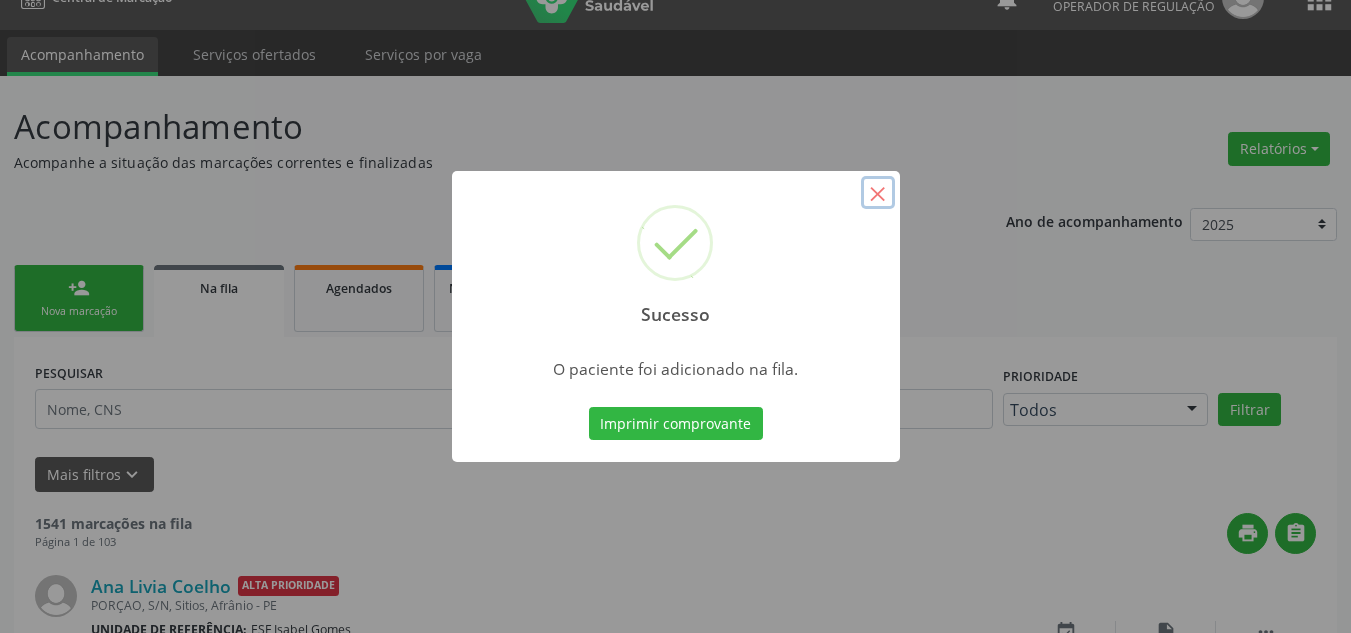 click on "×" at bounding box center [878, 193] 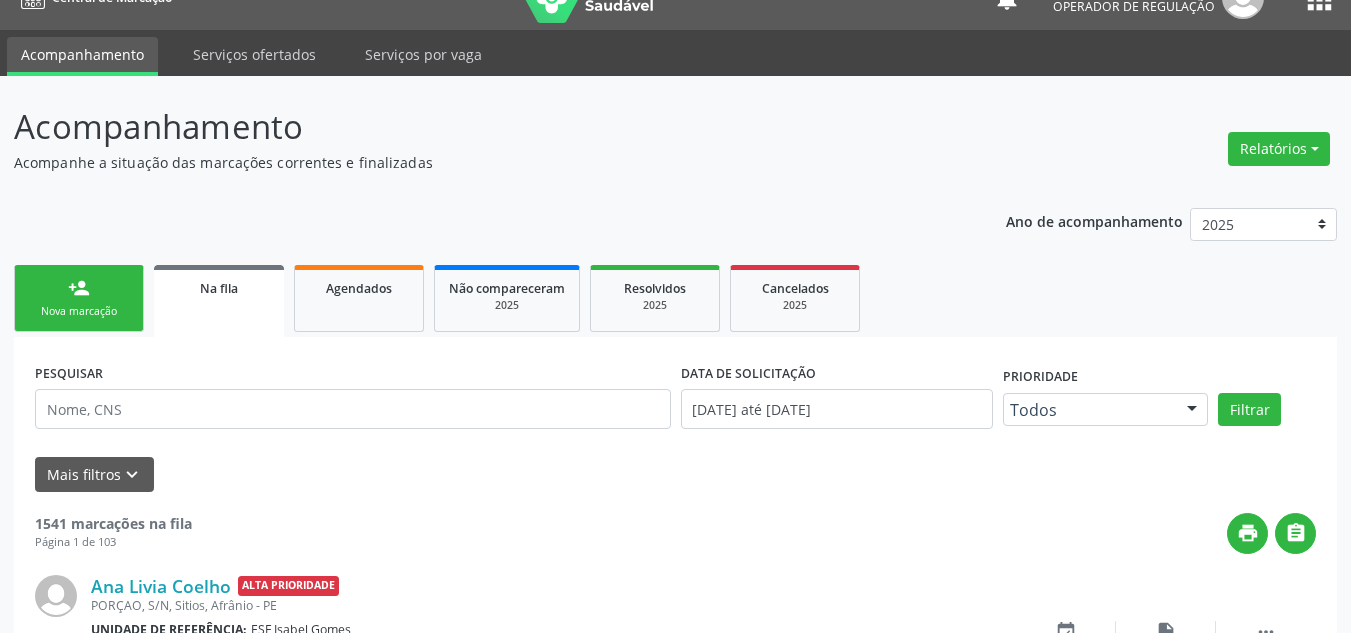 click on "Nova marcação" at bounding box center (79, 311) 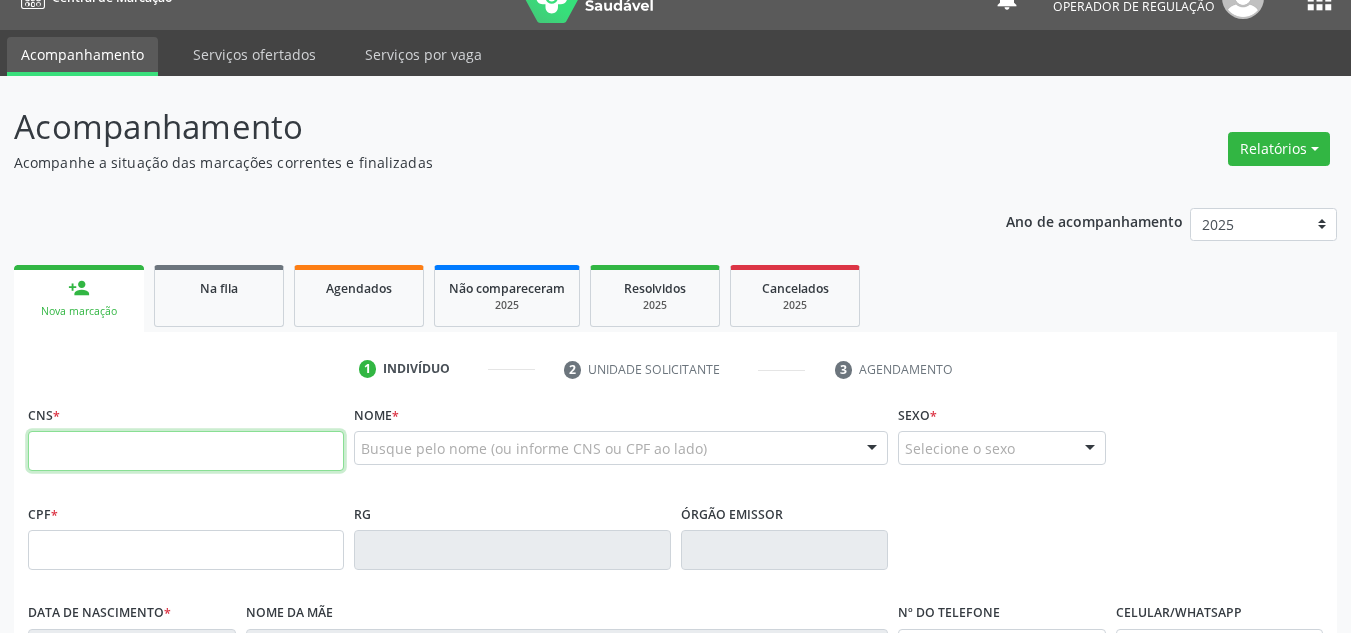 click at bounding box center (186, 451) 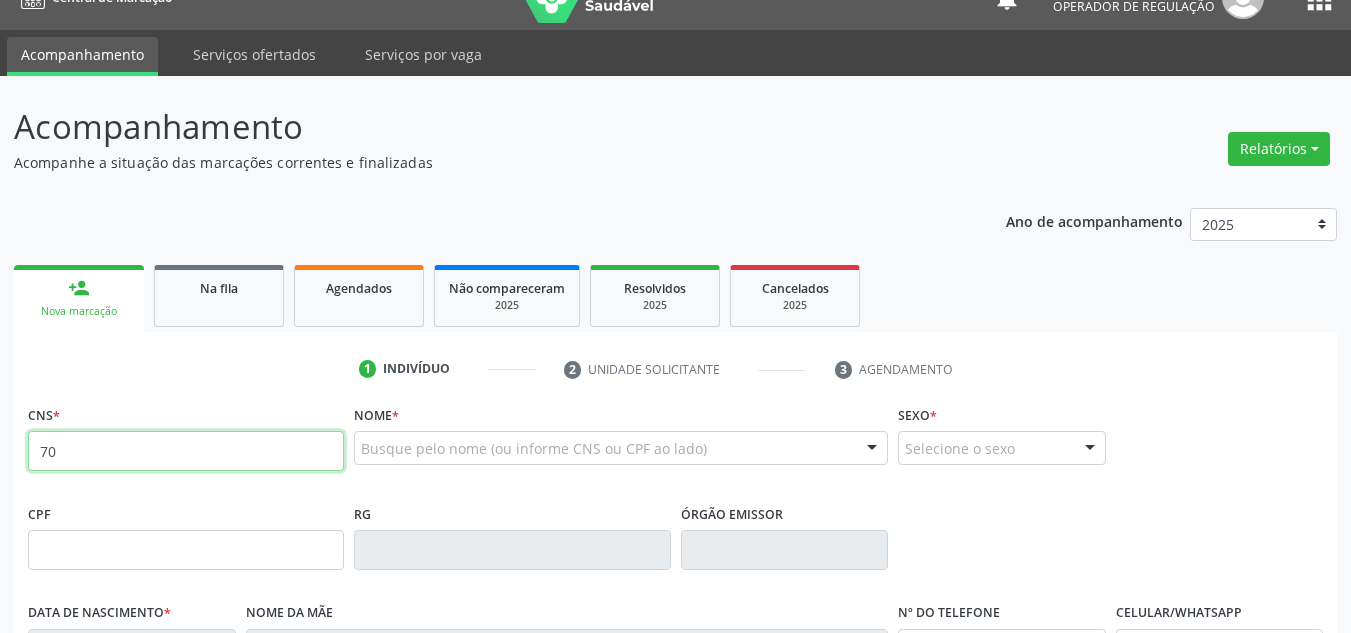 type on "7" 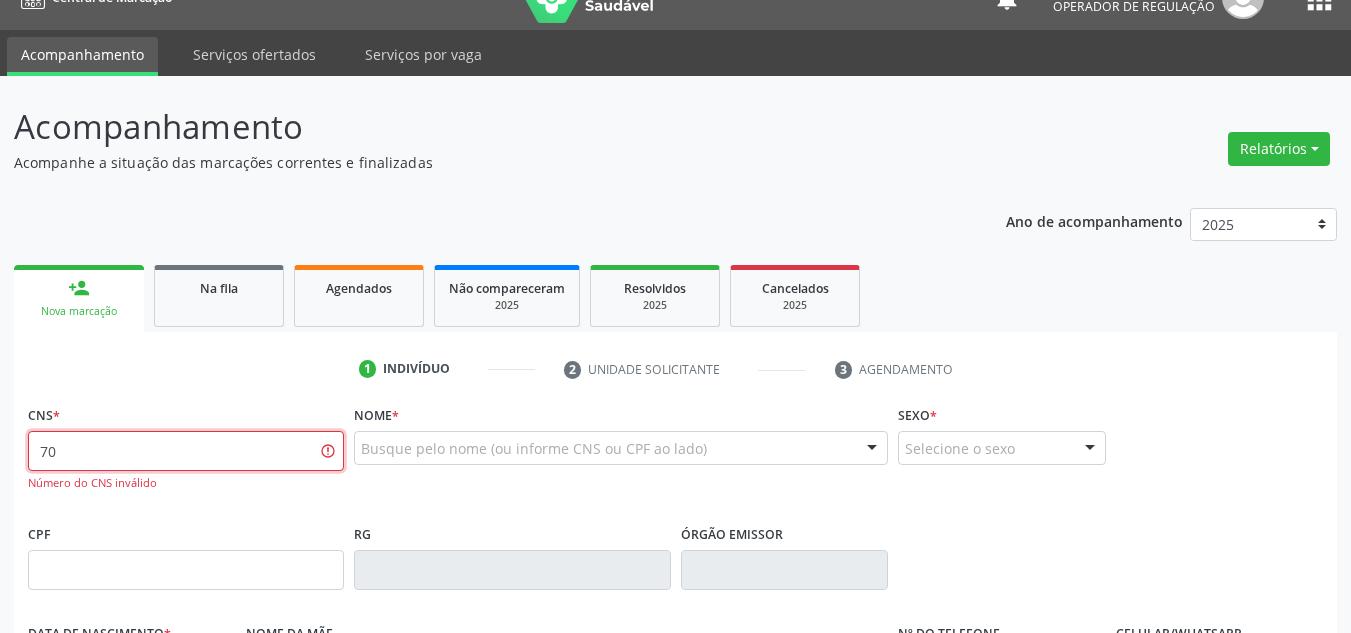 type on "7" 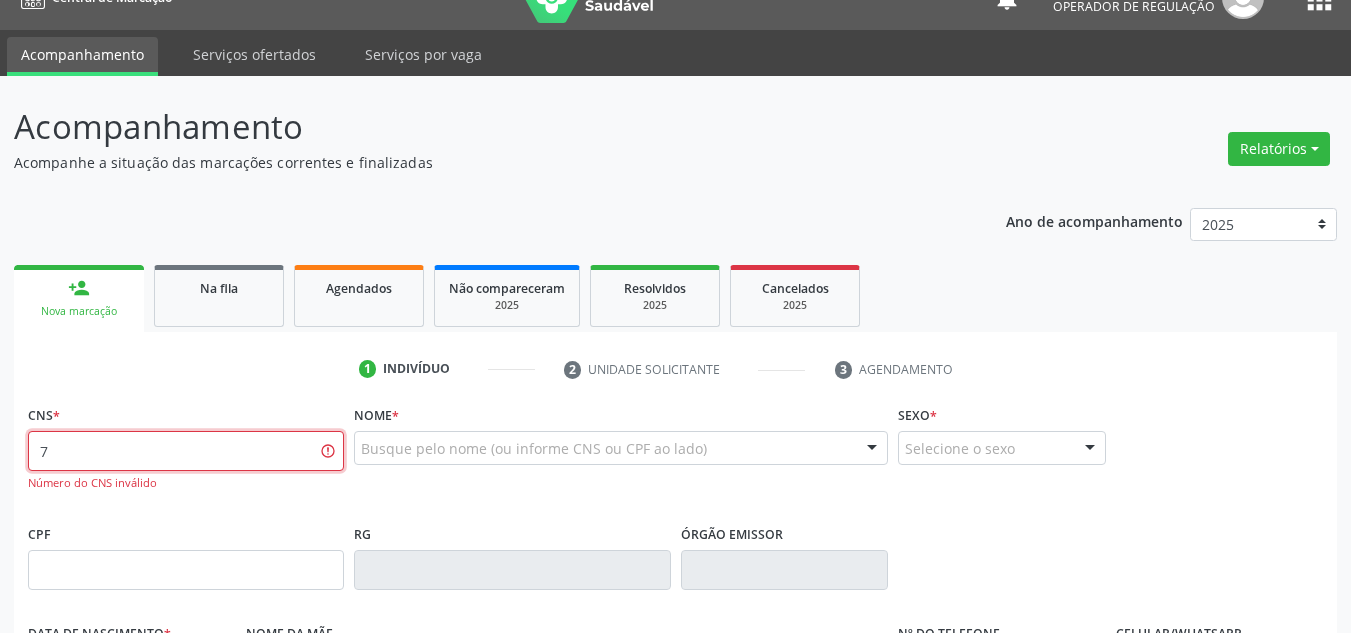 type 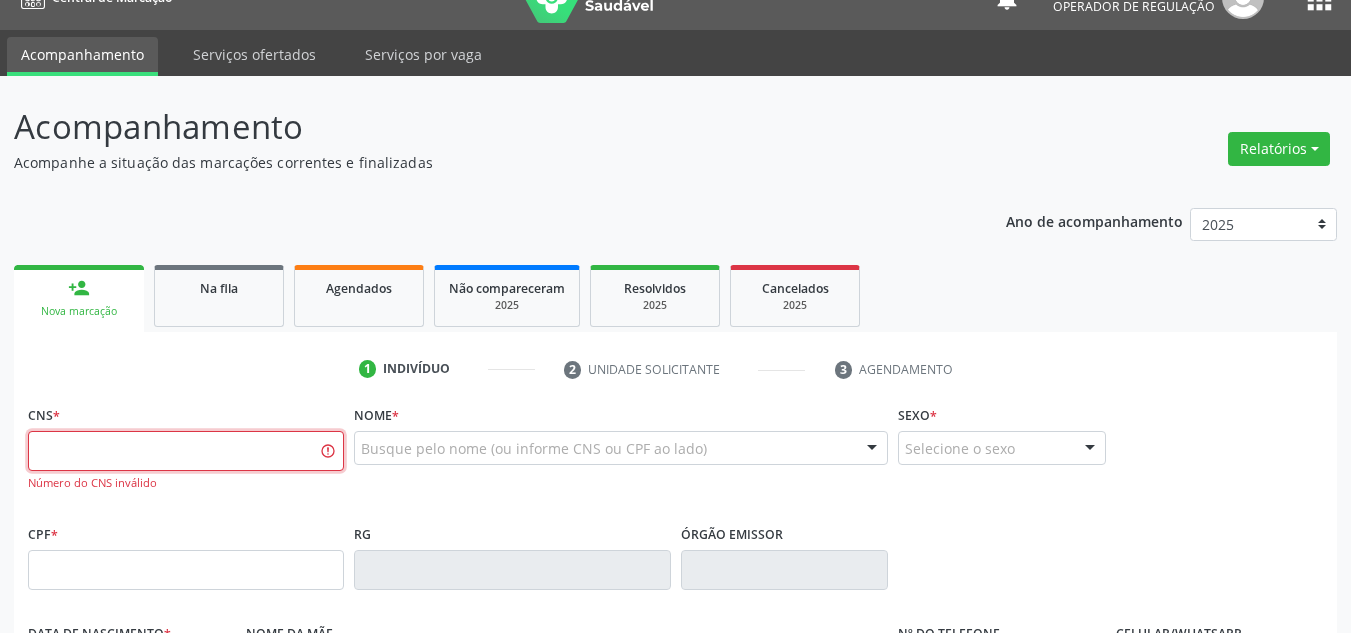 click at bounding box center [186, 451] 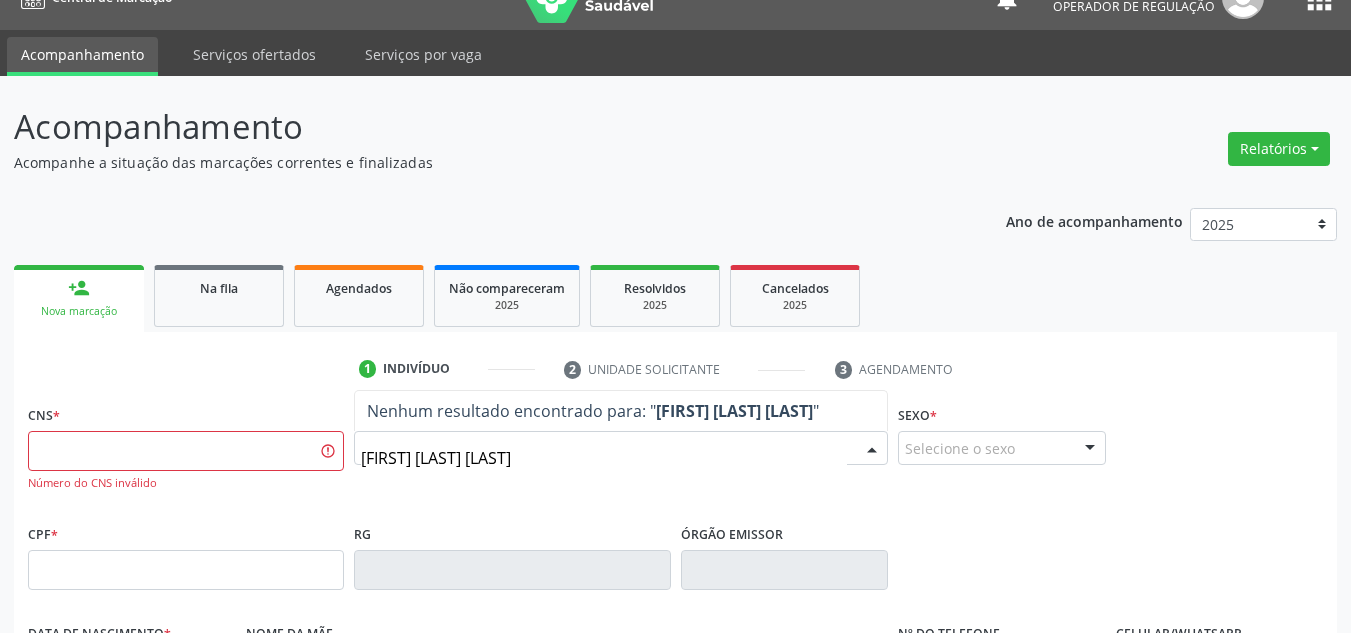 type on "RAIMUNDA ZELIA" 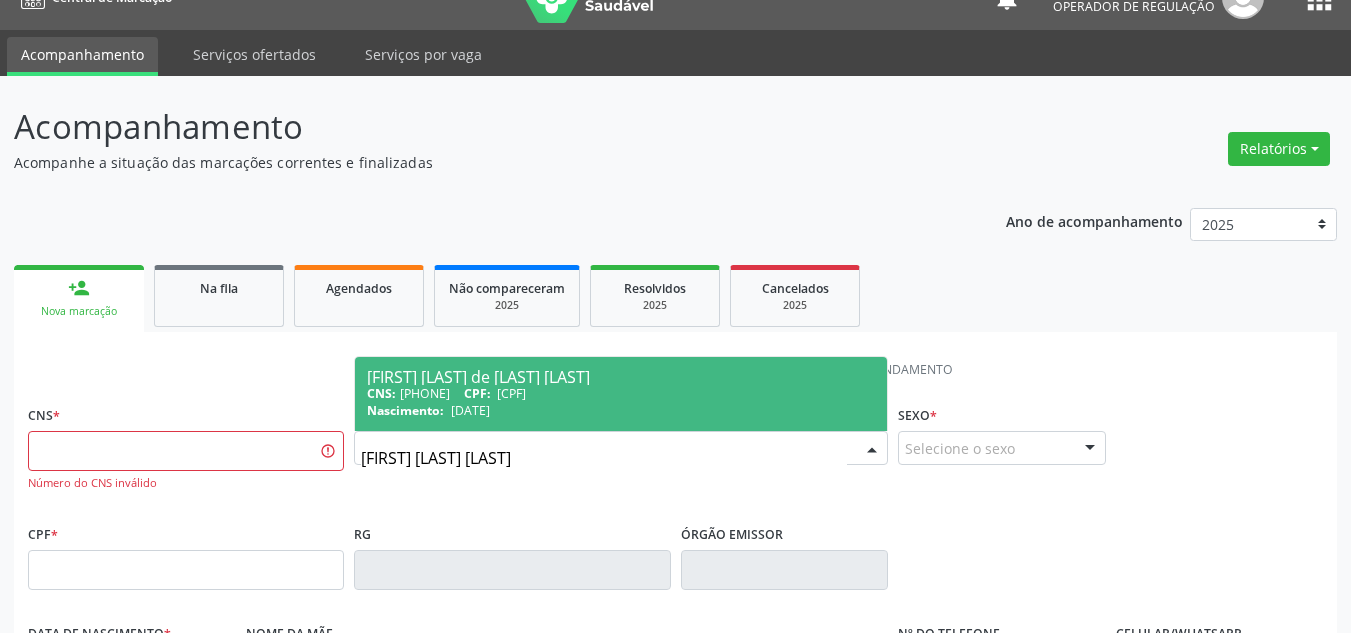 click on "CNS:
703 4045 2682 0100
CPF:
447.556.274-00" at bounding box center [621, 393] 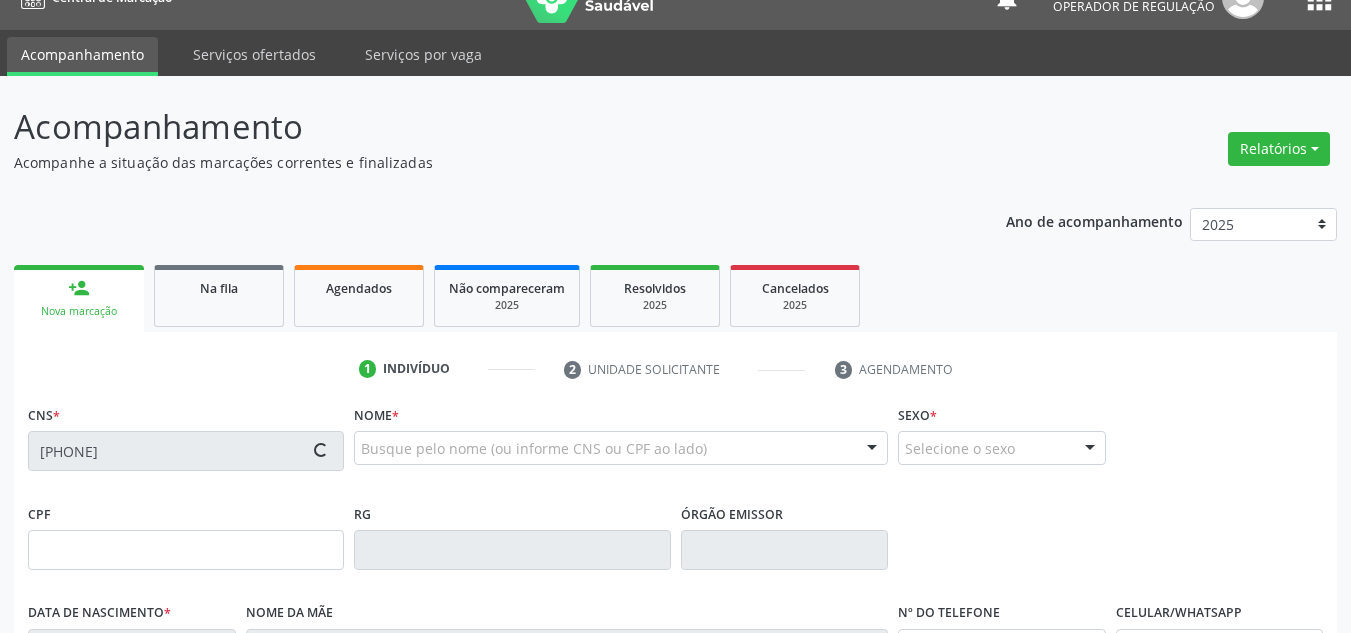 type on "447.556.274-00" 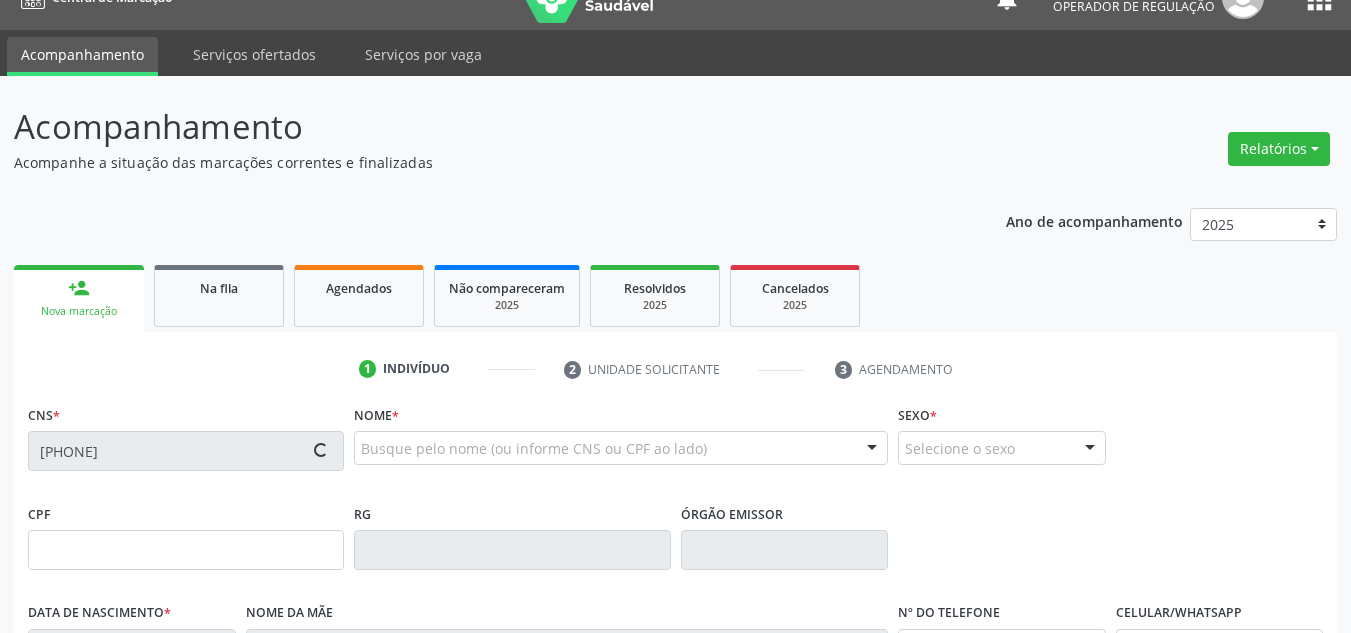 type on "18/10/1949" 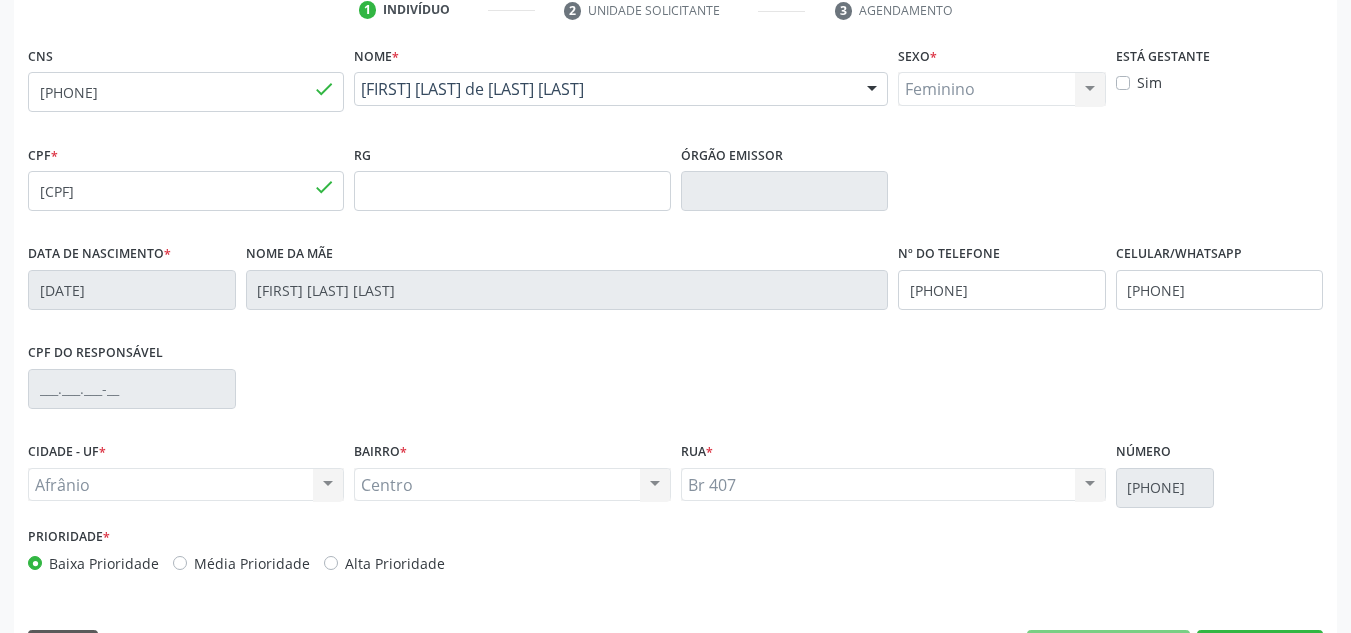 scroll, scrollTop: 451, scrollLeft: 0, axis: vertical 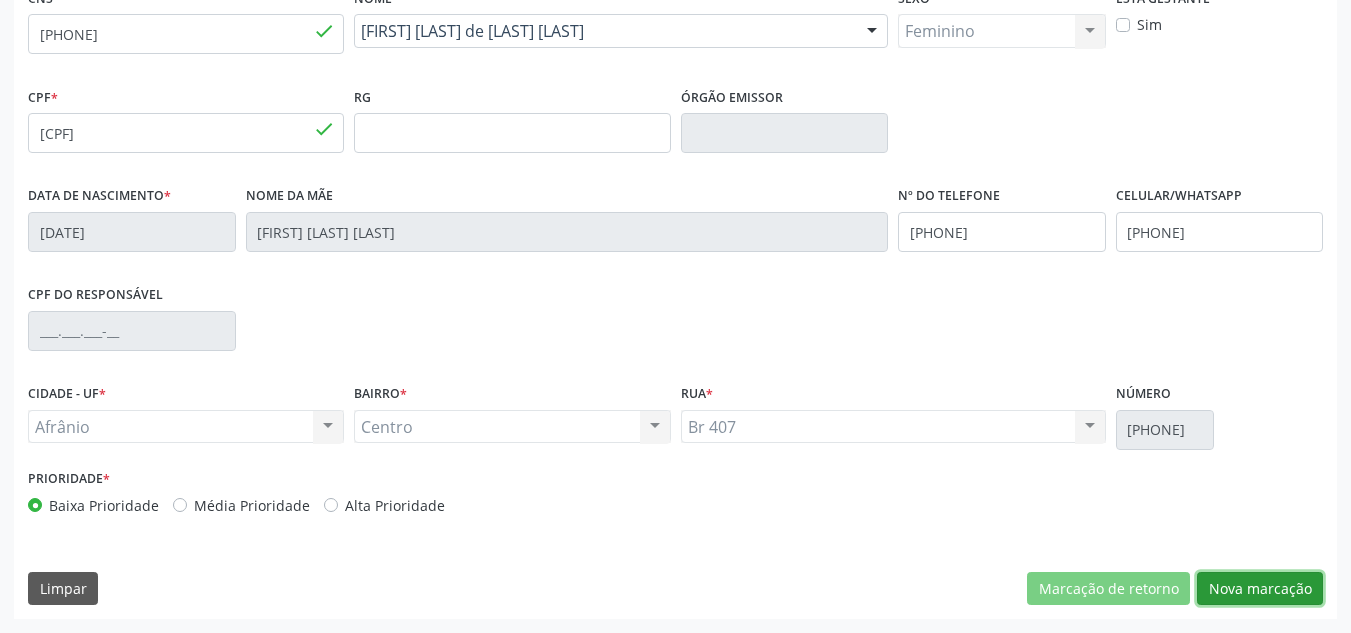 click on "Nova marcação" at bounding box center [1260, 589] 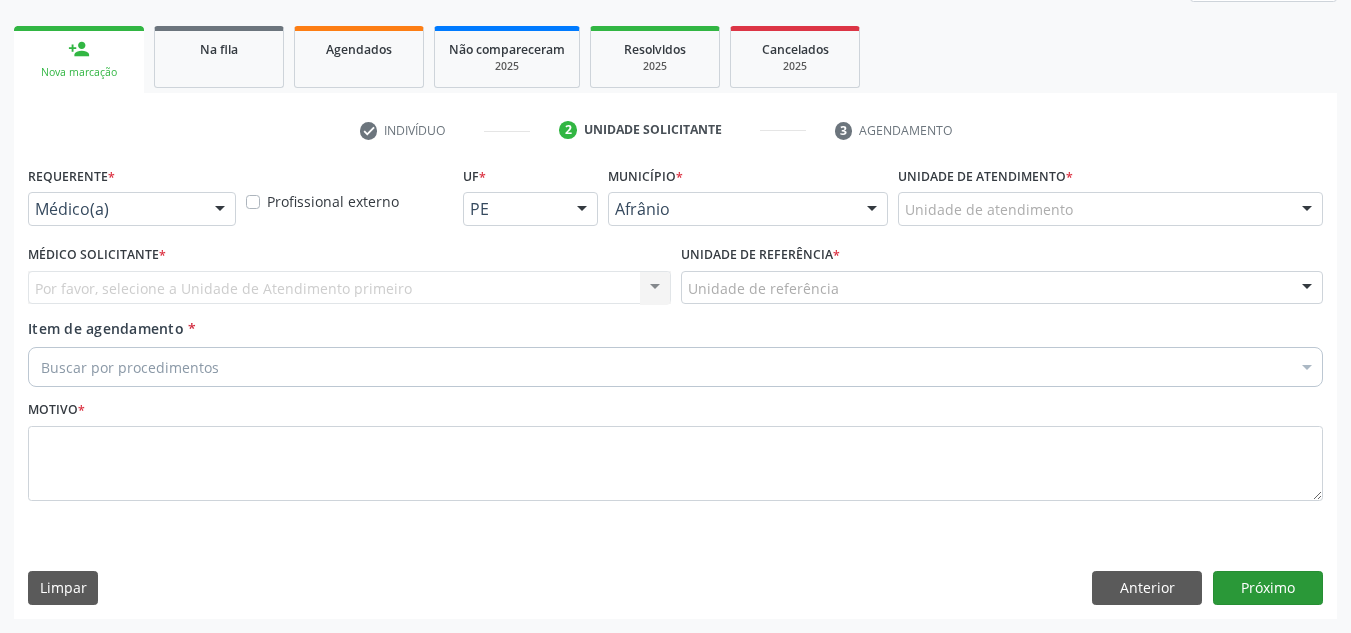 scroll, scrollTop: 273, scrollLeft: 0, axis: vertical 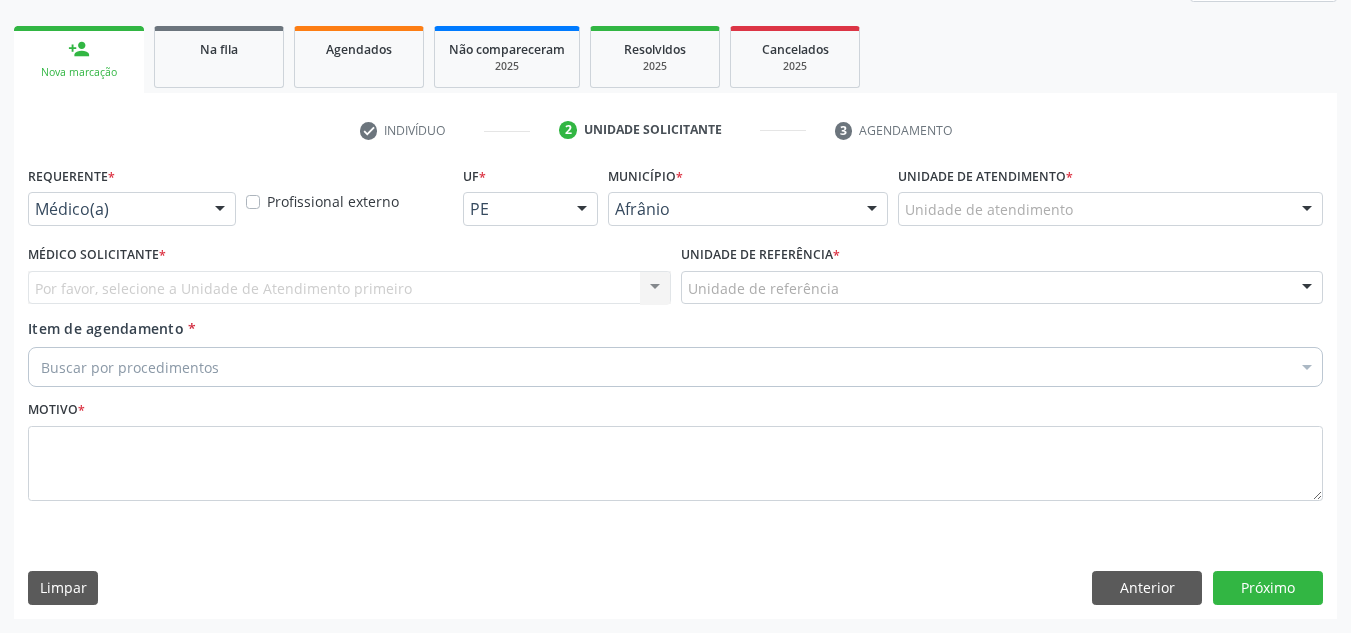 click on "Unidade de atendimento
*
Unidade de atendimento
Academia da Saude de Afranio   Academia da Saude do Bairro Roberto Luis   Academia da Saude do Distrito de Cachoeira do Roberto   Academia da Saude do Distrito de Extrema   Academia da Saude do Jose Ramos   Alves Landim   Ambulatorio Municipal de Saude   Caf Central de Abastecimento Farmaceutico   Centro de Atencao Psicossocial de Afranio Pe   Centro de Especialidades   Cime   Cuidar   Equipe de Atencao Basica Prisional Tipo I com Saude Mental   Esf Ana Coelho Nonato   Esf Custodia Maria da Conceicao   Esf Isabel Gomes   Esf Jose Ramos   Esf Jose e Maria Rodrigues de Macedo   Esf Maria Dilurdes da Silva   Esf Maria da Silva Pereira   Esf Rosalia Cavalcanti Gomes   Esf de Barra das Melancias   Esf de Extrema   Farmacia Basica do Municipio de Afranio   Hospital Municipal Maria Coelho Cavalcanti Rodrigues   Hospital de Campanha Covid 19 Ambulatorio Municipal   Laboratorio de Protese Dentario" at bounding box center (1110, 193) 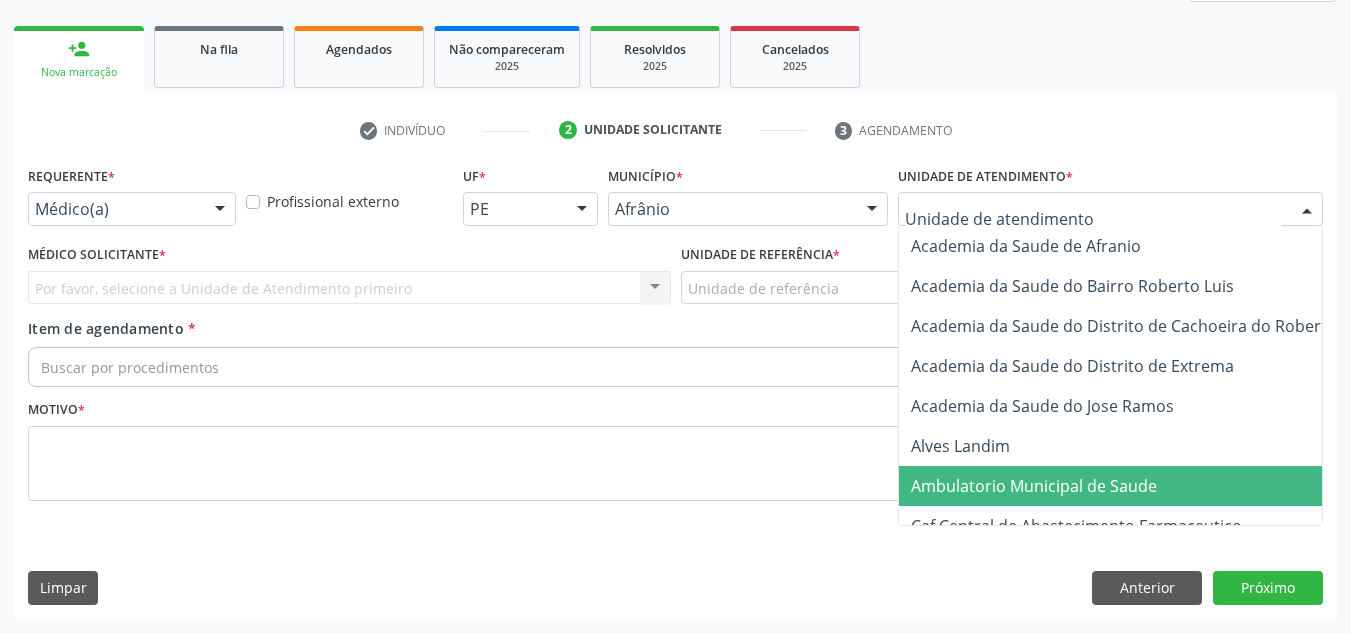 click on "Ambulatorio Municipal de Saude" at bounding box center (1034, 486) 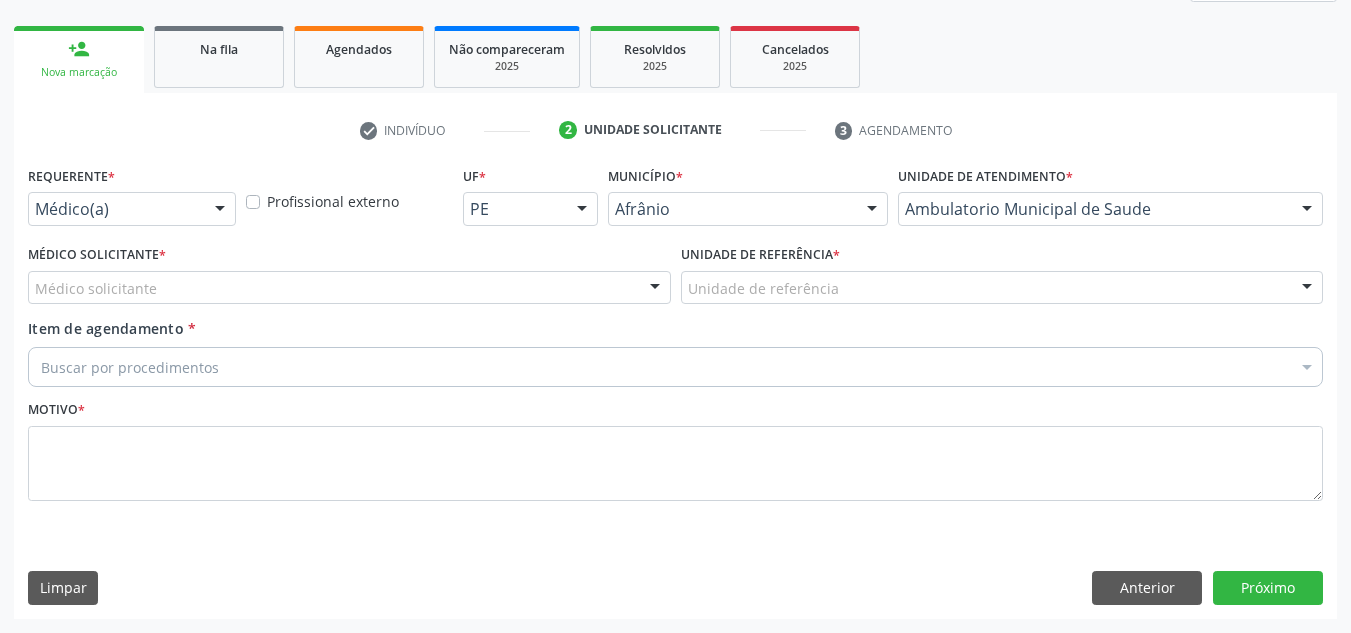 click on "Médico solicitante" at bounding box center (349, 288) 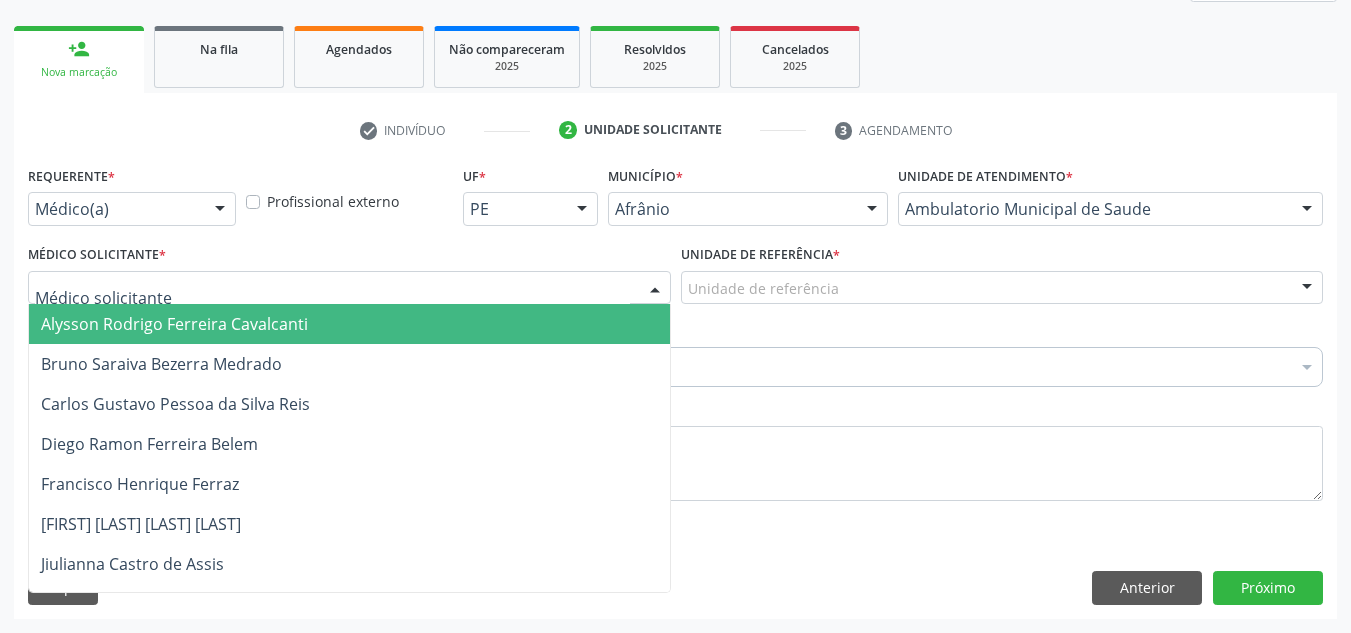 click on "Alysson Rodrigo Ferreira Cavalcanti" at bounding box center (349, 324) 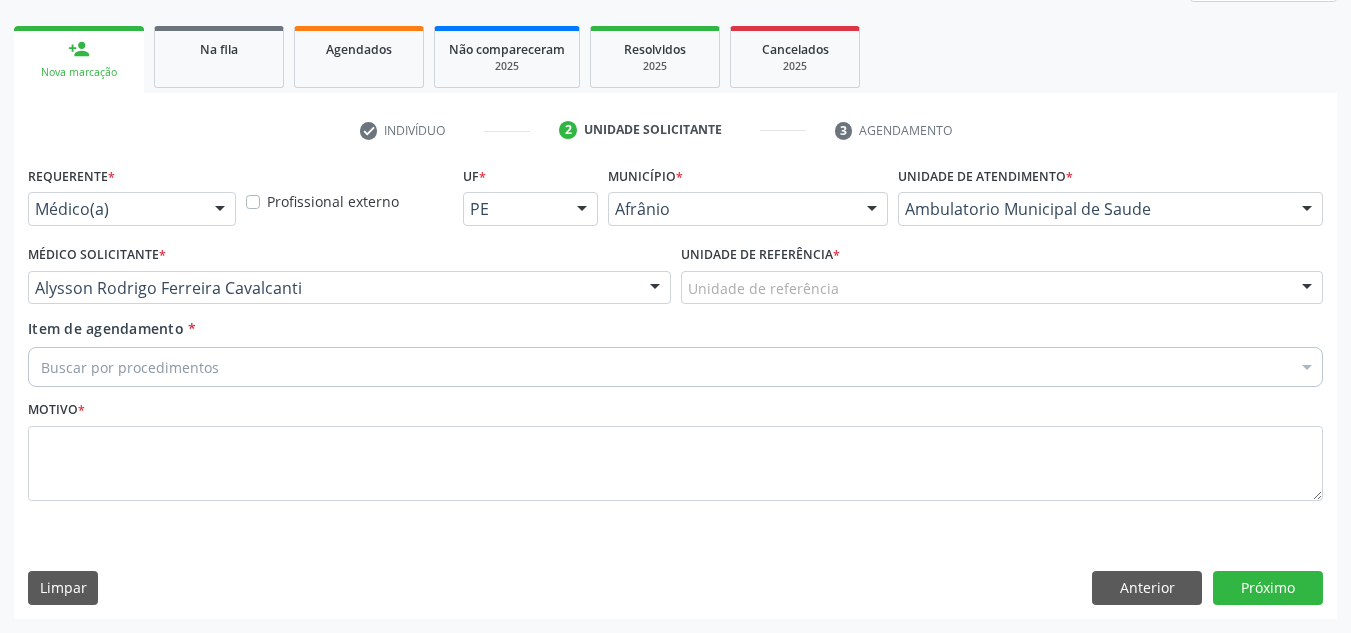 drag, startPoint x: 736, startPoint y: 266, endPoint x: 758, endPoint y: 301, distance: 41.340054 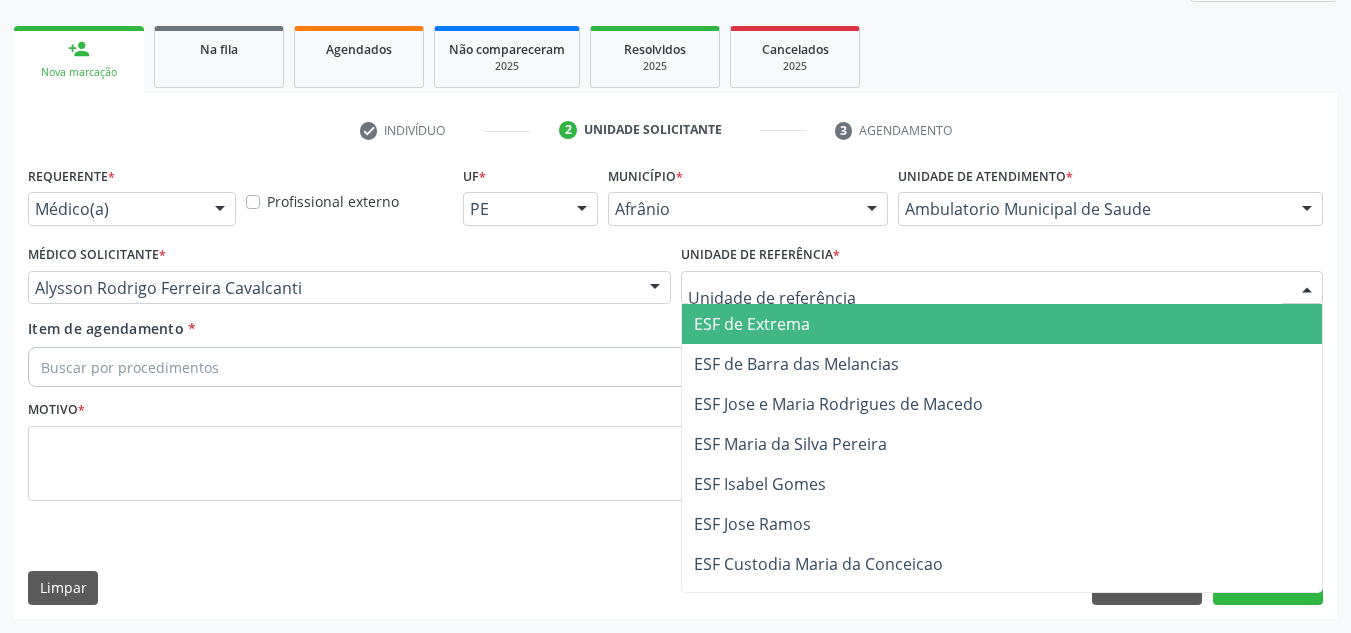 click at bounding box center [1002, 288] 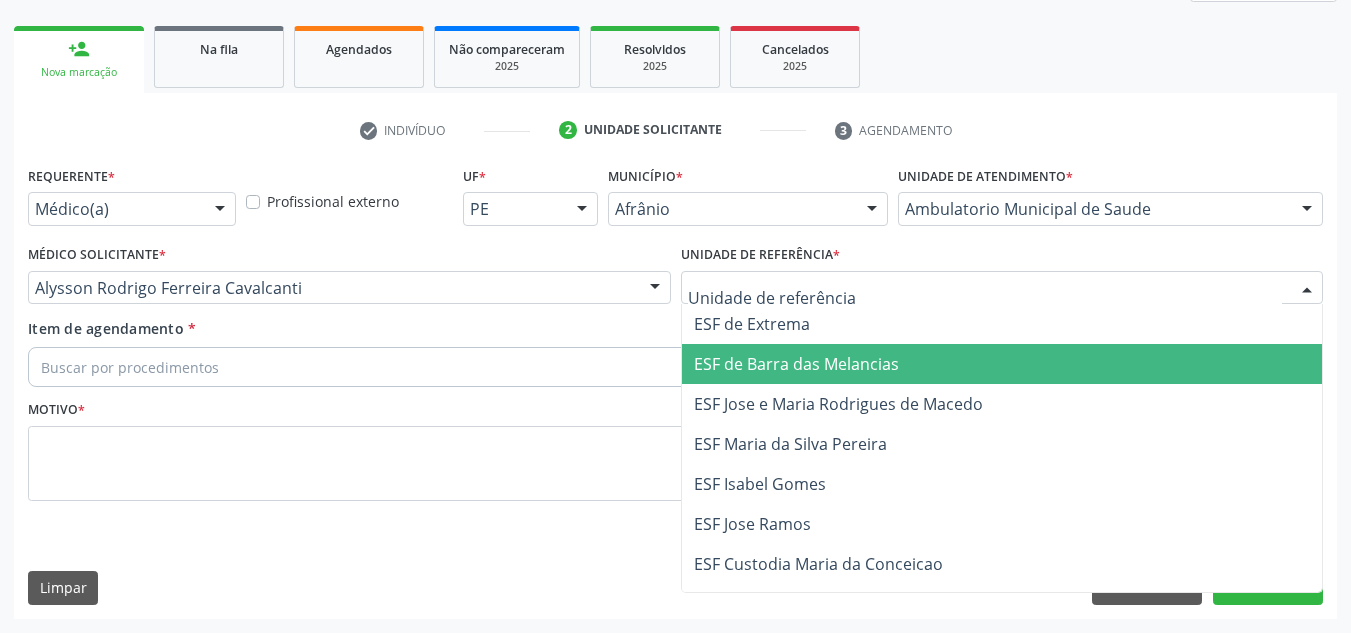 click on "ESF de Barra das Melancias" at bounding box center [1002, 364] 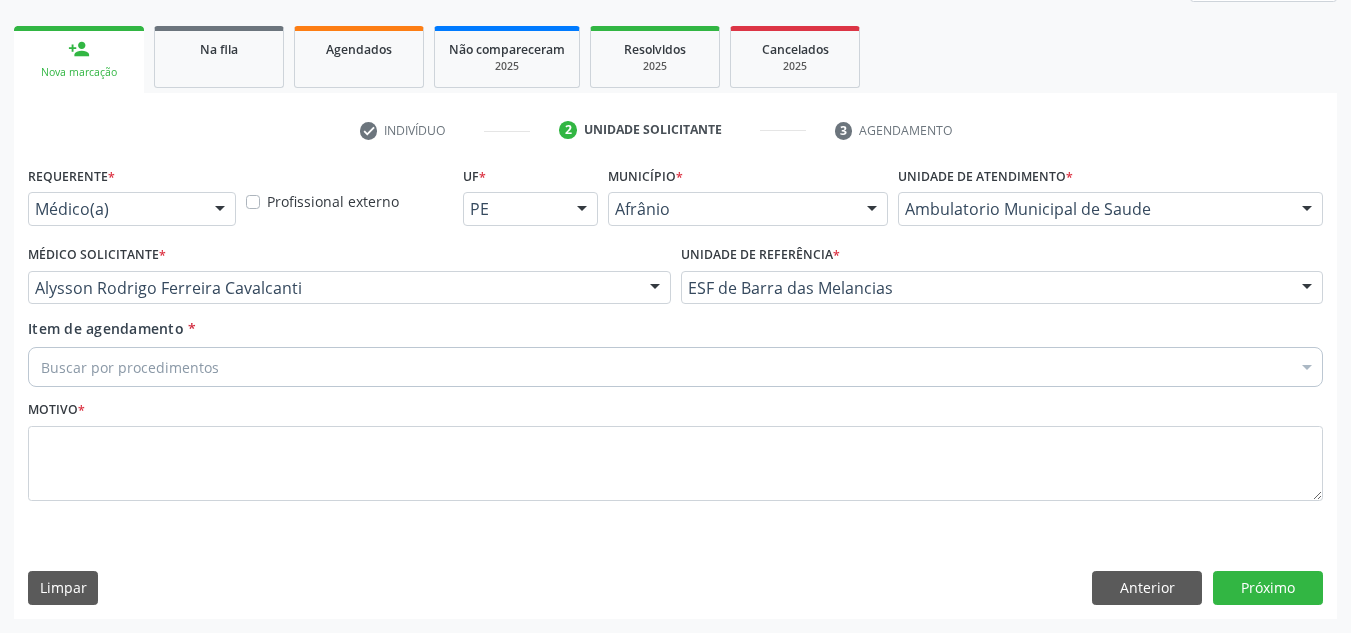click on "Item de agendamento
*
Buscar por procedimentos
Selecionar todos
0604320140 - Abatacepte 125 mg injetável (por seringa preenchida)
0604320124 - Abatacepte 250 mg injetável (por frasco ampola).
0603050018 - Abciximabe
0406010013 - Abertura de comunicacao inter-atrial
0406010021 - Abertura de estenose aortica valvar
0406011265 - Abertura de estenose aortica valvar (criança e adolescente)
0406010030 - Abertura de estenose pulmonar valvar
0406011273 - Abertura de estenose pulmonar valvar (criança e adolescente)
0301080011 - Abordagem cognitiva comportamental do fumante (por atendimento / paciente)
0307020010 - Acesso a polpa dentaria e medicacao (por dente)
0604660030 - Acetazolamida 250 mg (por comprimido)
0202010783 - Acidez titulável no leite humano (dornic)" at bounding box center [675, 349] 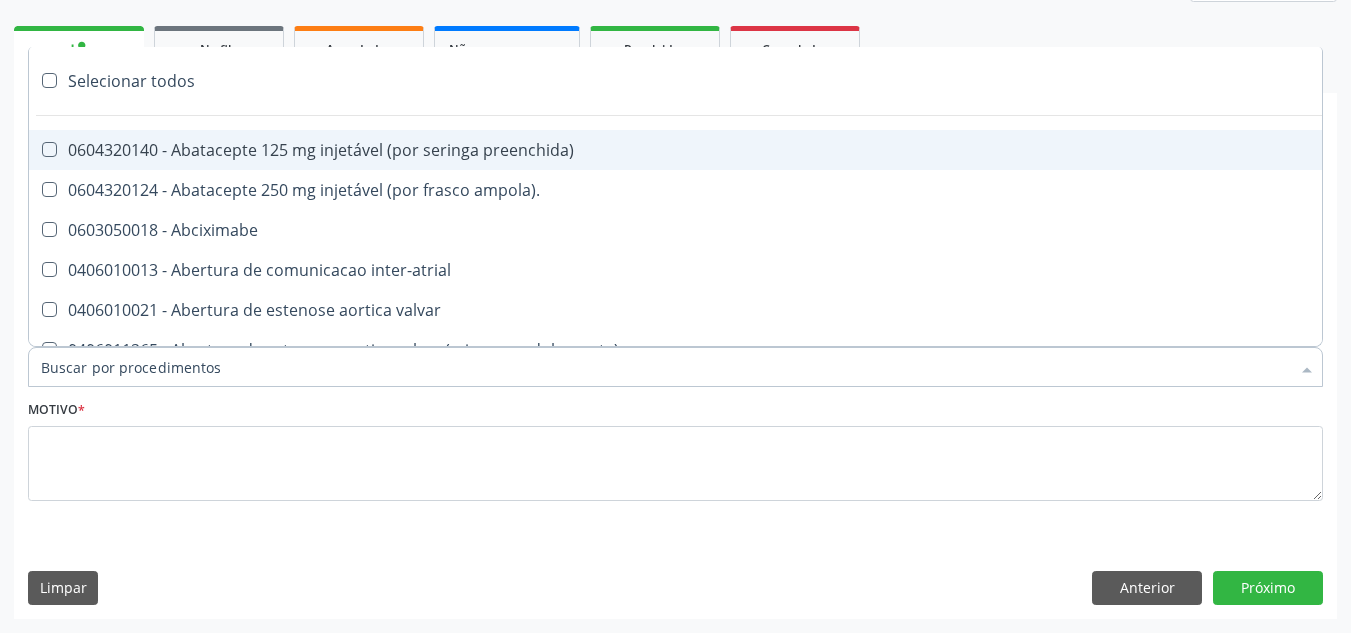 click at bounding box center (675, 367) 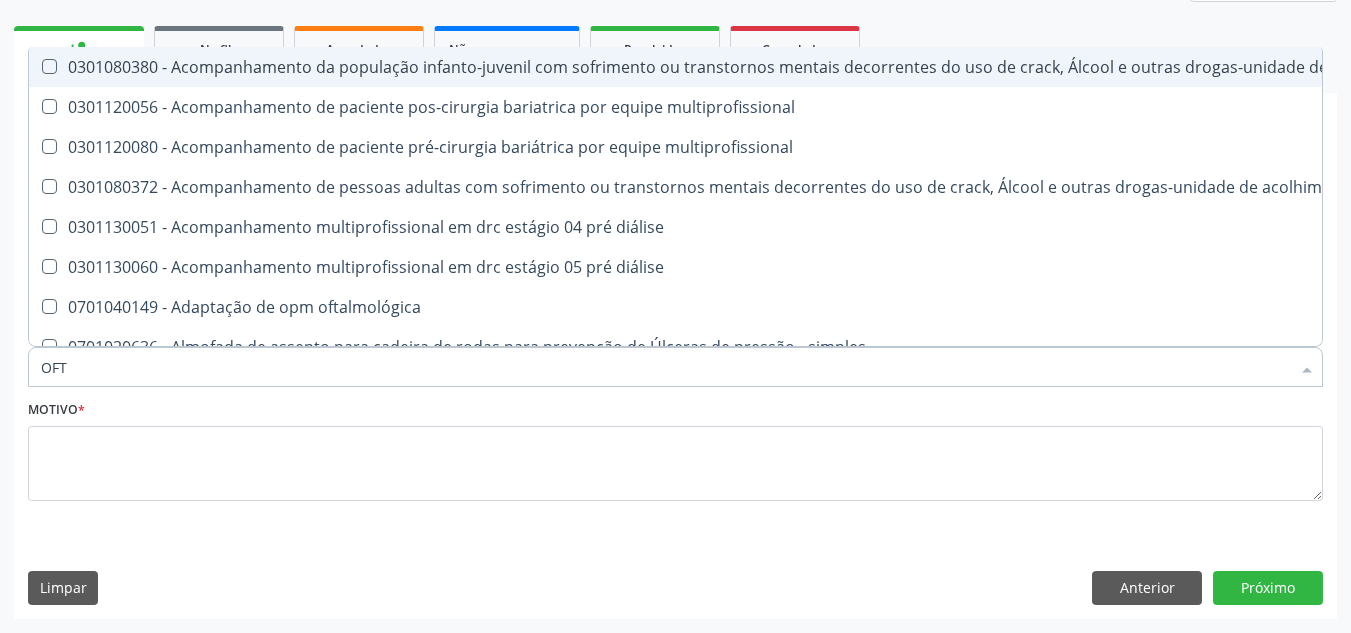 type on "OFTA" 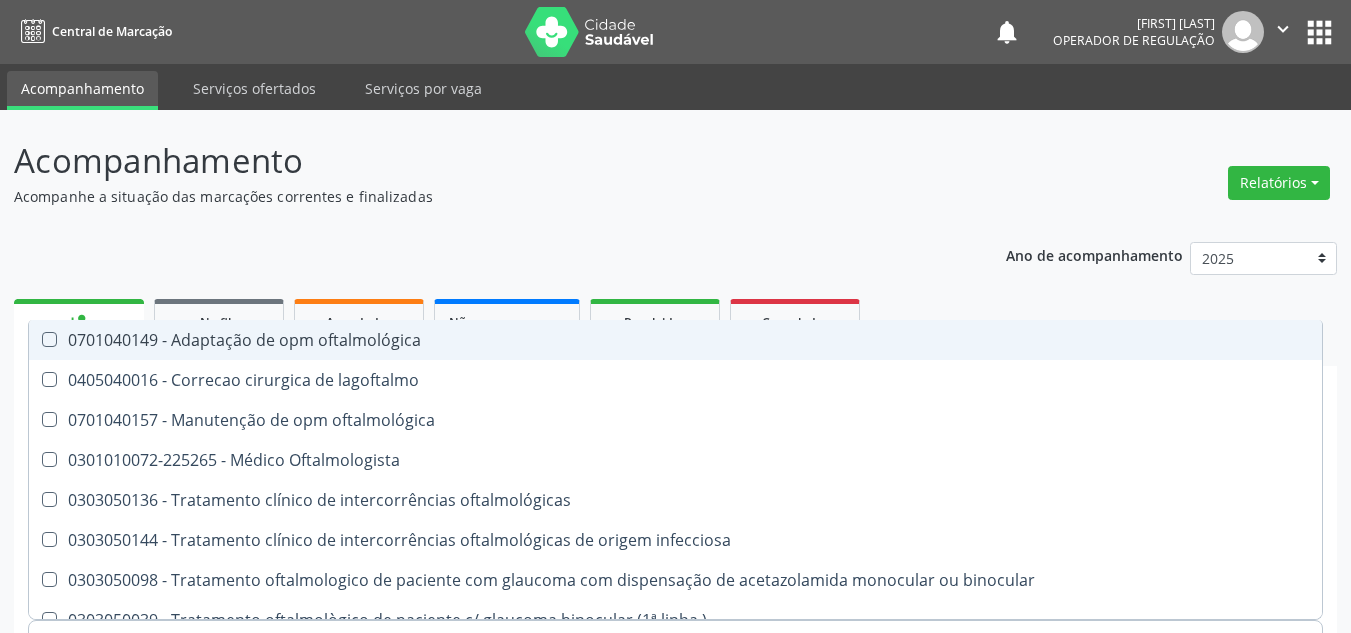 scroll, scrollTop: 273, scrollLeft: 0, axis: vertical 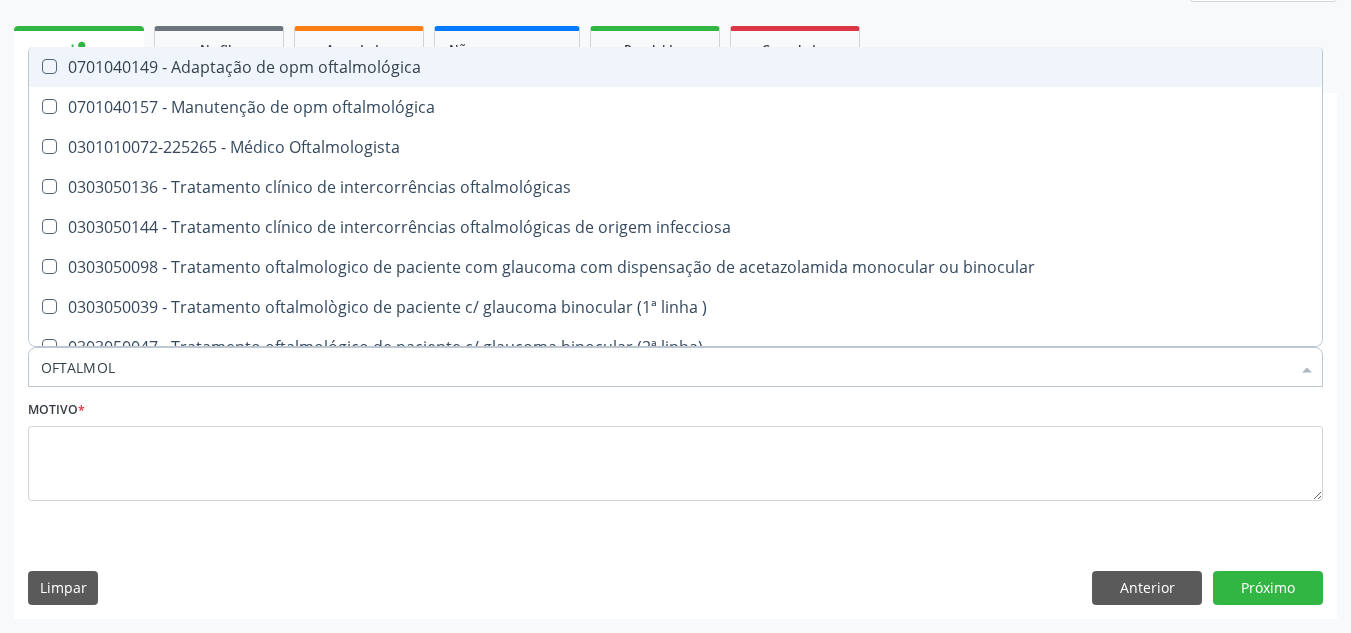 type on "OFTALMOLO" 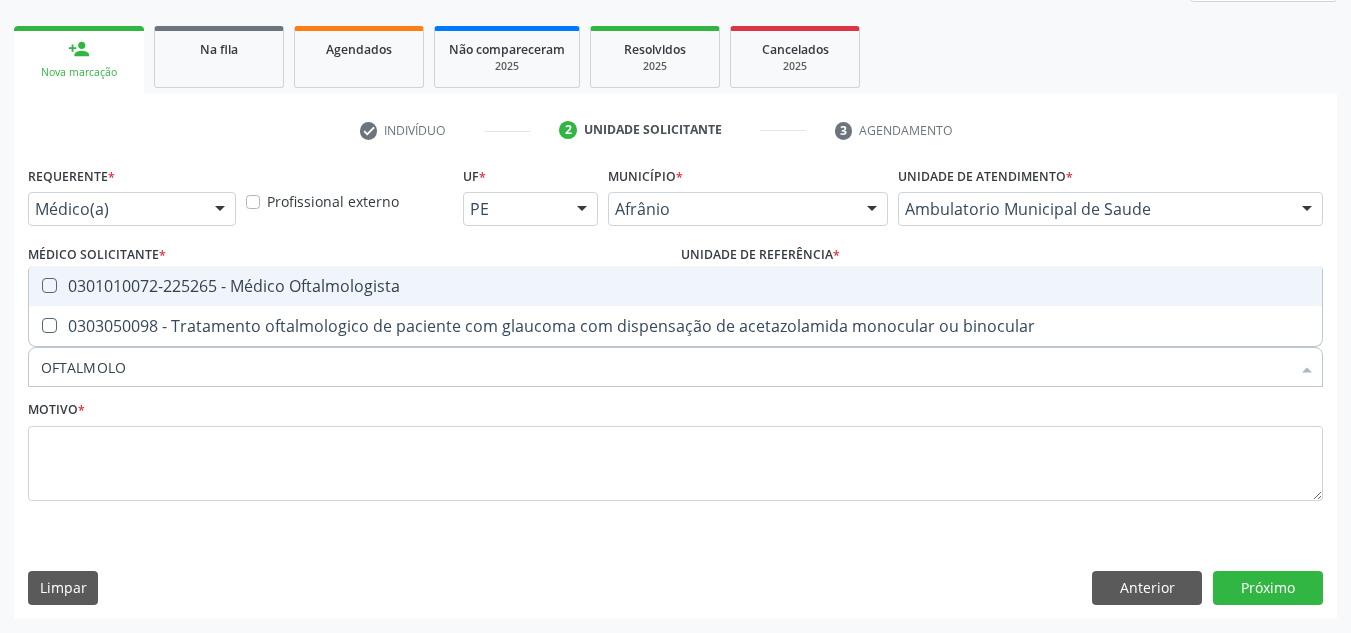 drag, startPoint x: 658, startPoint y: 292, endPoint x: 534, endPoint y: 388, distance: 156.81836 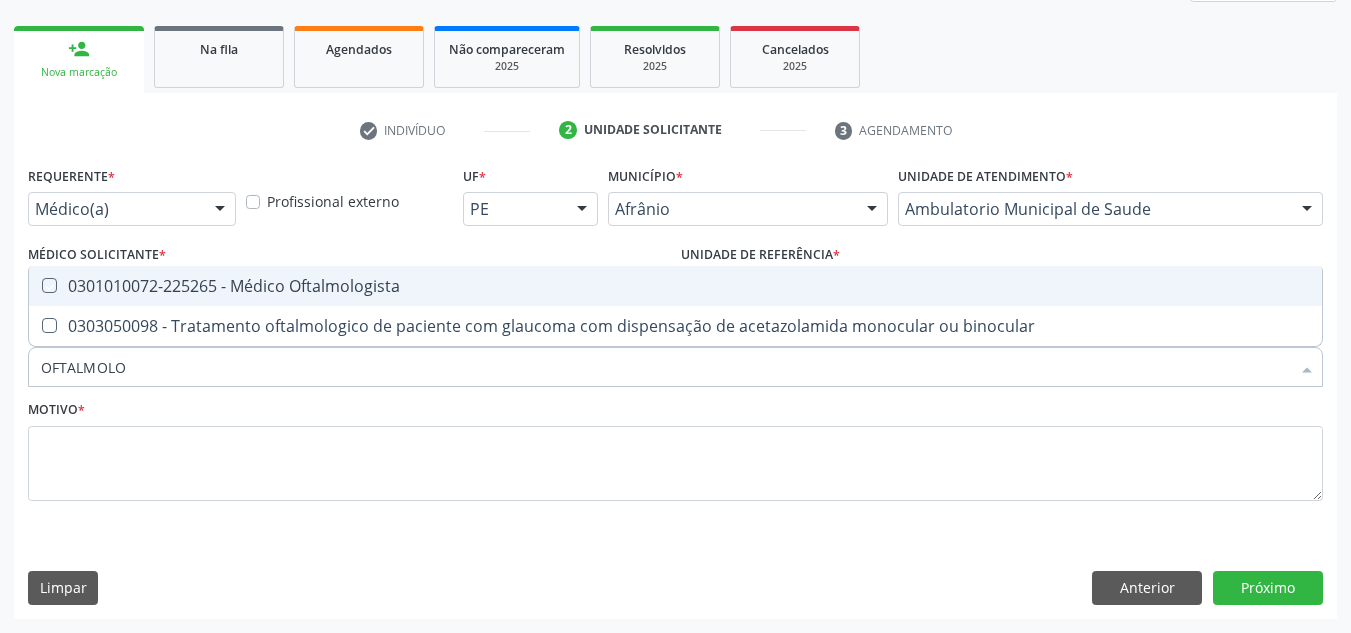 checkbox on "true" 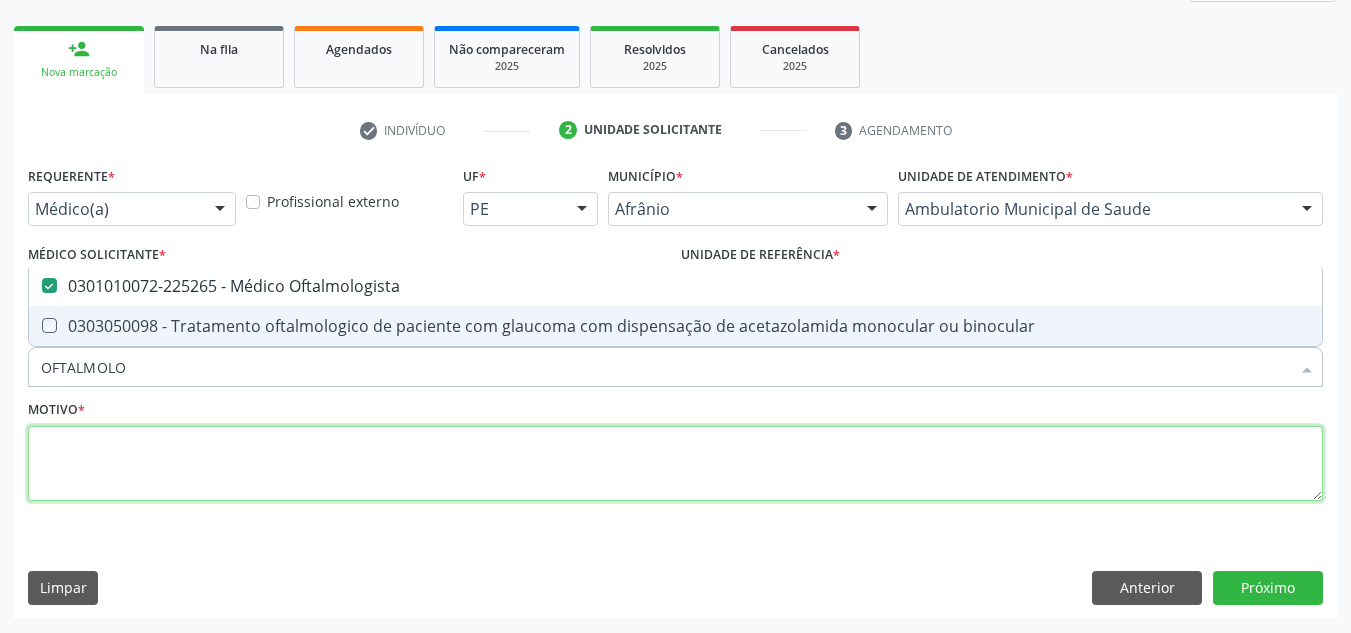 click at bounding box center (675, 464) 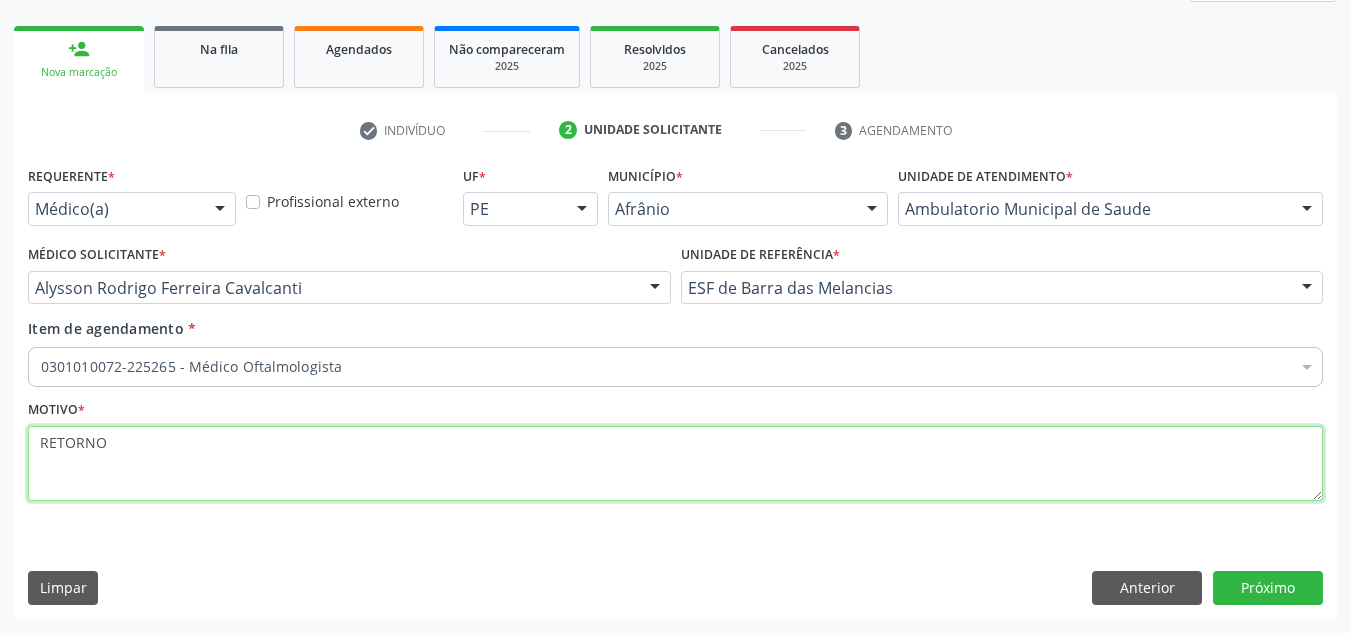 type on "RETORNO" 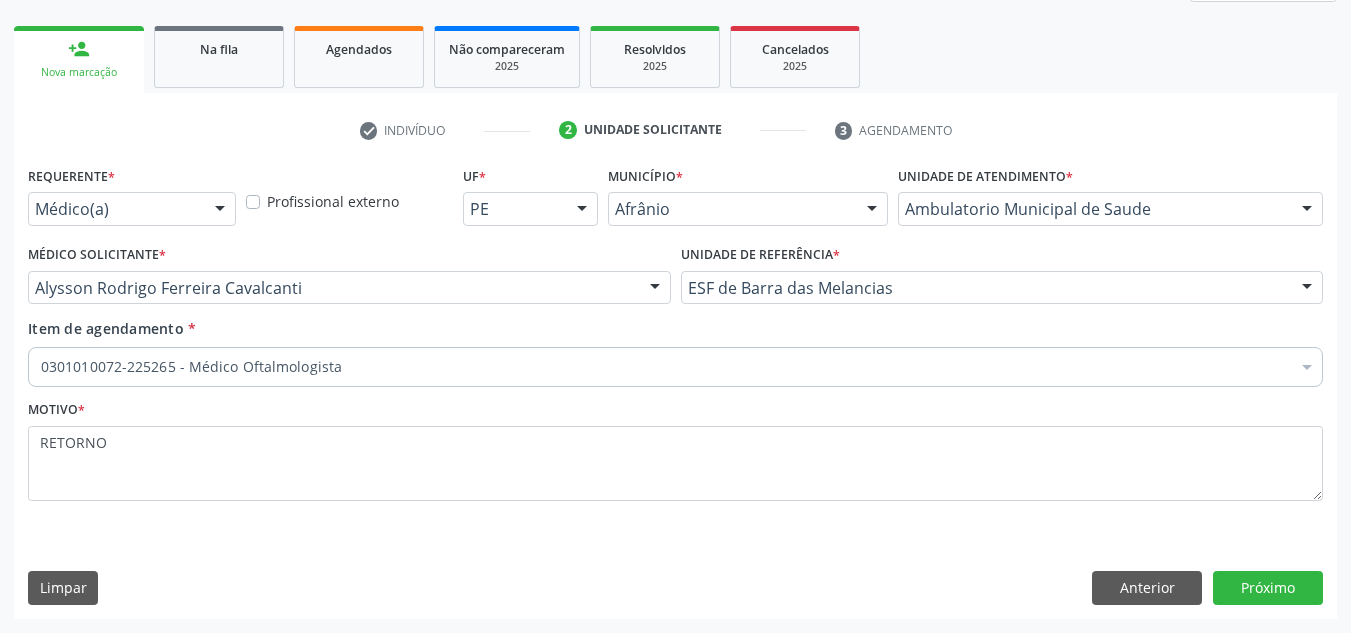 click on "Requerente
*
Médico(a)         Médico(a)   Enfermeiro(a)   Paciente
Nenhum resultado encontrado para: "   "
Não há nenhuma opção para ser exibida.
Profissional externo
UF
*
PE         BA   PE
Nenhum resultado encontrado para: "   "
Não há nenhuma opção para ser exibida.
Município
*
Afrânio         Afrânio   Petrolina
Nenhum resultado encontrado para: "   "
Não há nenhuma opção para ser exibida.
Unidade de atendimento
*
Ambulatorio Municipal de Saude         Academia da Saude de Afranio   Academia da Saude do Bairro Roberto Luis   Academia da Saude do Distrito de Cachoeira do Roberto   Academia da Saude do Distrito de Extrema   Academia da Saude do Jose Ramos   Alves Landim   Ambulatorio Municipal de Saude   Caf Central de Abastecimento Farmaceutico     Centro de Especialidades   Cime   Cuidar" at bounding box center [675, 389] 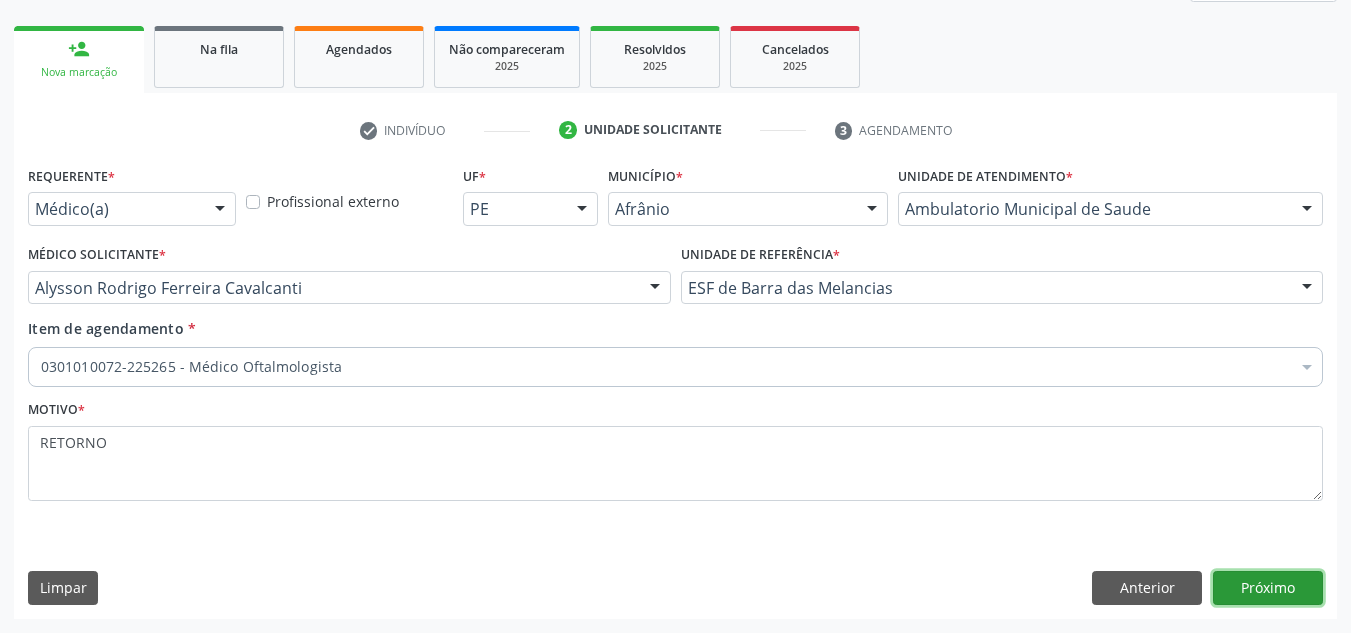 click on "Próximo" at bounding box center [1268, 588] 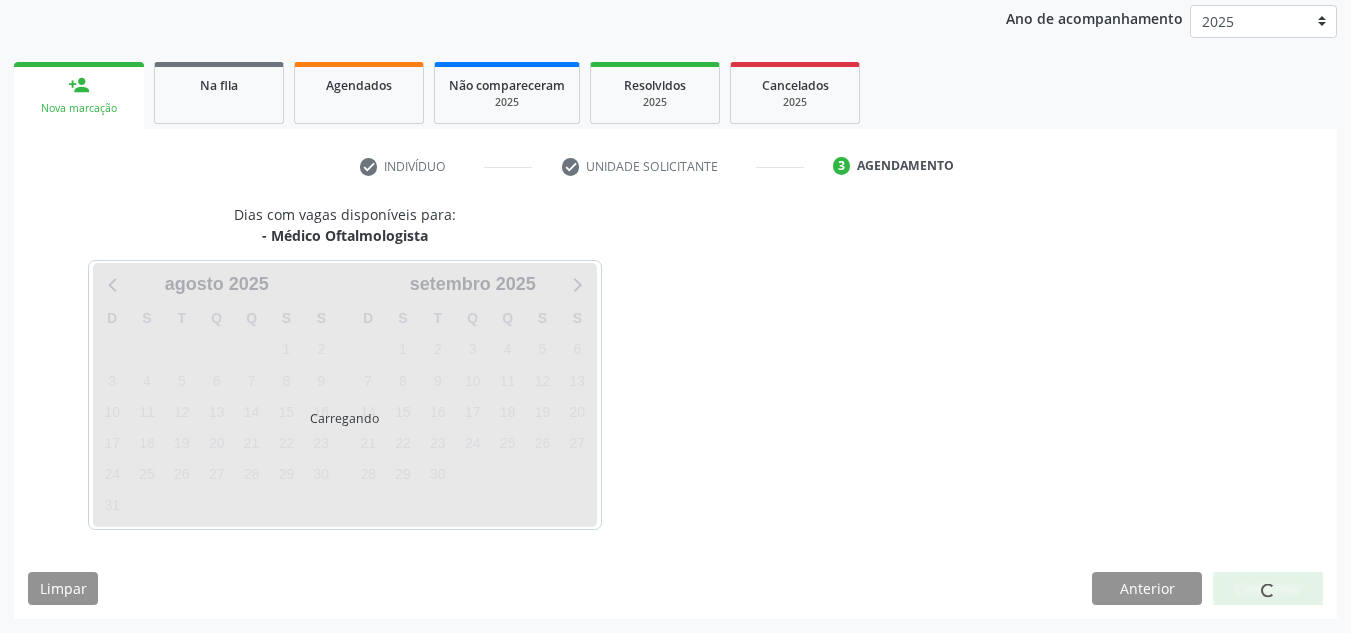 scroll, scrollTop: 237, scrollLeft: 0, axis: vertical 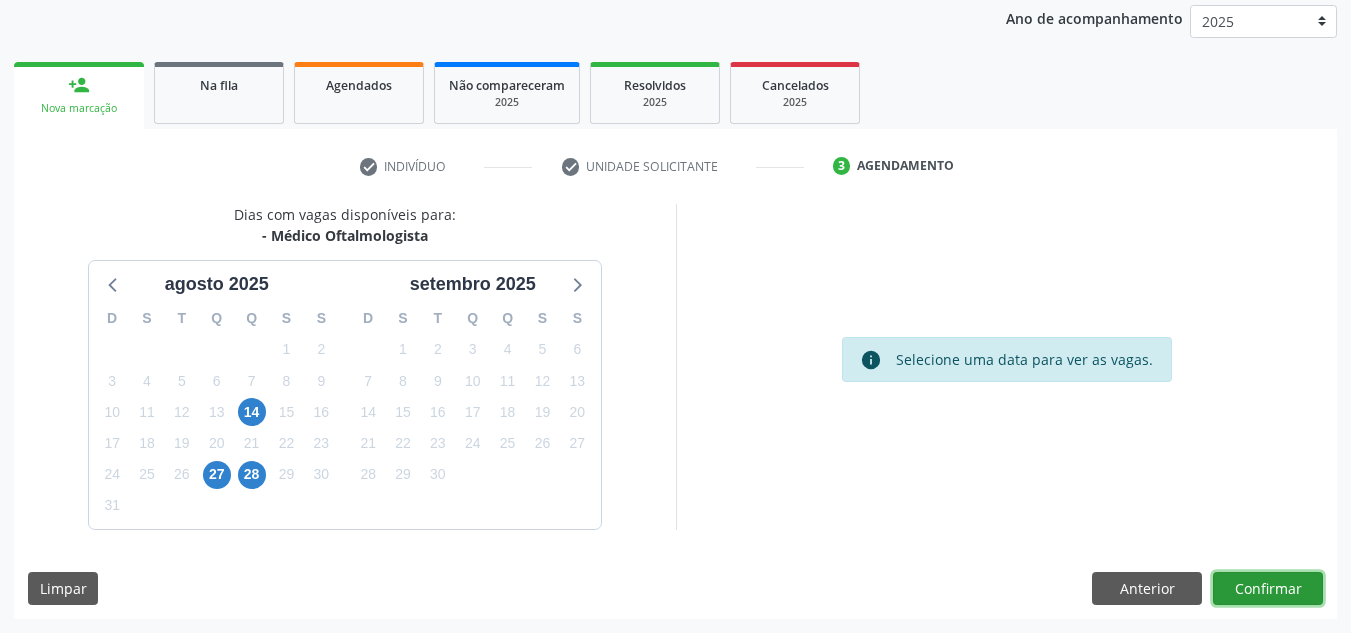 click on "Confirmar" at bounding box center (1268, 589) 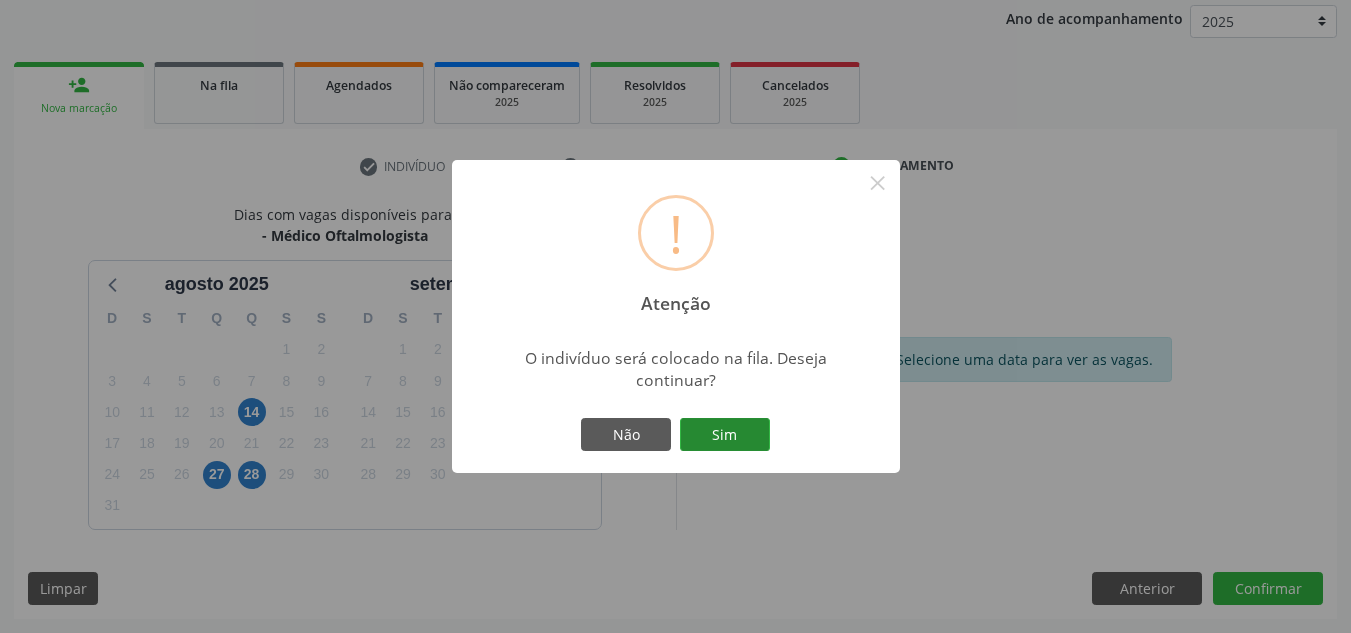 click on "Sim" at bounding box center (725, 435) 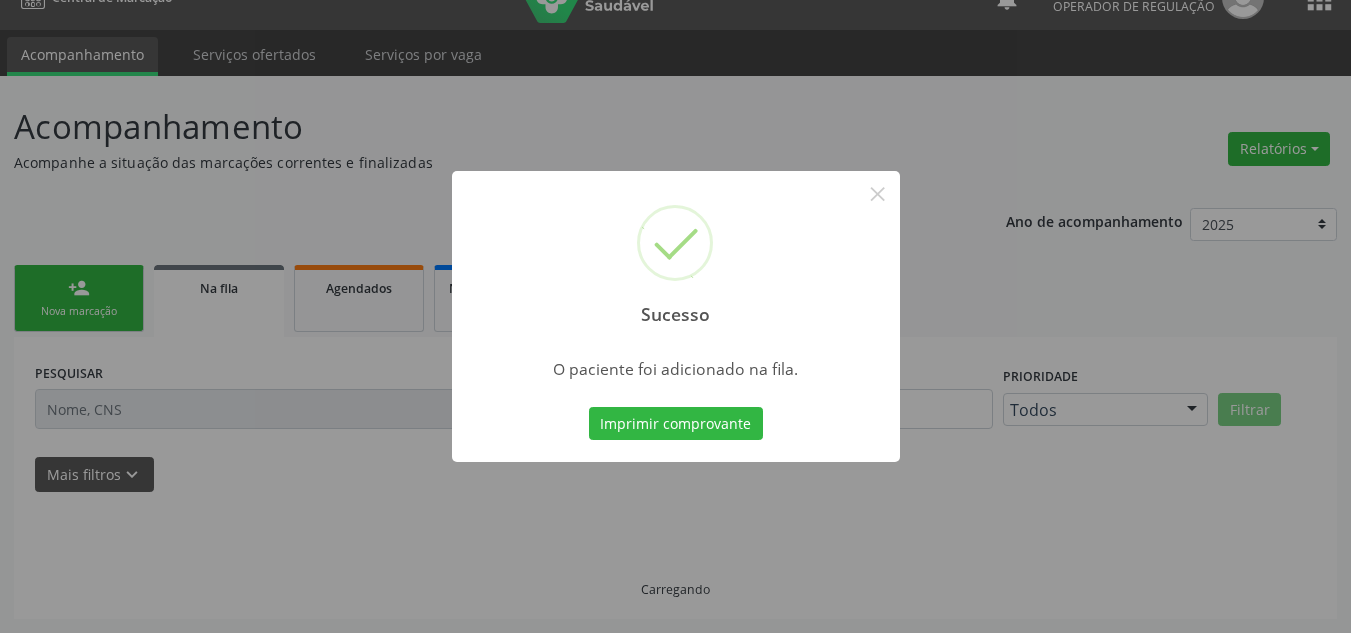 scroll, scrollTop: 34, scrollLeft: 0, axis: vertical 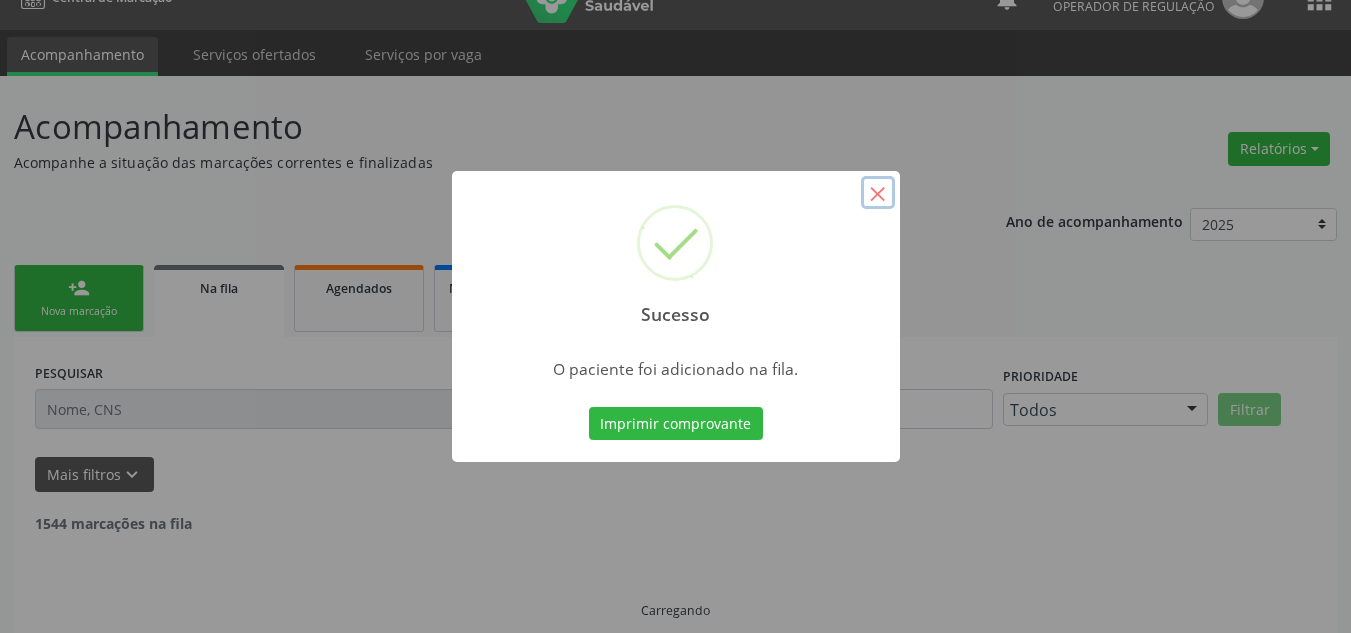 click on "×" at bounding box center [878, 193] 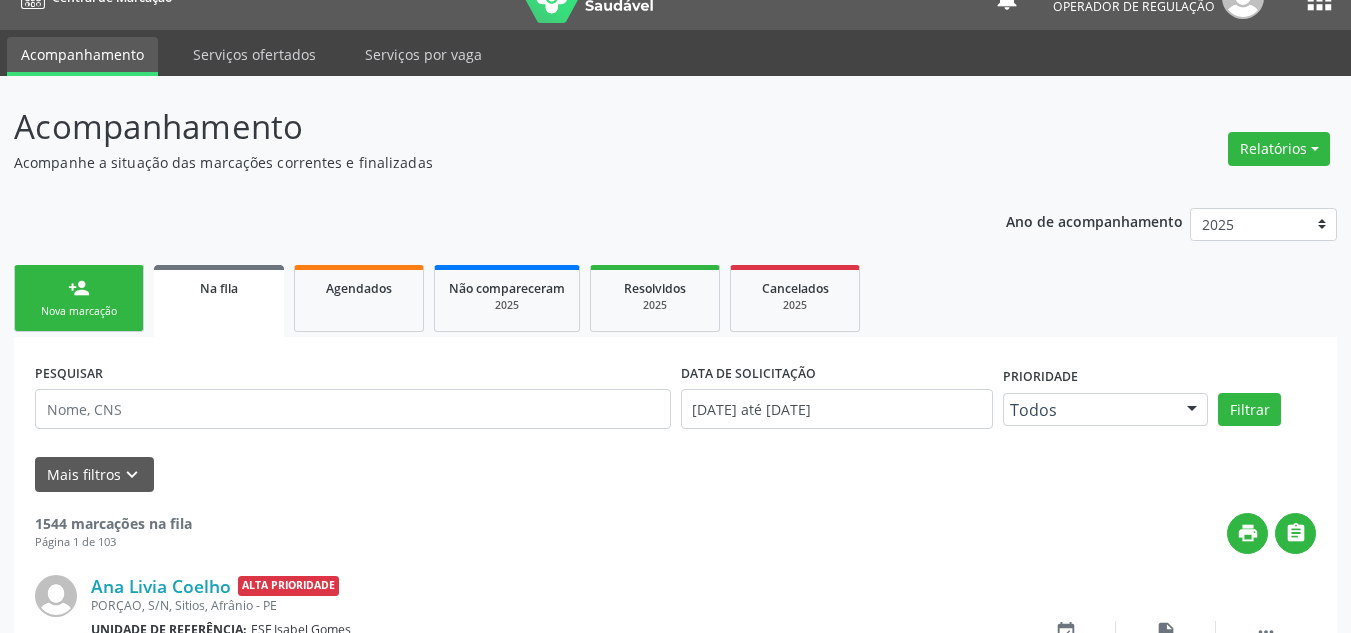 drag, startPoint x: 34, startPoint y: 306, endPoint x: 48, endPoint y: 298, distance: 16.124516 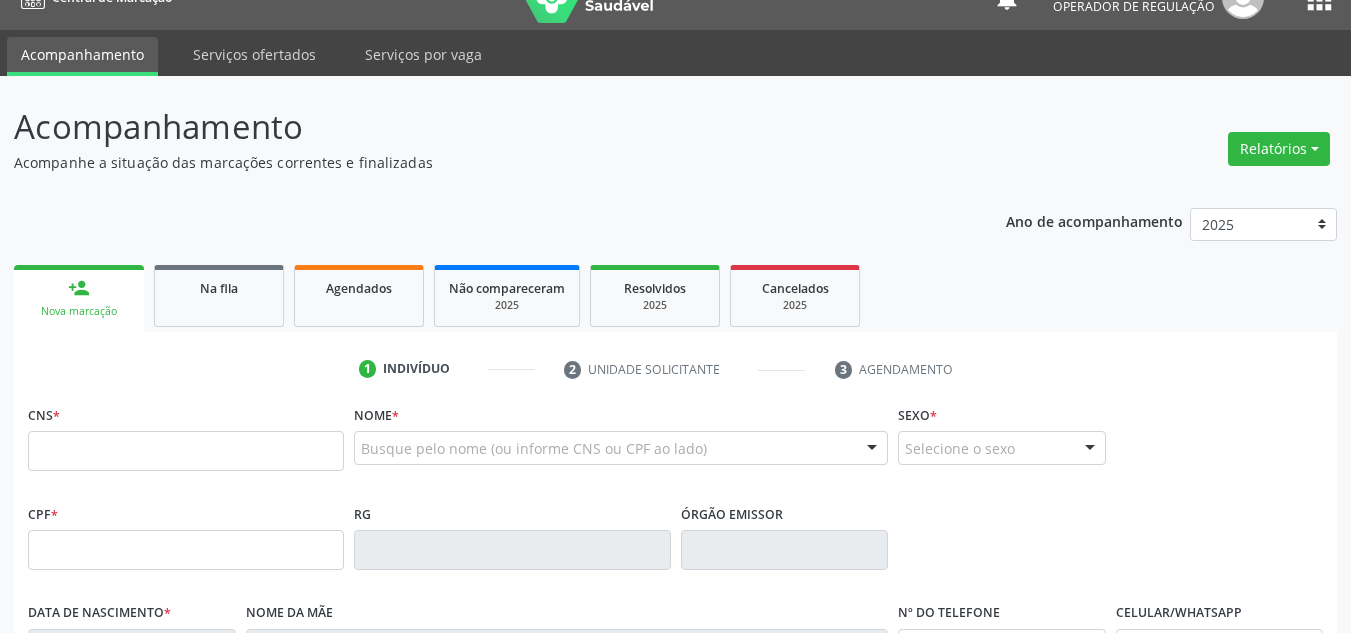 click on "person_add
Nova marcação" at bounding box center [79, 298] 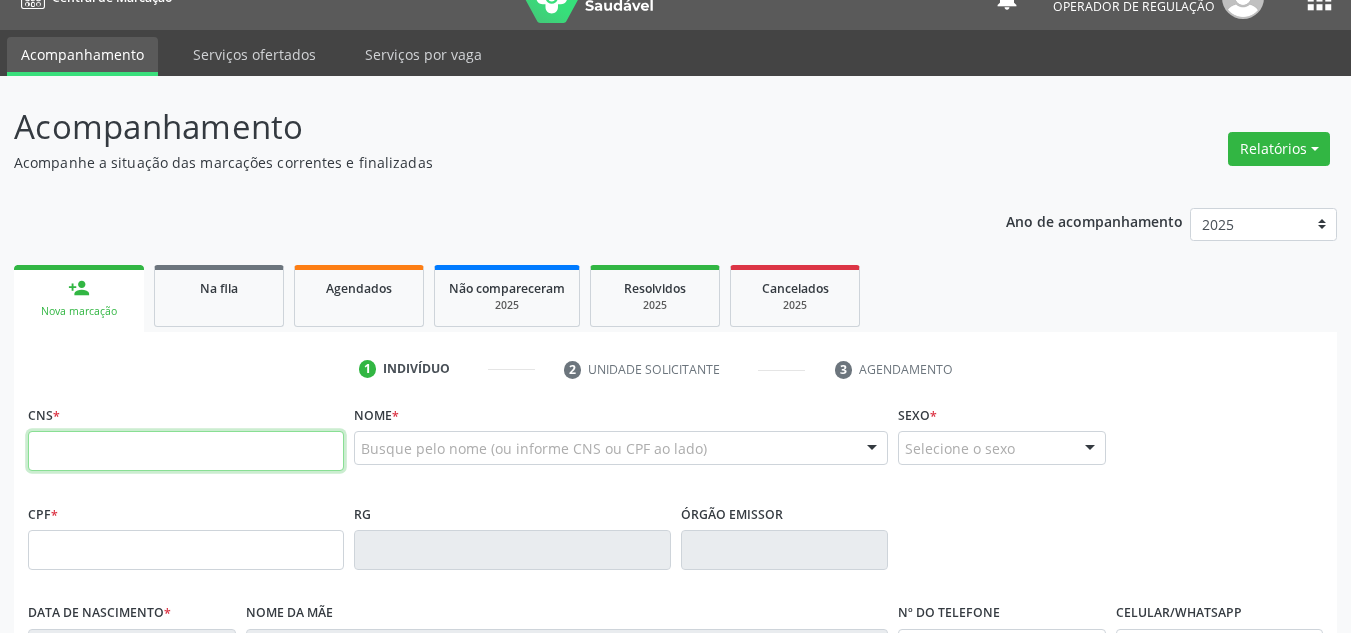 click at bounding box center (186, 451) 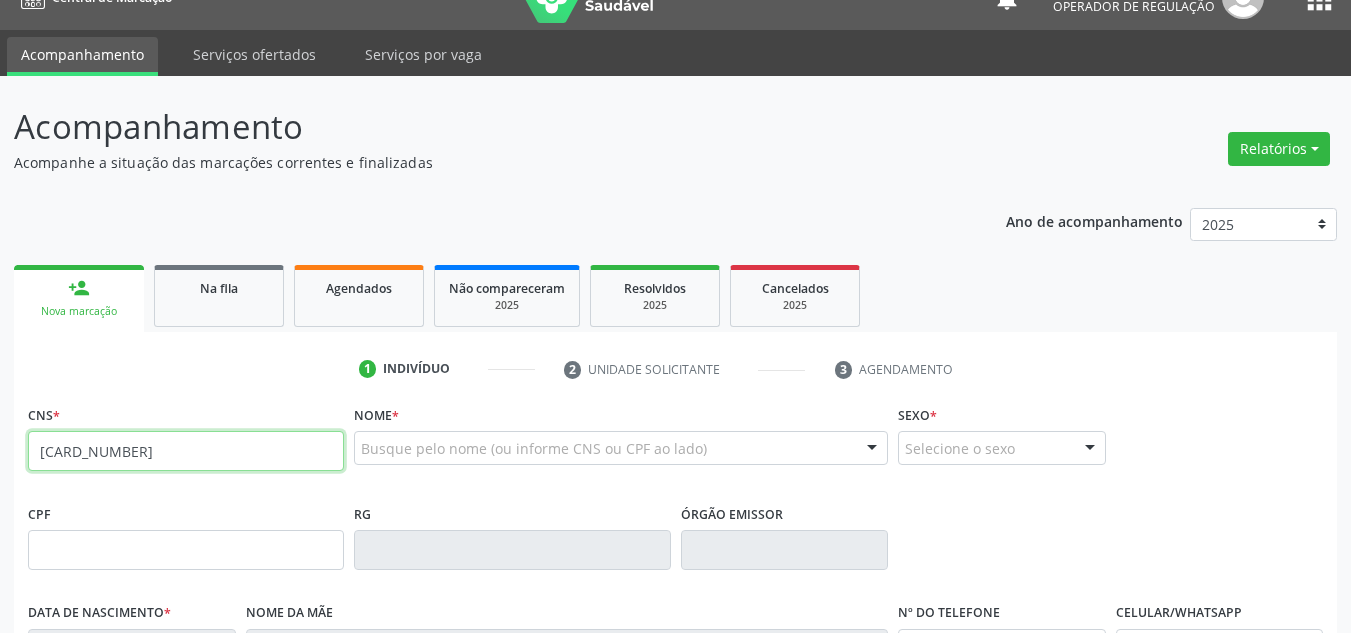 type on "702 4070 3964 5626" 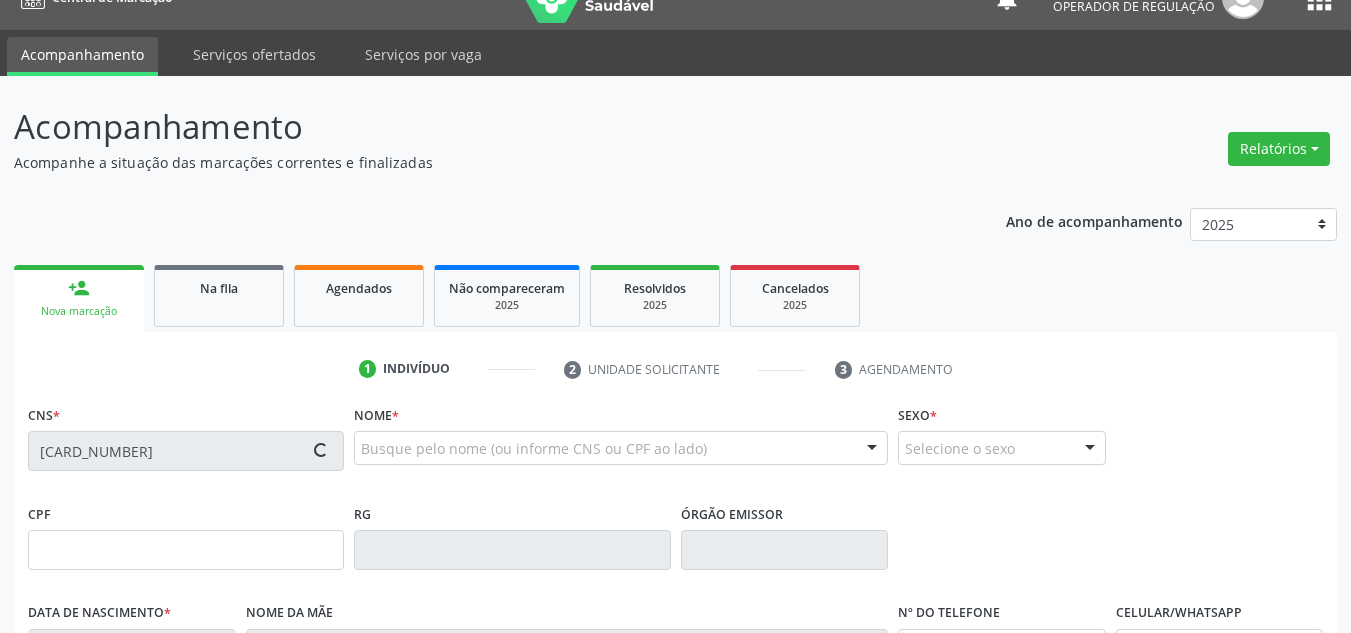 type on "09/05/1954" 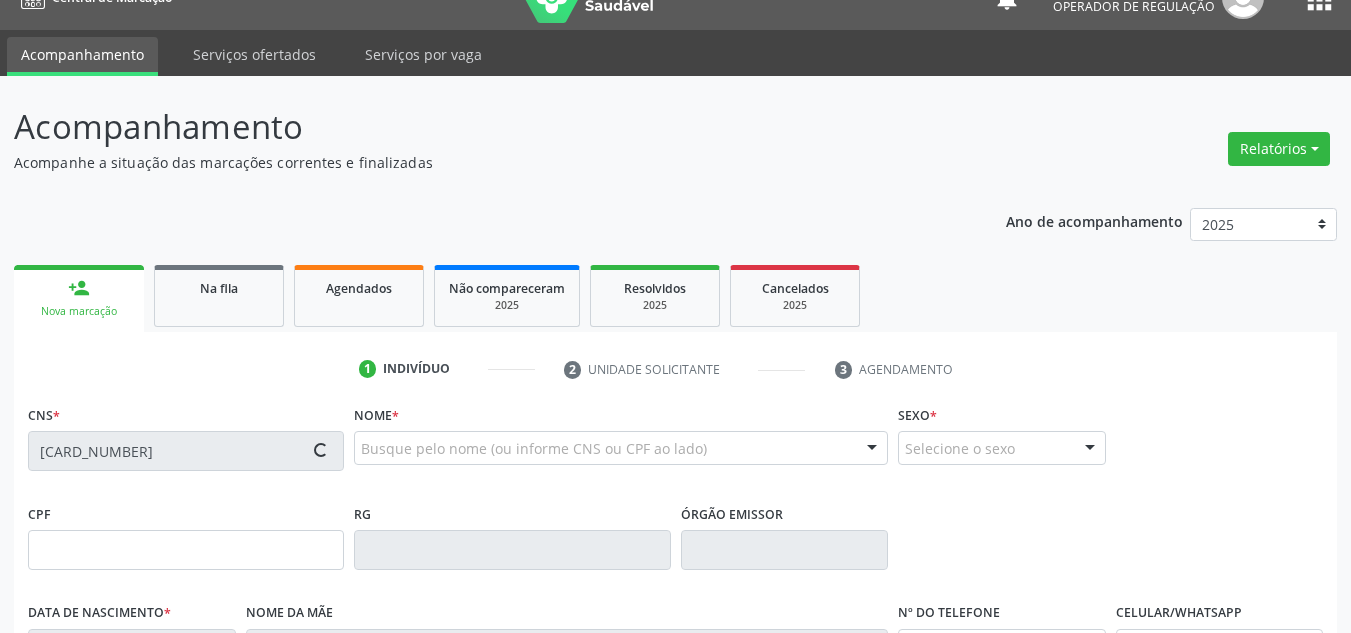 type on "Anizia de Sousa Evangelista" 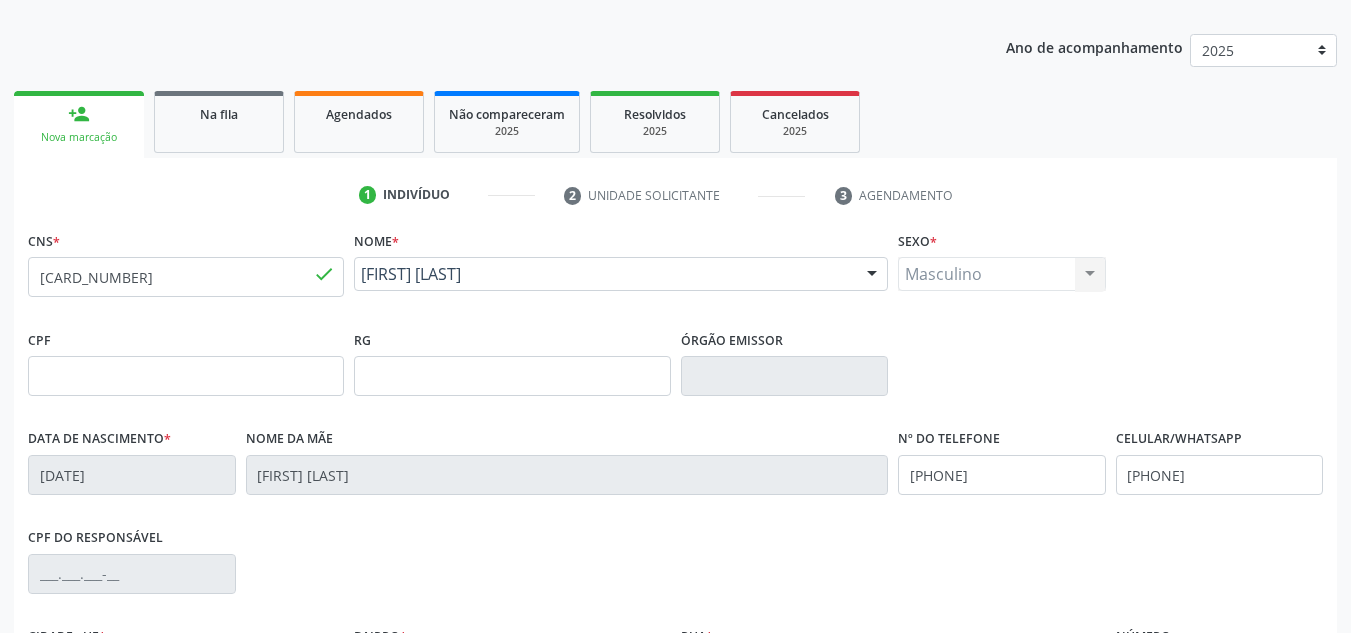 scroll, scrollTop: 451, scrollLeft: 0, axis: vertical 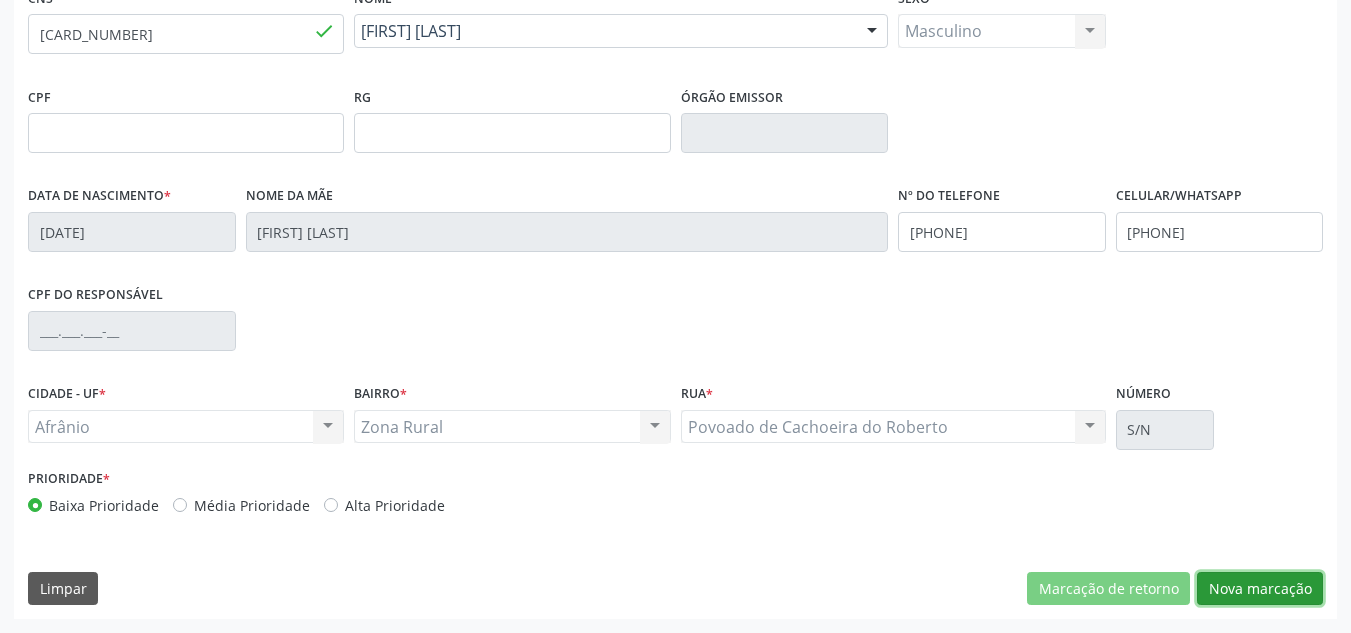 click on "Nova marcação" at bounding box center (1260, 589) 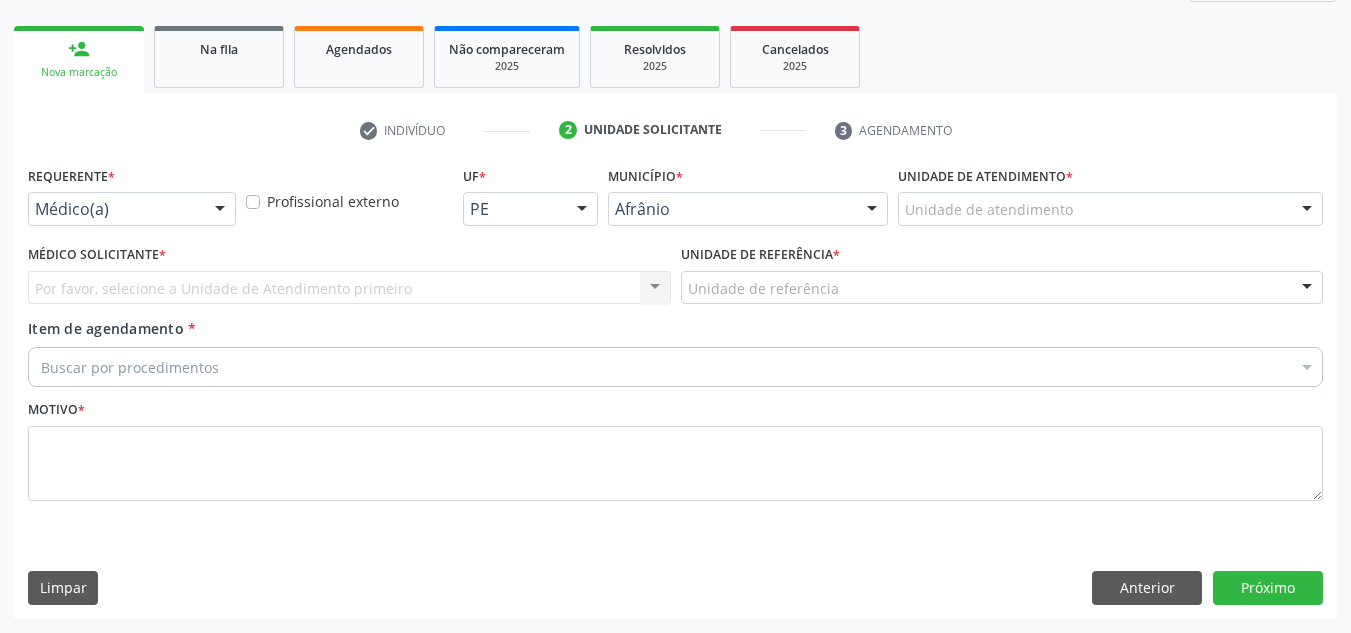 scroll, scrollTop: 273, scrollLeft: 0, axis: vertical 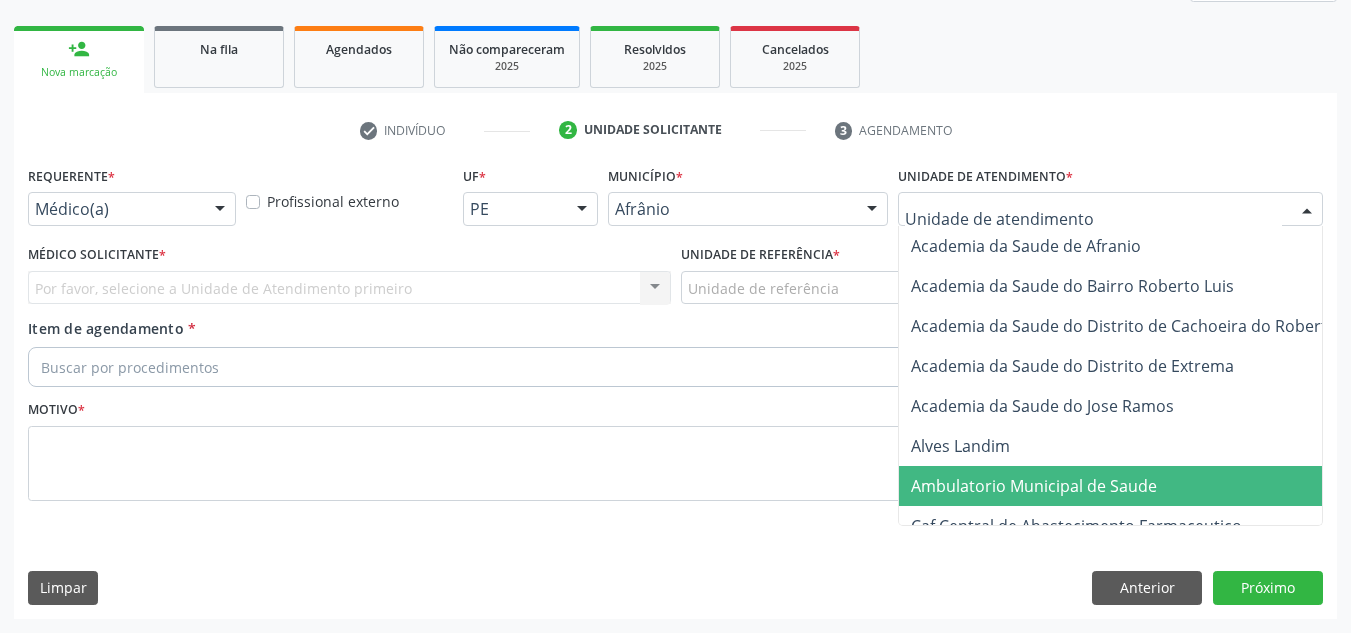 click on "Ambulatorio Municipal de Saude" at bounding box center (1034, 486) 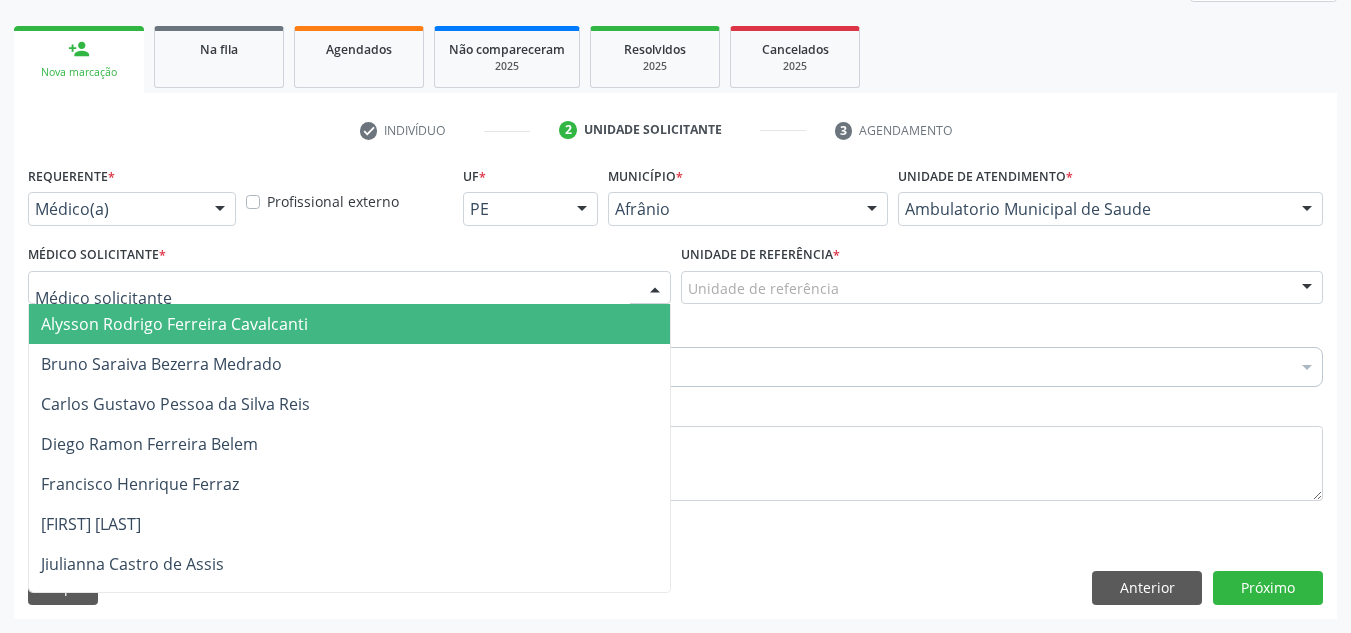 click at bounding box center [349, 288] 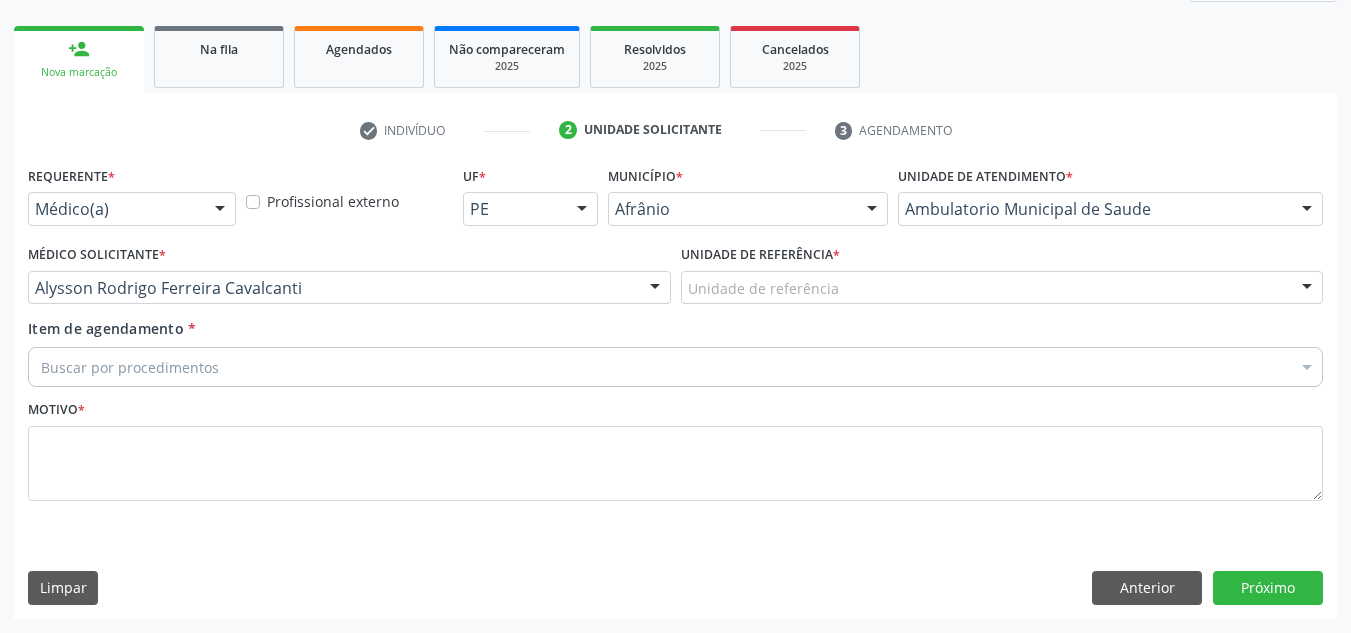 click on "Unidade de referência" at bounding box center (1002, 288) 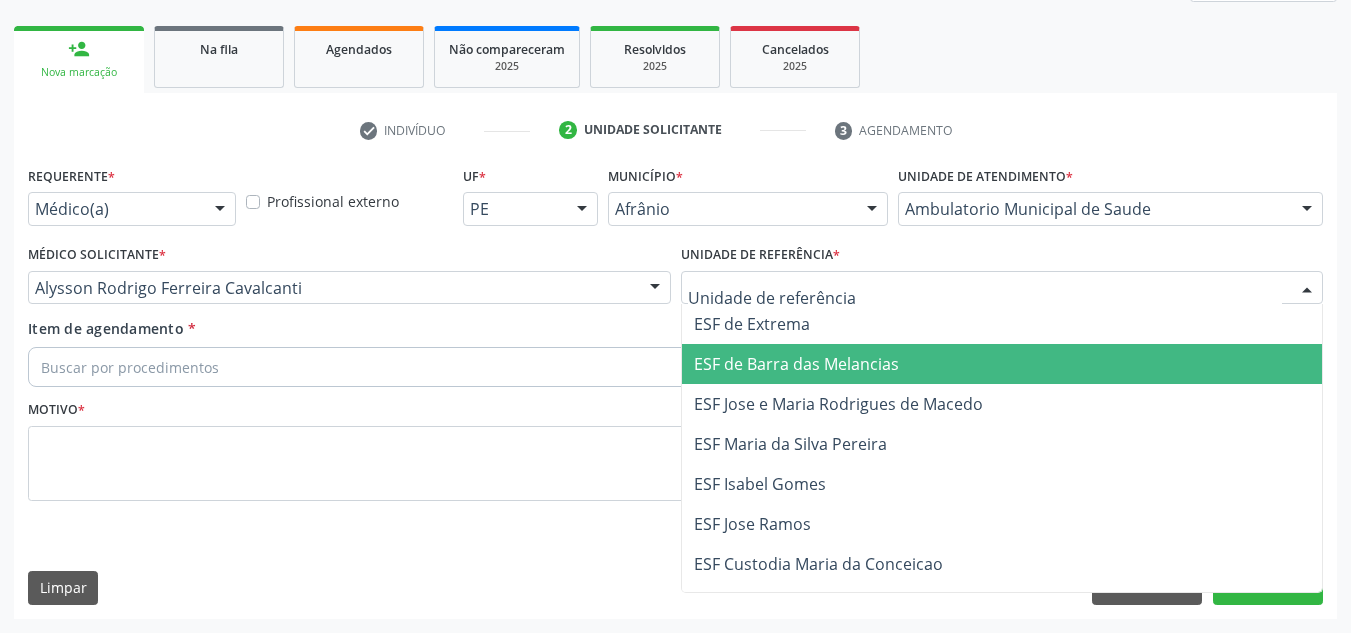 click on "ESF de Barra das Melancias" at bounding box center [1002, 364] 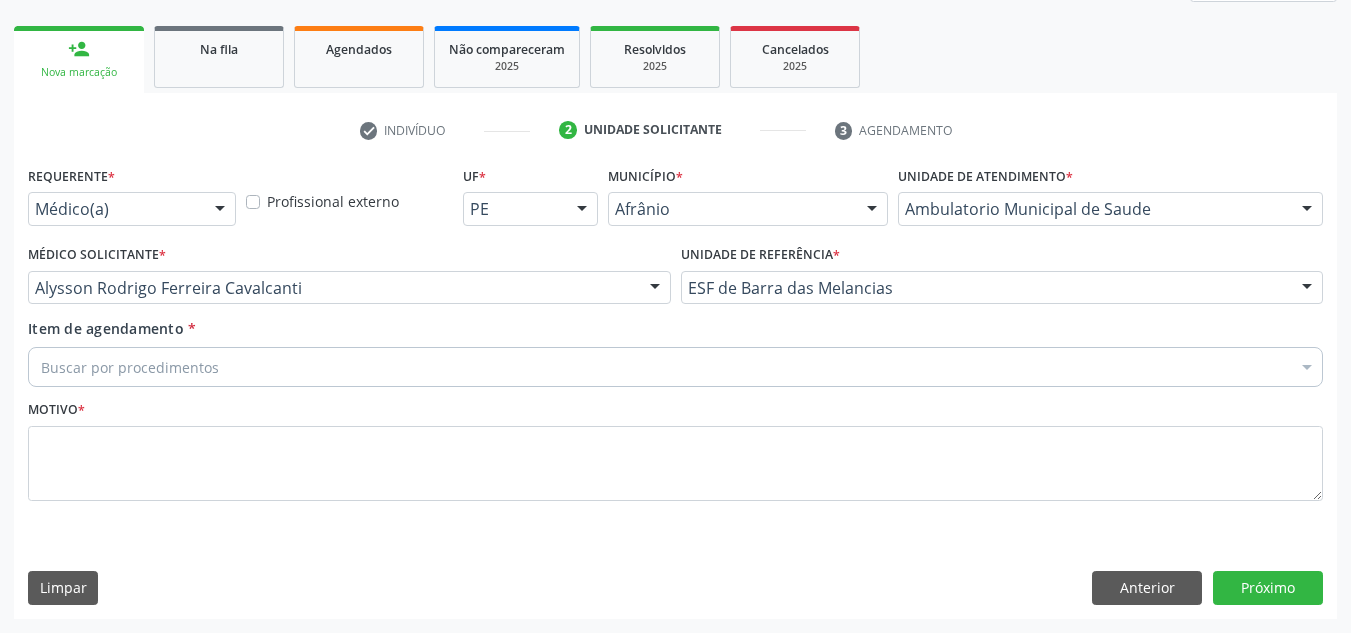 click on "Buscar por procedimentos" at bounding box center [675, 367] 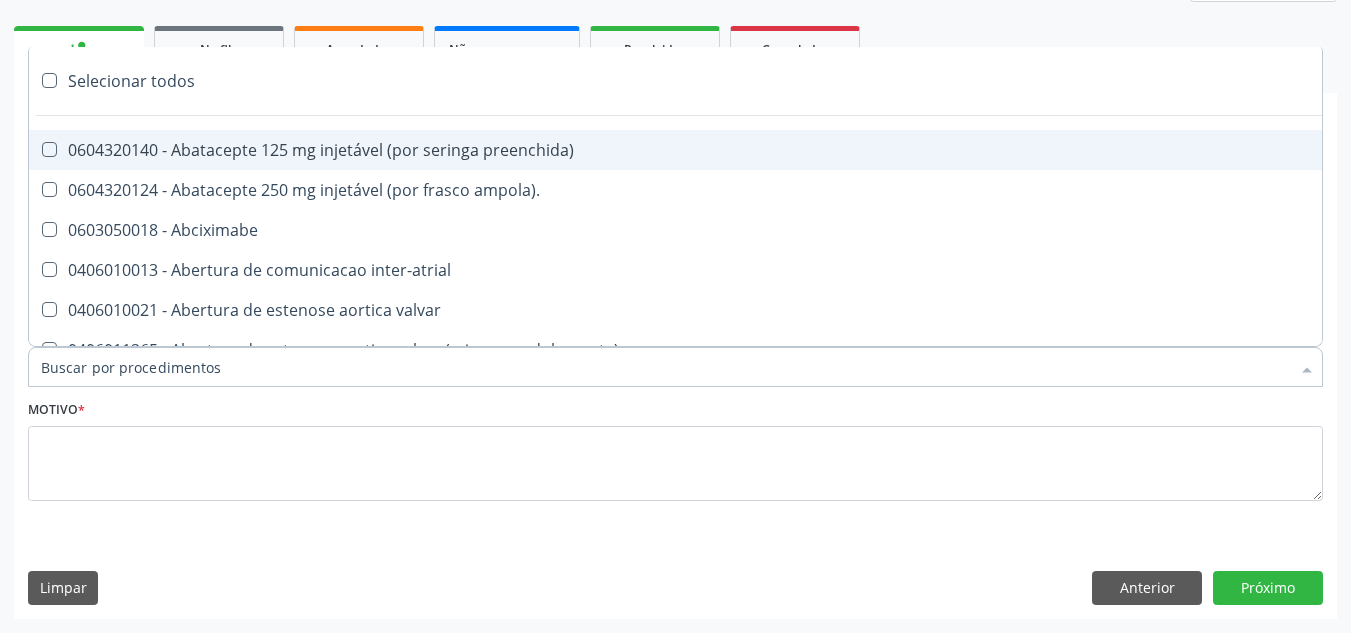 click on "Item de agendamento
*" at bounding box center [665, 367] 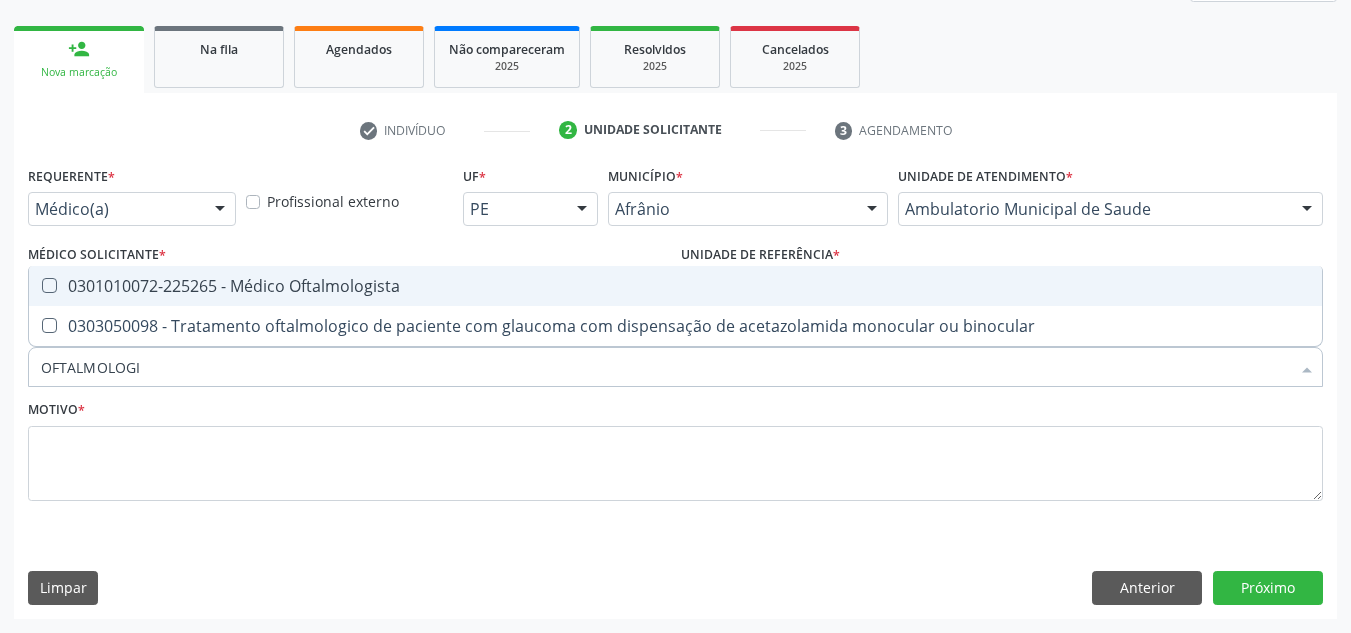 type on "OFTALMOLOGIS" 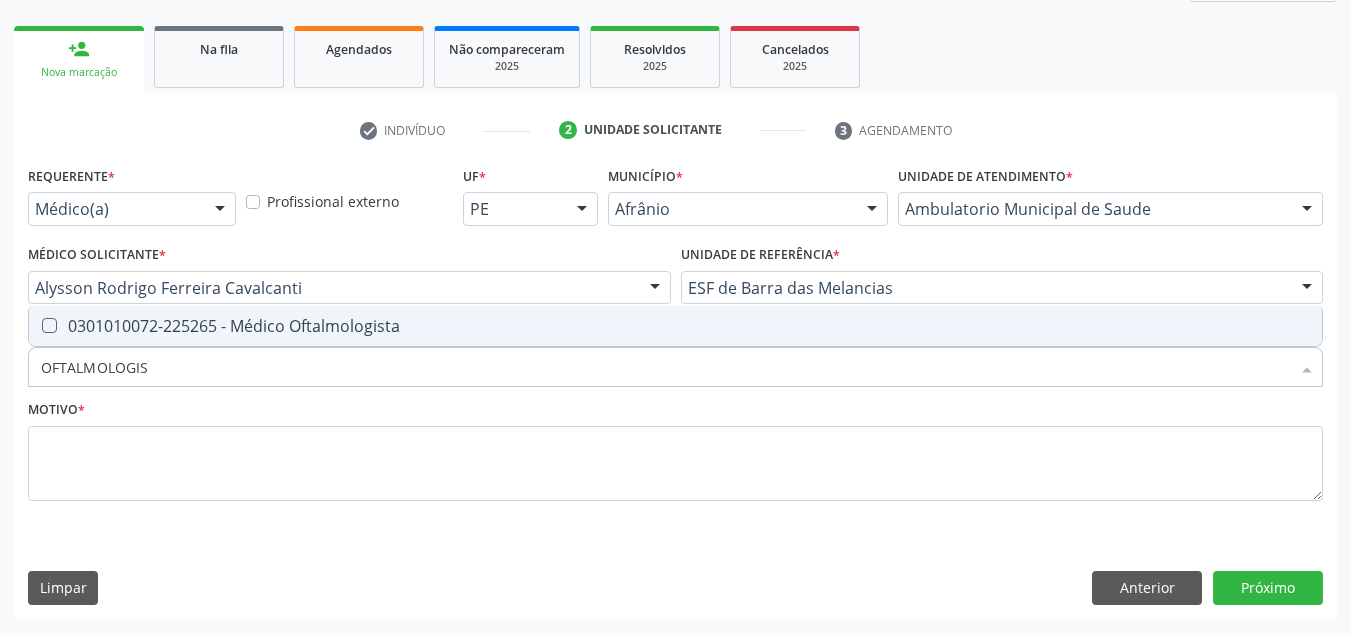 click on "0301010072-225265 - Médico Oftalmologista" at bounding box center (675, 326) 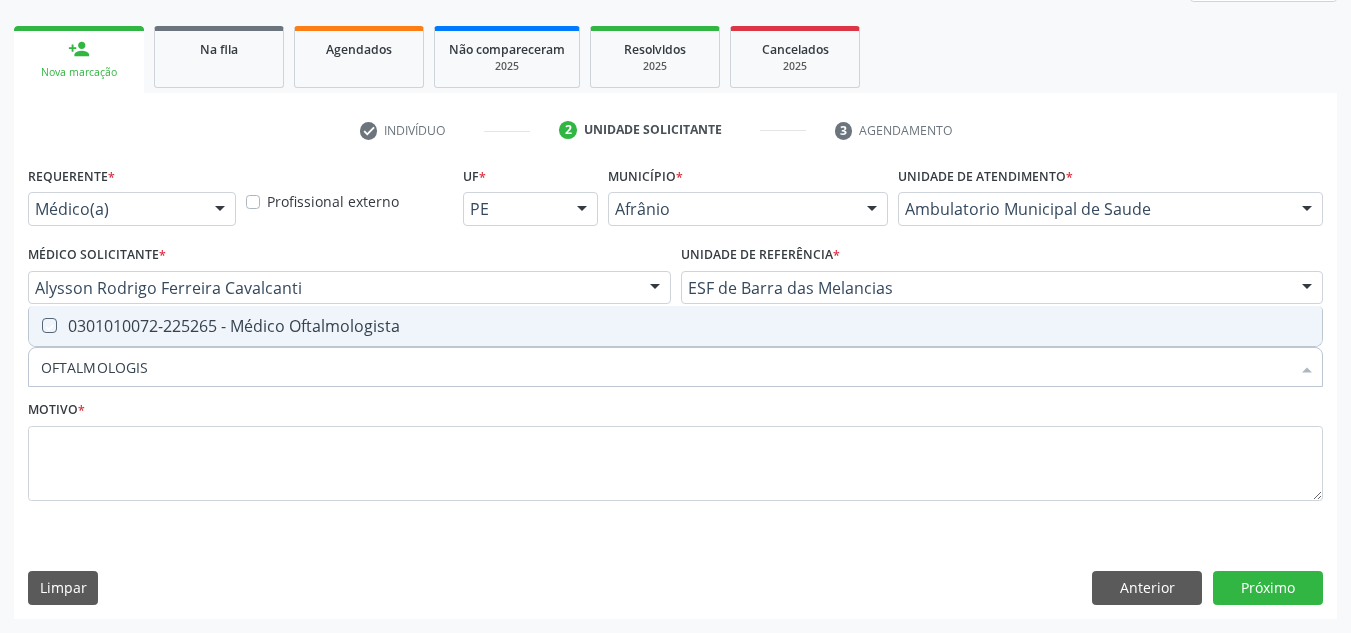 checkbox on "true" 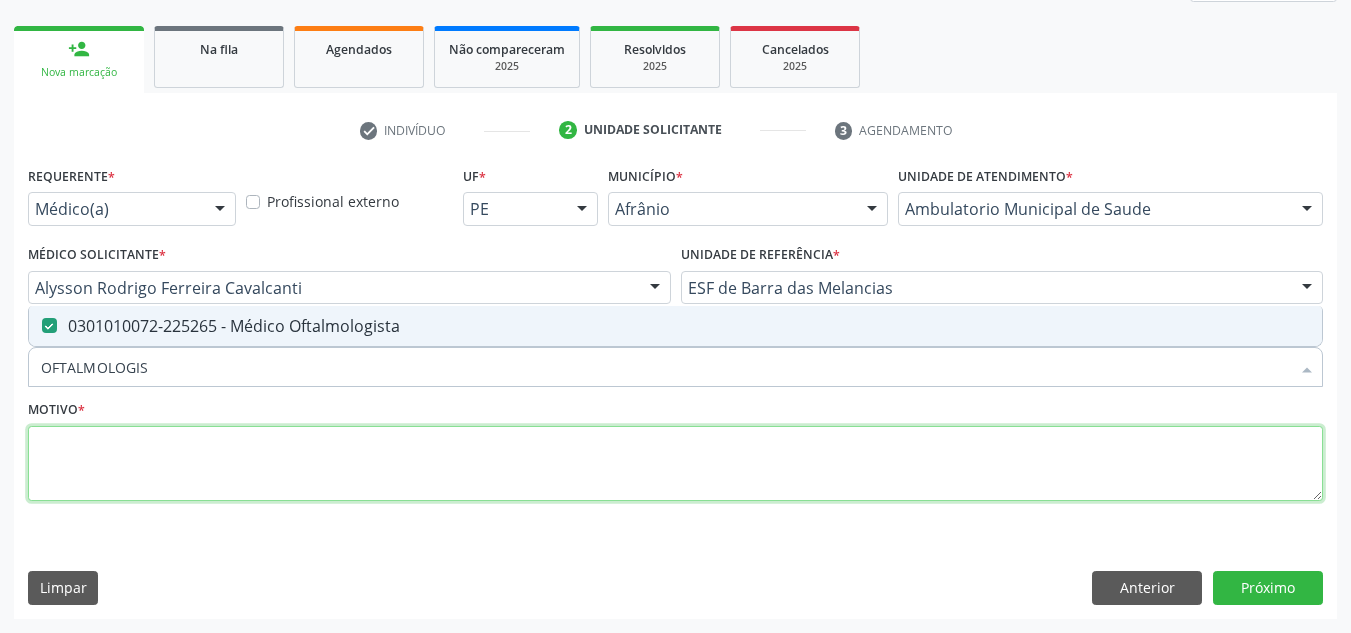 click at bounding box center (675, 464) 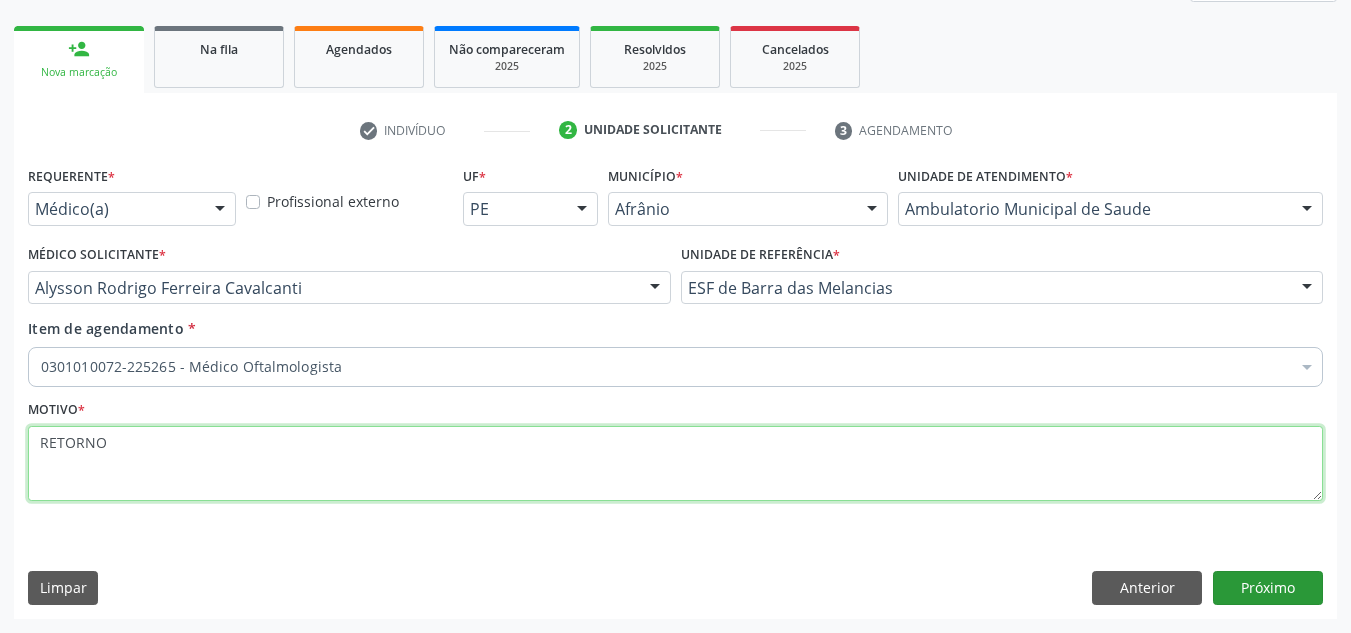 type on "RETORNO" 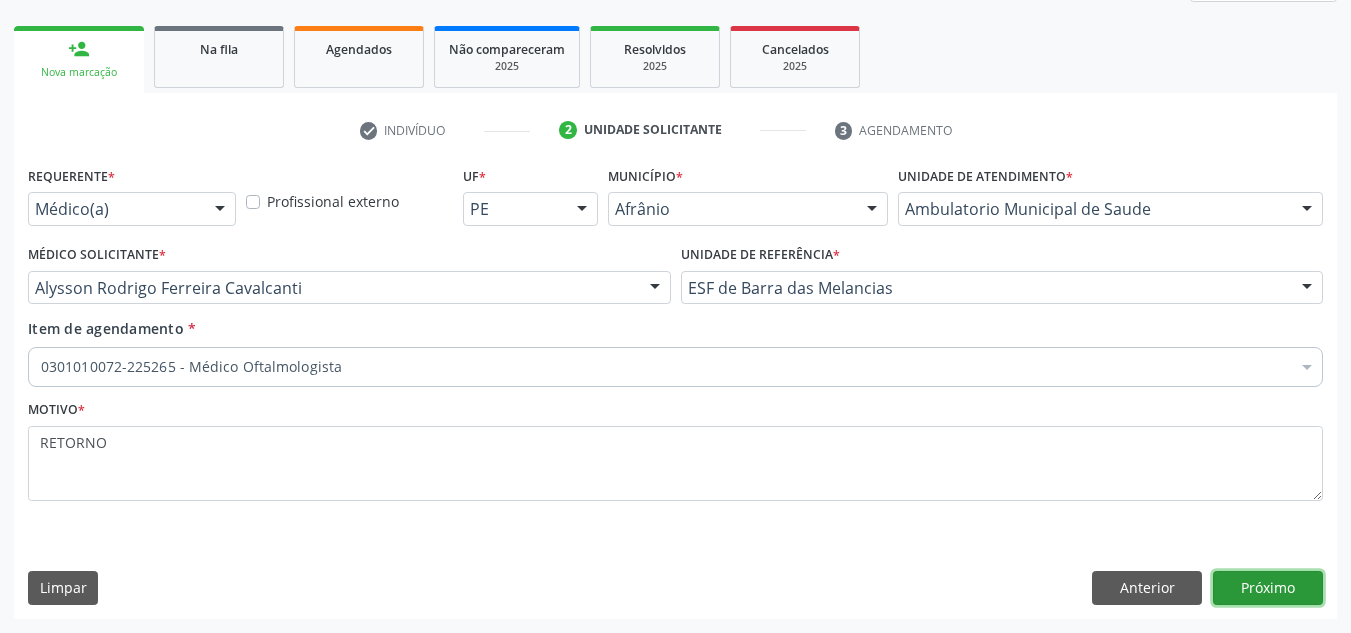 click on "Próximo" at bounding box center [1268, 588] 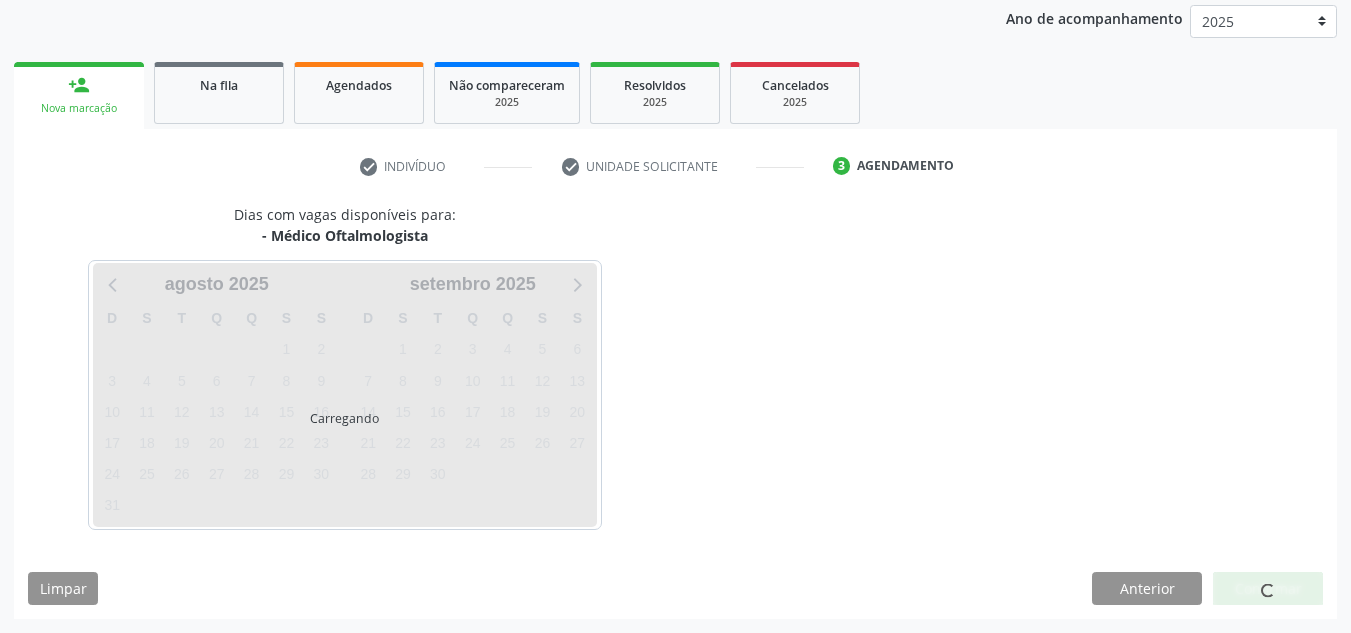 scroll, scrollTop: 237, scrollLeft: 0, axis: vertical 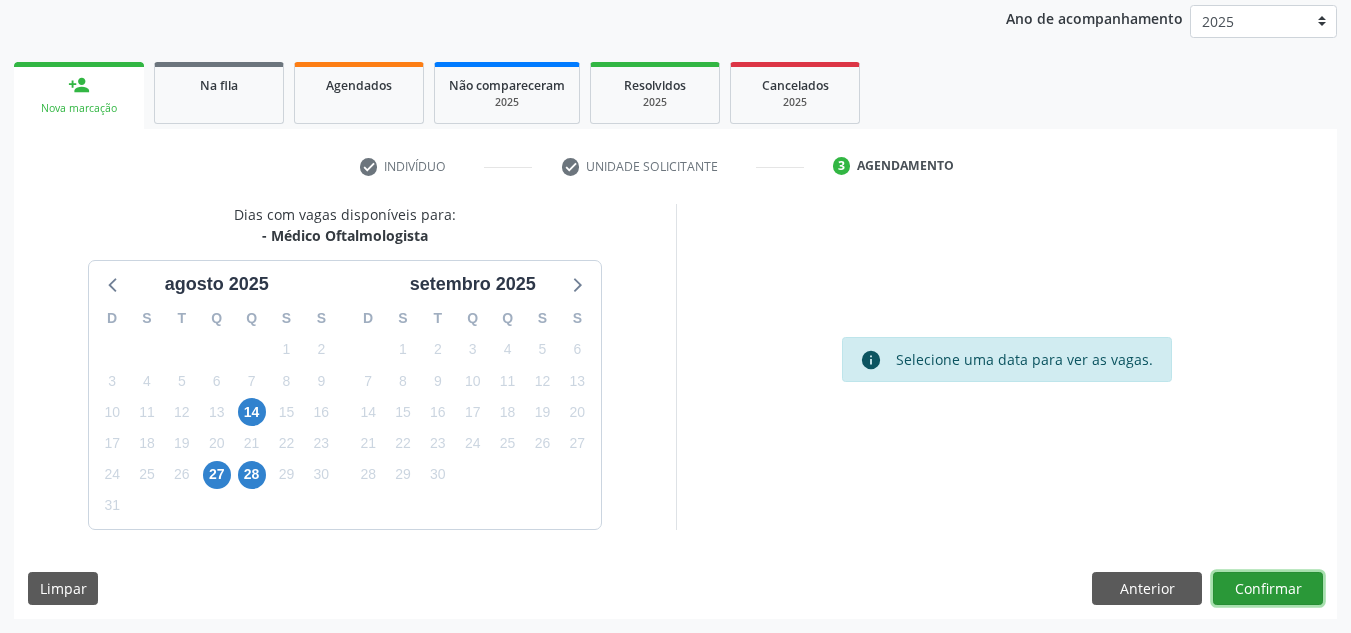 click on "Confirmar" at bounding box center (1268, 589) 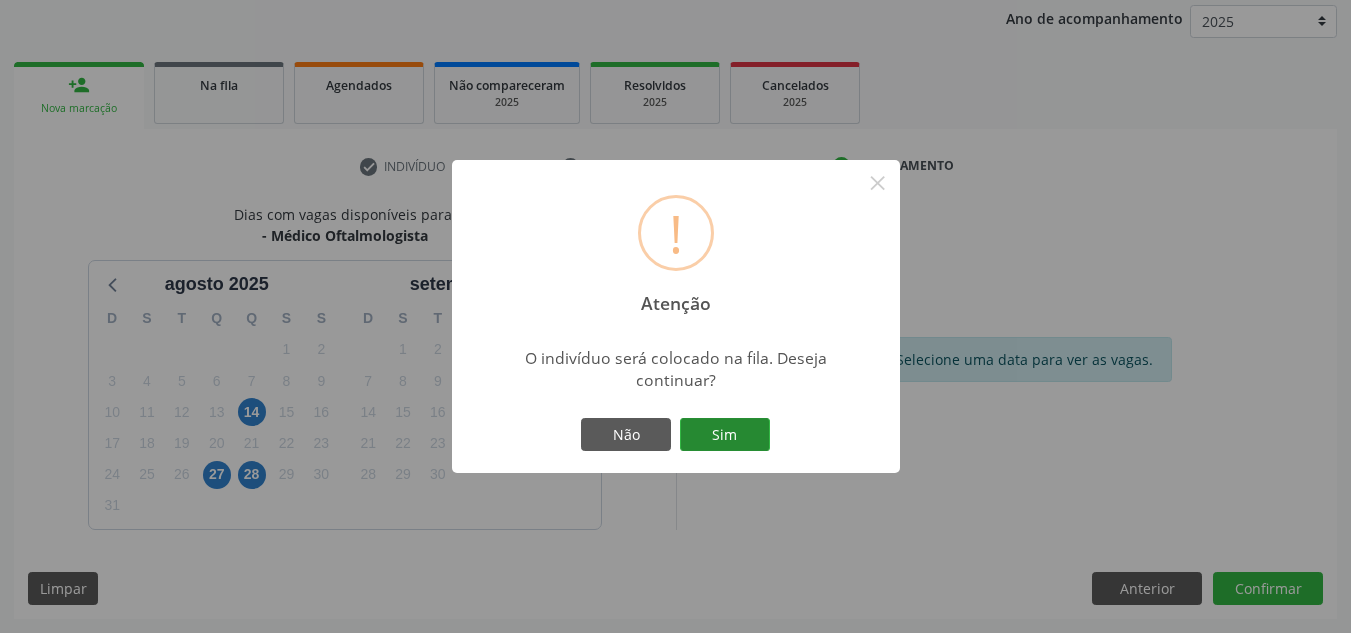 click on "Sim" at bounding box center [725, 435] 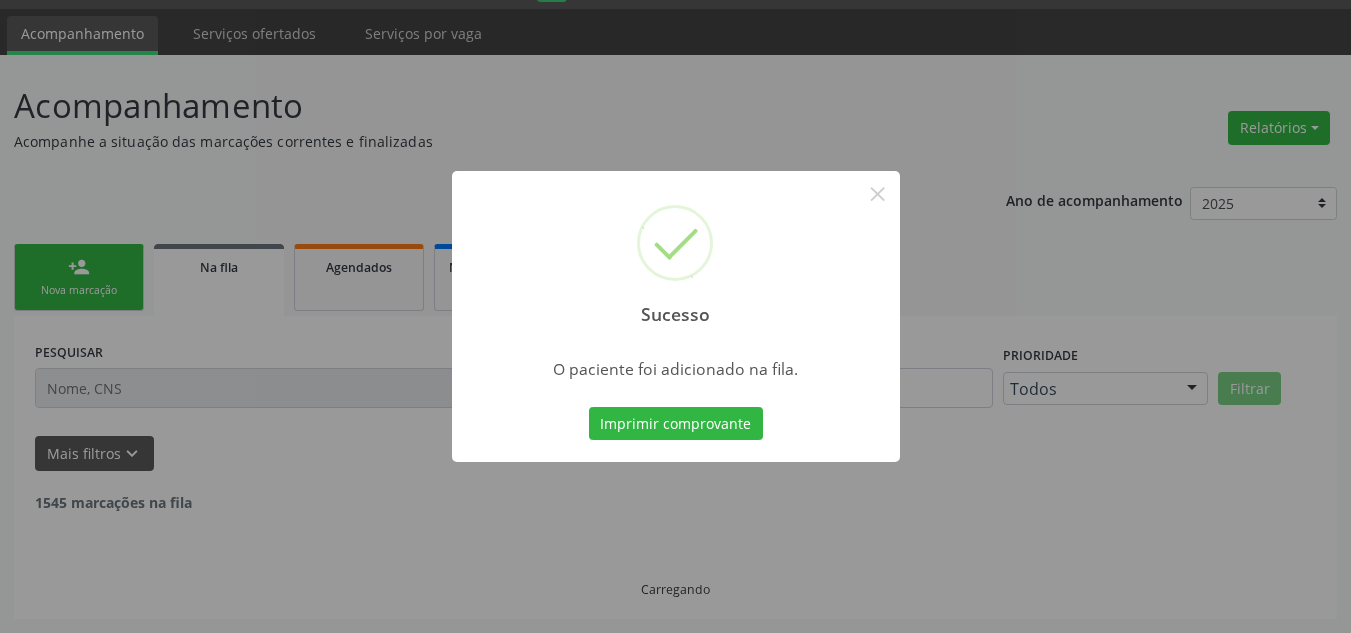 scroll, scrollTop: 34, scrollLeft: 0, axis: vertical 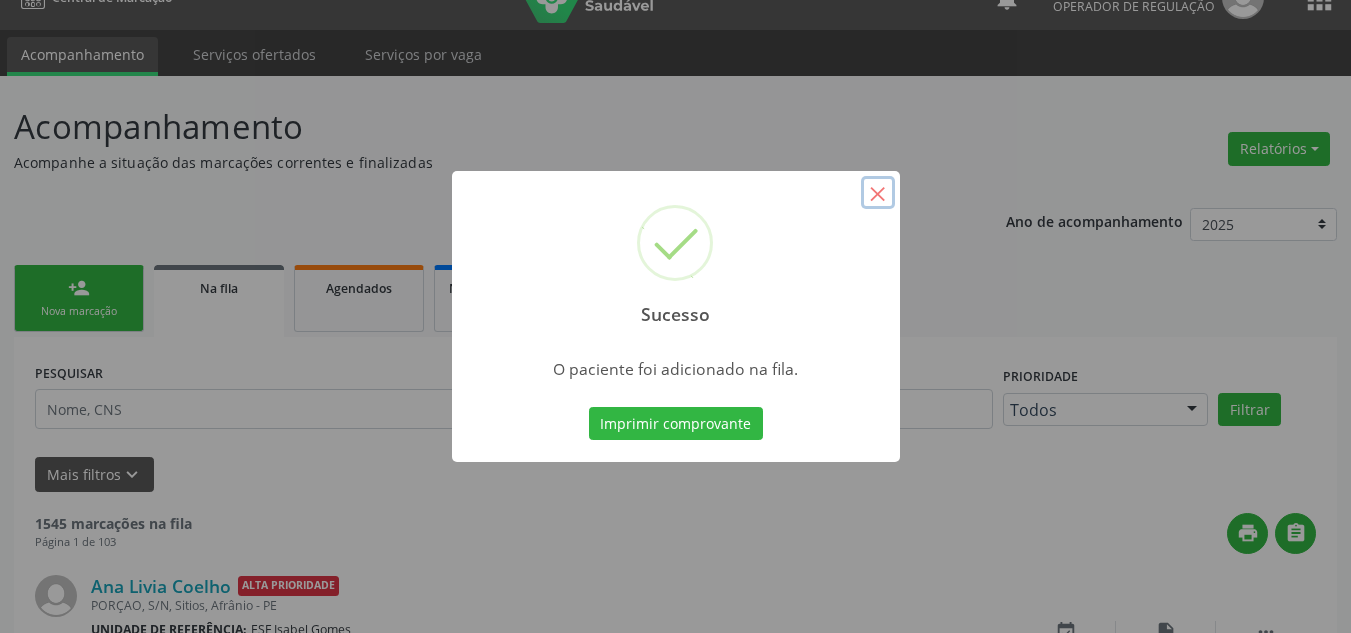 click on "×" at bounding box center [878, 193] 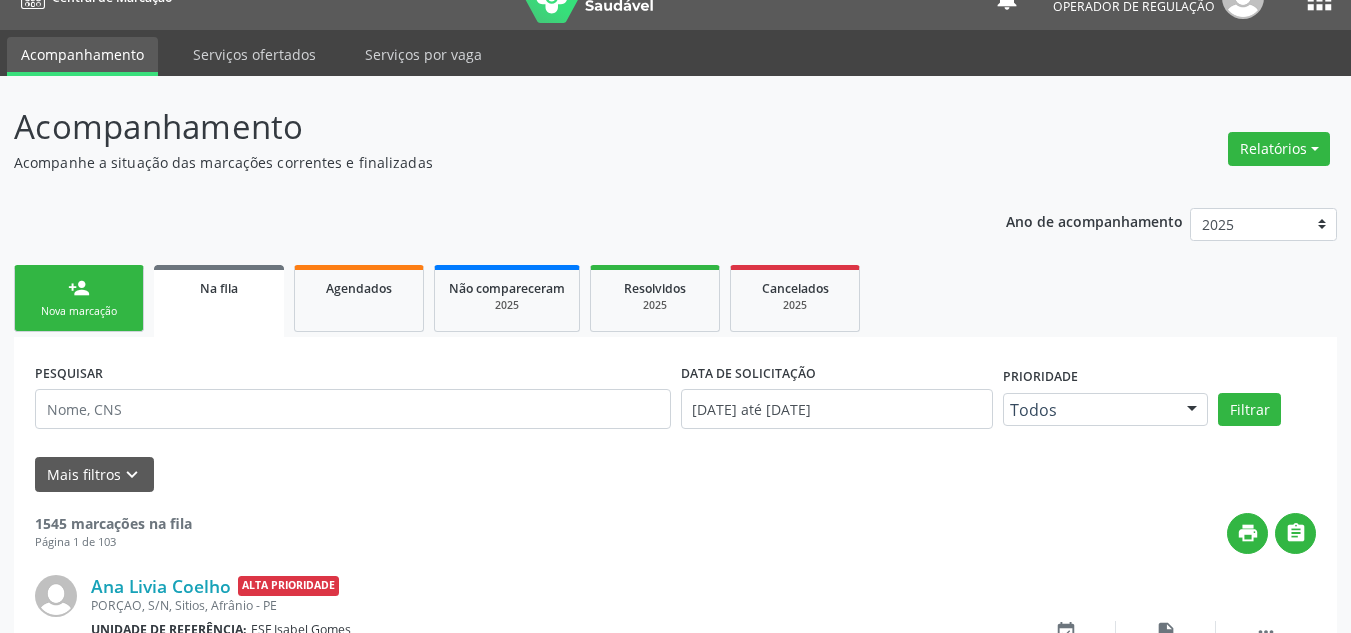 click on "Nova marcação" at bounding box center (79, 311) 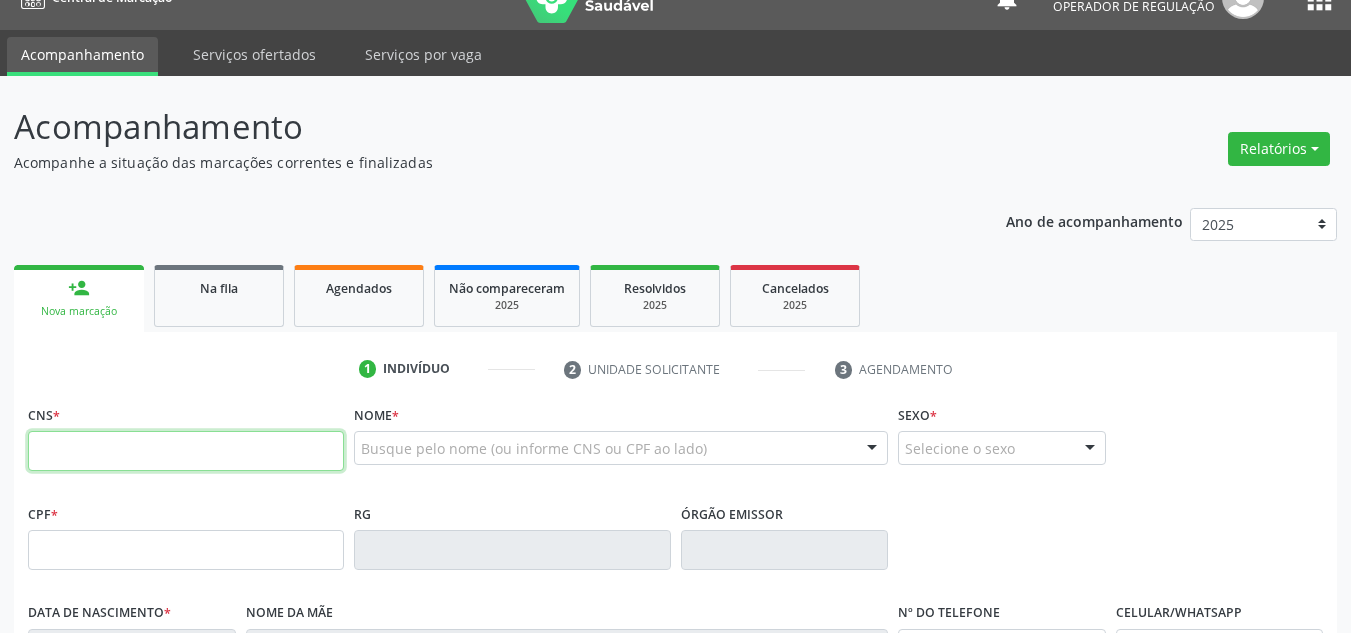 click at bounding box center [186, 451] 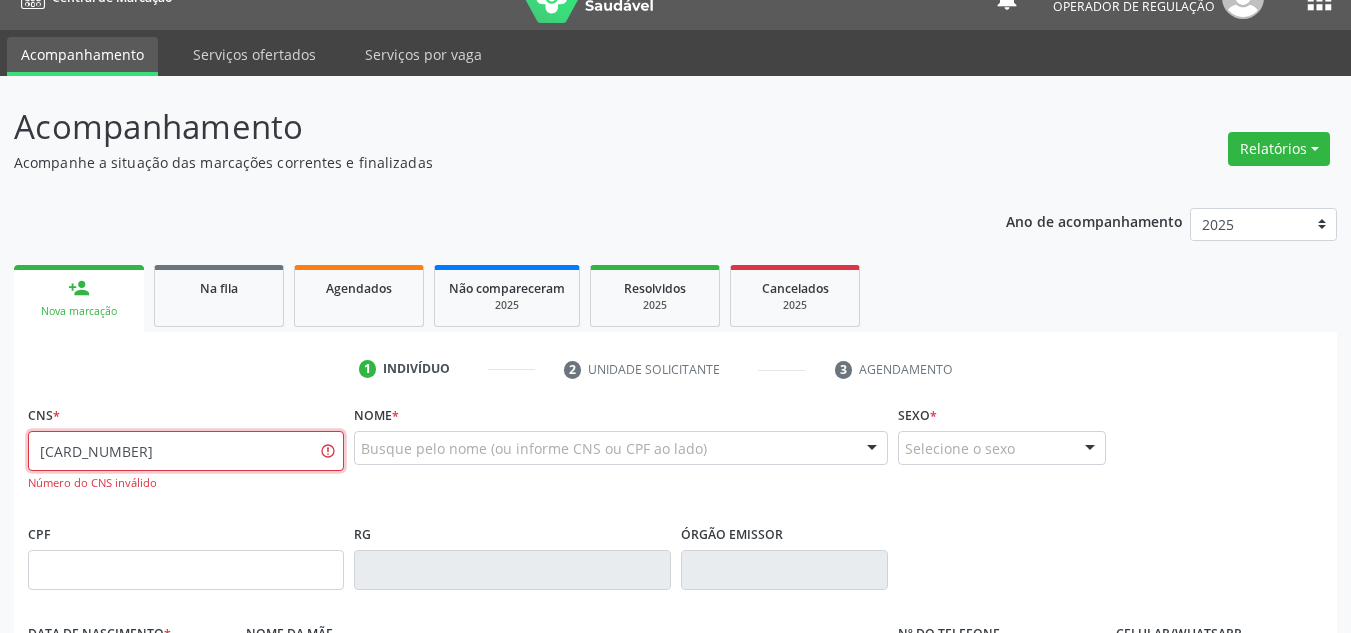 type on "700 5047 2458 5153" 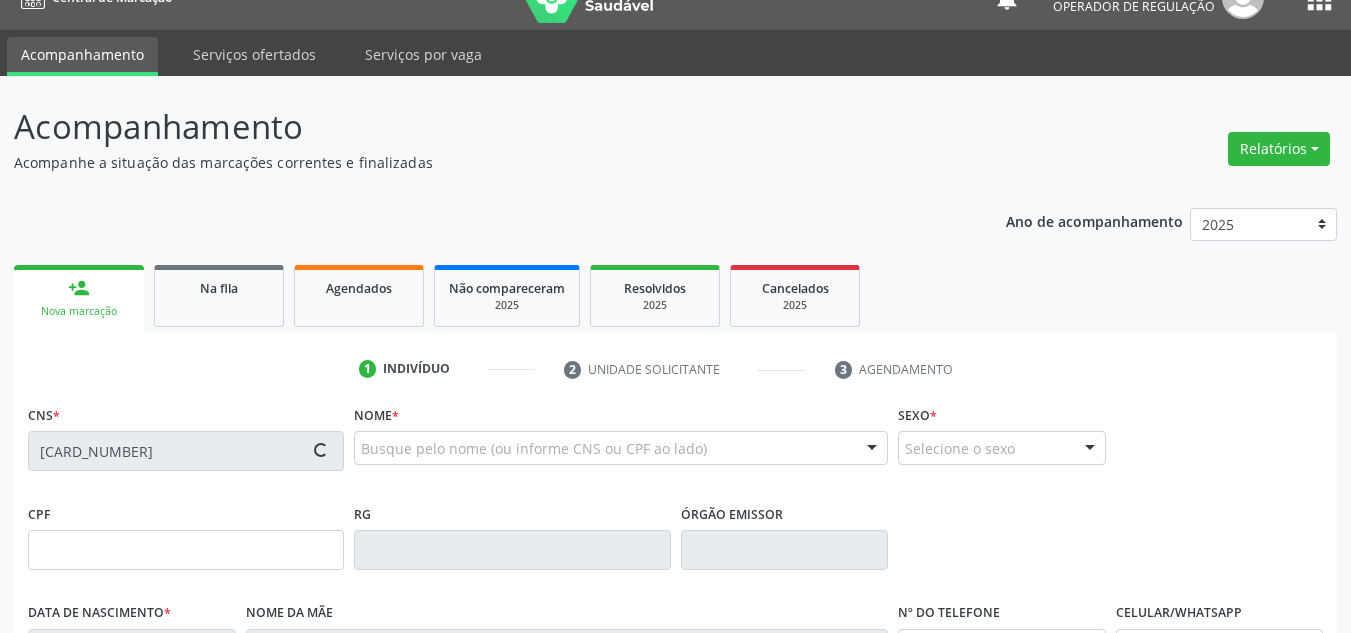 type on "01/09/1988" 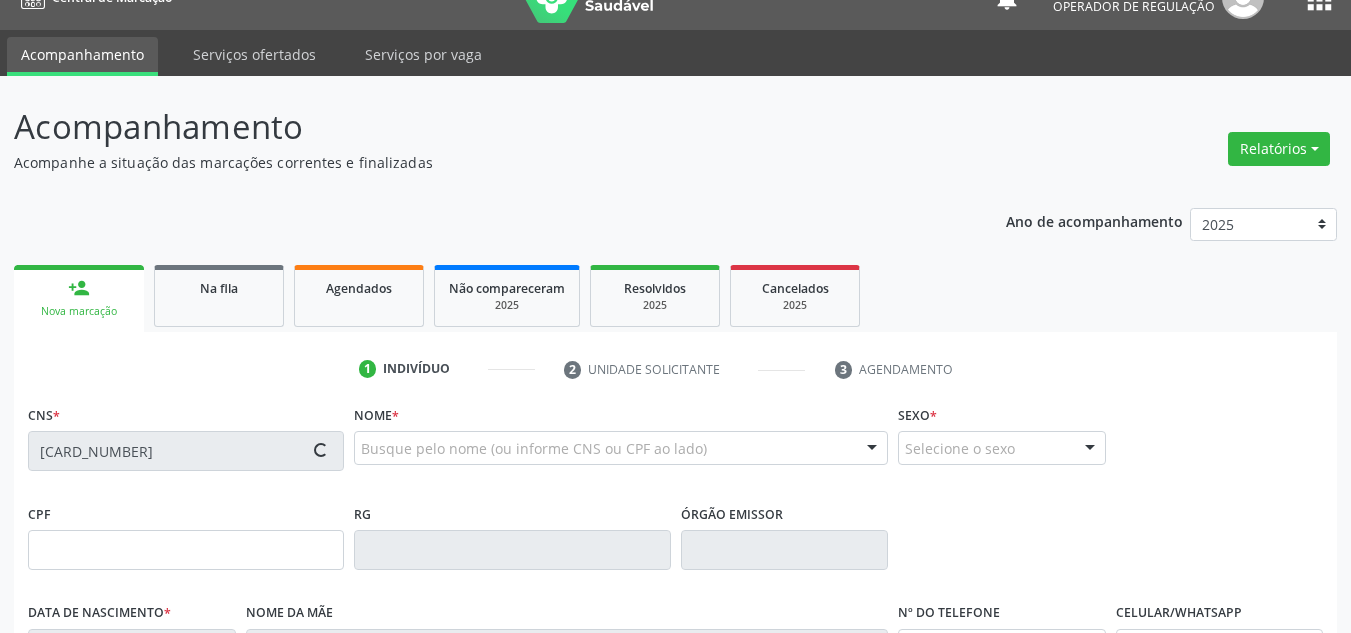 type on "Lucide Alves Marques" 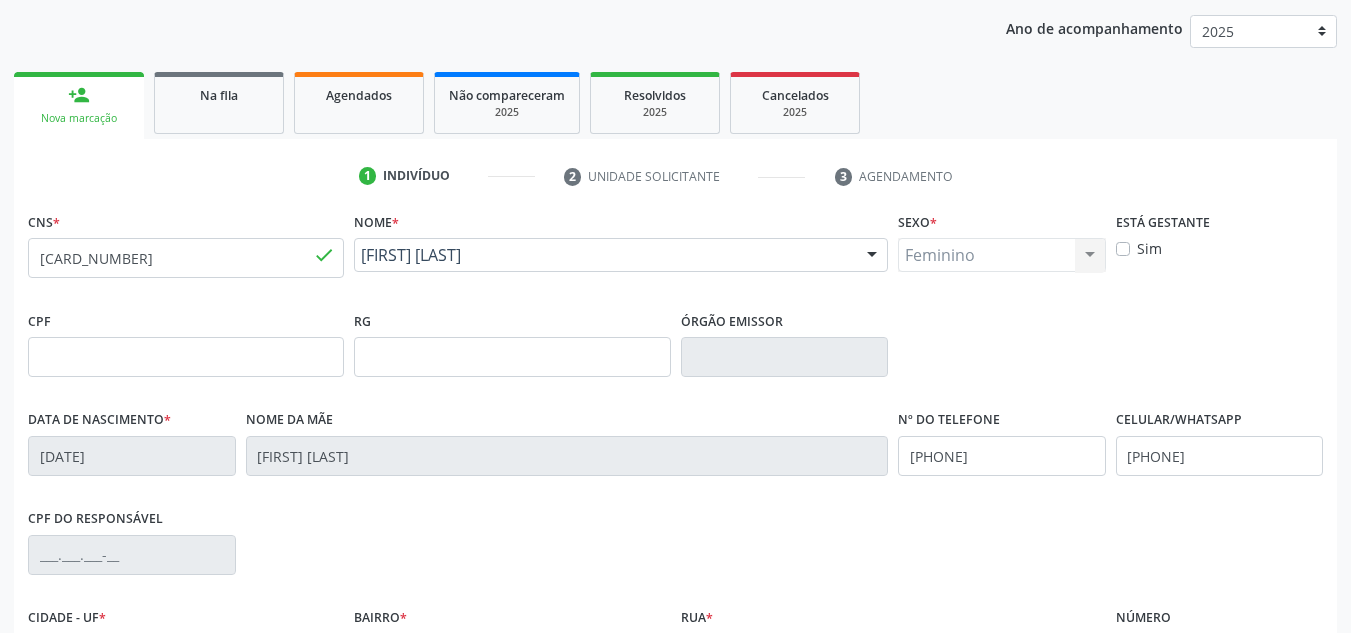 scroll, scrollTop: 234, scrollLeft: 0, axis: vertical 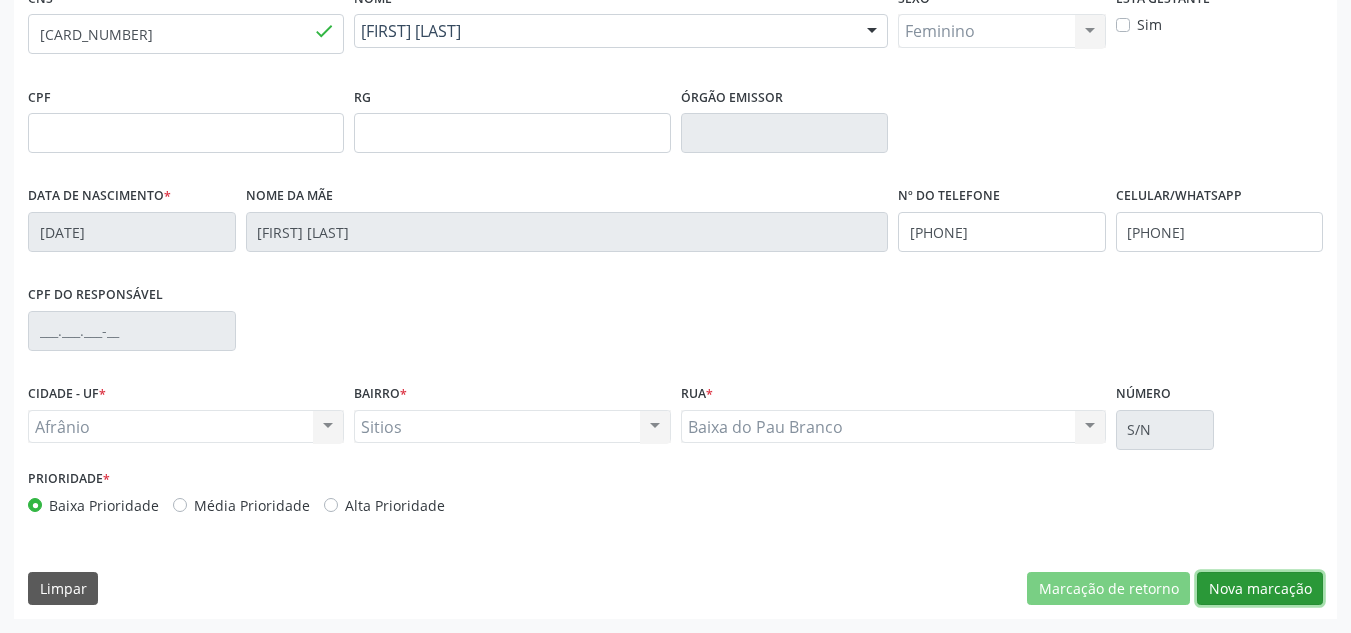 click on "Nova marcação" at bounding box center (1260, 589) 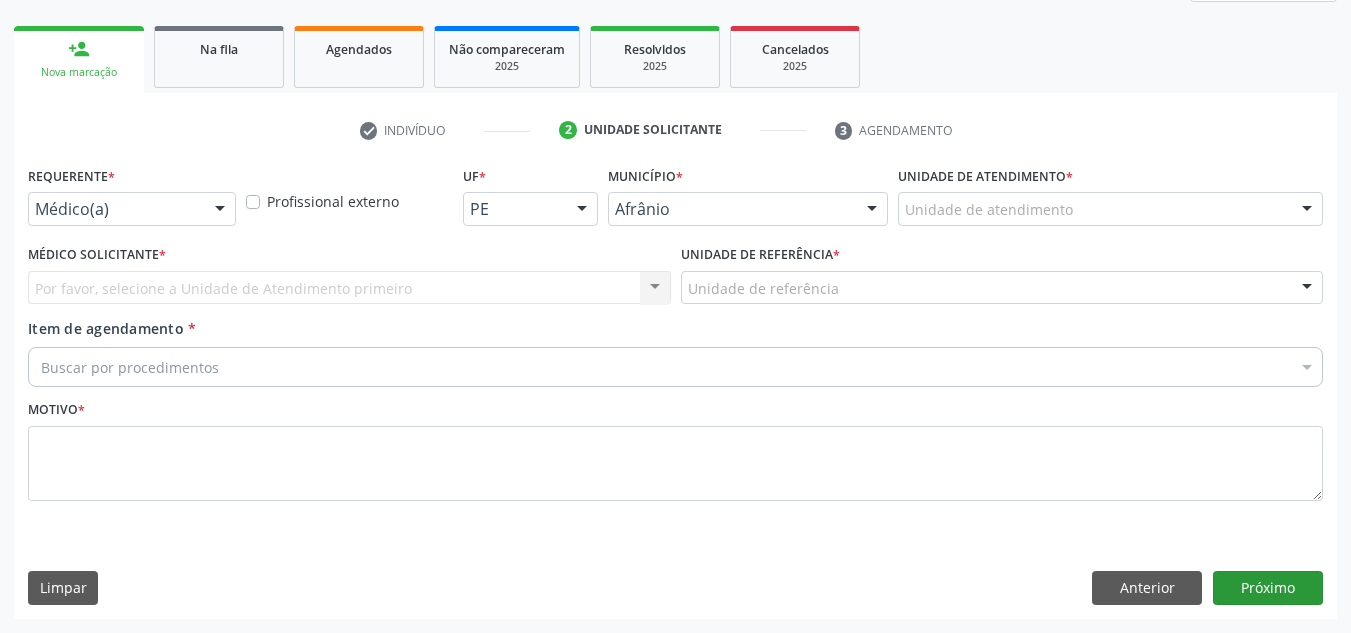 scroll, scrollTop: 273, scrollLeft: 0, axis: vertical 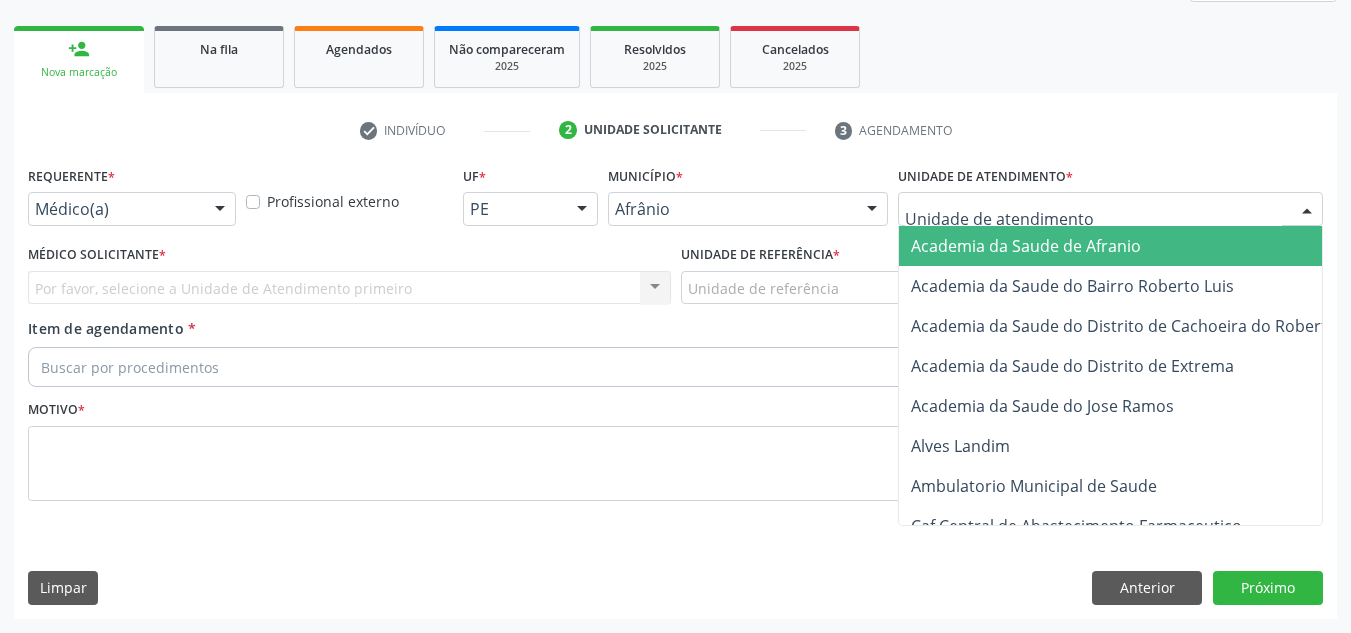 click on "Academia da Saude de Afranio   Academia da Saude do Bairro Roberto Luis   Academia da Saude do Distrito de Cachoeira do Roberto   Academia da Saude do Distrito de Extrema   Academia da Saude do Jose Ramos   Alves Landim   Ambulatorio Municipal de Saude   Caf Central de Abastecimento Farmaceutico   Centro de Atencao Psicossocial de Afranio Pe   Centro de Especialidades   Cime   Cuidar   Equipe de Atencao Basica Prisional Tipo I com Saude Mental   Esf Ana Coelho Nonato   Esf Custodia Maria da Conceicao   Esf Isabel Gomes   Esf Jose Ramos   Esf Jose e Maria Rodrigues de Macedo   Esf Maria Dilurdes da Silva   Esf Maria da Silva Pereira   Esf Rosalia Cavalcanti Gomes   Esf de Barra das Melancias   Esf de Extrema   Farmacia Basica do Municipio de Afranio   Hospital Municipal Maria Coelho Cavalcanti Rodrigues   Hospital de Campanha Covid 19 Ambulatorio Municipal   Laboratorio de Protese Dentario   Lid Laboratorio de Investigacoes e Diagnosticos     Posto de Saude de Tres Paus     Renove Afranio" at bounding box center (1110, 209) 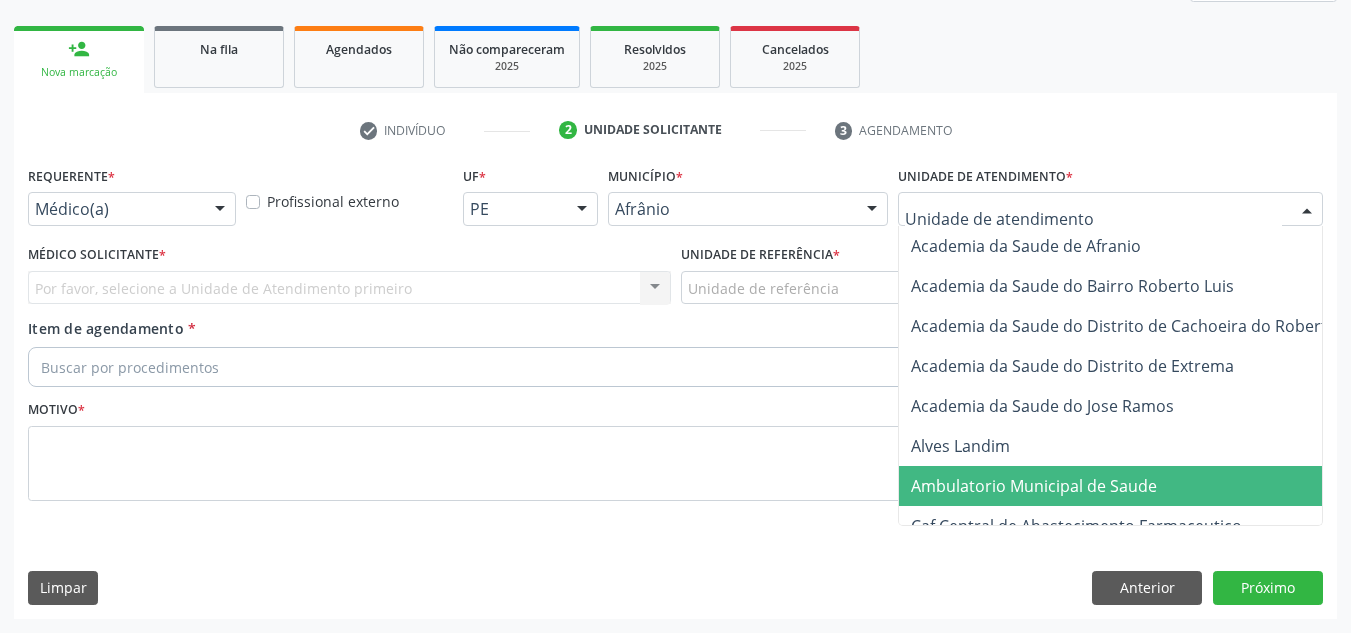 click on "Ambulatorio Municipal de Saude" at bounding box center (1137, 486) 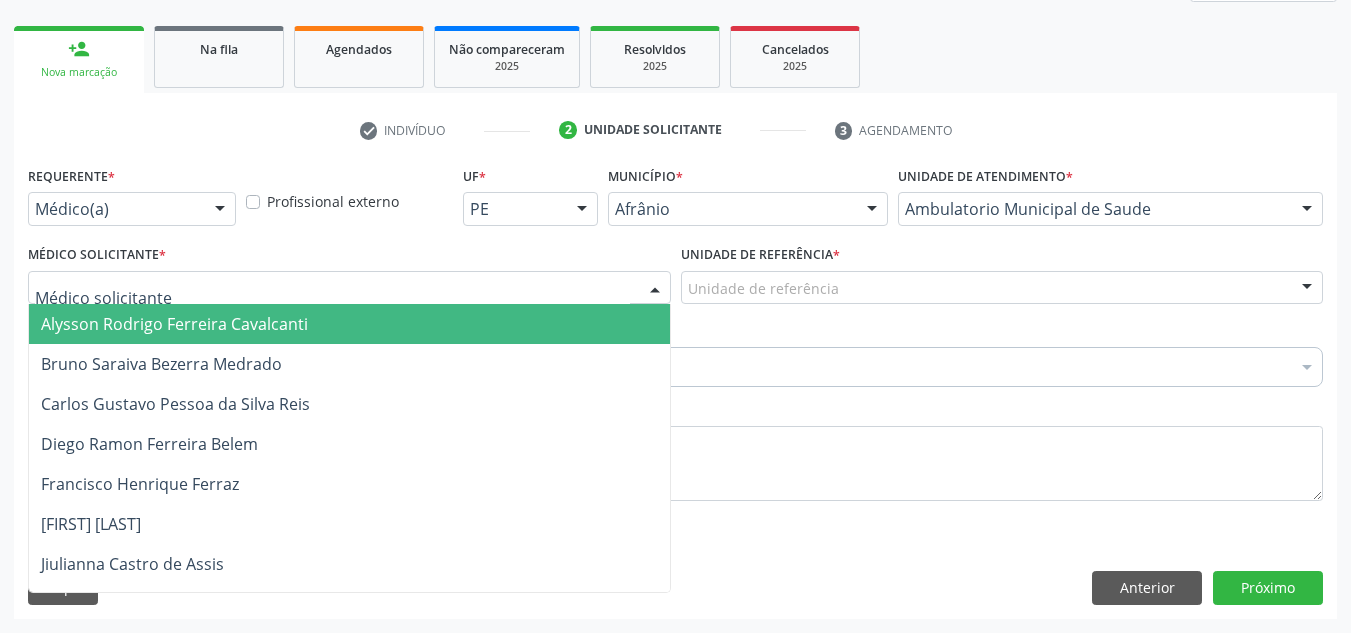 click at bounding box center (349, 288) 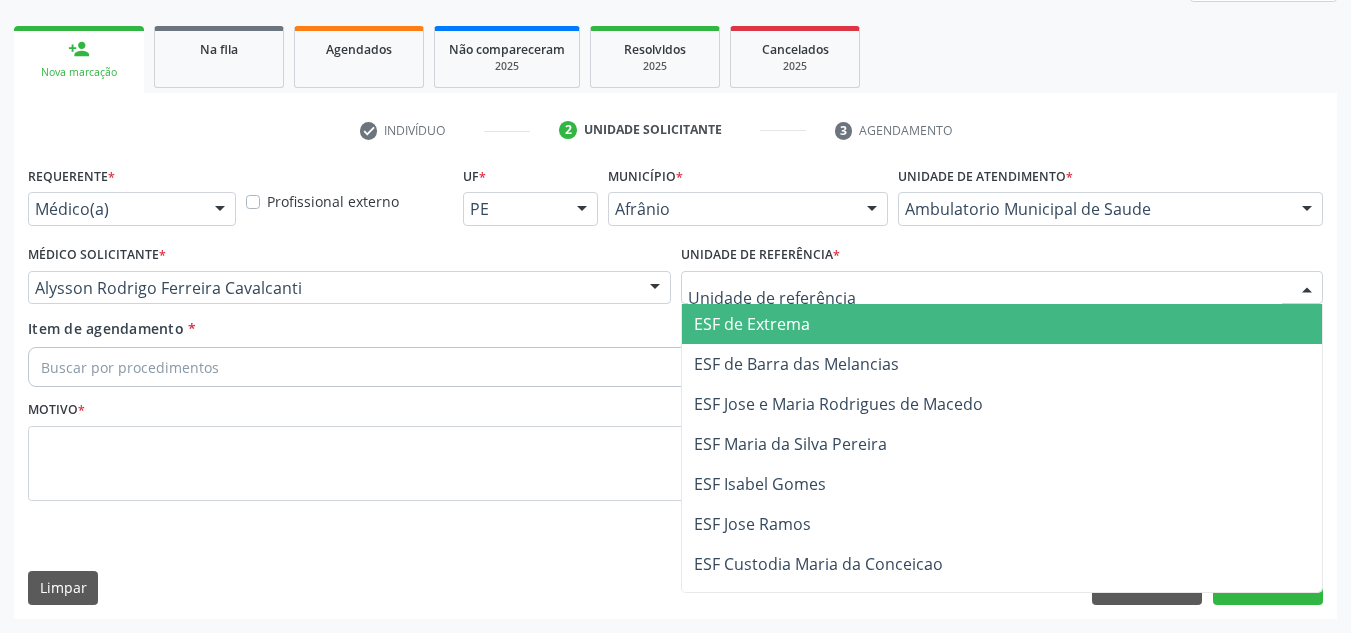 click on "ESF de Extrema" at bounding box center (1002, 324) 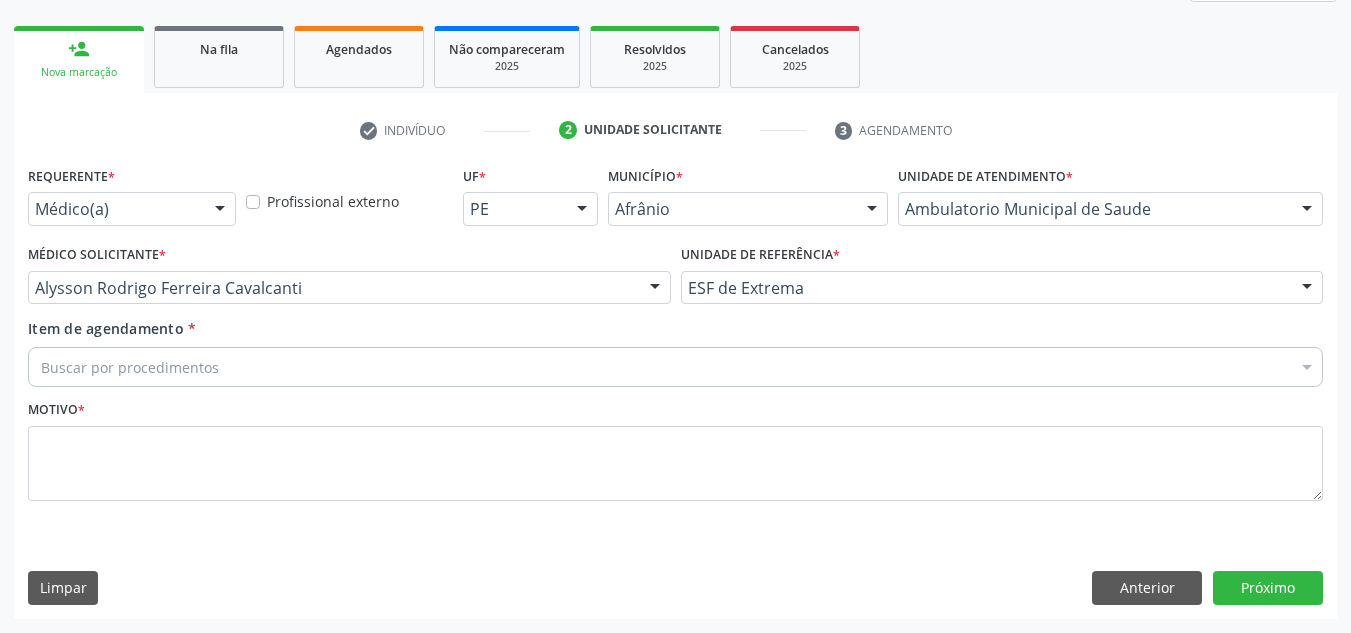 click on "Item de agendamento
*
Buscar por procedimentos
Selecionar todos
0604320140 - Abatacepte 125 mg injetável (por seringa preenchida)
0604320124 - Abatacepte 250 mg injetável (por frasco ampola).
0603050018 - Abciximabe
0406010013 - Abertura de comunicacao inter-atrial
0406010021 - Abertura de estenose aortica valvar
0406011265 - Abertura de estenose aortica valvar (criança e adolescente)
0406010030 - Abertura de estenose pulmonar valvar
0406011273 - Abertura de estenose pulmonar valvar (criança e adolescente)
0301080011 - Abordagem cognitiva comportamental do fumante (por atendimento / paciente)
0307020010 - Acesso a polpa dentaria e medicacao (por dente)
0604660030 - Acetazolamida 250 mg (por comprimido)
0202010783 - Acidez titulável no leite humano (dornic)" at bounding box center (675, 356) 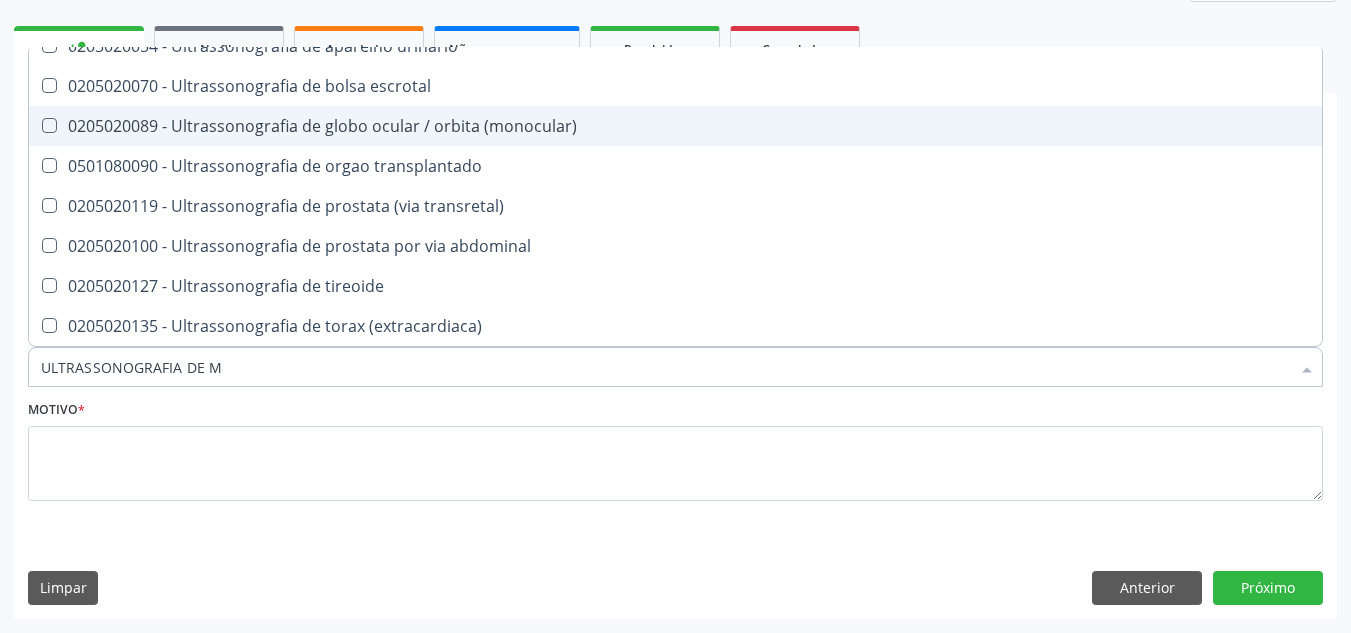 scroll, scrollTop: 0, scrollLeft: 0, axis: both 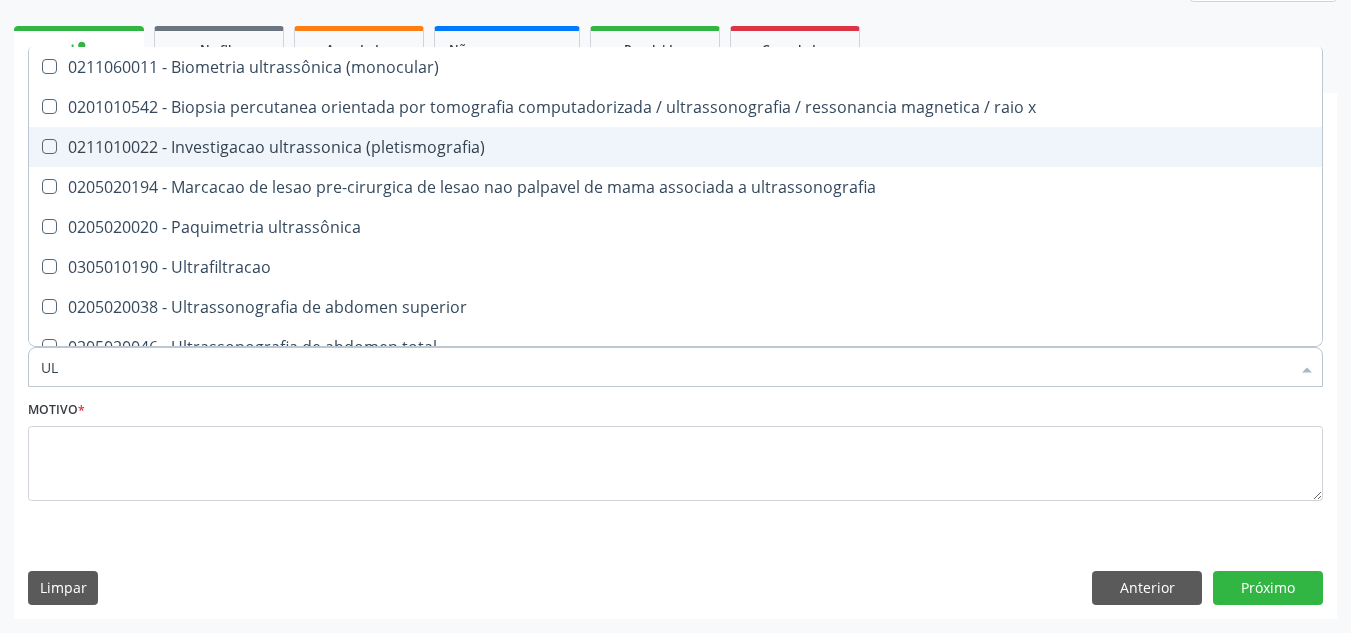 type on "U" 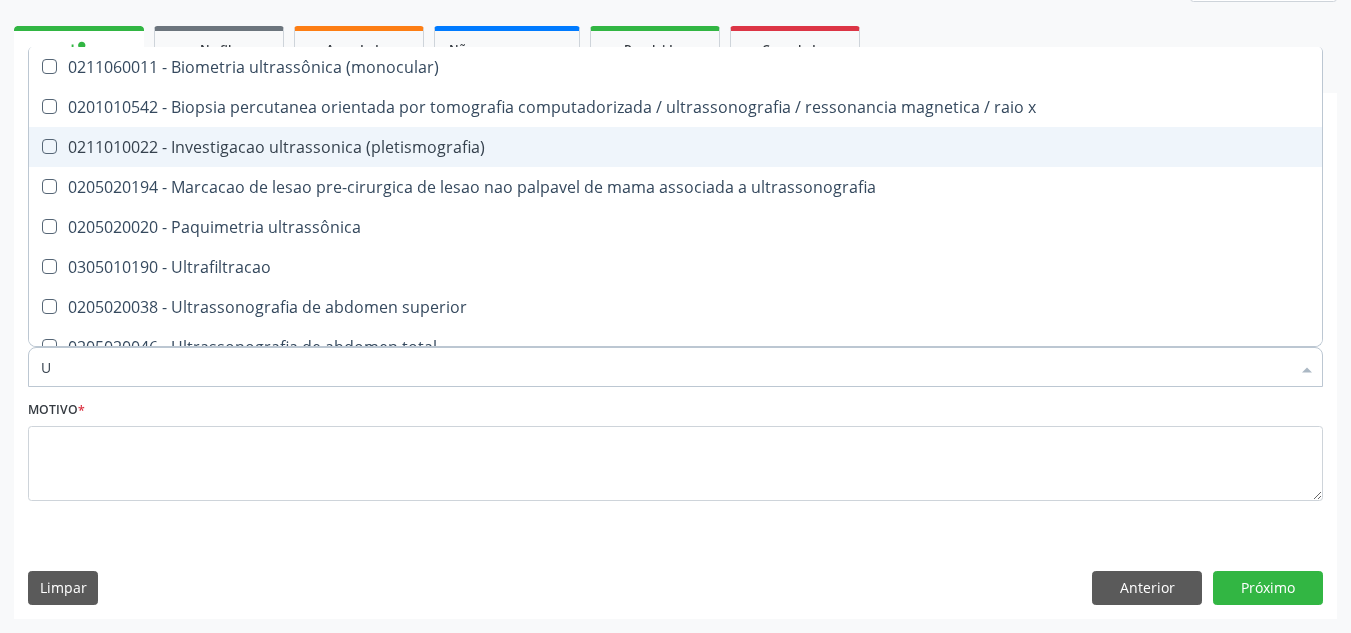 type 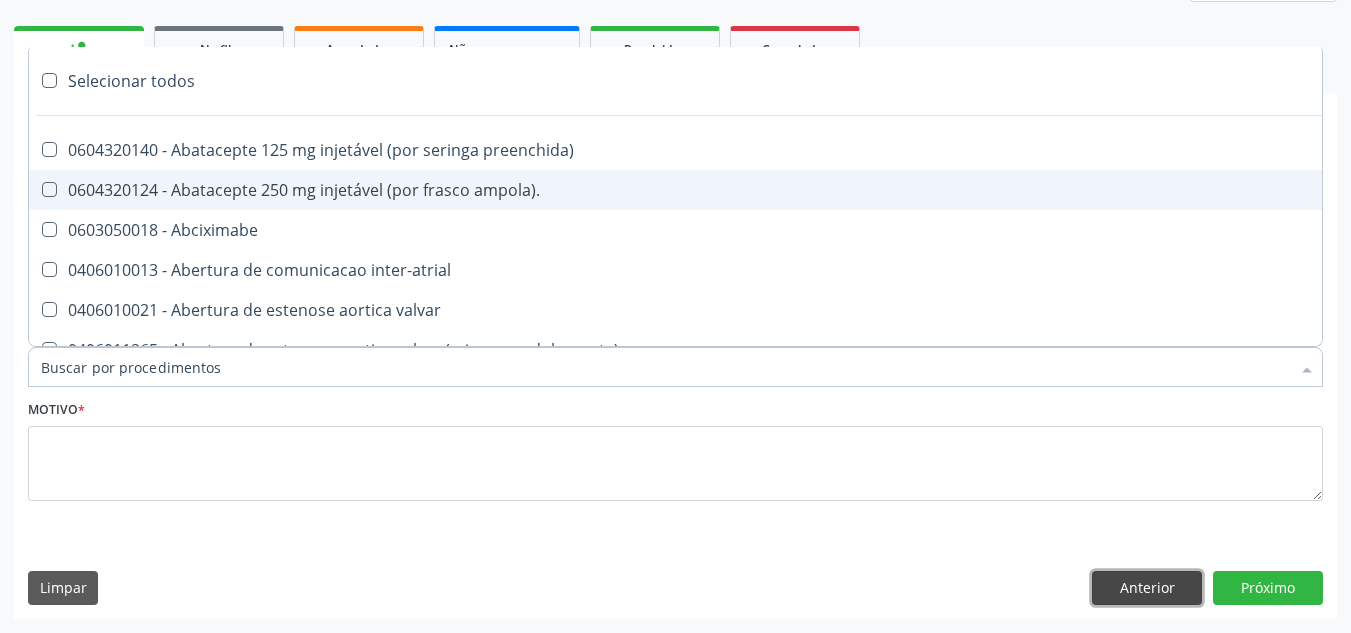 click on "Anterior" at bounding box center (1147, 588) 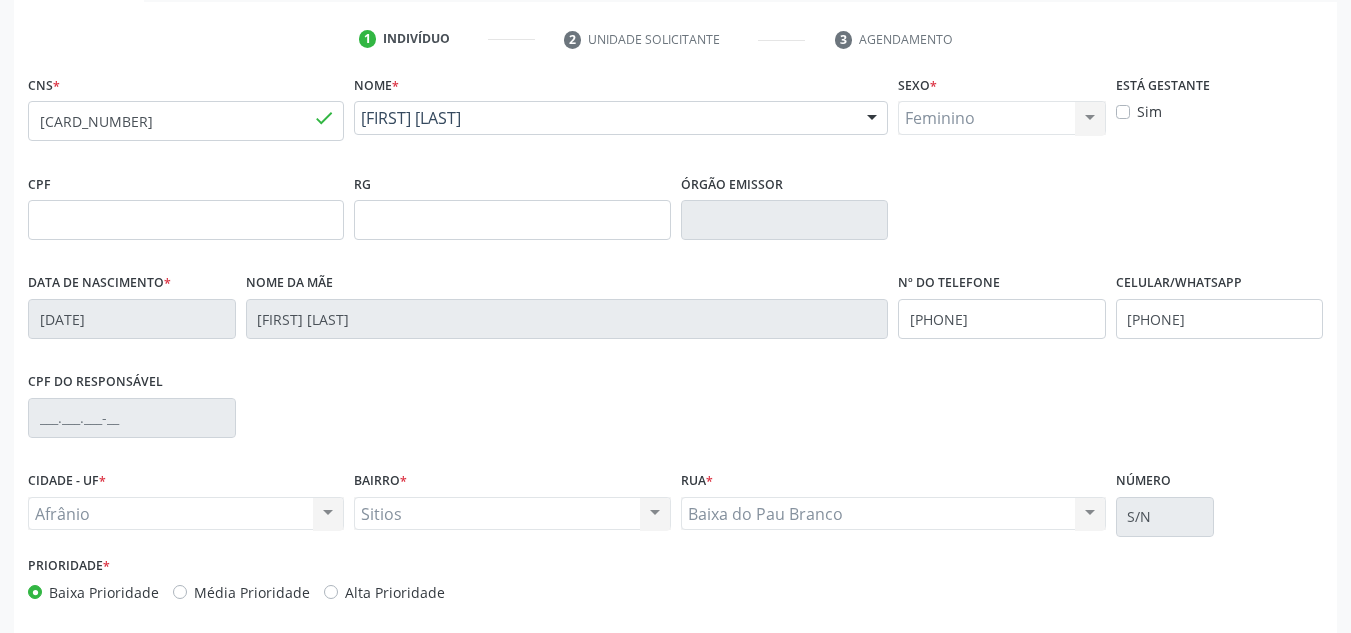 scroll, scrollTop: 451, scrollLeft: 0, axis: vertical 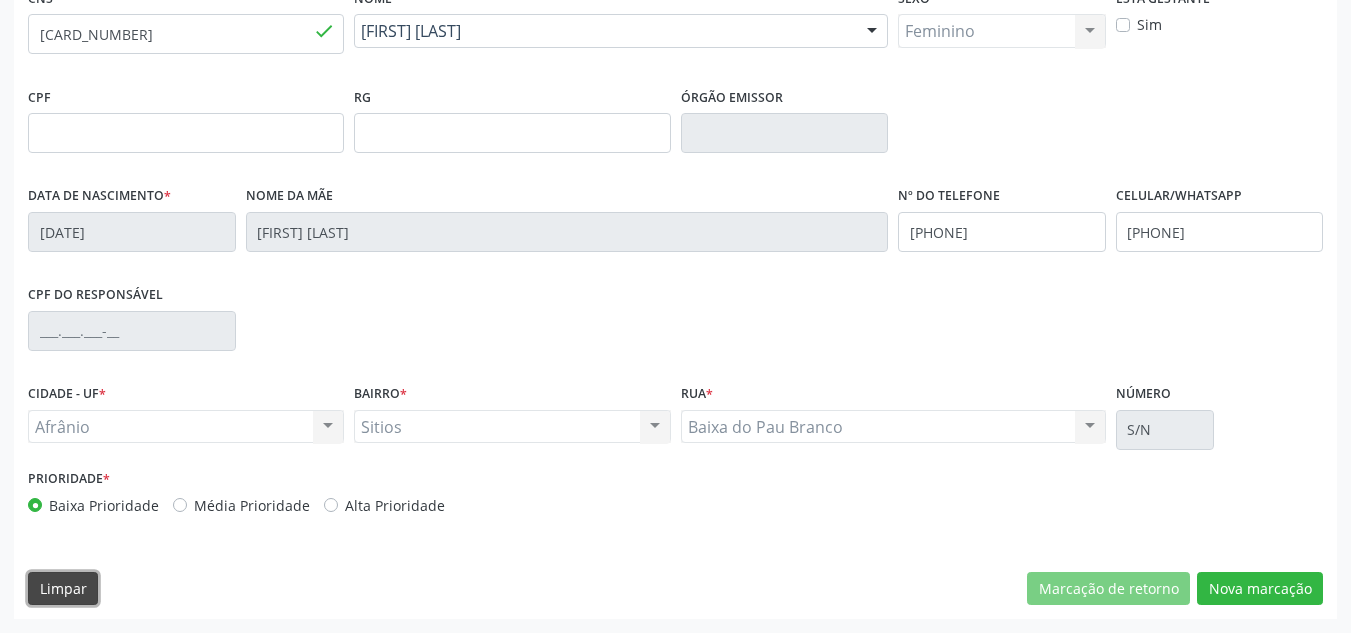 click on "Limpar" at bounding box center (63, 589) 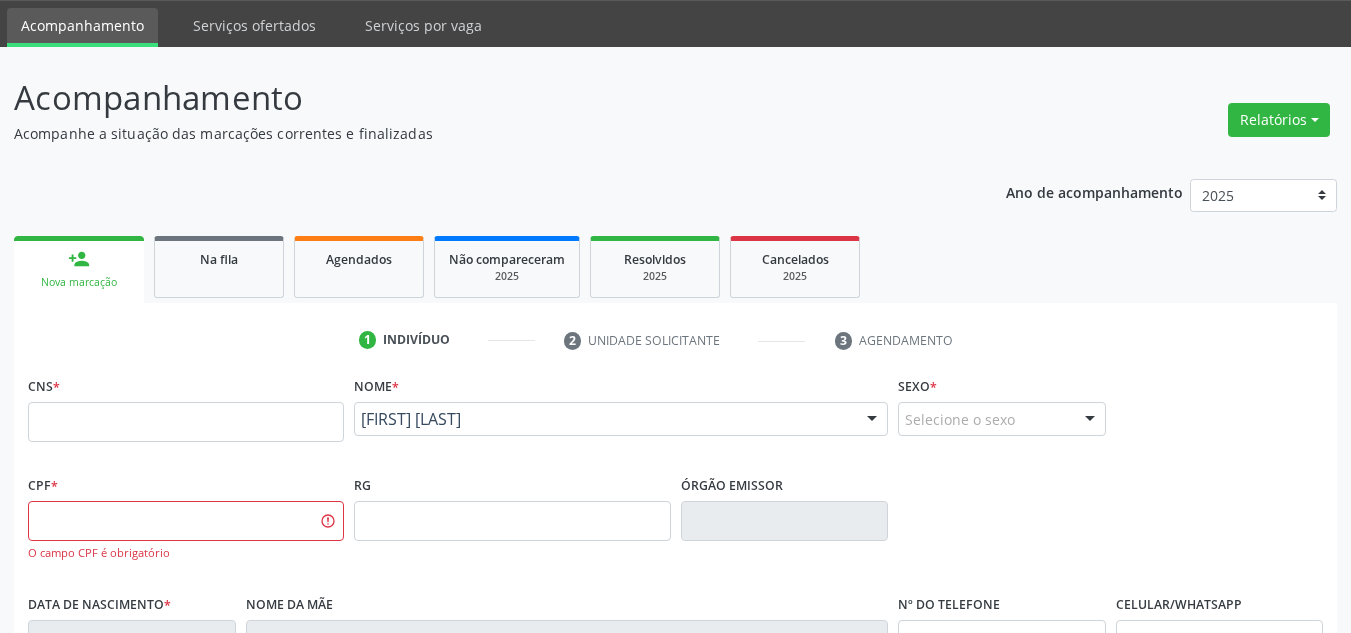 scroll, scrollTop: 51, scrollLeft: 0, axis: vertical 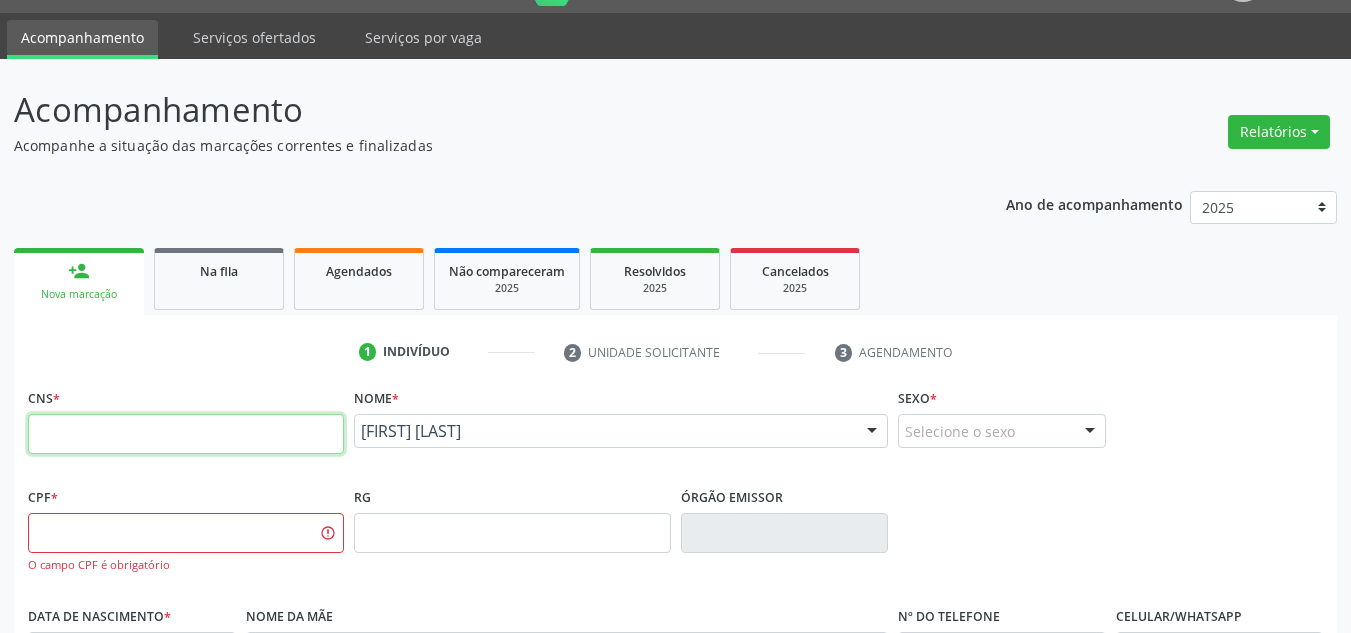 click at bounding box center [186, 434] 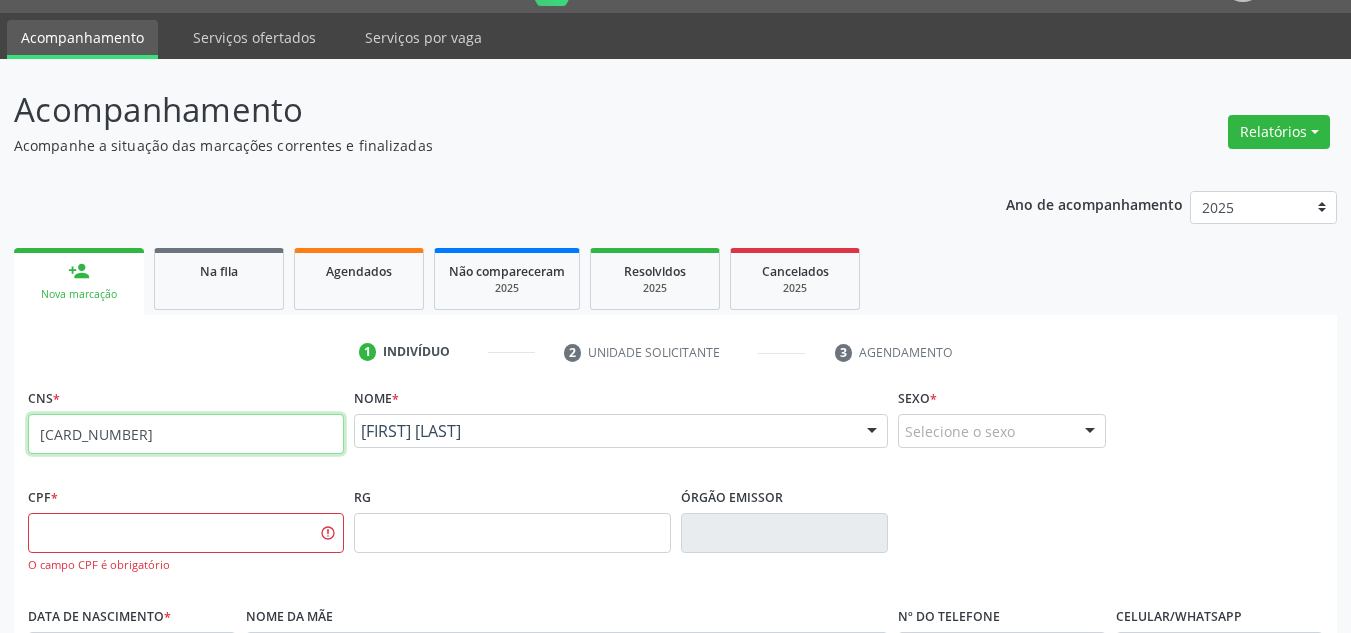 type on "702 0048 2365 3182" 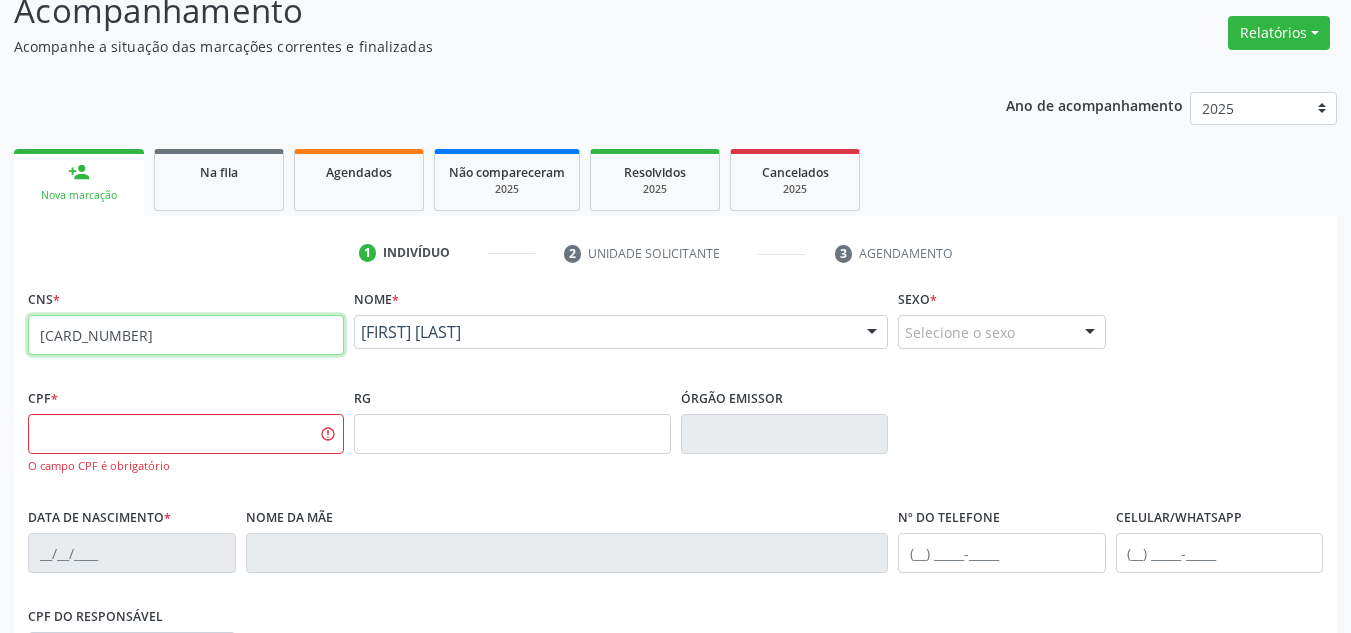 scroll, scrollTop: 151, scrollLeft: 0, axis: vertical 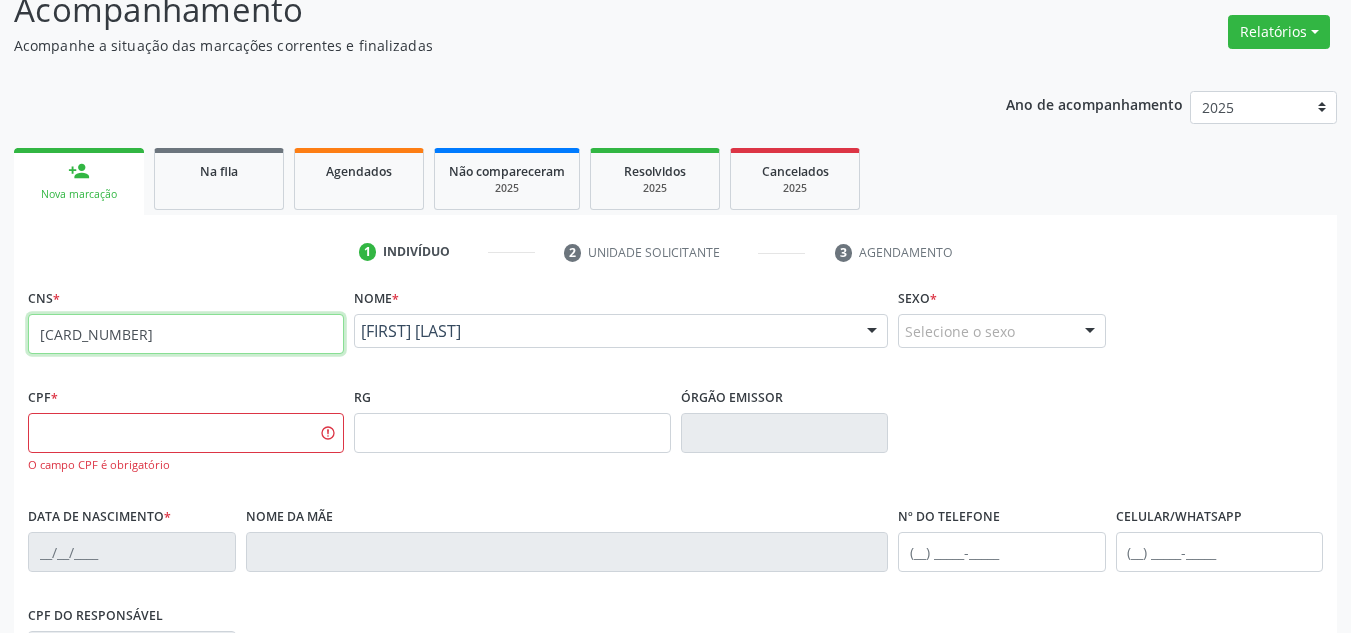 drag, startPoint x: 259, startPoint y: 314, endPoint x: 29, endPoint y: 297, distance: 230.62741 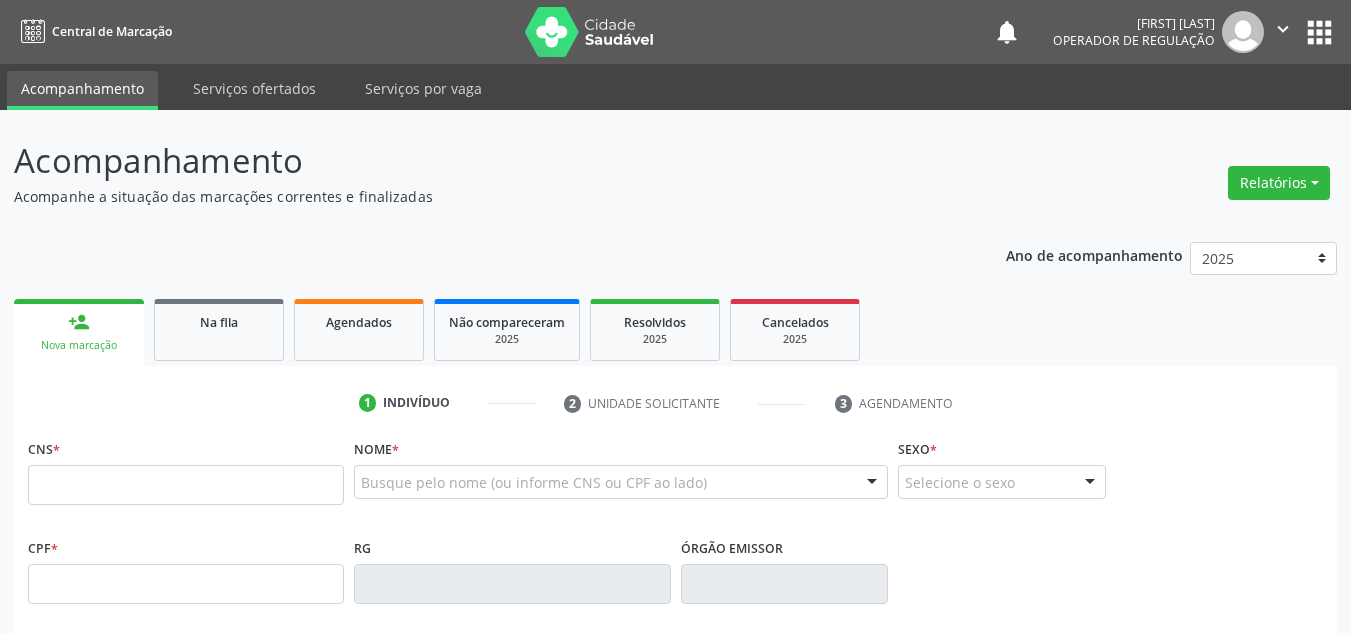 scroll, scrollTop: 149, scrollLeft: 0, axis: vertical 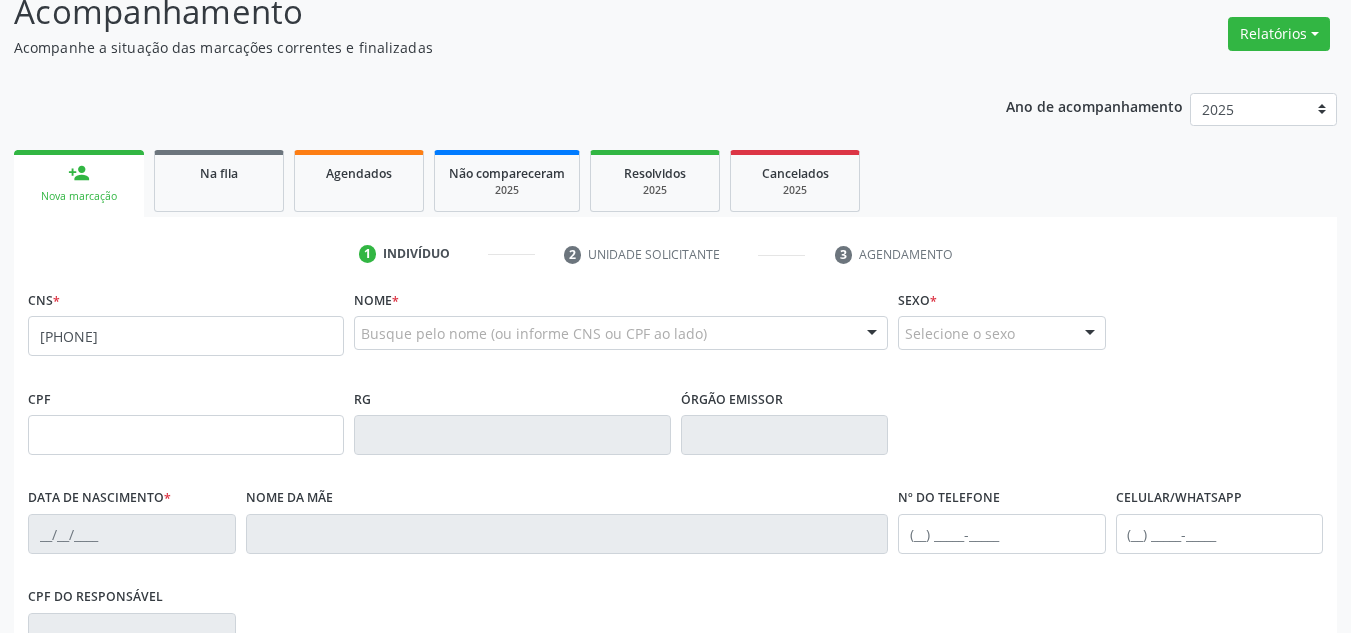 type on "[PHONE]" 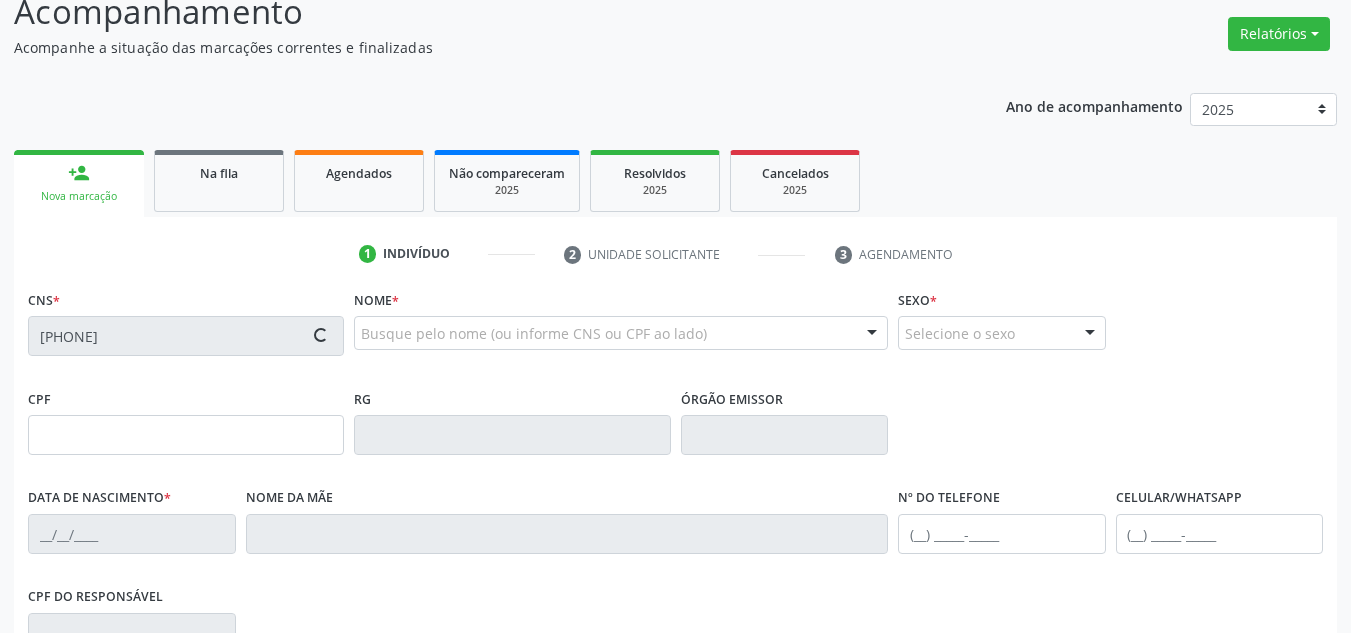type on "[DATE]" 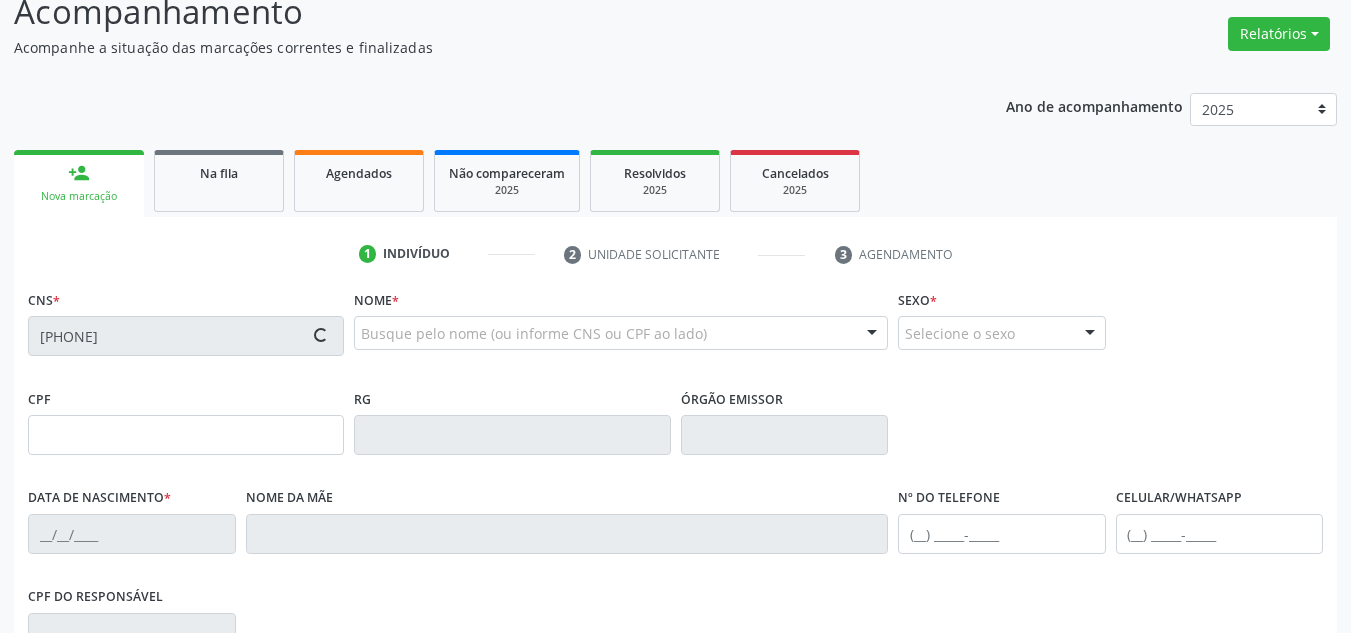 type on "[FIRST] [LAST]" 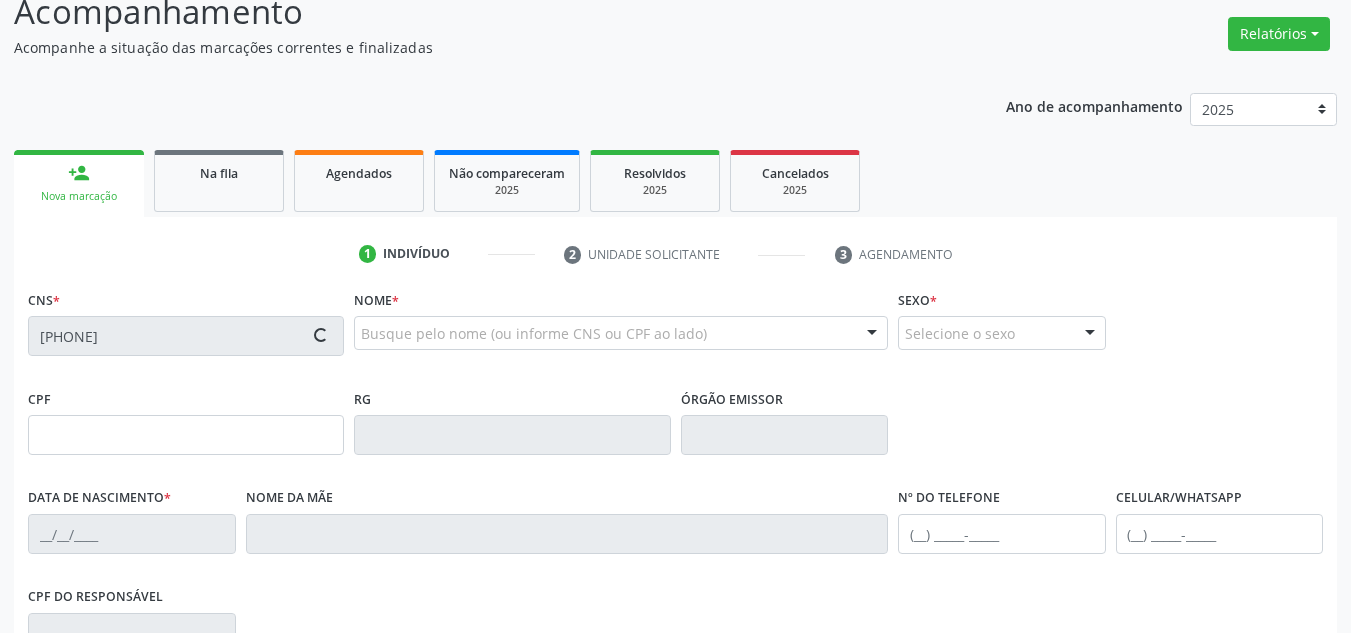 type on "([PHONE]) [PHONE]-[PHONE]" 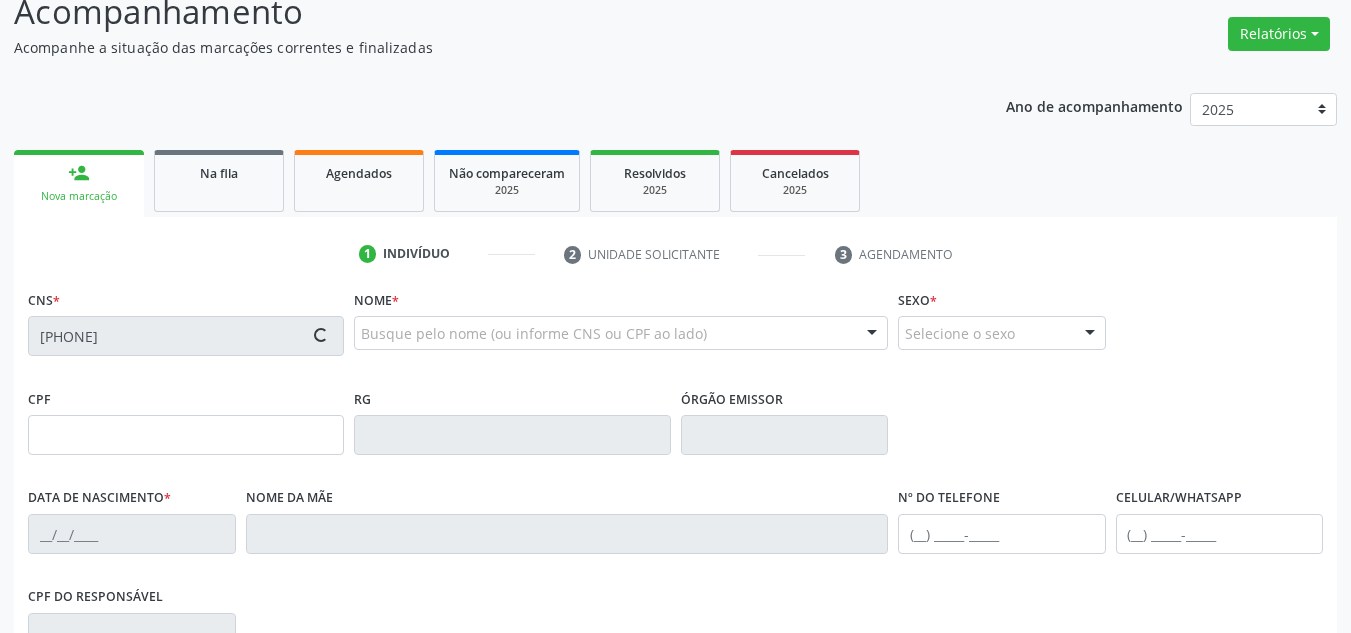 type on "S/N" 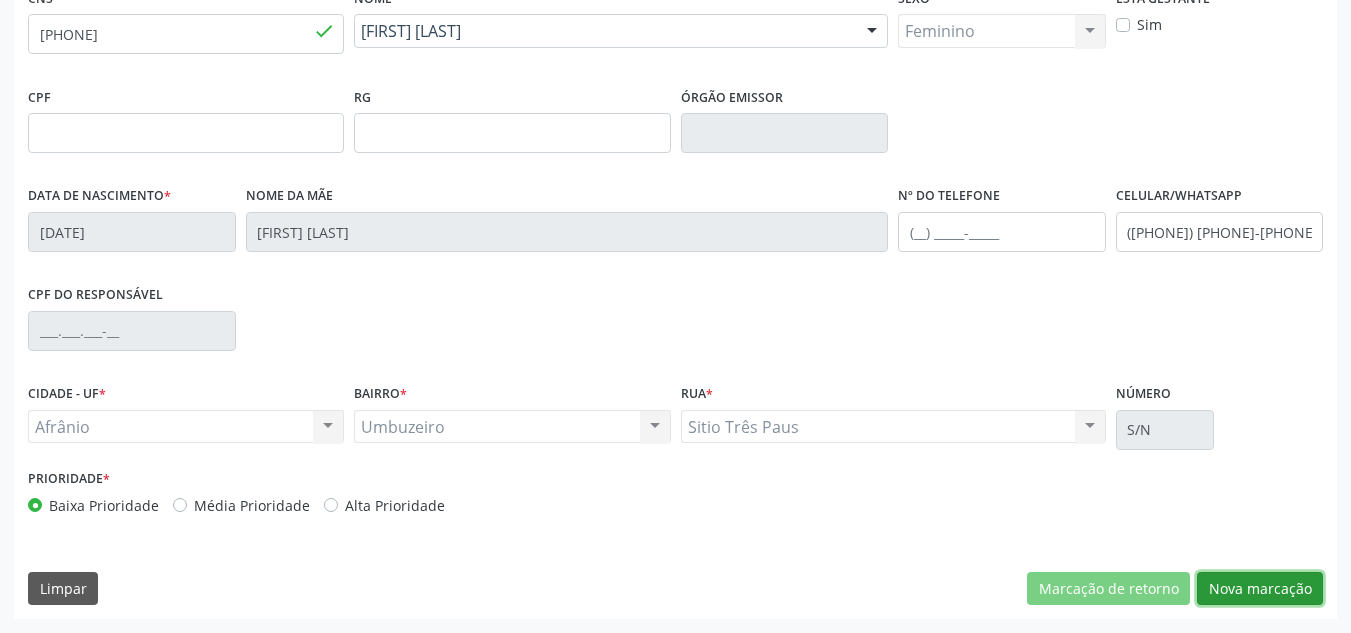 click on "Nova marcação" at bounding box center [1260, 589] 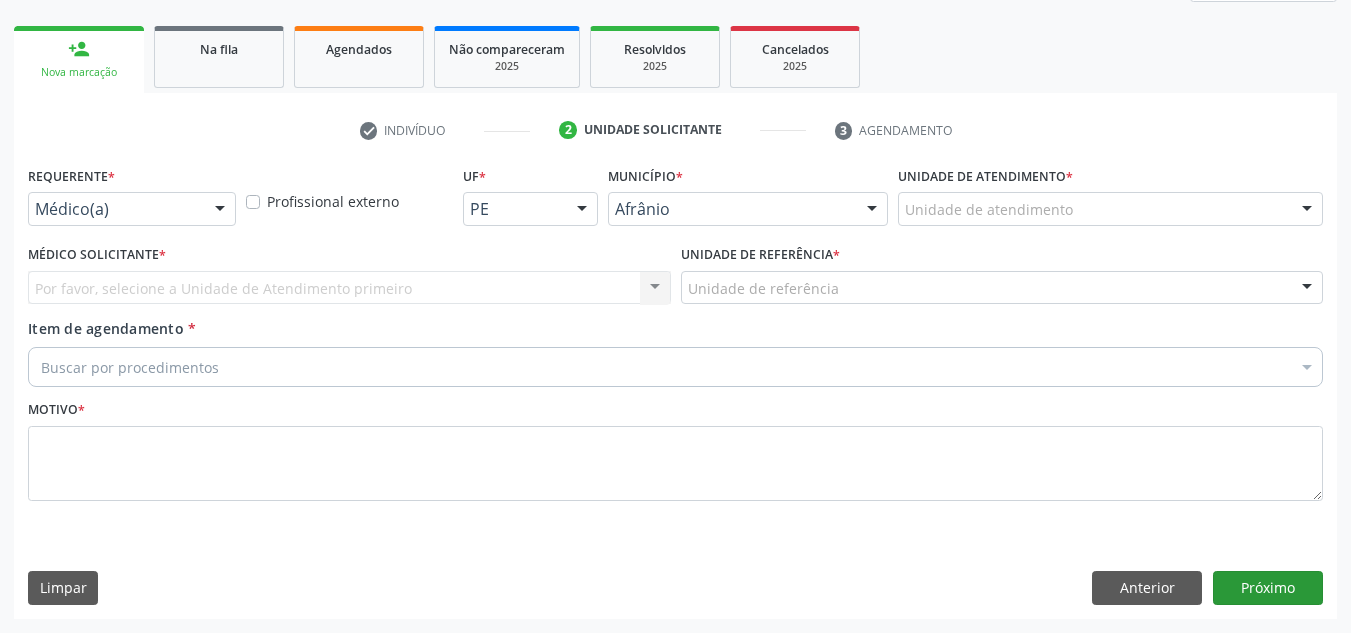 scroll, scrollTop: 273, scrollLeft: 0, axis: vertical 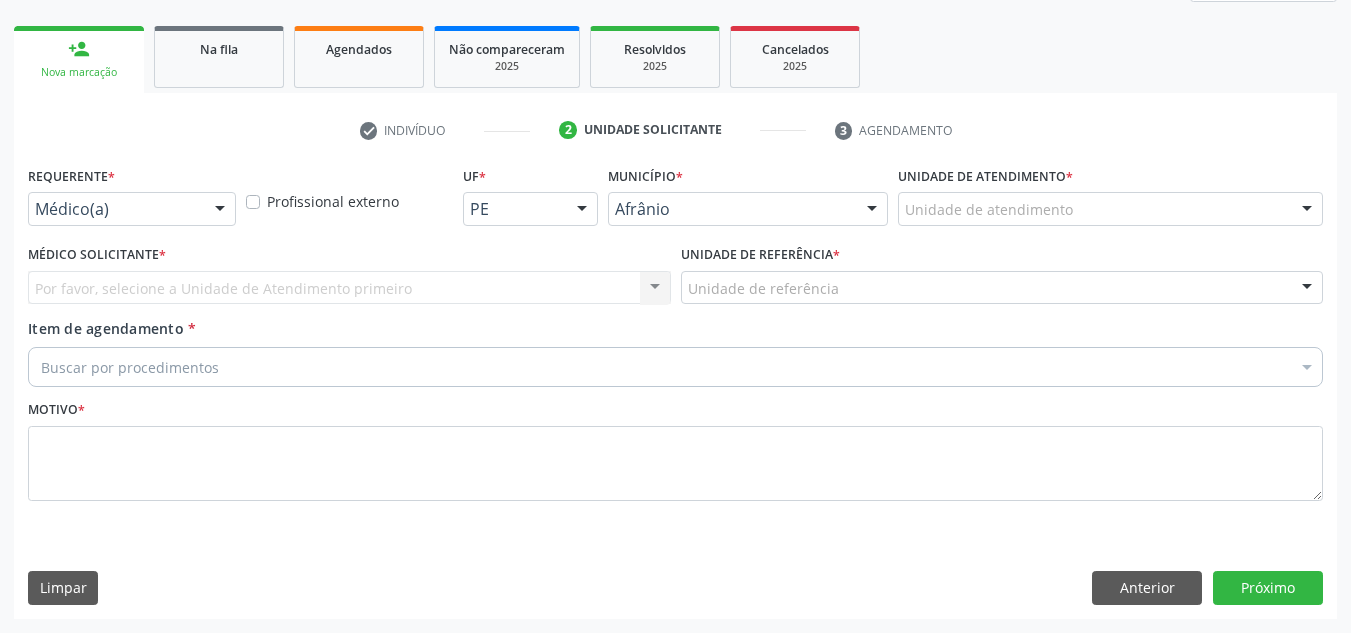 click on "Unidade de atendimento" at bounding box center [1110, 209] 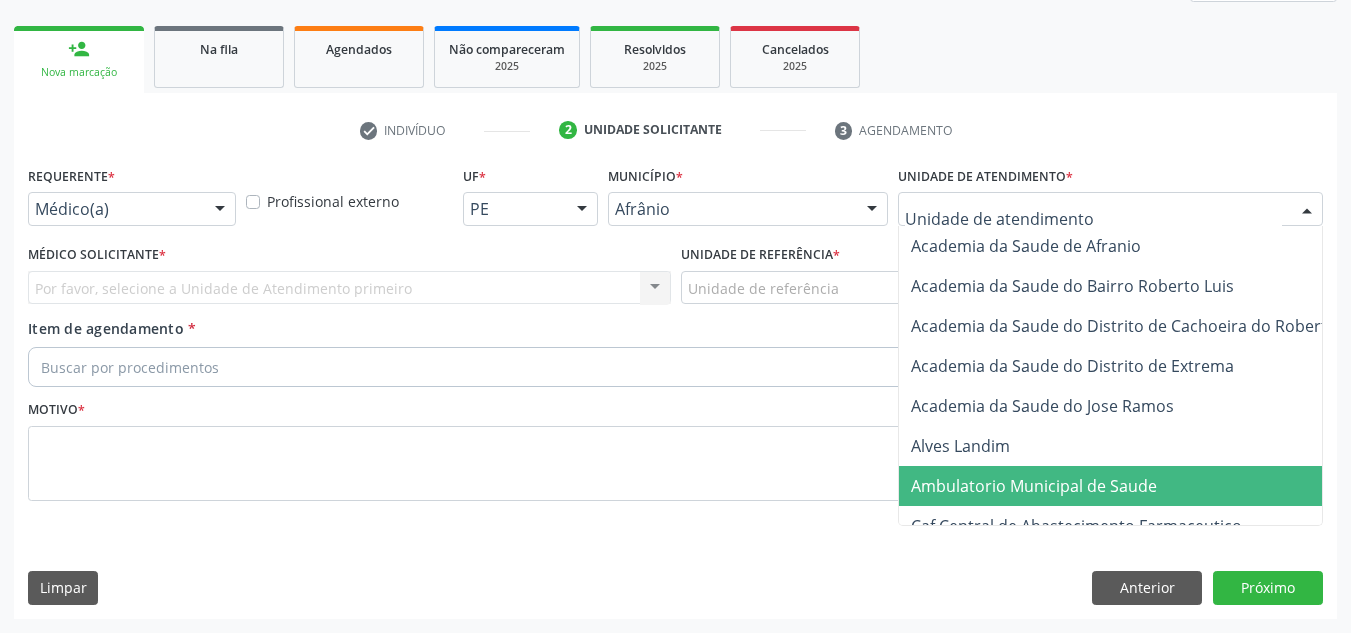 click on "Ambulatorio Municipal de Saude" at bounding box center [1137, 486] 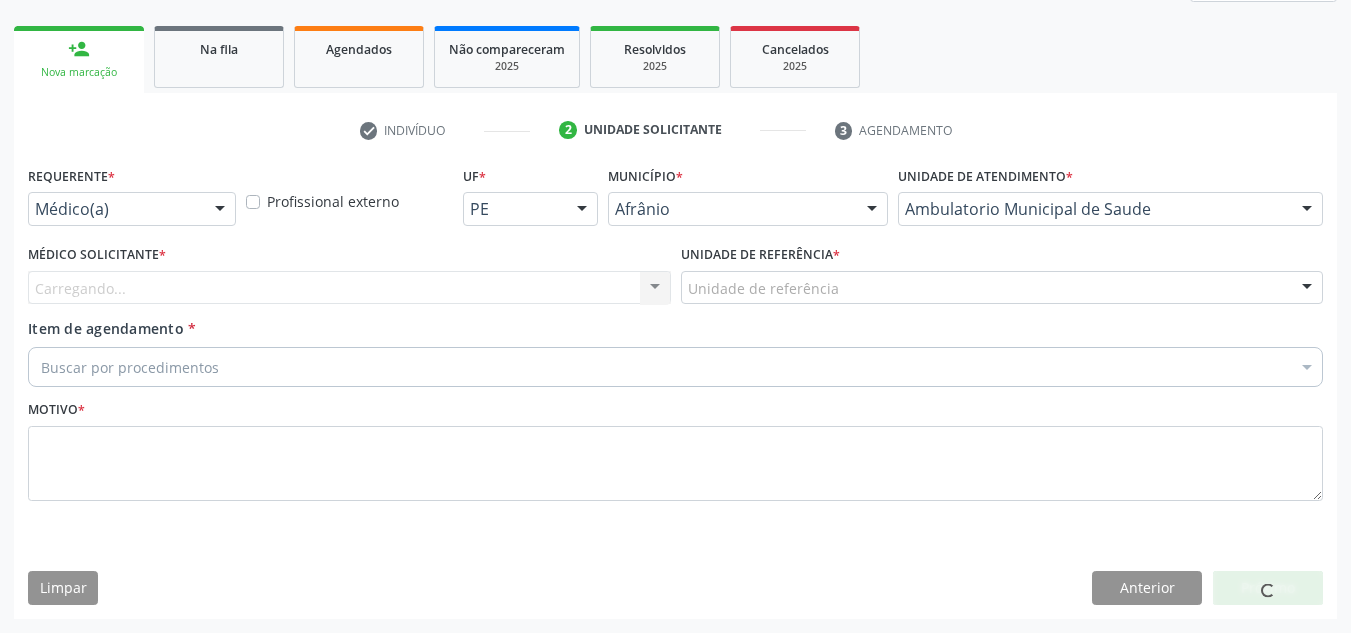 click on "Carregando...
Nenhum resultado encontrado para: "   "
Não há nenhuma opção para ser exibida." at bounding box center (349, 288) 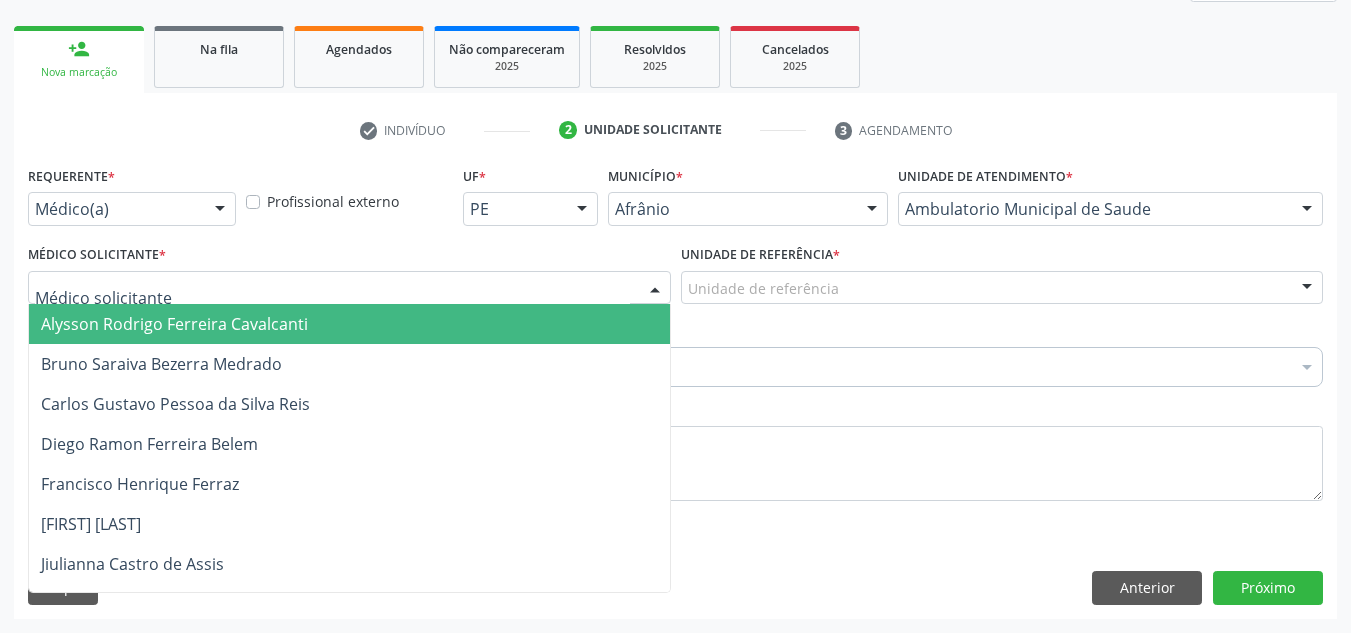 click at bounding box center (349, 288) 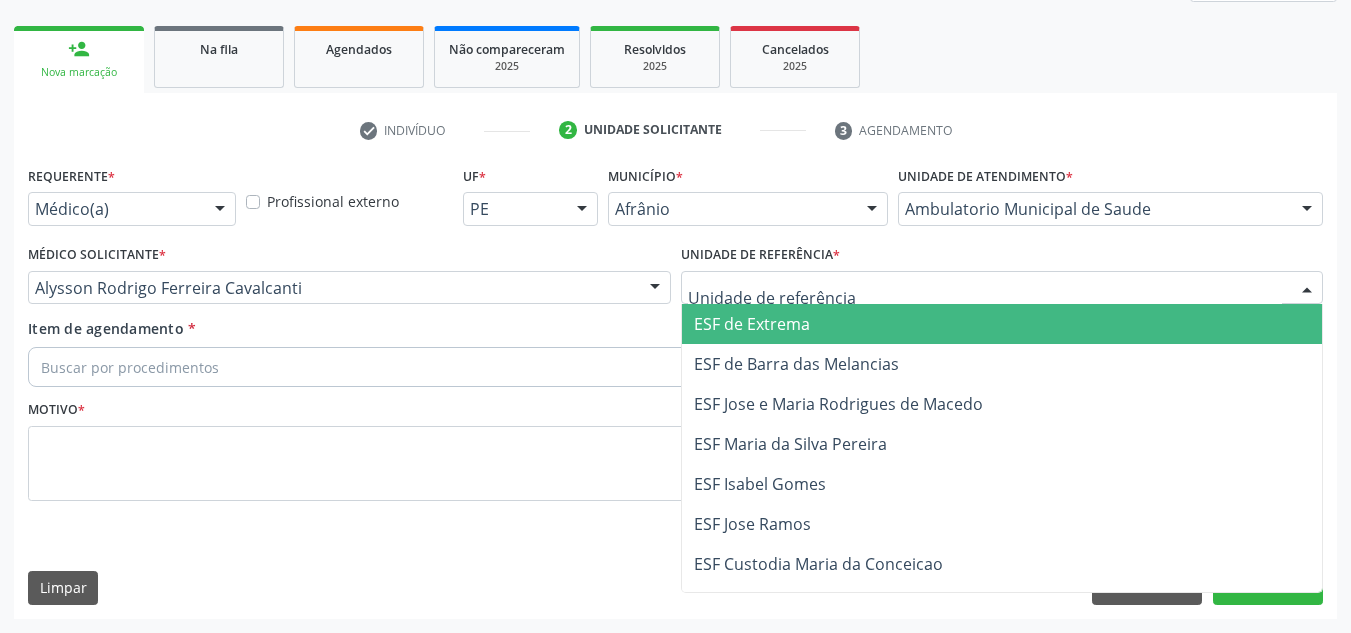 click on "ESF de Extrema" at bounding box center [1002, 324] 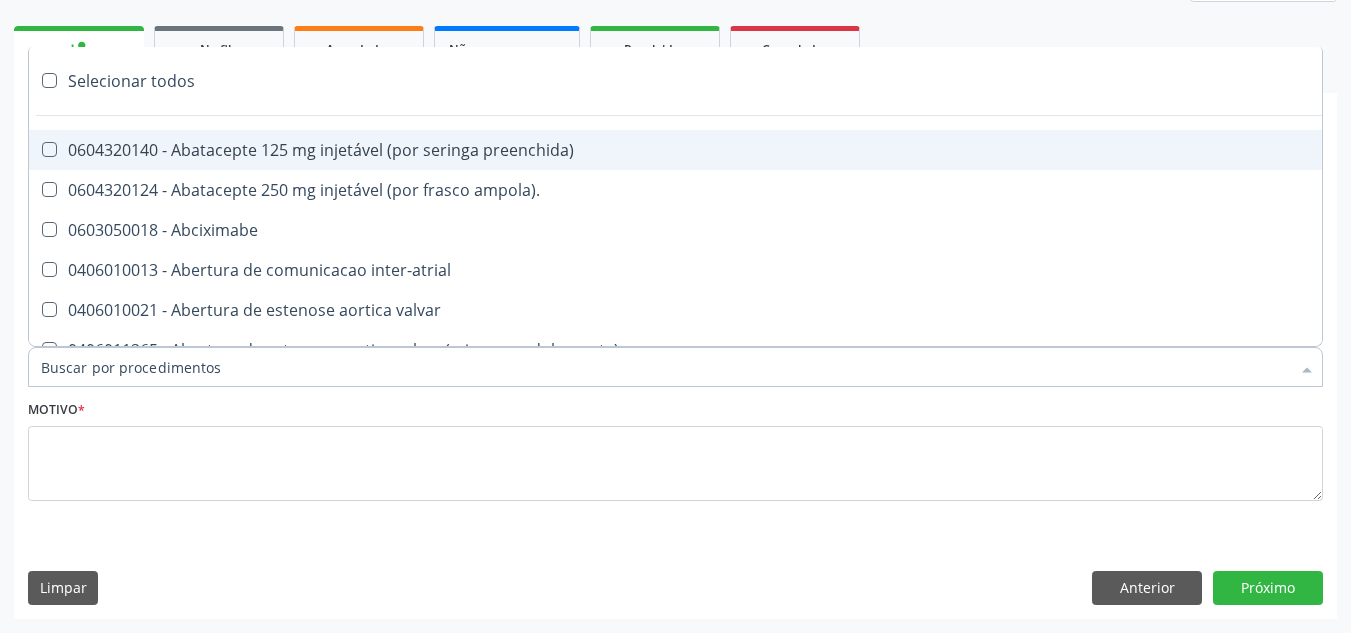 paste on "0205020046" 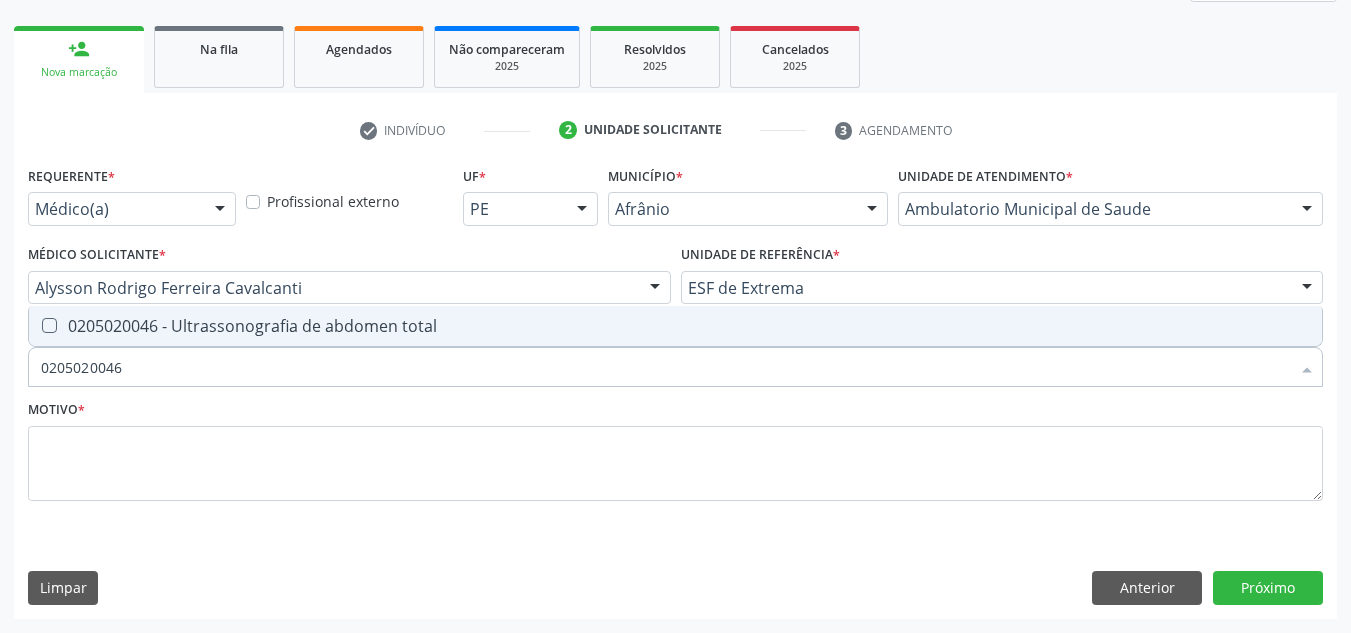 click on "0205020046 - Ultrassonografia de abdomen total" at bounding box center (675, 326) 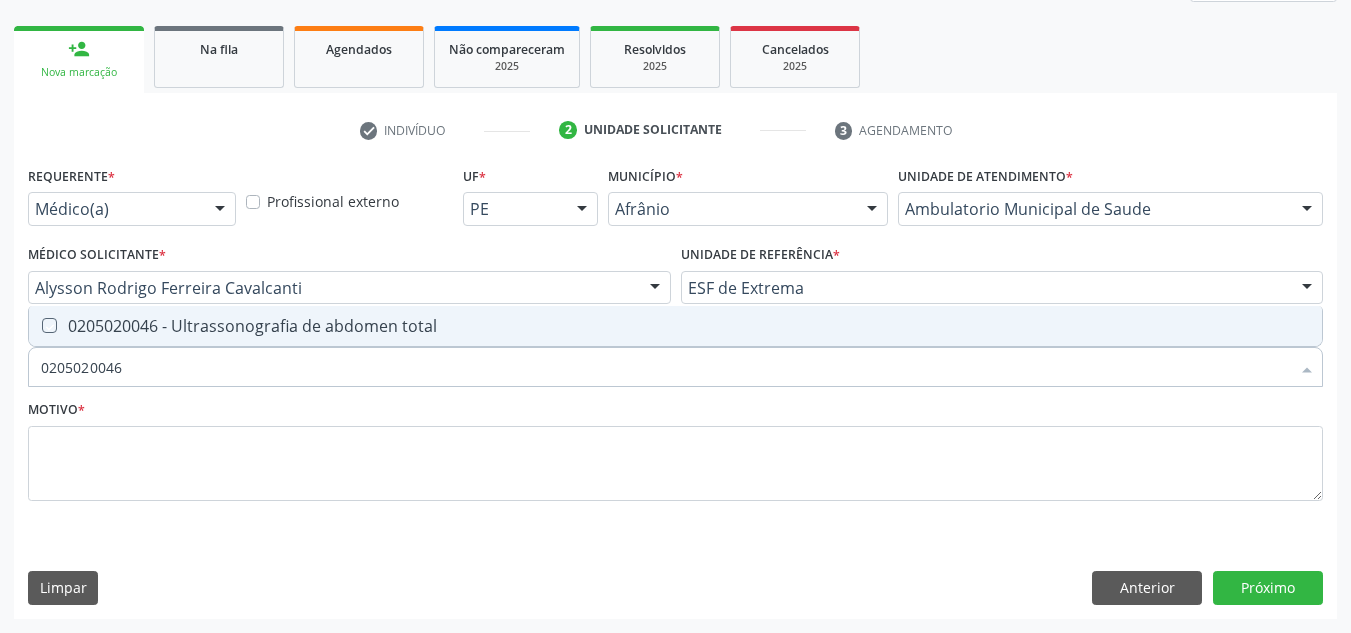 checkbox on "true" 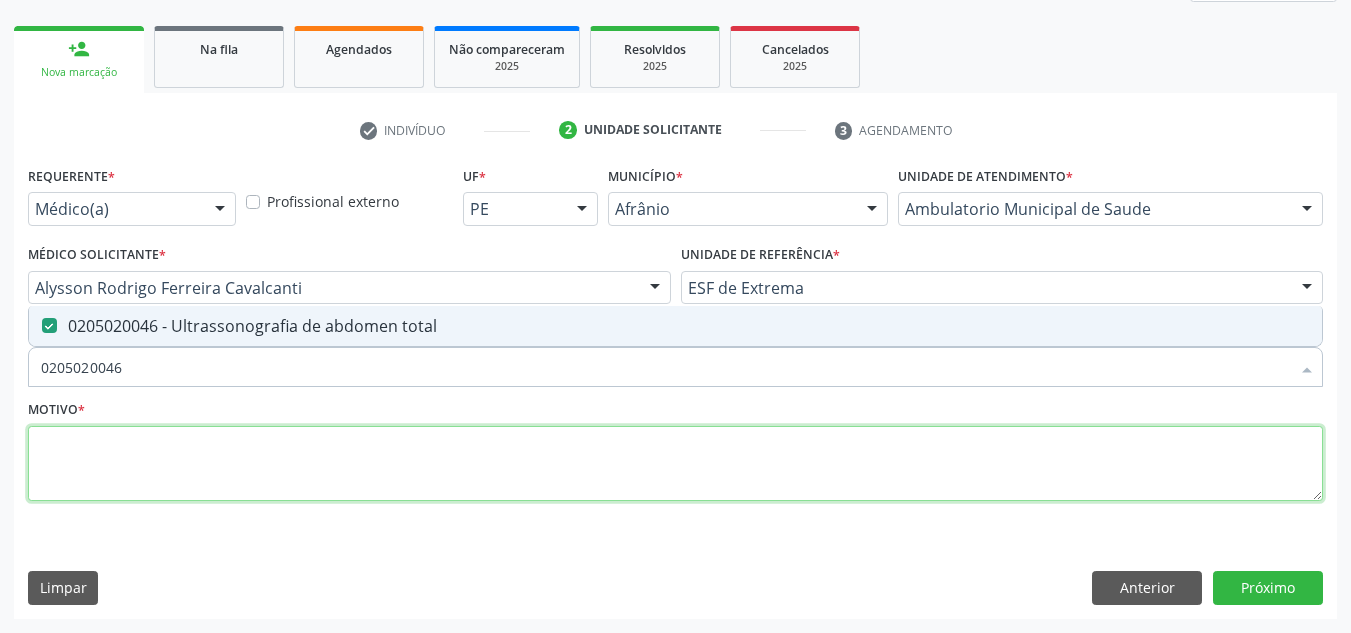 click at bounding box center [675, 464] 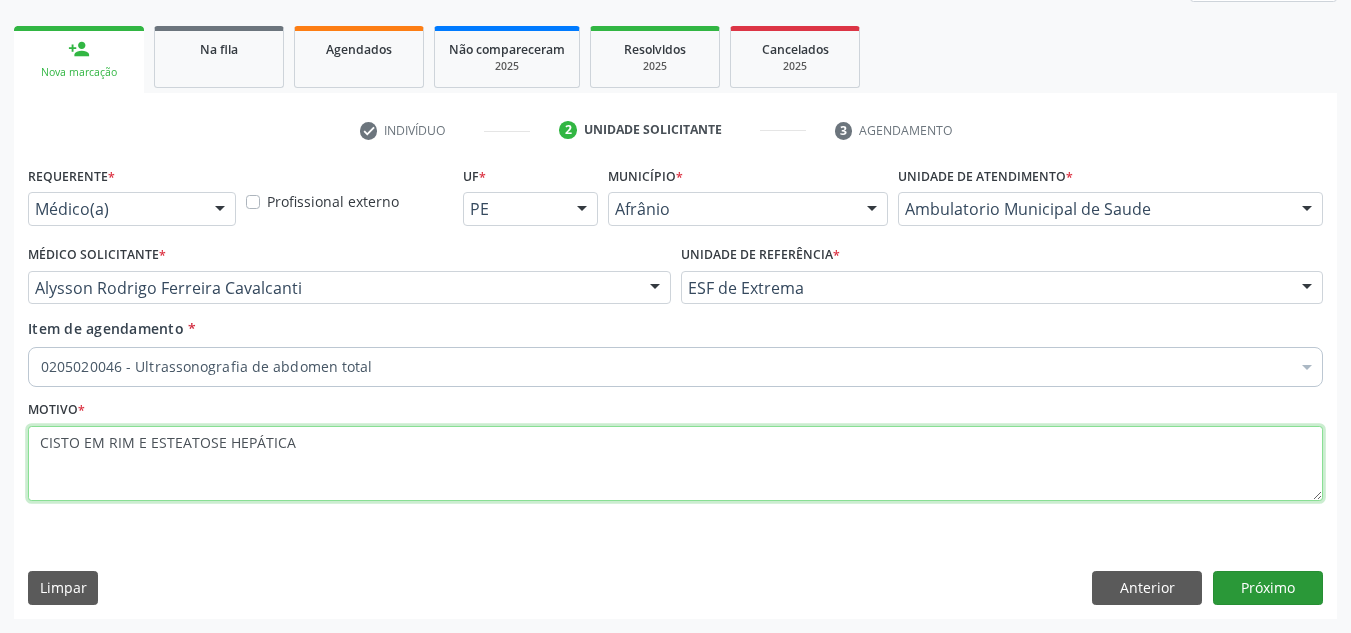 type on "CISTO EM RIM E ESTEATOSE HEPÁTICA" 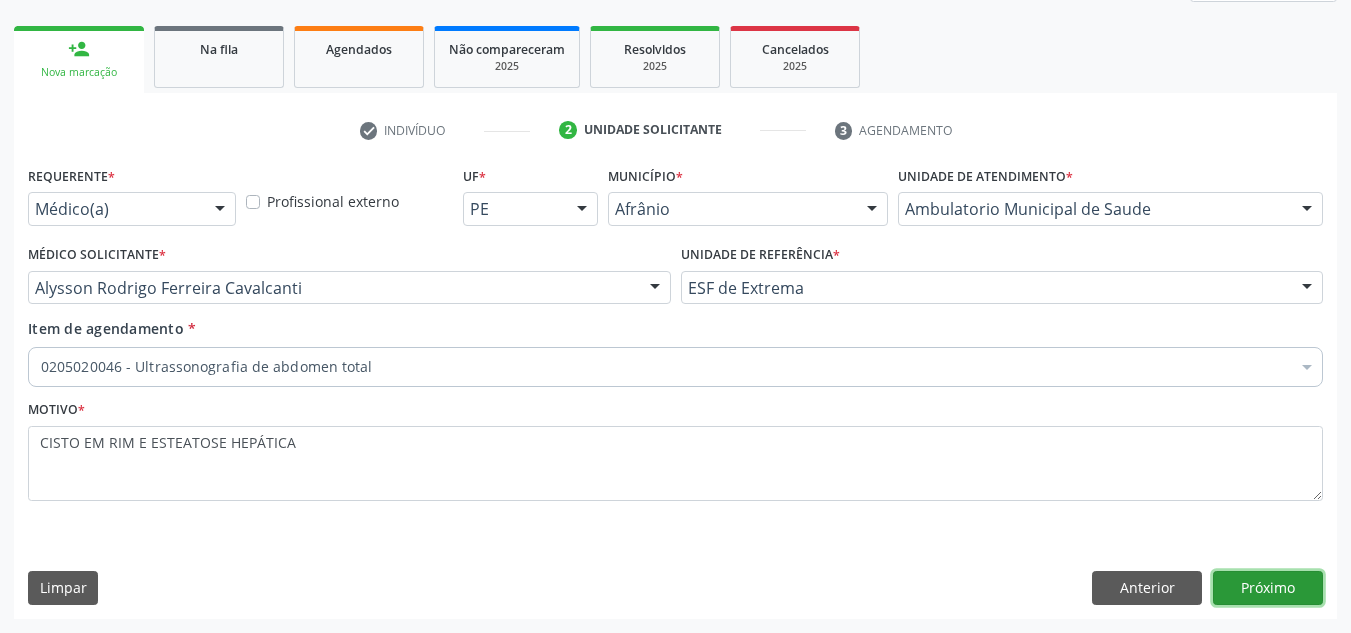 click on "Próximo" at bounding box center [1268, 588] 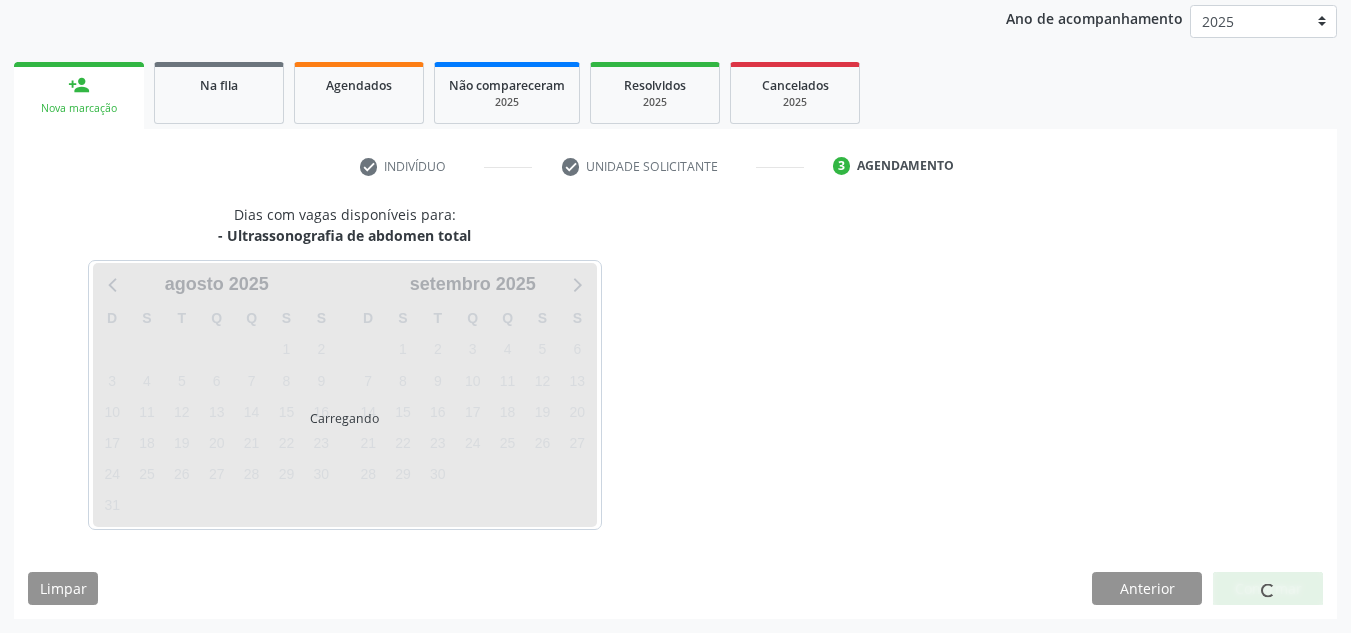 scroll, scrollTop: 237, scrollLeft: 0, axis: vertical 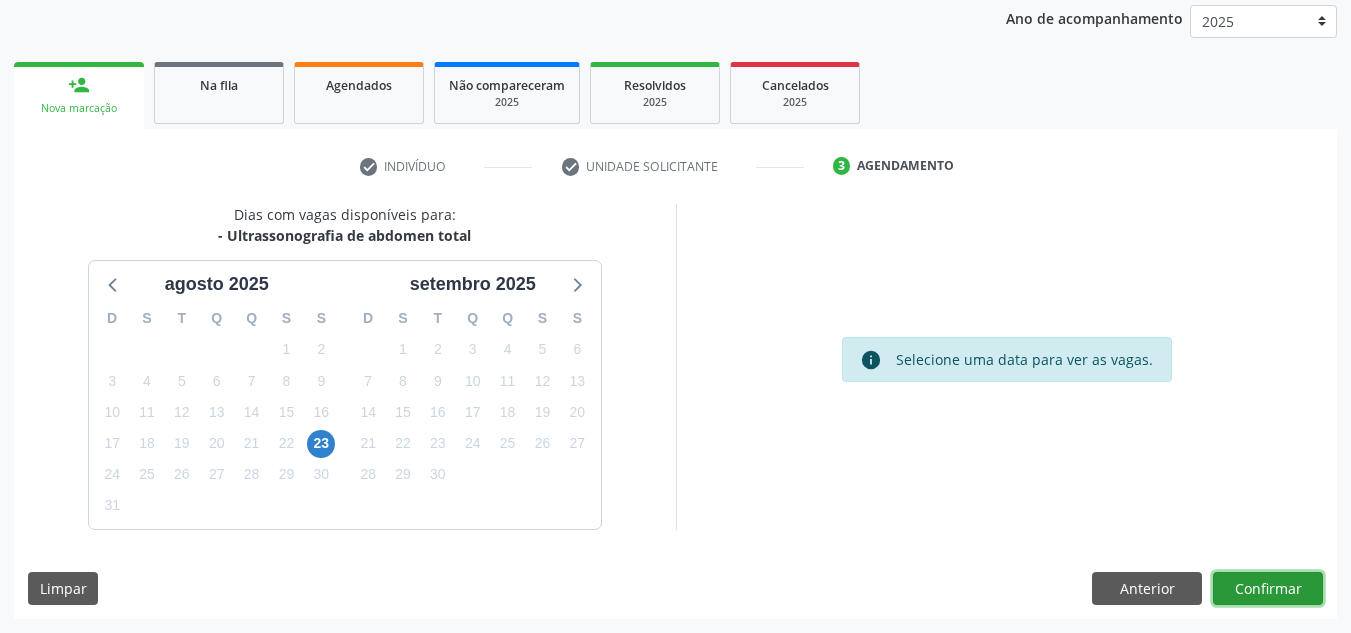 click on "Confirmar" at bounding box center [1268, 589] 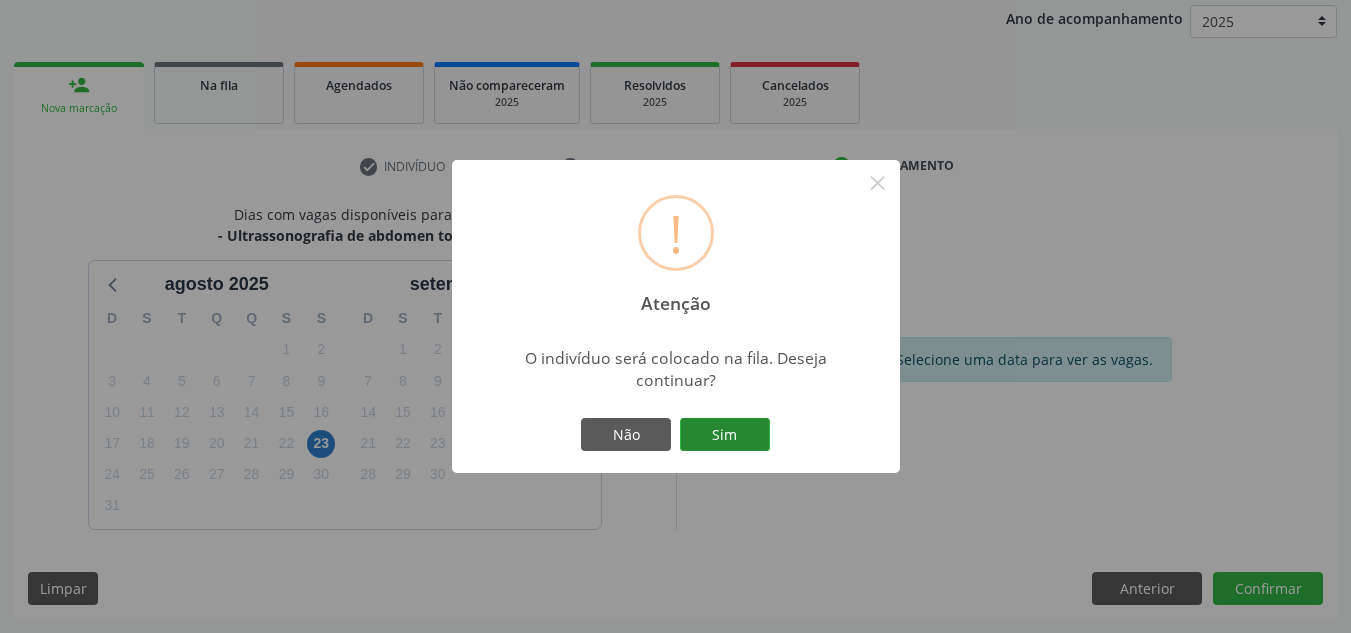 click on "Sim" at bounding box center (725, 435) 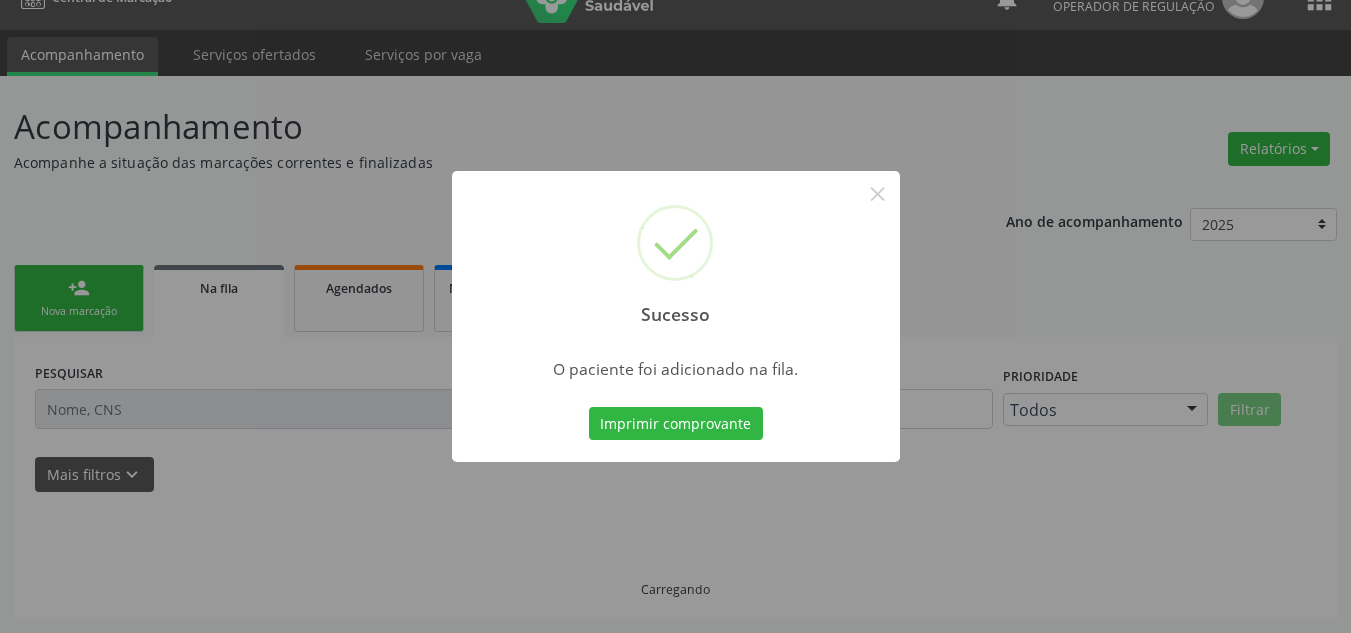 scroll, scrollTop: 34, scrollLeft: 0, axis: vertical 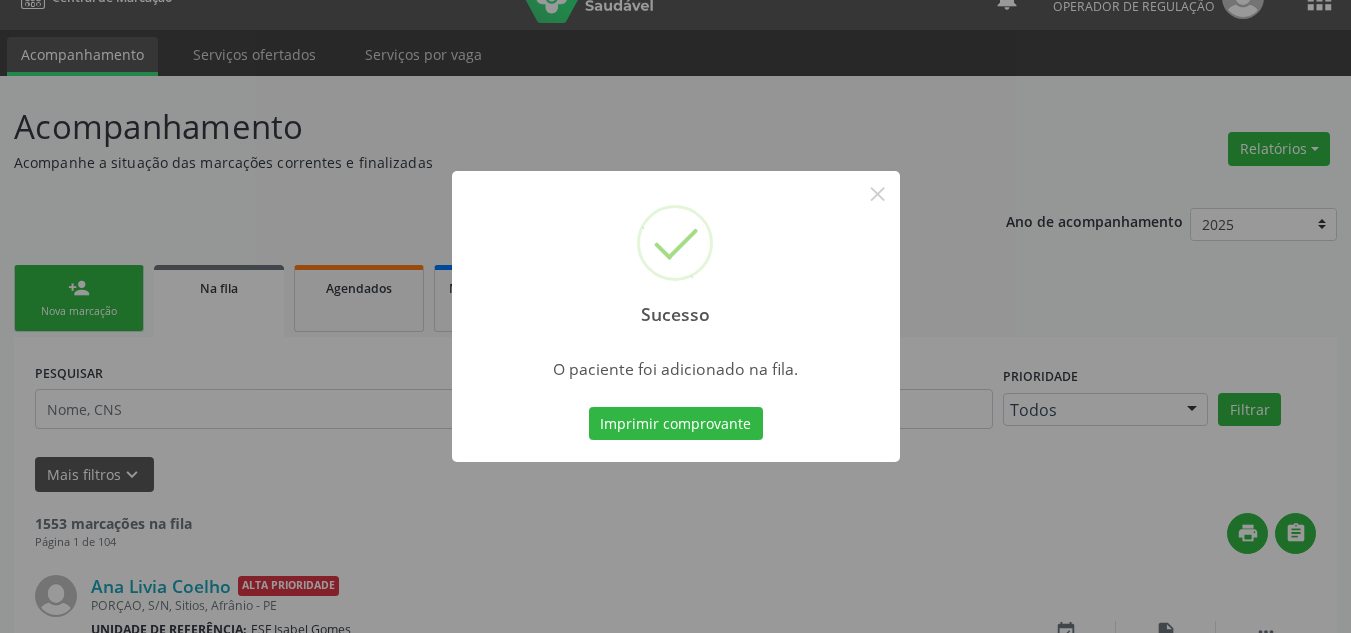 type 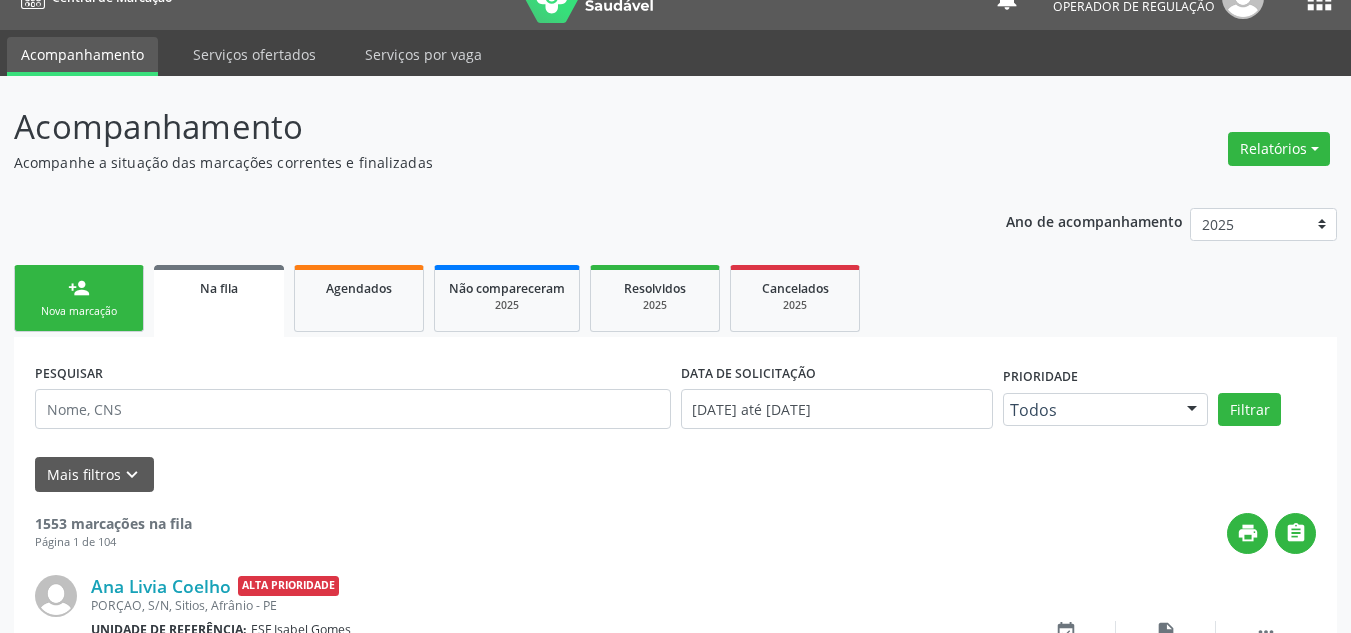 drag, startPoint x: 82, startPoint y: 344, endPoint x: 82, endPoint y: 330, distance: 14 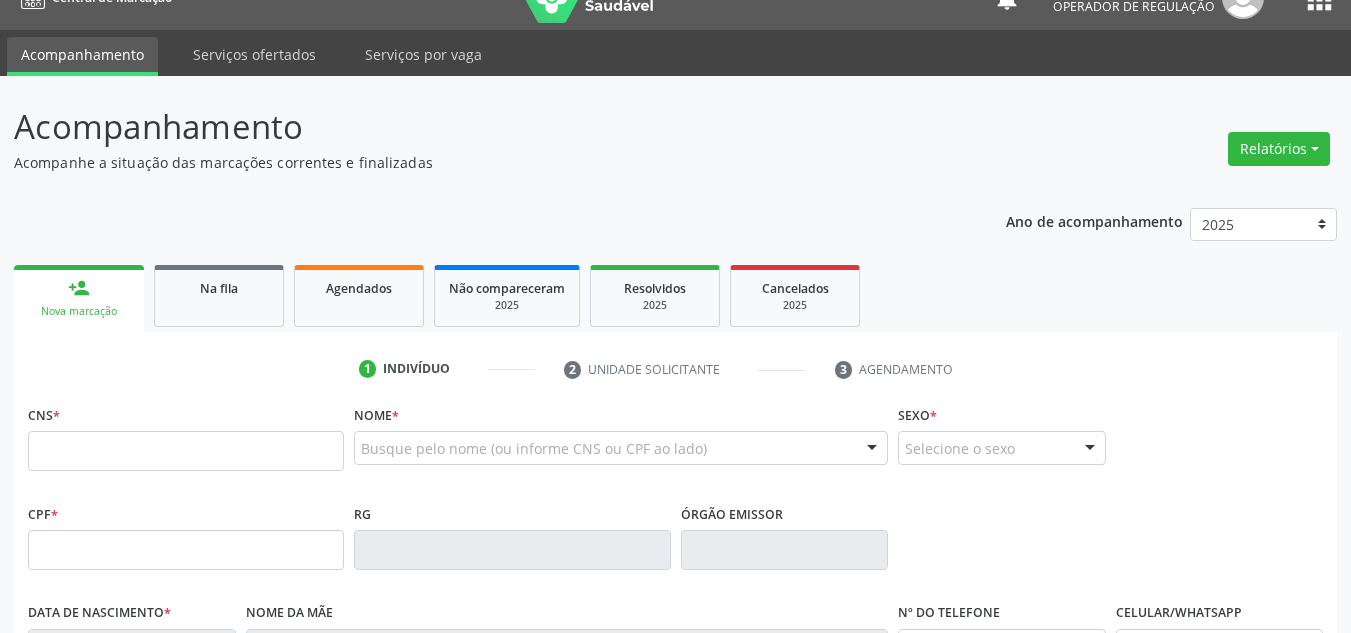 click on "person_add
Nova marcação" at bounding box center [79, 298] 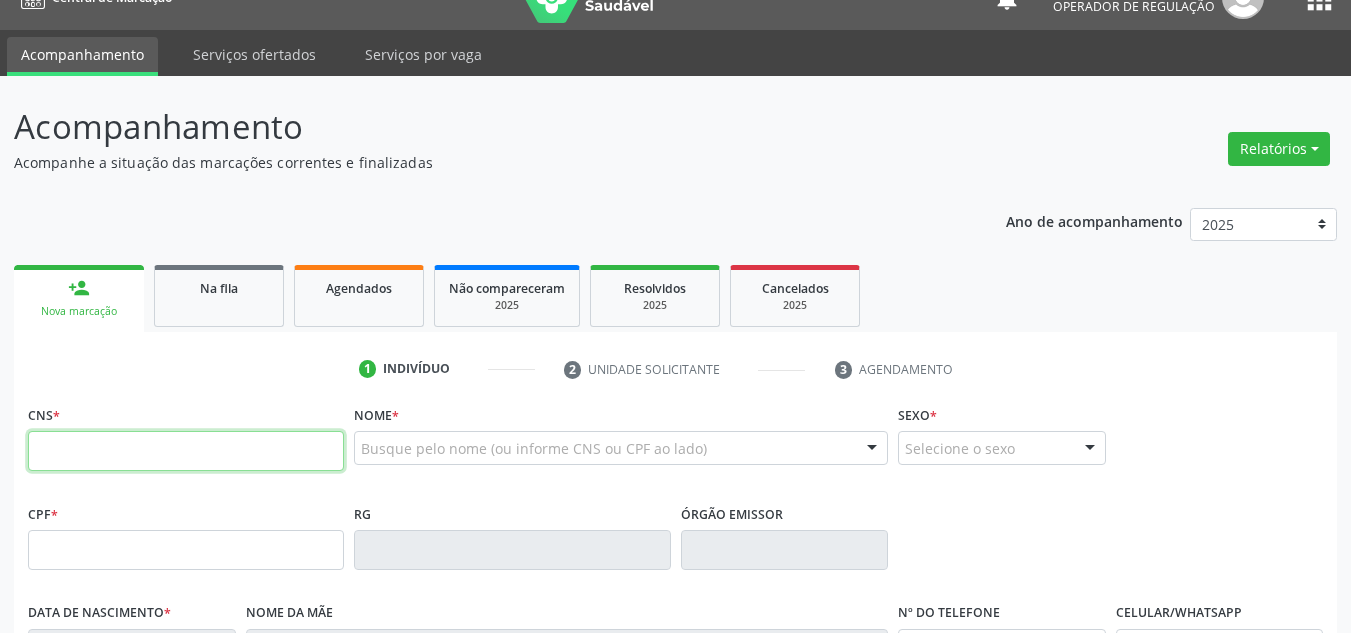 click at bounding box center [186, 451] 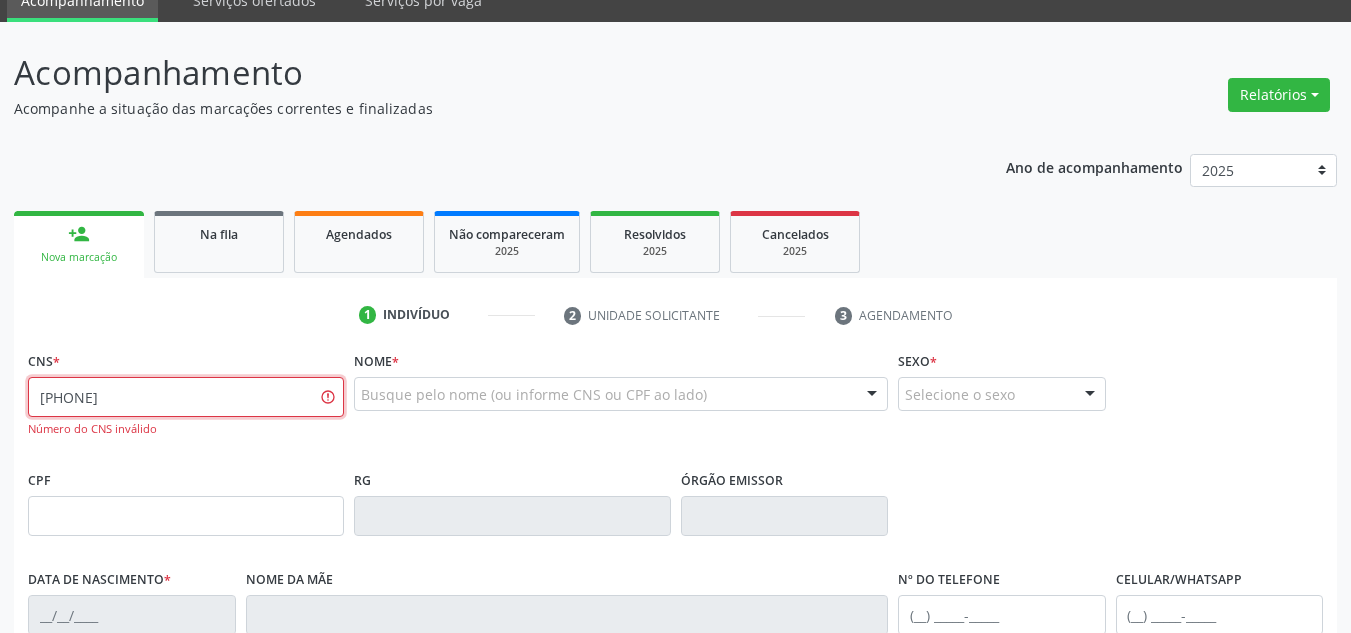 scroll, scrollTop: 134, scrollLeft: 0, axis: vertical 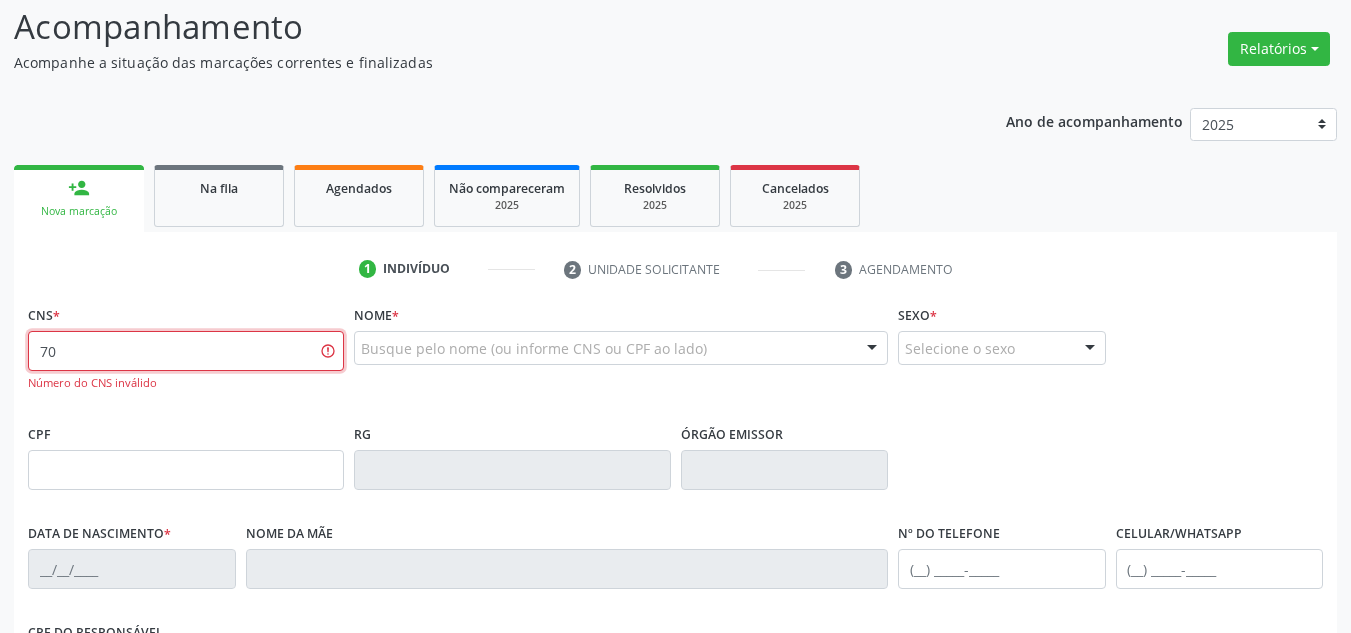 type on "7" 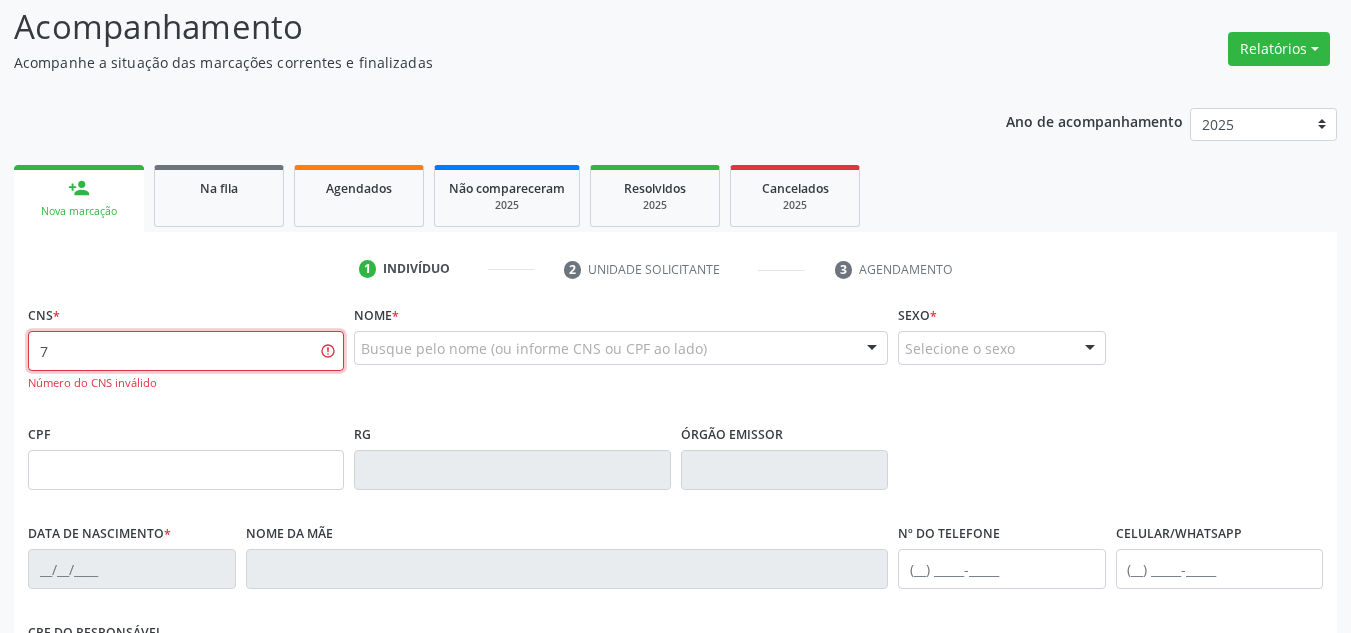 type 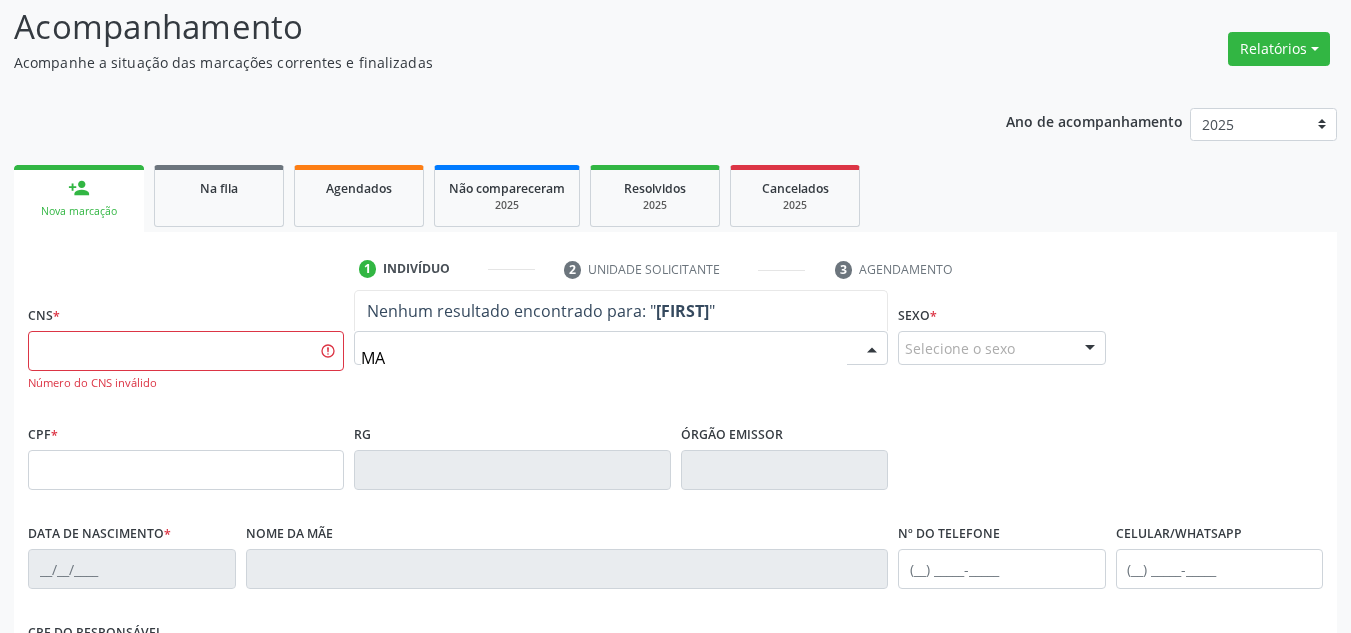 type on "M" 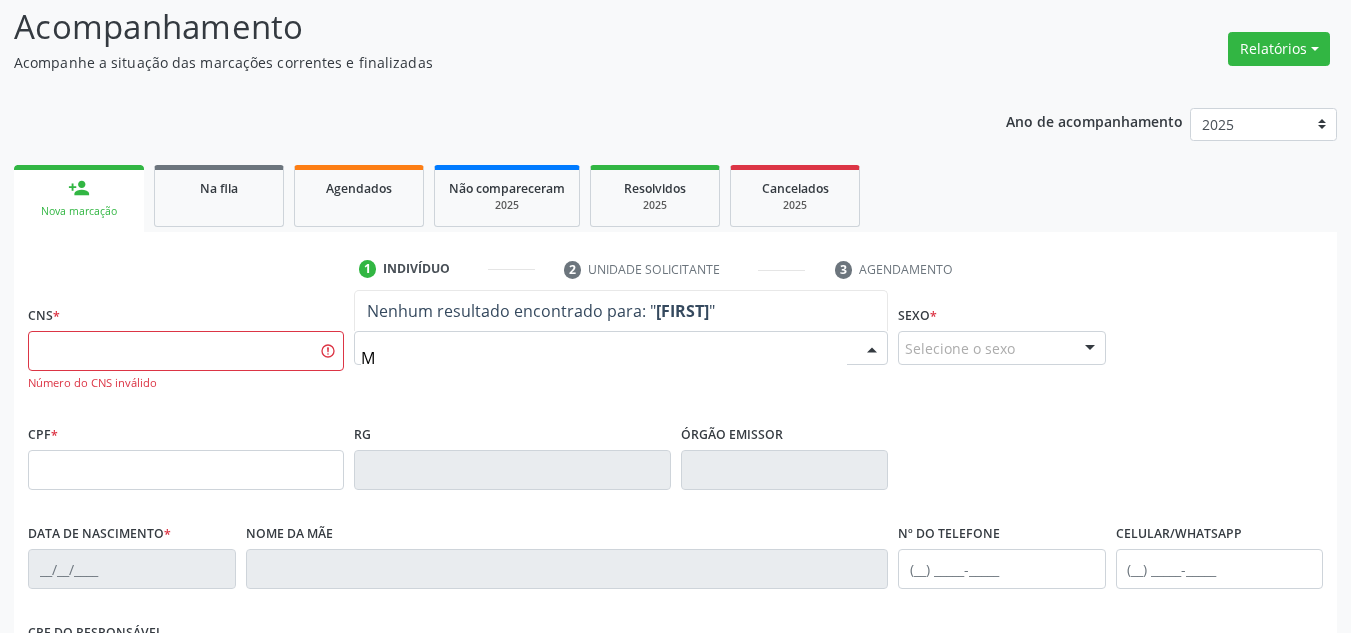 type 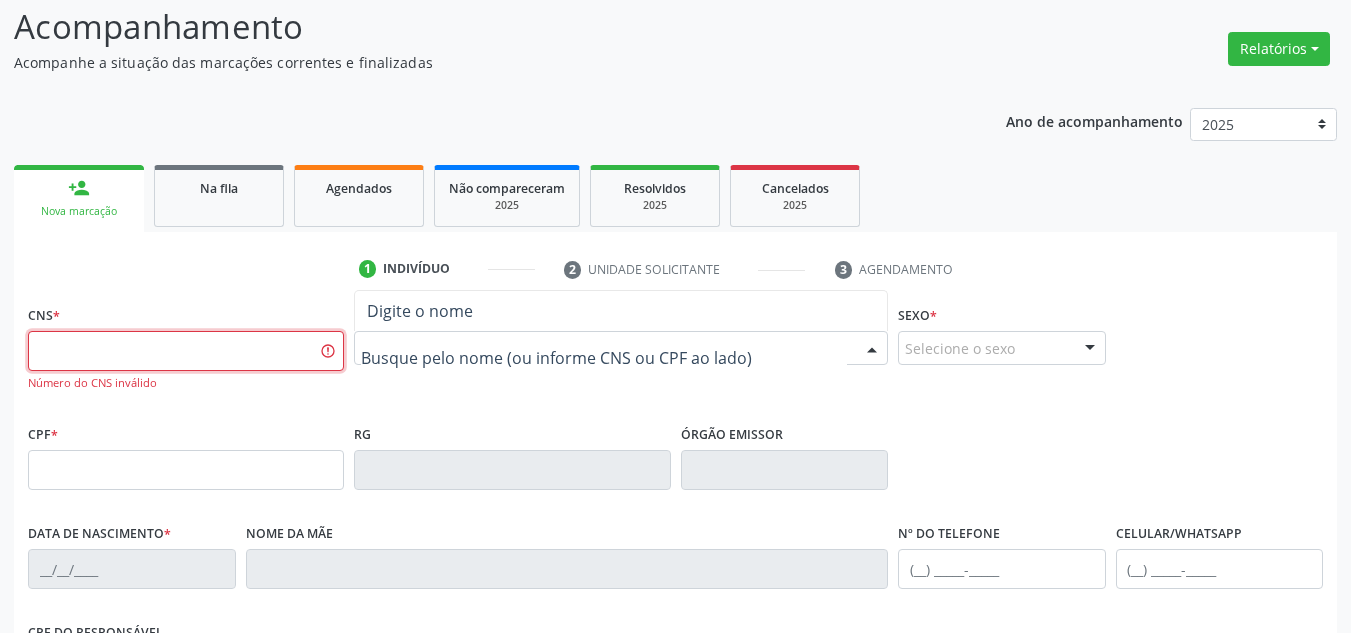 click at bounding box center [186, 351] 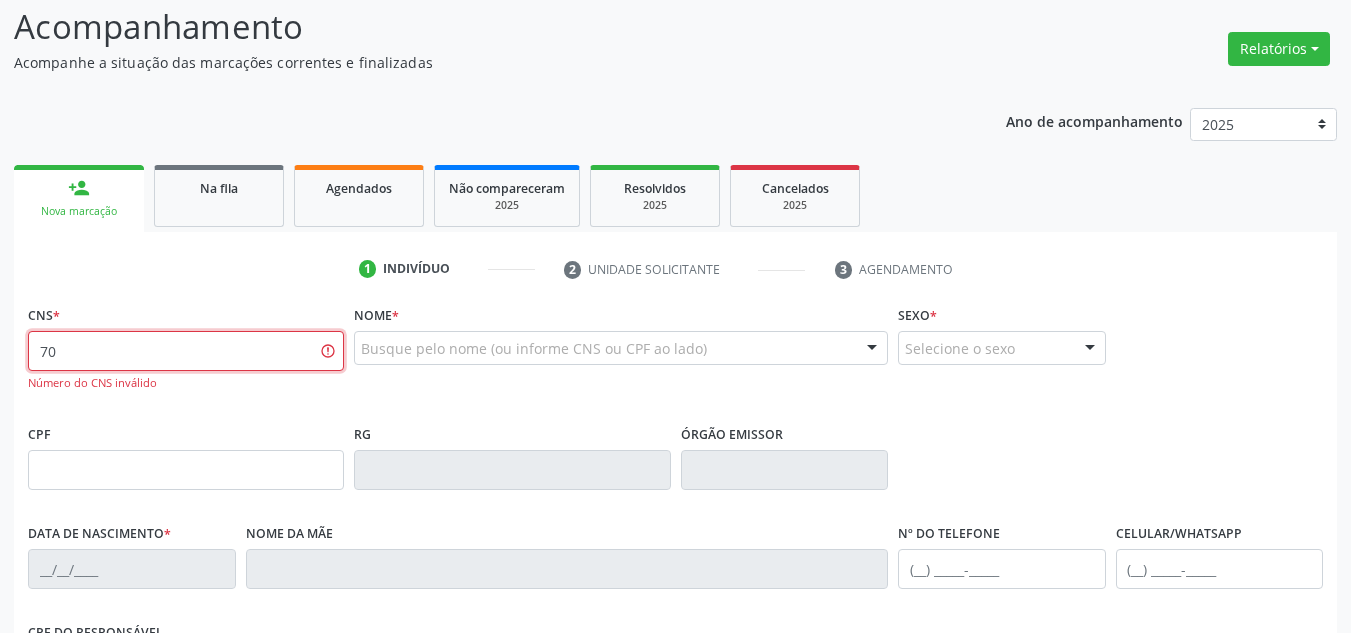 type on "7" 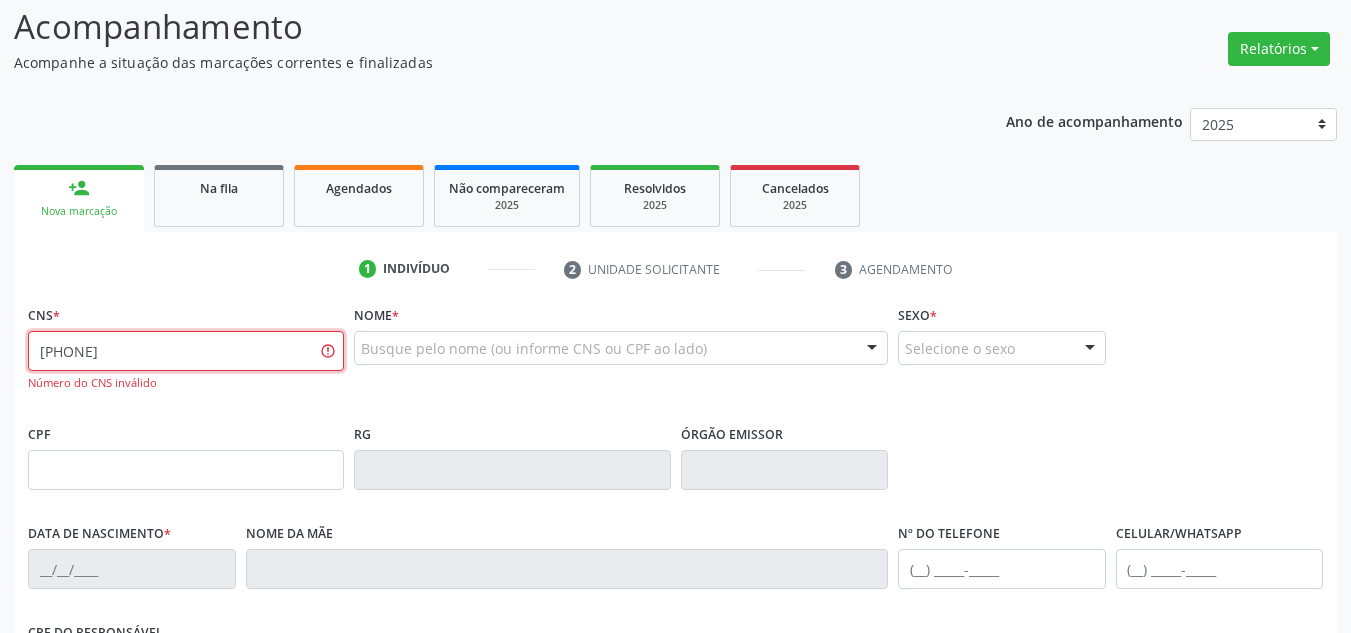 type on "703 6000 3361 8031" 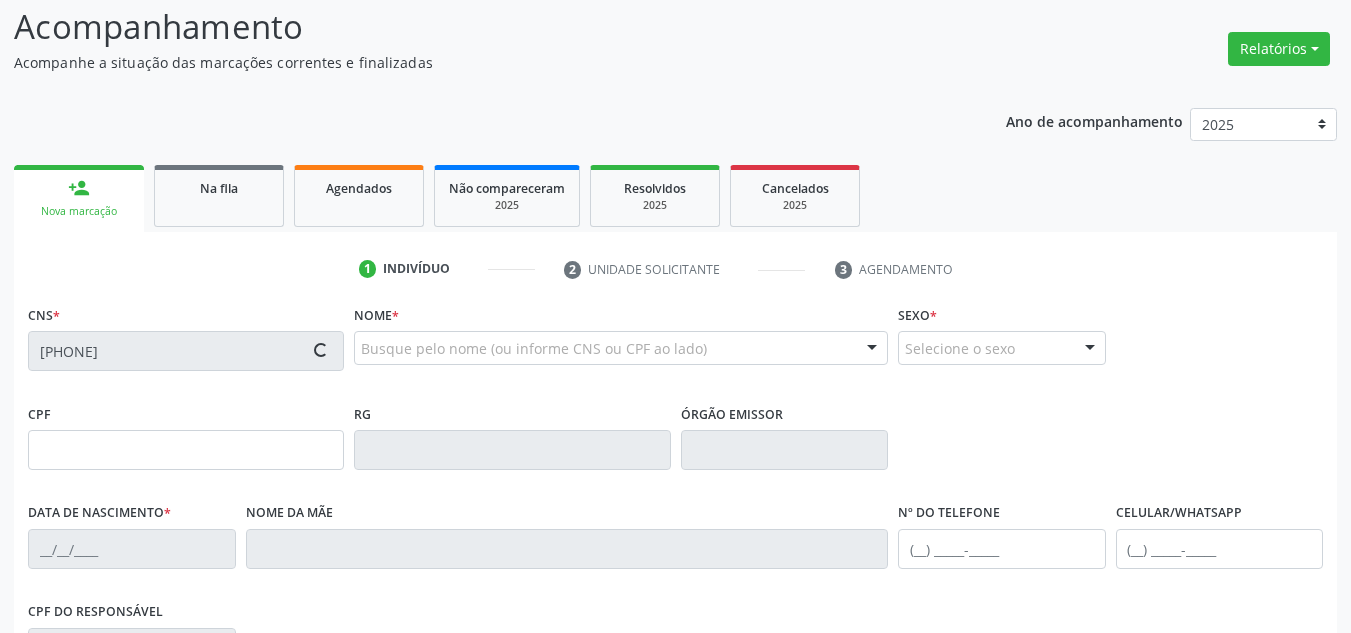 type on "06/03/1980" 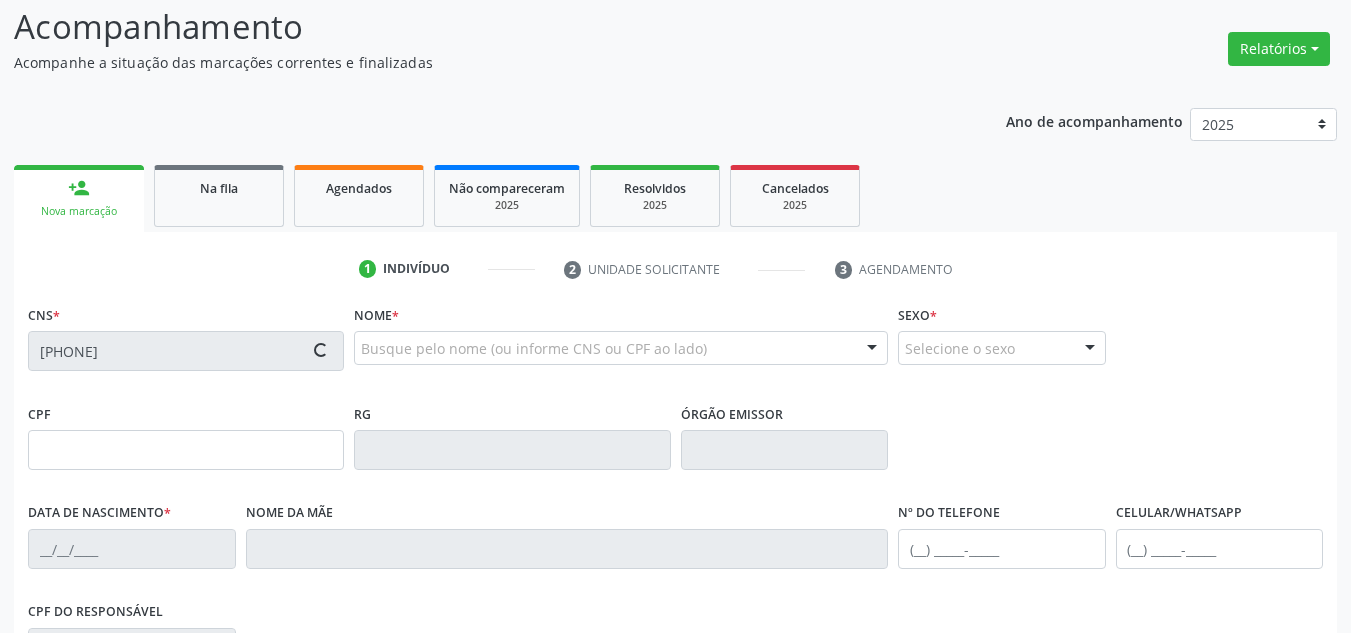 type on "(87) 98828-2064" 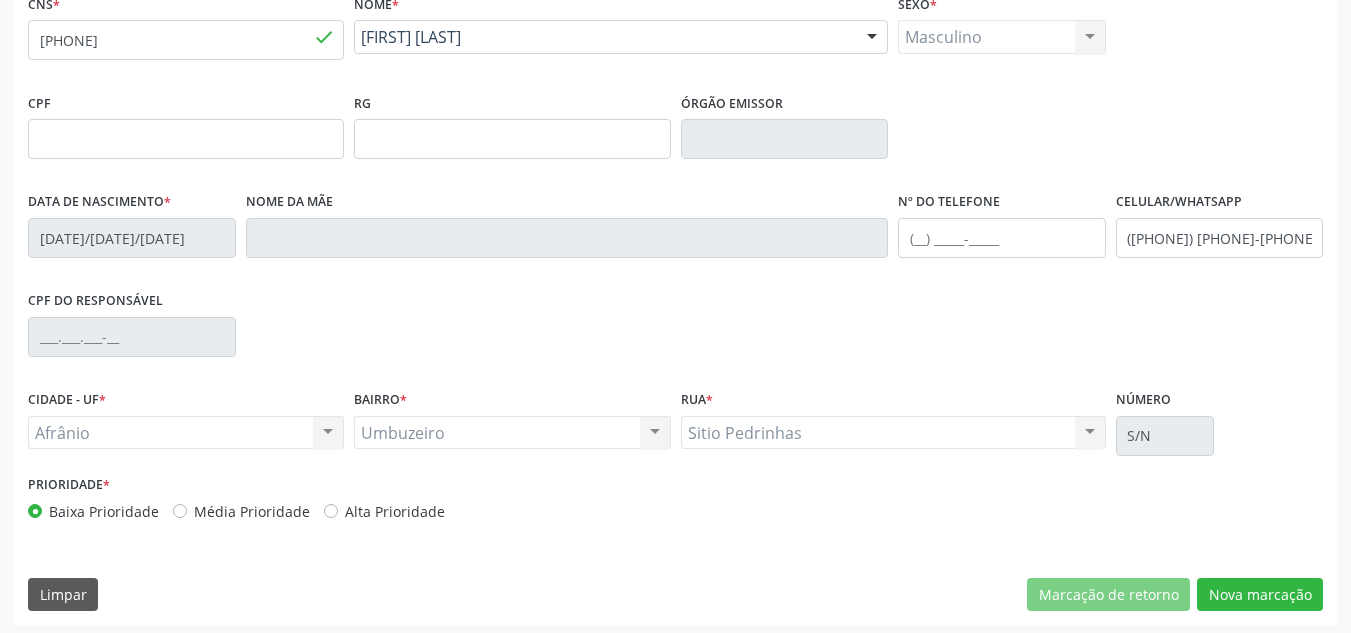 scroll, scrollTop: 451, scrollLeft: 0, axis: vertical 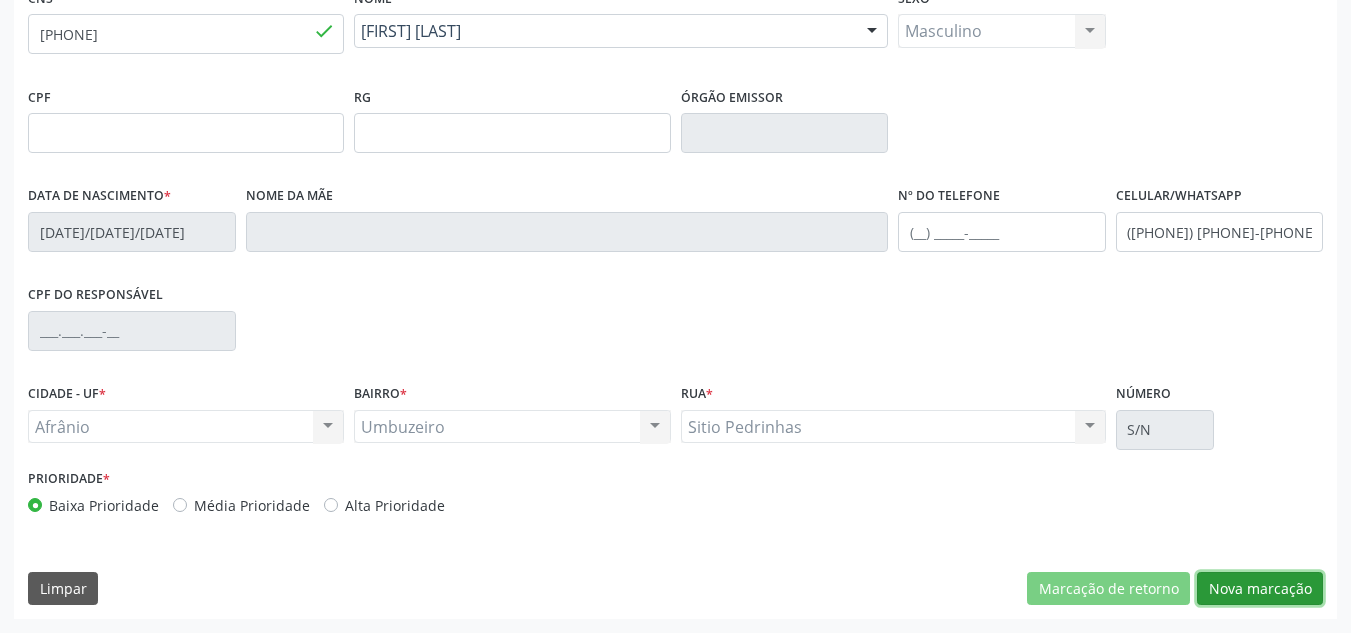 click on "Nova marcação" at bounding box center (1260, 589) 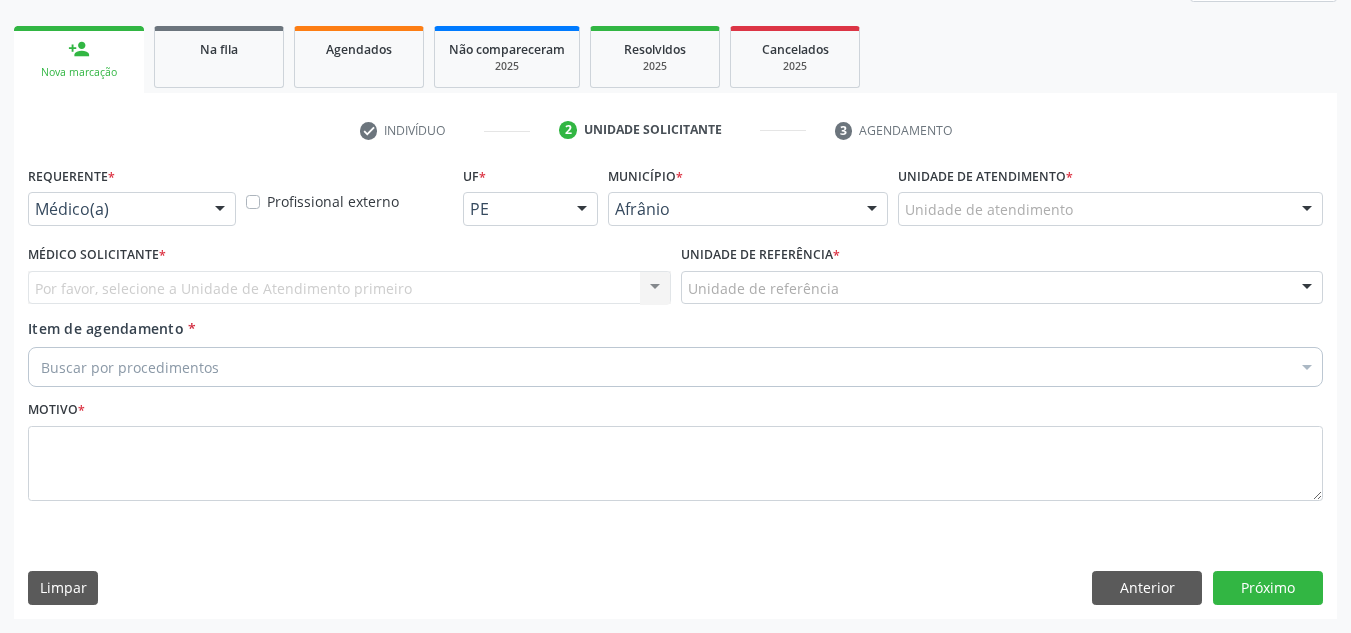 scroll, scrollTop: 273, scrollLeft: 0, axis: vertical 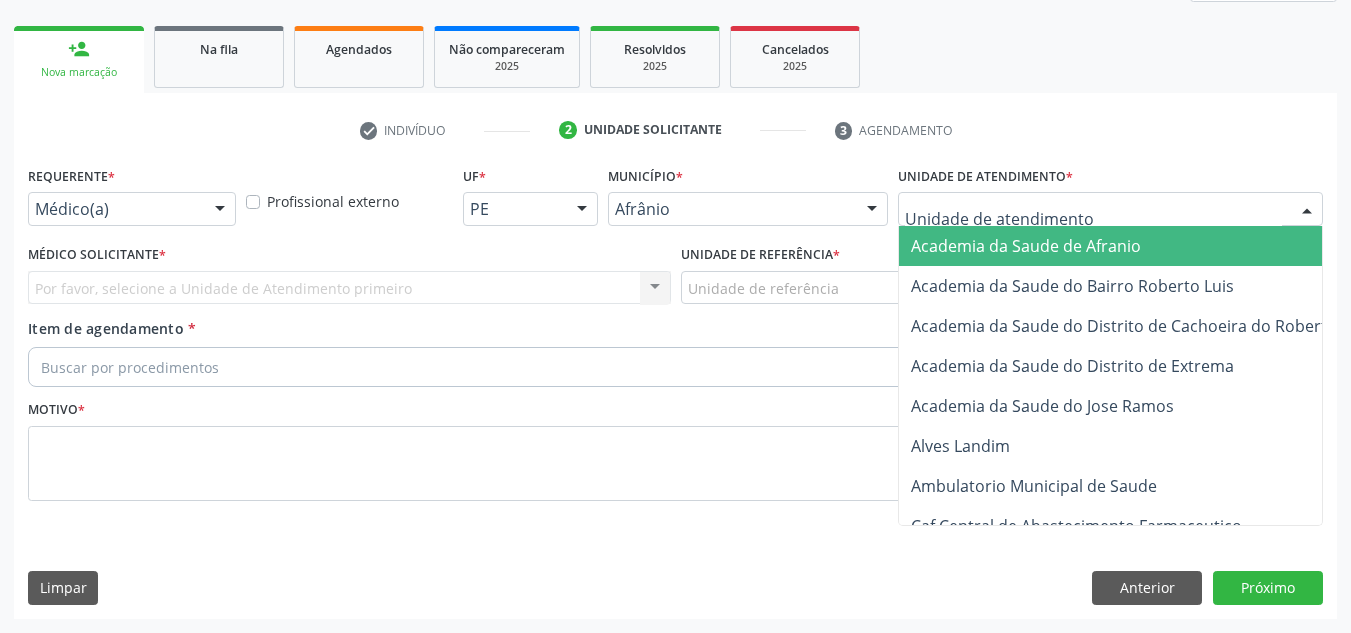 click at bounding box center (1110, 209) 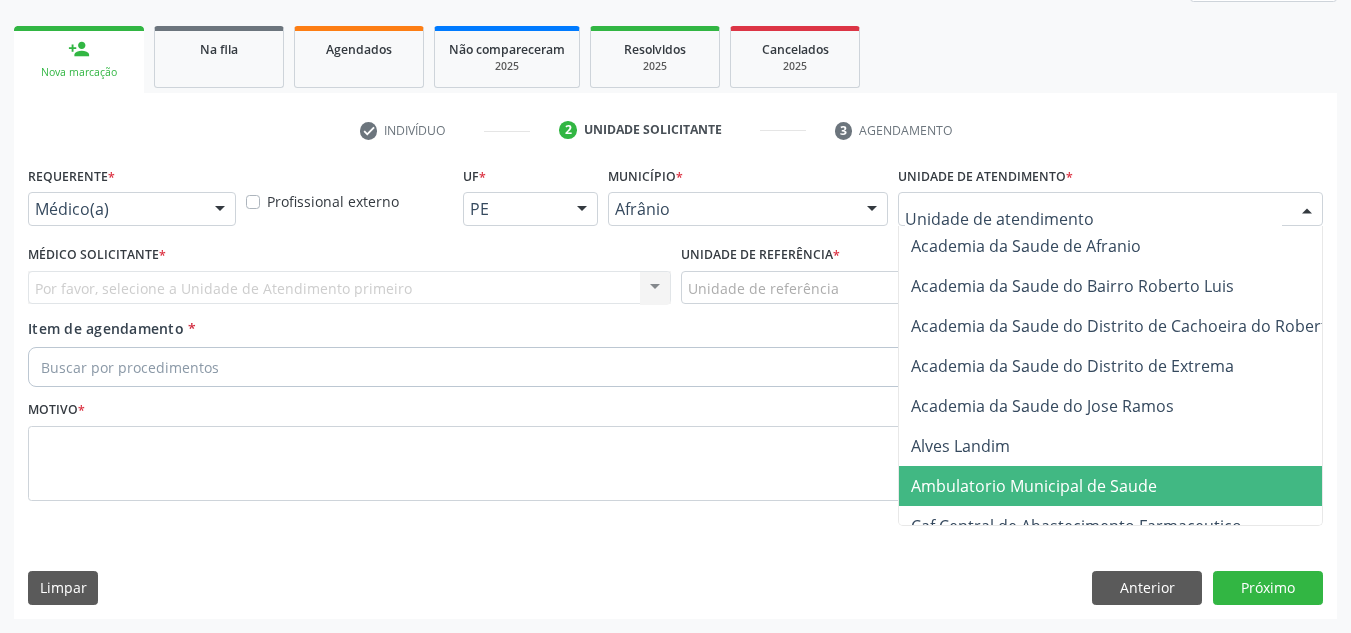 drag, startPoint x: 1194, startPoint y: 462, endPoint x: 1193, endPoint y: 478, distance: 16.03122 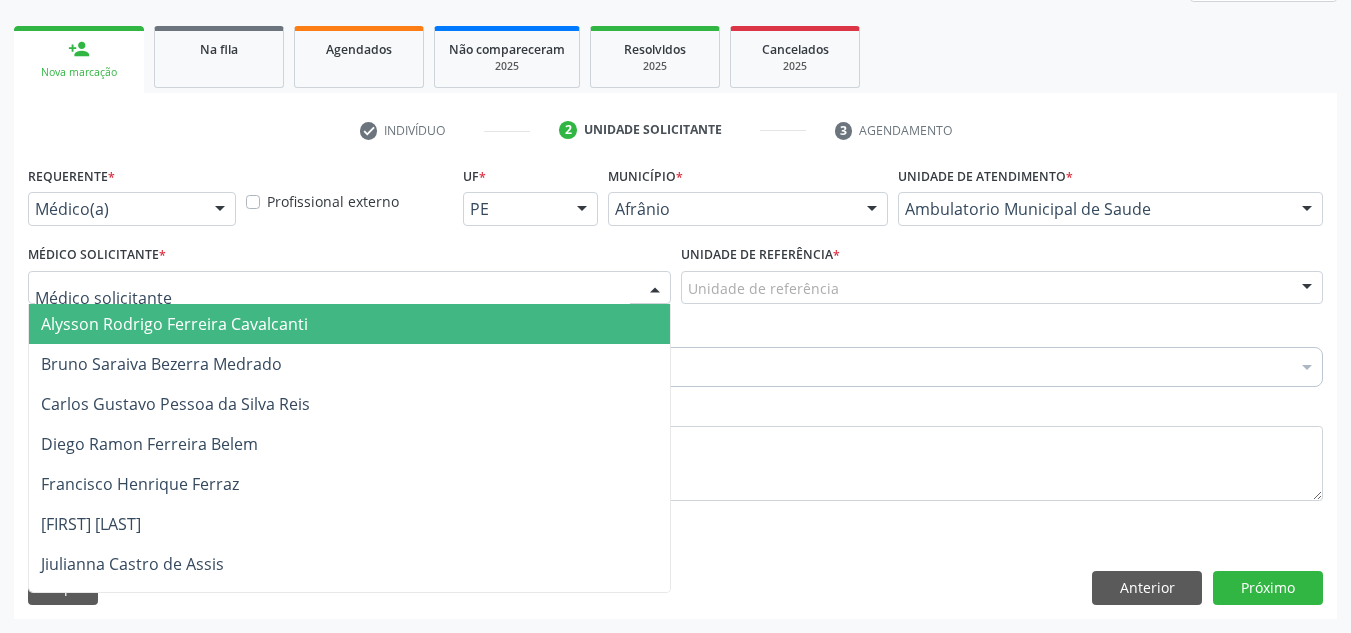 click at bounding box center (349, 288) 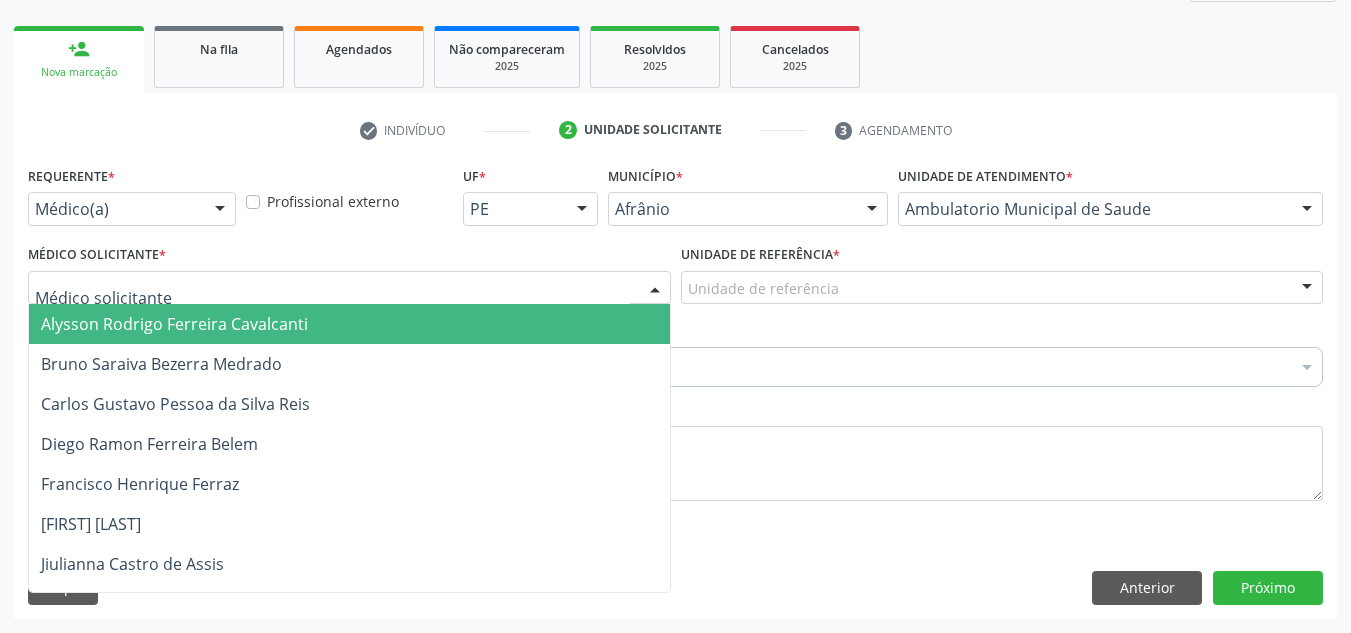 click on "Alysson Rodrigo Ferreira Cavalcanti" at bounding box center [349, 324] 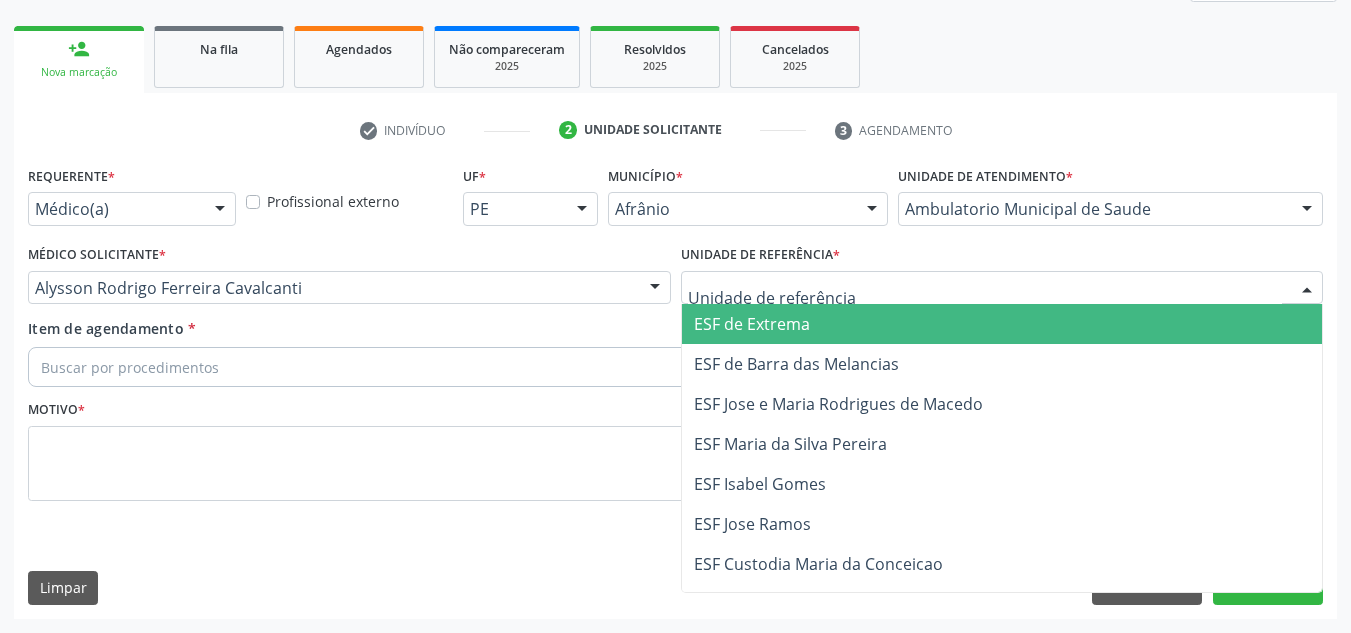 drag, startPoint x: 776, startPoint y: 331, endPoint x: 740, endPoint y: 351, distance: 41.18252 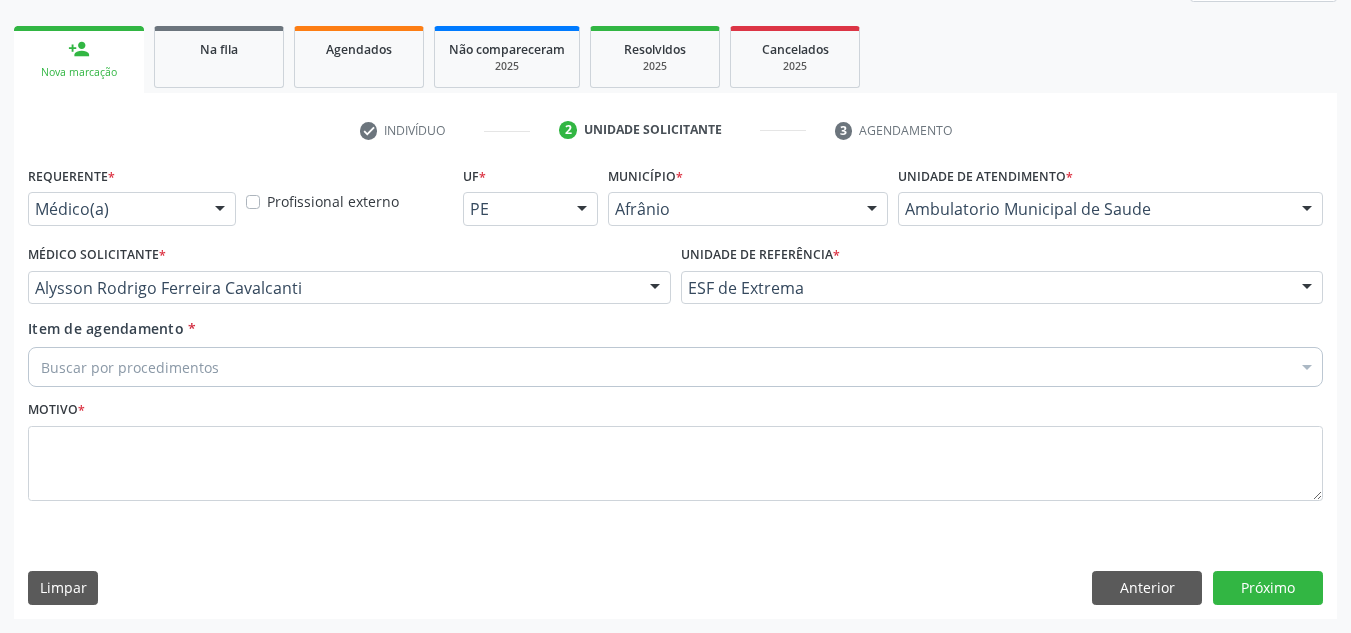 click on "Requerente
*
Médico(a)         Médico(a)   Enfermeiro(a)   Paciente
Nenhum resultado encontrado para: "   "
Não há nenhuma opção para ser exibida.
Profissional externo
UF
*
PE         BA   PE
Nenhum resultado encontrado para: "   "
Não há nenhuma opção para ser exibida.
Município
*
Afrânio         Afrânio   Petrolina
Nenhum resultado encontrado para: "   "
Não há nenhuma opção para ser exibida.
Unidade de atendimento
*
Ambulatorio Municipal de Saude         Academia da Saude de Afranio   Academia da Saude do Bairro Roberto Luis   Academia da Saude do Distrito de Cachoeira do Roberto   Academia da Saude do Distrito de Extrema   Academia da Saude do Jose Ramos   Alves Landim   Ambulatorio Municipal de Saude   Caf Central de Abastecimento Farmaceutico     Centro de Especialidades   Cime   Cuidar" at bounding box center (675, 345) 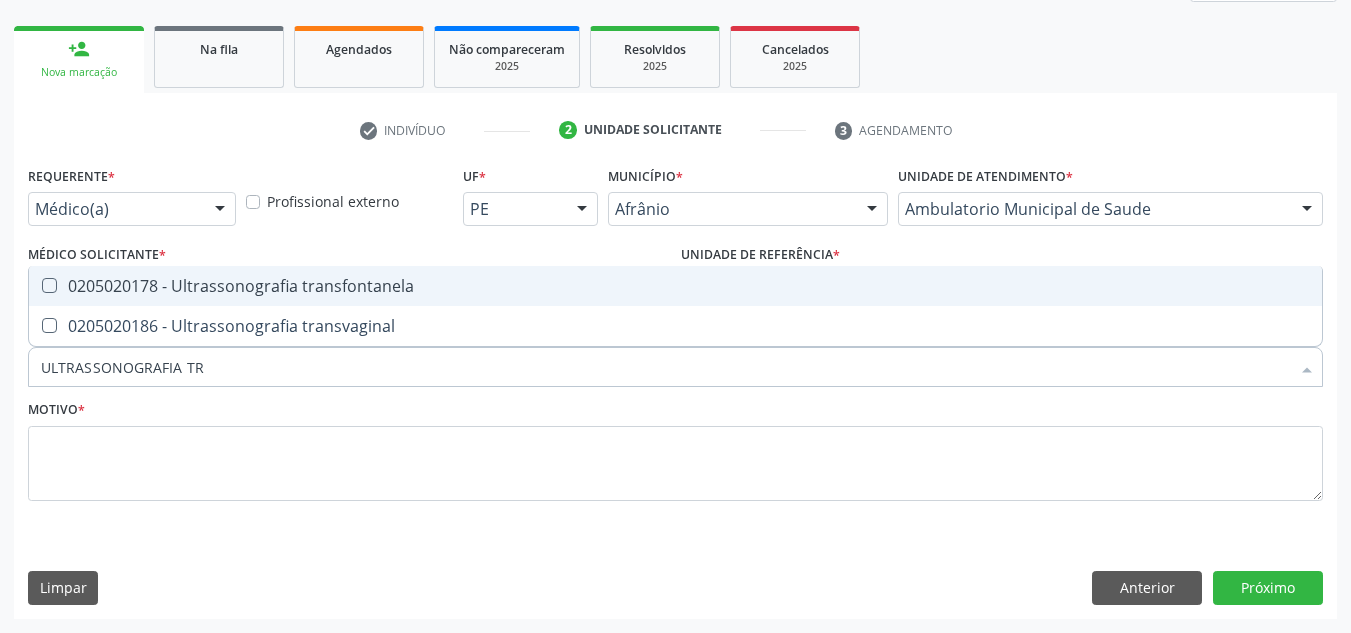 type on "ULTRASSONOGRAFIA TRA" 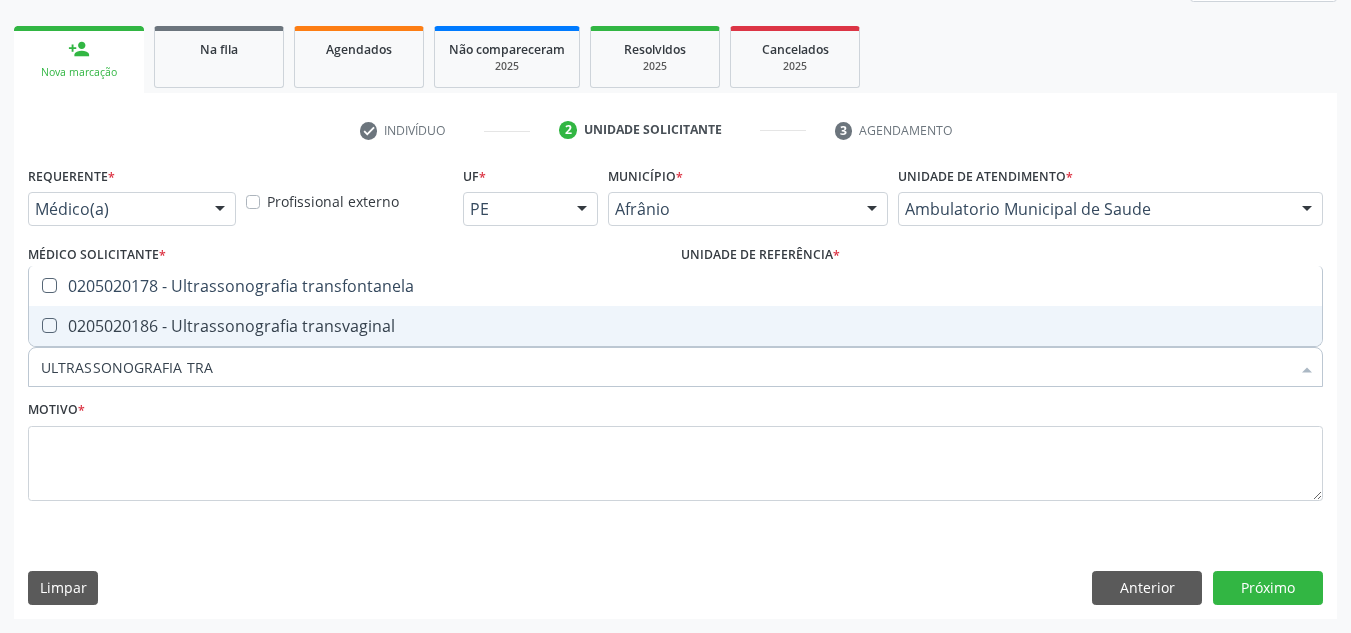 click on "0205020186 - Ultrassonografia transvaginal" at bounding box center [675, 326] 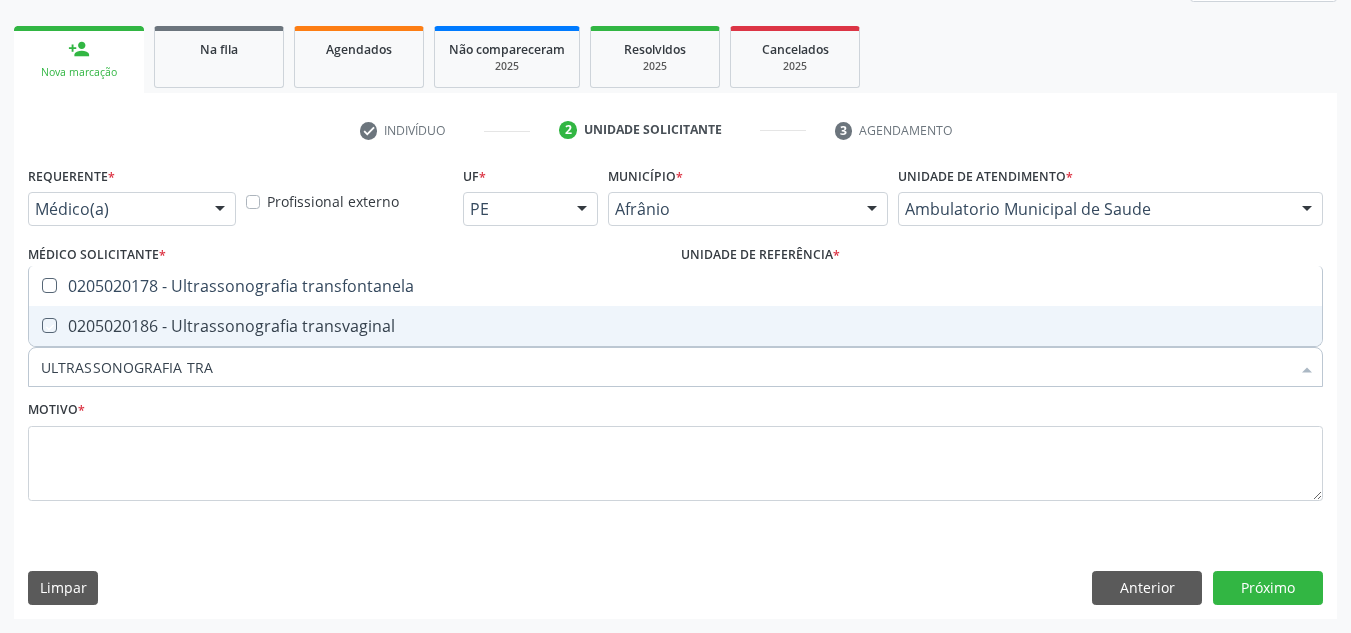 checkbox on "true" 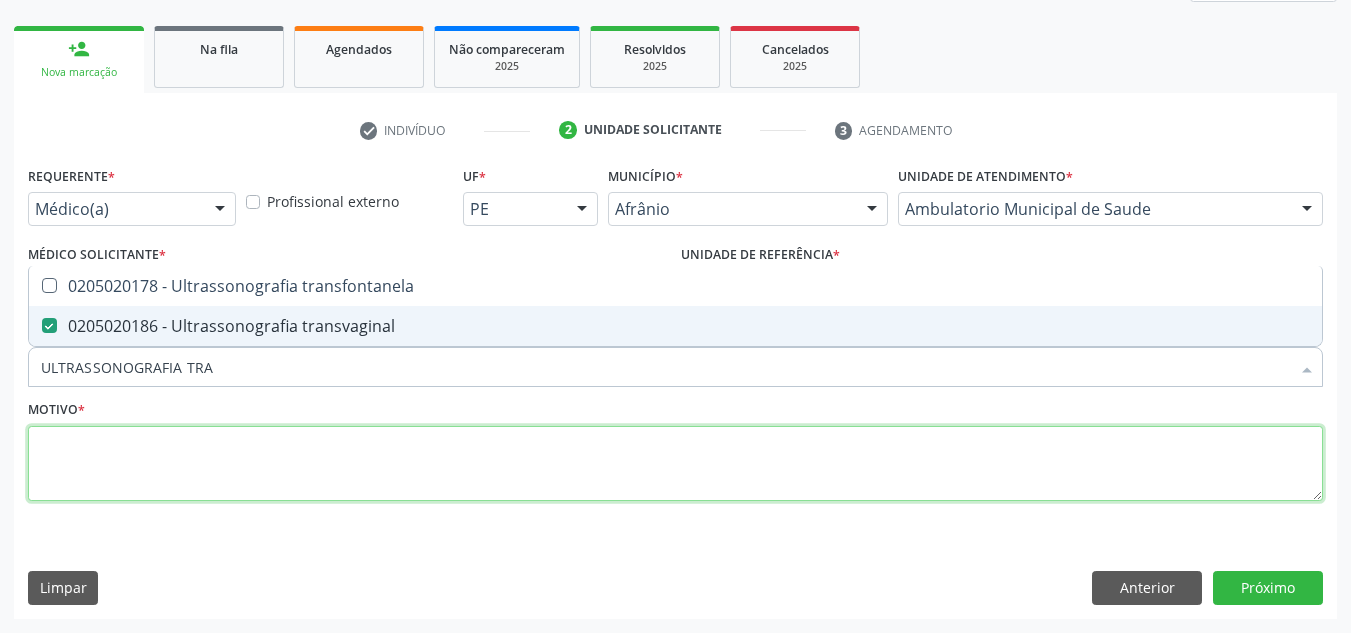 click at bounding box center (675, 464) 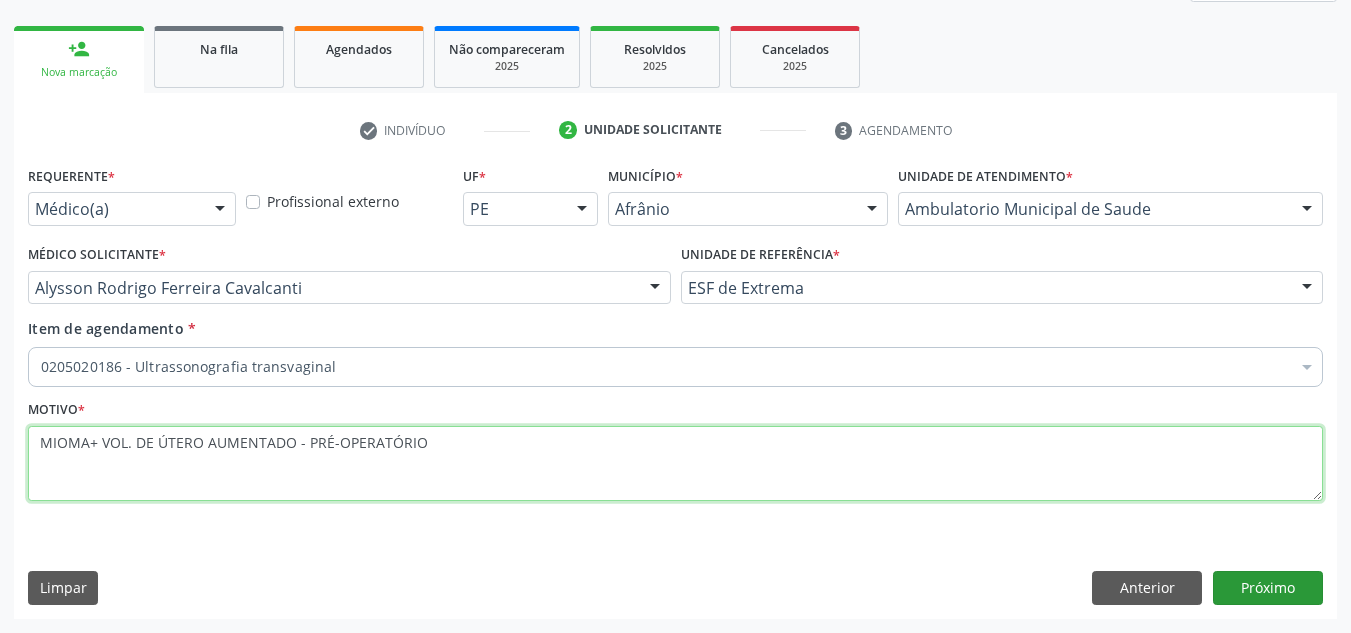 type on "MIOMA+ VOL. DE ÚTERO AUMENTADO - PRÉ-OPERATÓRIO" 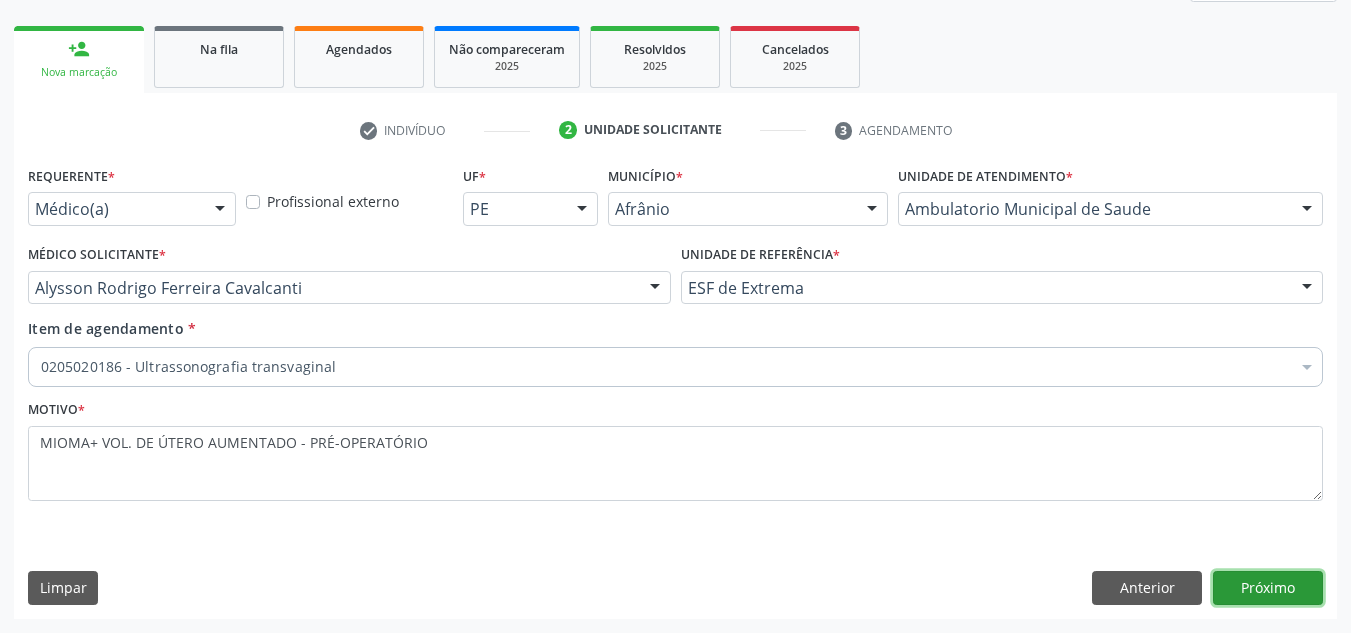 click on "Próximo" at bounding box center [1268, 588] 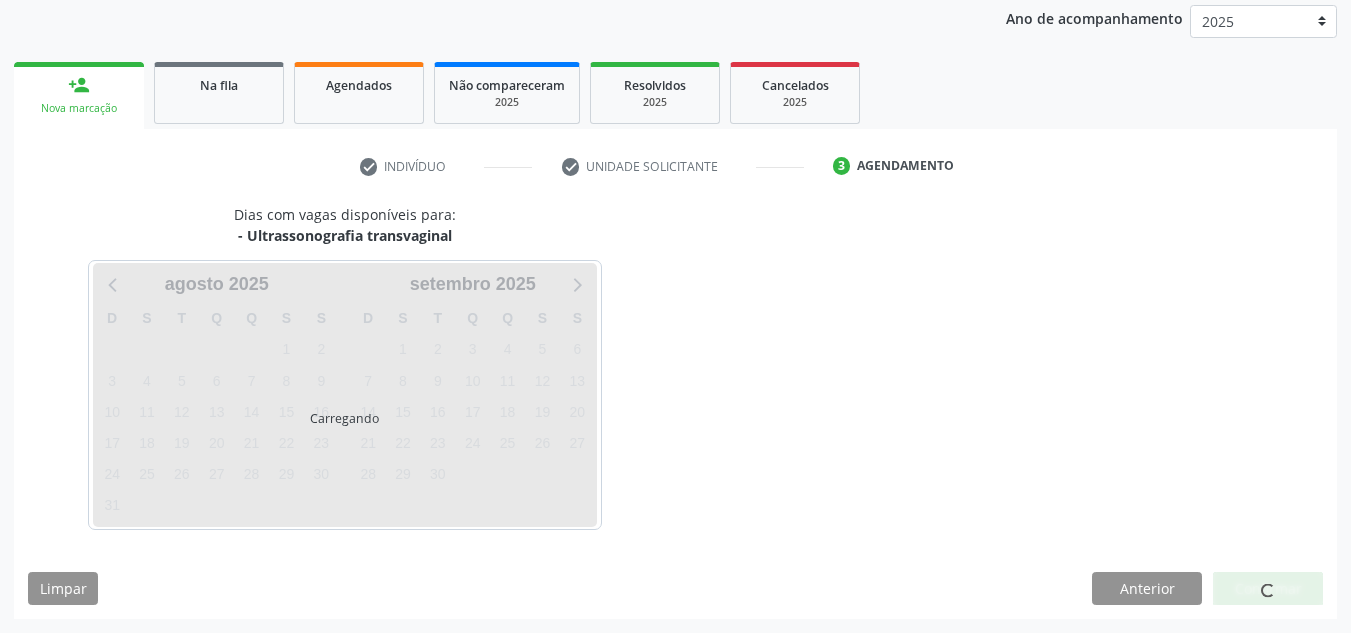 scroll, scrollTop: 237, scrollLeft: 0, axis: vertical 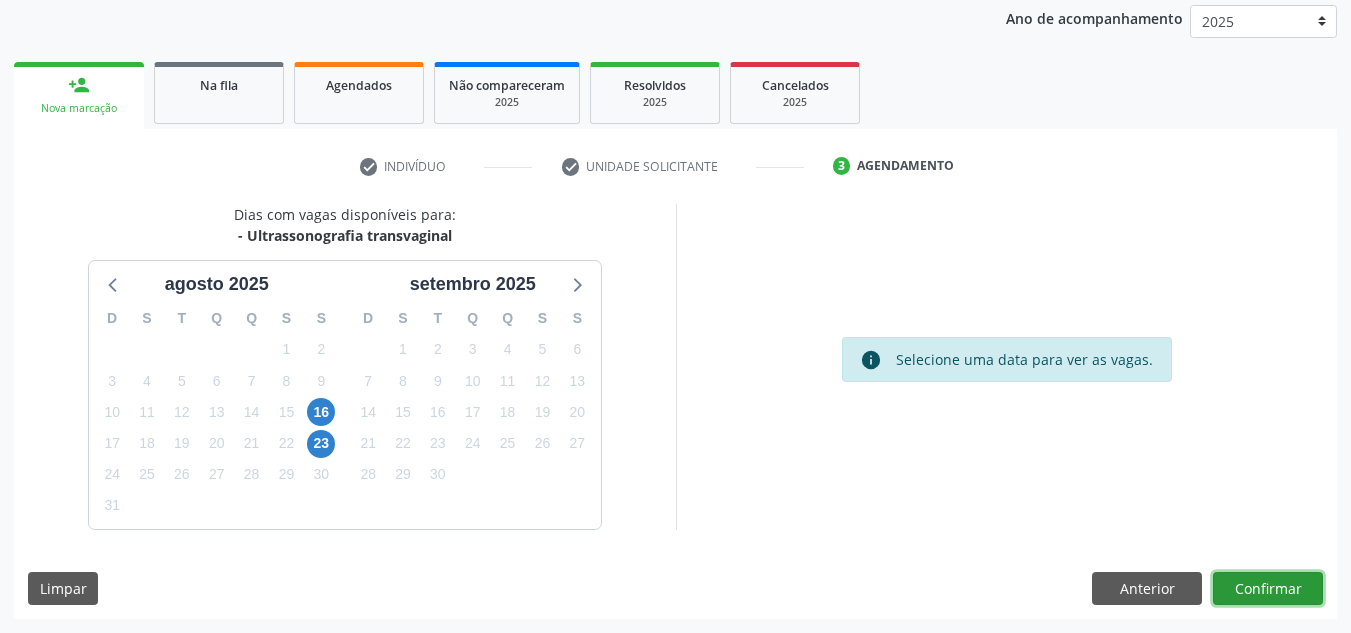 click on "Confirmar" at bounding box center (1268, 589) 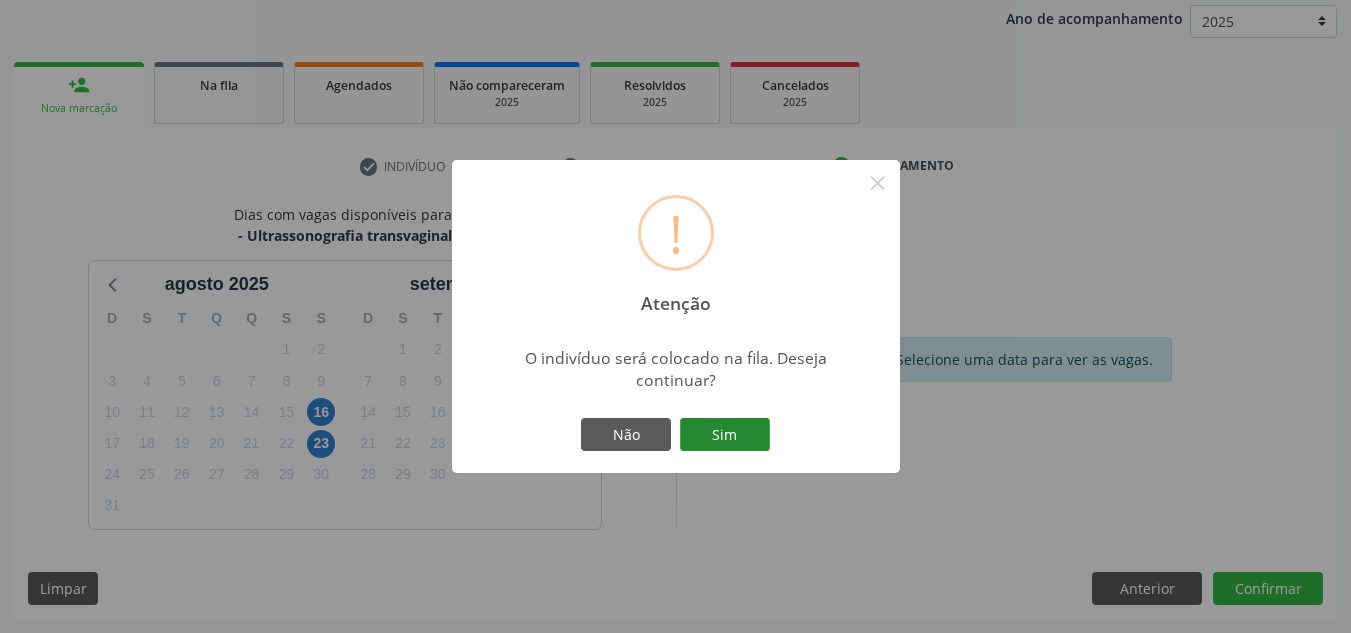 click on "Sim" at bounding box center (725, 435) 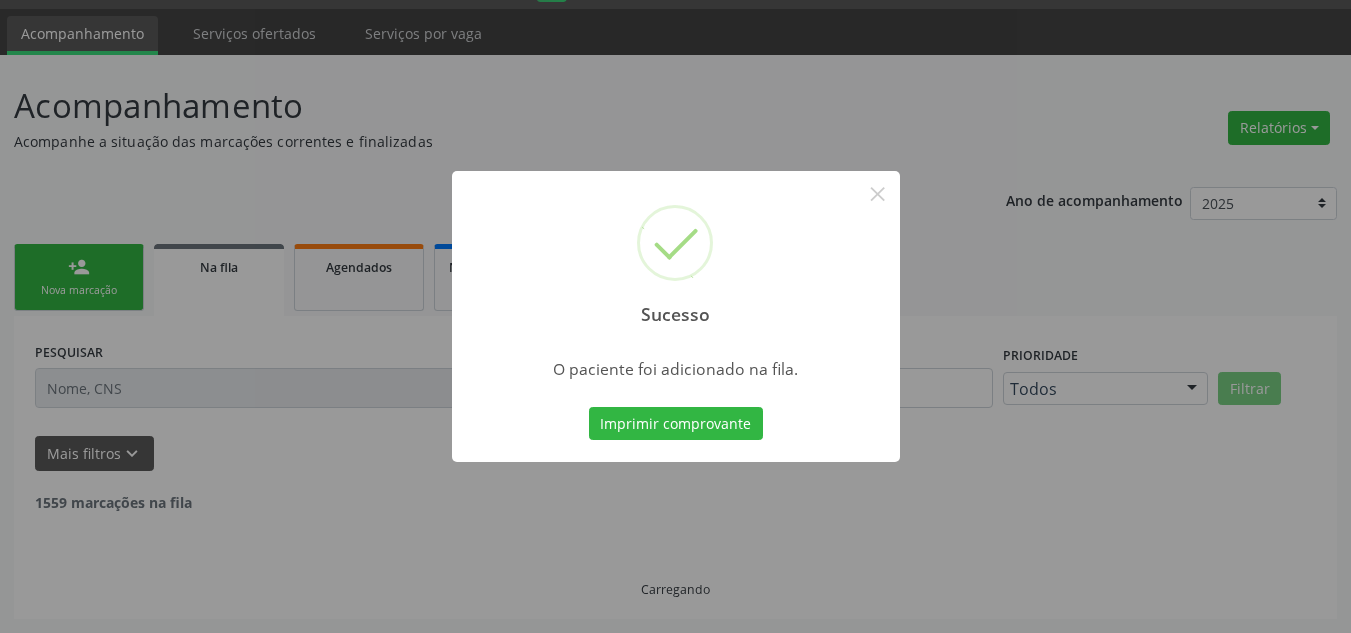 scroll, scrollTop: 34, scrollLeft: 0, axis: vertical 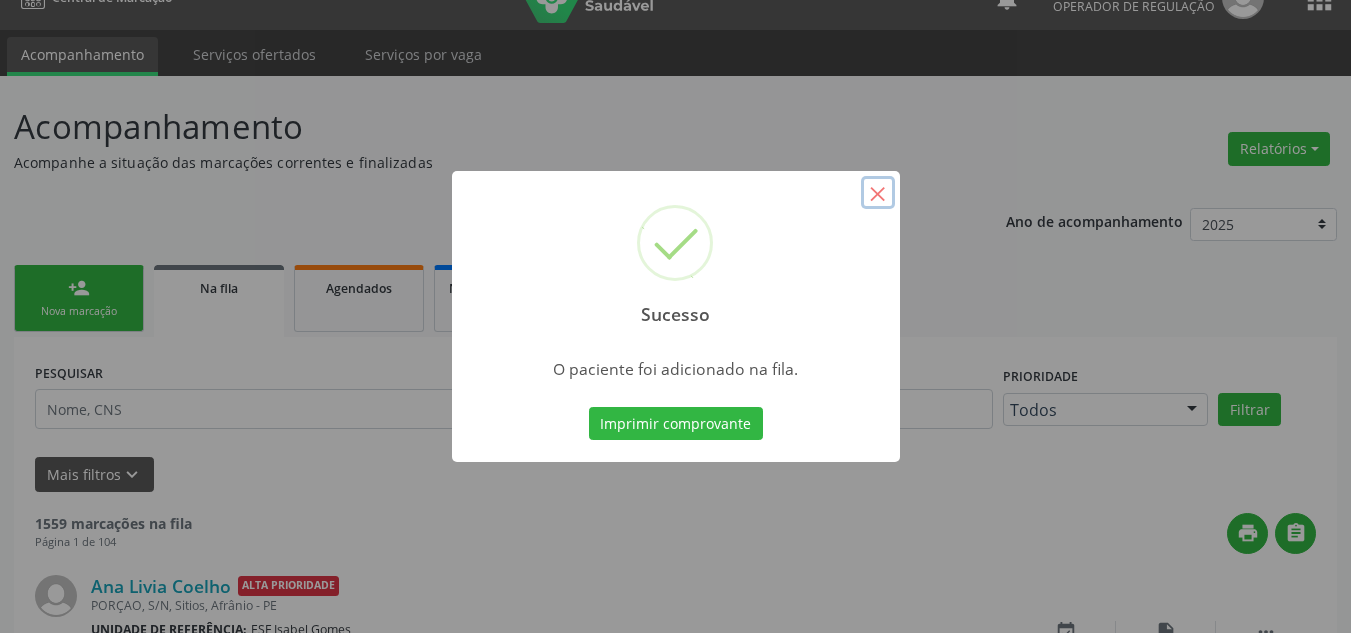 click on "×" at bounding box center (878, 193) 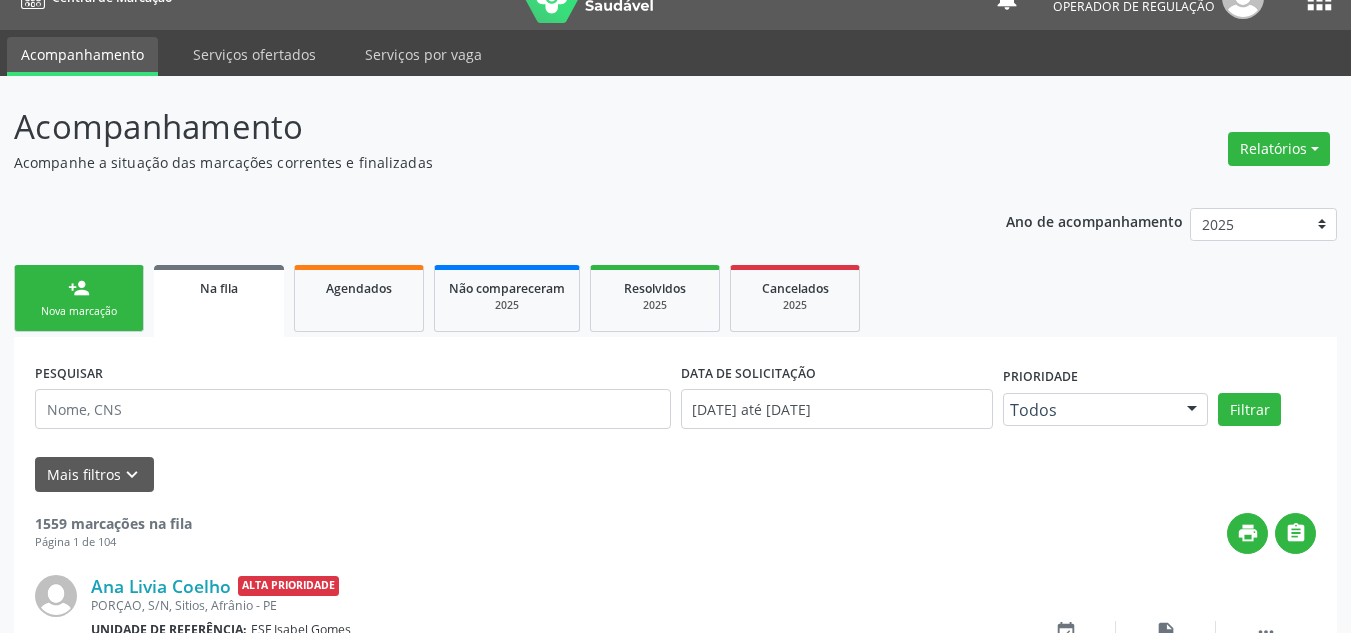 drag, startPoint x: 87, startPoint y: 318, endPoint x: 126, endPoint y: 318, distance: 39 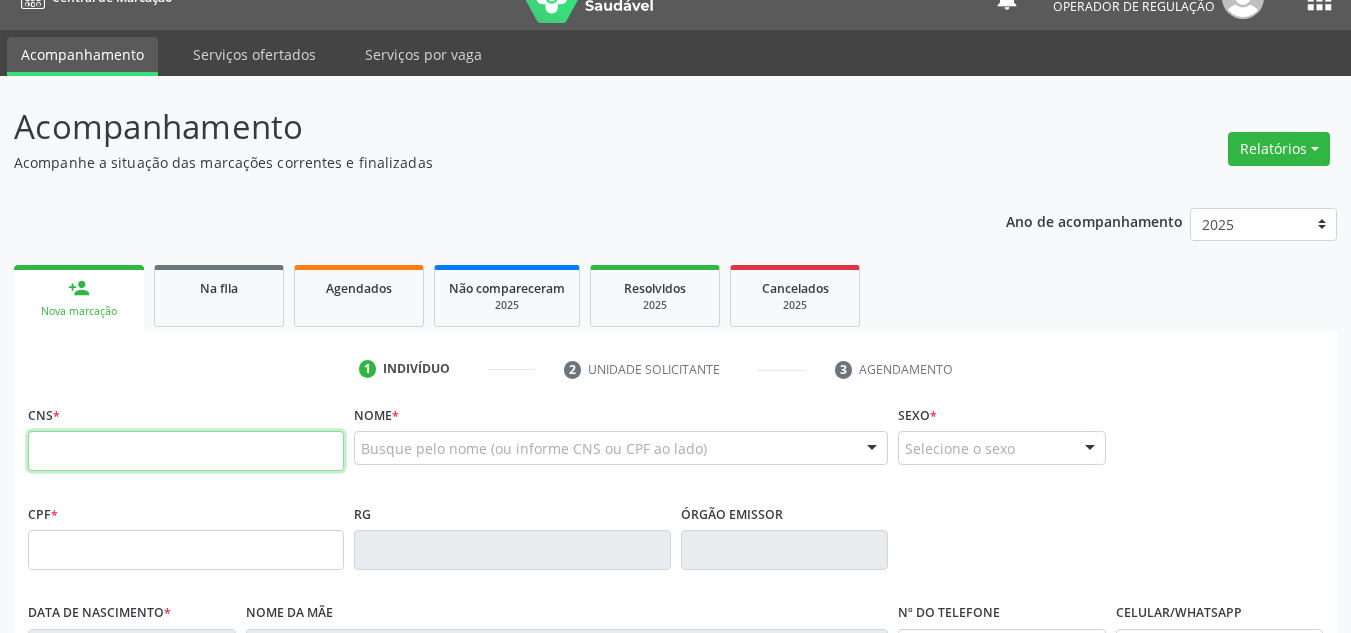click at bounding box center [186, 451] 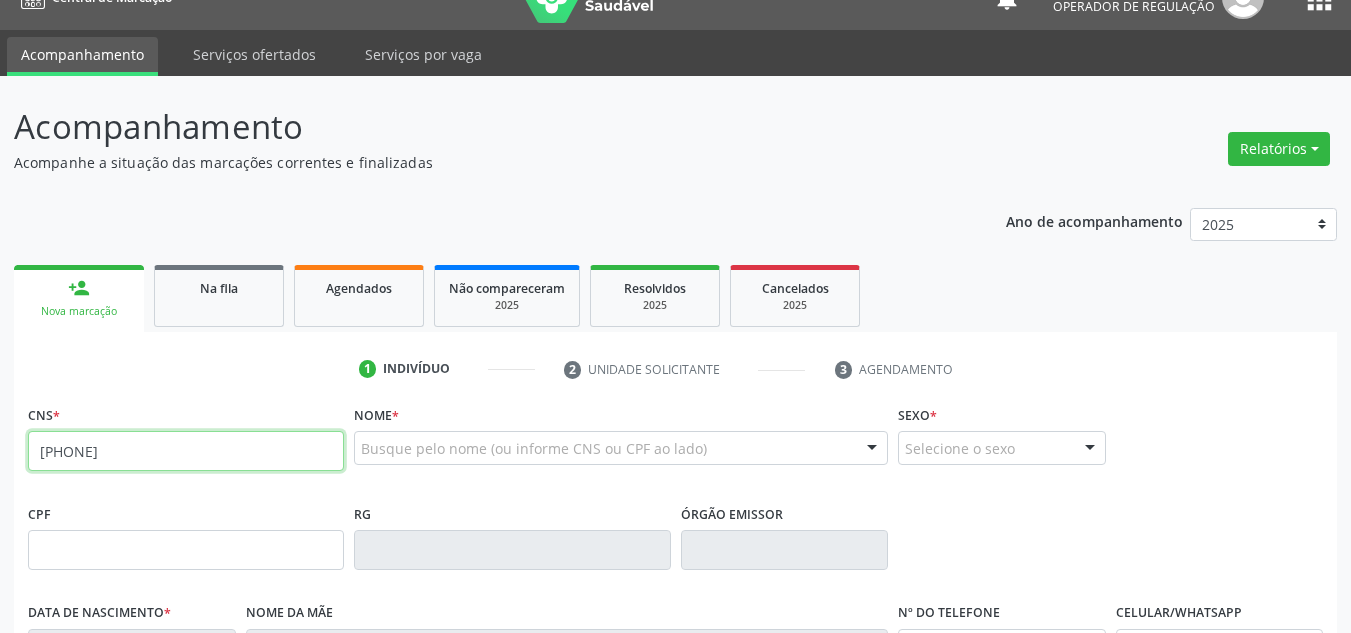 type on "700 7029 3059 7478" 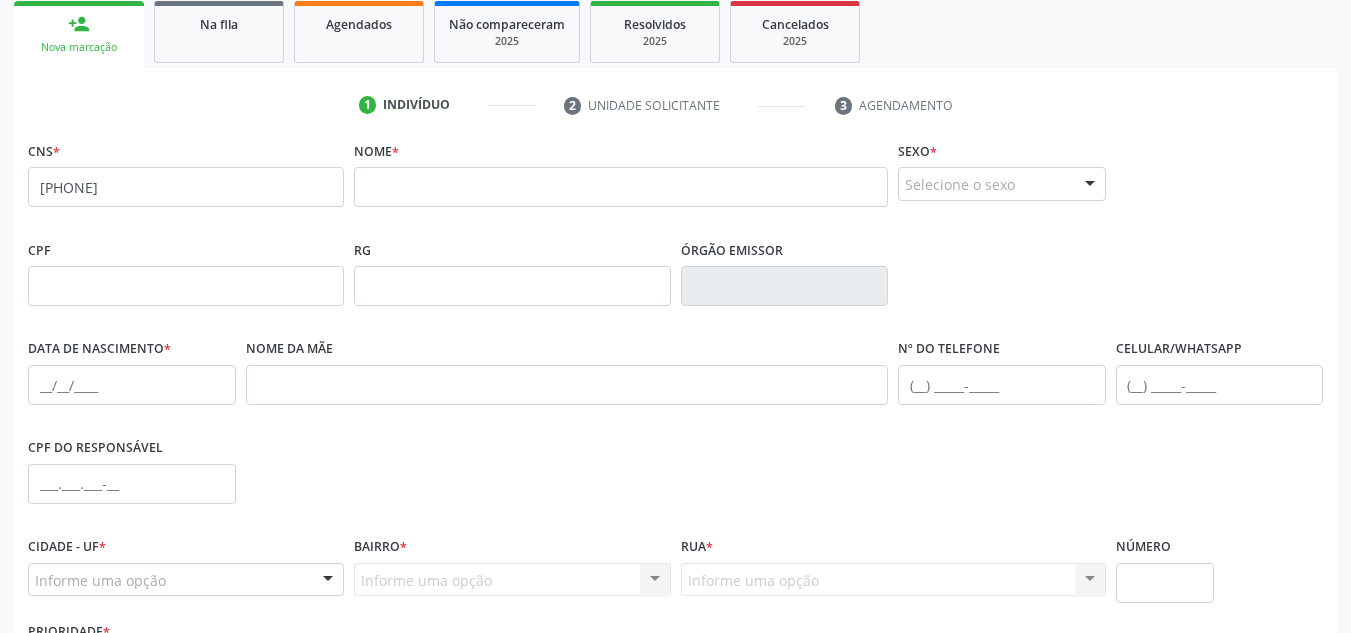 scroll, scrollTop: 334, scrollLeft: 0, axis: vertical 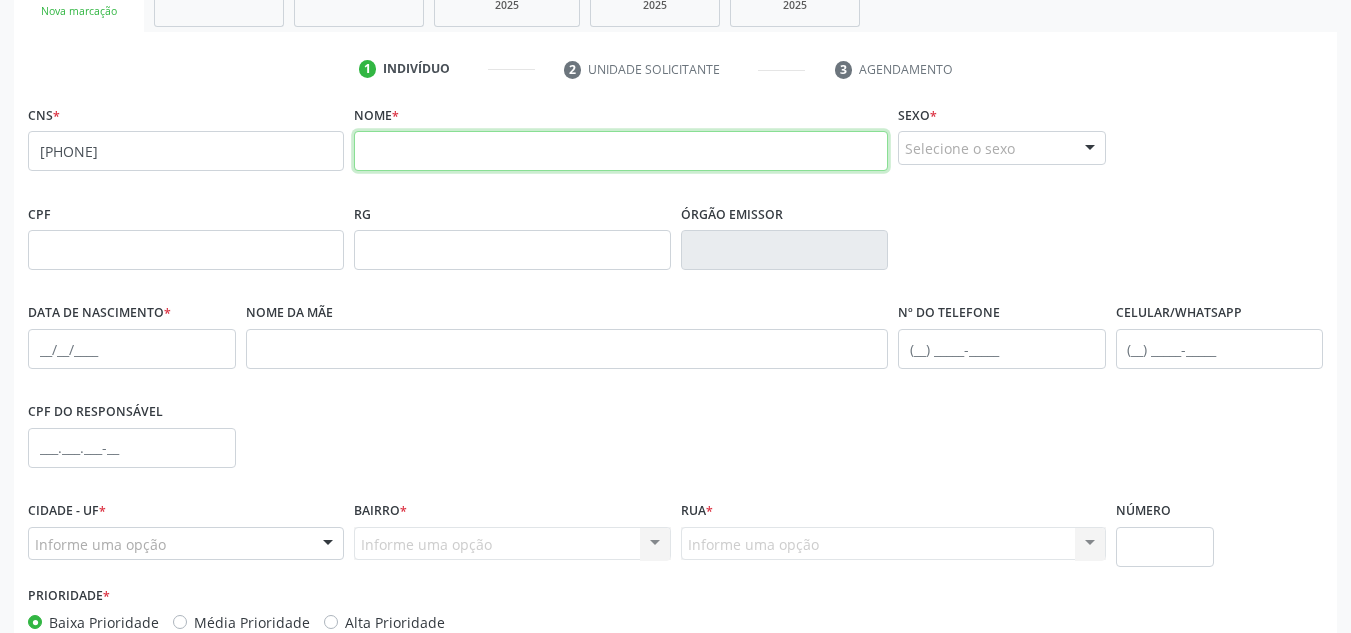 click at bounding box center [621, 151] 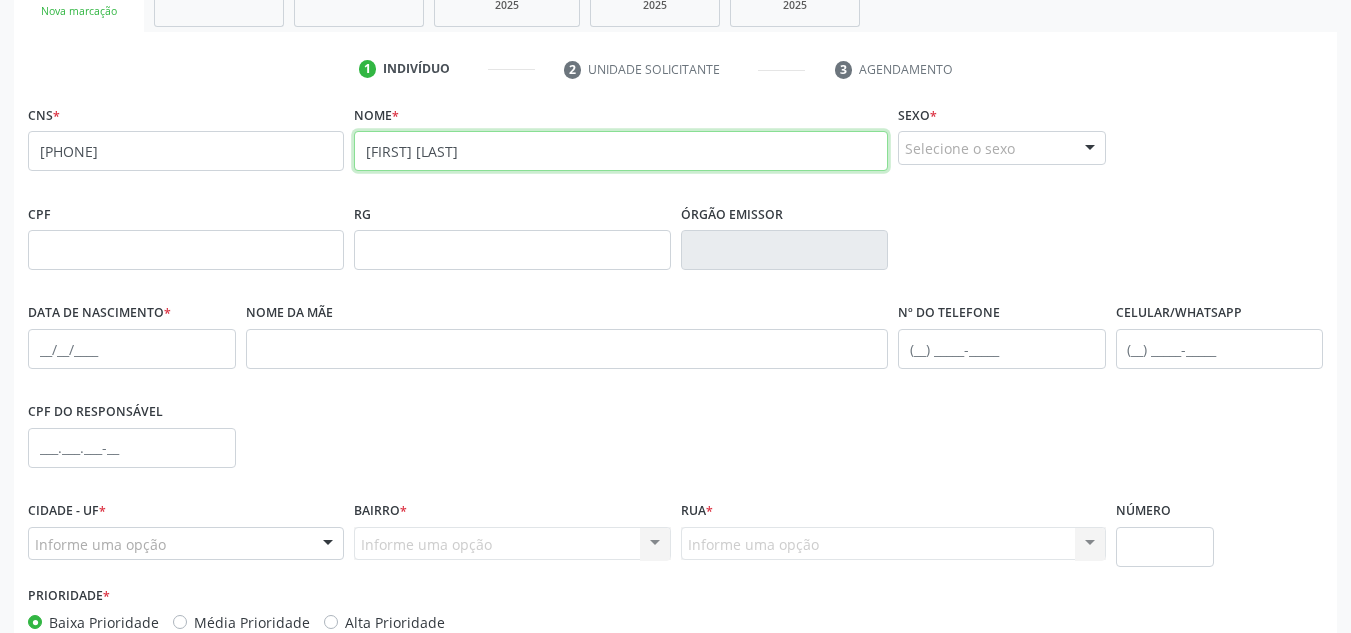 type on "JOZELIA DE BRITO MACEDO" 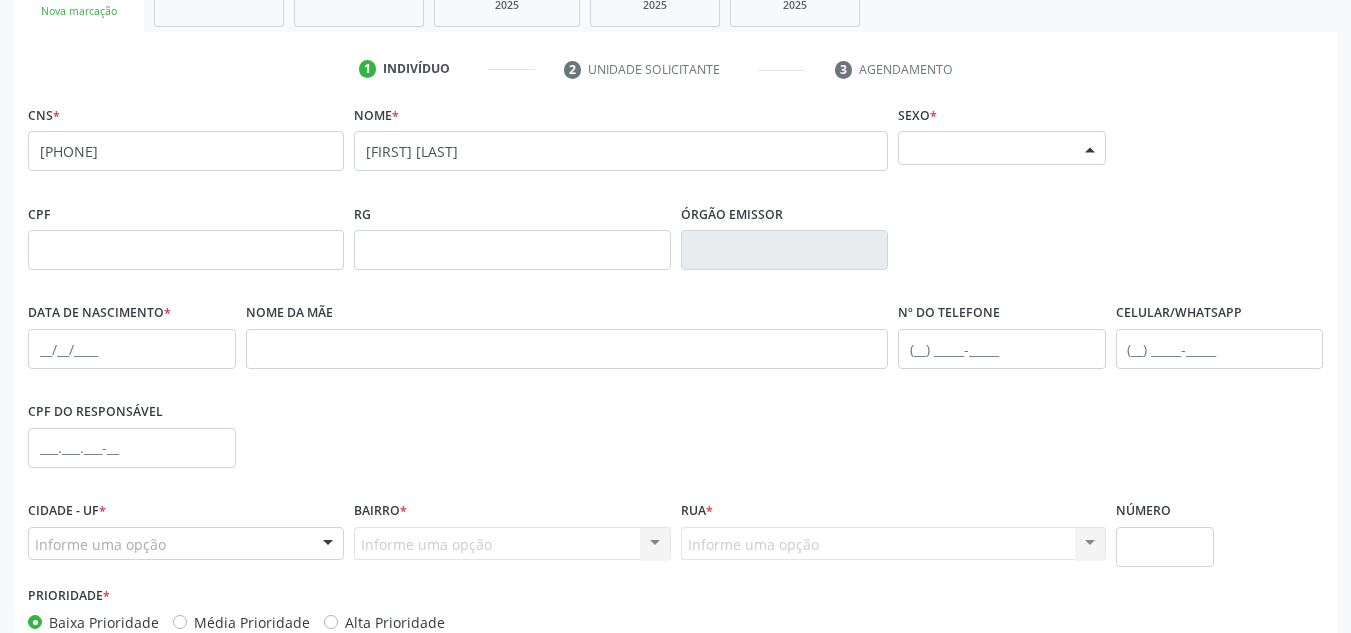 click on "Selecione o sexo" at bounding box center [1002, 148] 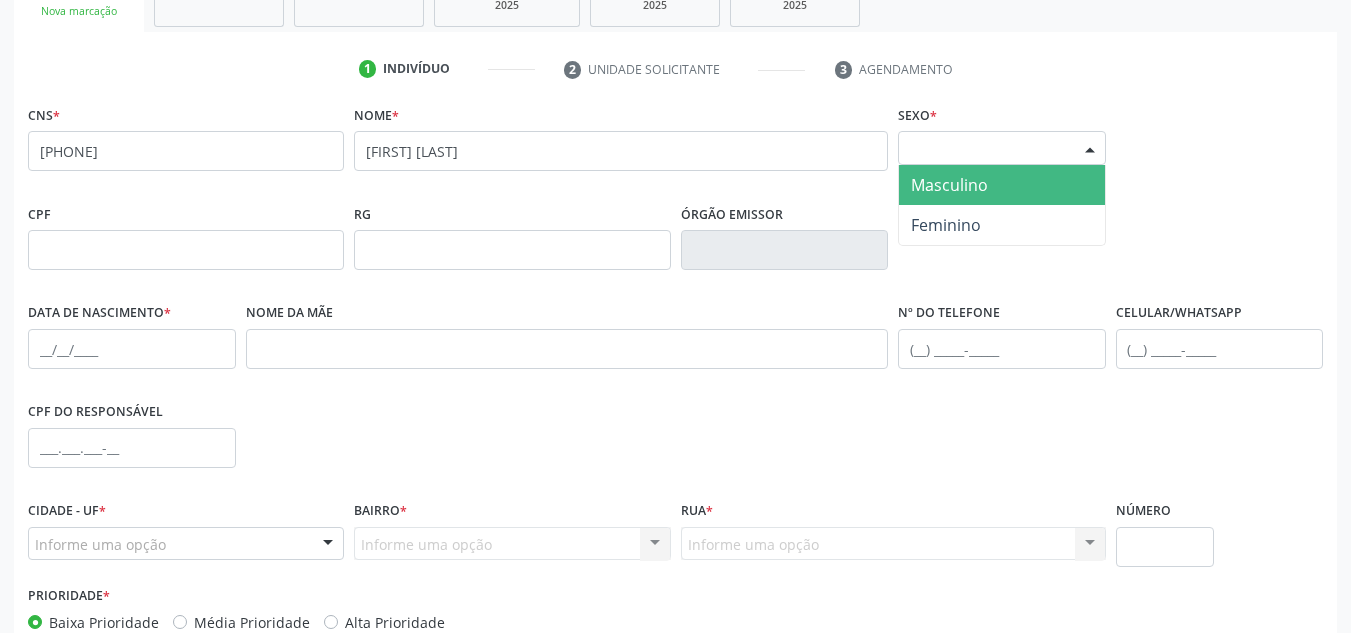 click on "Masculino" at bounding box center (949, 185) 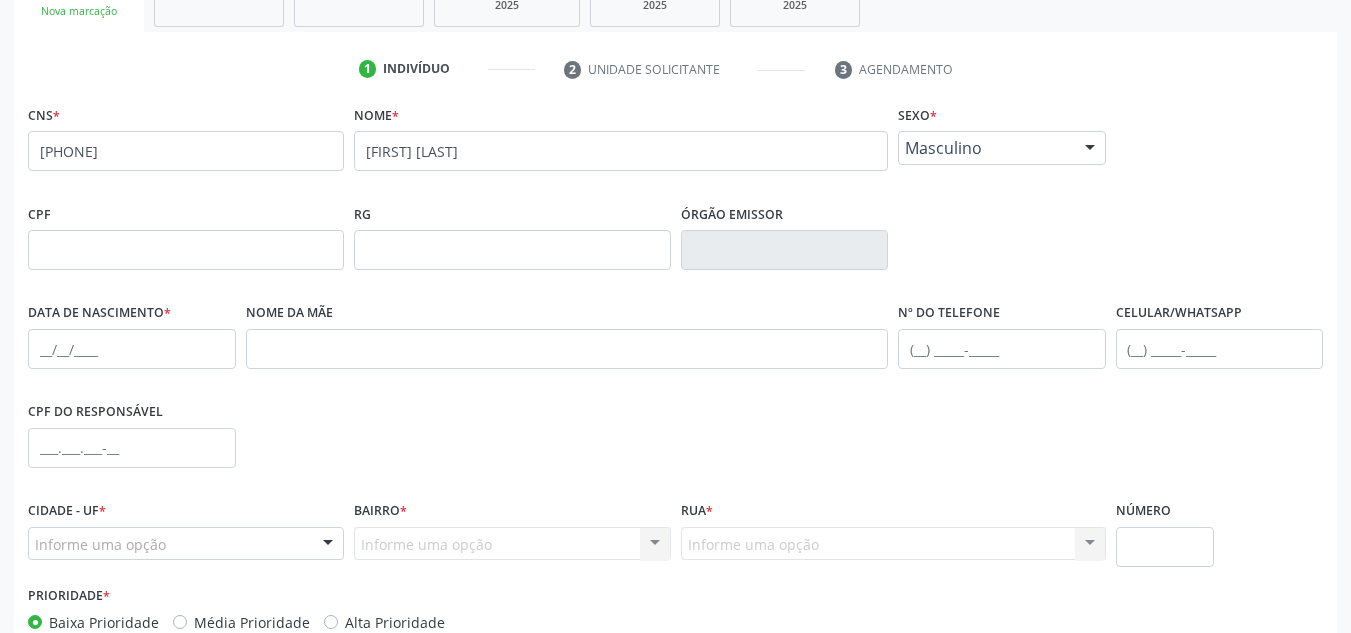 click on "Sexo
*
Masculino         Masculino   Feminino
Nenhum resultado encontrado para: "   "
Não há nenhuma opção para ser exibida." at bounding box center (1002, 132) 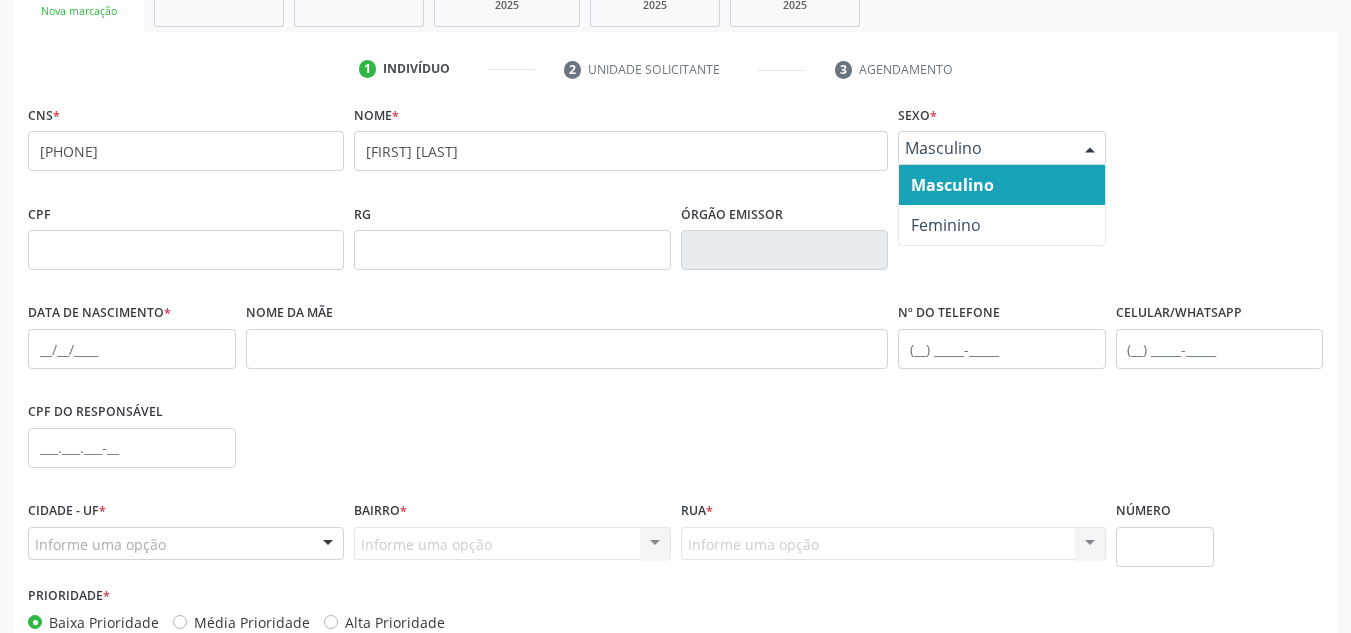 click on "Masculino" at bounding box center [985, 148] 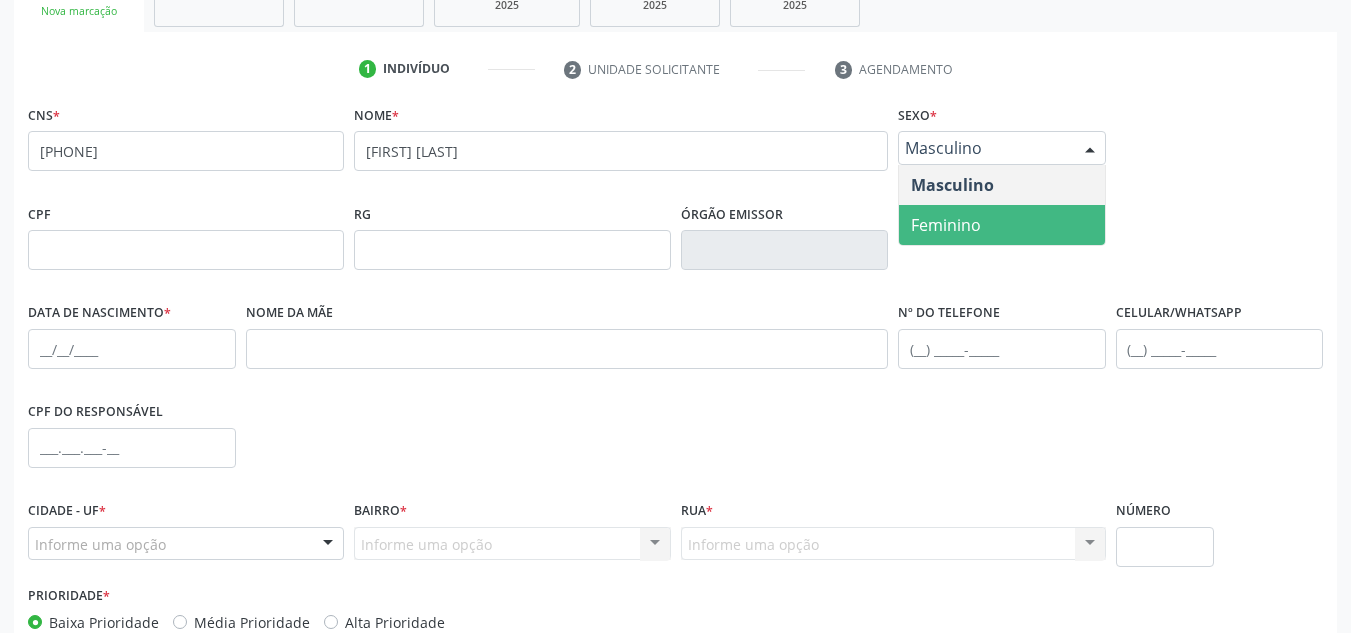 click on "Feminino" at bounding box center (1002, 225) 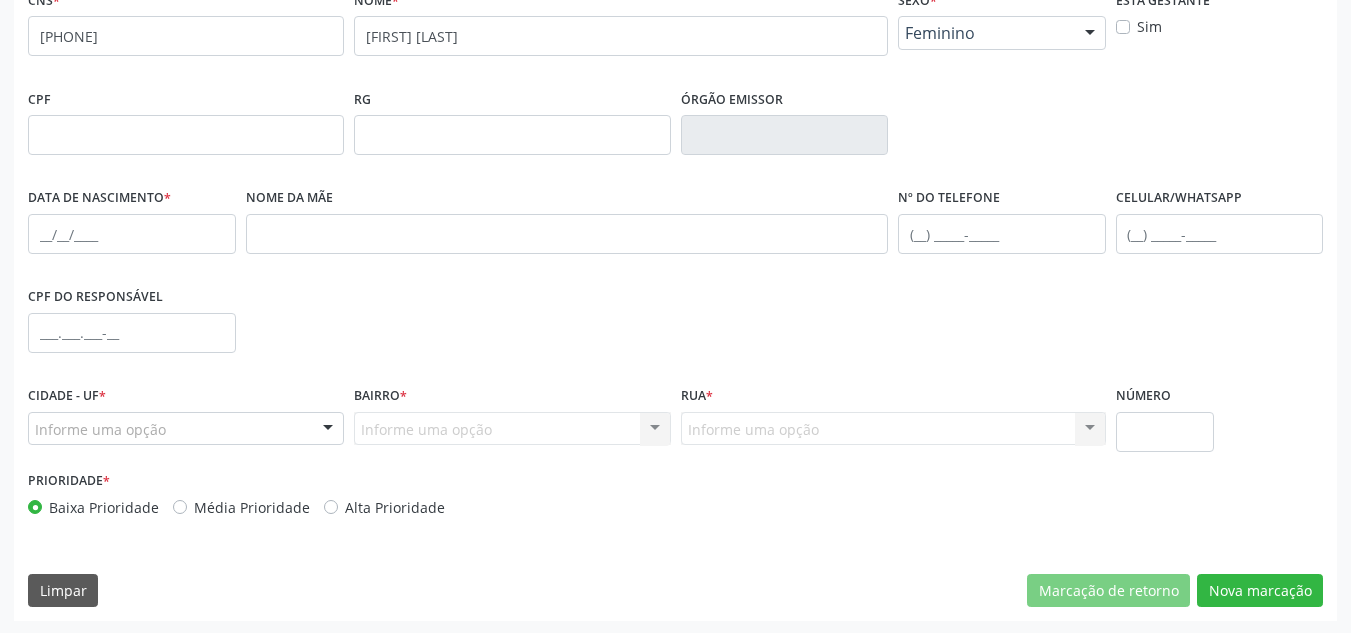 scroll, scrollTop: 451, scrollLeft: 0, axis: vertical 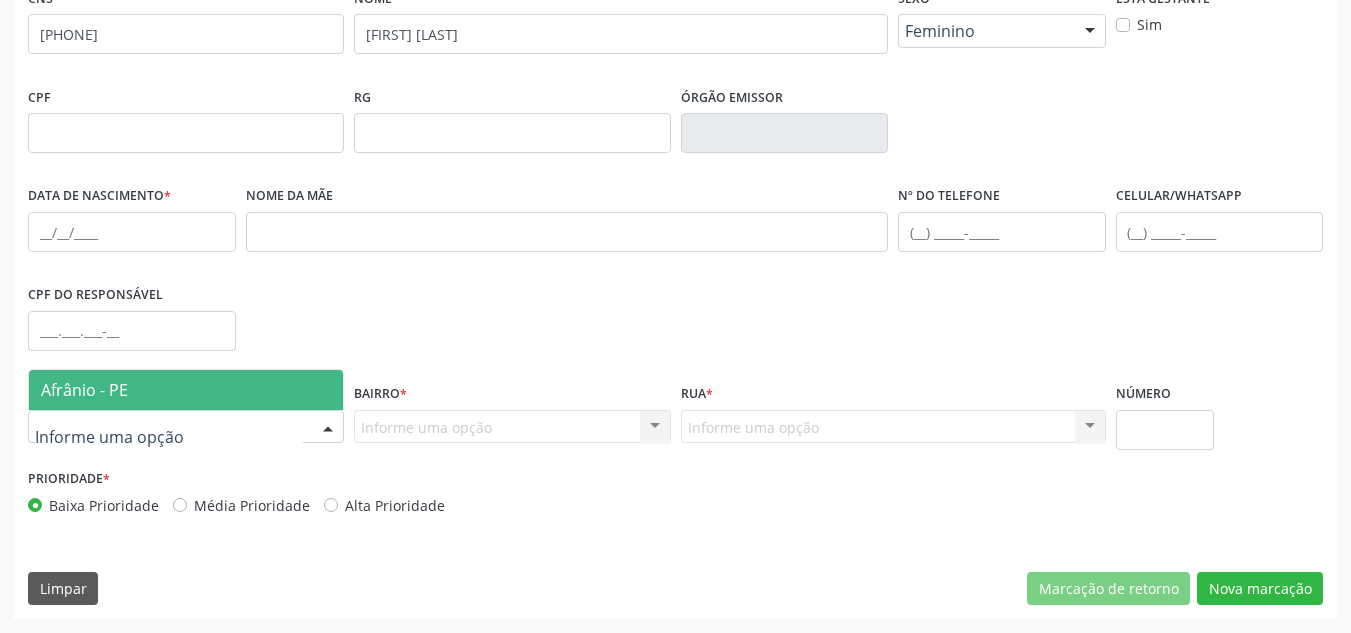 click on "Afrânio - PE" at bounding box center [186, 390] 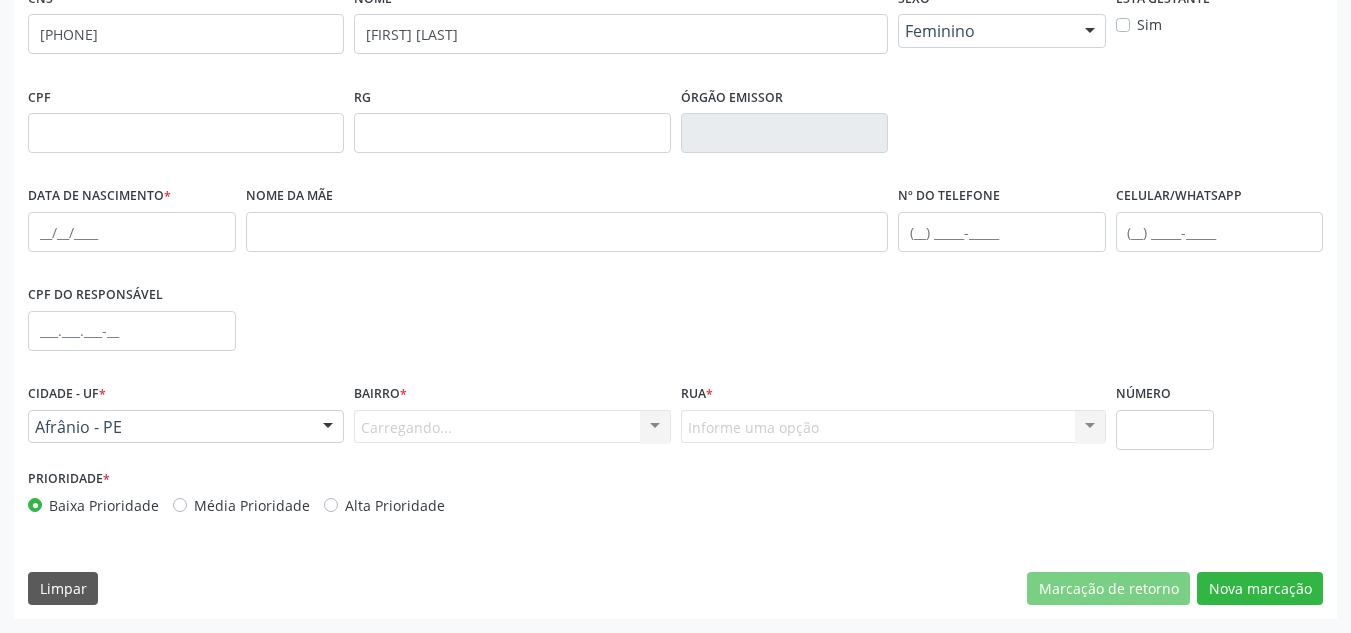 click on "Carregando...
Nenhum resultado encontrado para: "   "
Nenhuma opção encontrada. Digite para adicionar." at bounding box center (512, 427) 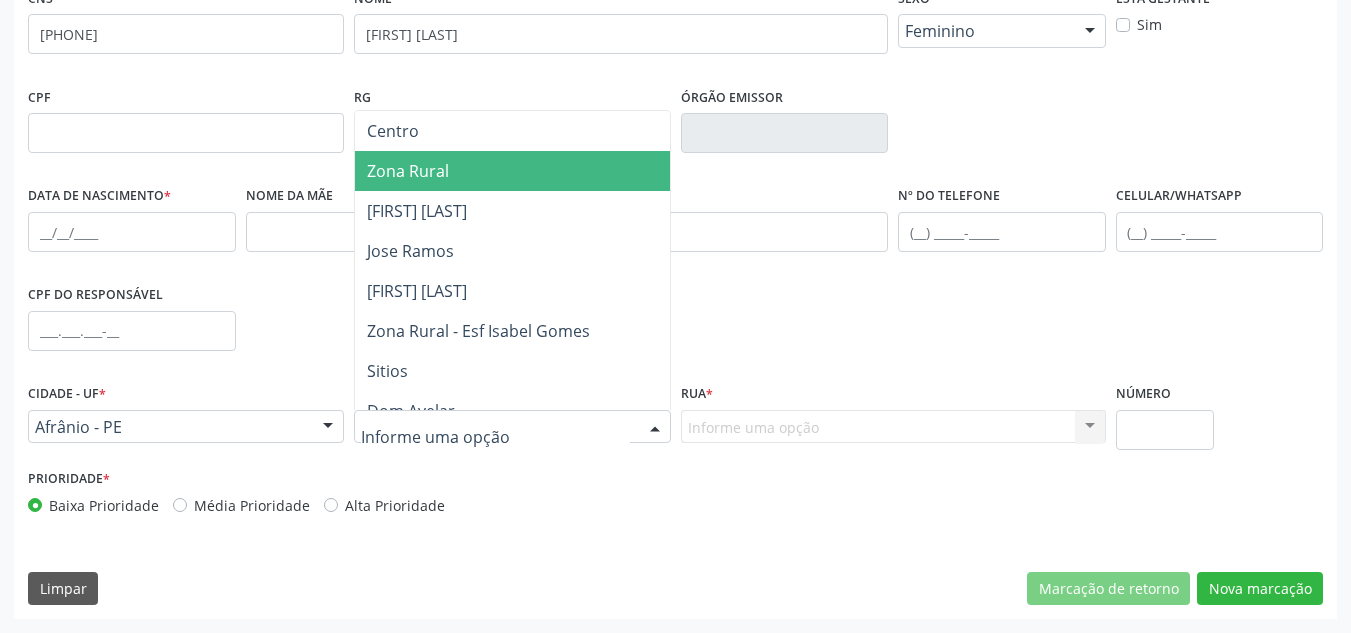 click on "Zona Rural" at bounding box center (512, 171) 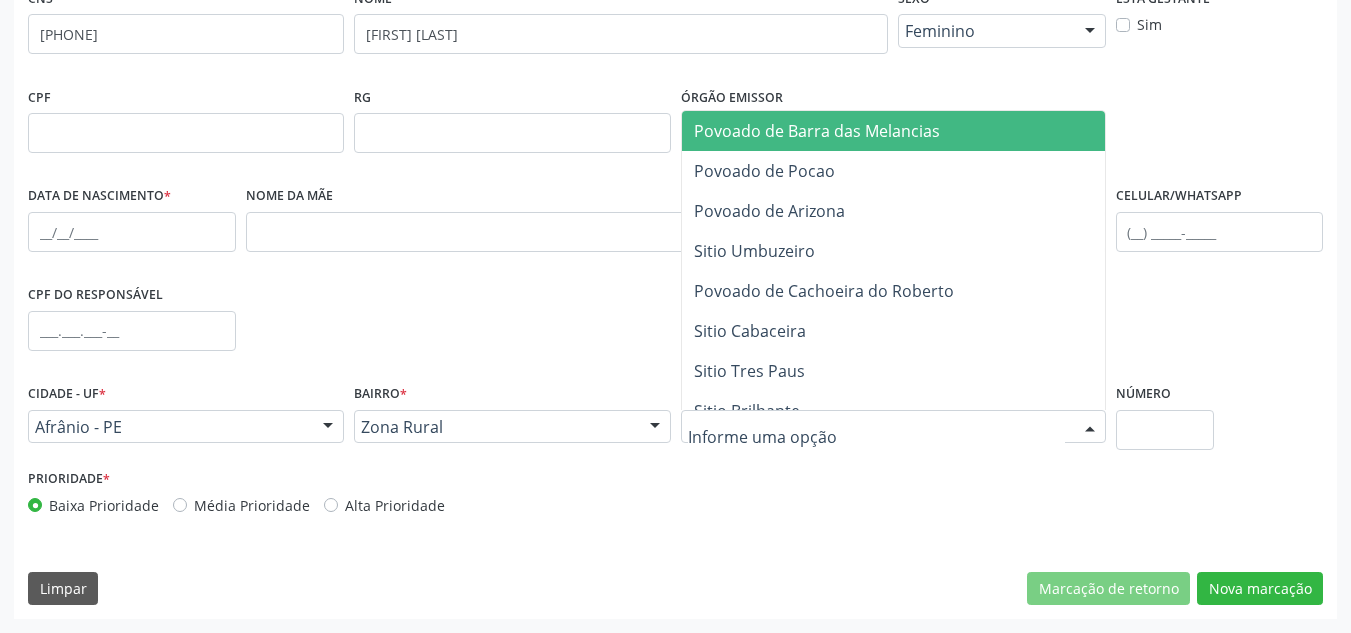 click at bounding box center [893, 427] 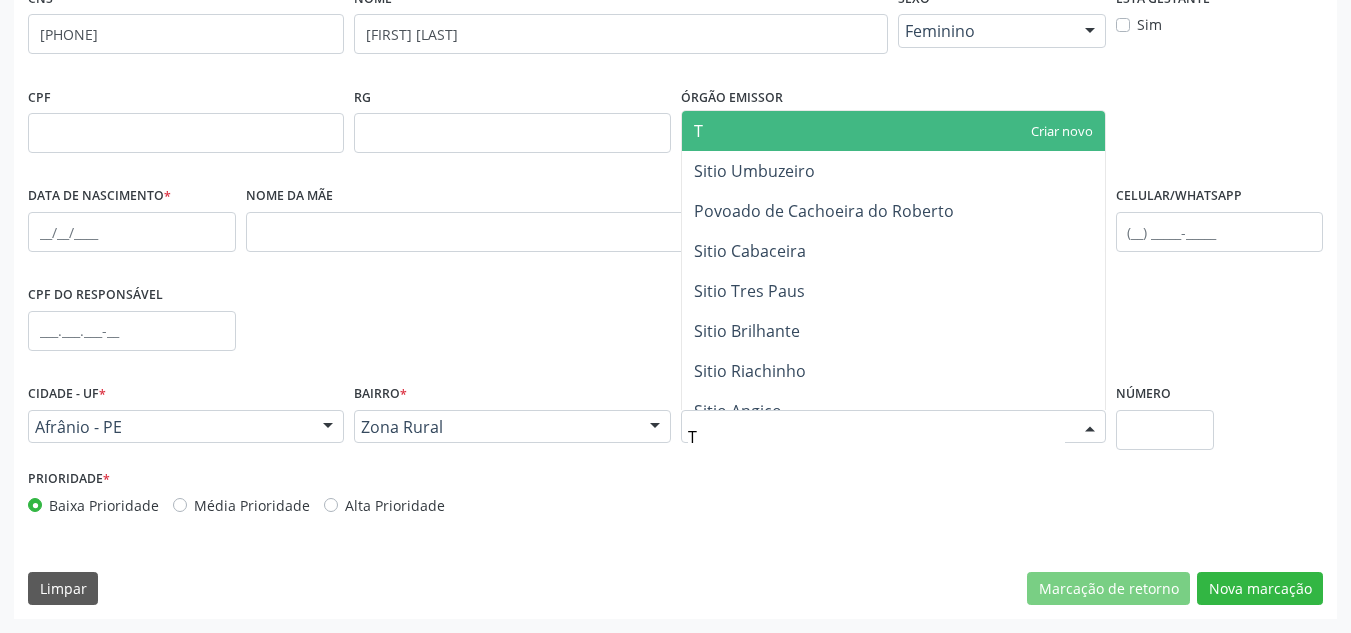 type on "TR" 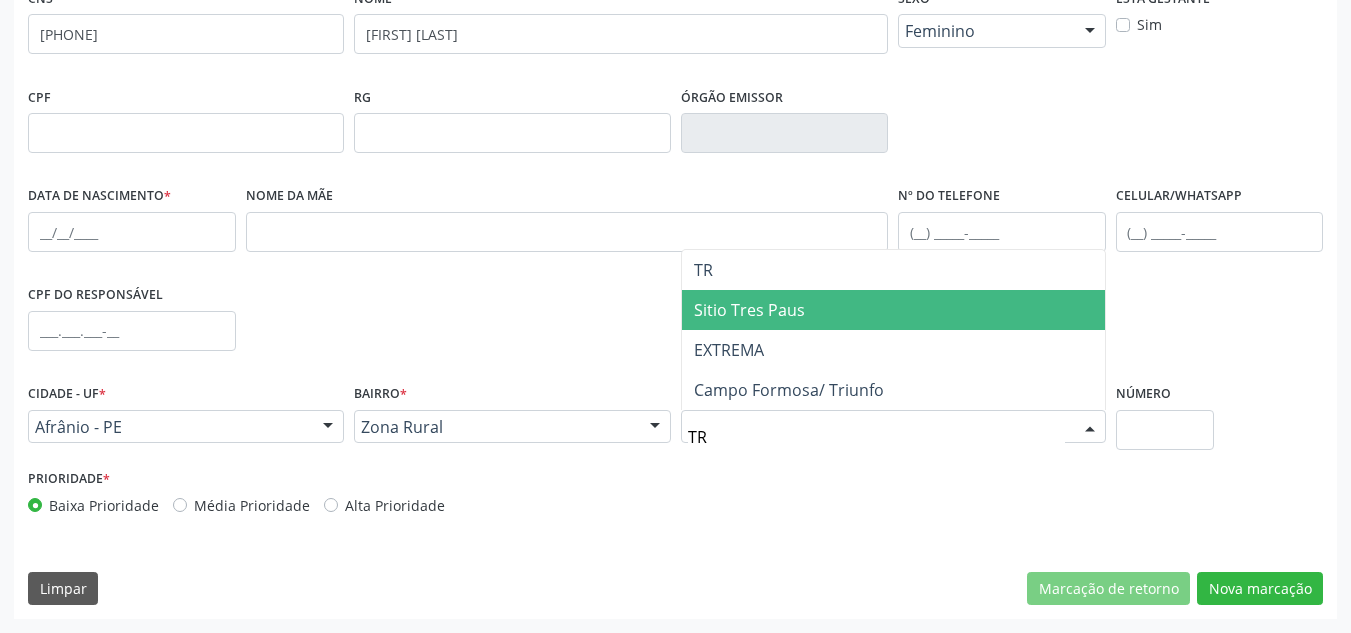 click on "Sitio Tres Paus" at bounding box center (893, 310) 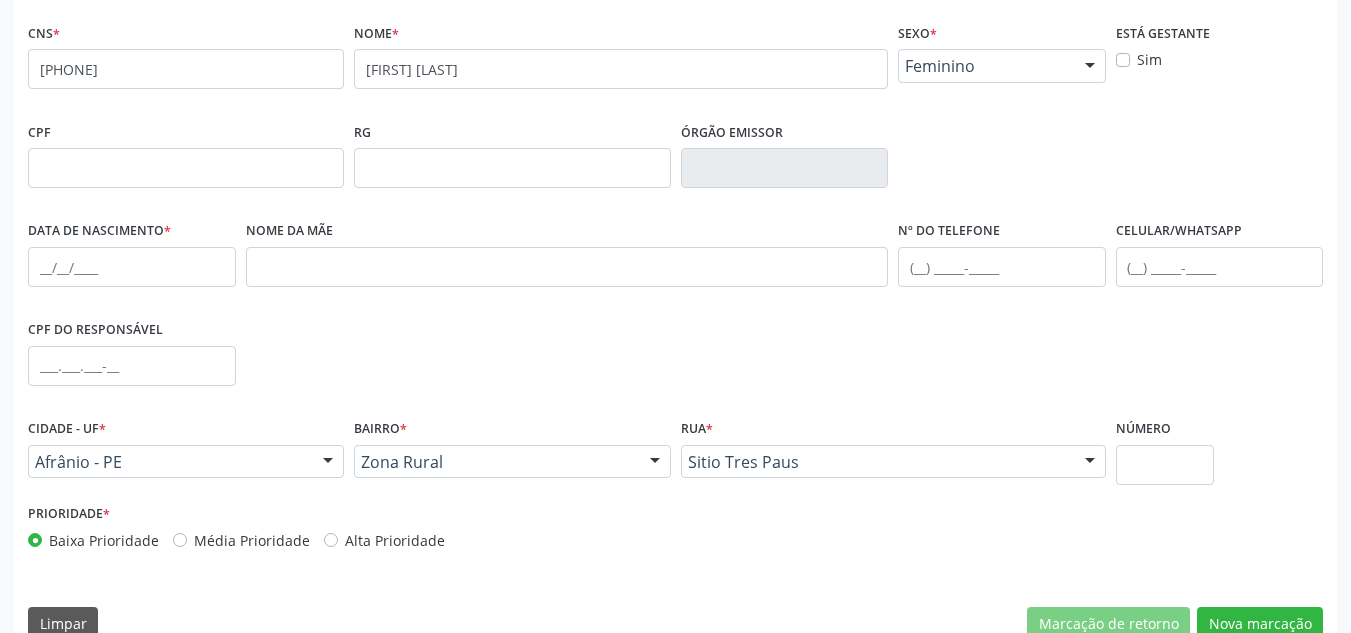 scroll, scrollTop: 451, scrollLeft: 0, axis: vertical 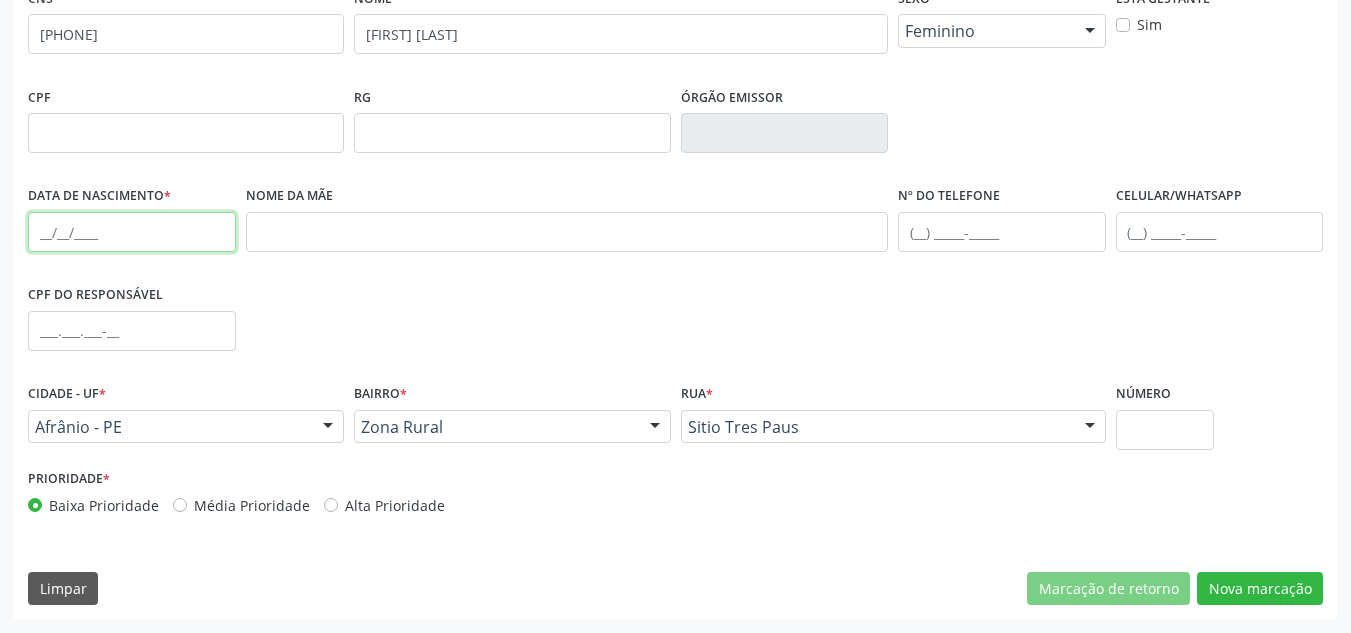 click at bounding box center (132, 232) 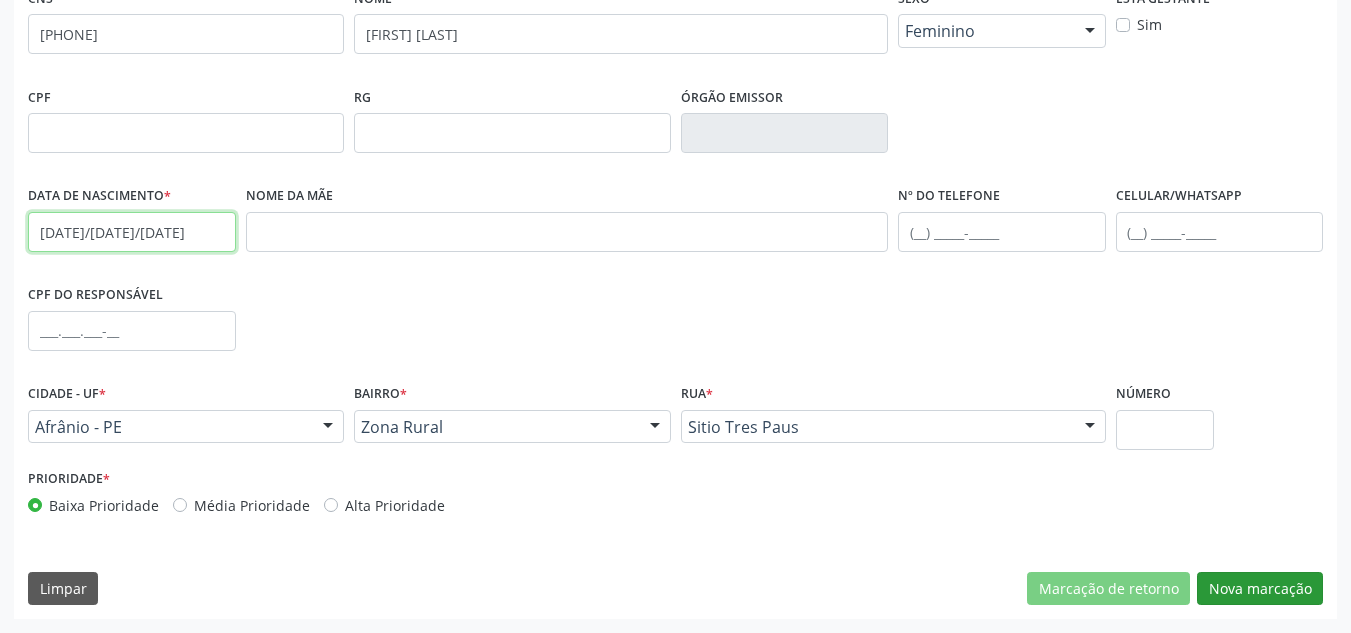 type on "28/11/1976" 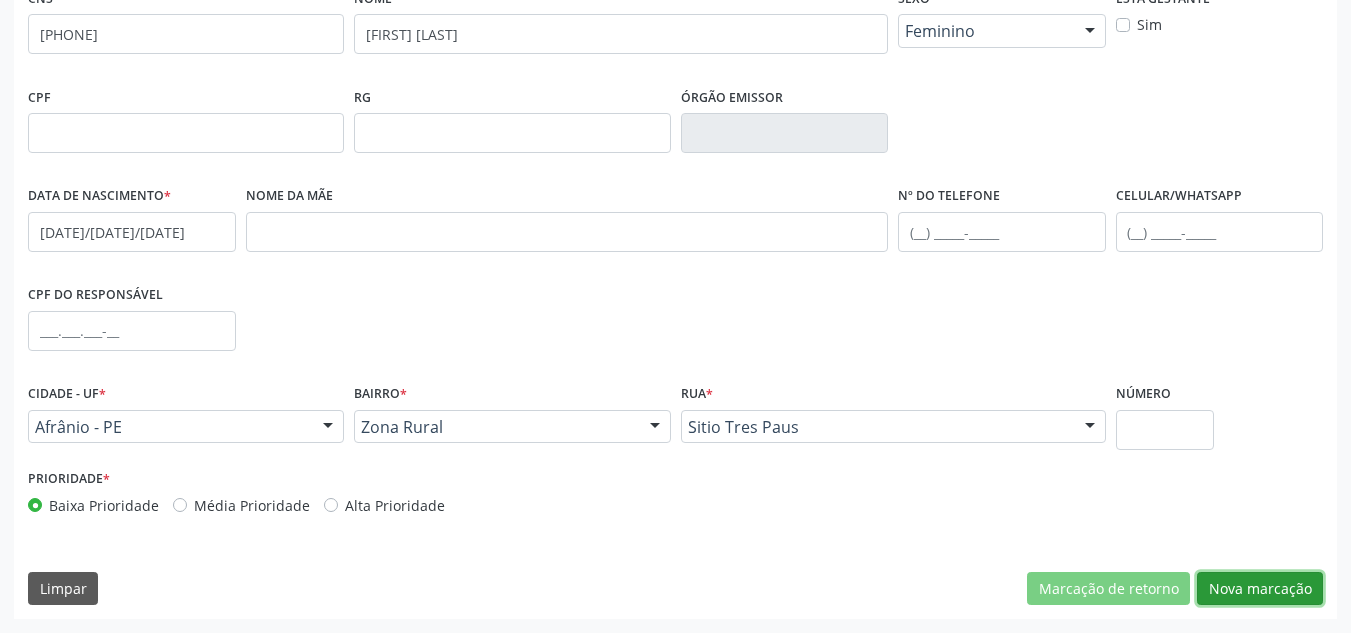 click on "Nova marcação" at bounding box center [1260, 589] 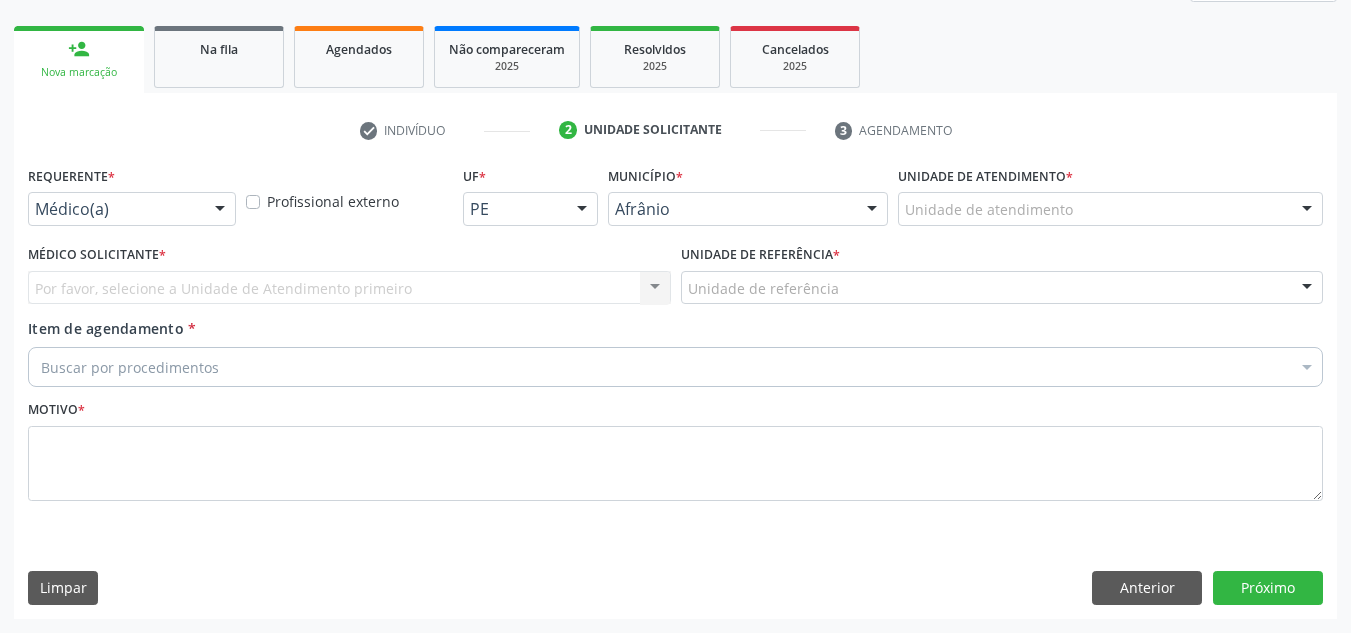 scroll, scrollTop: 273, scrollLeft: 0, axis: vertical 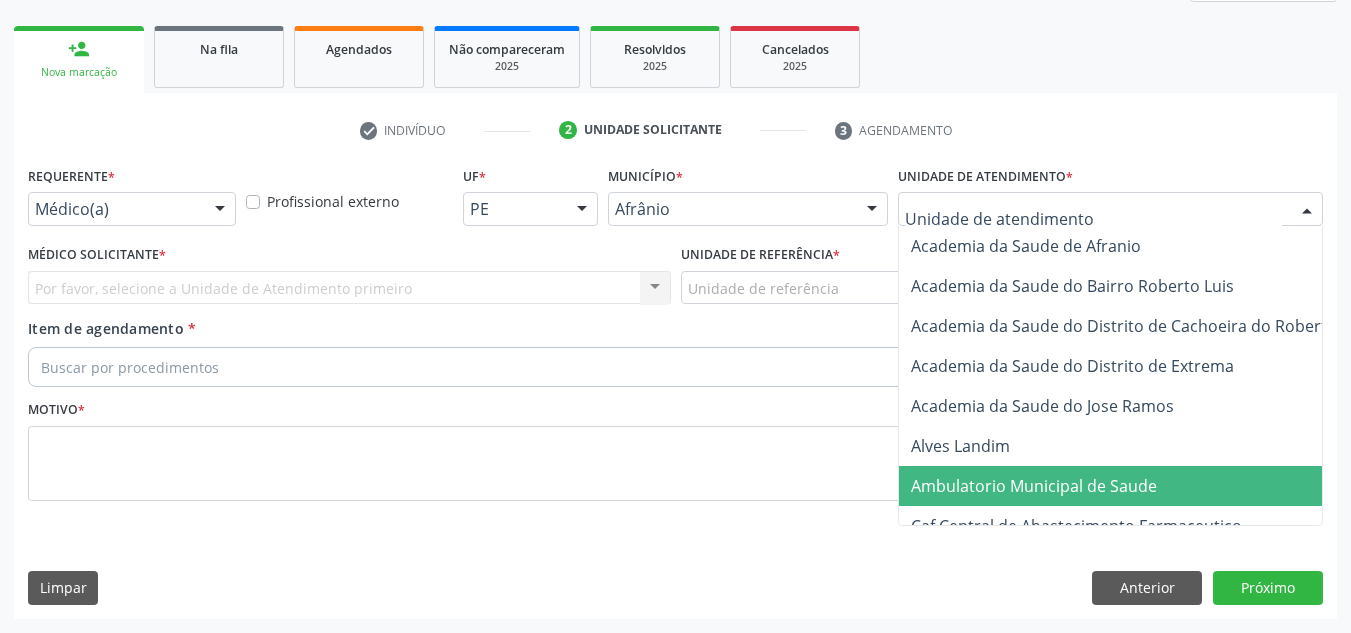 drag, startPoint x: 1016, startPoint y: 469, endPoint x: 967, endPoint y: 448, distance: 53.310413 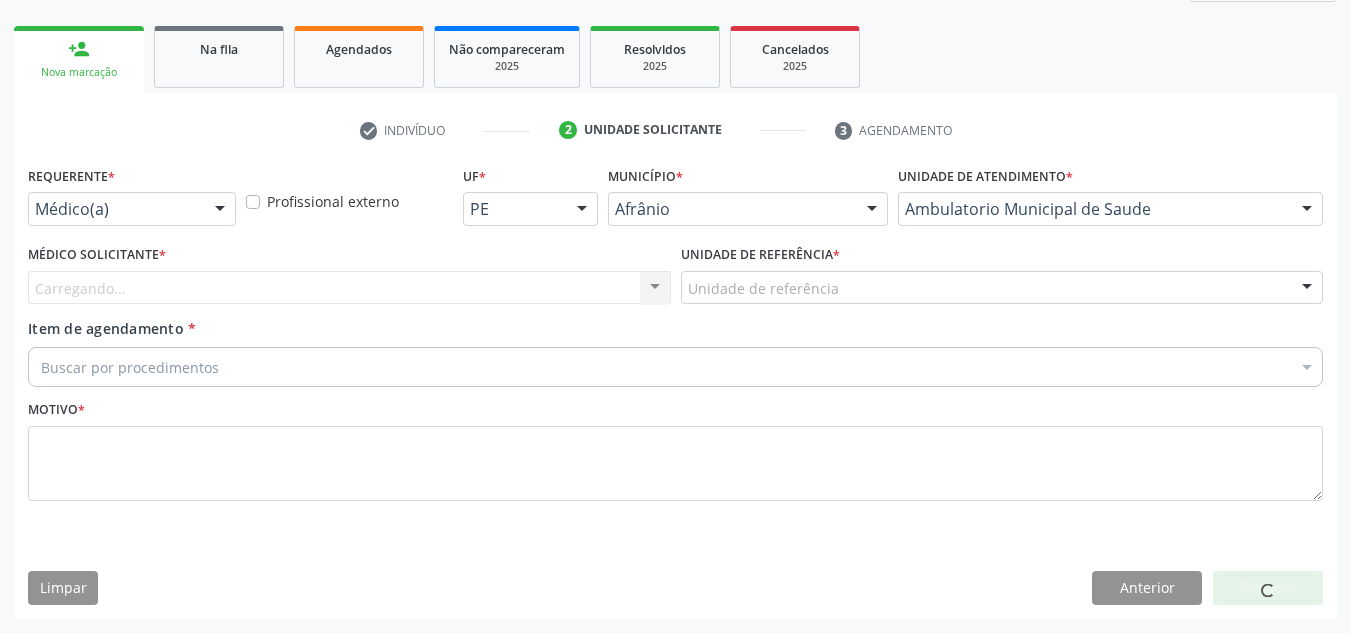 click on "Carregando...
Nenhum resultado encontrado para: "   "
Não há nenhuma opção para ser exibida." at bounding box center [349, 288] 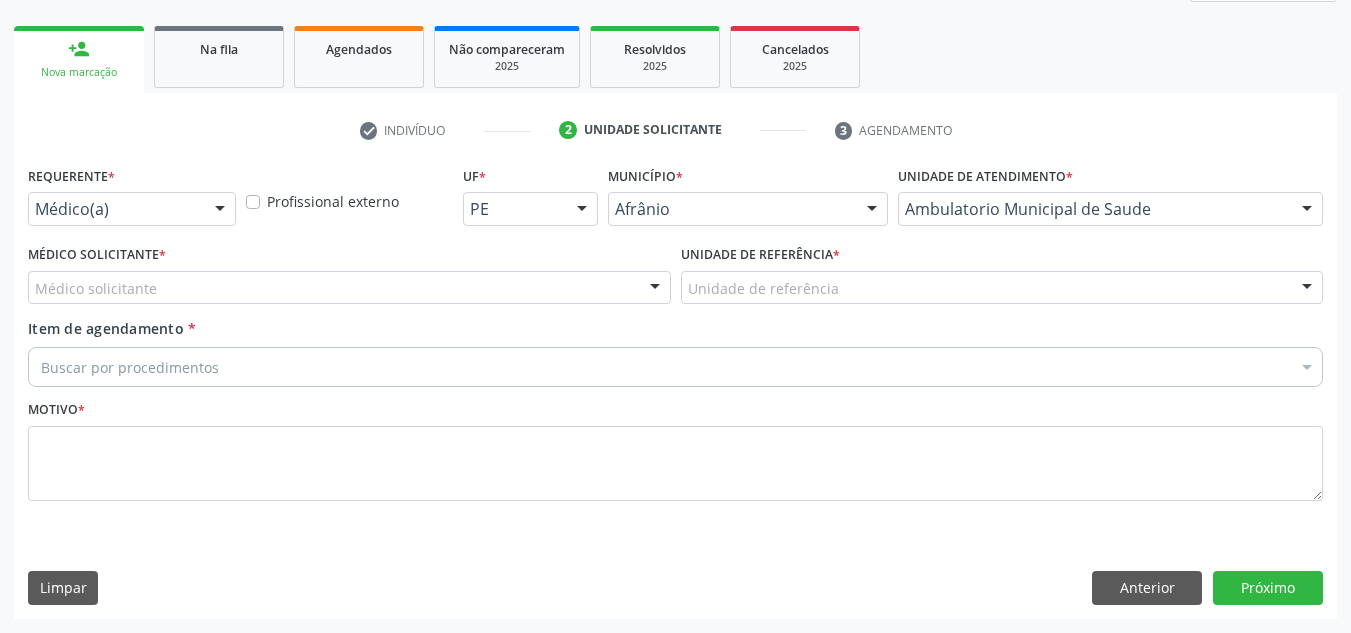 click on "Médico solicitante" at bounding box center (349, 288) 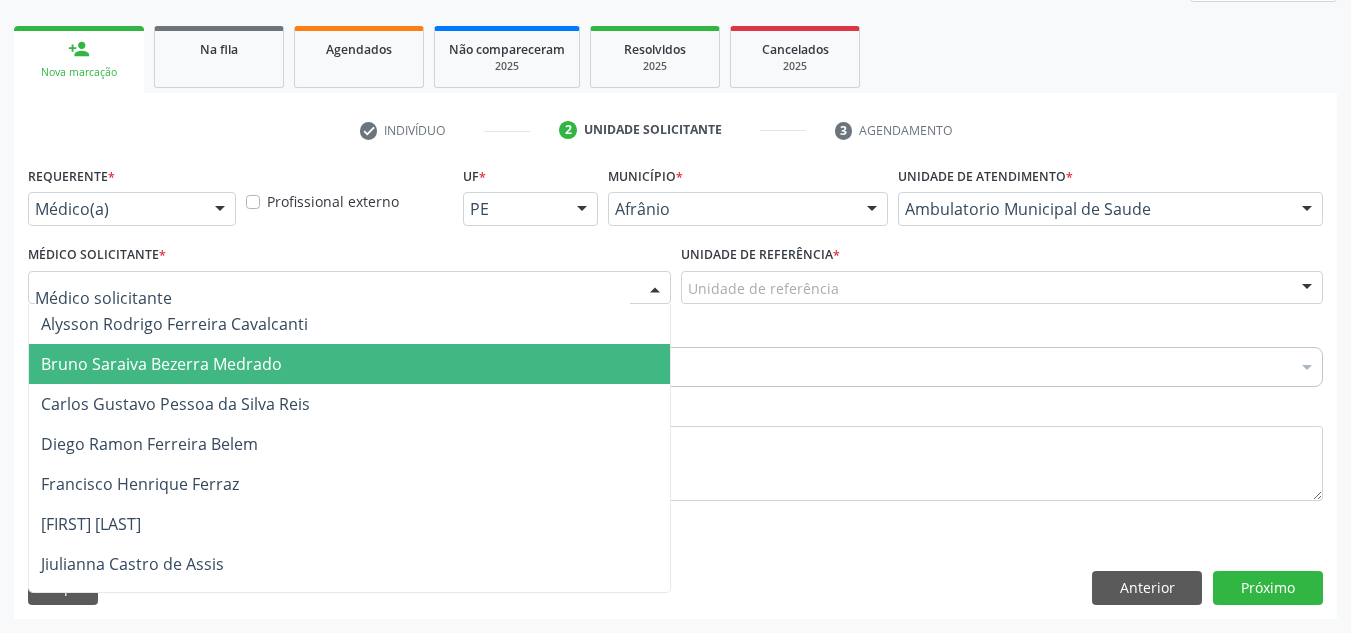 drag, startPoint x: 420, startPoint y: 375, endPoint x: 626, endPoint y: 324, distance: 212.21922 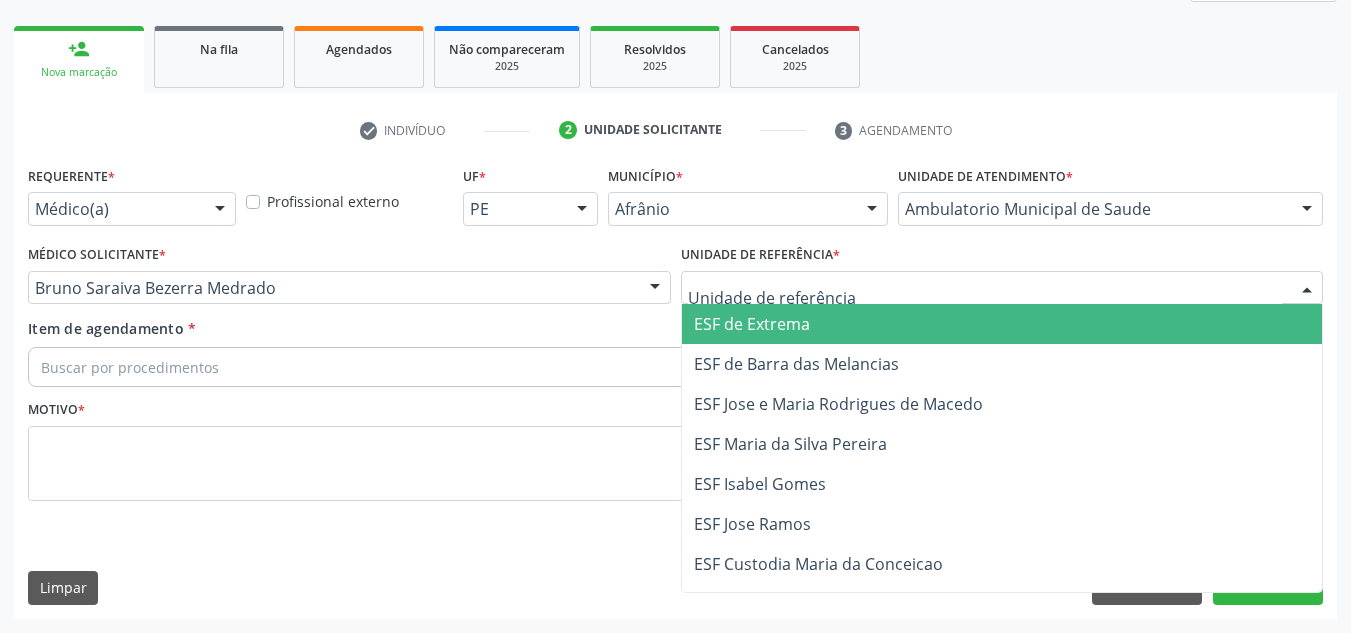 click at bounding box center (1002, 288) 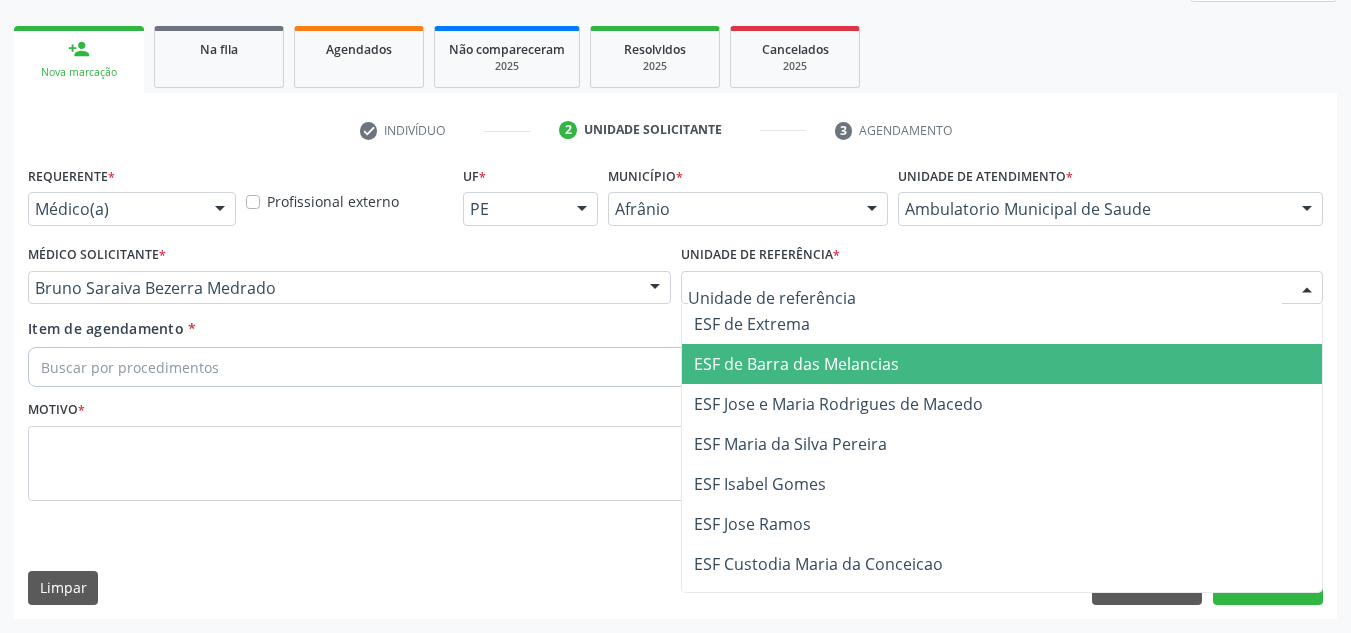 drag, startPoint x: 833, startPoint y: 371, endPoint x: 702, endPoint y: 344, distance: 133.75351 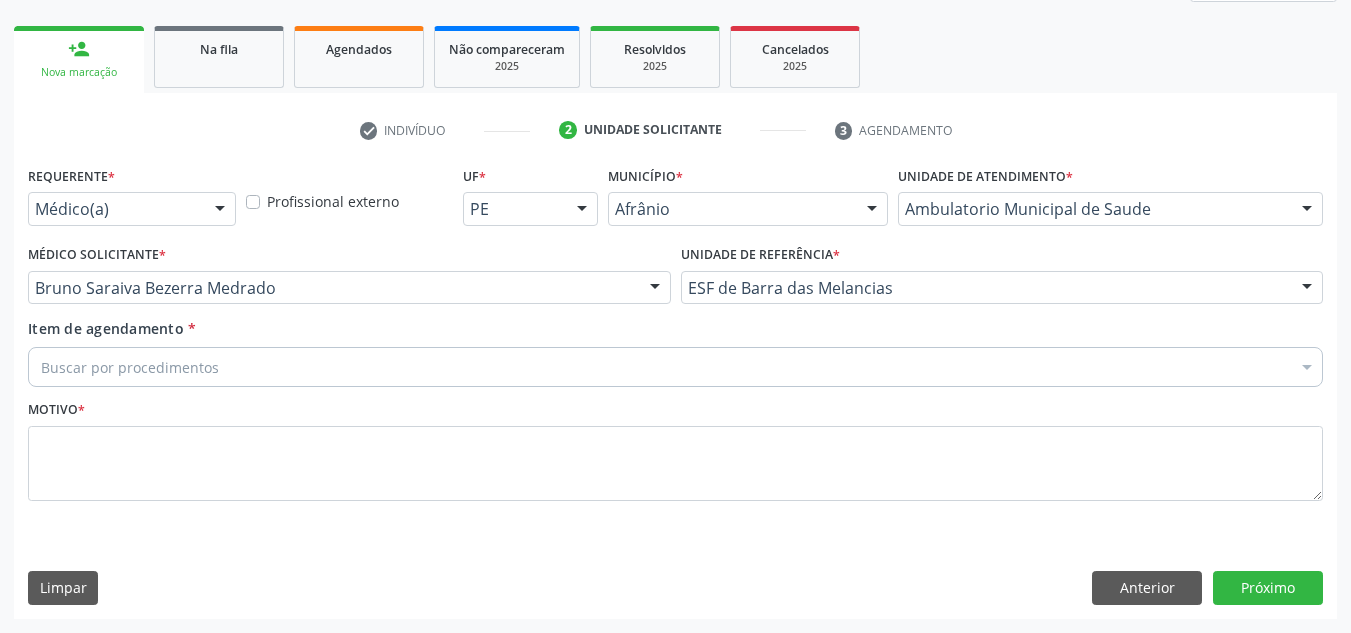 click on "Buscar por procedimentos" at bounding box center [675, 367] 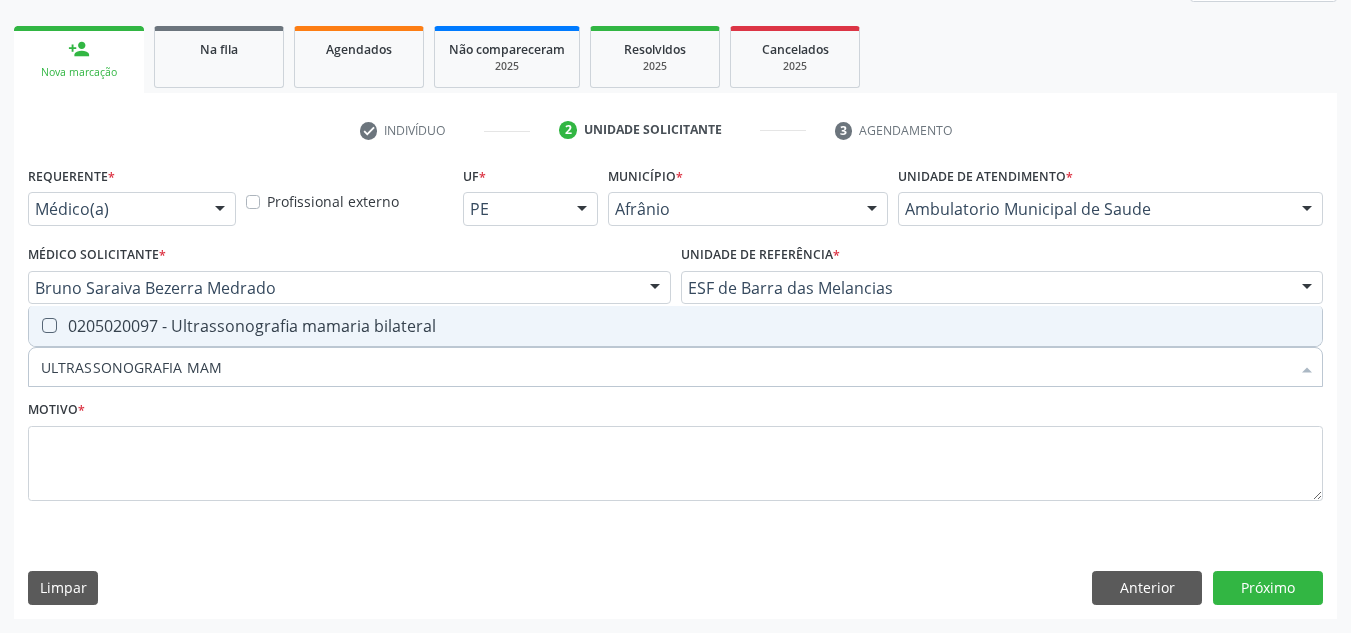 type on "ULTRASSONOGRAFIA MAMA" 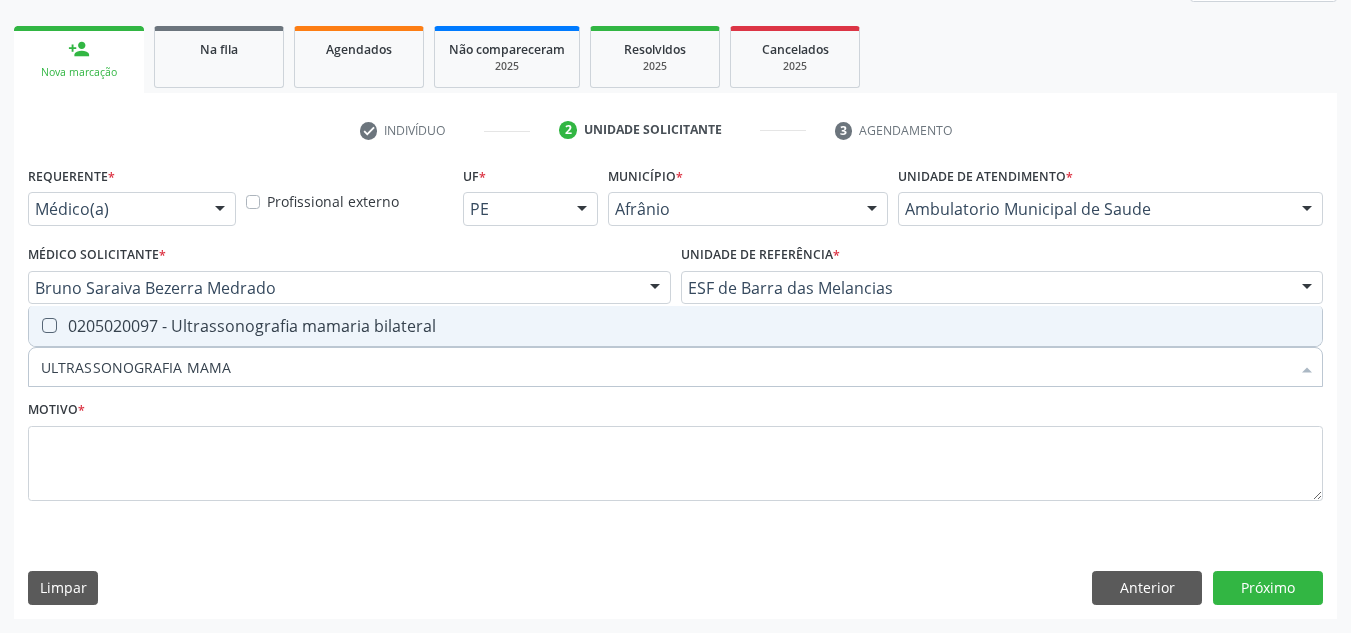 click on "0205020097 - Ultrassonografia mamaria bilateral" at bounding box center (675, 326) 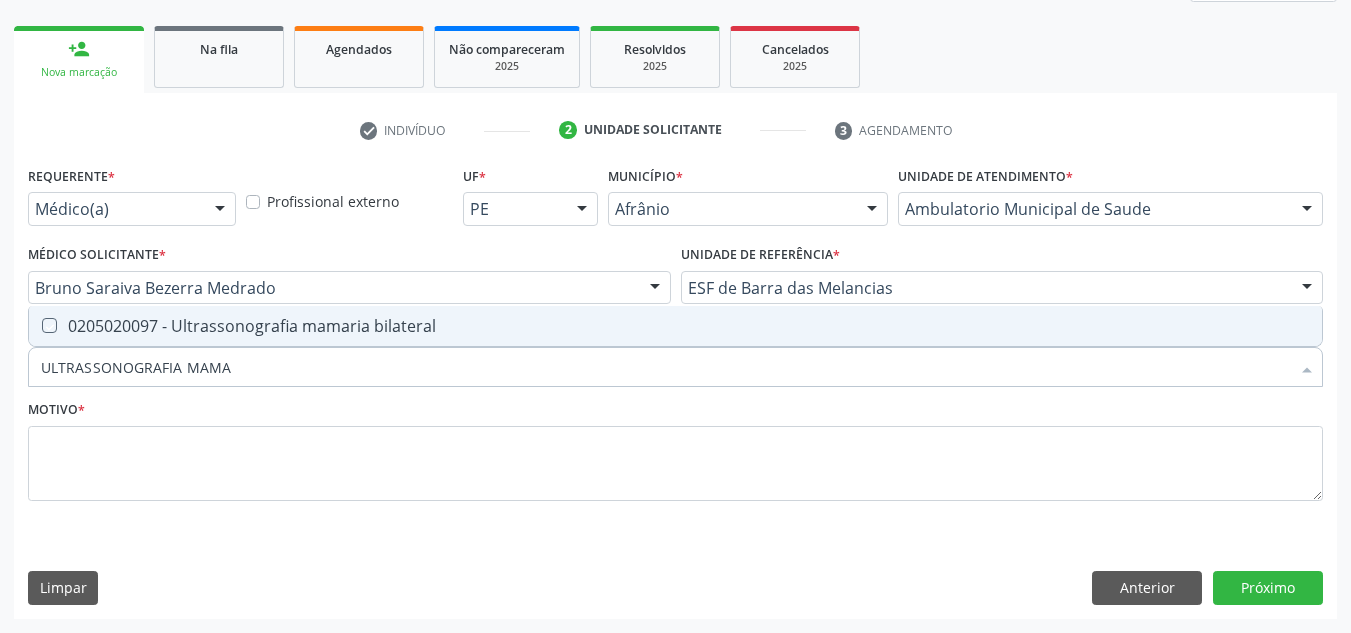 checkbox on "true" 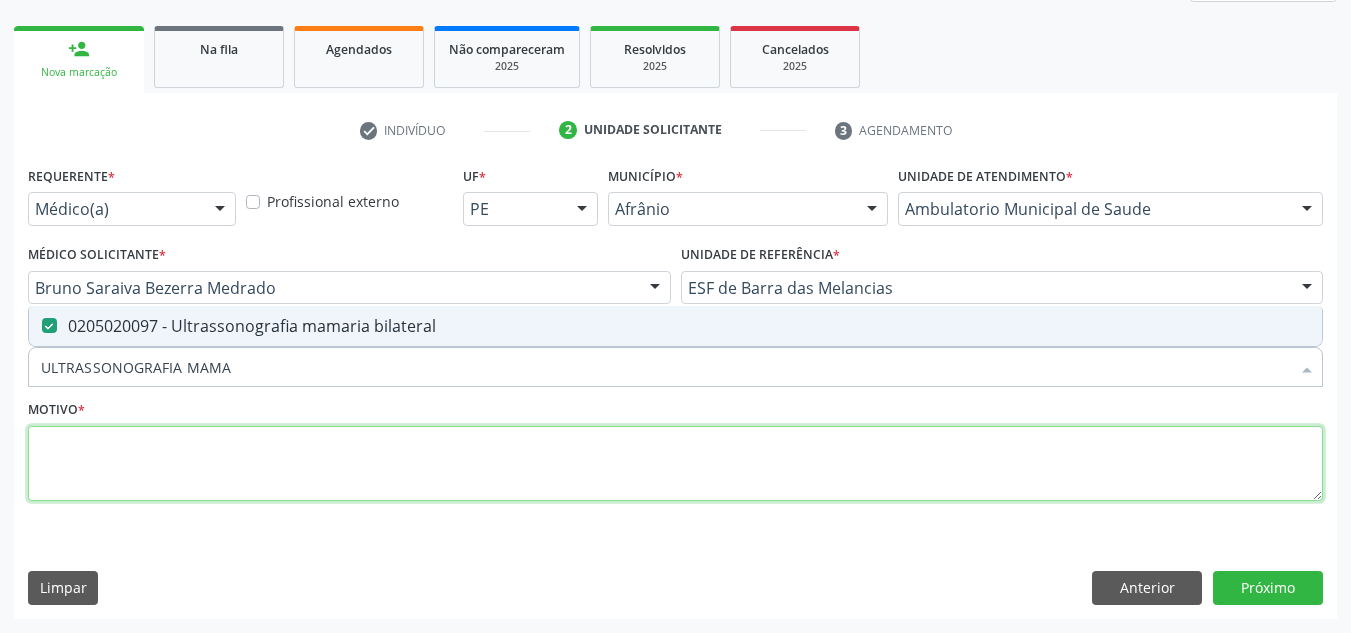 click at bounding box center (675, 464) 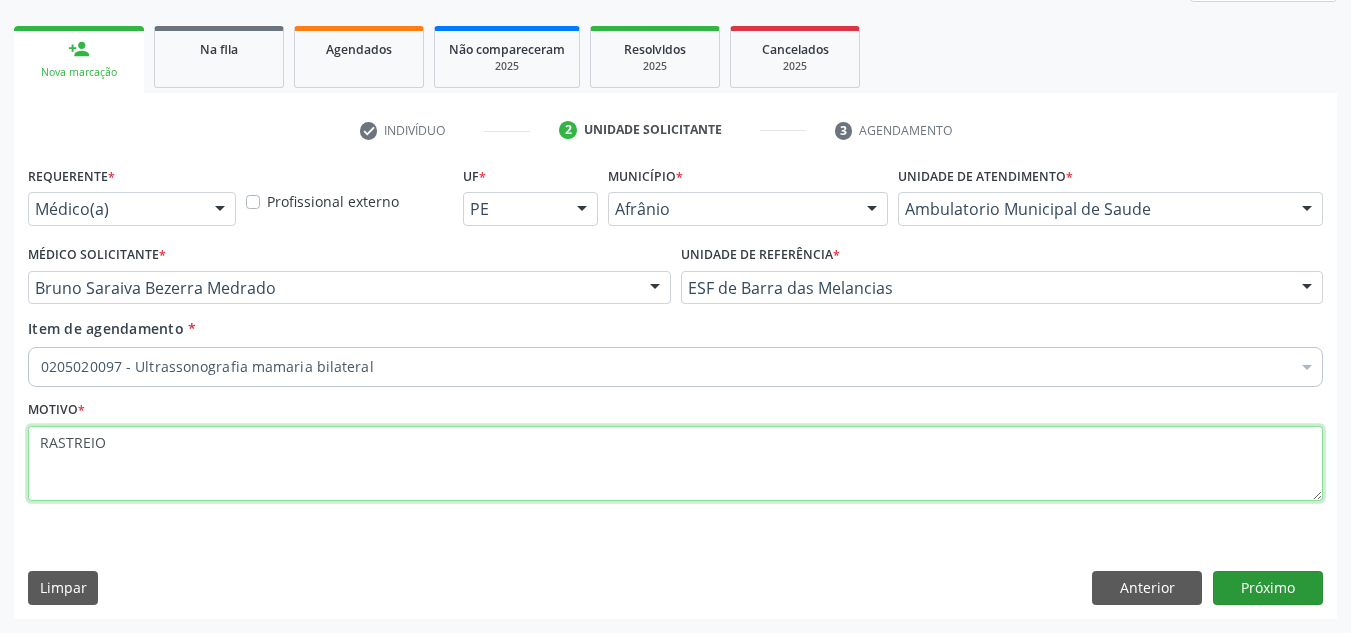 type on "RASTREIO" 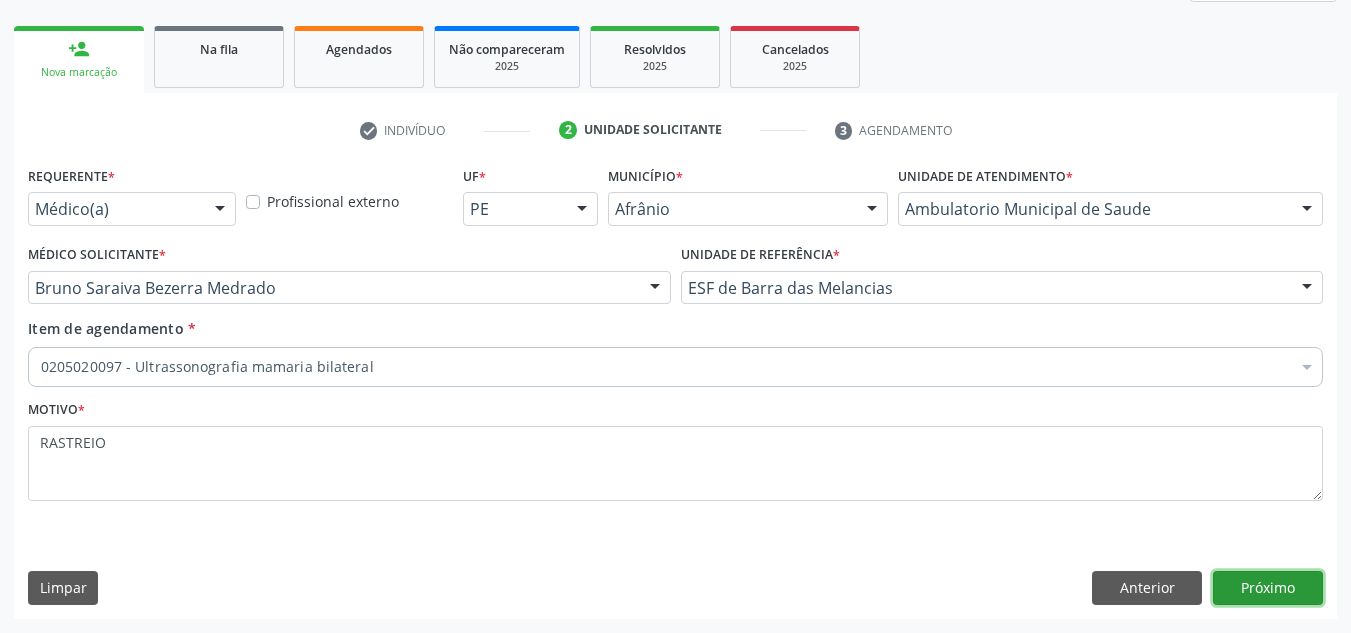 click on "Próximo" at bounding box center (1268, 588) 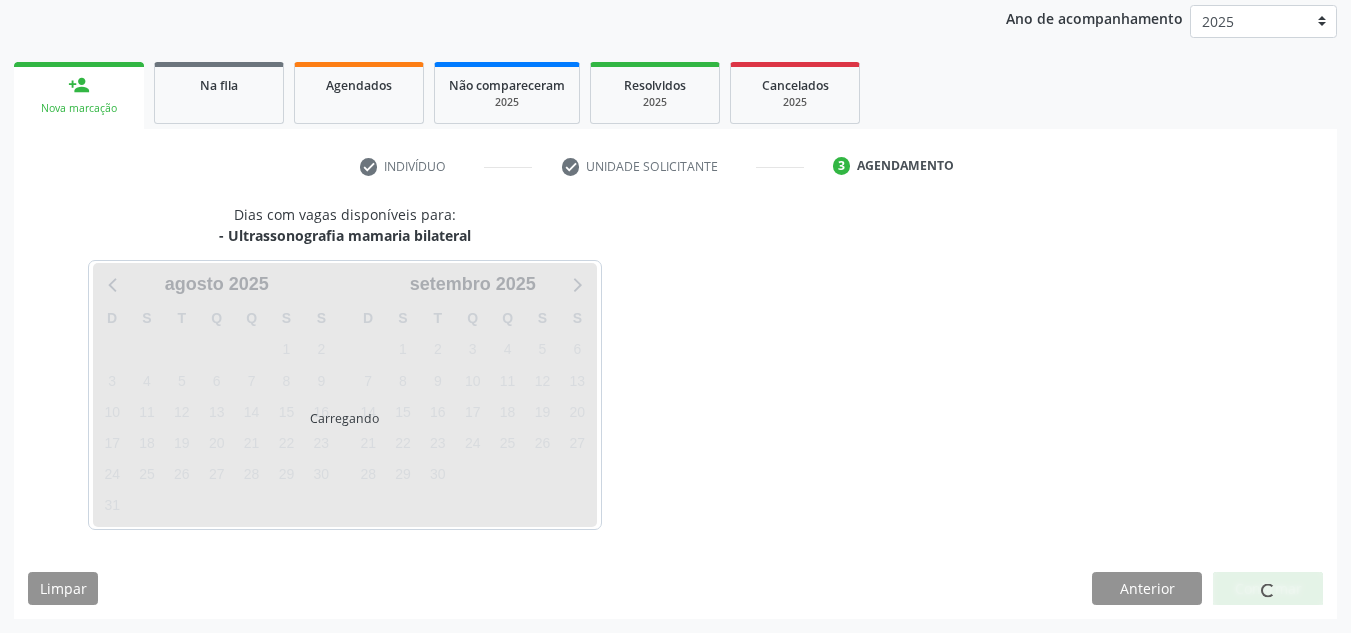 scroll, scrollTop: 237, scrollLeft: 0, axis: vertical 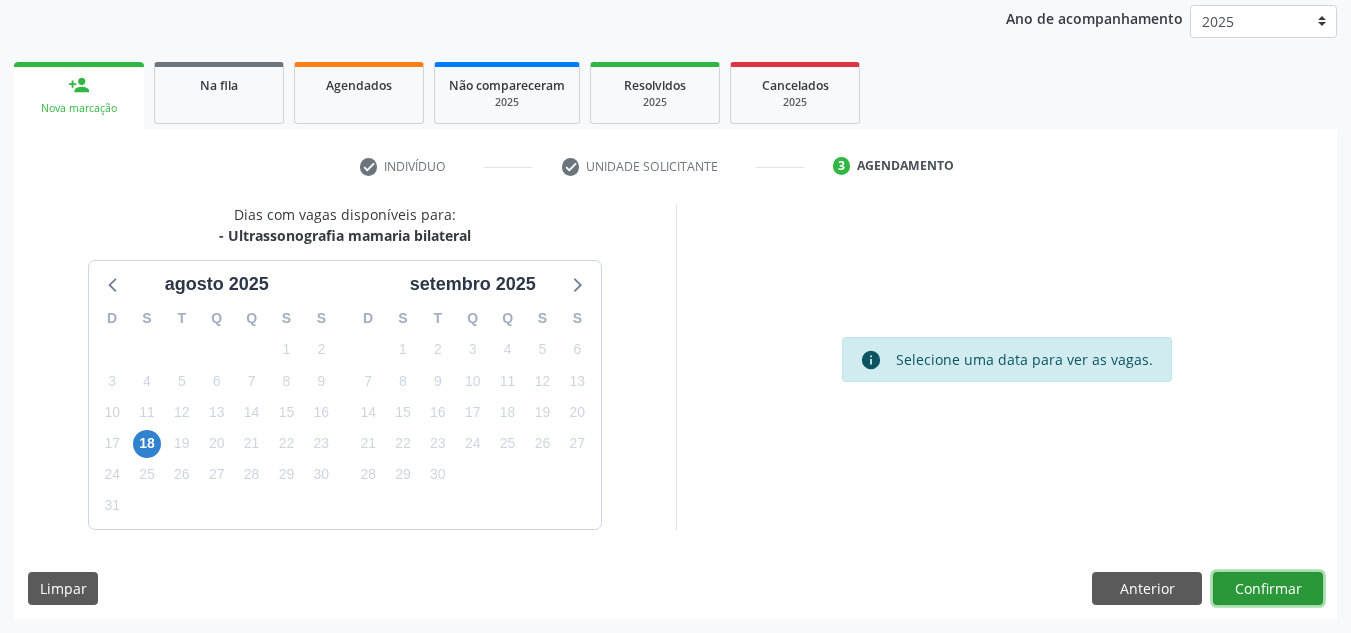 click on "Confirmar" at bounding box center (1268, 589) 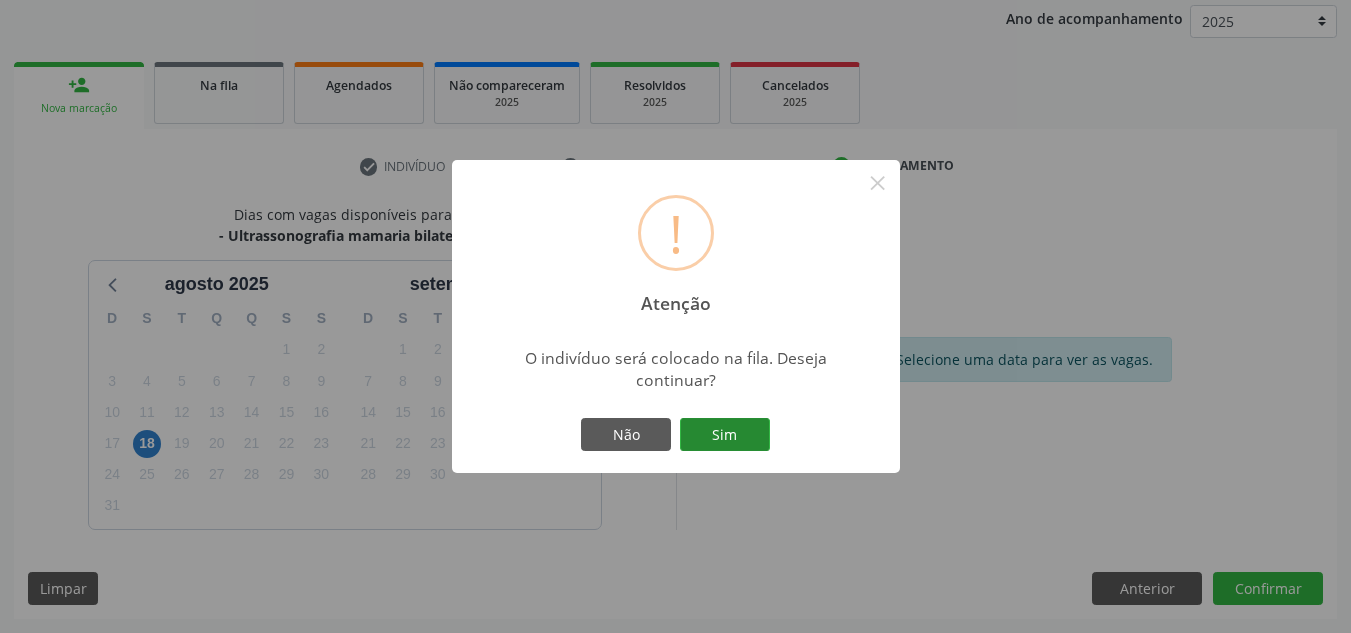 click on "Sim" at bounding box center [725, 435] 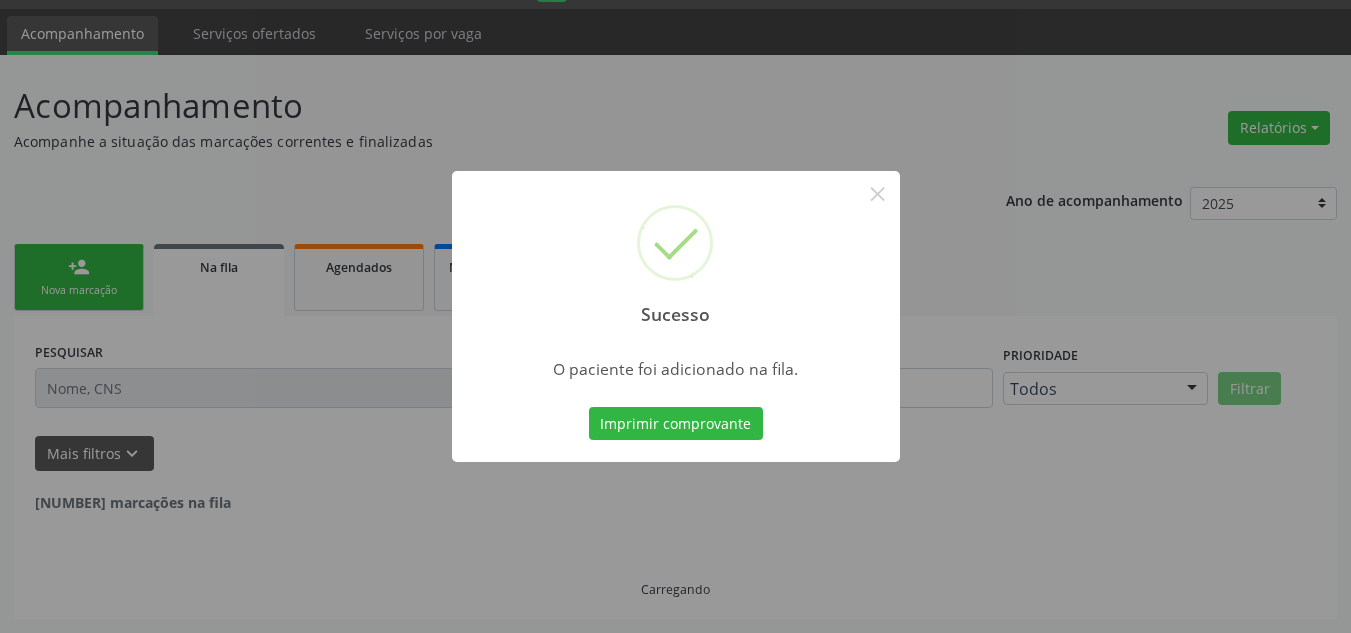 scroll, scrollTop: 34, scrollLeft: 0, axis: vertical 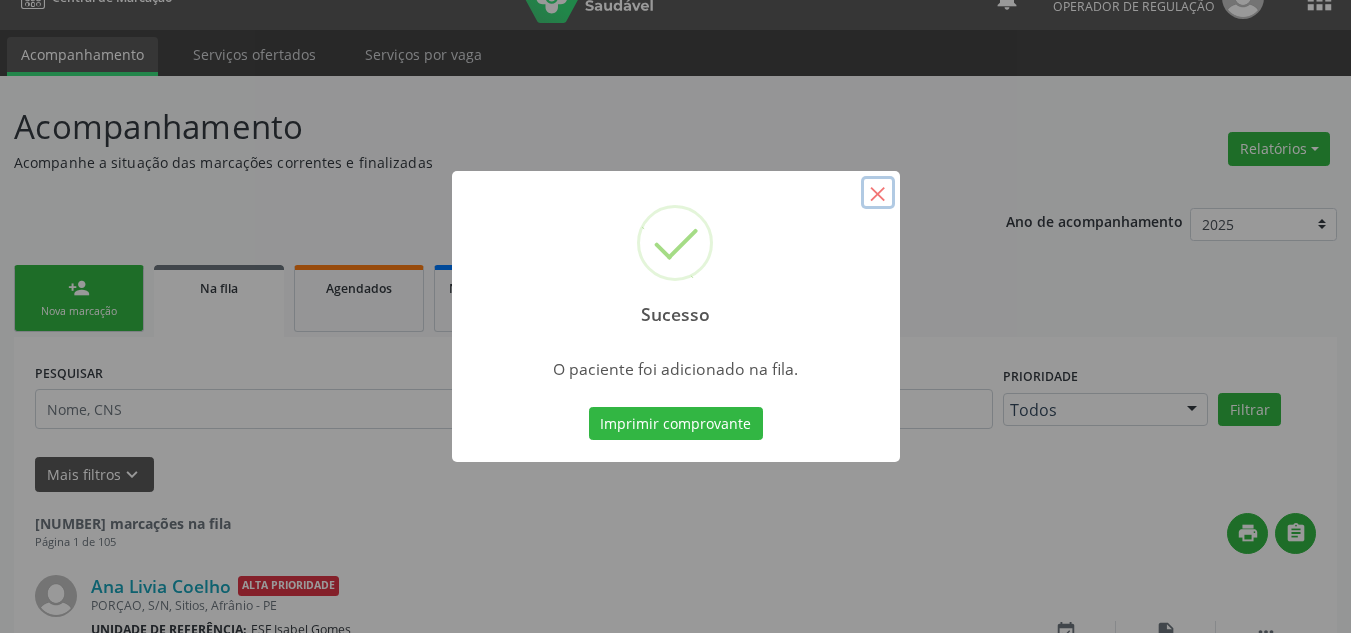 click on "×" at bounding box center [878, 193] 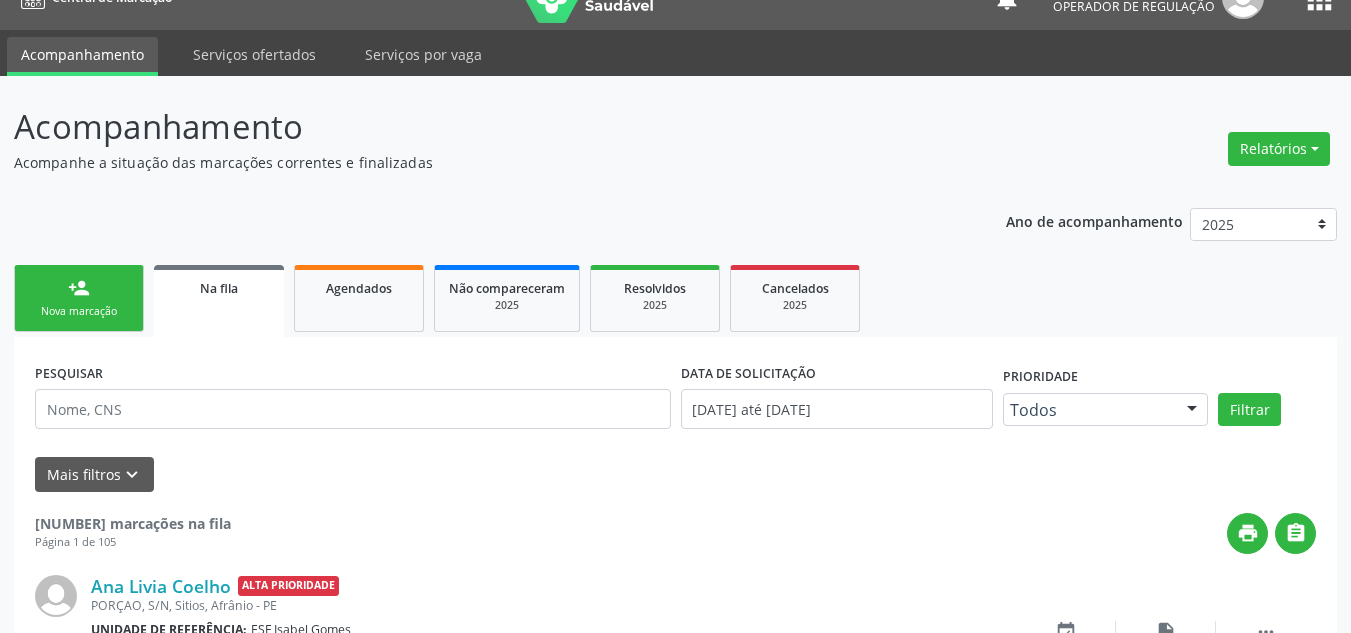 click on "person_add
Nova marcação" at bounding box center (79, 298) 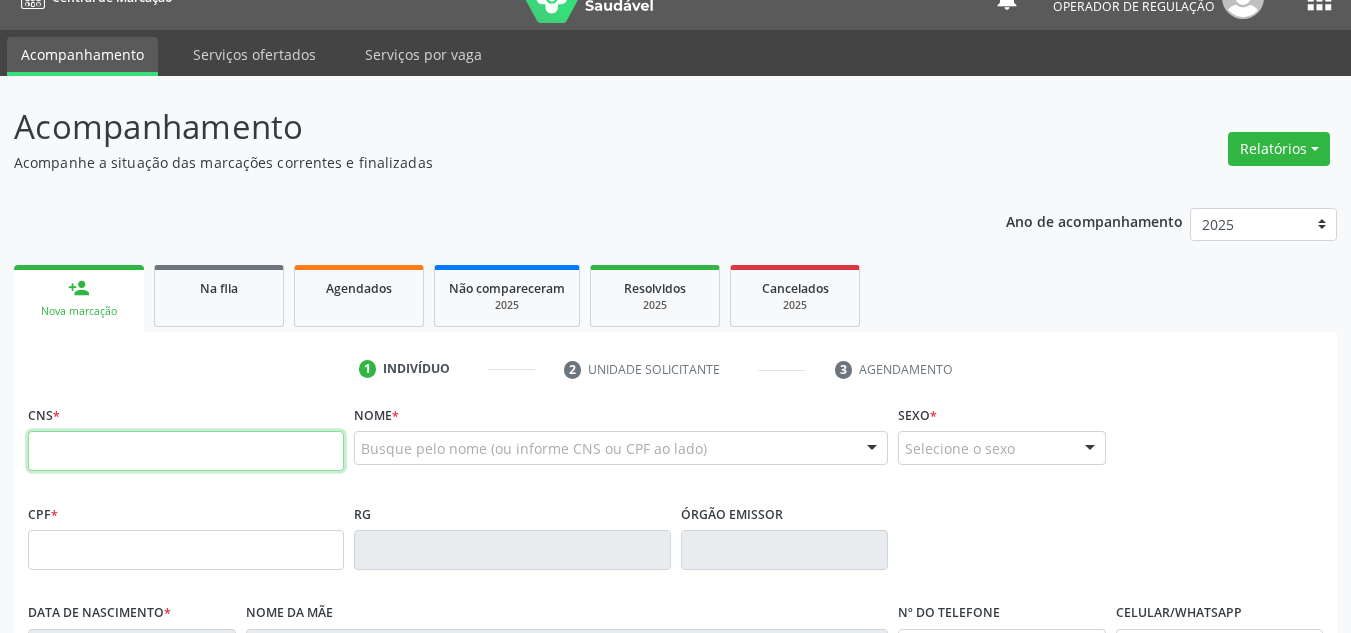 click at bounding box center (186, 451) 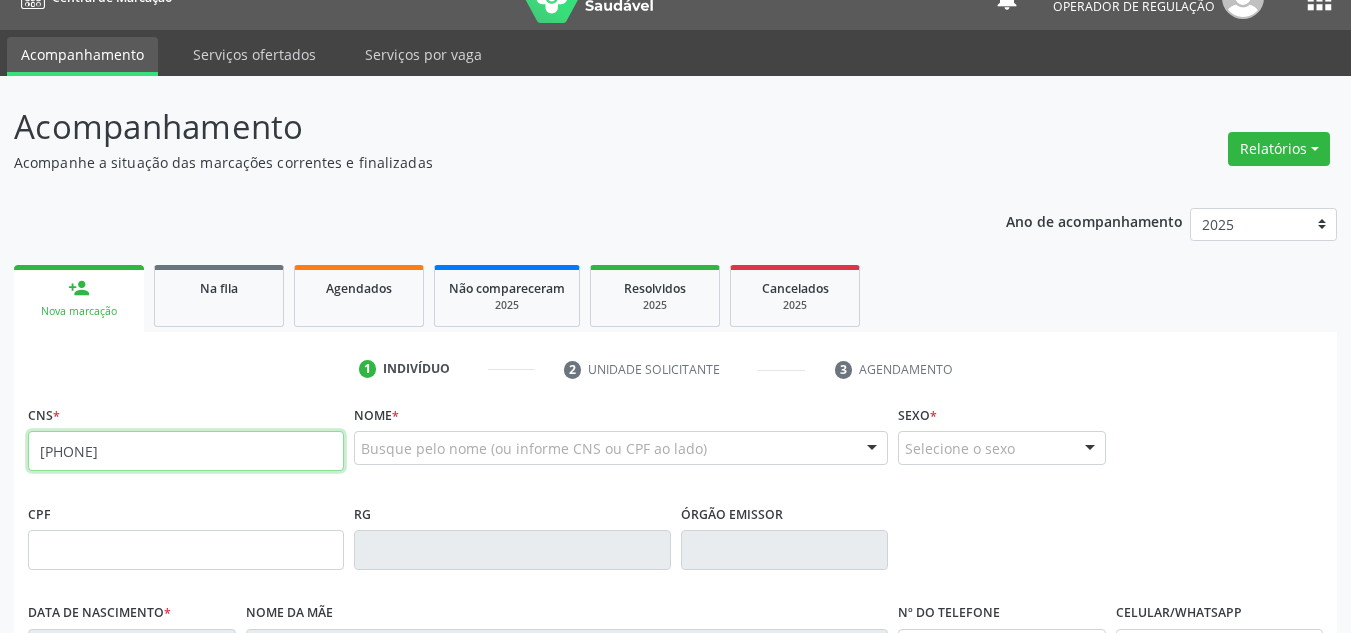 type on "700 0051 3810 4602" 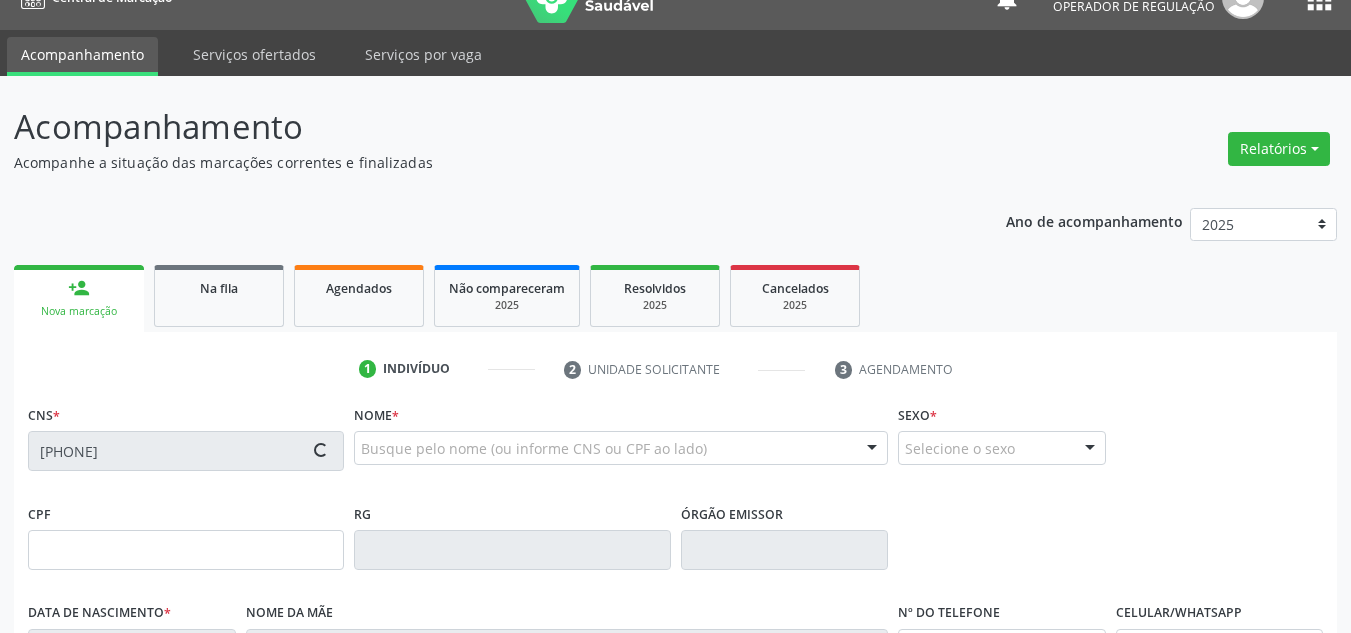 type on "18/07/1982" 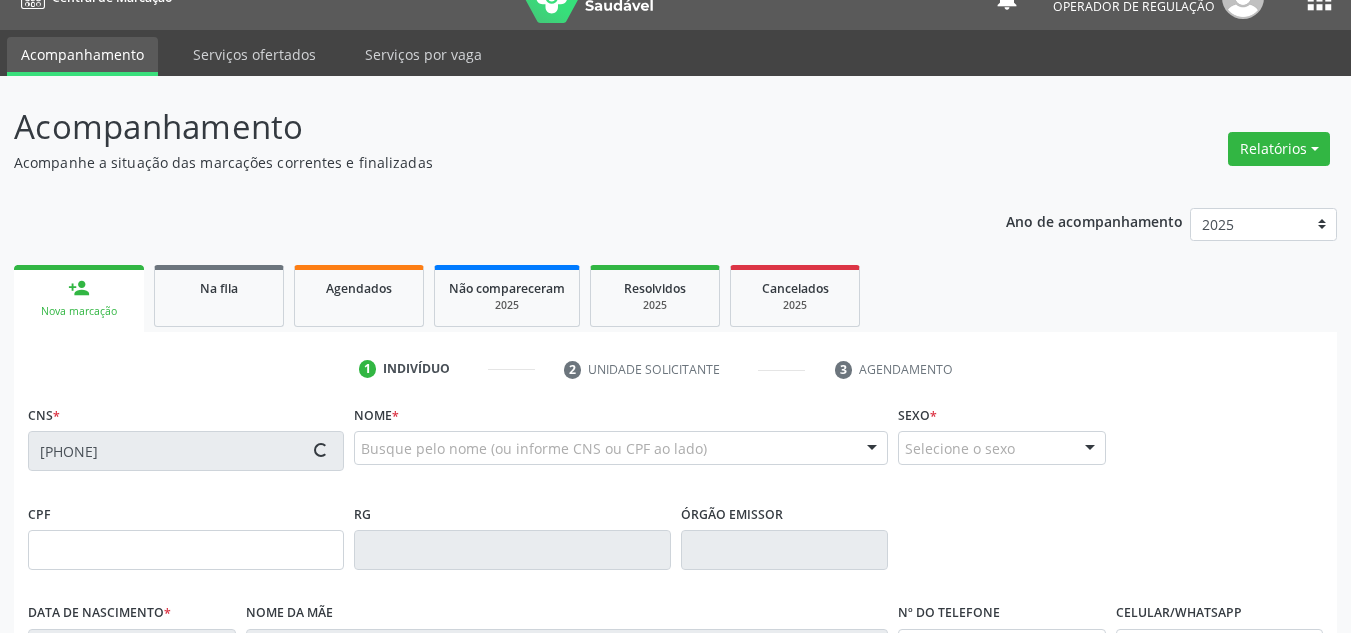 type on "Josefa Ana do Nascimento" 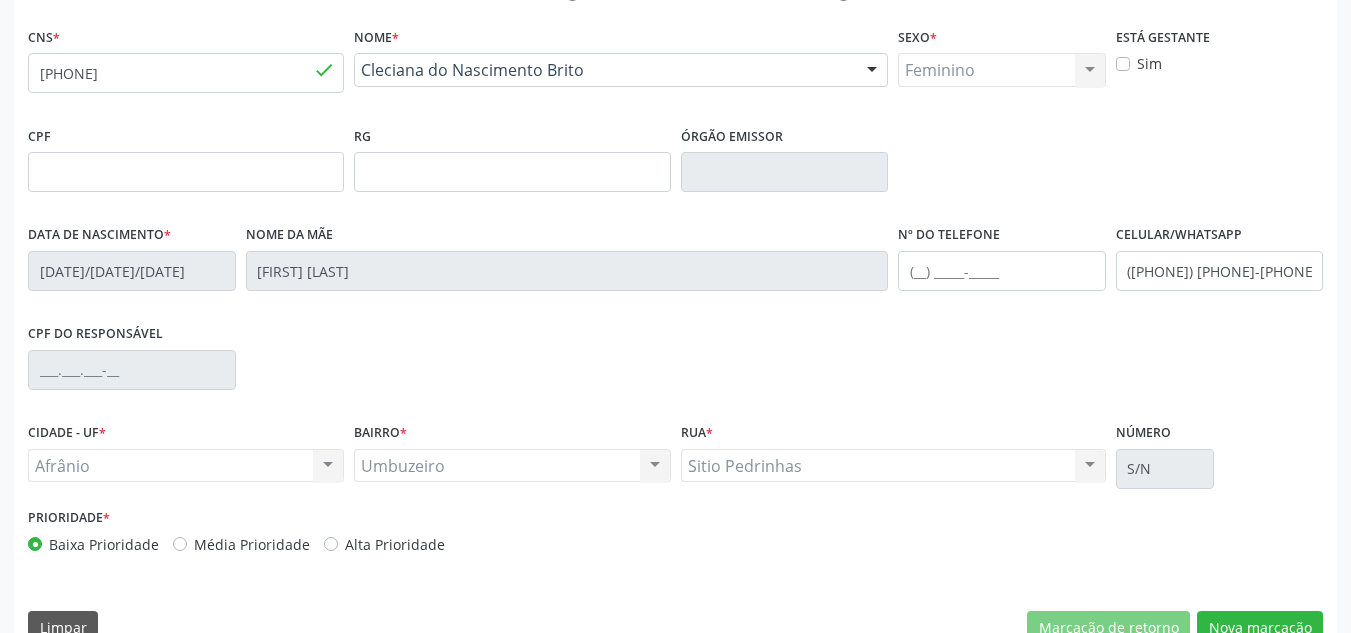 scroll, scrollTop: 451, scrollLeft: 0, axis: vertical 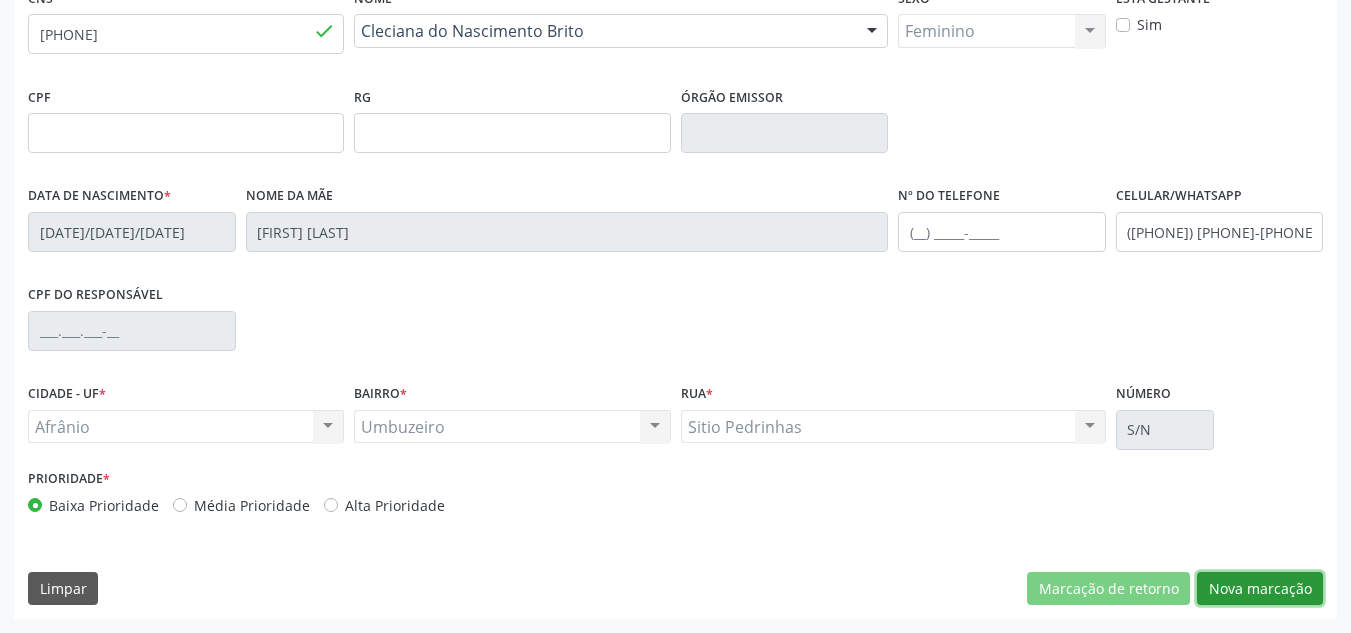 click on "Nova marcação" at bounding box center (1260, 589) 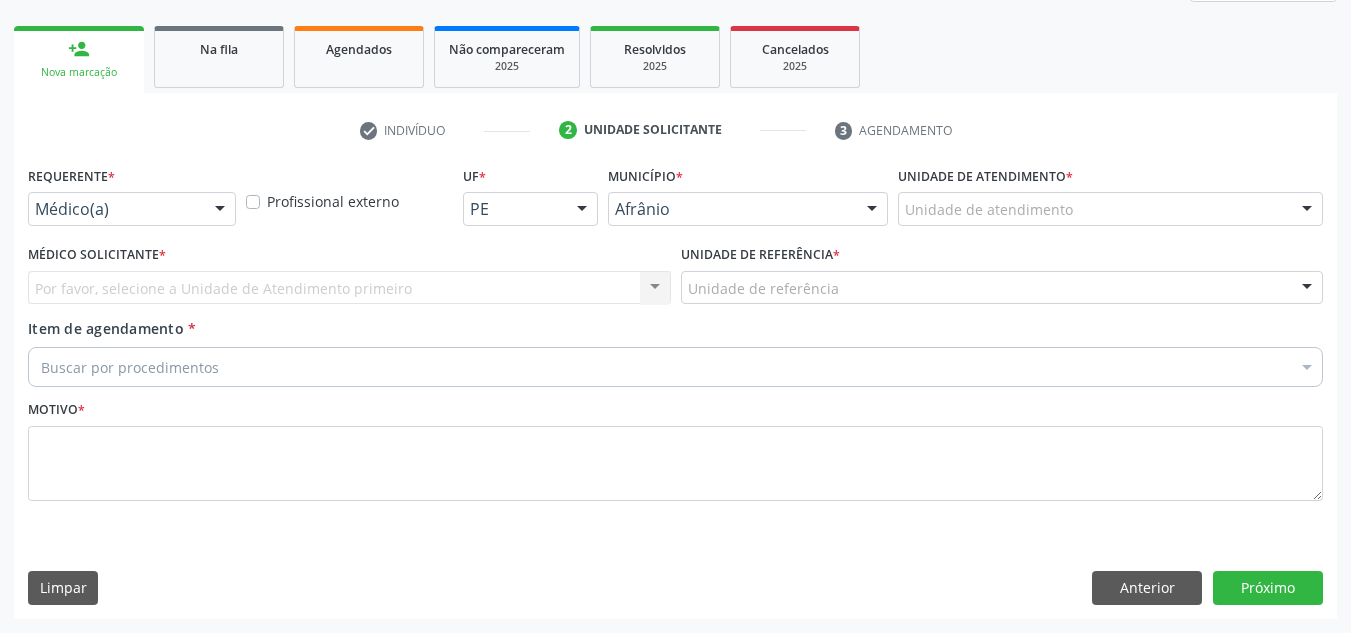 scroll, scrollTop: 273, scrollLeft: 0, axis: vertical 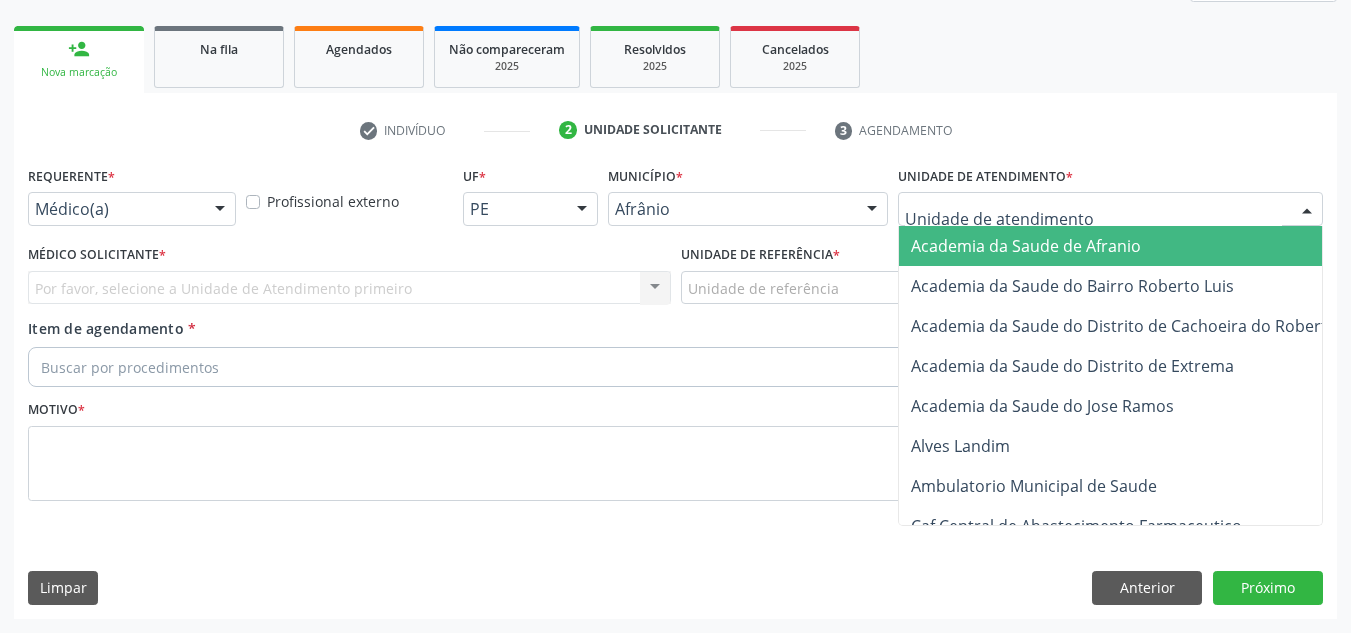 click at bounding box center (1110, 209) 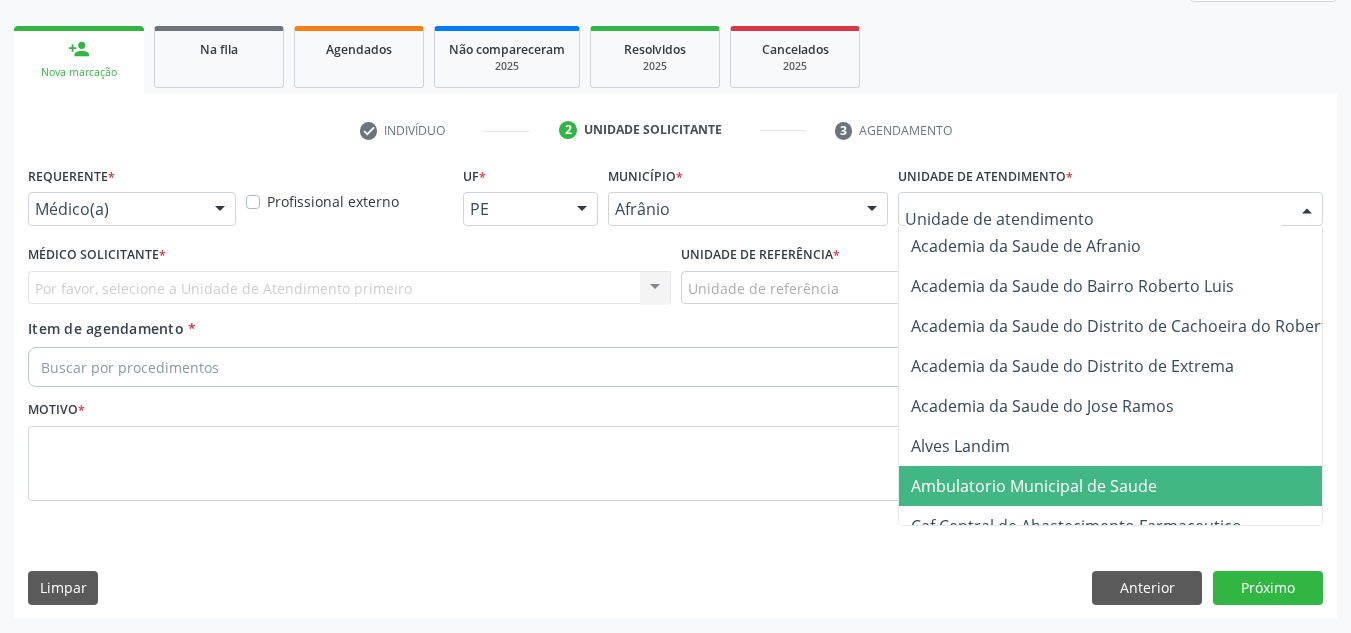 click on "Ambulatorio Municipal de Saude" at bounding box center [1137, 486] 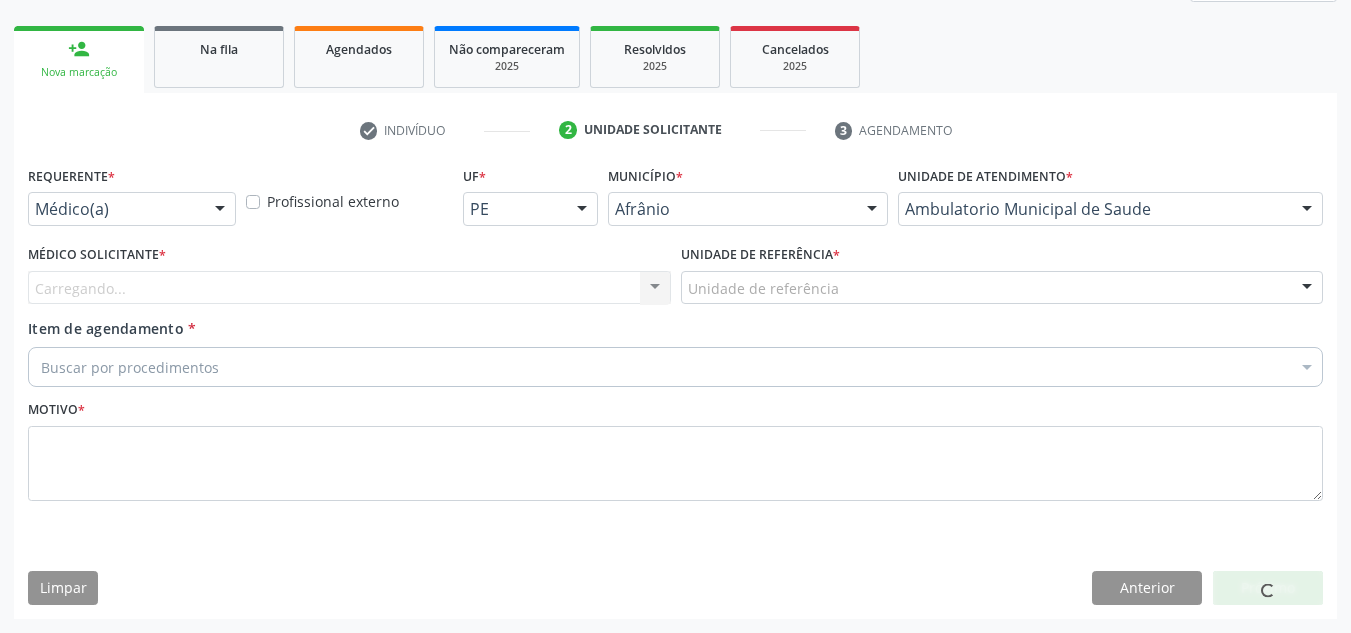 click on "Carregando...
Nenhum resultado encontrado para: "   "
Não há nenhuma opção para ser exibida." at bounding box center (349, 288) 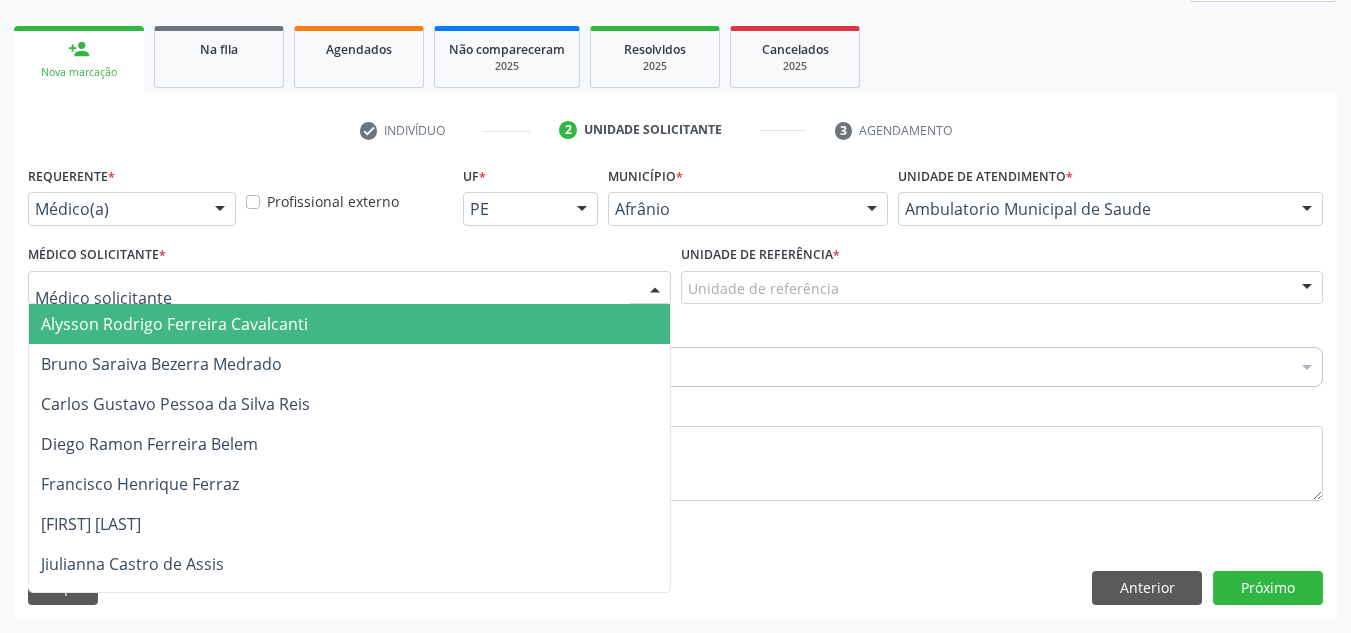 click at bounding box center (349, 288) 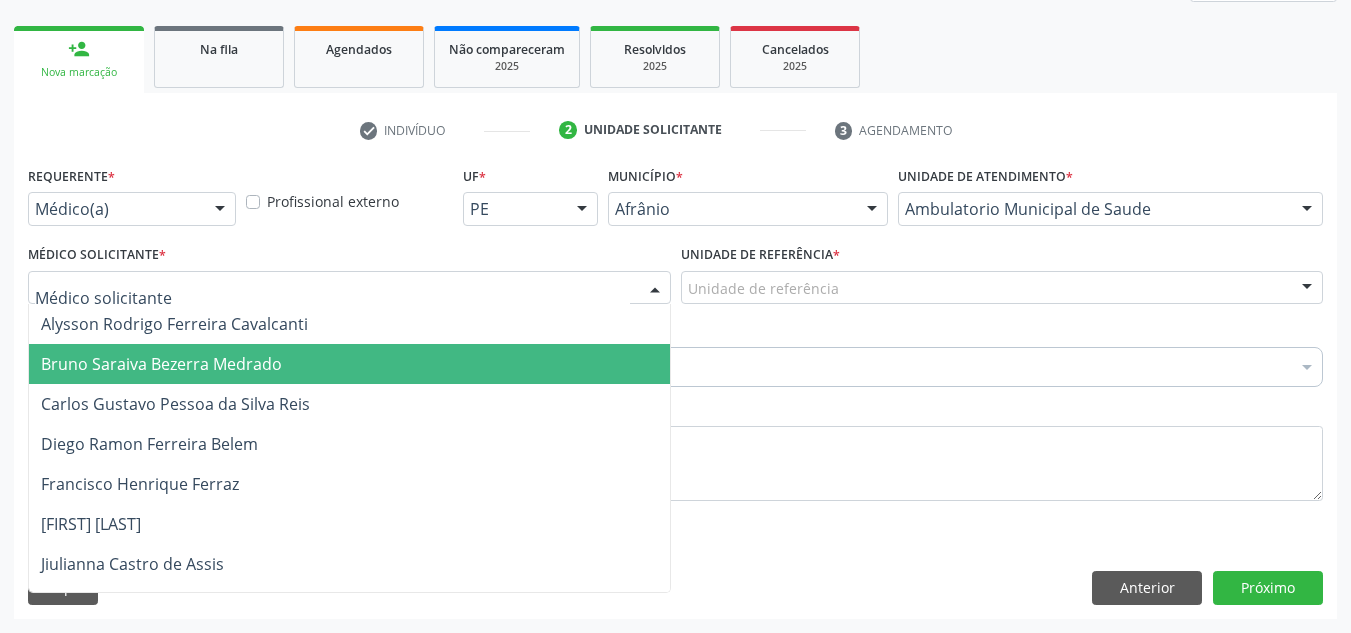 click on "Bruno Saraiva Bezerra Medrado" at bounding box center [349, 364] 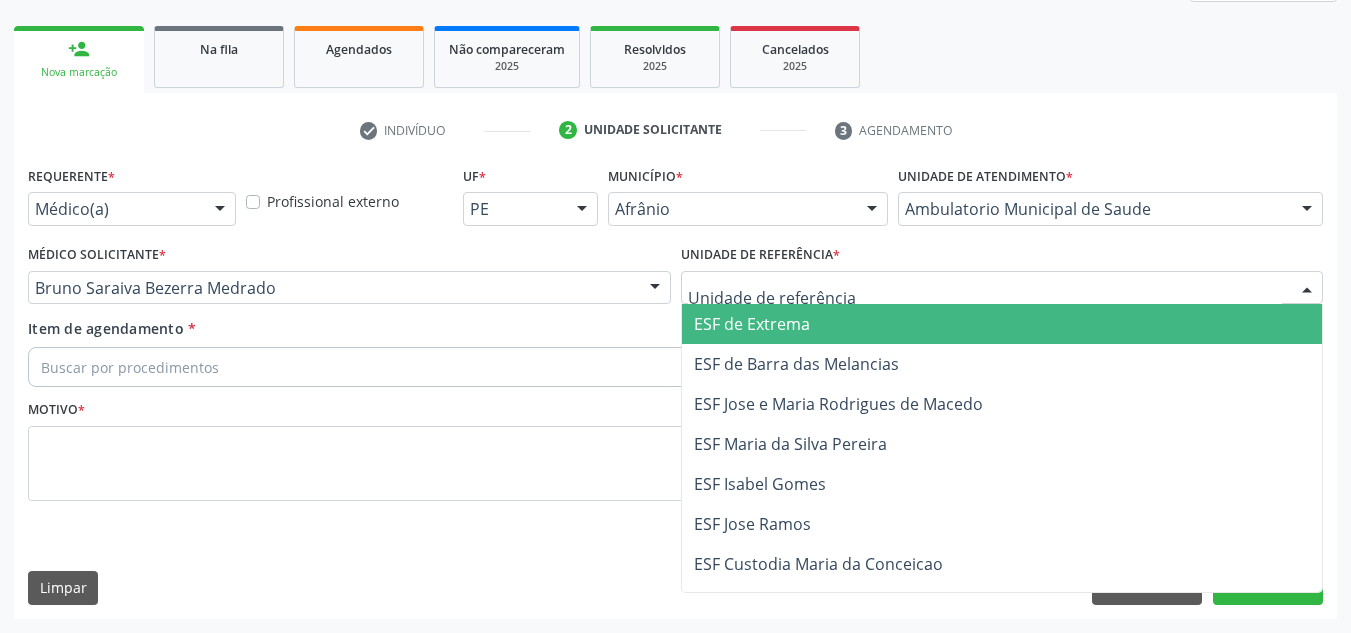 click on "ESF de Barra das Melancias" at bounding box center [796, 364] 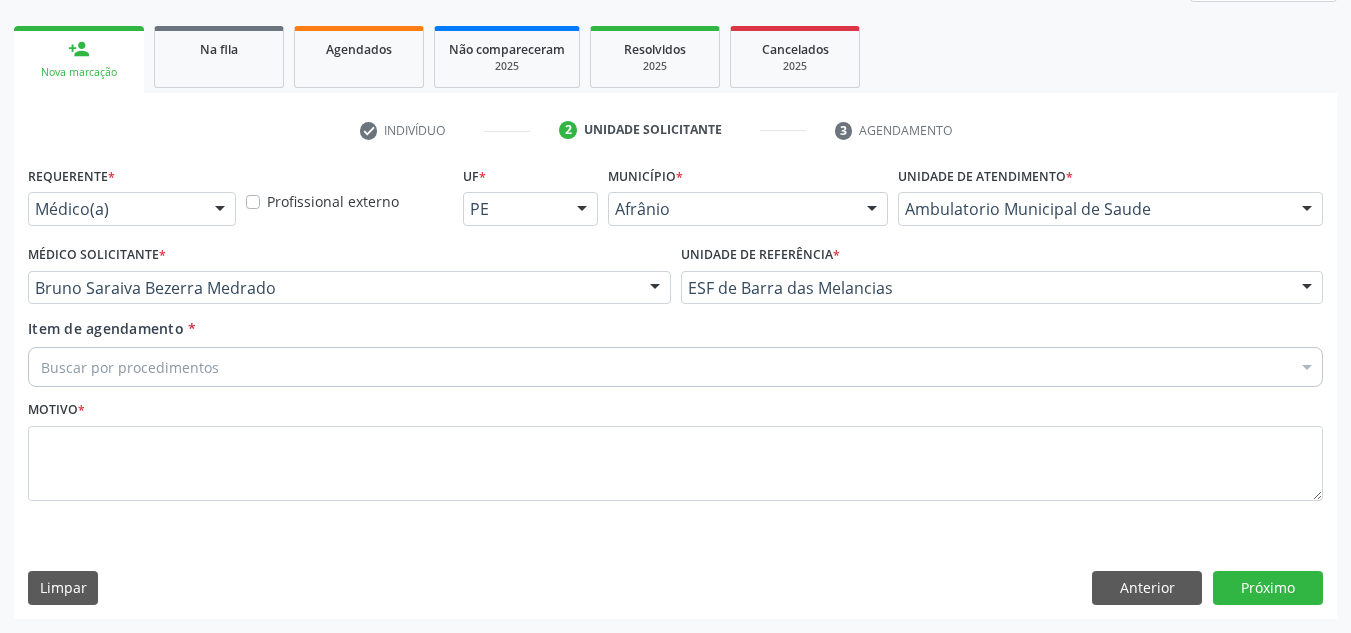 click on "Buscar por procedimentos" at bounding box center (675, 367) 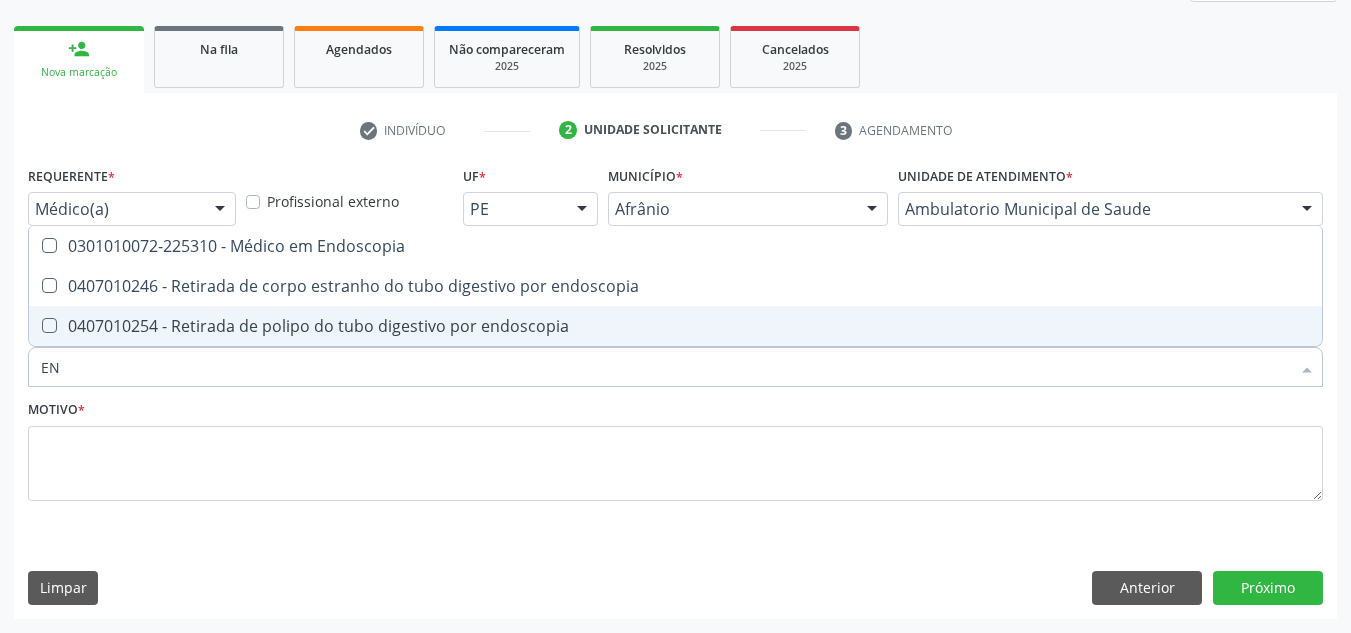 type on "E" 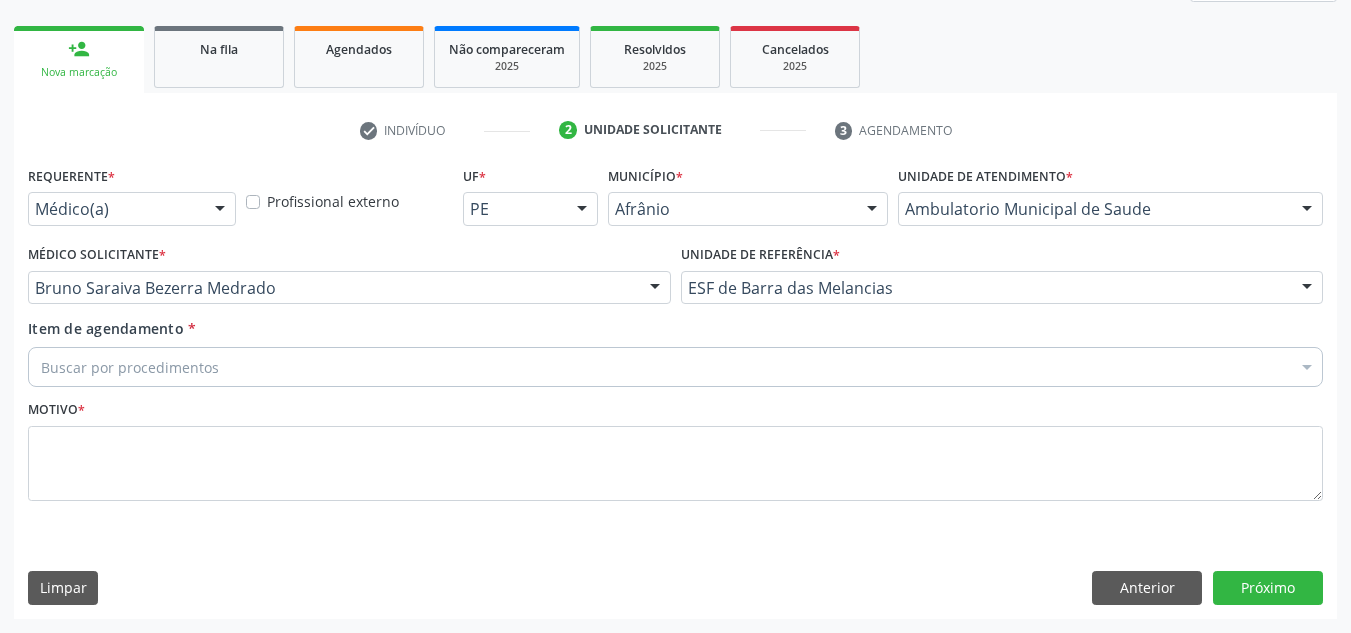drag, startPoint x: 0, startPoint y: 307, endPoint x: 11, endPoint y: 310, distance: 11.401754 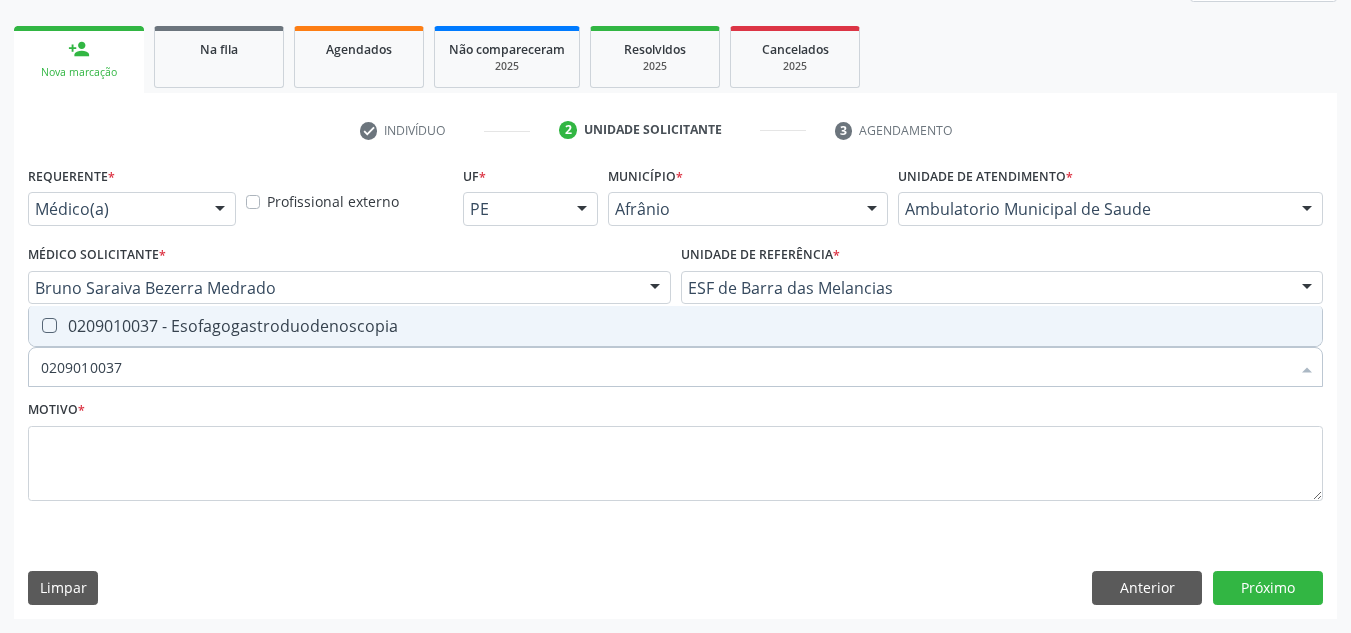 click on "0209010037 - Esofagogastroduodenoscopia" at bounding box center [675, 326] 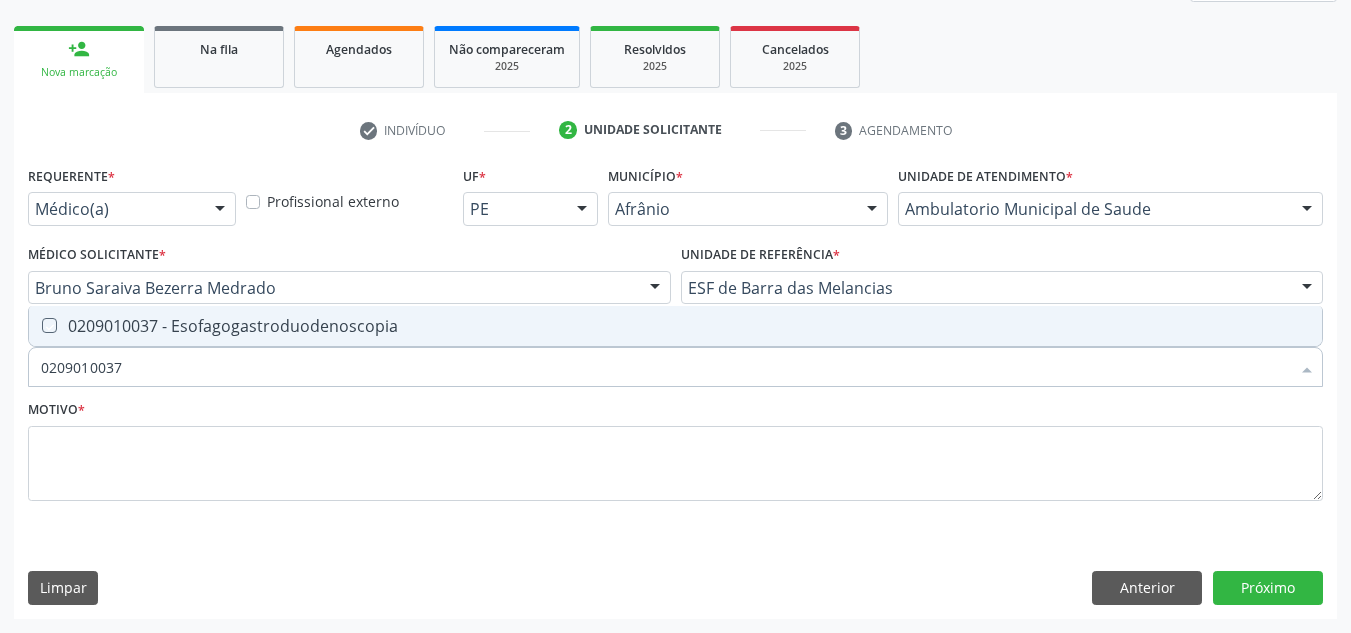 checkbox on "true" 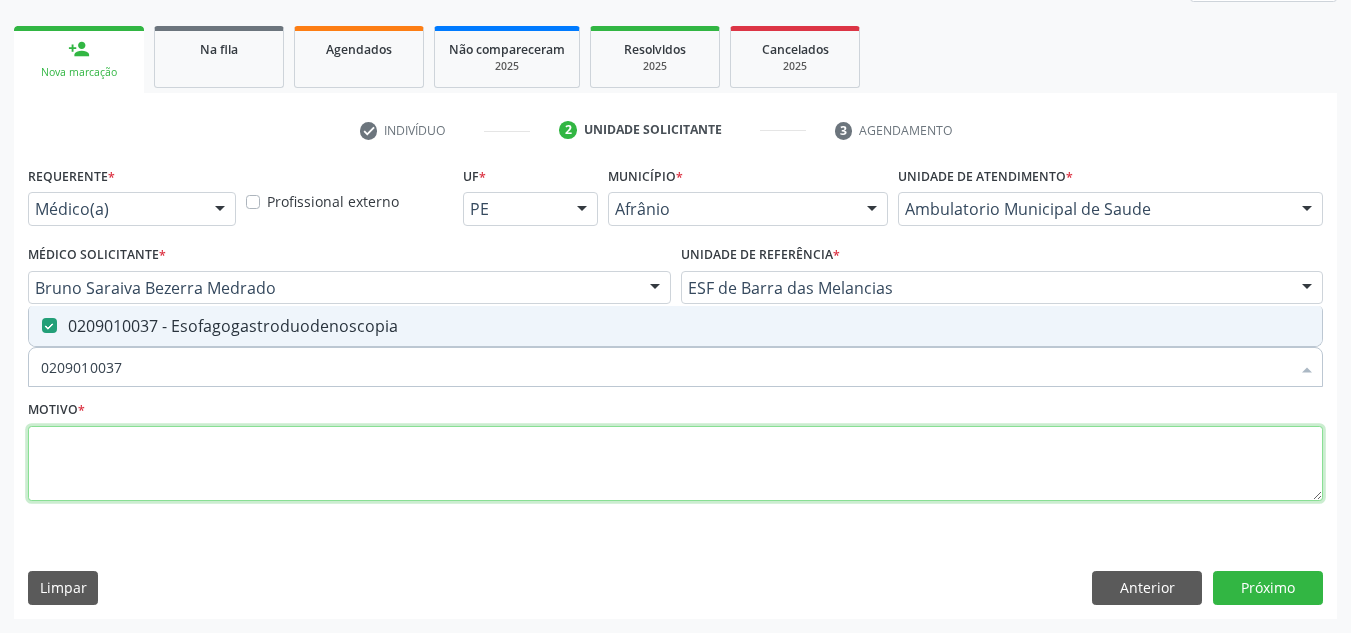 click at bounding box center (675, 464) 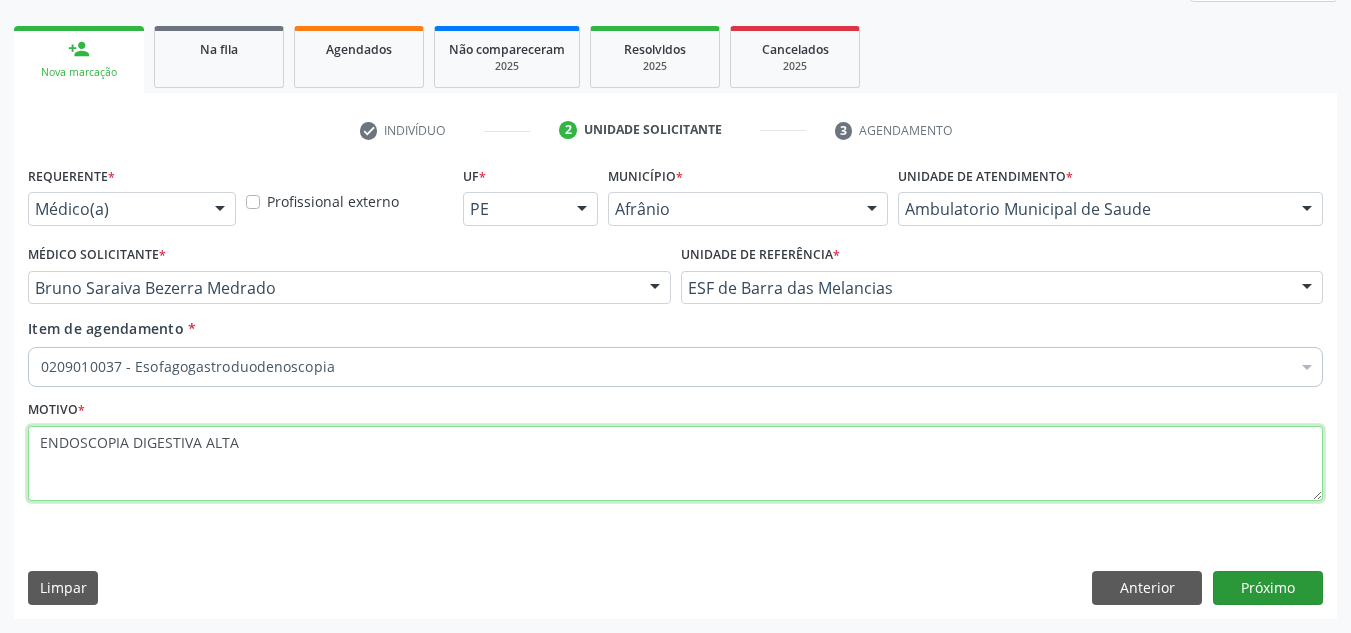 type on "ENDOSCOPIA DIGESTIVA ALTA" 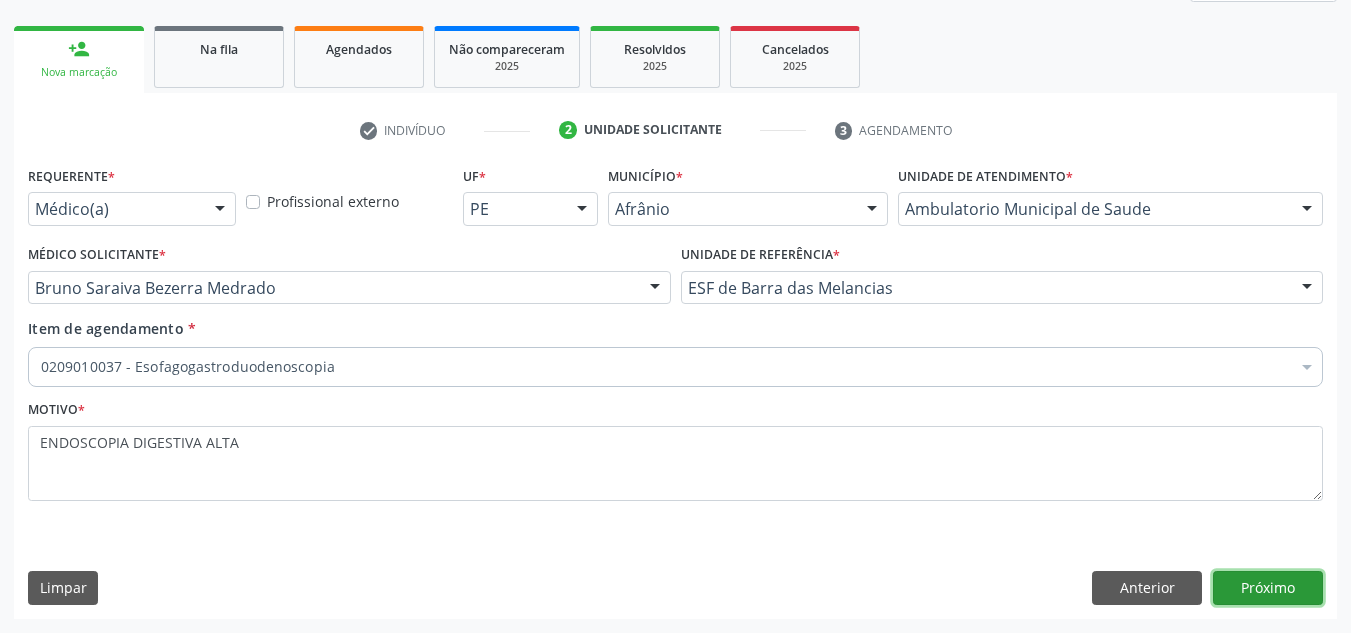 click on "Próximo" at bounding box center (1268, 588) 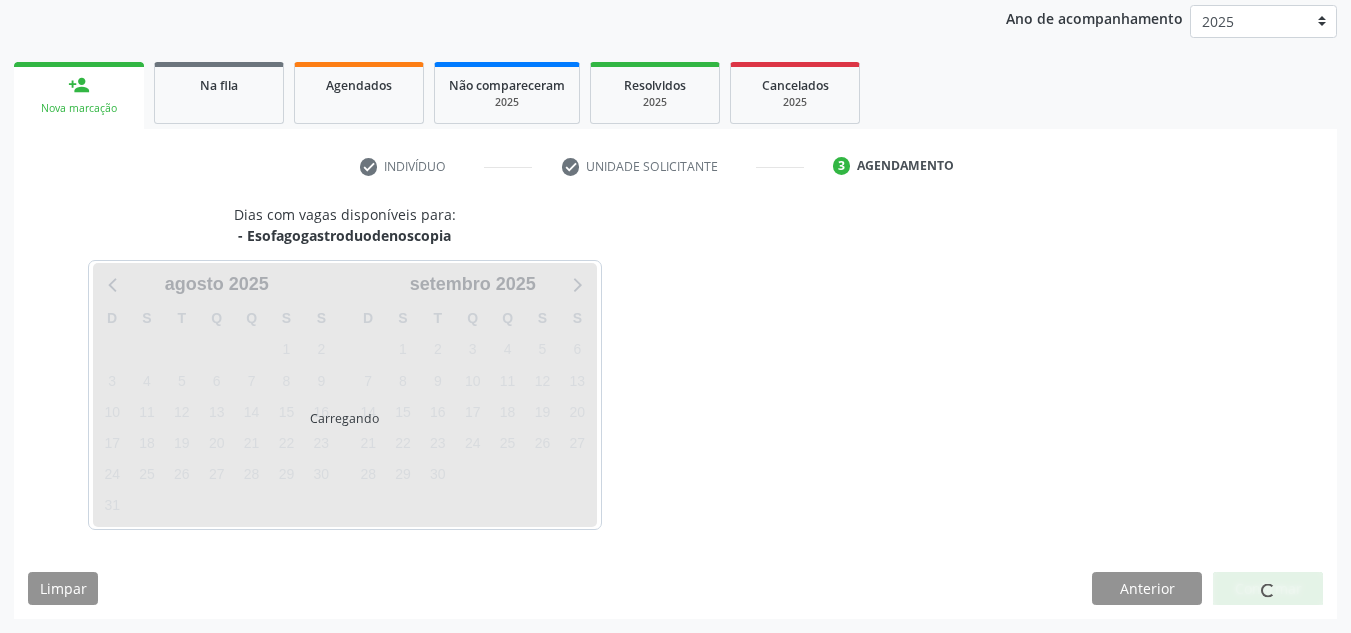 scroll, scrollTop: 237, scrollLeft: 0, axis: vertical 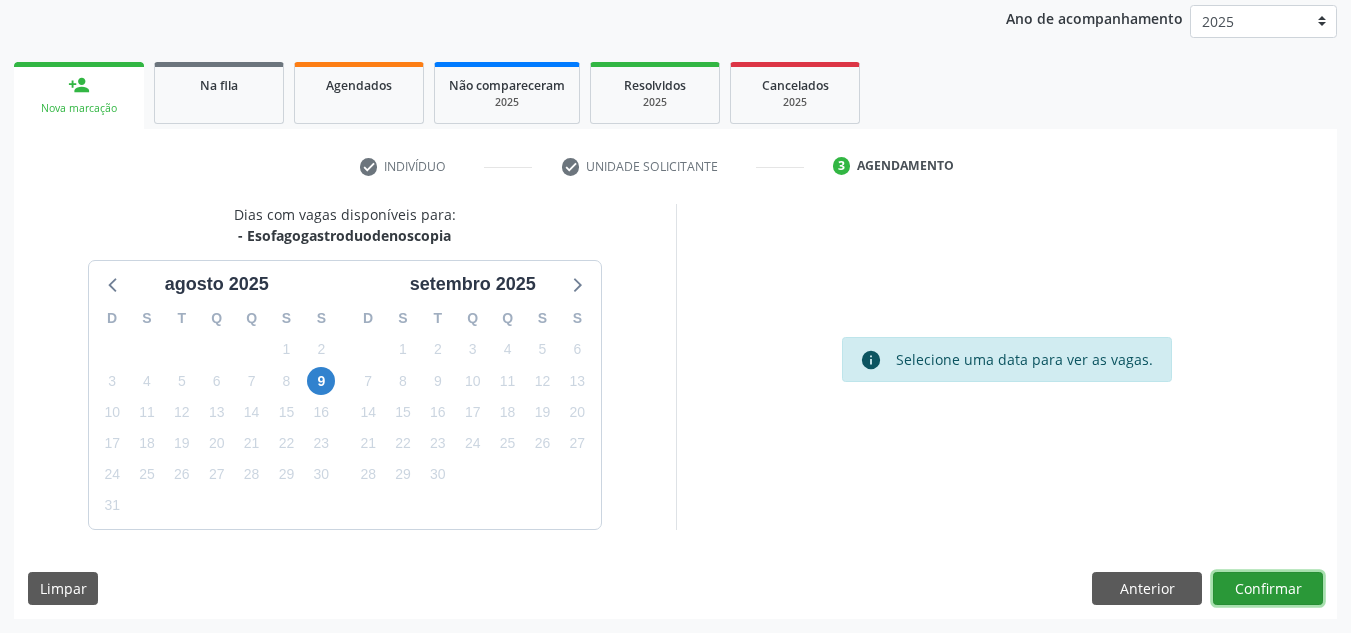 click on "Confirmar" at bounding box center (1268, 589) 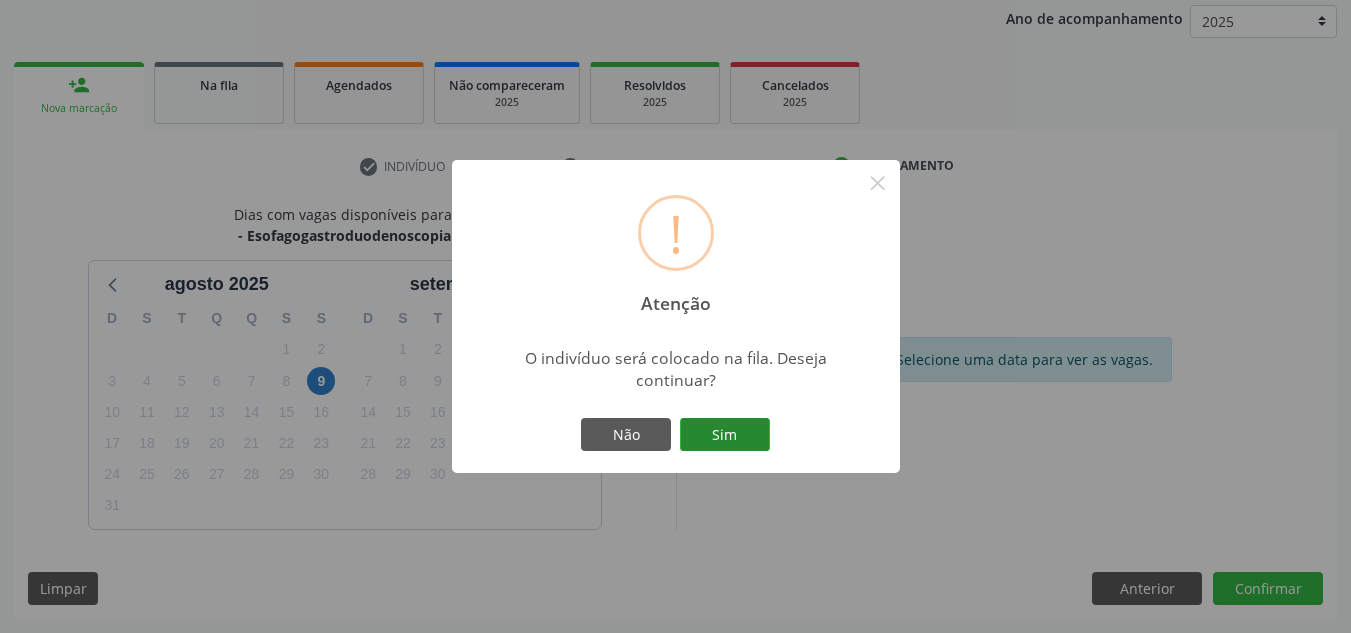 click on "Sim" at bounding box center (725, 435) 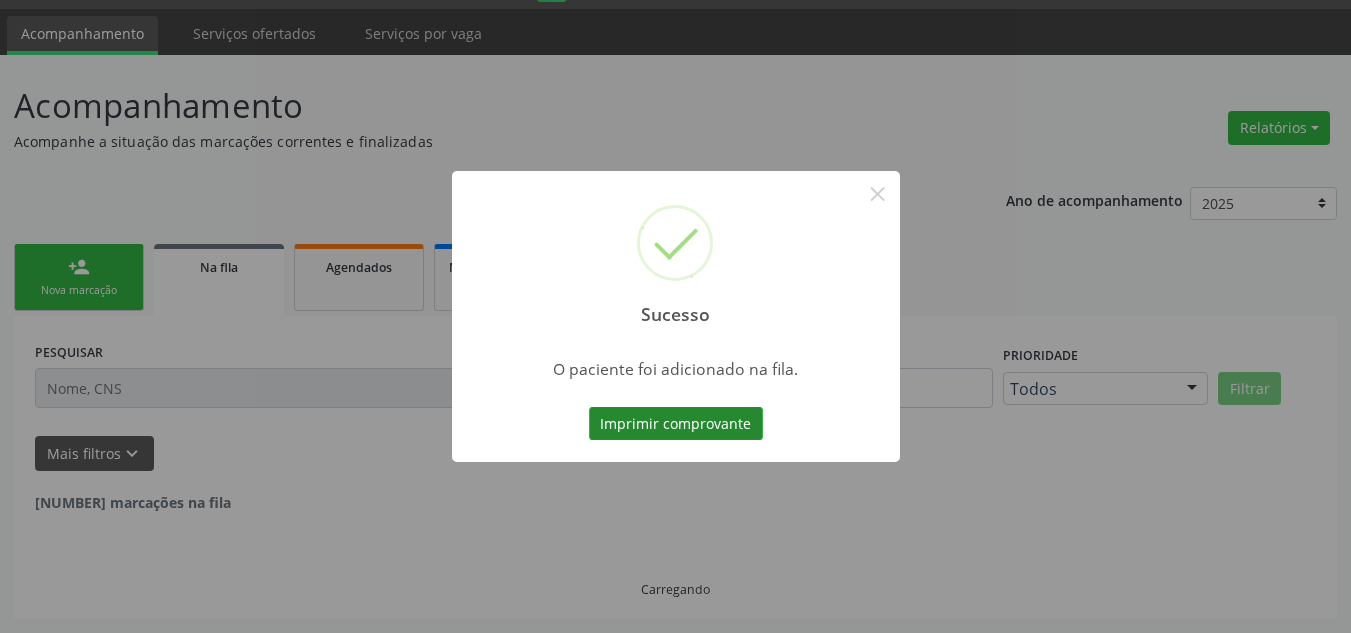 scroll, scrollTop: 34, scrollLeft: 0, axis: vertical 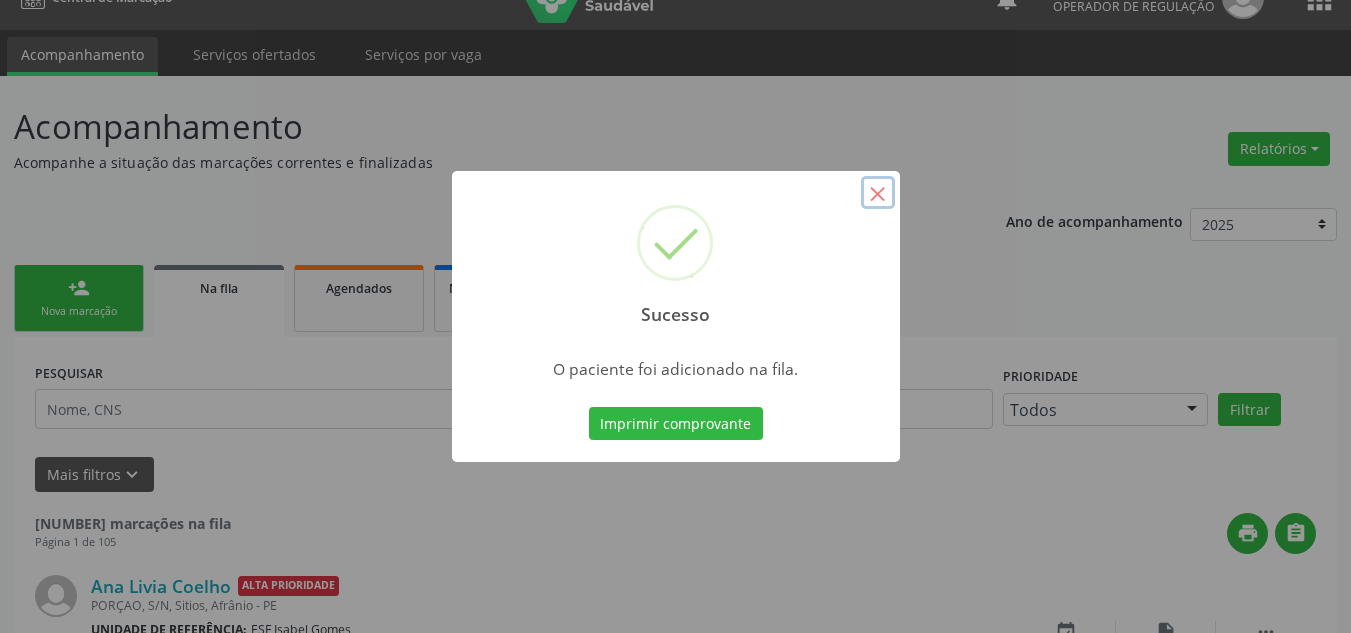click on "×" at bounding box center (878, 193) 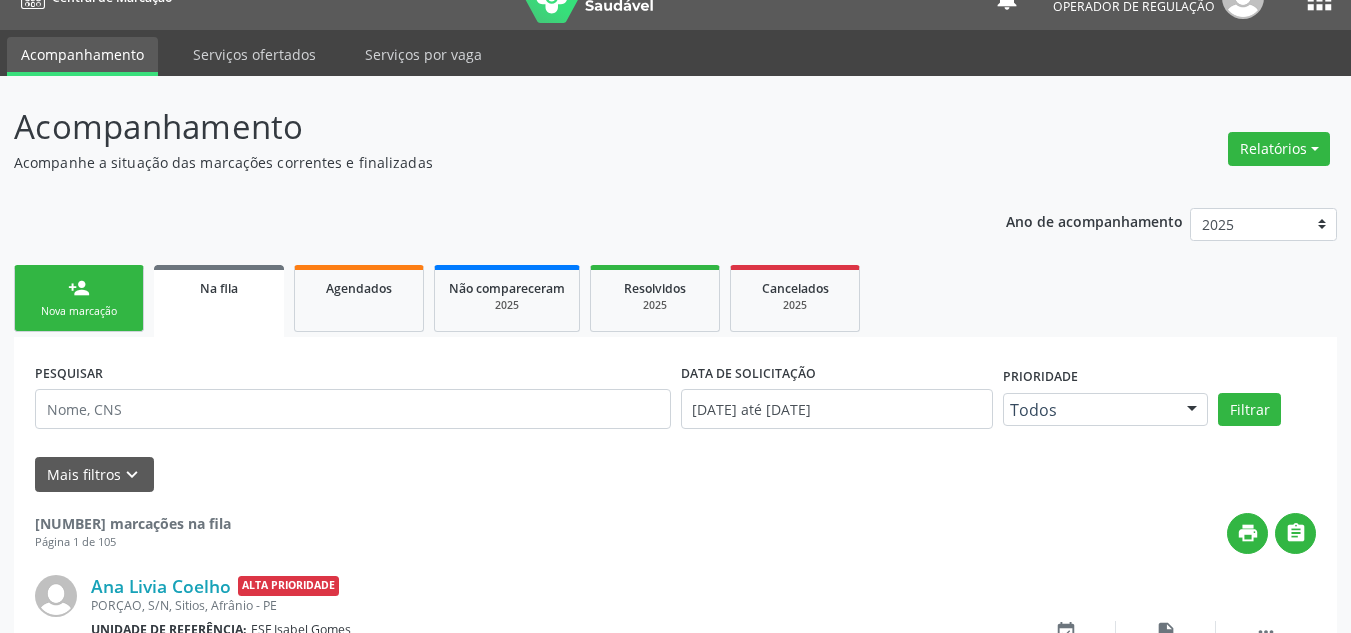 click on "person_add
Nova marcação" at bounding box center (79, 298) 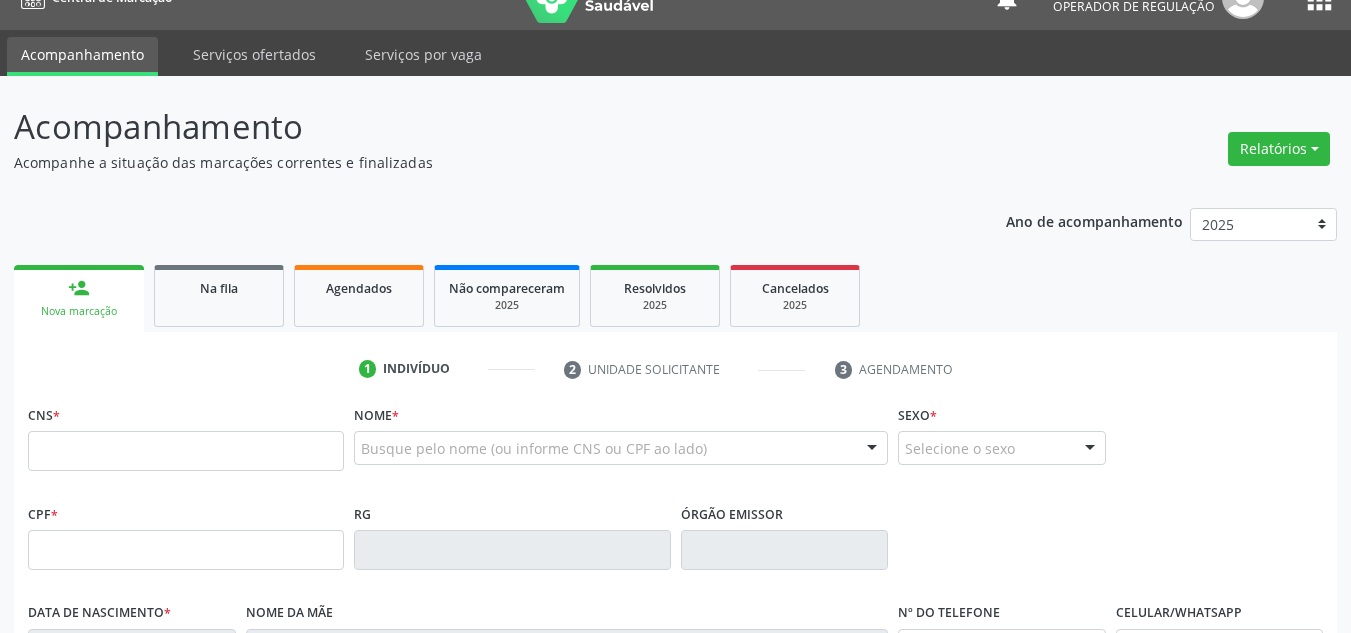 click on "person_add
Nova marcação" at bounding box center (79, 298) 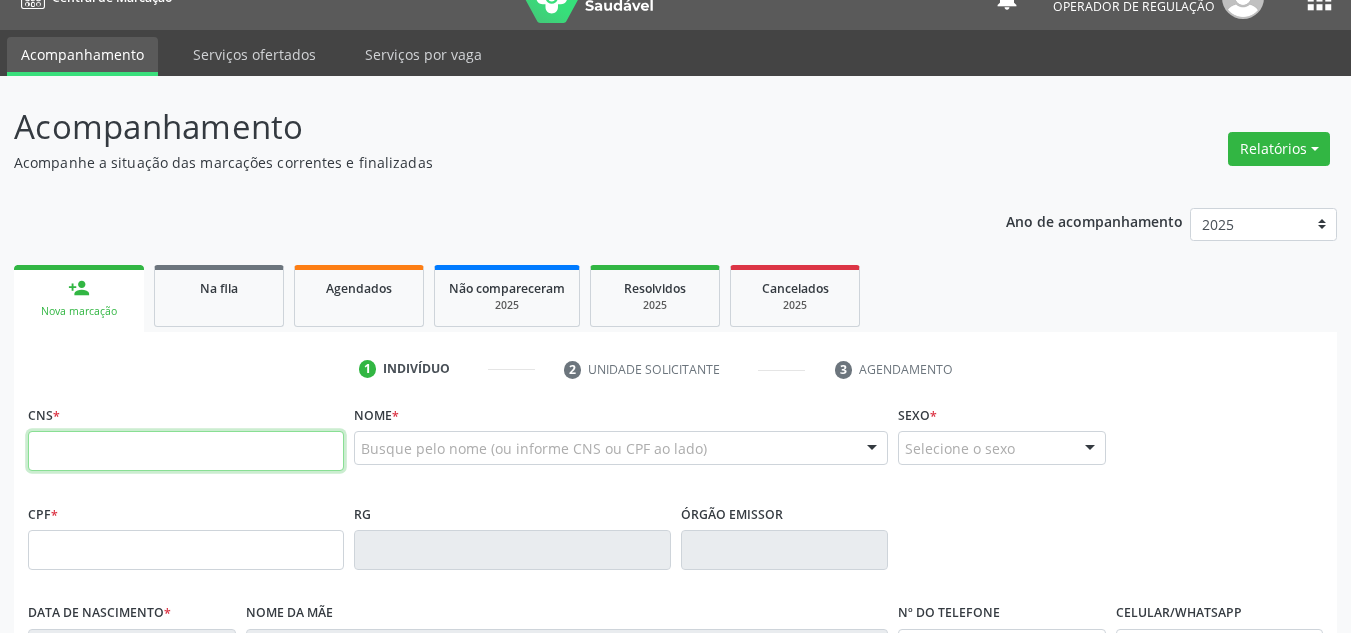 click at bounding box center [186, 451] 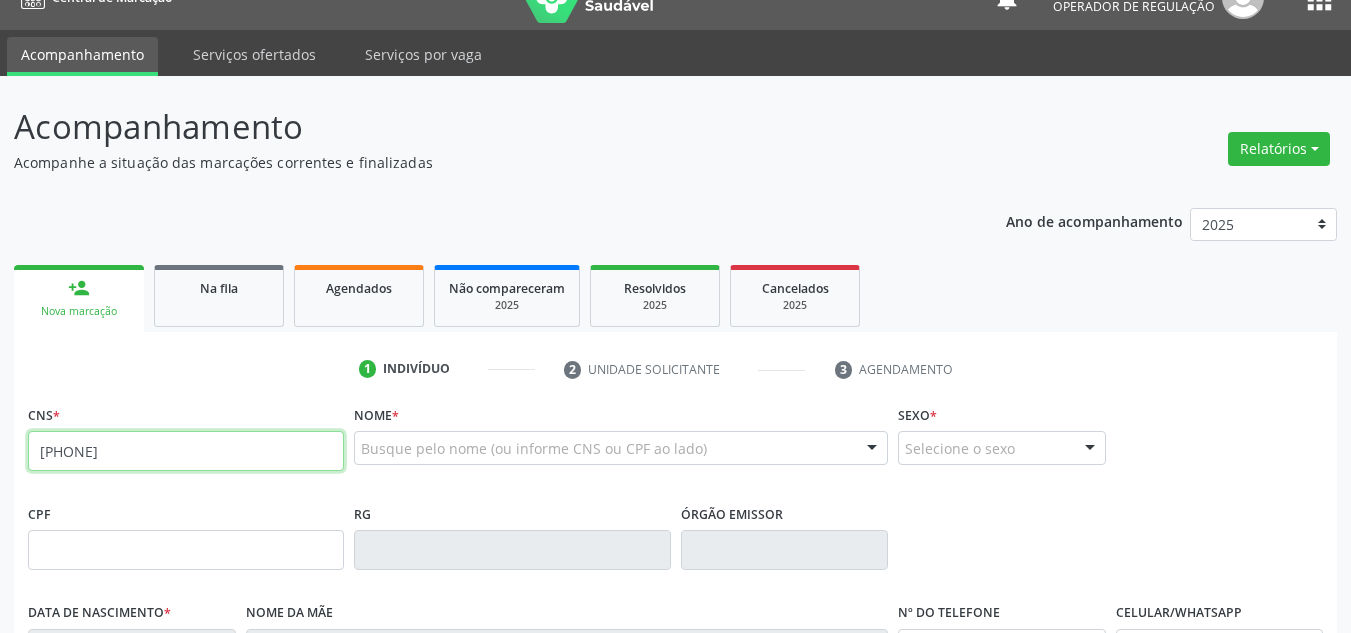 type on "706 9071 7489 9736" 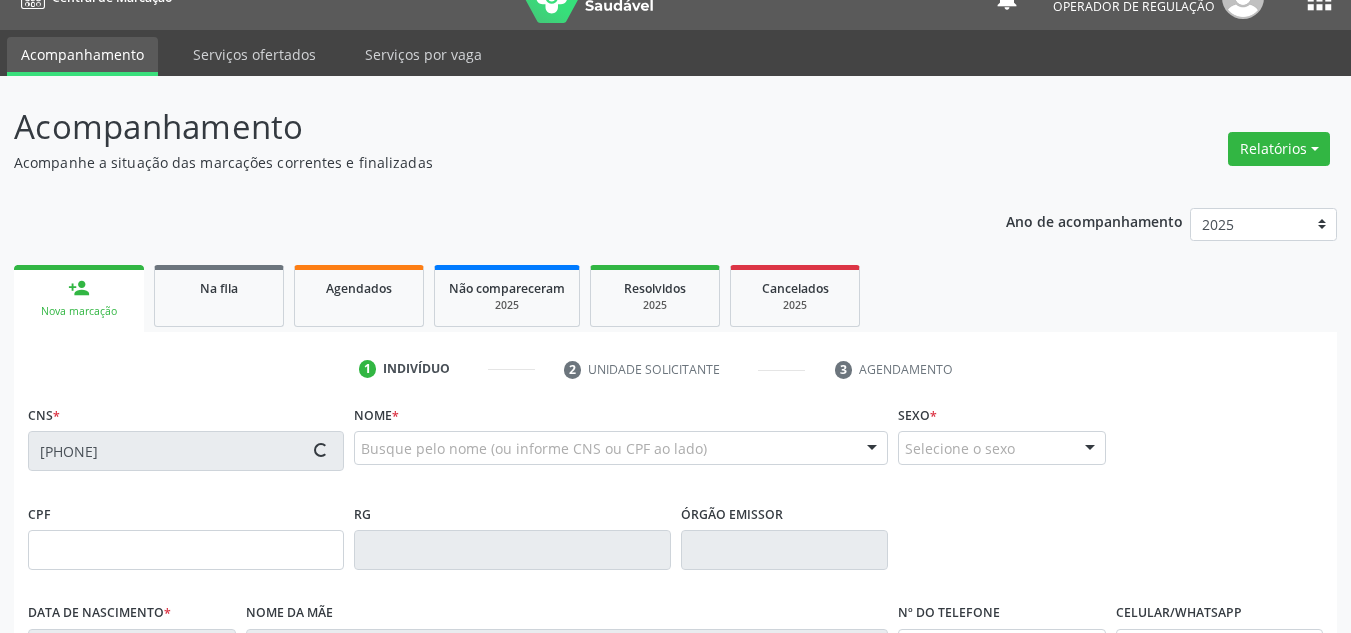 type on "038.325.124-97" 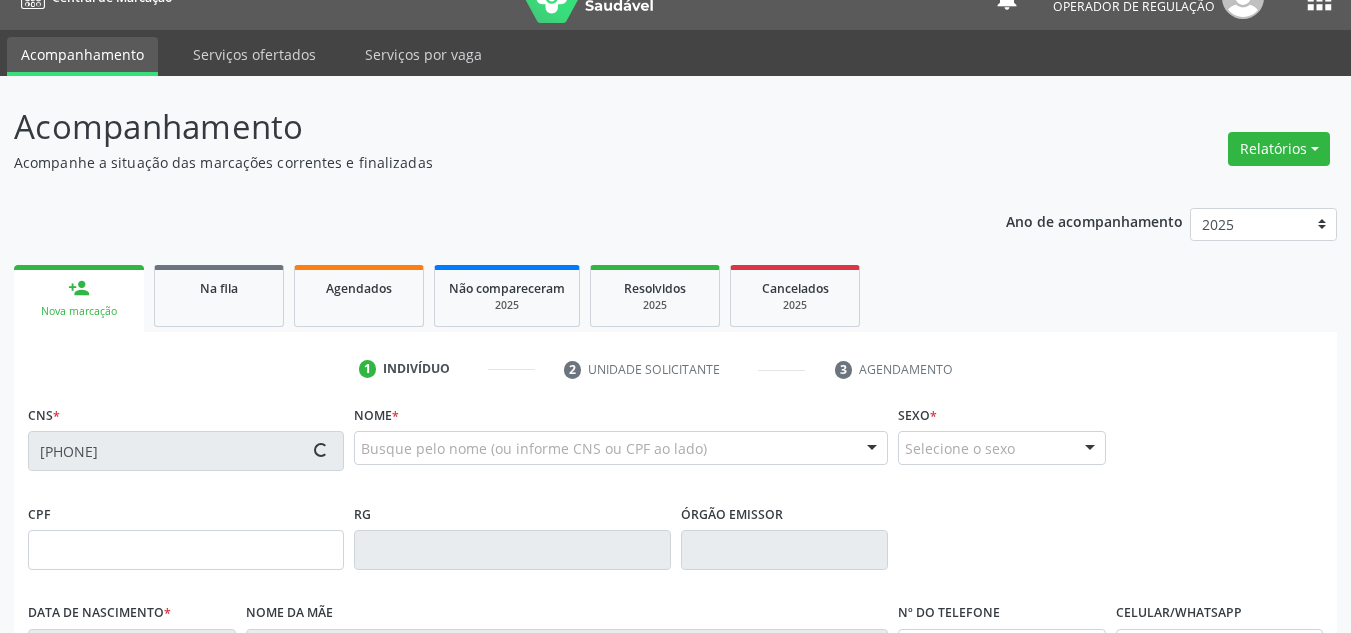 type on "18/10/1975" 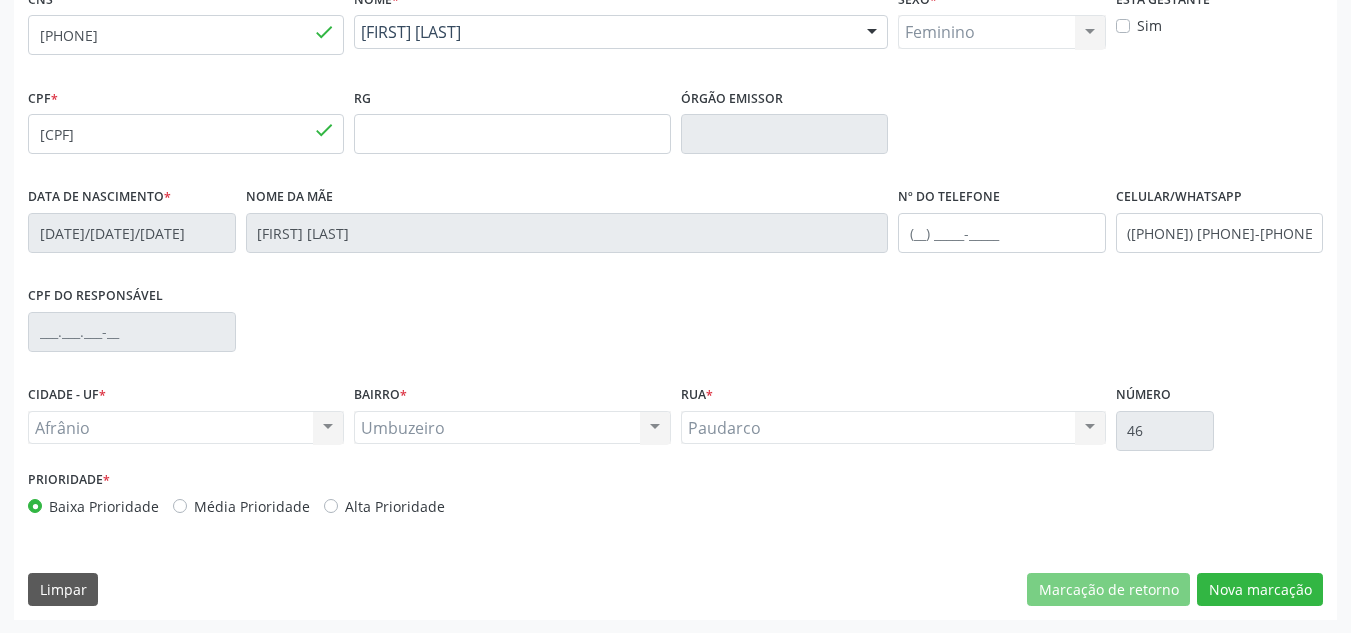 scroll, scrollTop: 451, scrollLeft: 0, axis: vertical 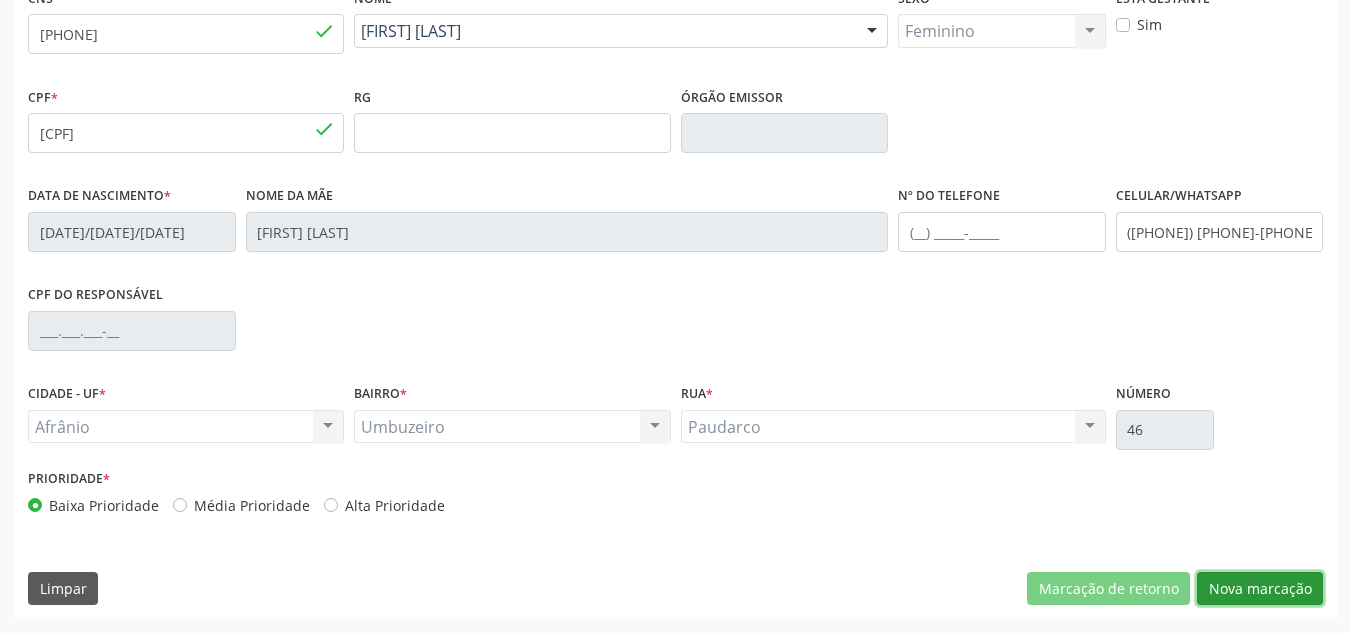 click on "Nova marcação" at bounding box center [1260, 589] 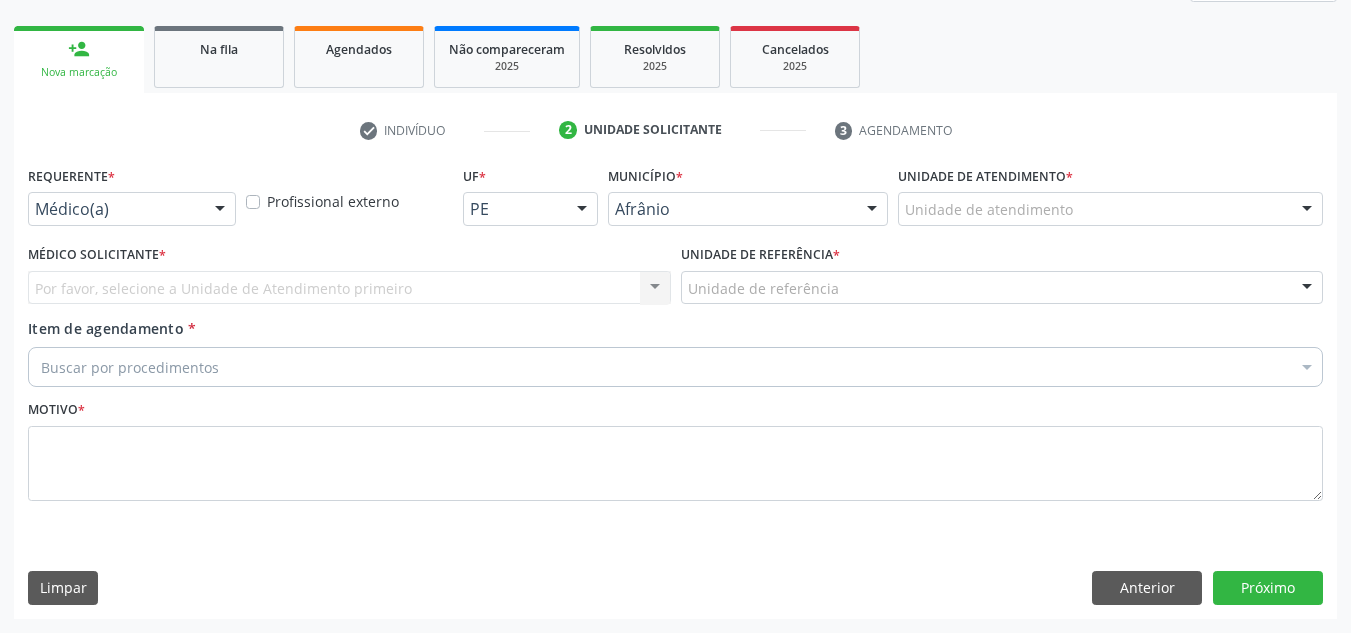 scroll, scrollTop: 273, scrollLeft: 0, axis: vertical 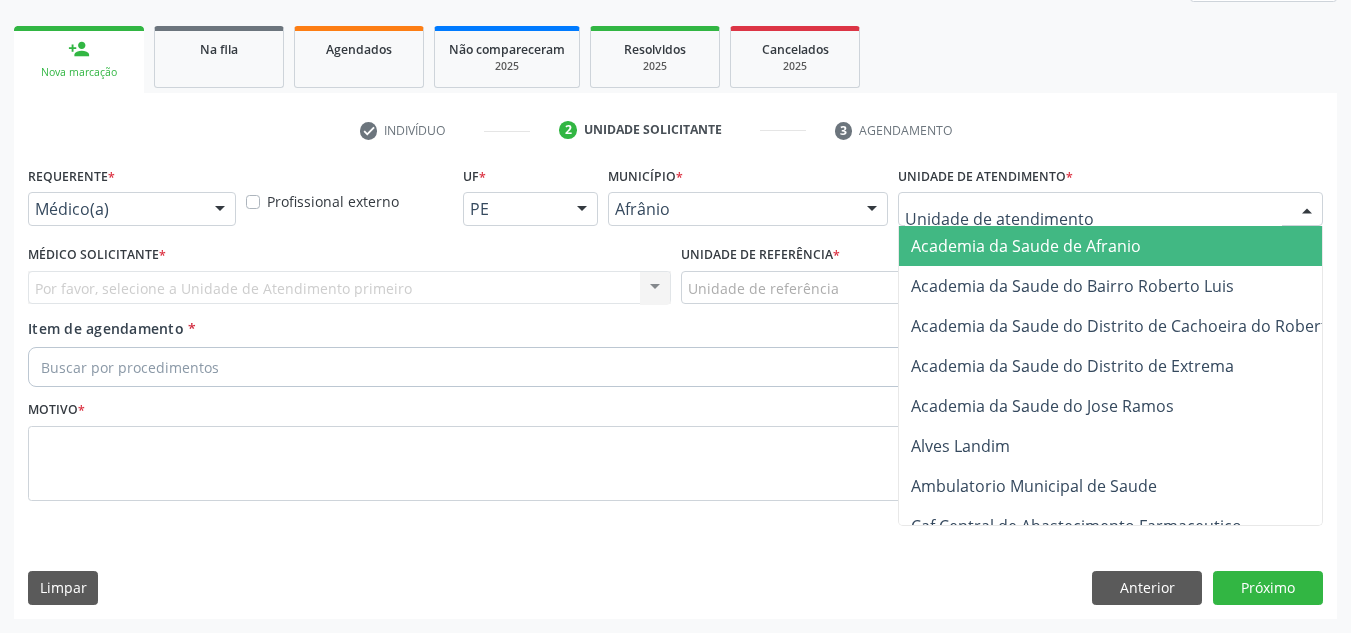 click at bounding box center (1110, 209) 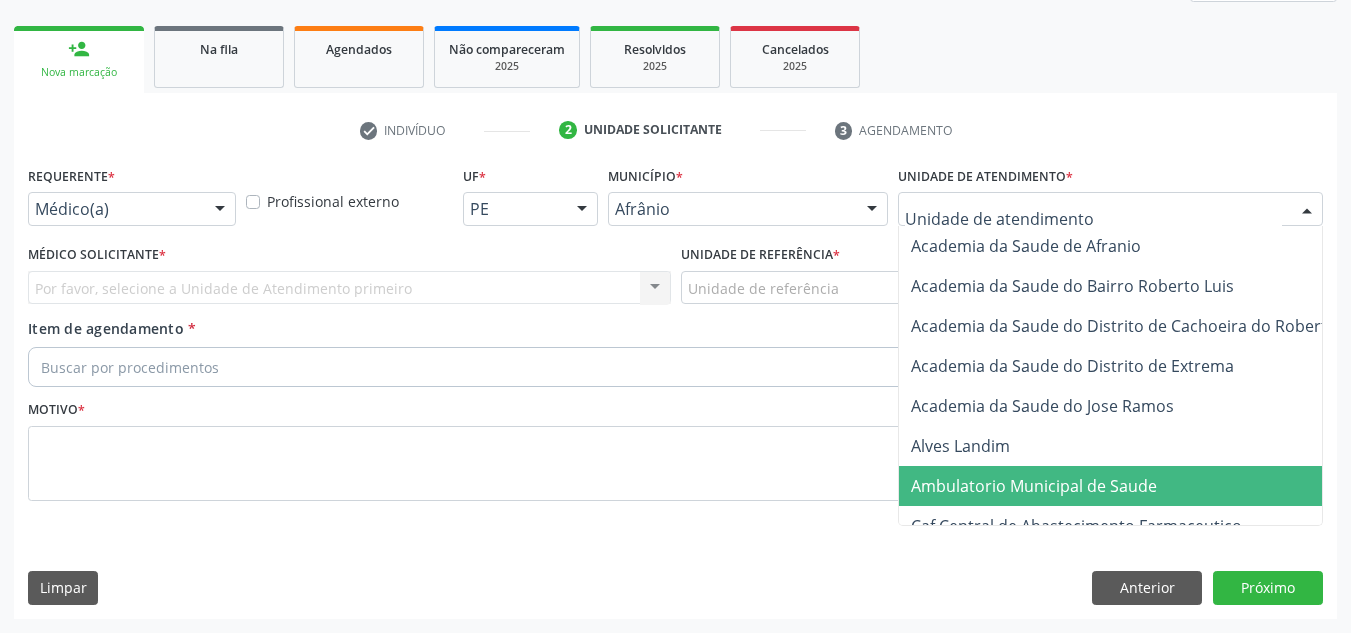click on "Ambulatorio Municipal de Saude" at bounding box center (1034, 486) 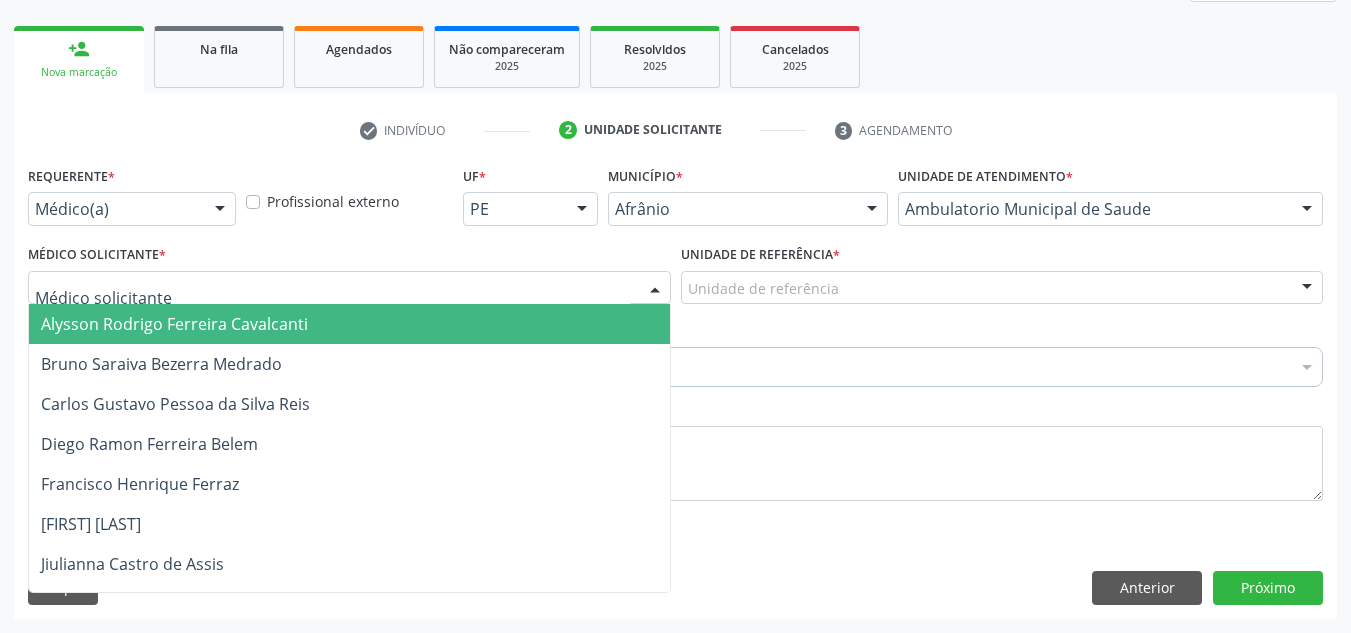 click at bounding box center [349, 288] 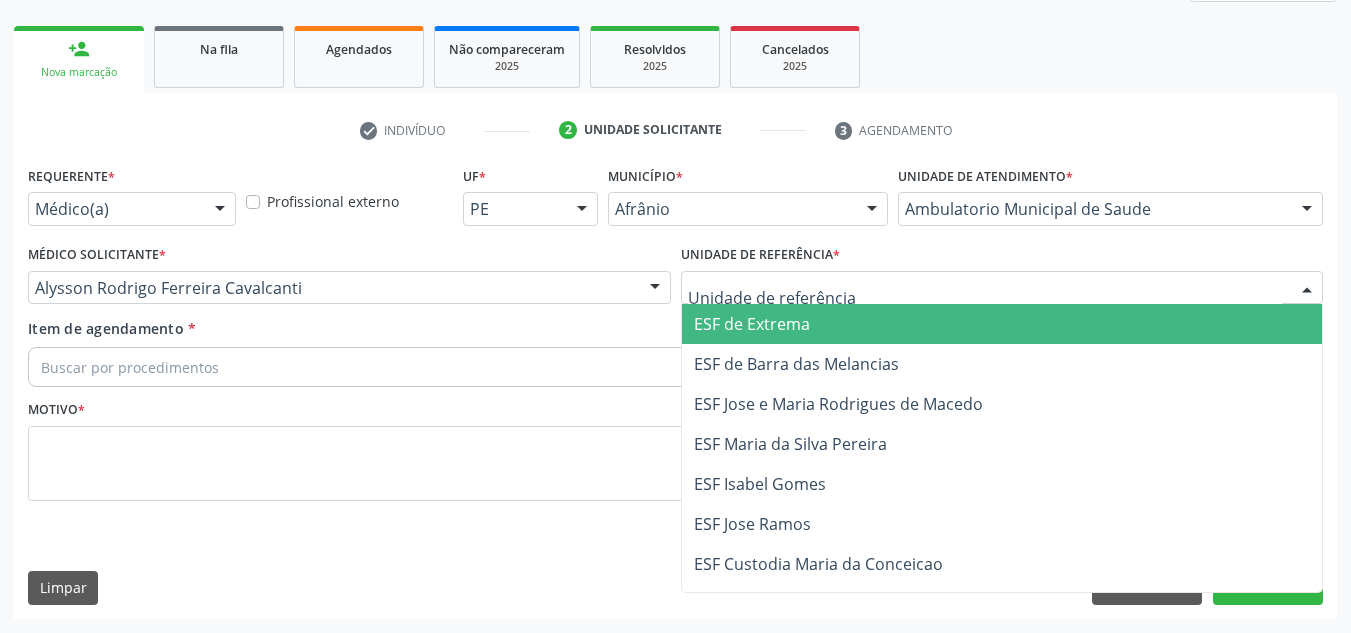 click on "ESF de Extrema" at bounding box center (752, 324) 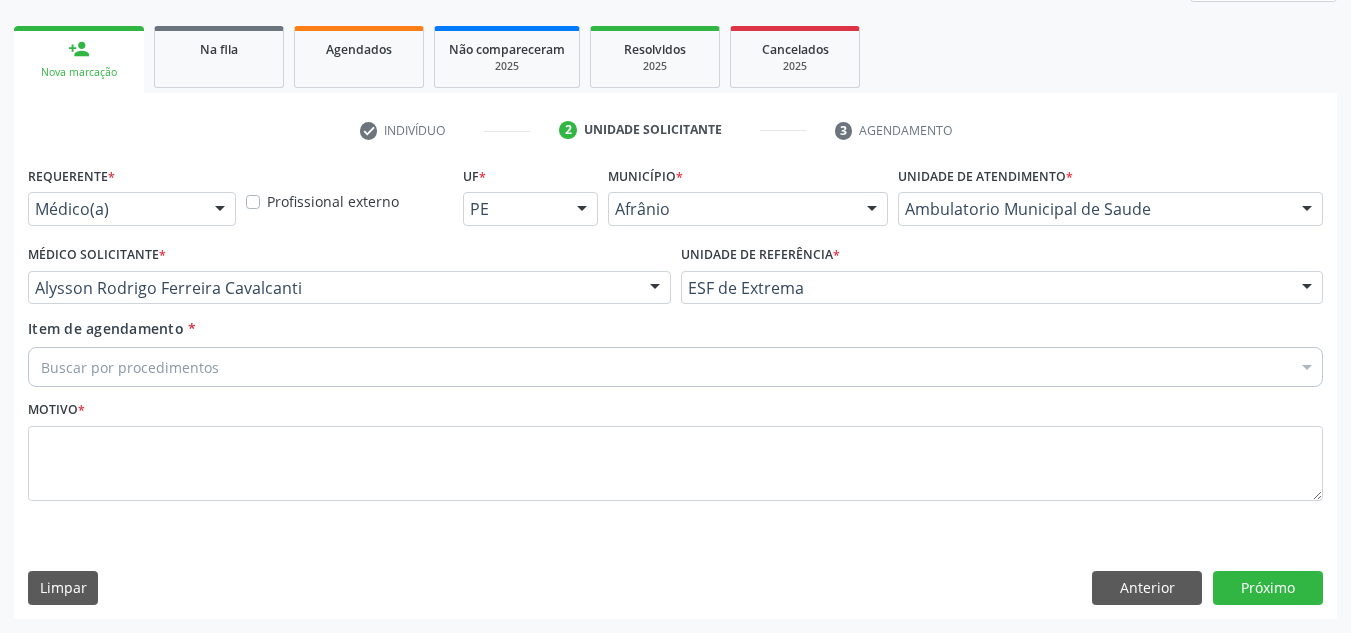 click on "Motivo
*" at bounding box center (675, 448) 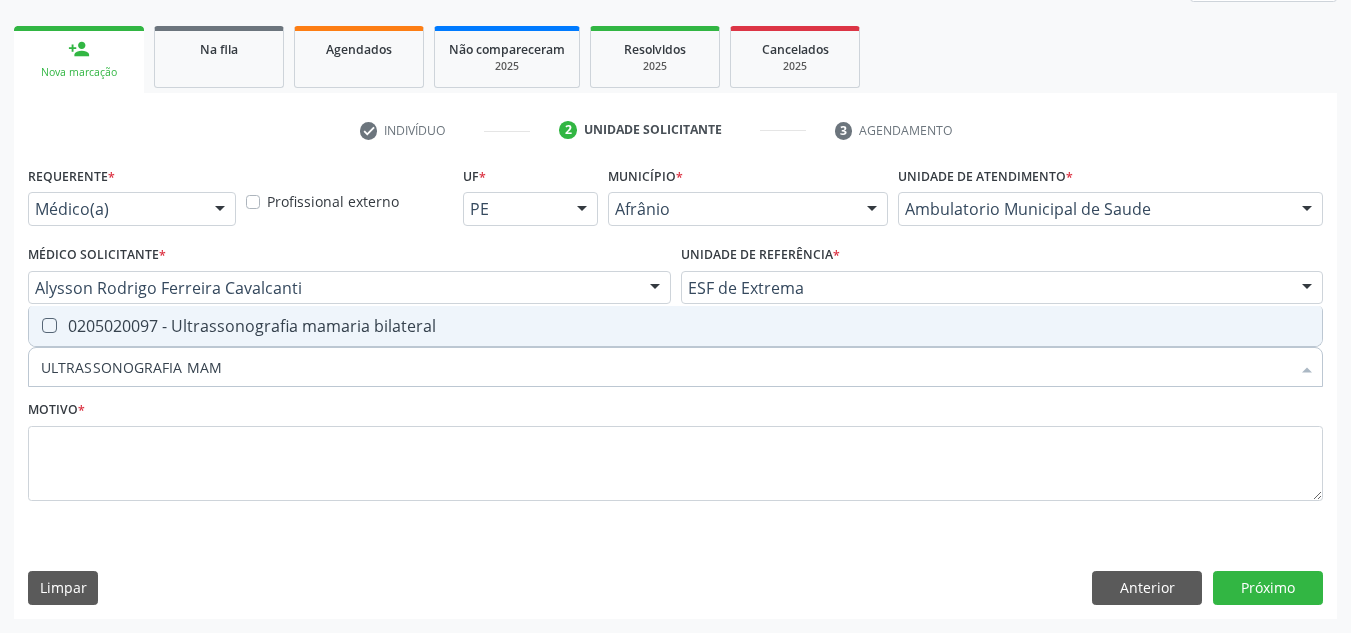 type on "ULTRASSONOGRAFIA MAMA" 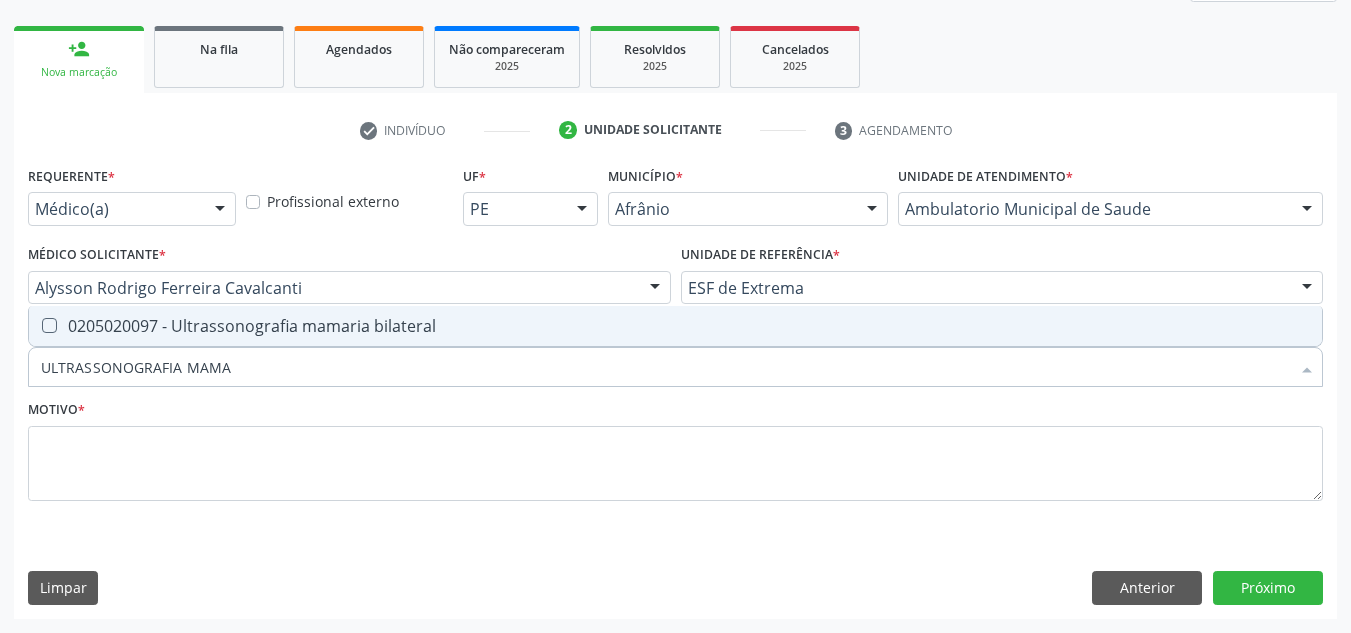 click on "0205020097 - Ultrassonografia mamaria bilateral" at bounding box center [675, 326] 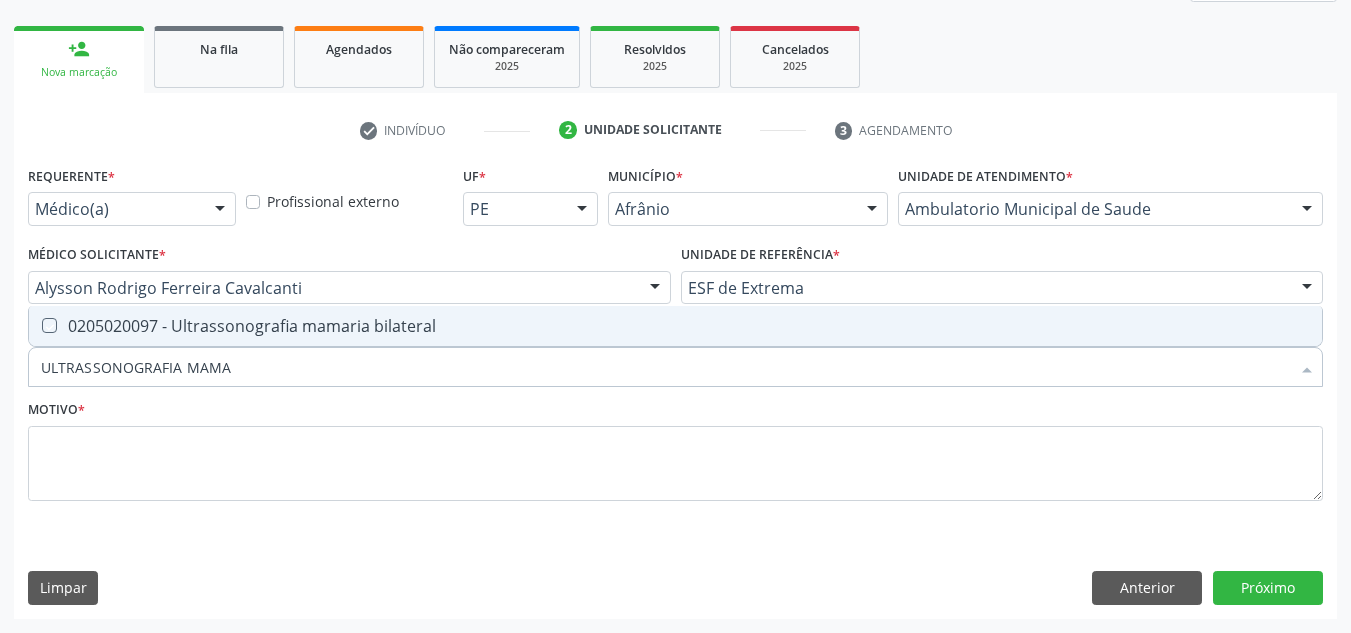 checkbox on "true" 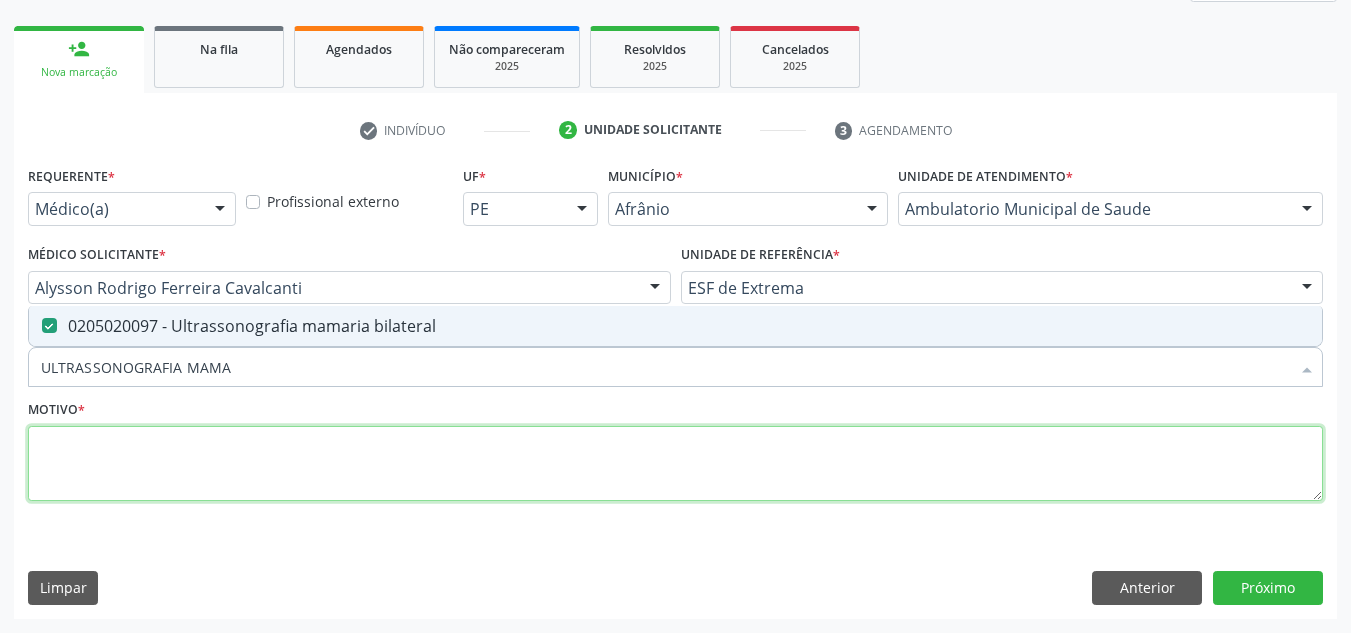 click at bounding box center (675, 464) 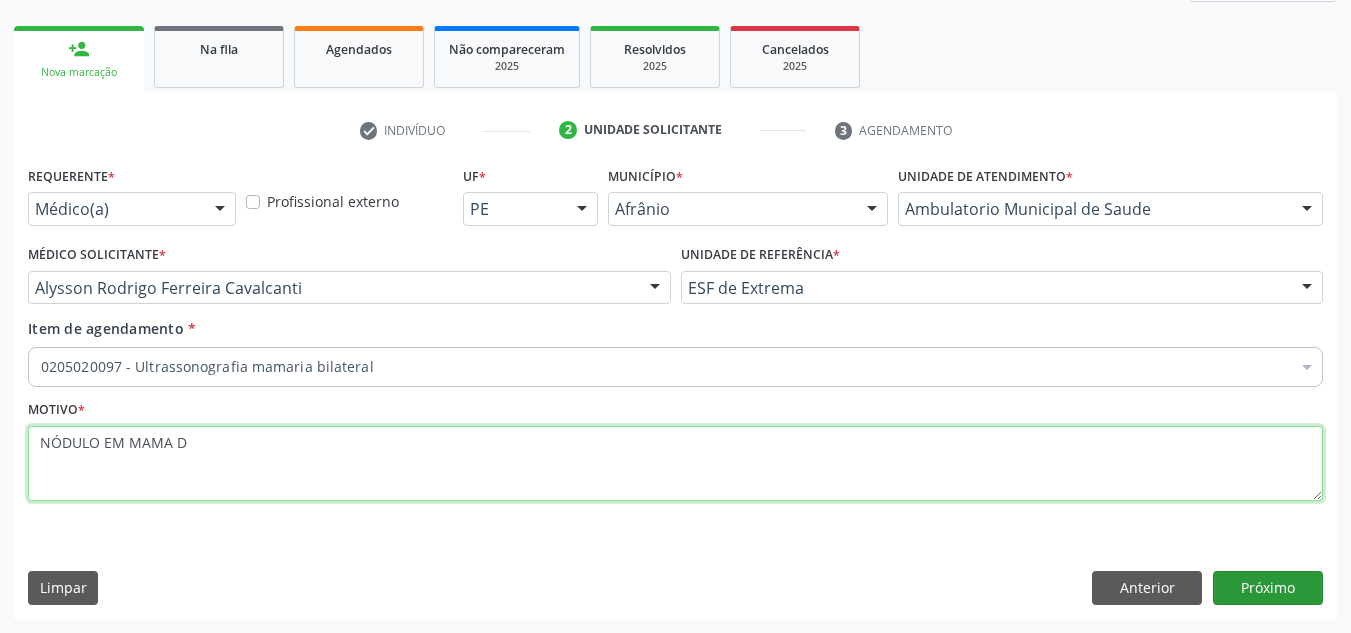 type on "NÓDULO EM MAMA D" 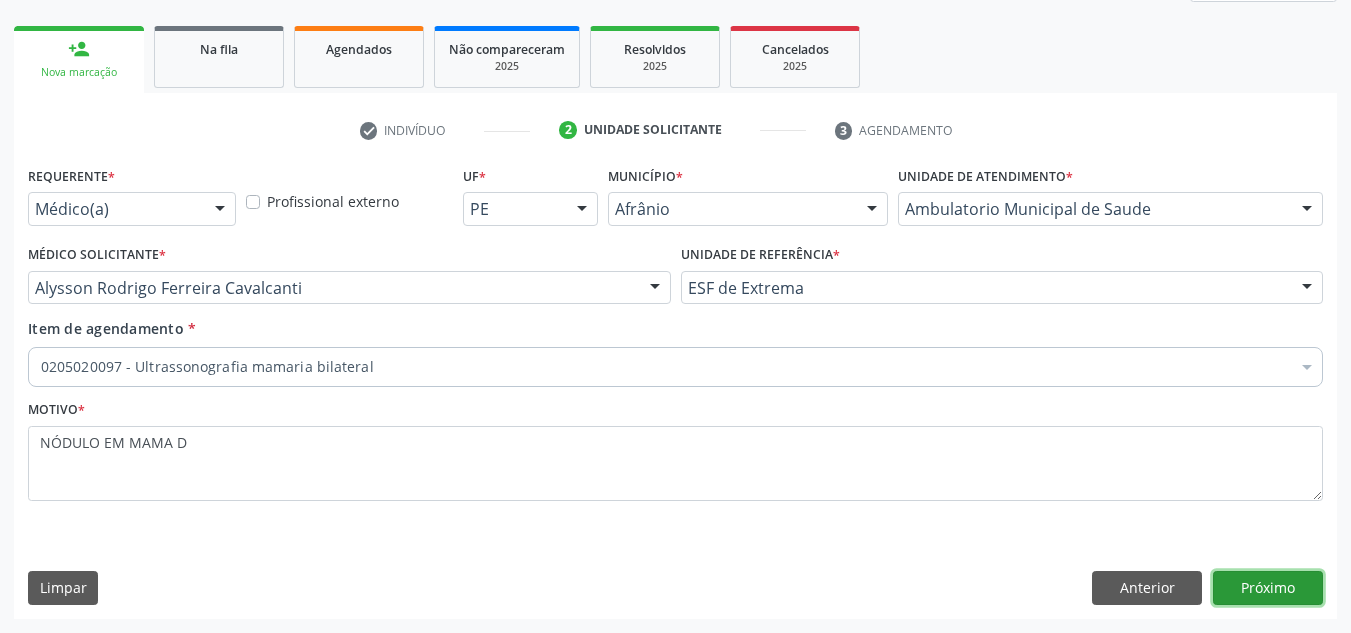 click on "Próximo" at bounding box center (1268, 588) 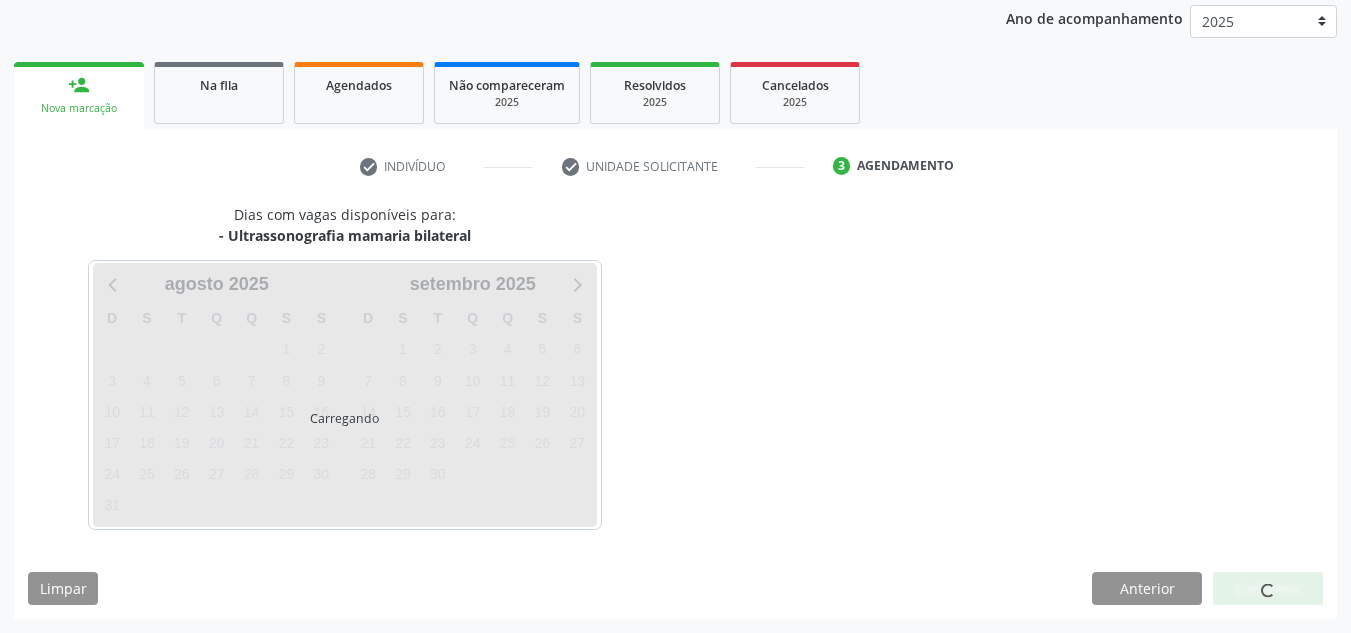 scroll, scrollTop: 237, scrollLeft: 0, axis: vertical 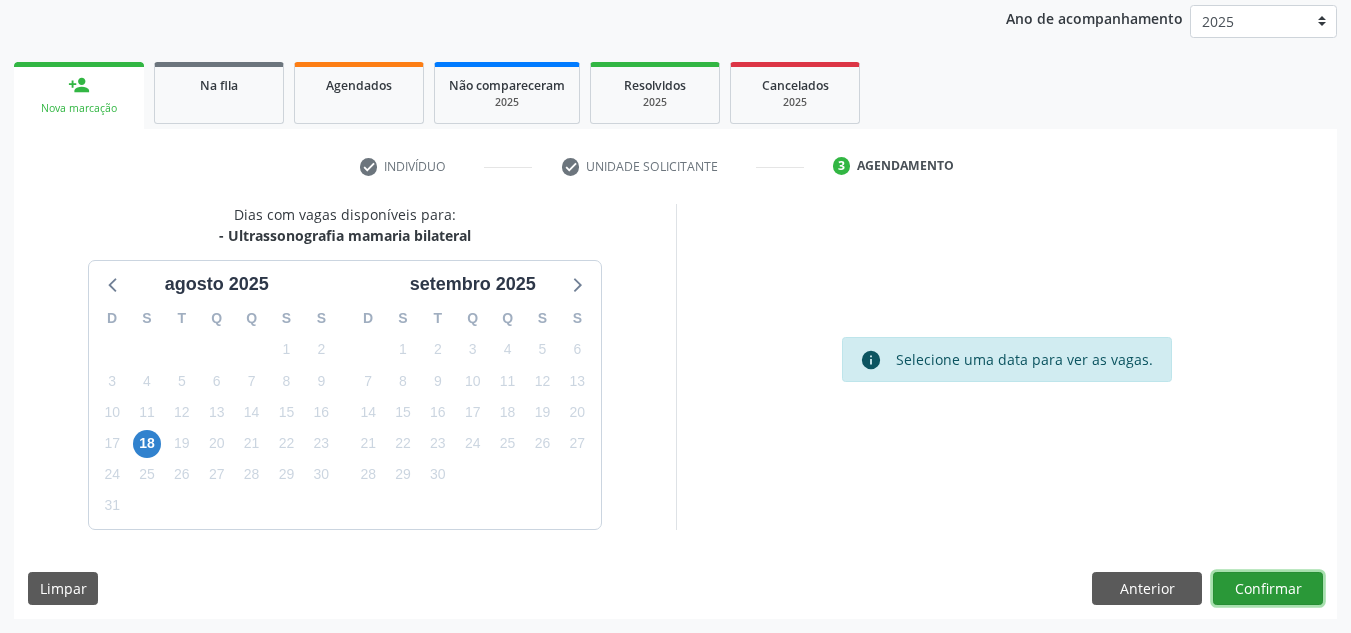click on "Confirmar" at bounding box center [1268, 589] 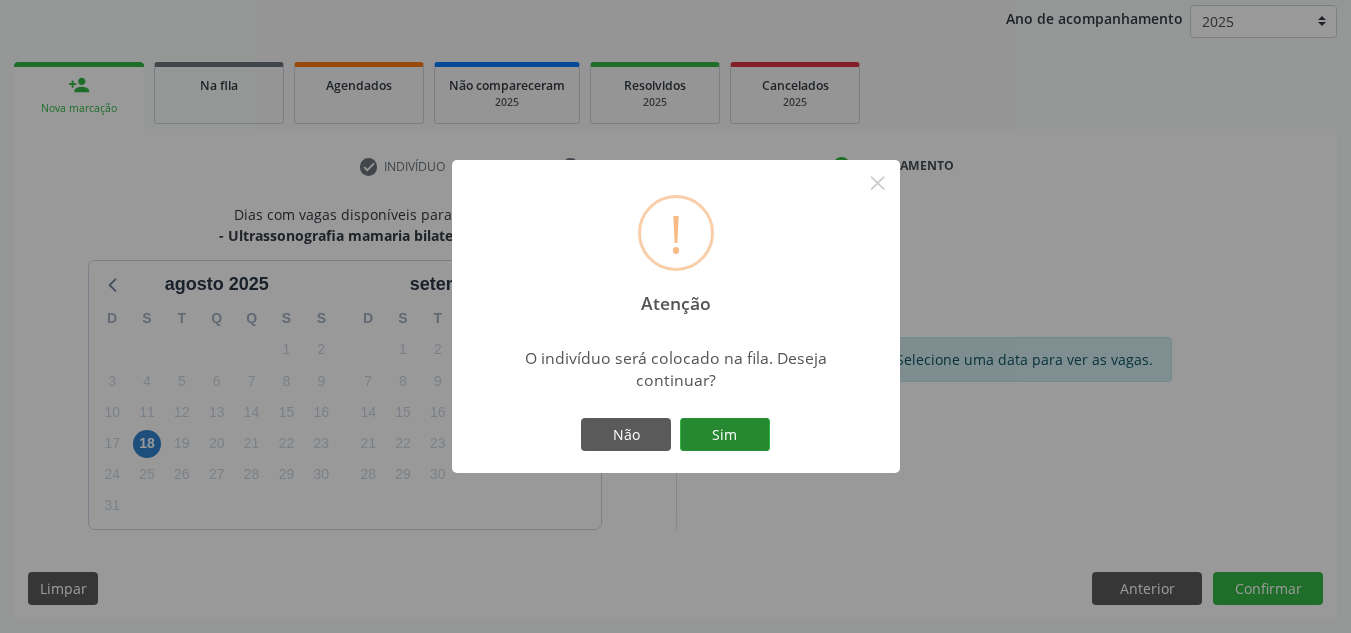 click on "Sim" at bounding box center [725, 435] 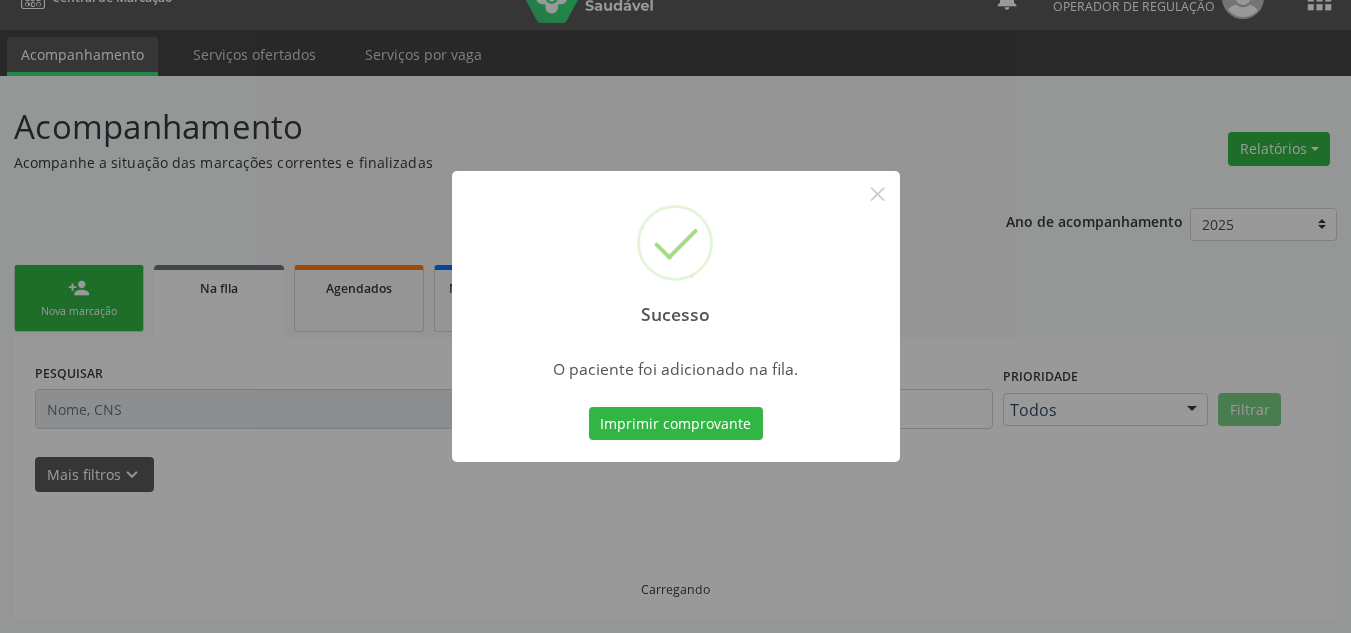 scroll, scrollTop: 34, scrollLeft: 0, axis: vertical 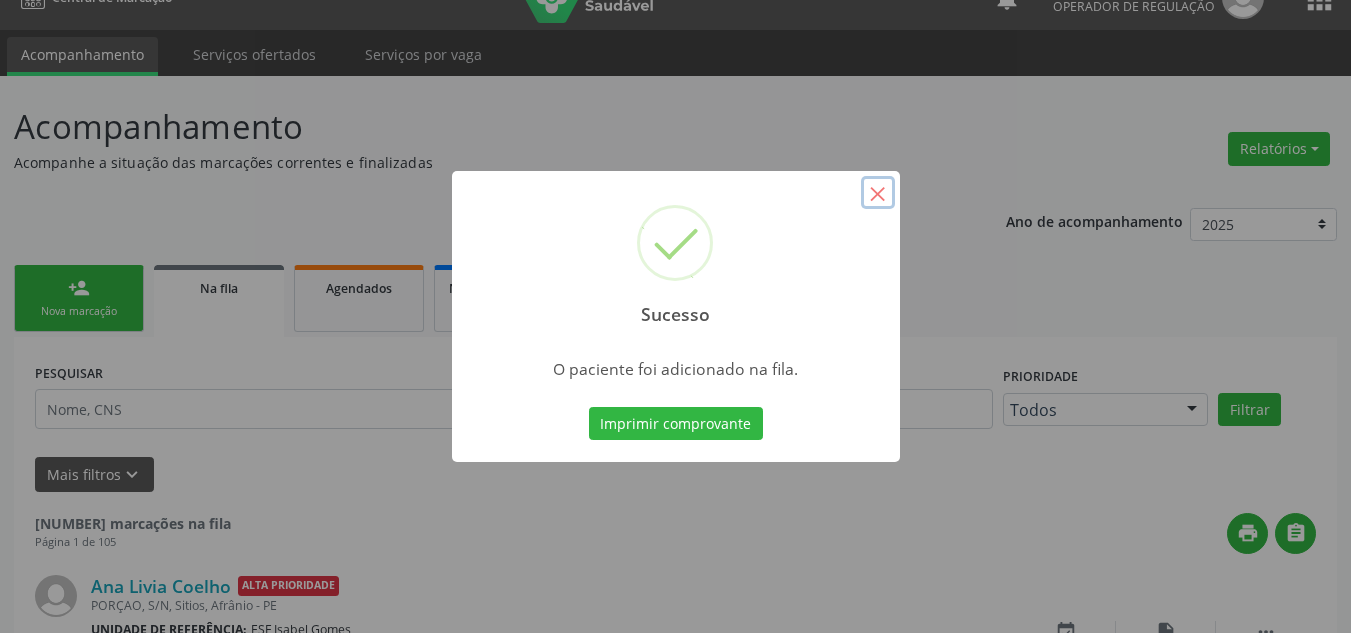click on "×" at bounding box center (878, 193) 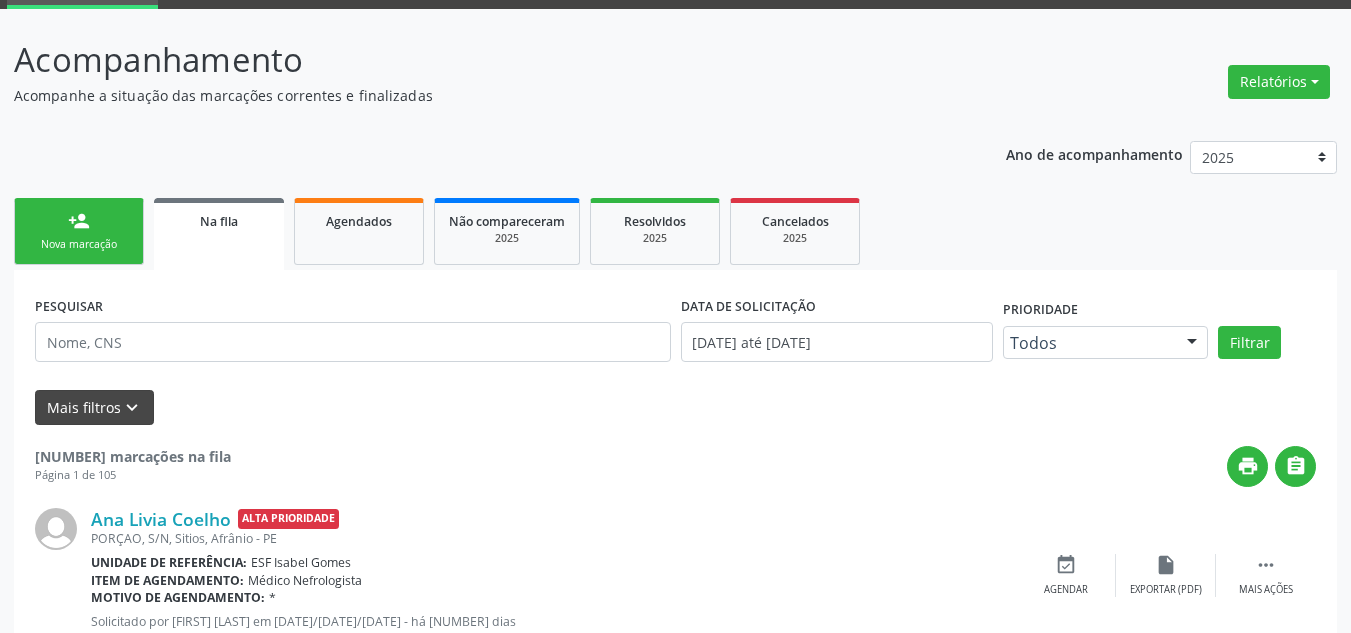 scroll, scrollTop: 234, scrollLeft: 0, axis: vertical 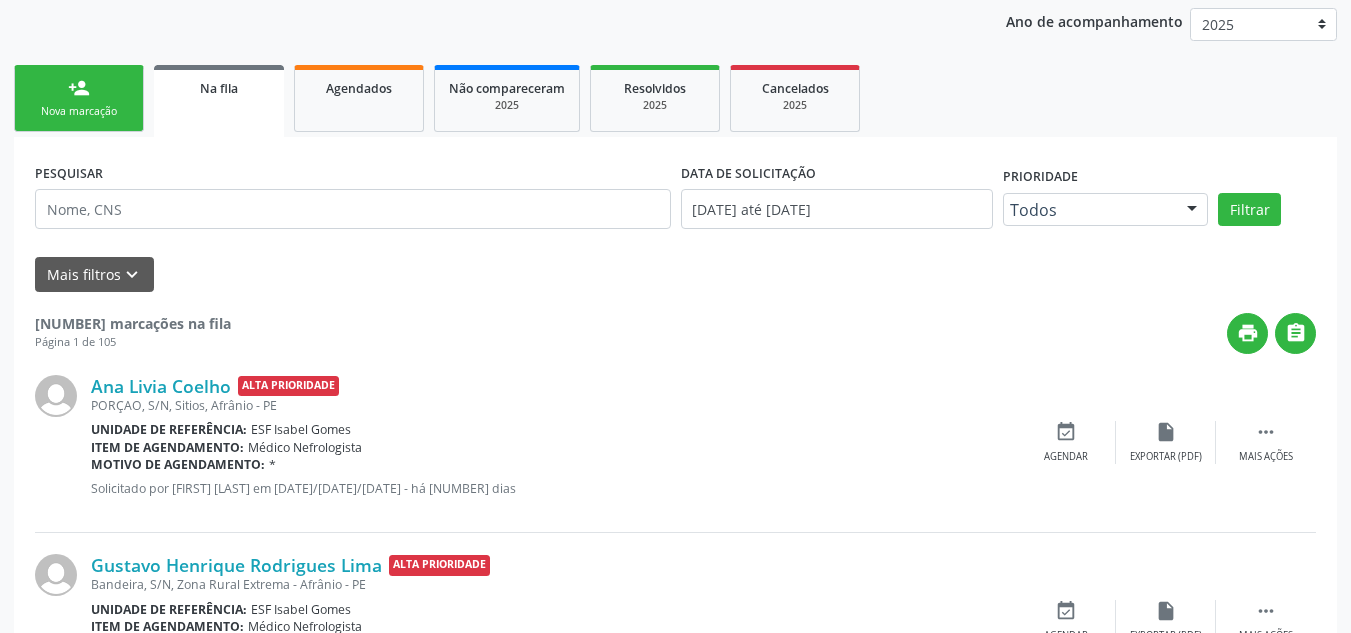 click on "Nova marcação" at bounding box center (79, 111) 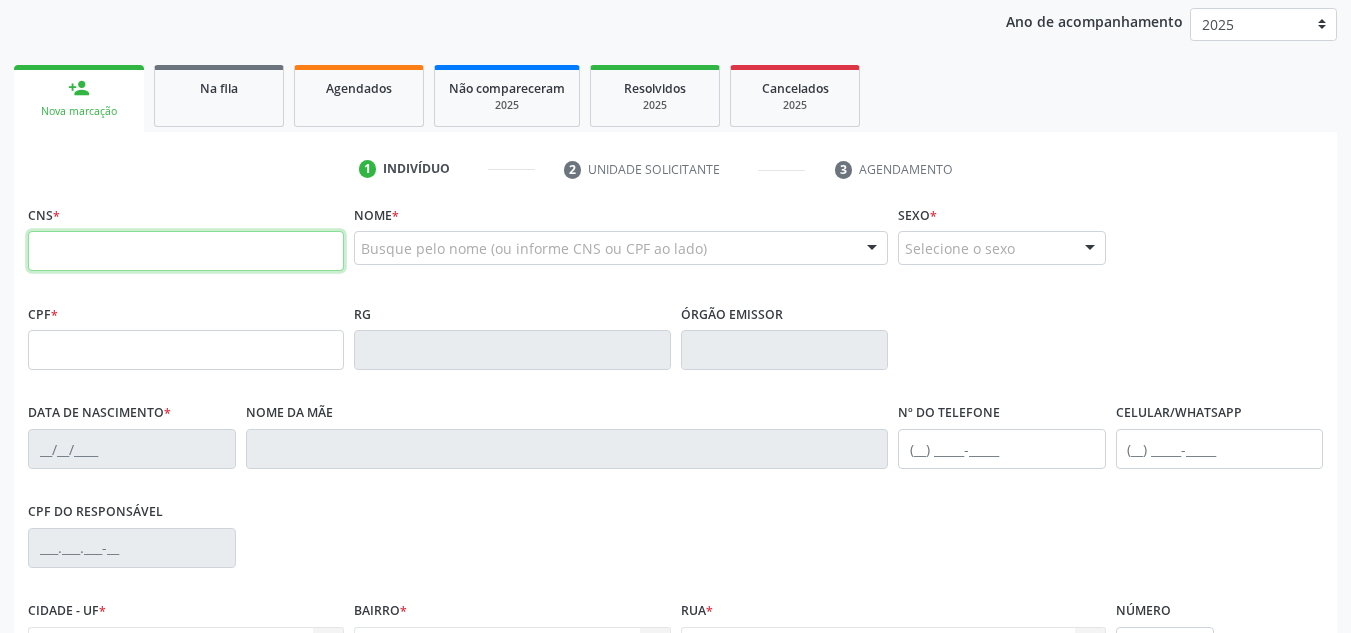 click at bounding box center [186, 251] 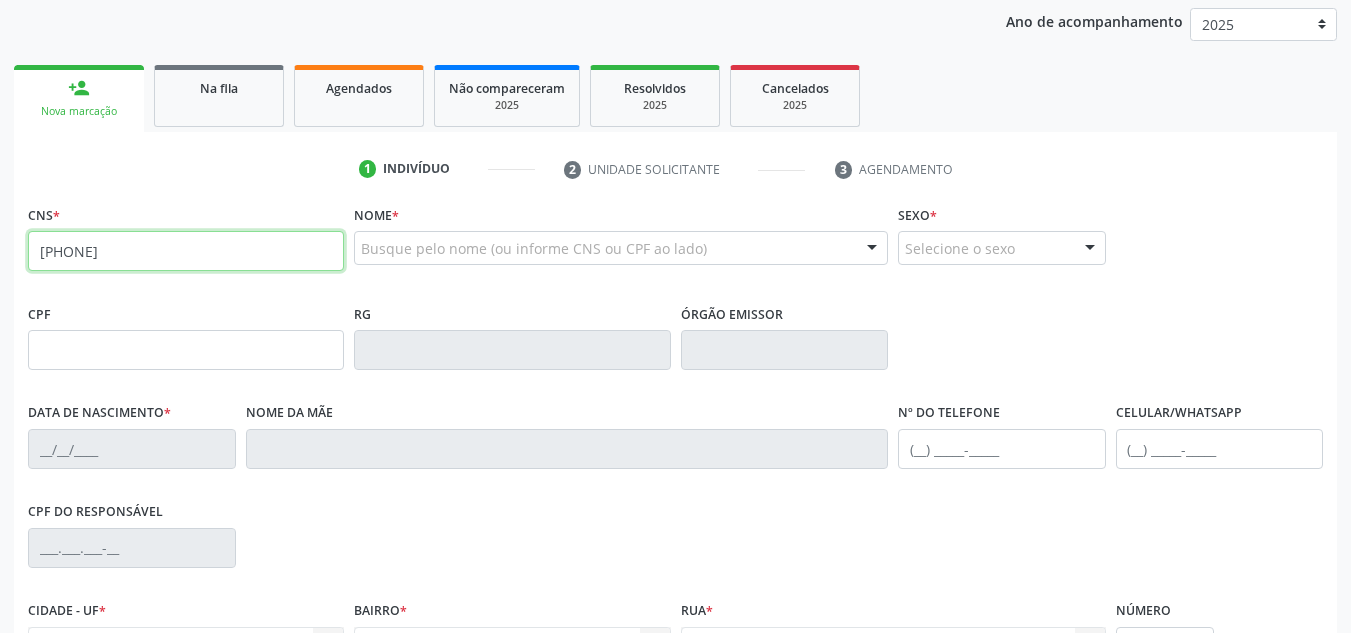 type on "706 9071 7489 9736" 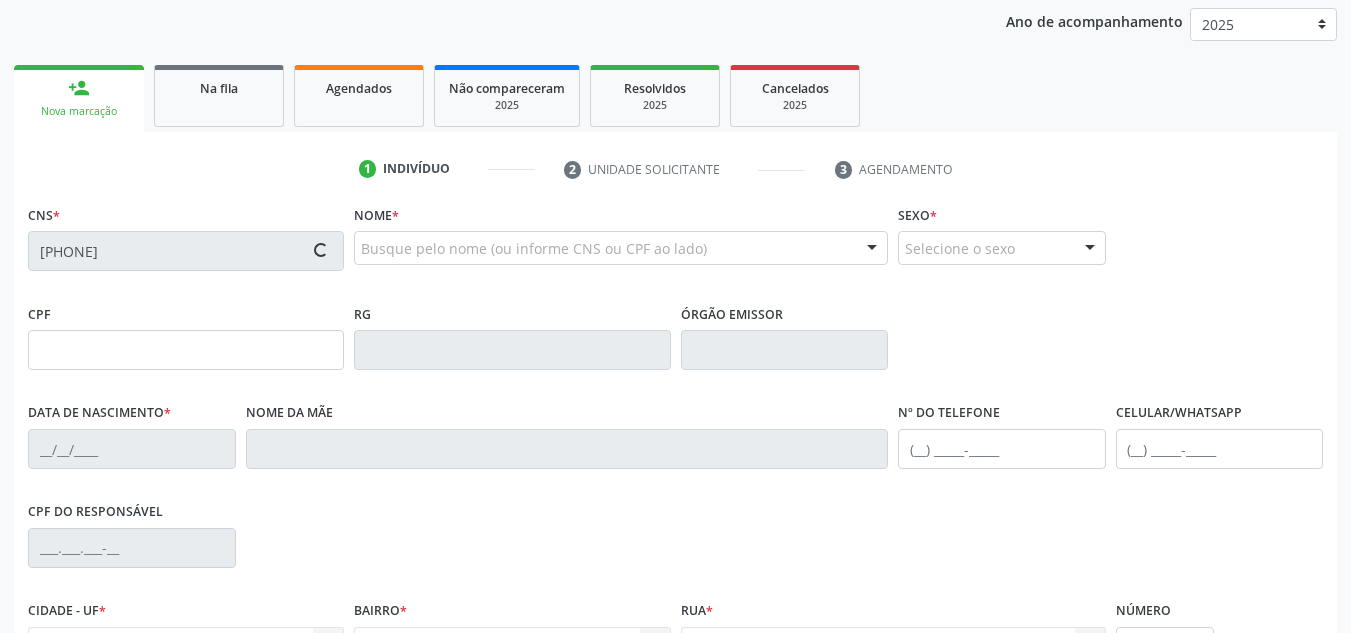type on "038.325.124-97" 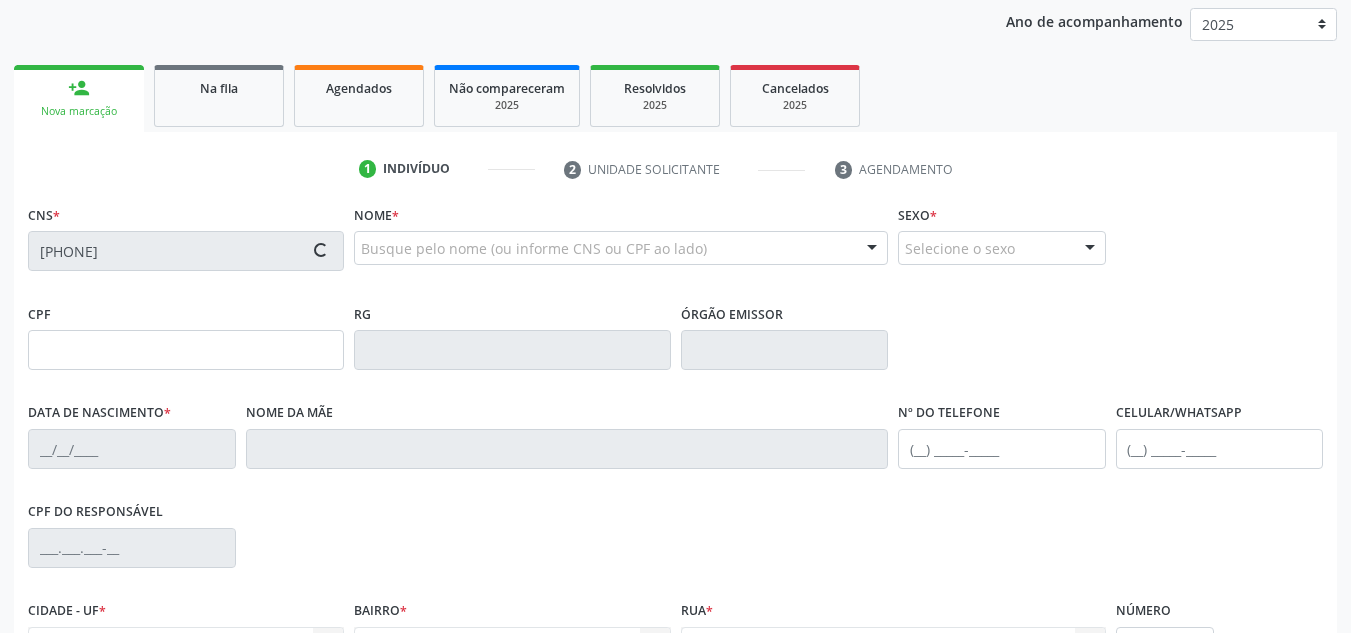 type on "18/10/1975" 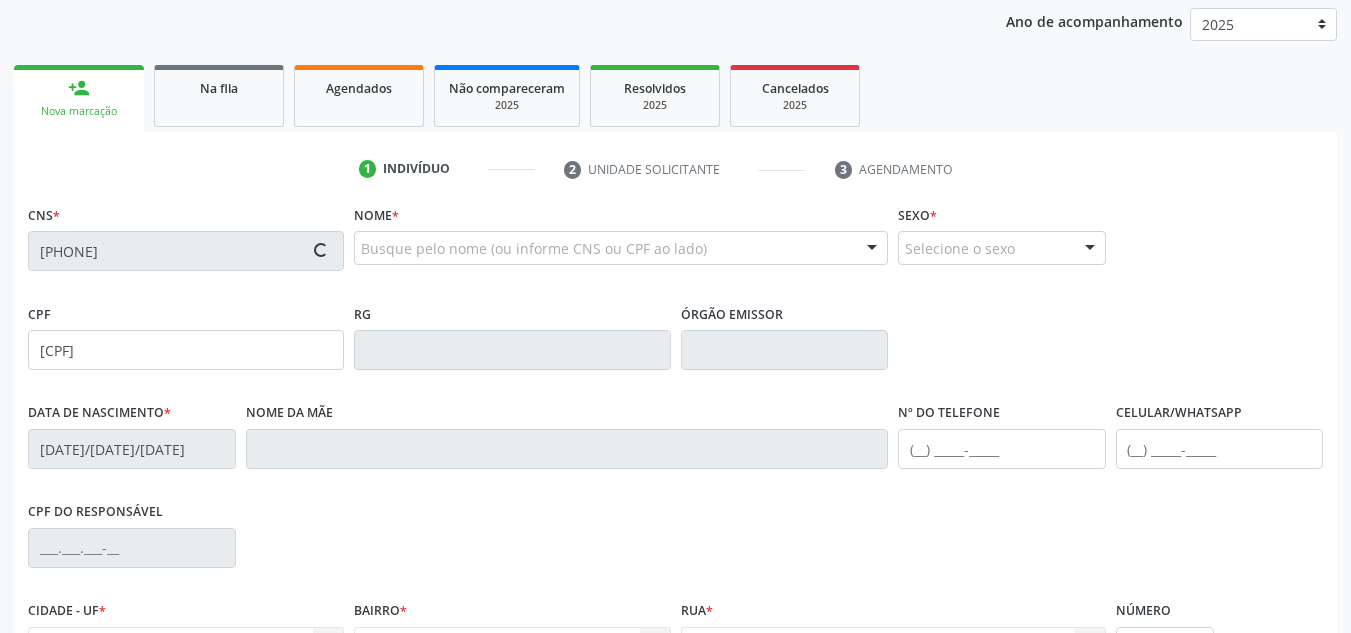 type on "Tereza Raimunda de Macedo" 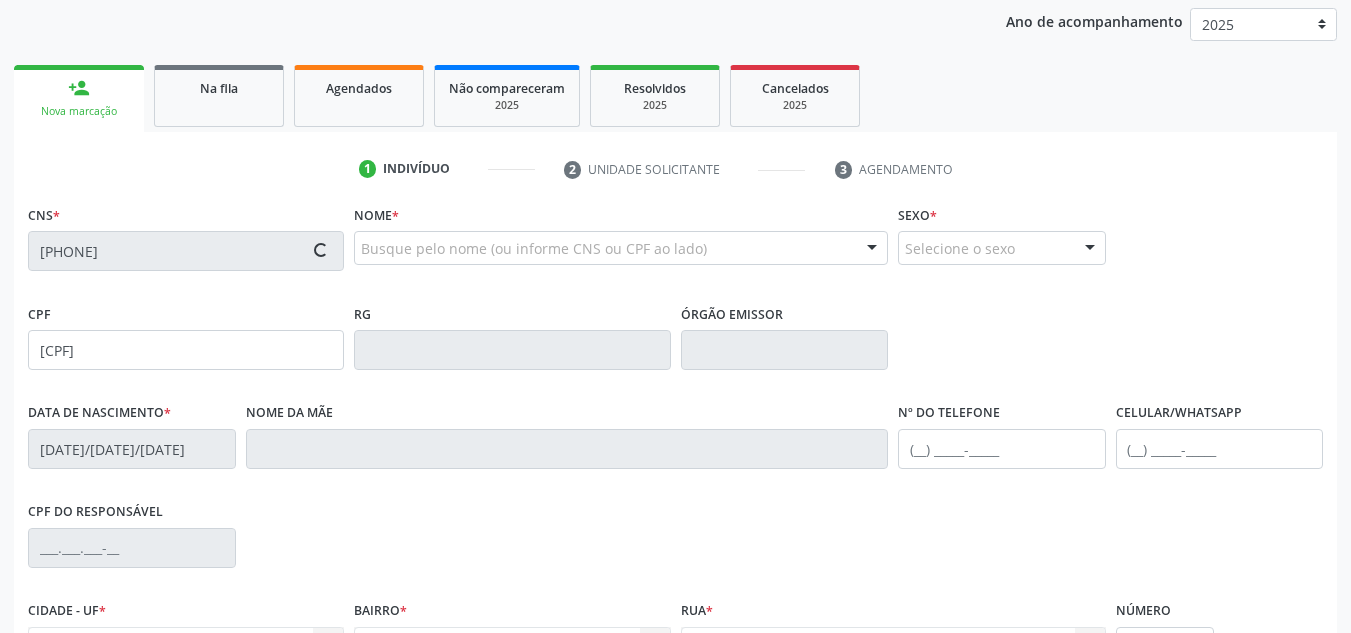 type on "(87) 98834-6372" 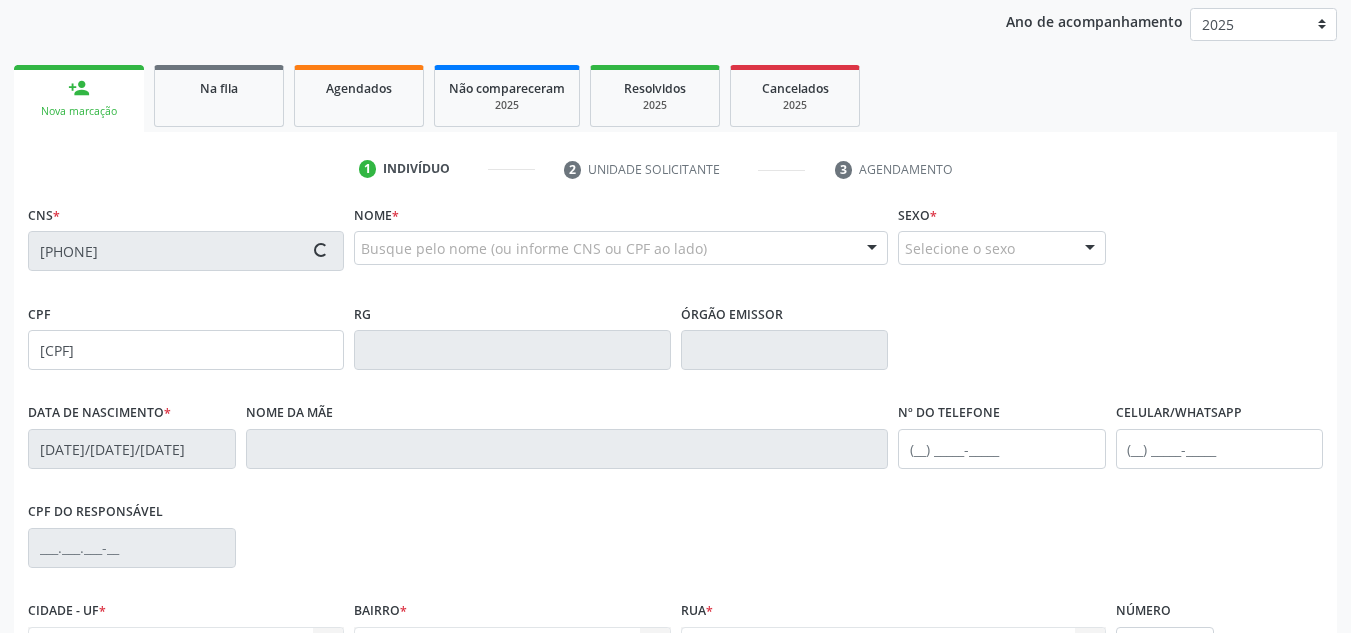 type on "(87) 98834-6372" 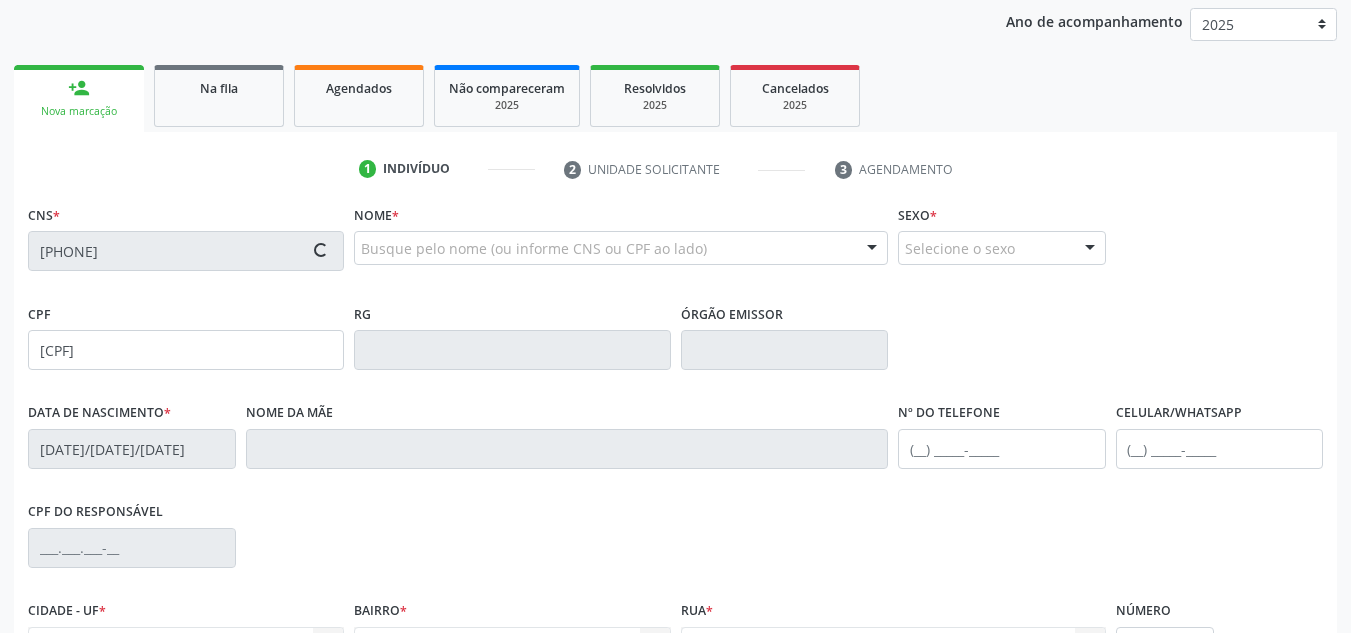 type on "46" 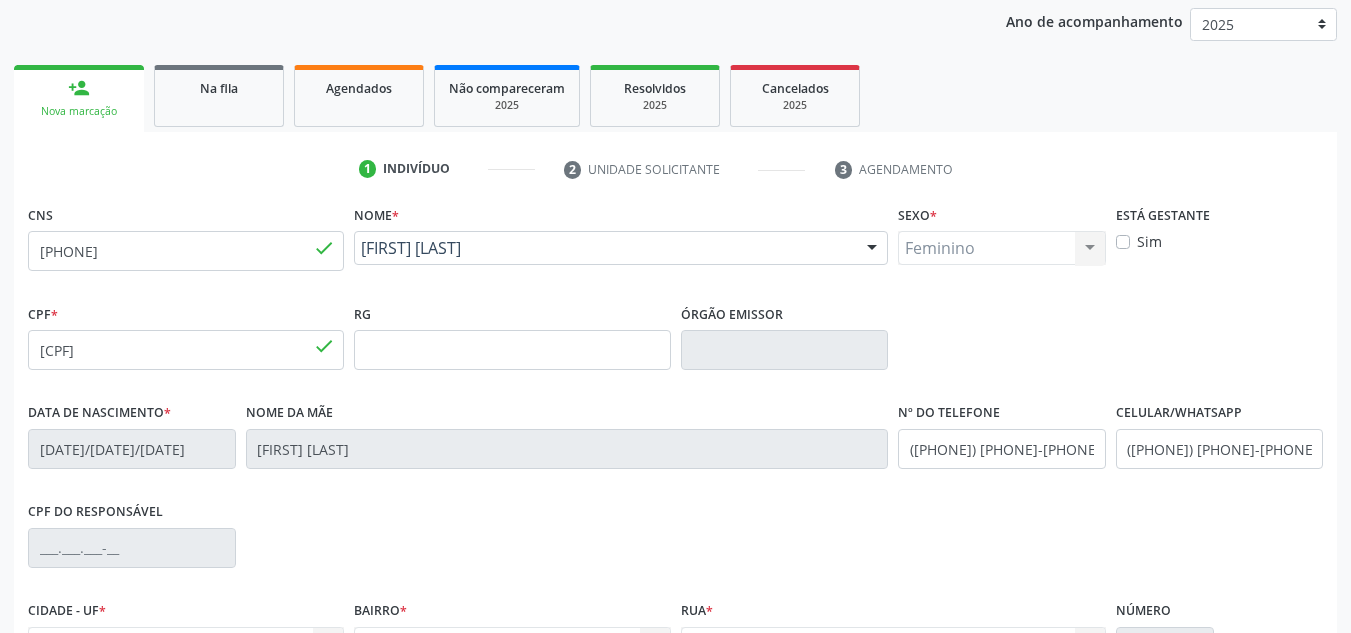 scroll, scrollTop: 451, scrollLeft: 0, axis: vertical 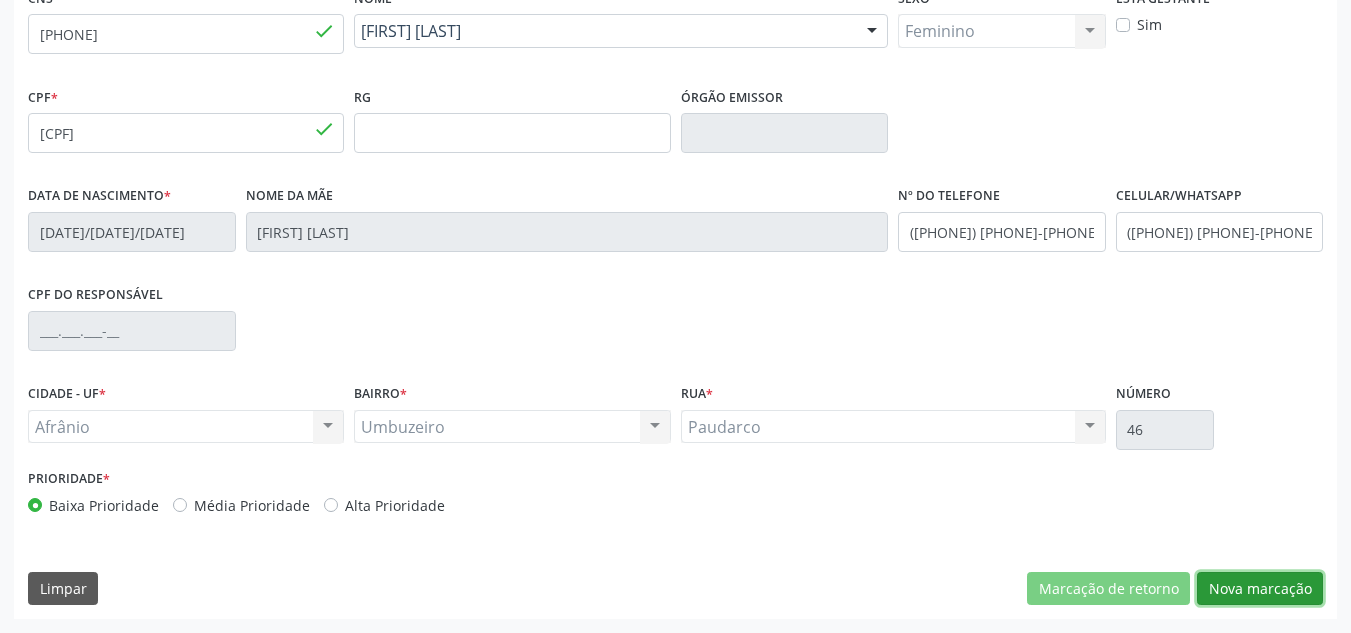 click on "Nova marcação" at bounding box center [1260, 589] 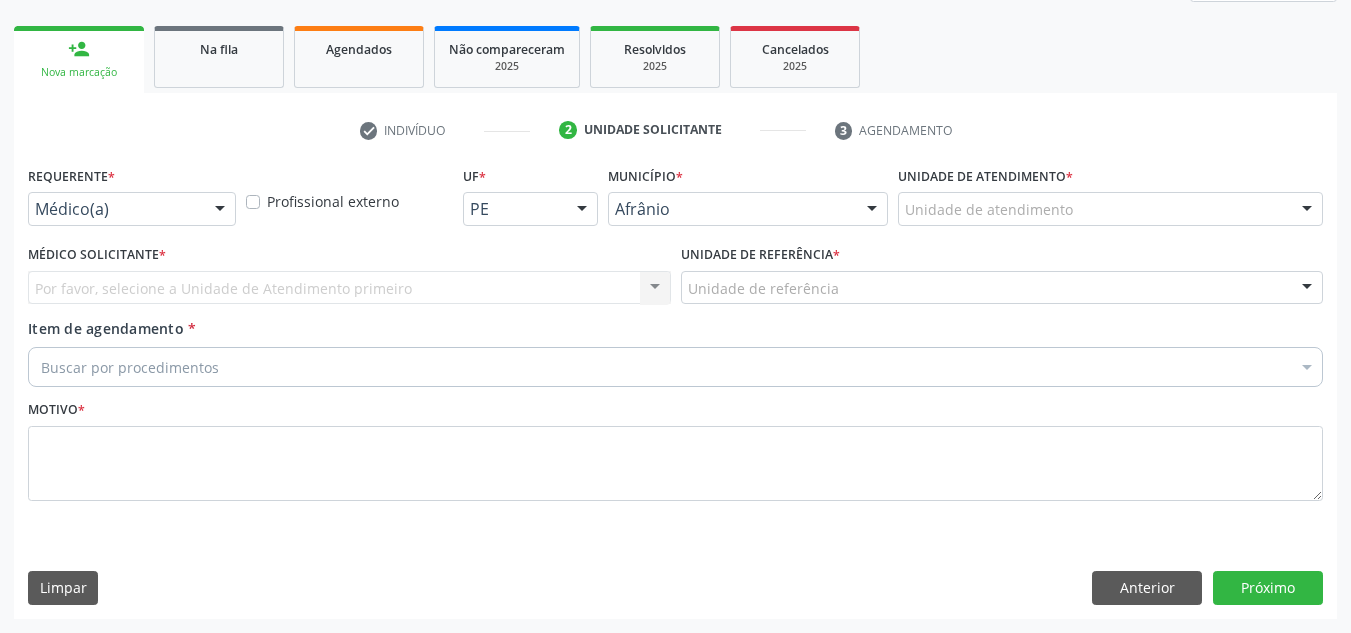 scroll, scrollTop: 273, scrollLeft: 0, axis: vertical 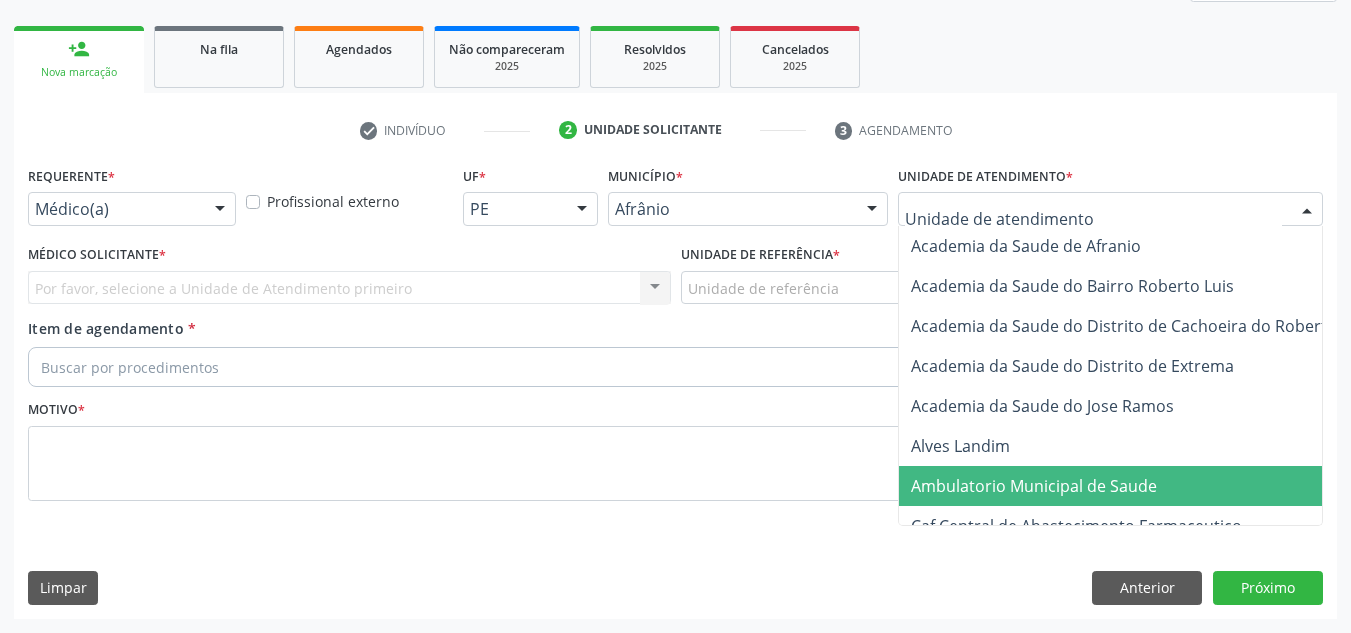 click on "Ambulatorio Municipal de Saude" at bounding box center [1034, 486] 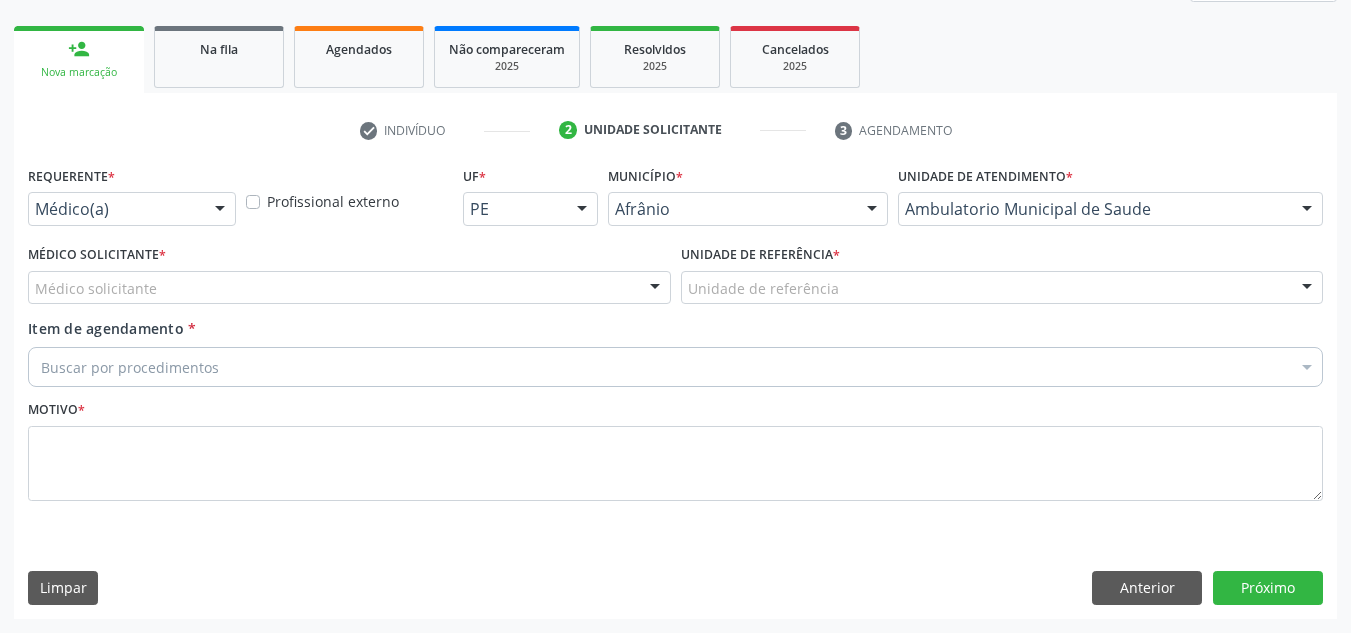 click on "Médico solicitante" at bounding box center (349, 288) 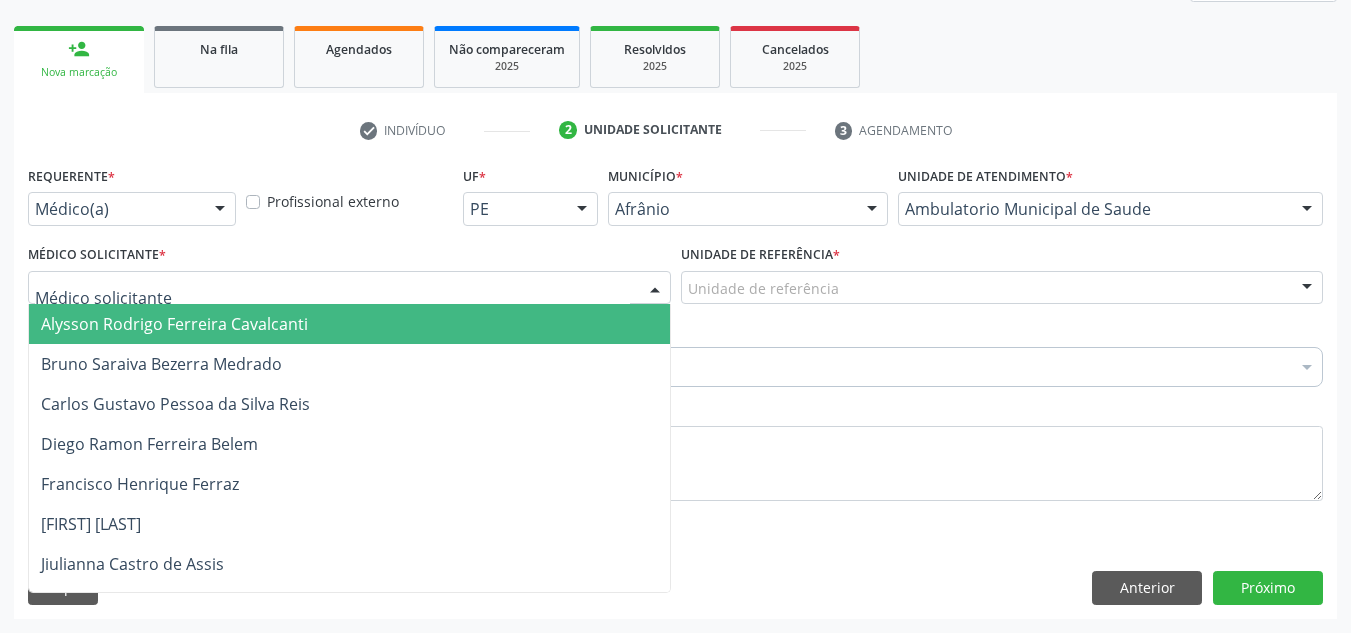 click on "Alysson Rodrigo Ferreira Cavalcanti" at bounding box center [349, 324] 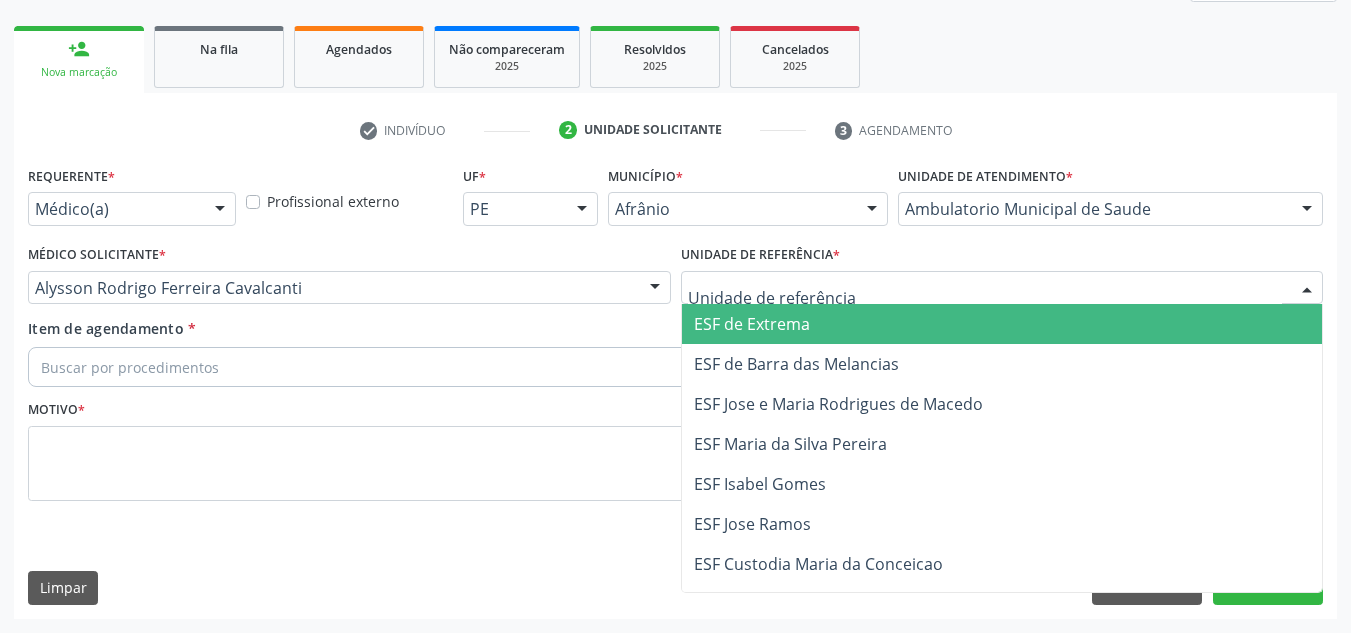 drag, startPoint x: 764, startPoint y: 313, endPoint x: 746, endPoint y: 333, distance: 26.907248 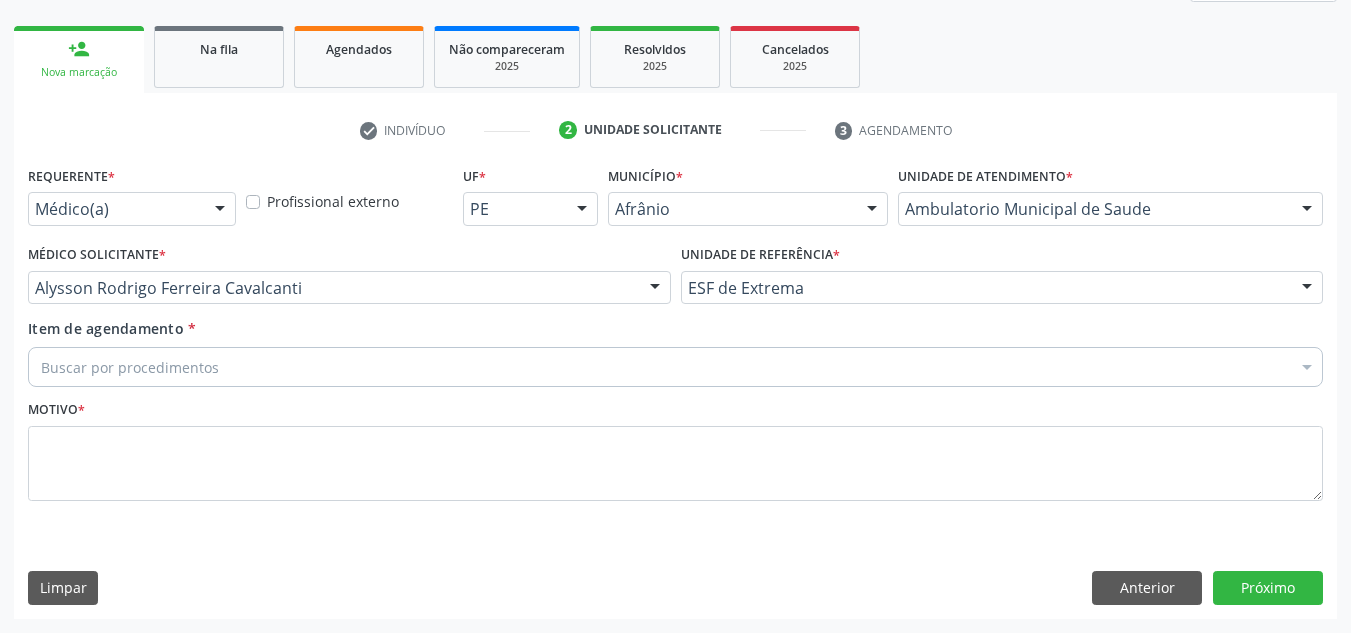 click on "Buscar por procedimentos" at bounding box center [675, 367] 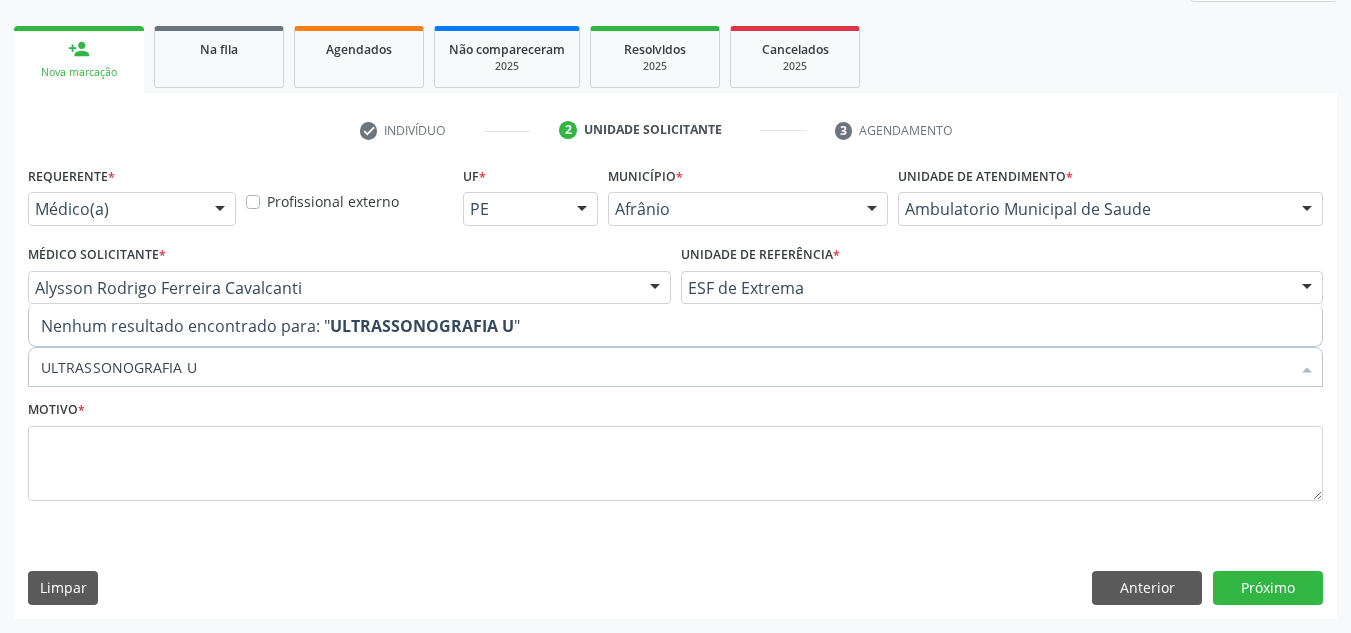 type on "ULTRASSONOGRAFIA" 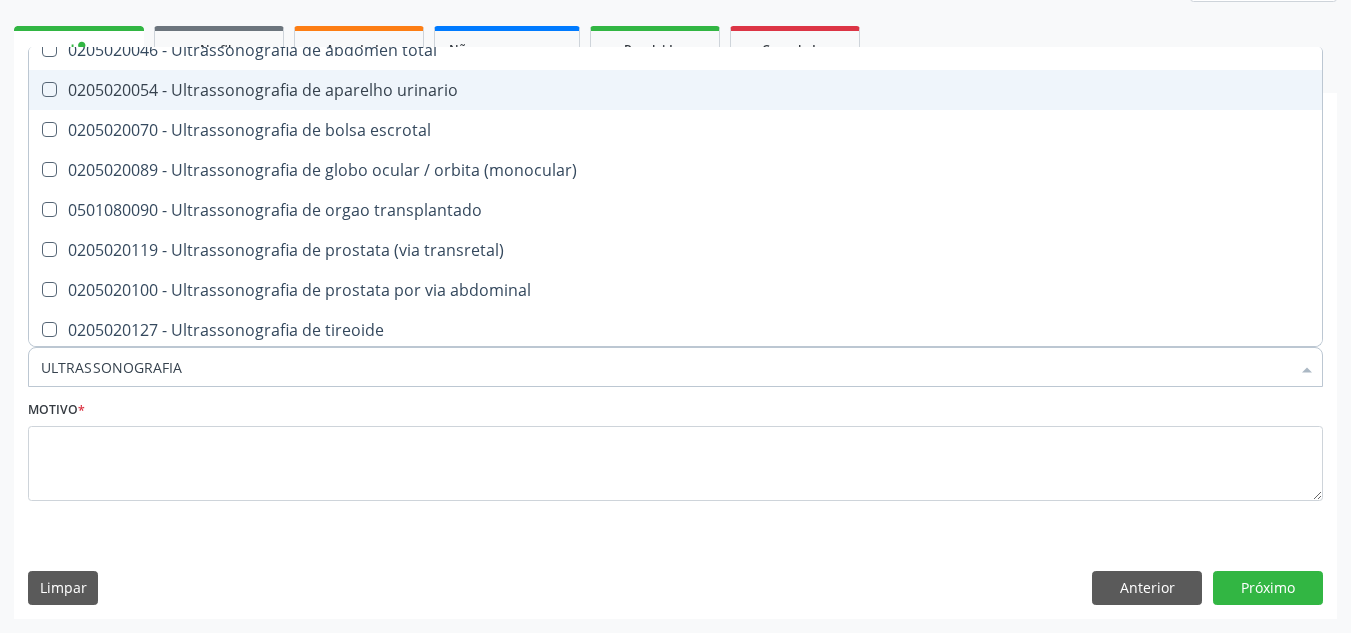 scroll, scrollTop: 0, scrollLeft: 0, axis: both 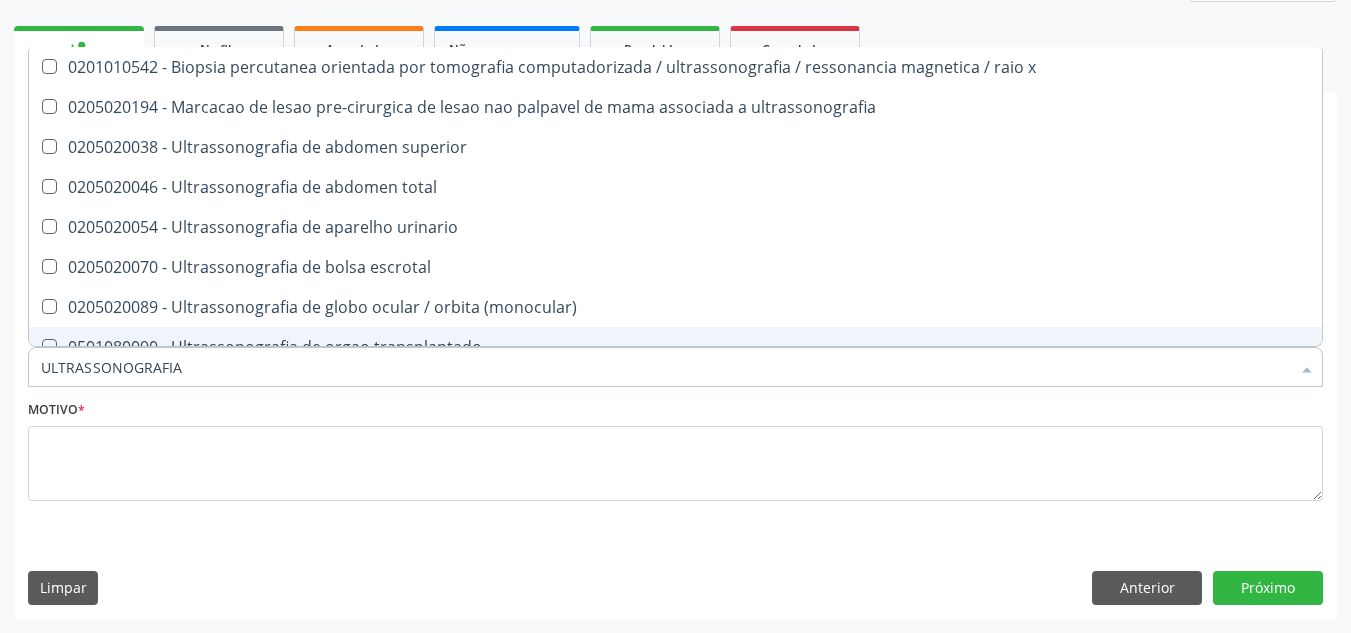 drag, startPoint x: 517, startPoint y: 389, endPoint x: 210, endPoint y: 382, distance: 307.0798 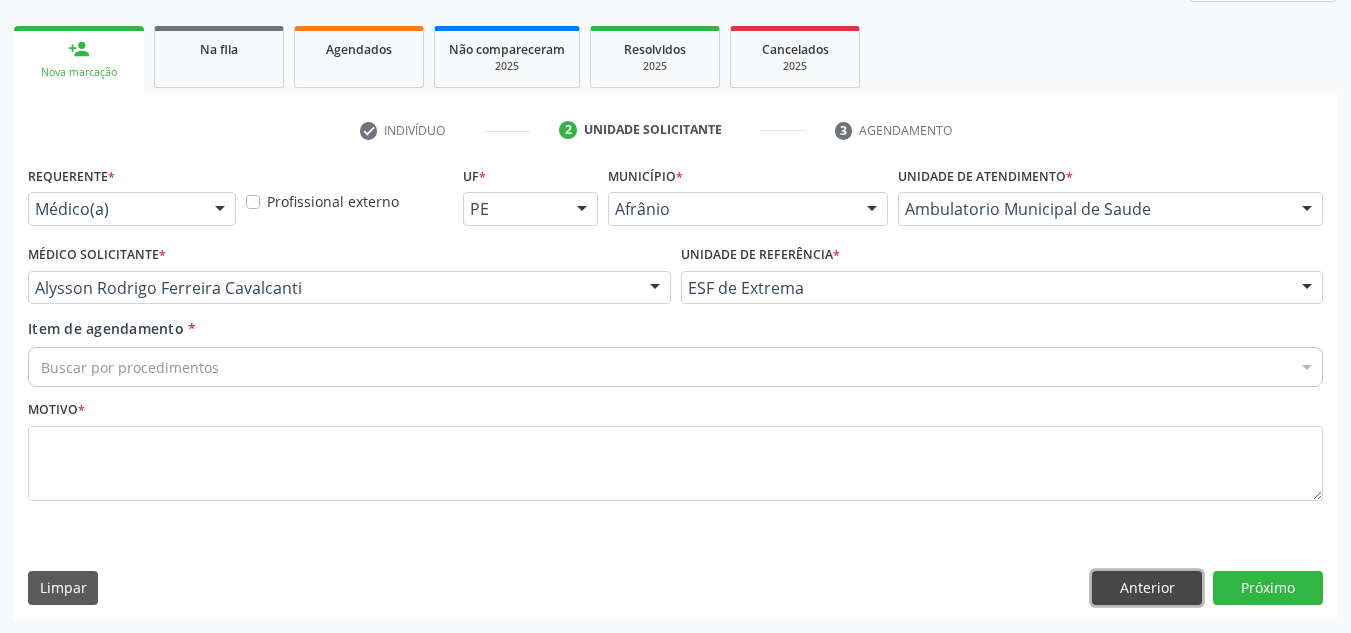 click on "Anterior" at bounding box center (1147, 588) 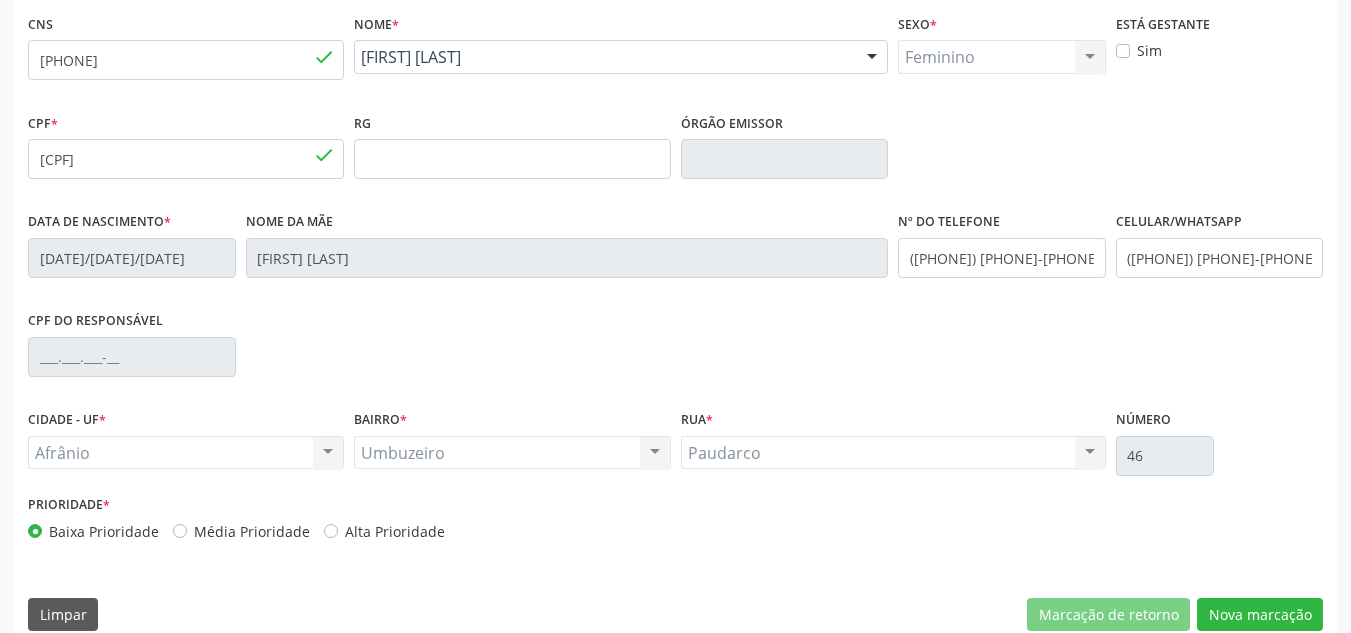 scroll, scrollTop: 451, scrollLeft: 0, axis: vertical 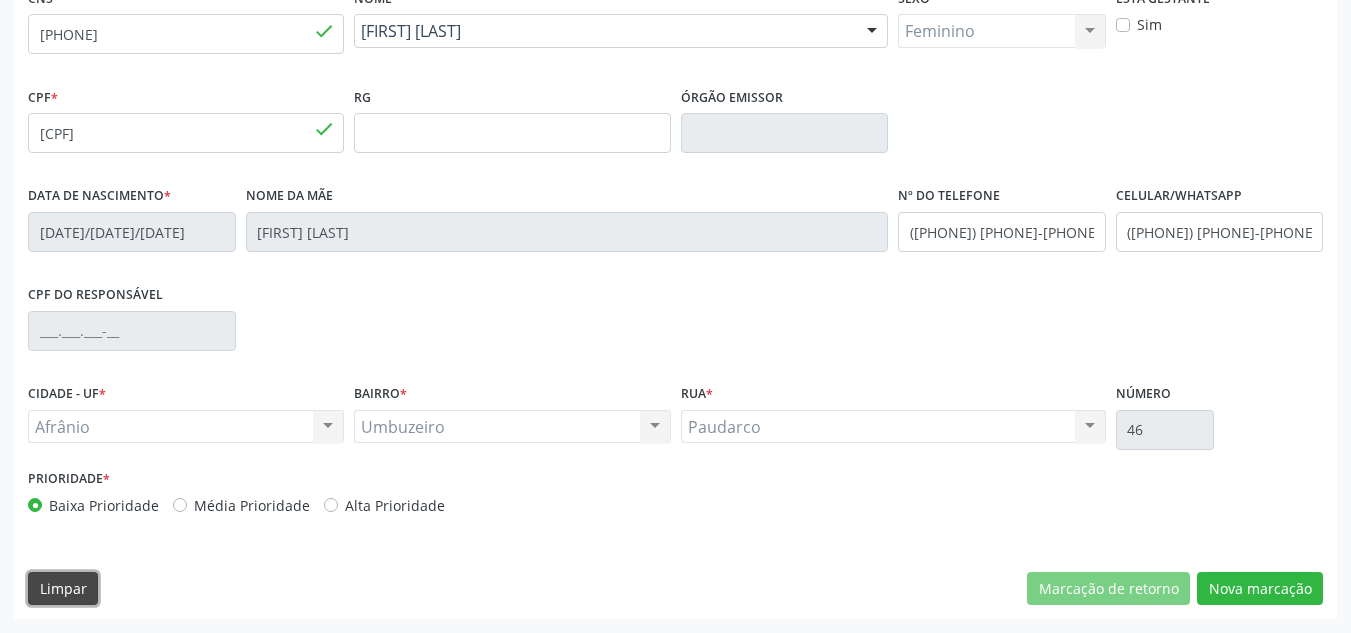 click on "Limpar" at bounding box center [63, 589] 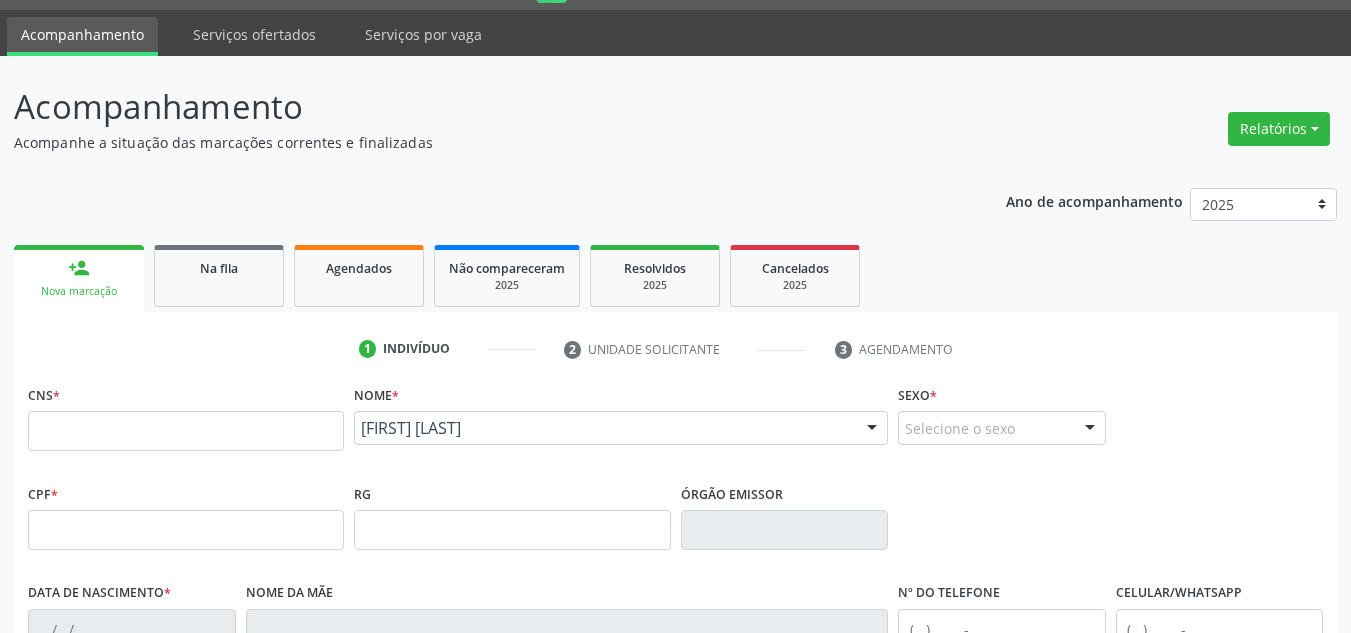 scroll, scrollTop: 51, scrollLeft: 0, axis: vertical 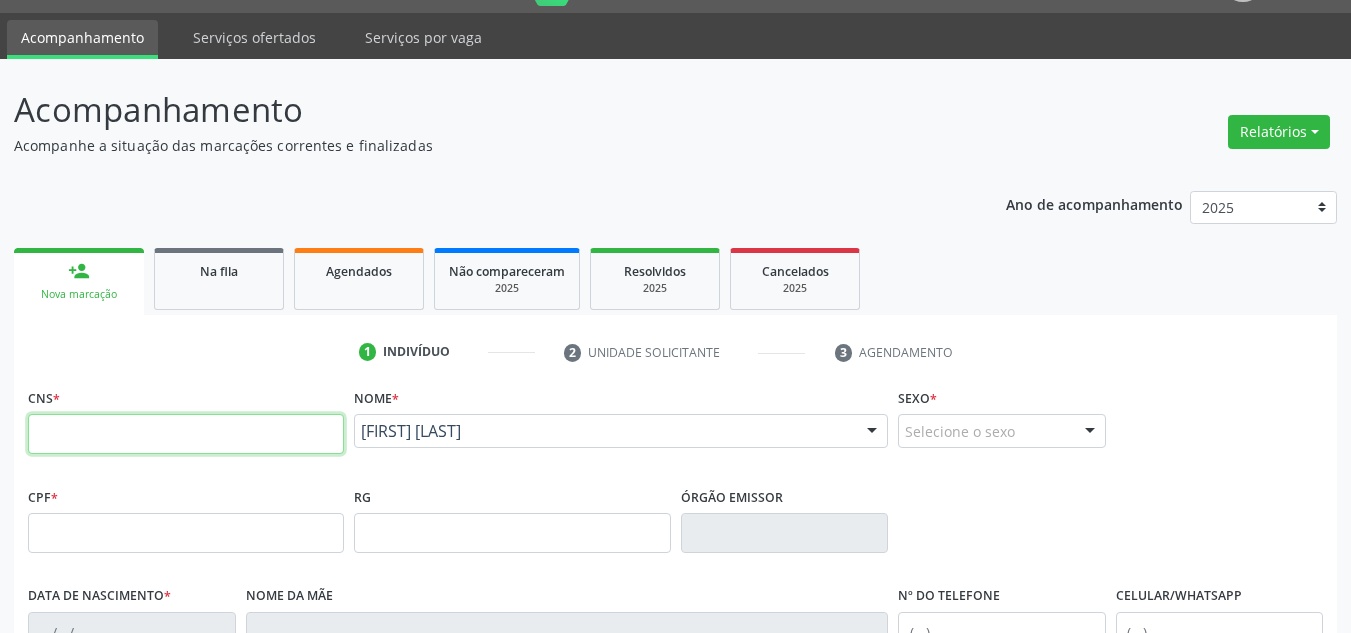 drag, startPoint x: 61, startPoint y: 453, endPoint x: 22, endPoint y: 491, distance: 54.451813 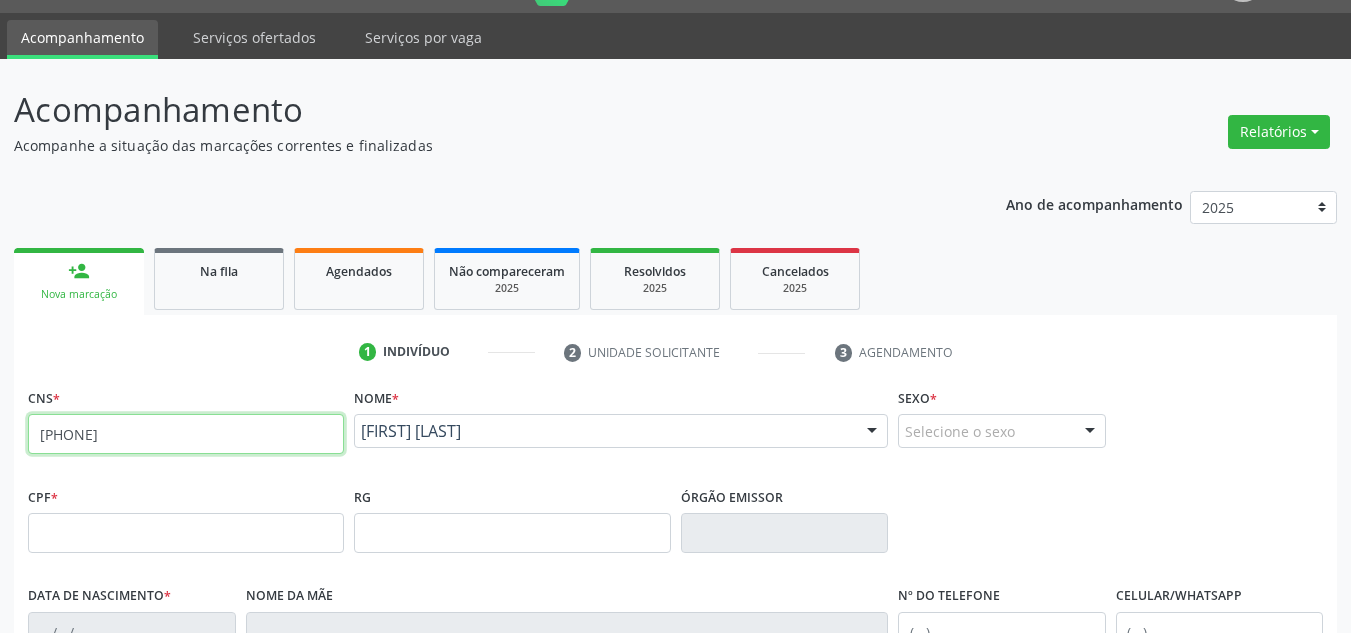 type on "700 5079 6995 8555" 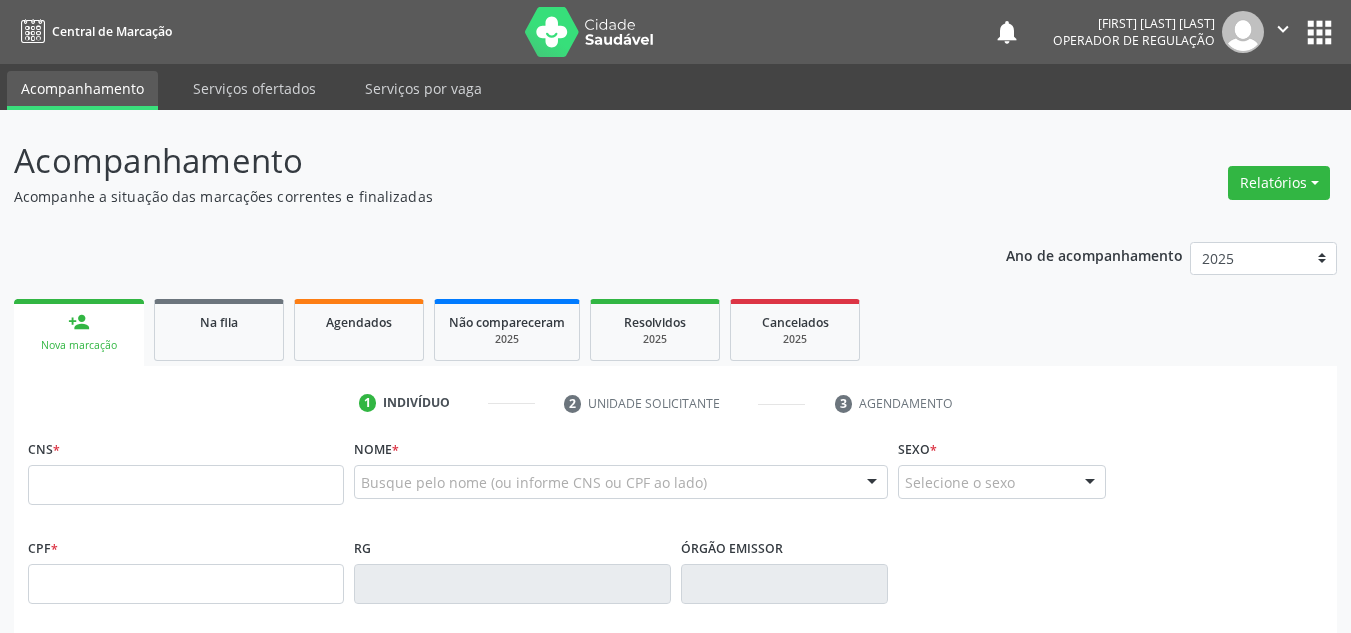 scroll, scrollTop: 51, scrollLeft: 0, axis: vertical 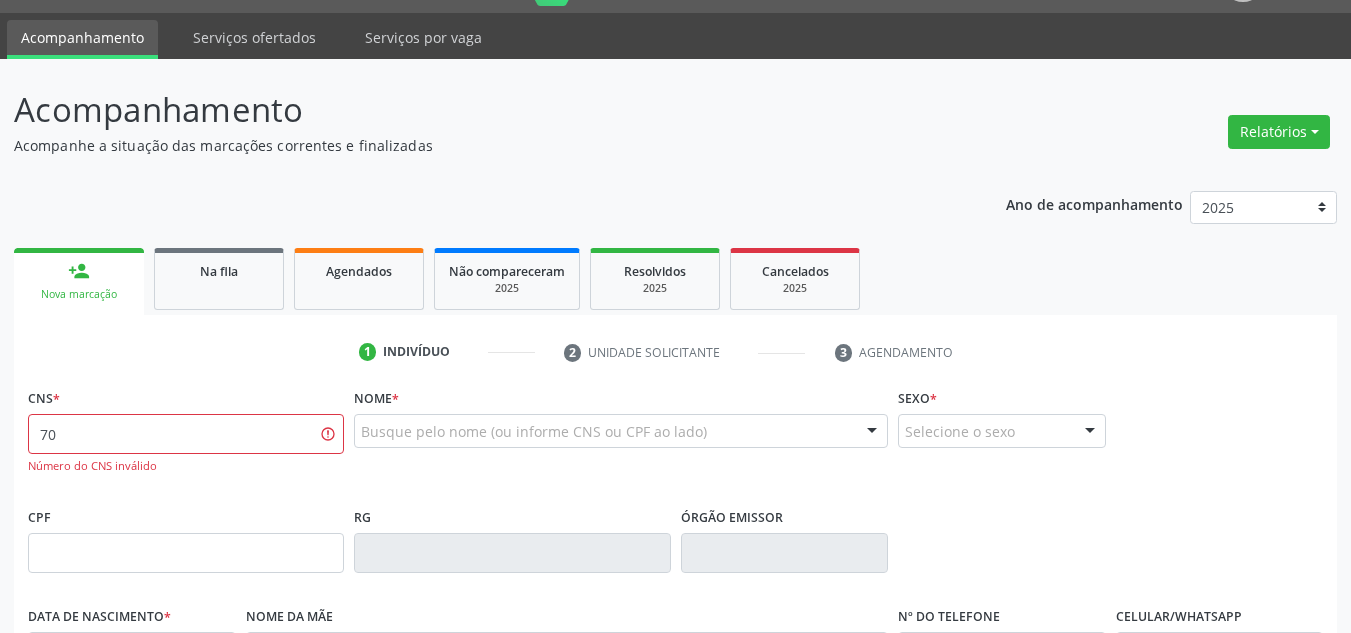 type on "7" 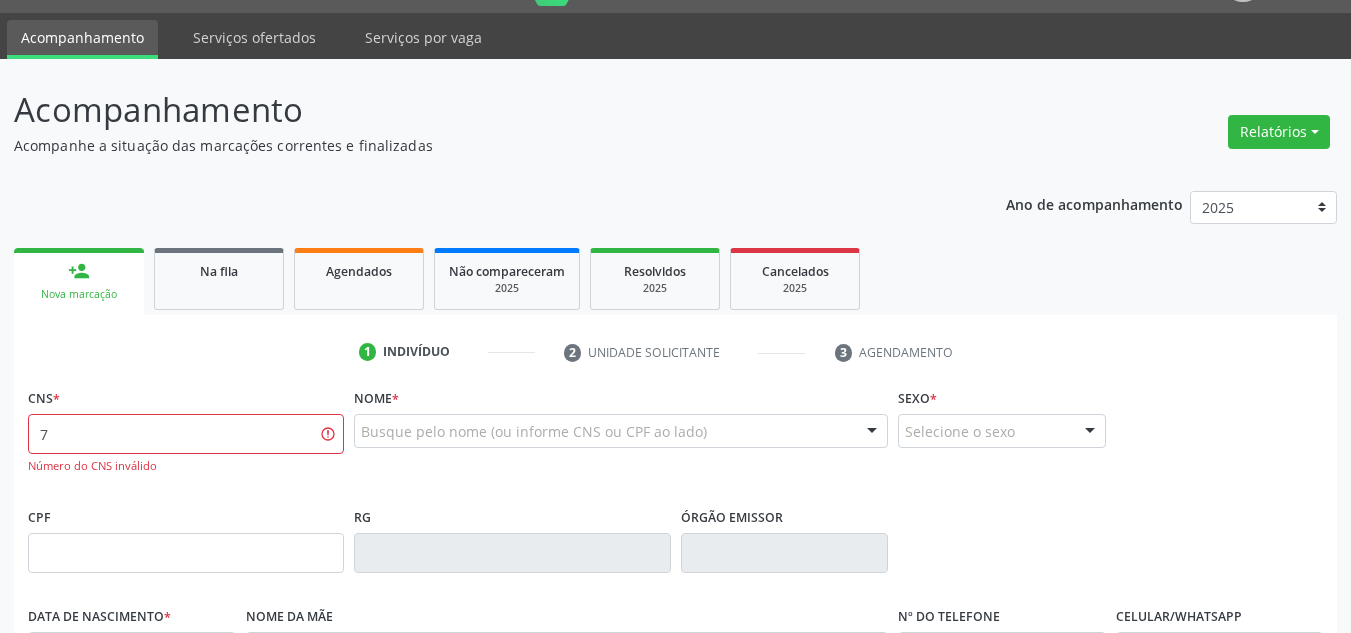 type 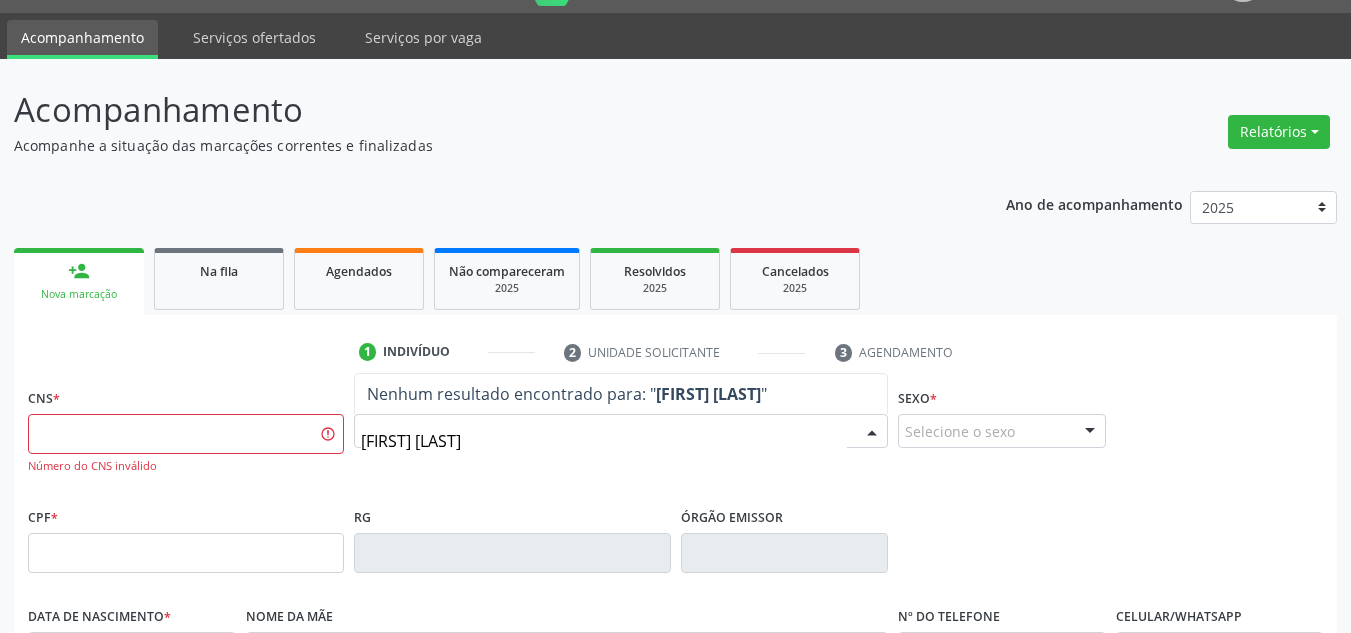 type on "[FIRST] [LAST] [LAST] [LAST]" 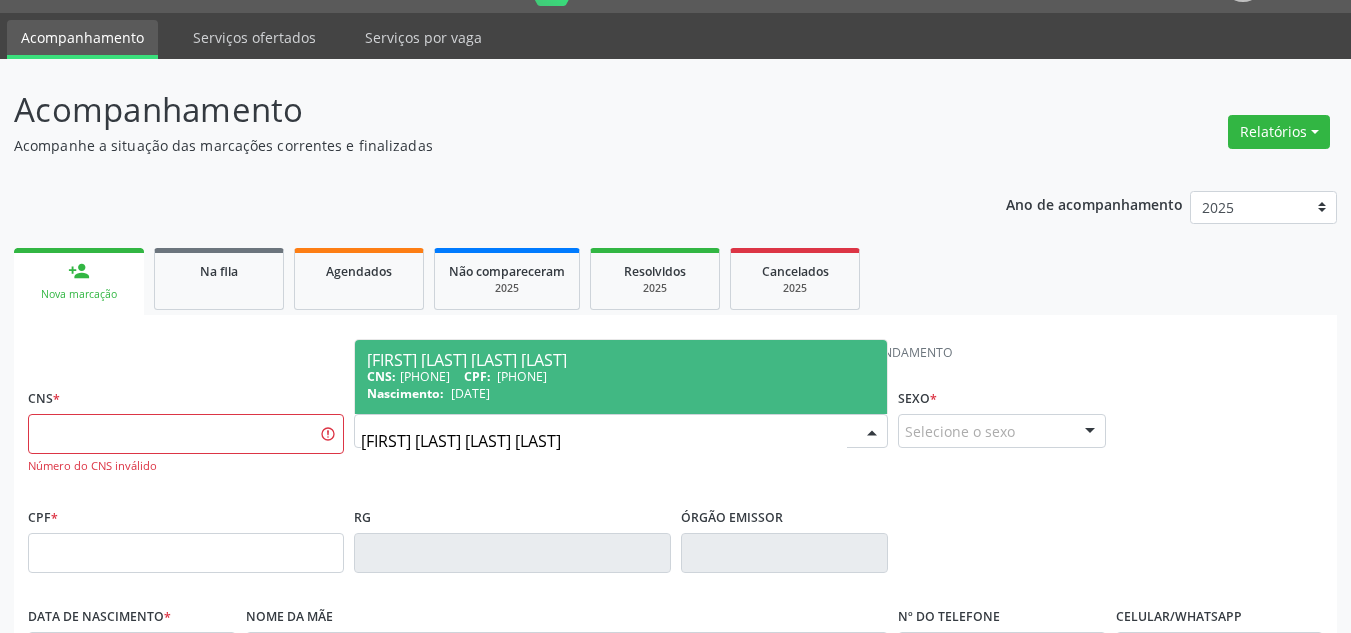 drag, startPoint x: 783, startPoint y: 374, endPoint x: 801, endPoint y: 372, distance: 18.110771 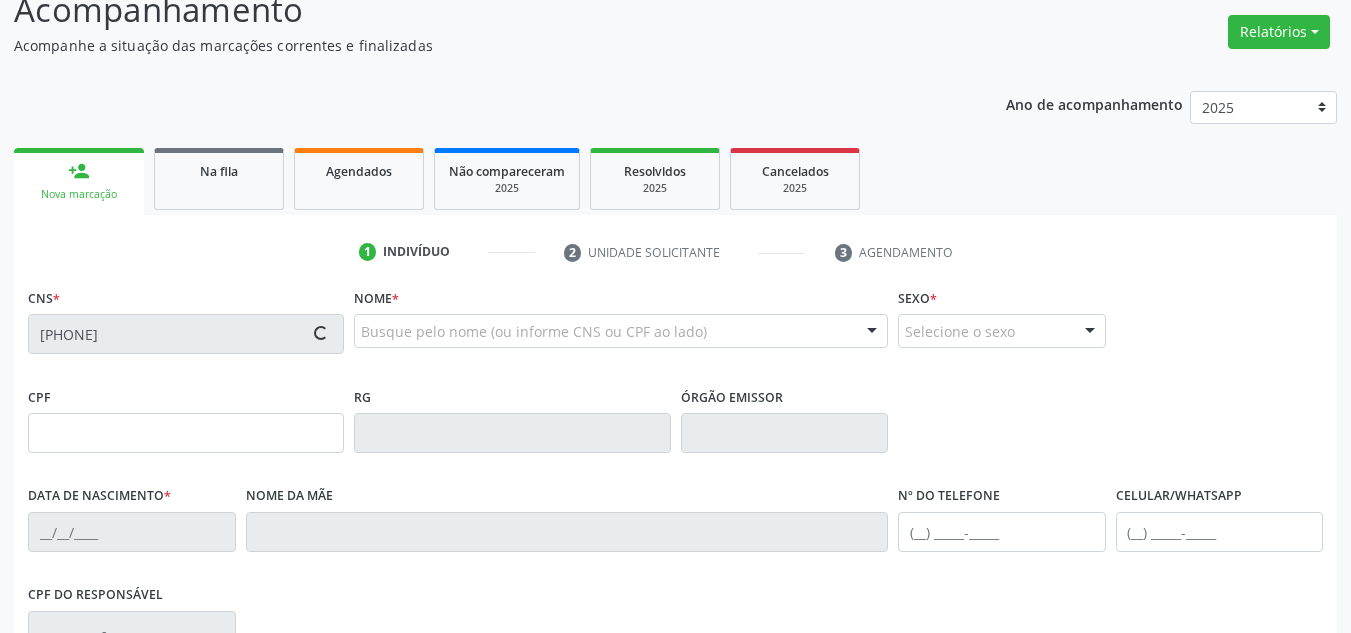 type on "[PHONE]" 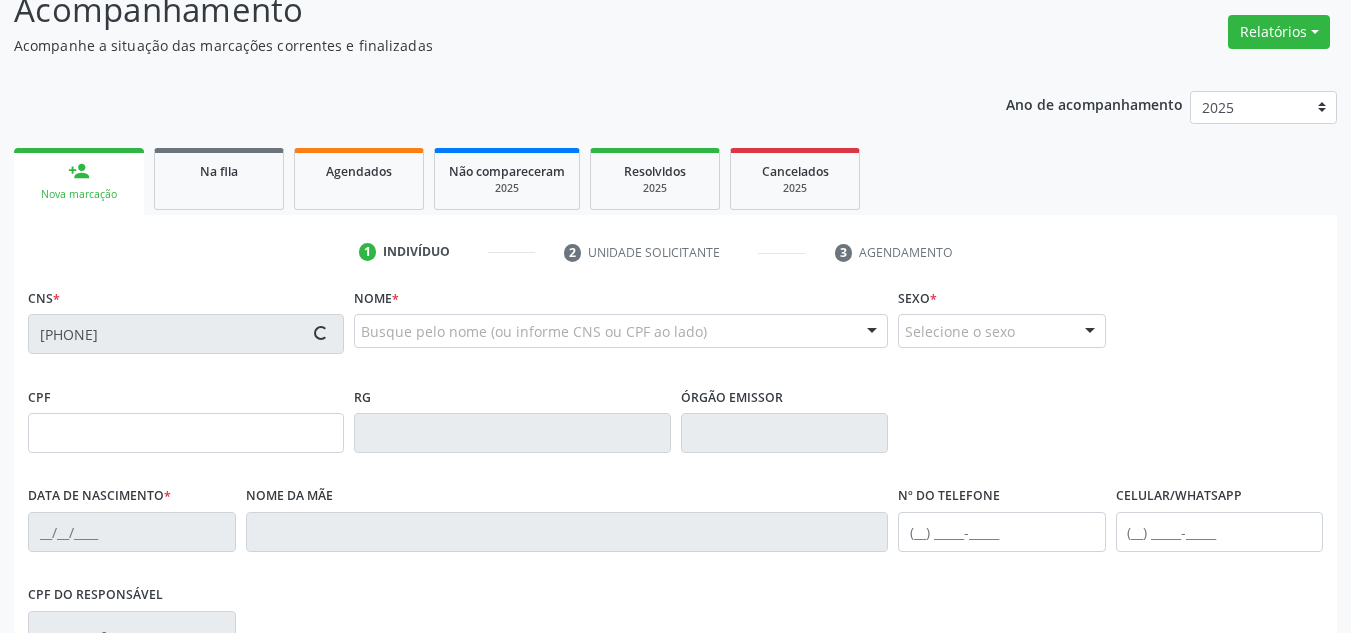 type on "[DATE]" 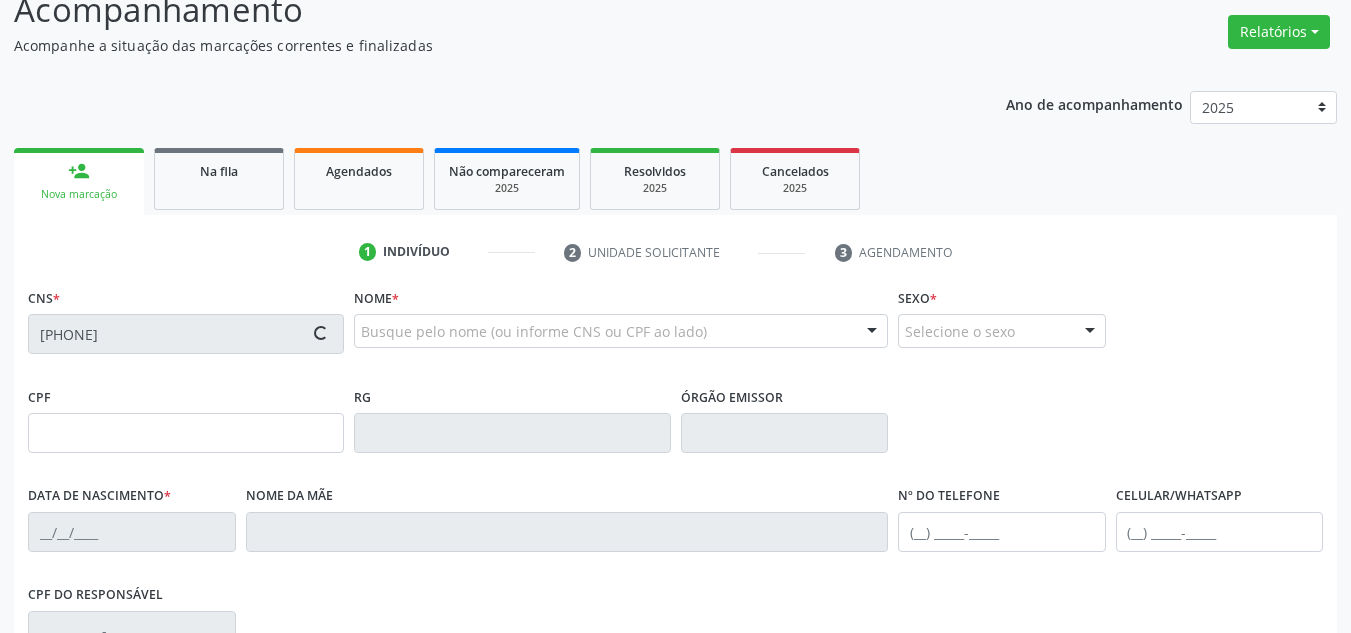 type on "[FIRST] [LAST] [LAST] [LAST]" 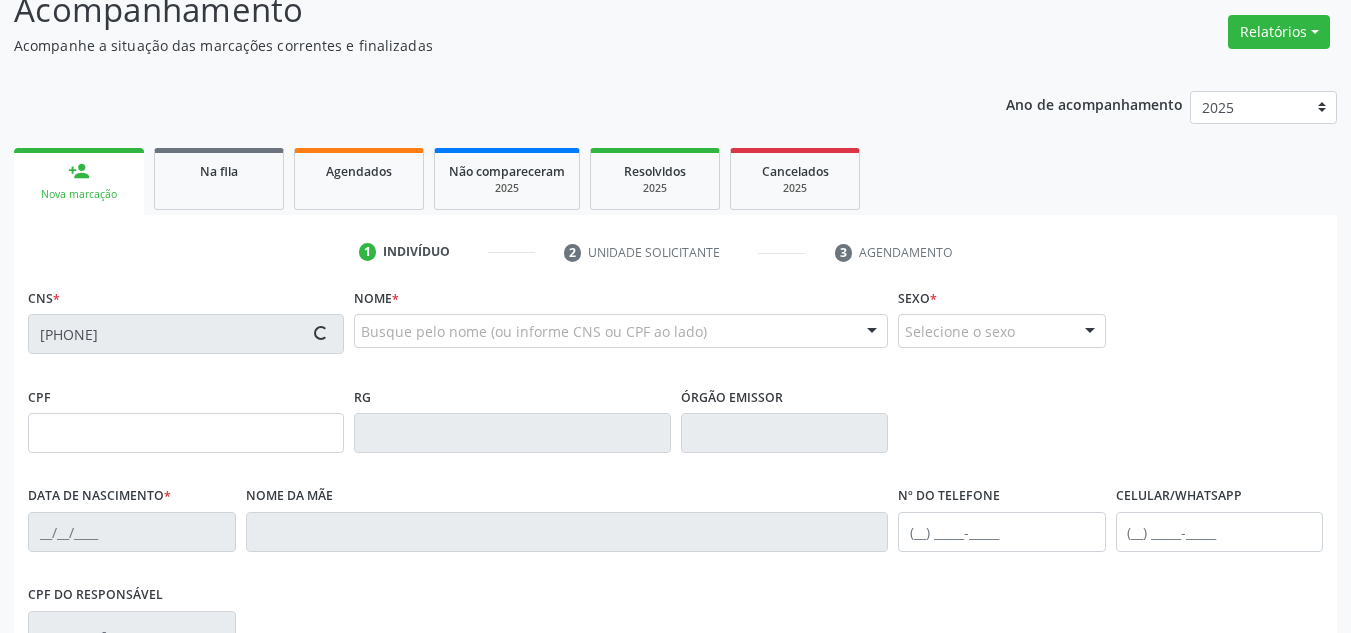 type on "([PHONE])" 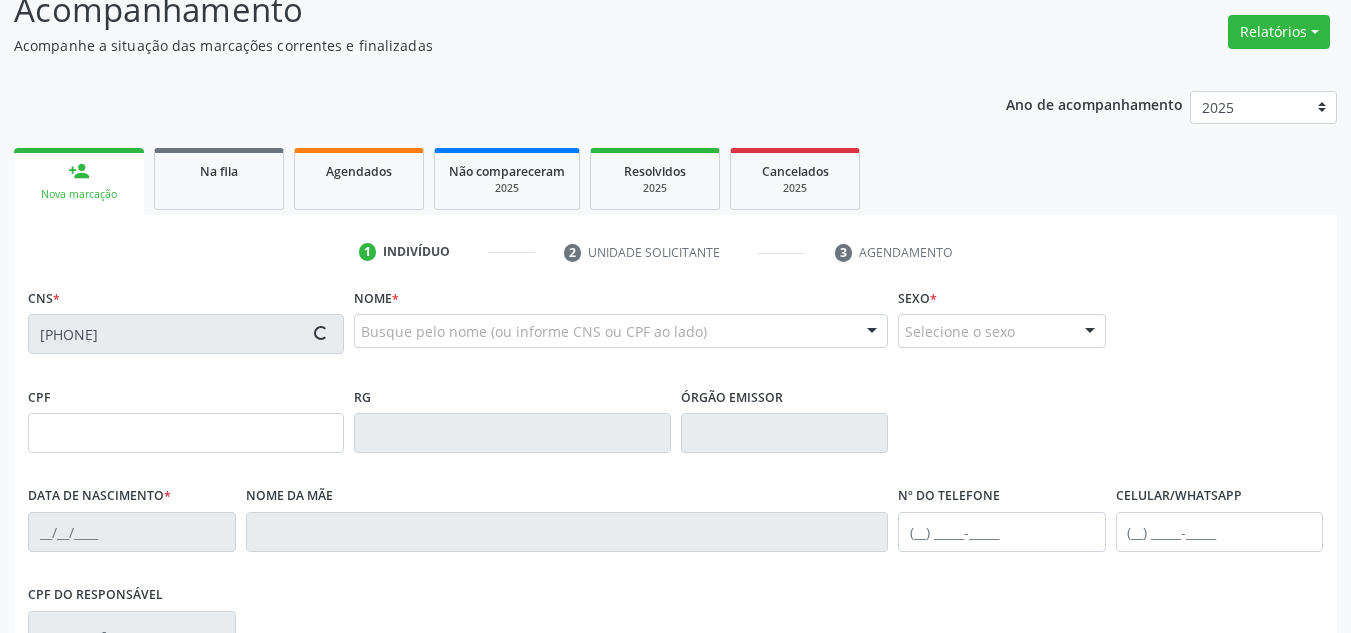 type on "([PHONE])" 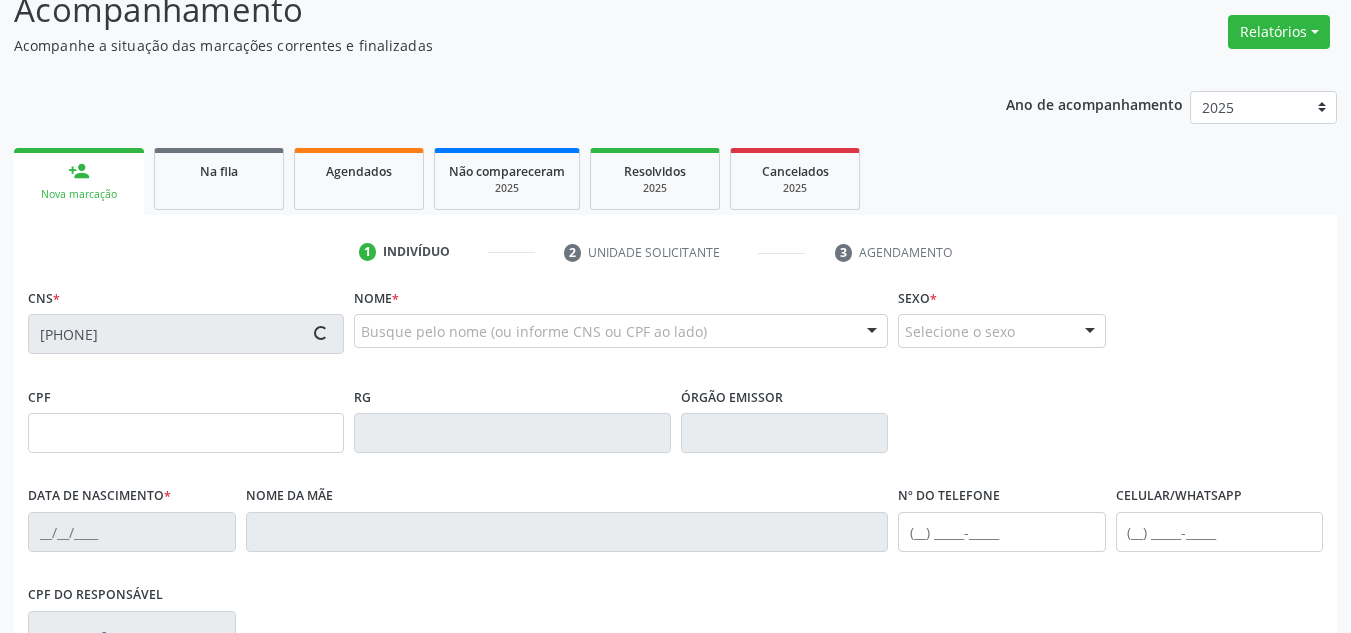 type on "45" 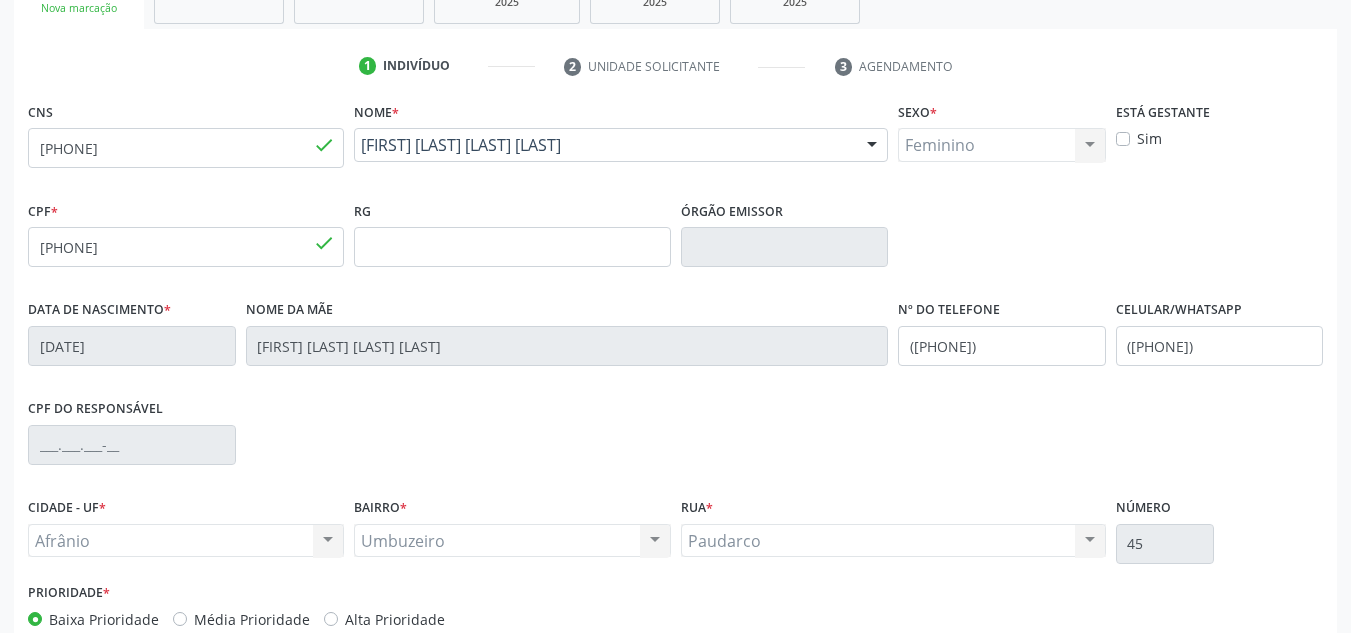scroll, scrollTop: 451, scrollLeft: 0, axis: vertical 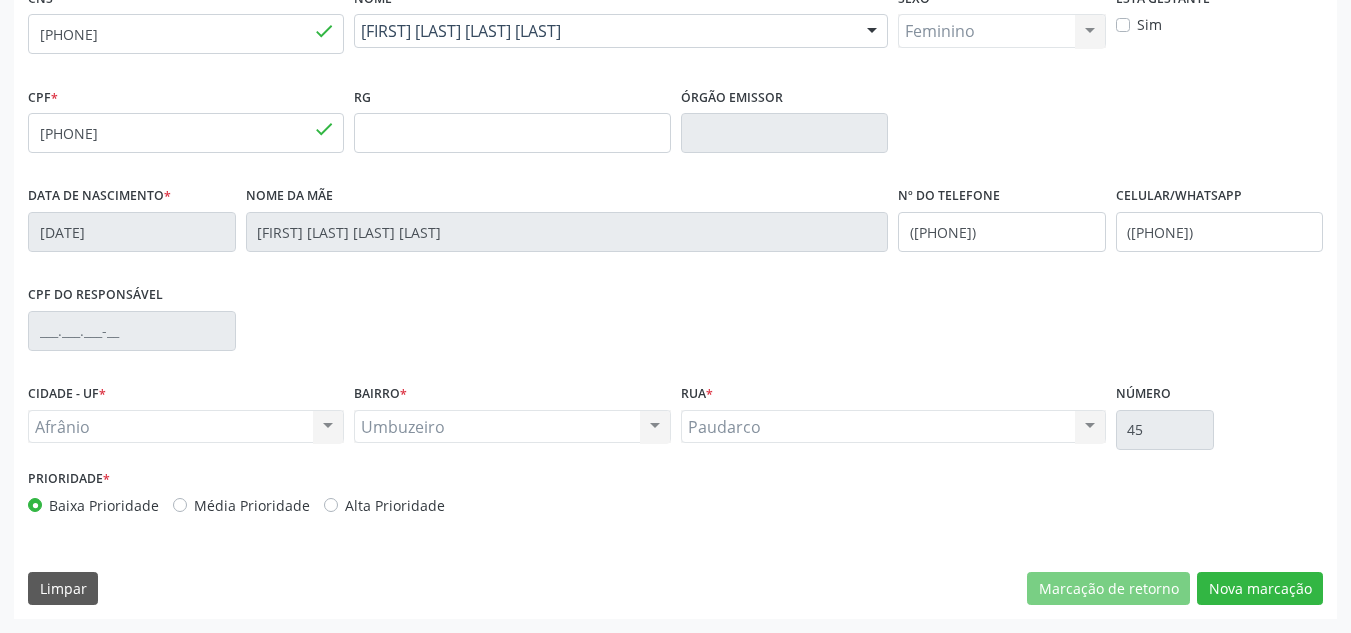 click on "CNS
[PHONE]       done
Nome
*
[FIRST] [LAST] [LAST] [LAST]
[FIRST] [LAST] [LAST] [LAST]
CNS:
[PHONE]
CPF:
[PHONE]
Nascimento:
[DATE]
Nenhum resultado encontrado para: "   "
Digite o nome
Sexo
*
Feminino         Masculino   Feminino
Nenhum resultado encontrado para: "   "
Não há nenhuma opção para ser exibida.
Está gestante
Sim
CPF
*
[PHONE]       done
RG
Órgão emissor
Data de nascimento
*
[DATE]
Nome da mãe
[FIRST] [LAST] [LAST] [LAST]
Nº do Telefone
([PHONE])
Celular/WhatsApp
([PHONE])
CPF do responsável" at bounding box center (675, 301) 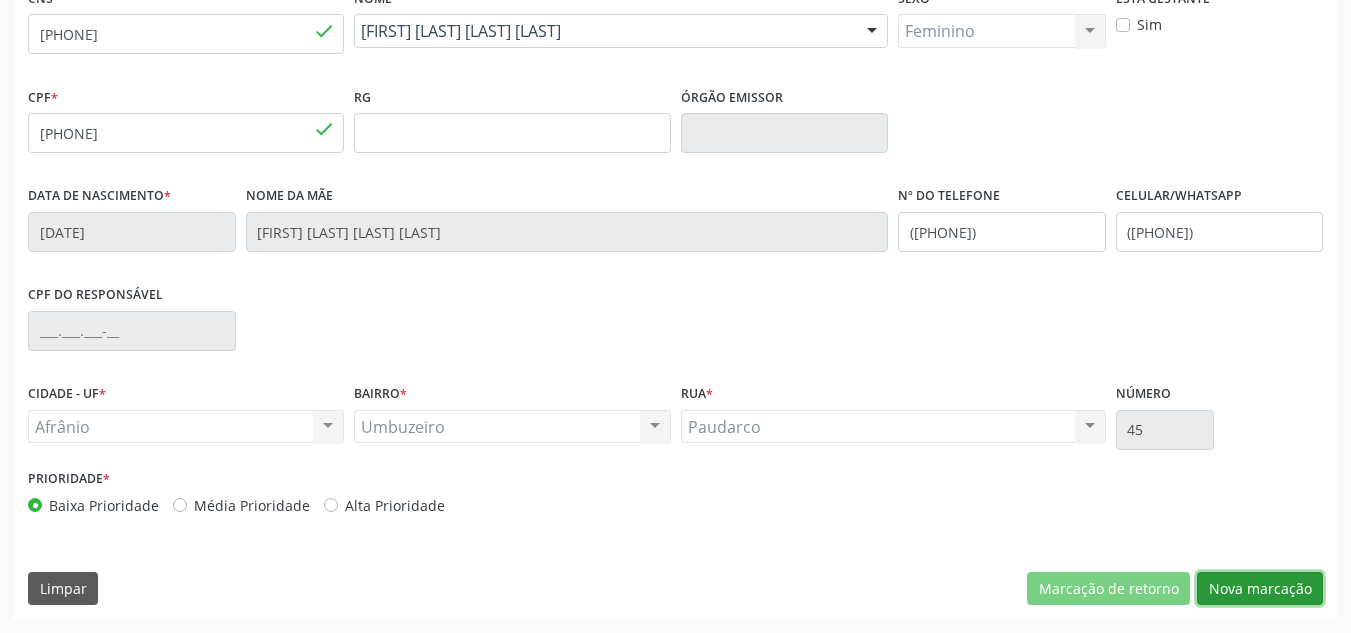 click on "Nova marcação" at bounding box center (1260, 589) 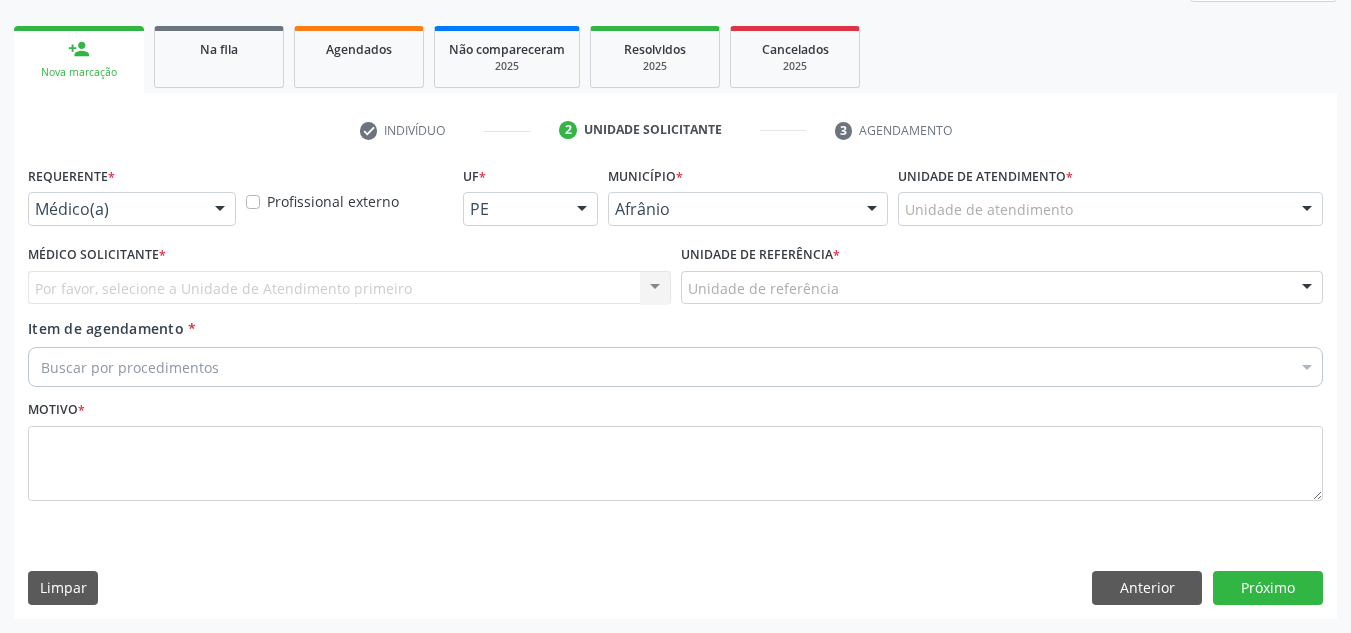 scroll, scrollTop: 273, scrollLeft: 0, axis: vertical 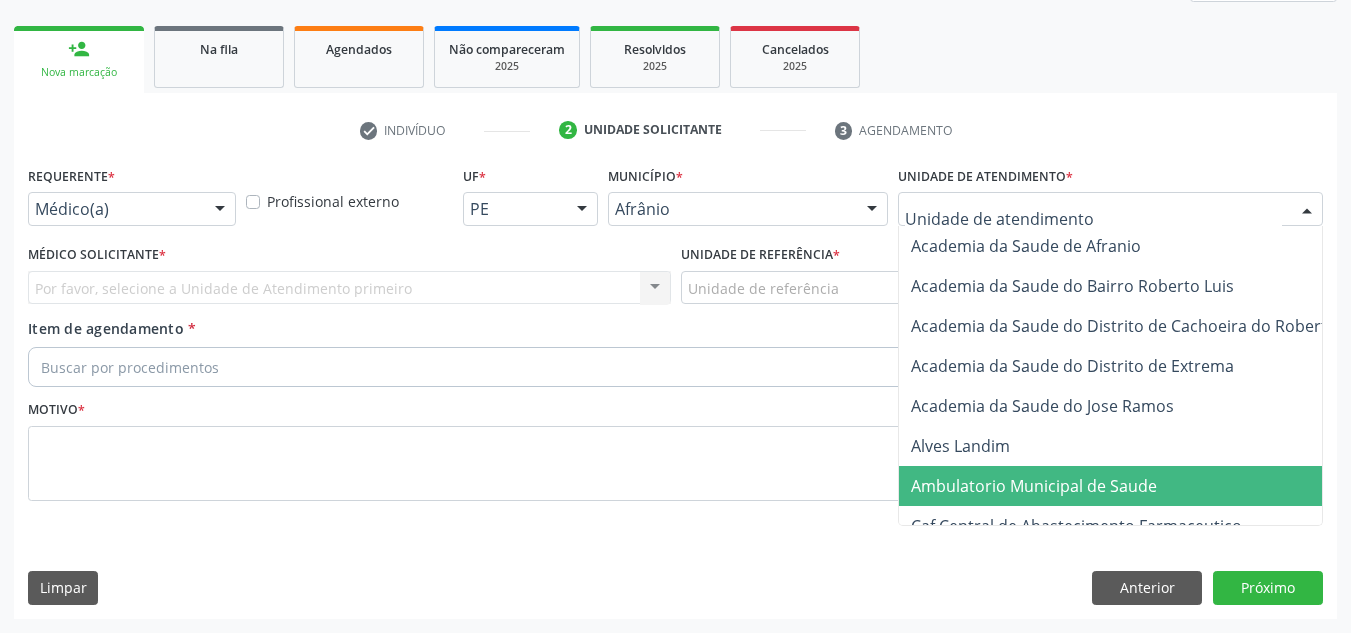 click on "Ambulatorio Municipal de Saude" at bounding box center (1034, 486) 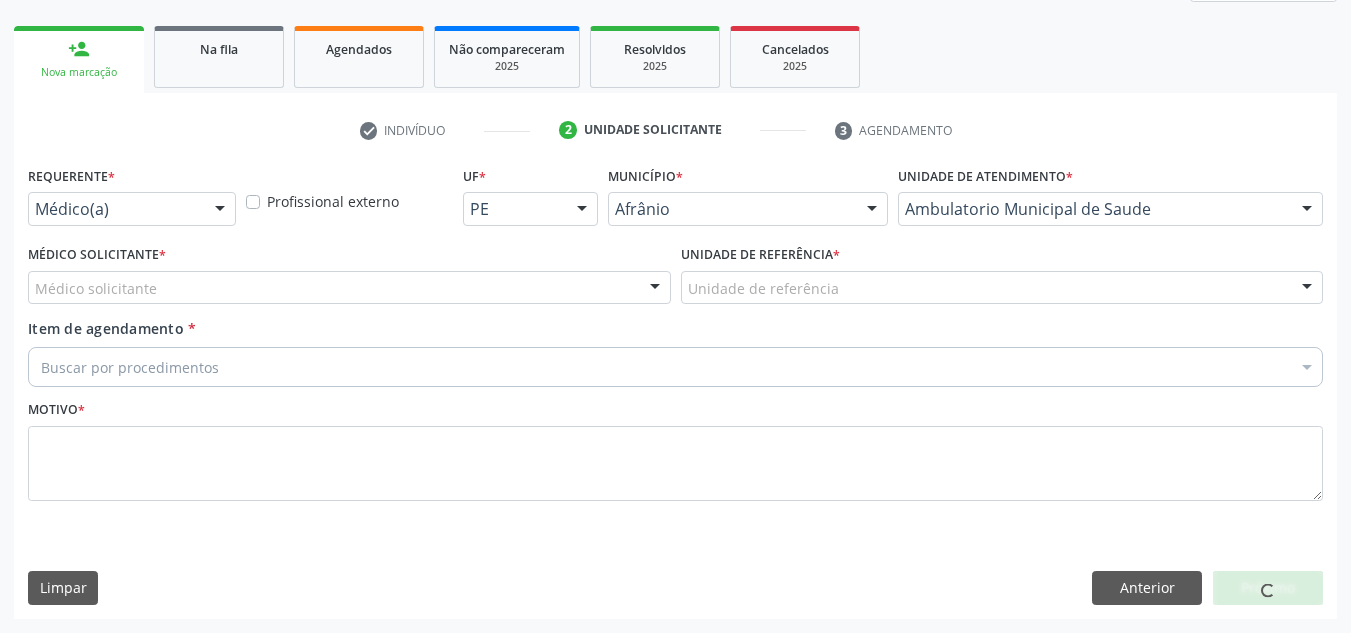 click on "Buscar por procedimentos" at bounding box center [675, 367] 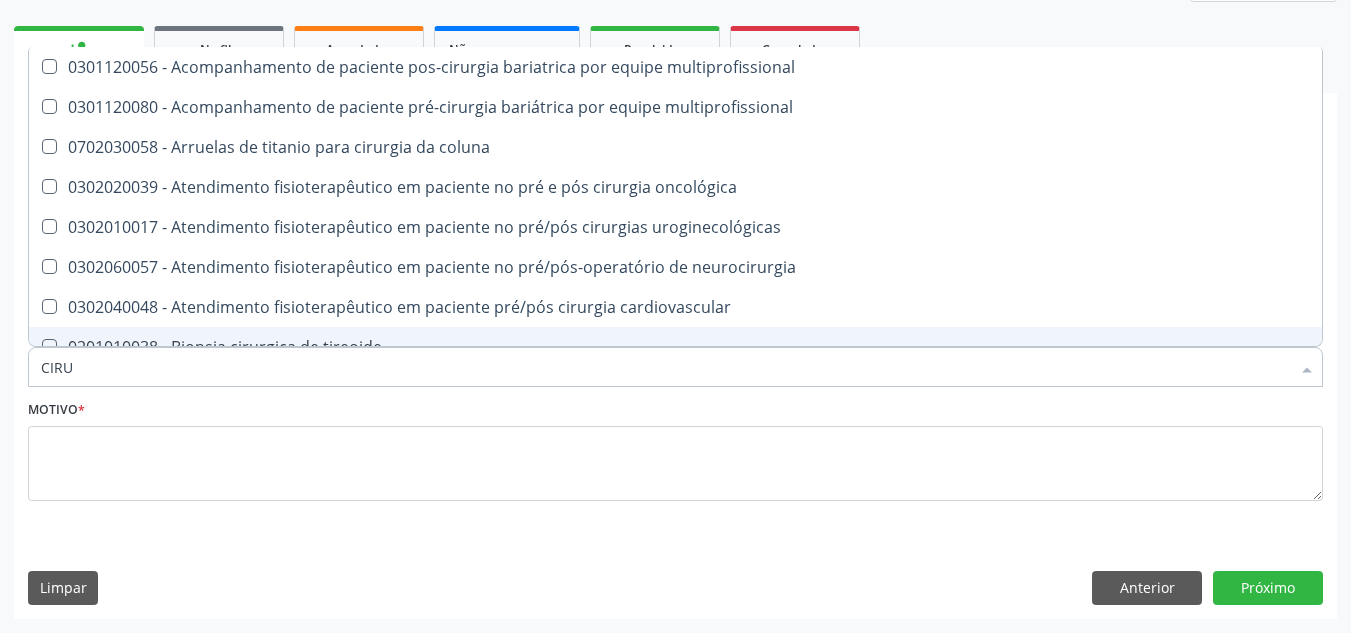 type on "CIRURGIÃO GERAL" 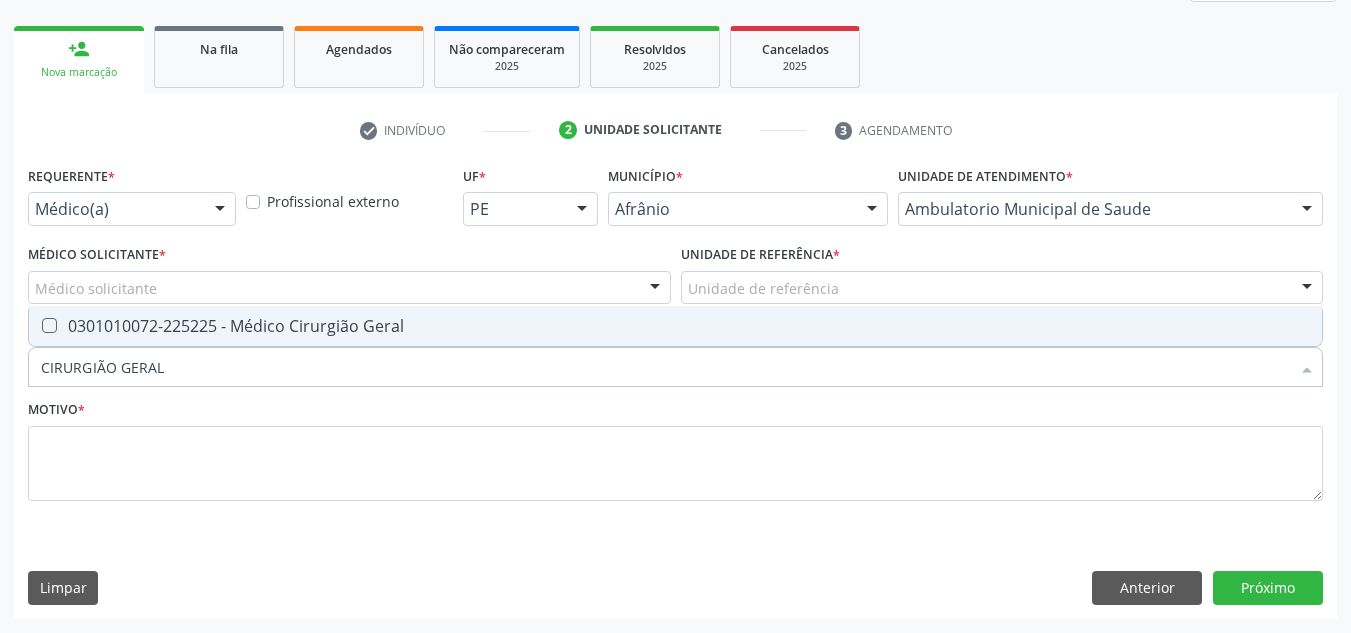 click on "0301010072-225225 - Médico Cirurgião Geral" at bounding box center (675, 326) 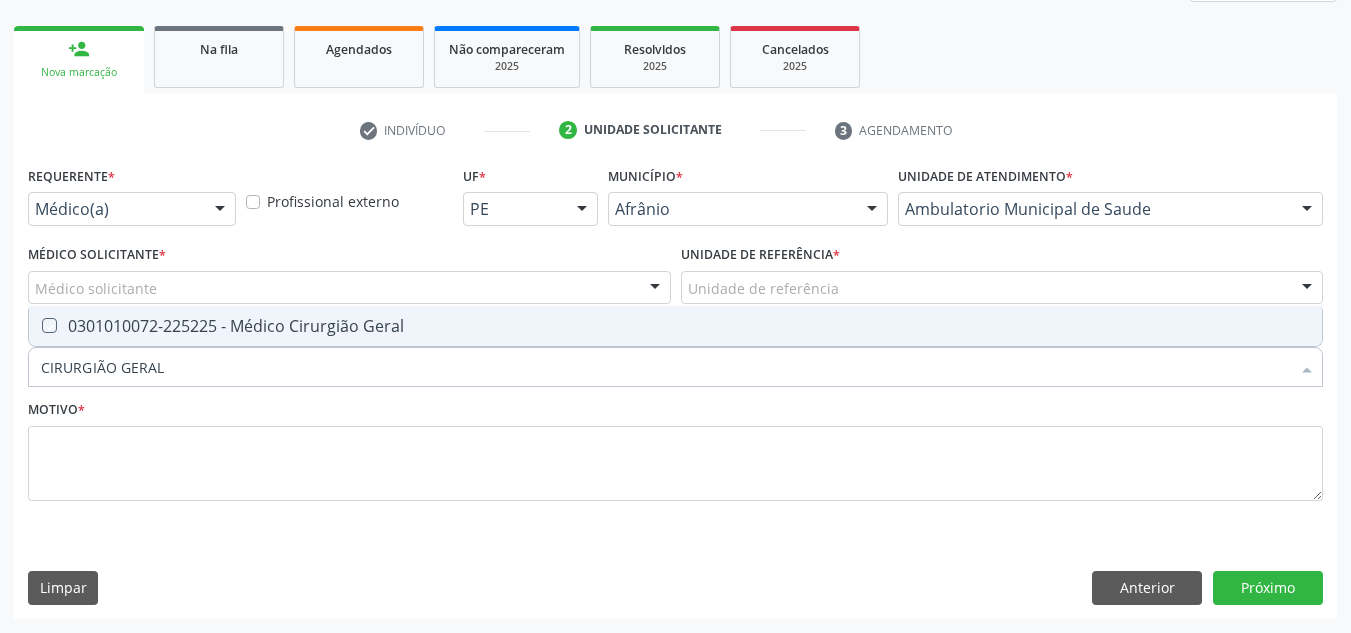 checkbox on "true" 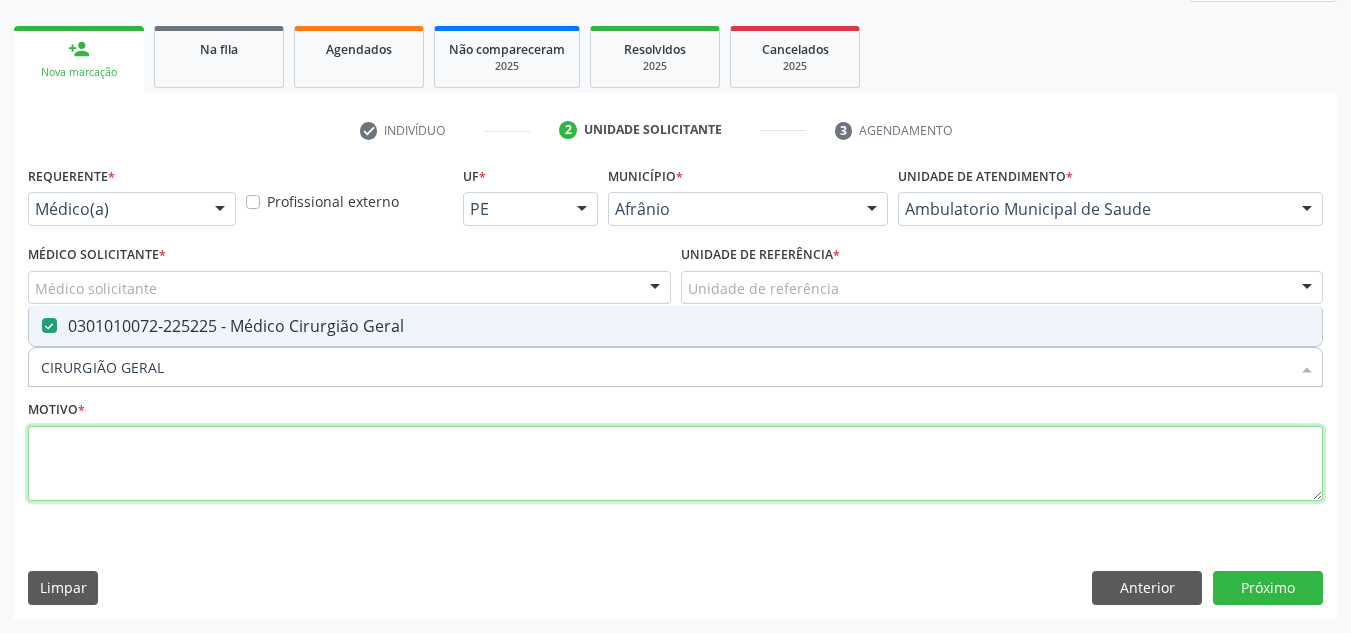 click at bounding box center (675, 464) 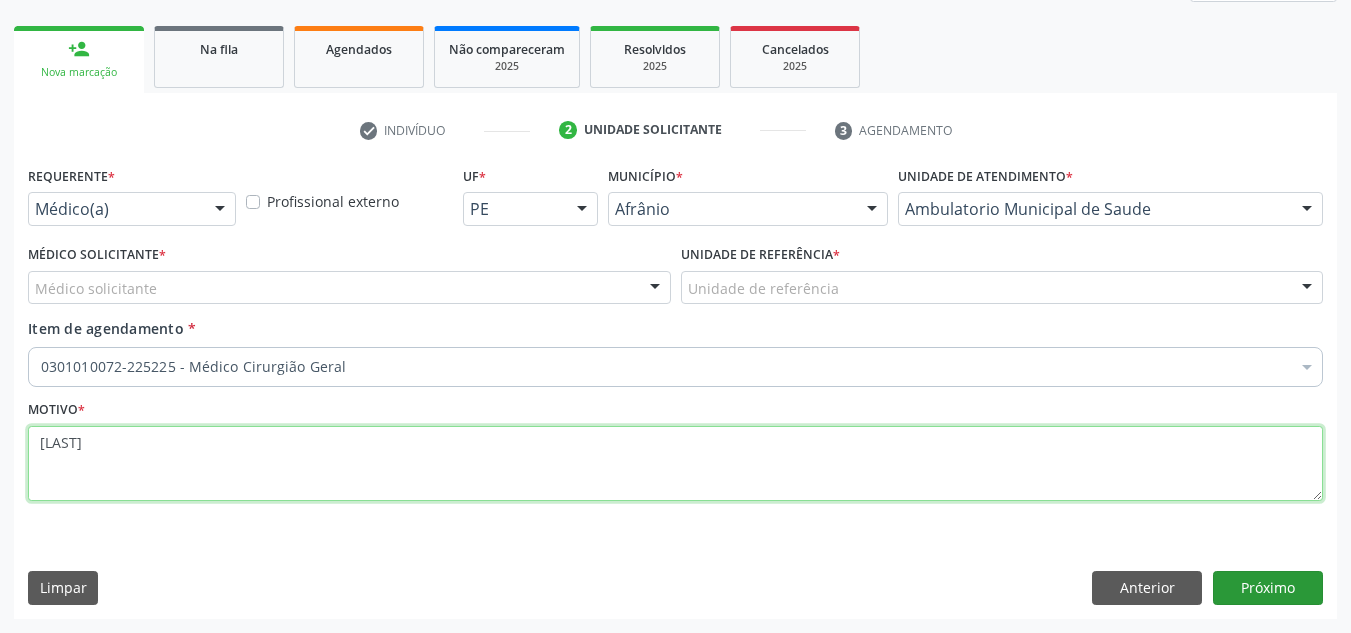 type on "[LAST]" 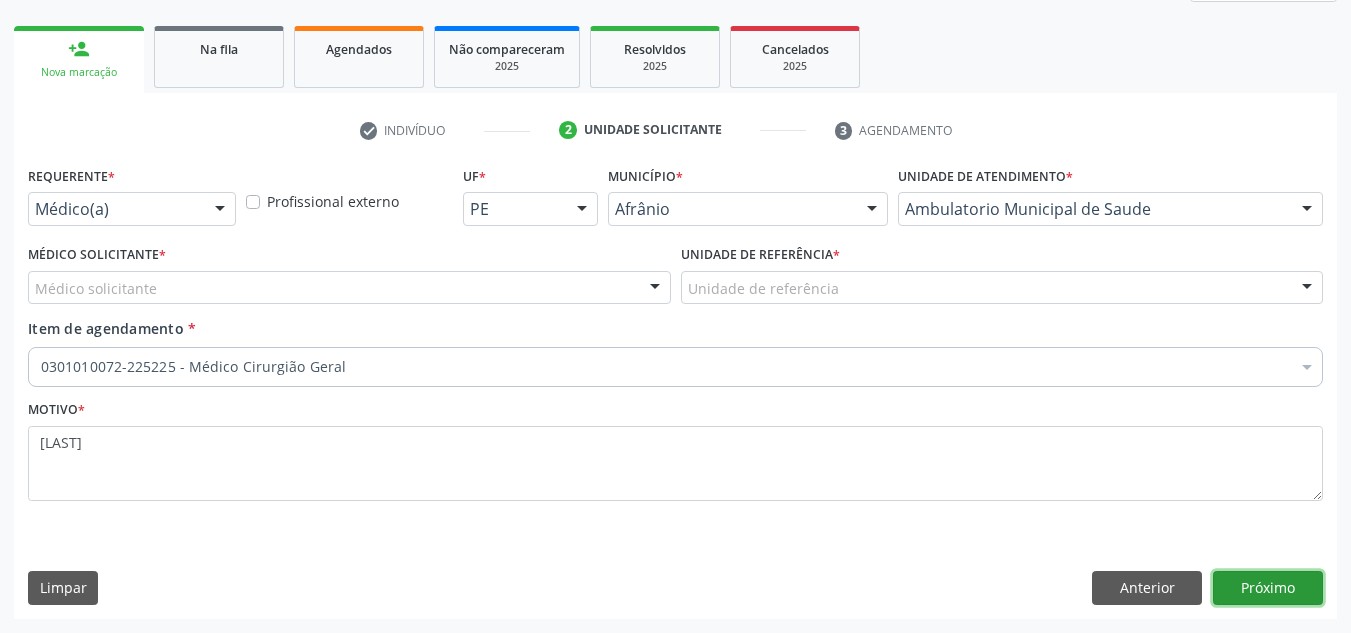 click on "Próximo" at bounding box center (1268, 588) 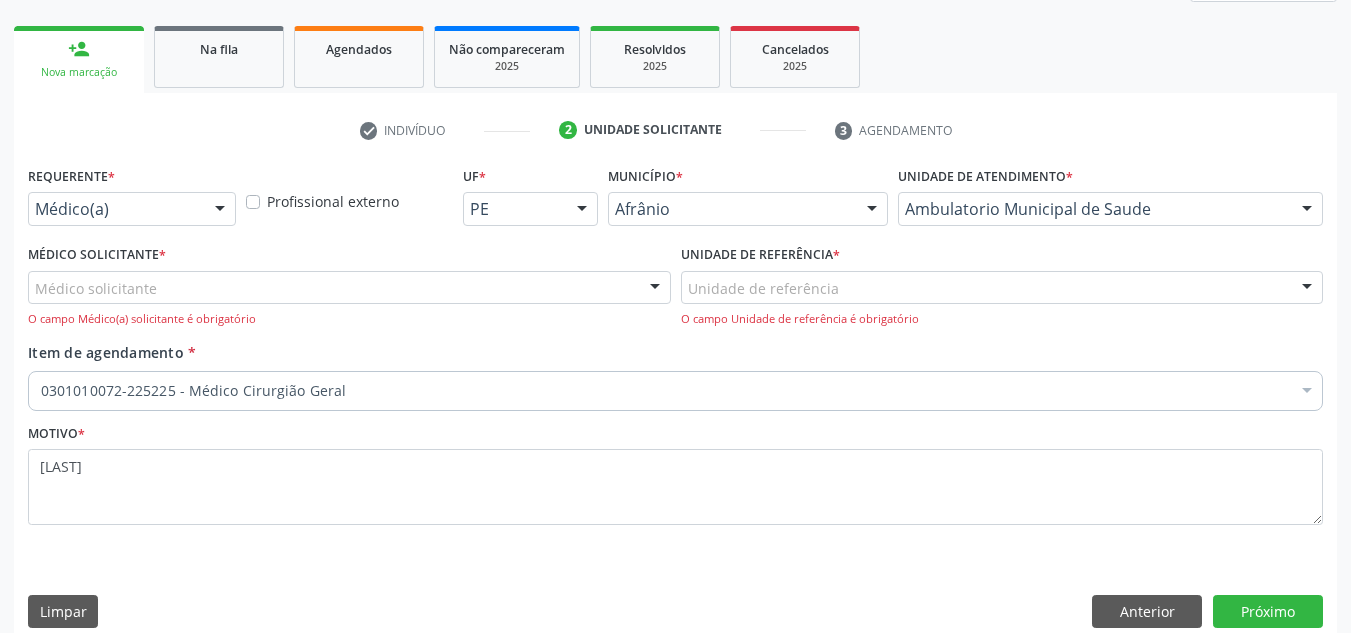 drag, startPoint x: 563, startPoint y: 337, endPoint x: 565, endPoint y: 288, distance: 49.0408 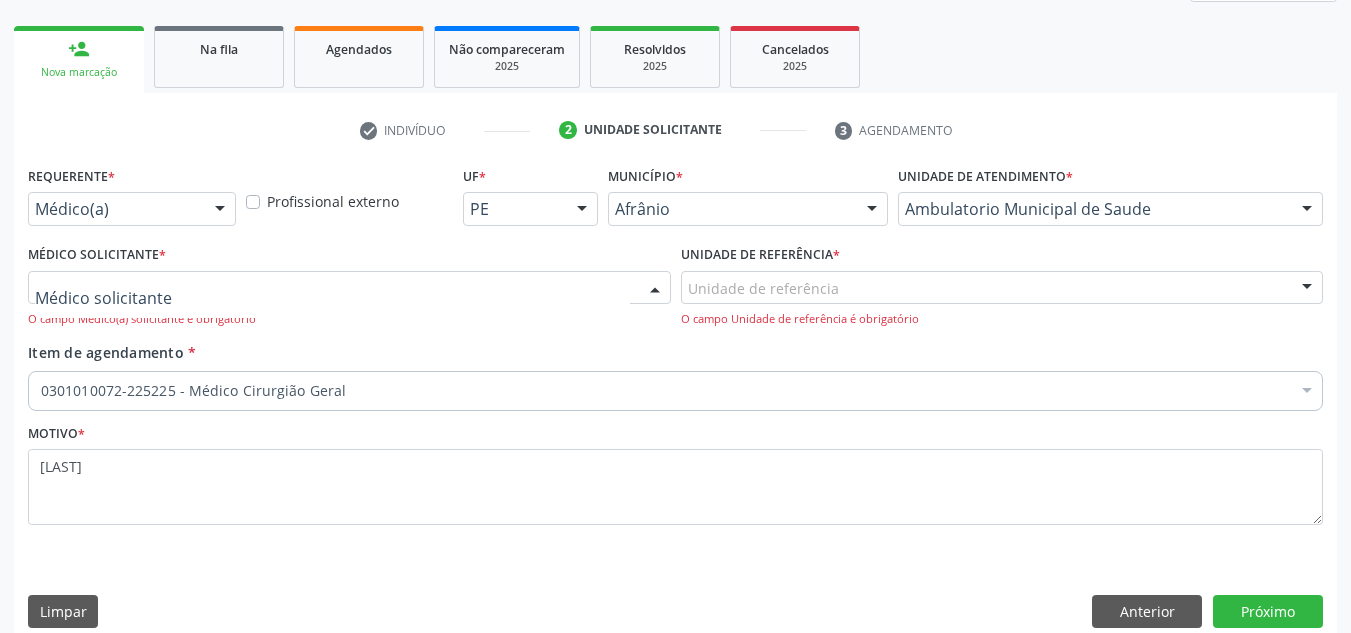 click at bounding box center [349, 288] 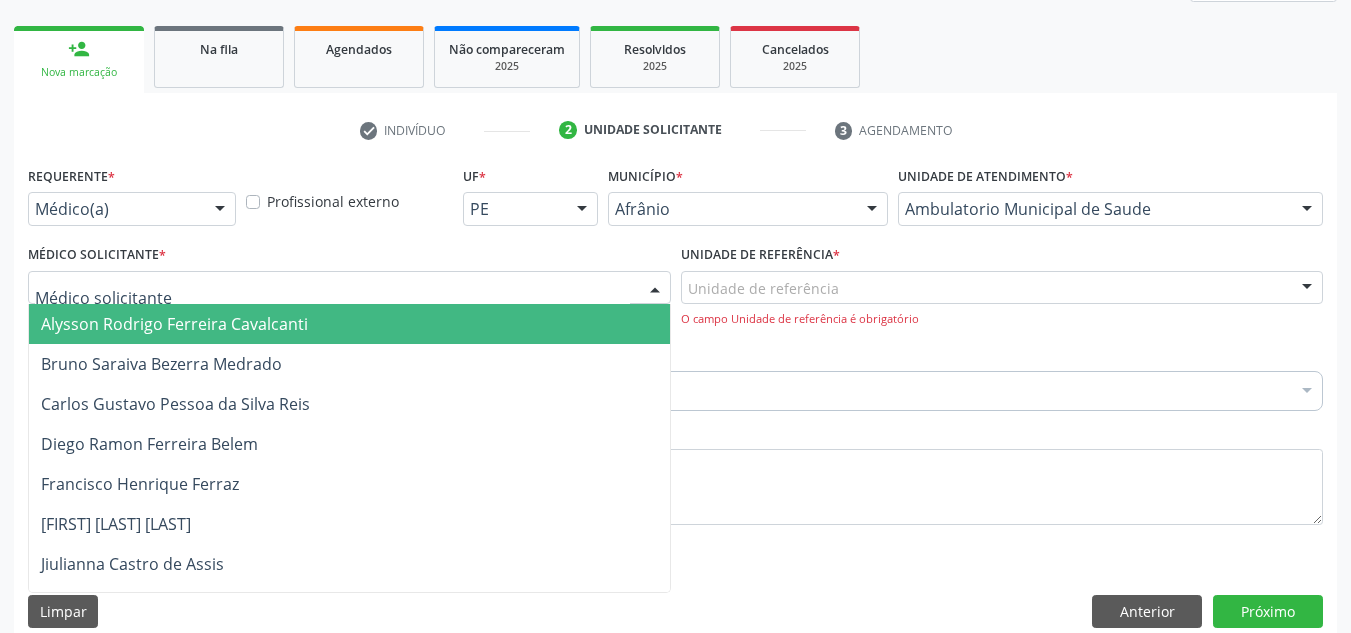 click on "Alysson Rodrigo Ferreira Cavalcanti" at bounding box center [349, 324] 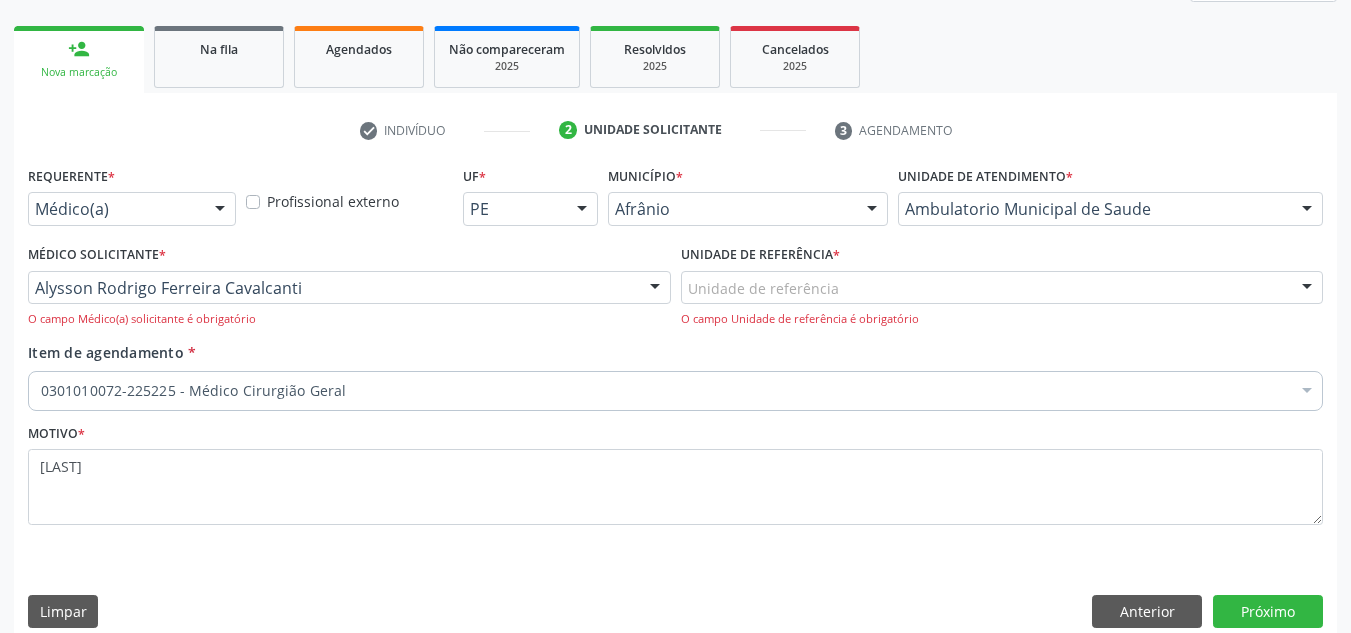 drag, startPoint x: 739, startPoint y: 293, endPoint x: 753, endPoint y: 333, distance: 42.379242 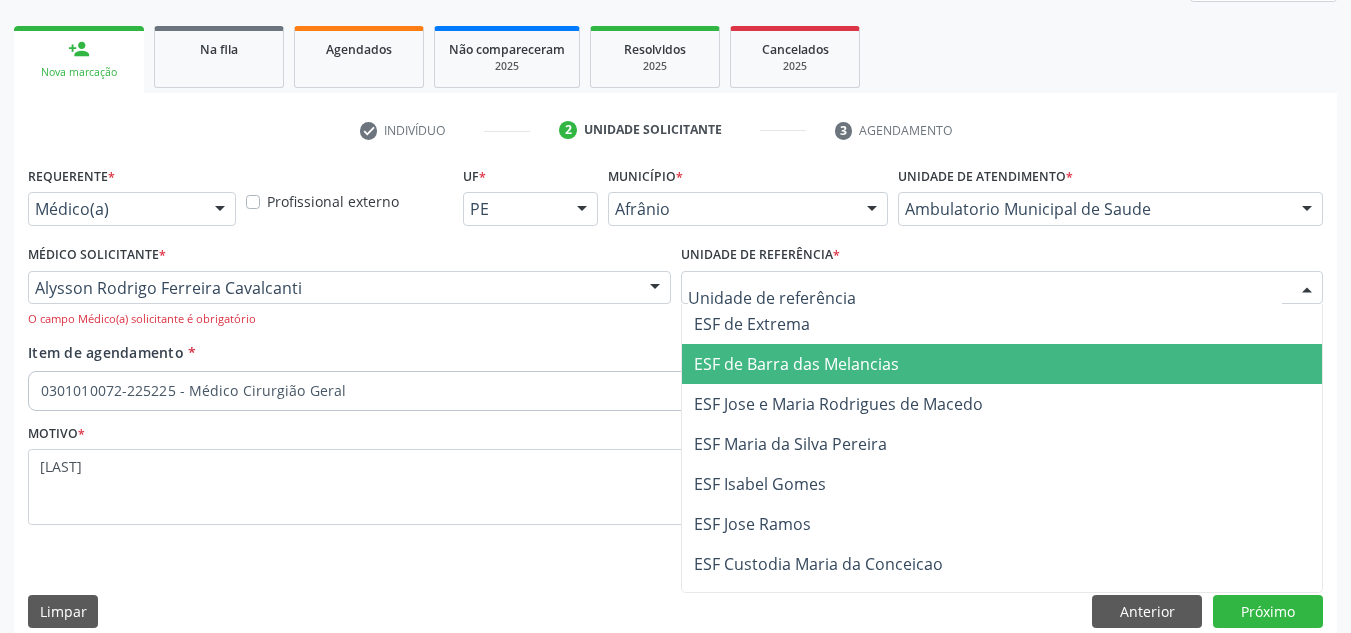 click on "ESF de Barra das Melancias" at bounding box center [1002, 364] 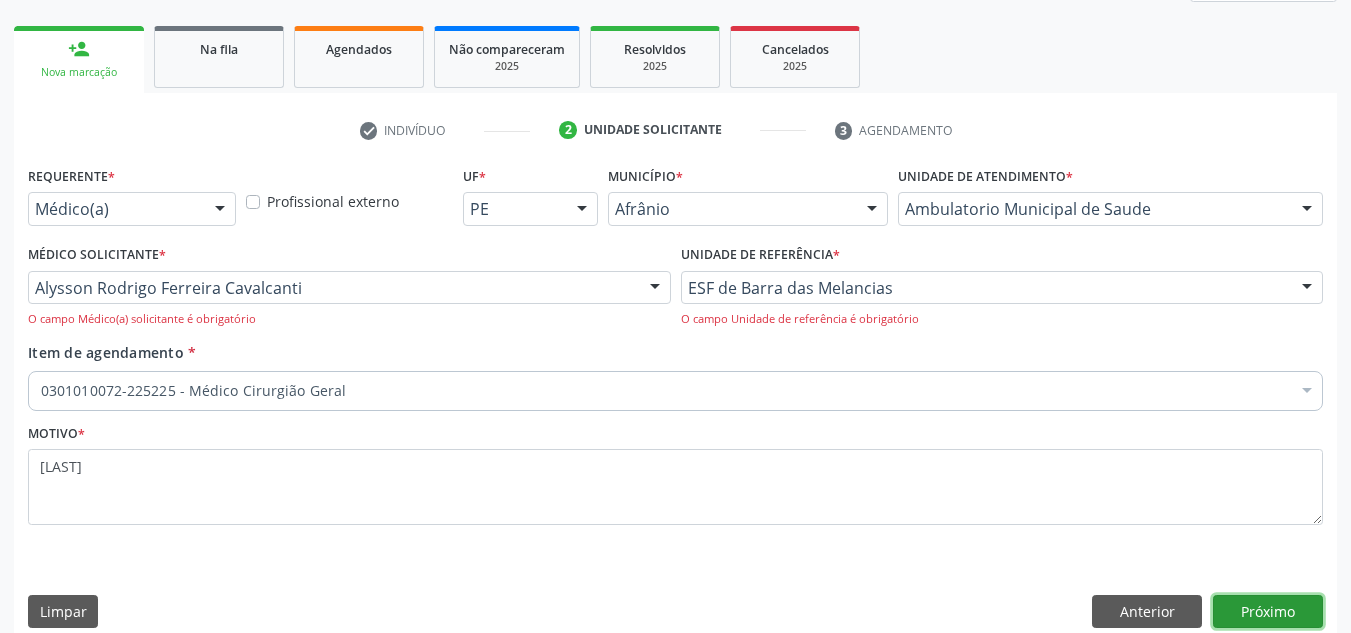 click on "Próximo" at bounding box center [1268, 612] 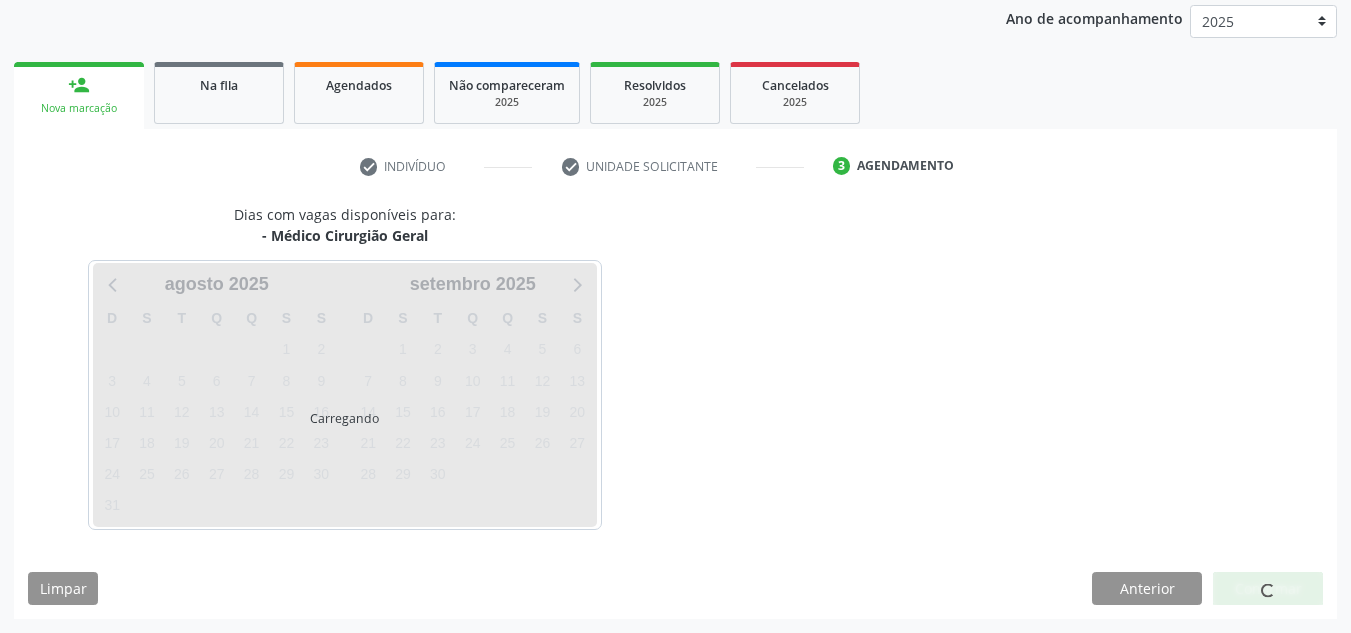scroll, scrollTop: 237, scrollLeft: 0, axis: vertical 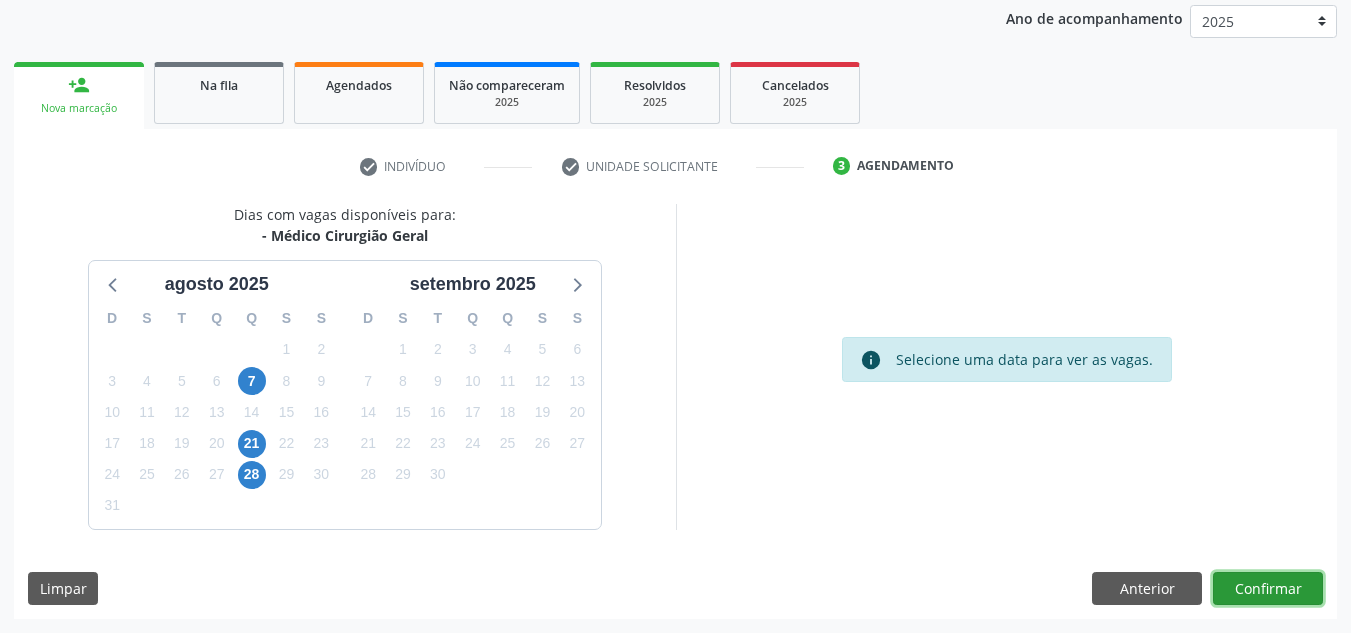 click on "Confirmar" at bounding box center (1268, 589) 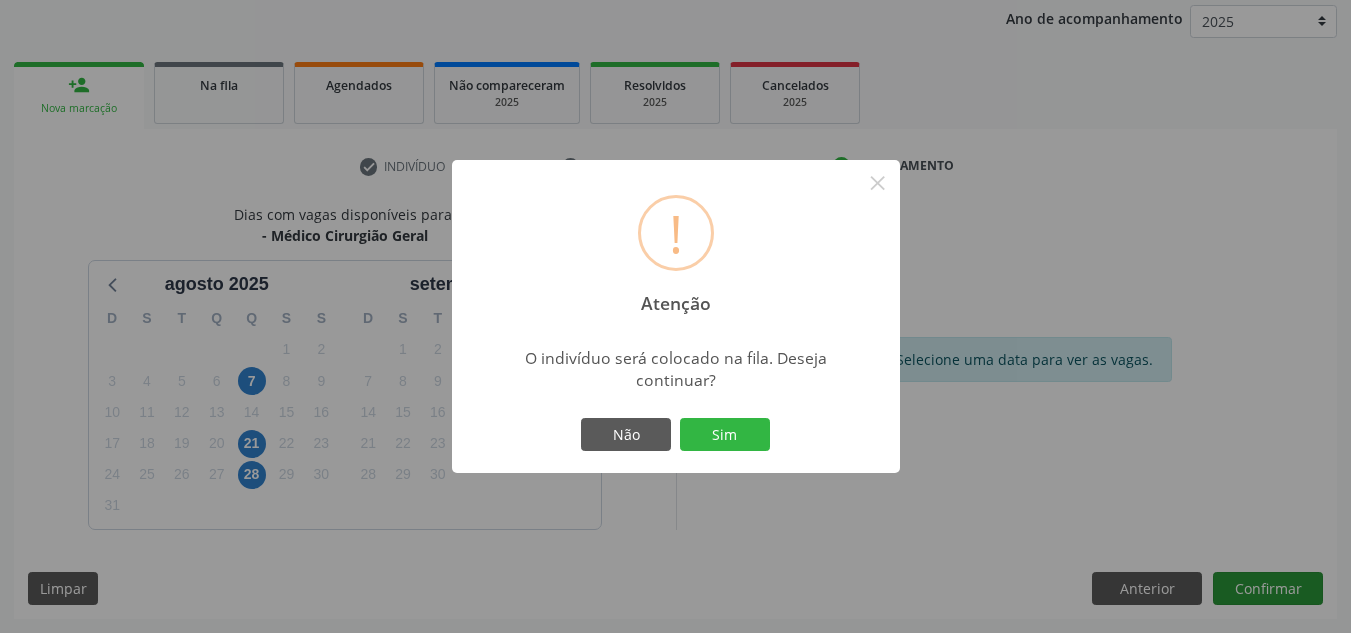 type 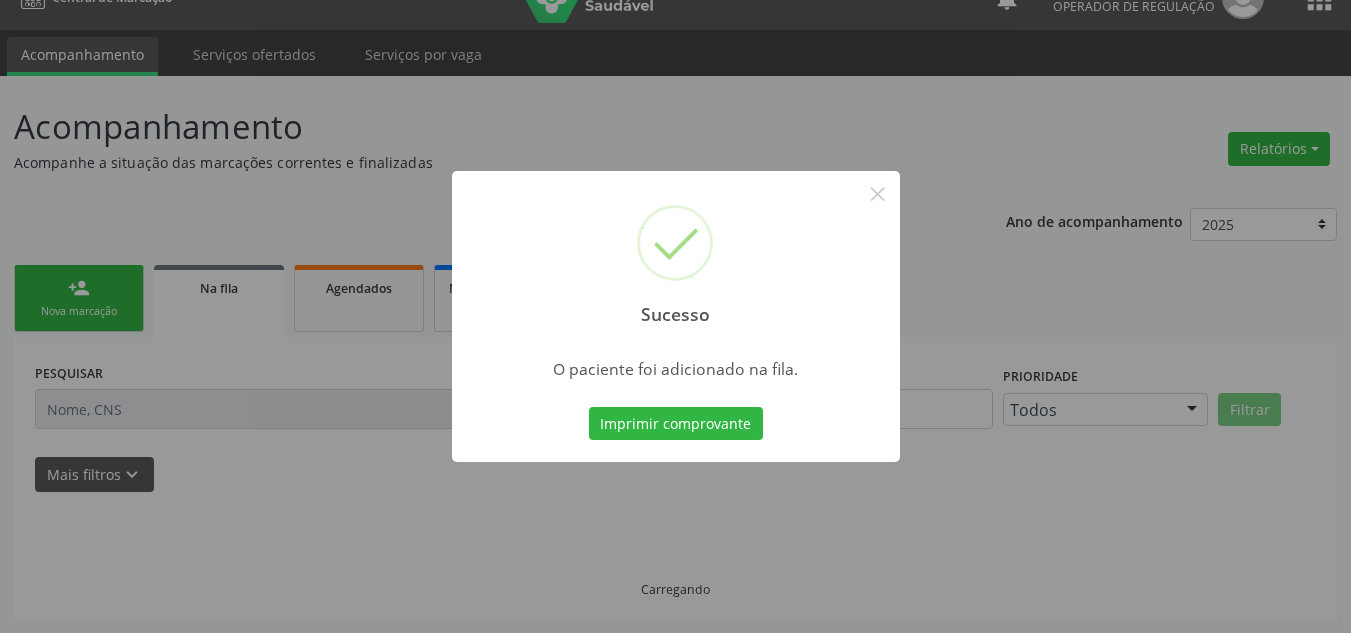 scroll, scrollTop: 34, scrollLeft: 0, axis: vertical 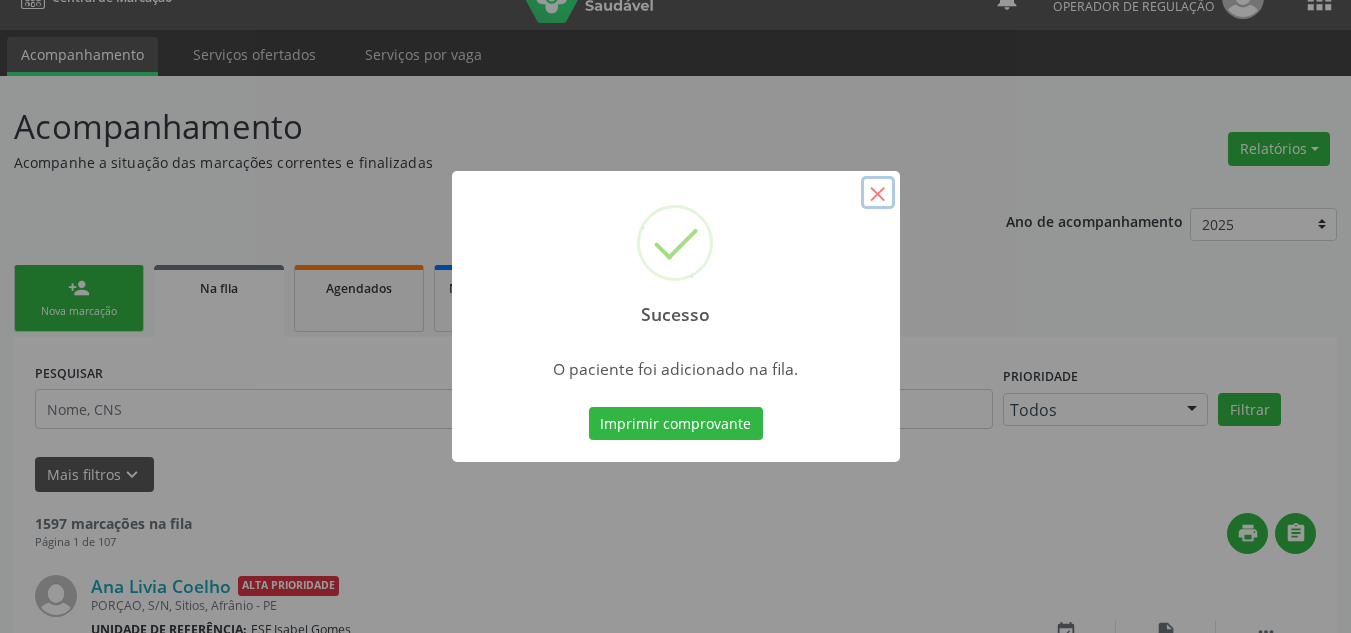 click on "×" at bounding box center [878, 193] 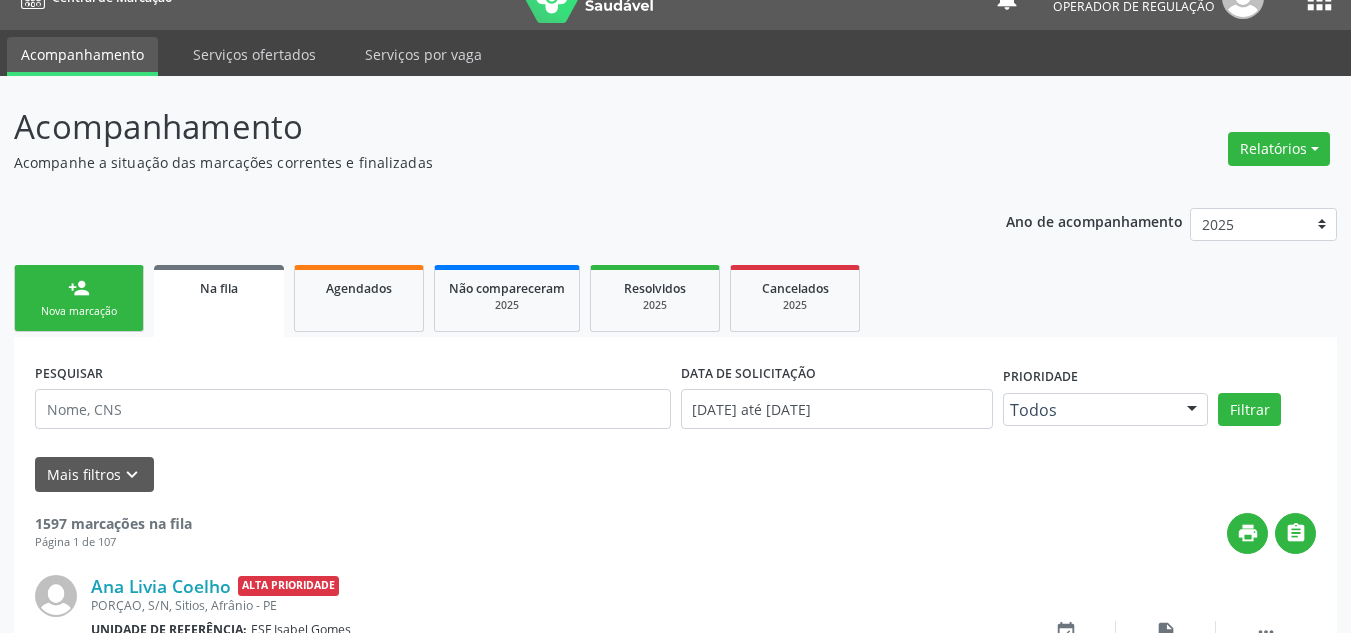 click on "person_add
Nova marcação" at bounding box center (79, 298) 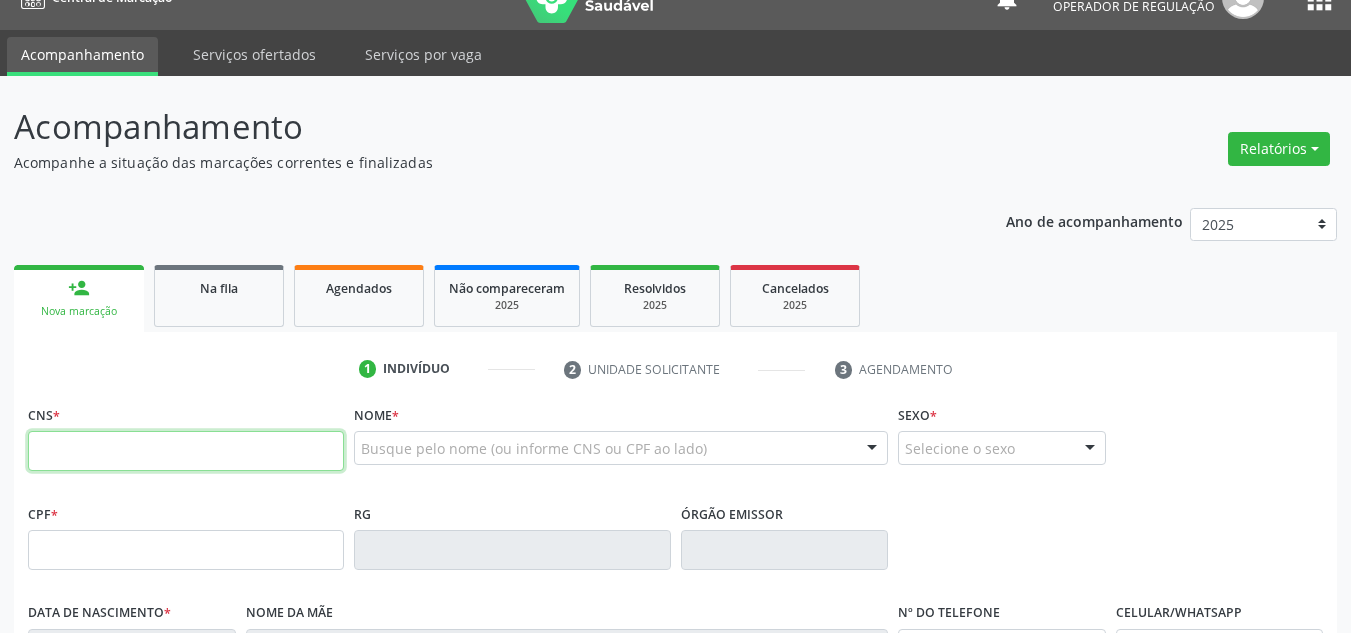 click at bounding box center [186, 451] 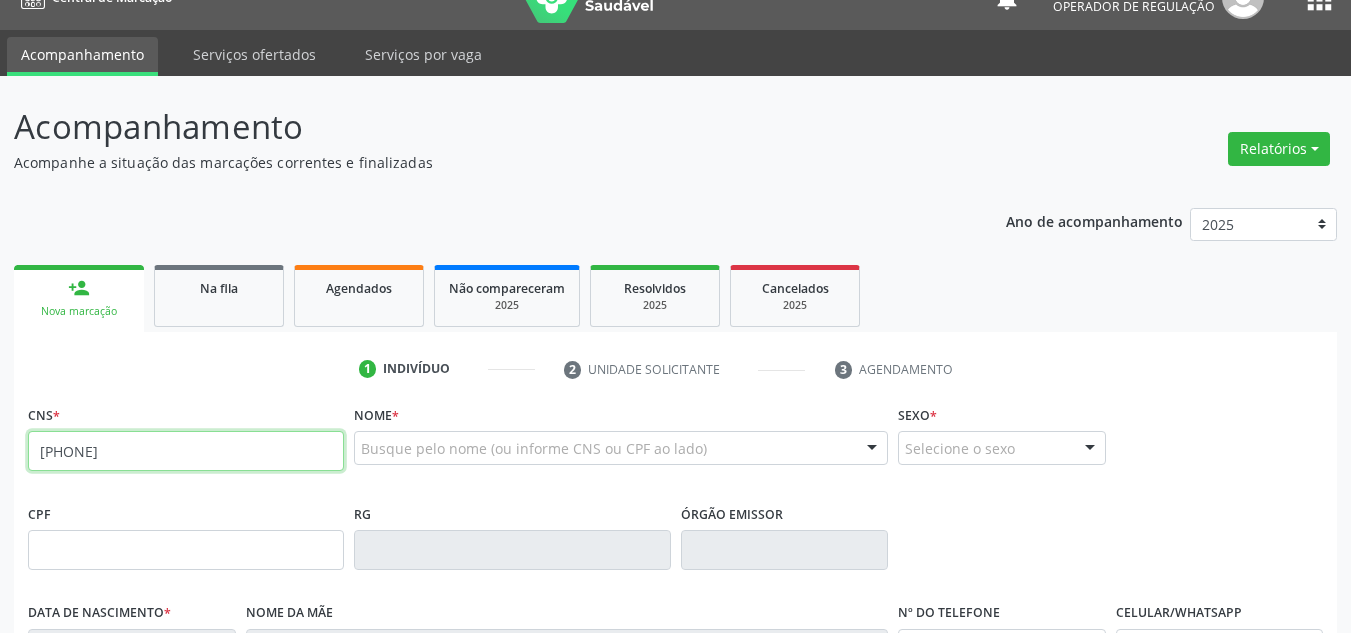 type on "708 6095 4706 1784" 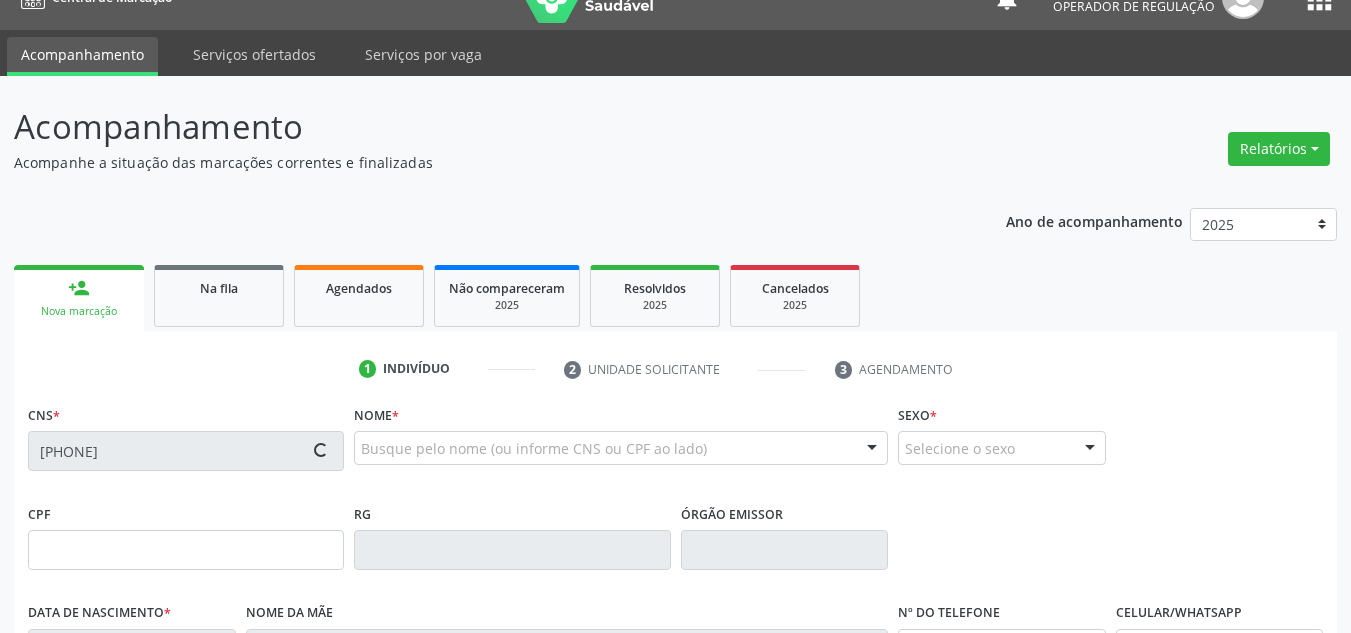 type on "058.557.984-96" 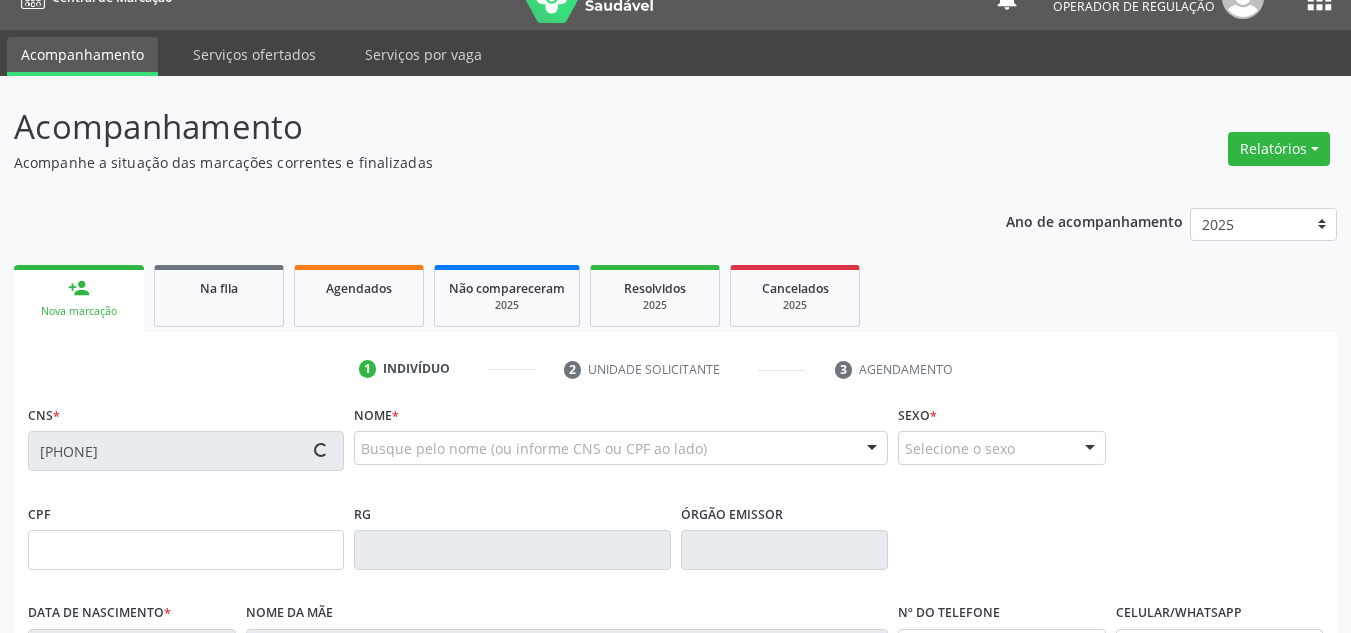type on "13/05/1983" 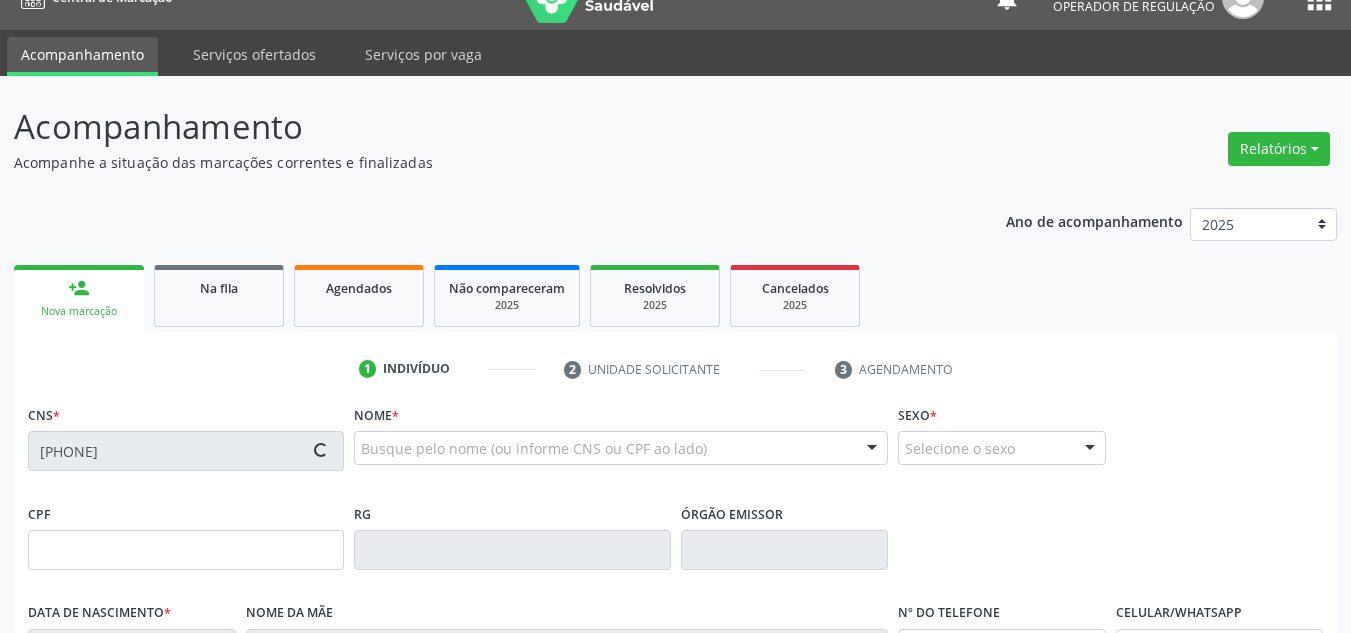 type on "(87) 98847-4222" 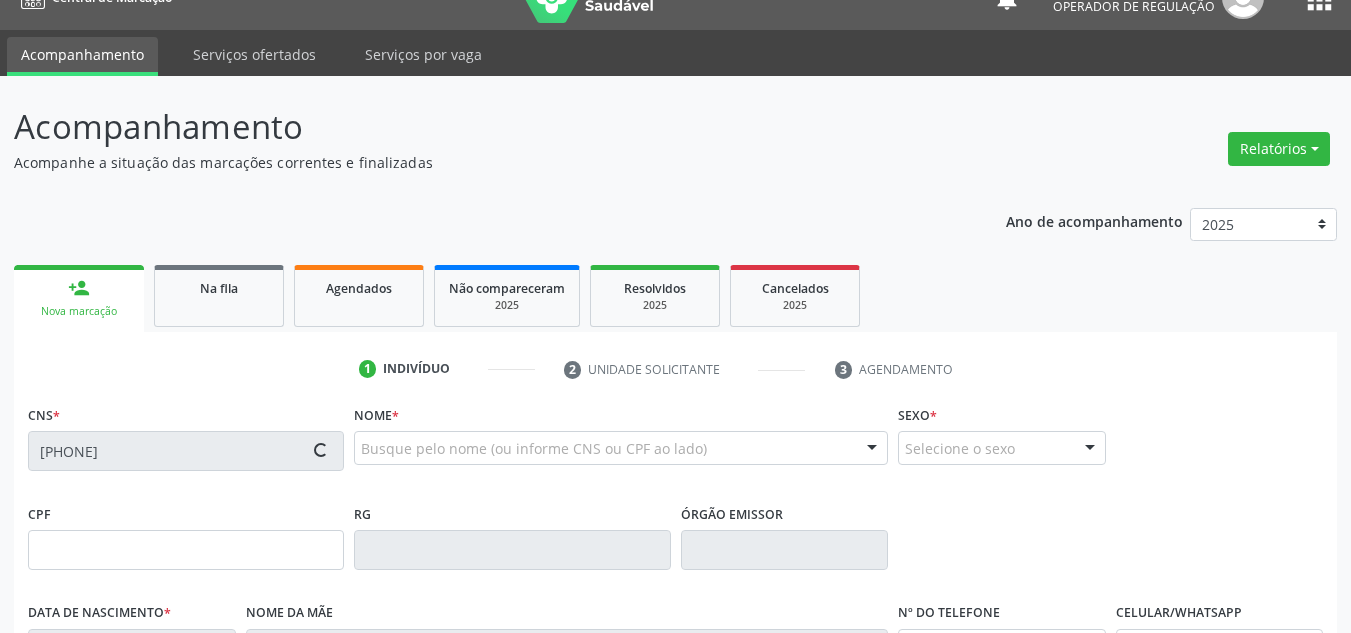 type on "(87) 98847-4222" 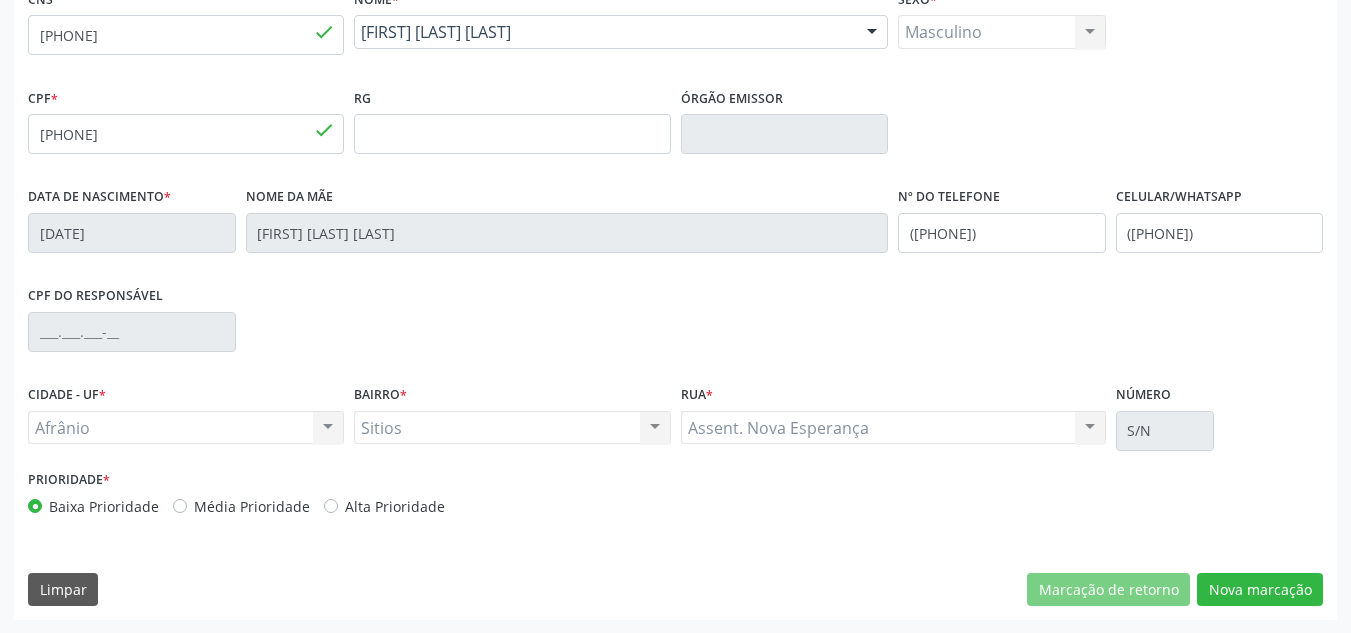 scroll, scrollTop: 451, scrollLeft: 0, axis: vertical 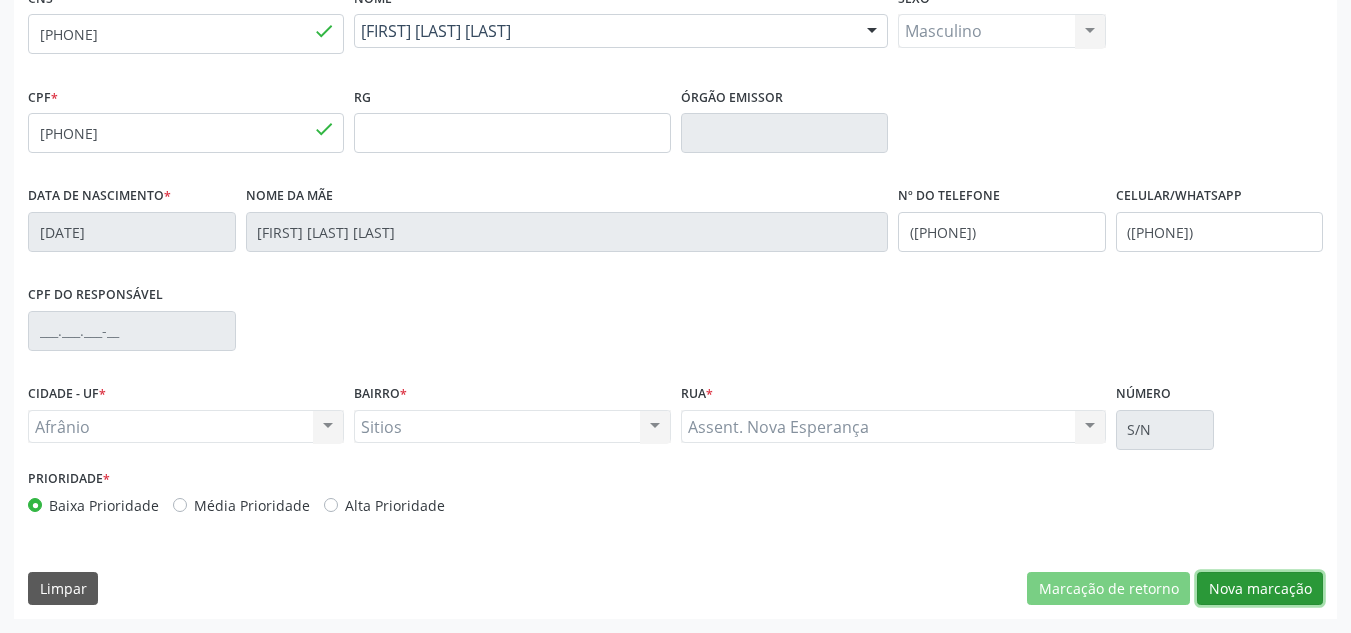click on "Nova marcação" at bounding box center [1260, 589] 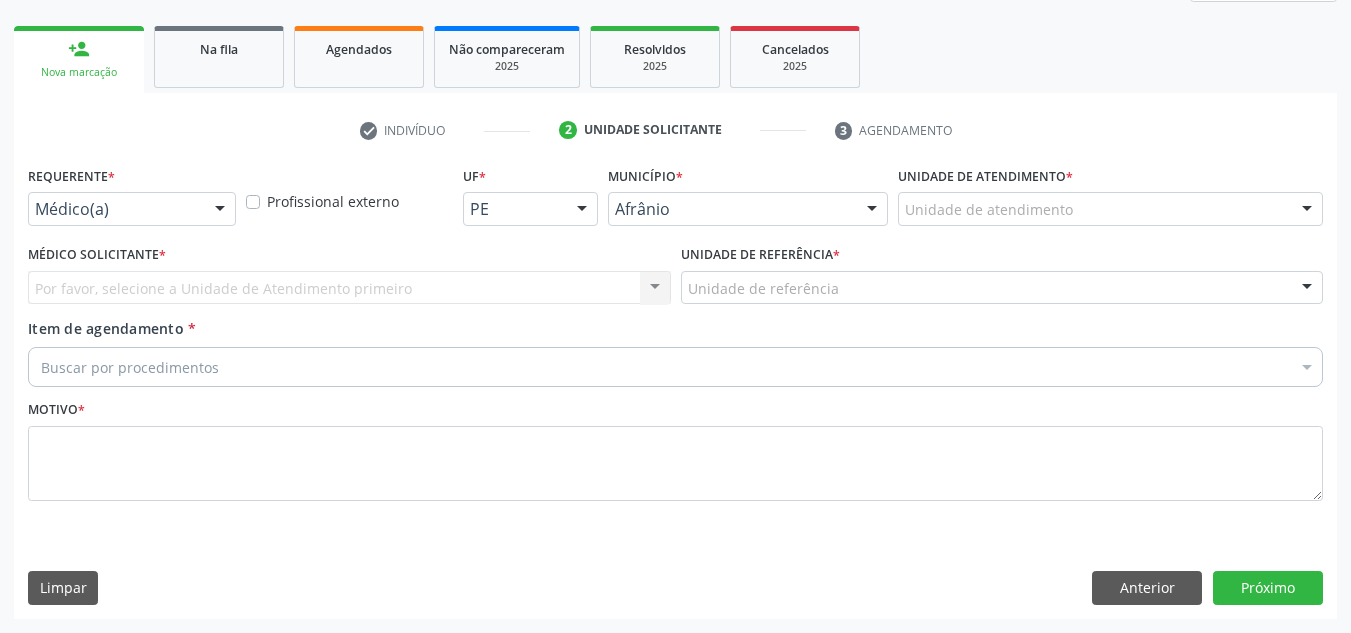scroll, scrollTop: 273, scrollLeft: 0, axis: vertical 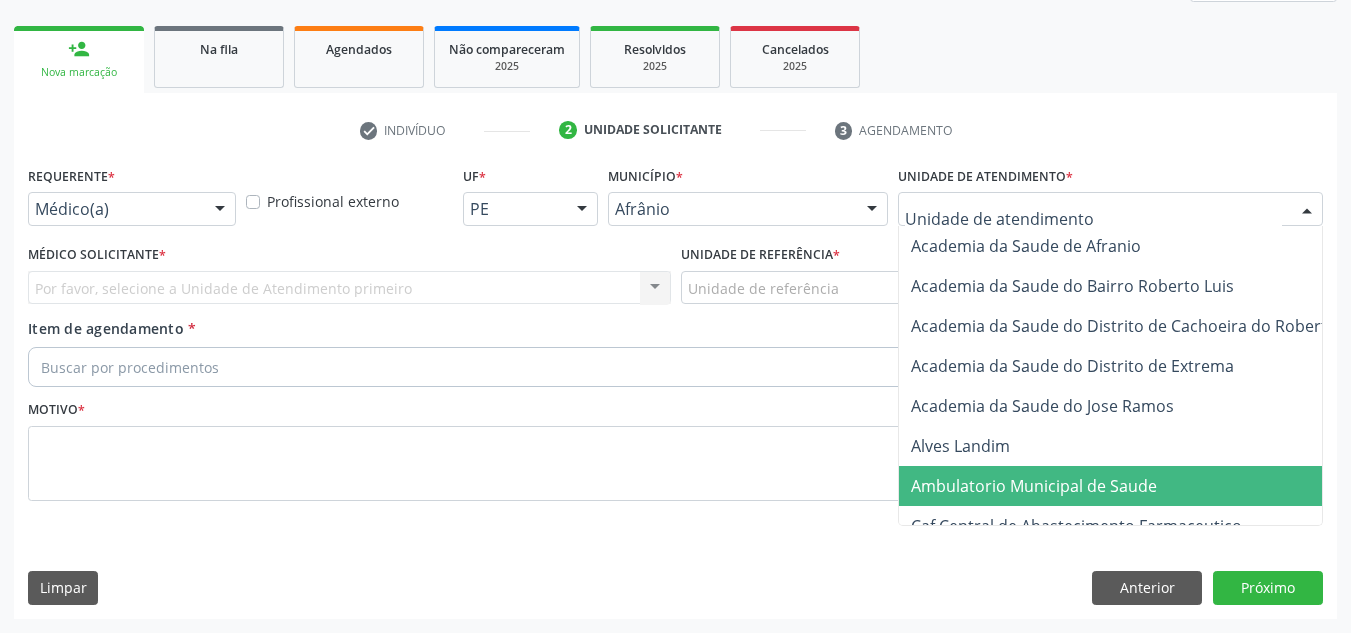 drag, startPoint x: 970, startPoint y: 480, endPoint x: 942, endPoint y: 489, distance: 29.410883 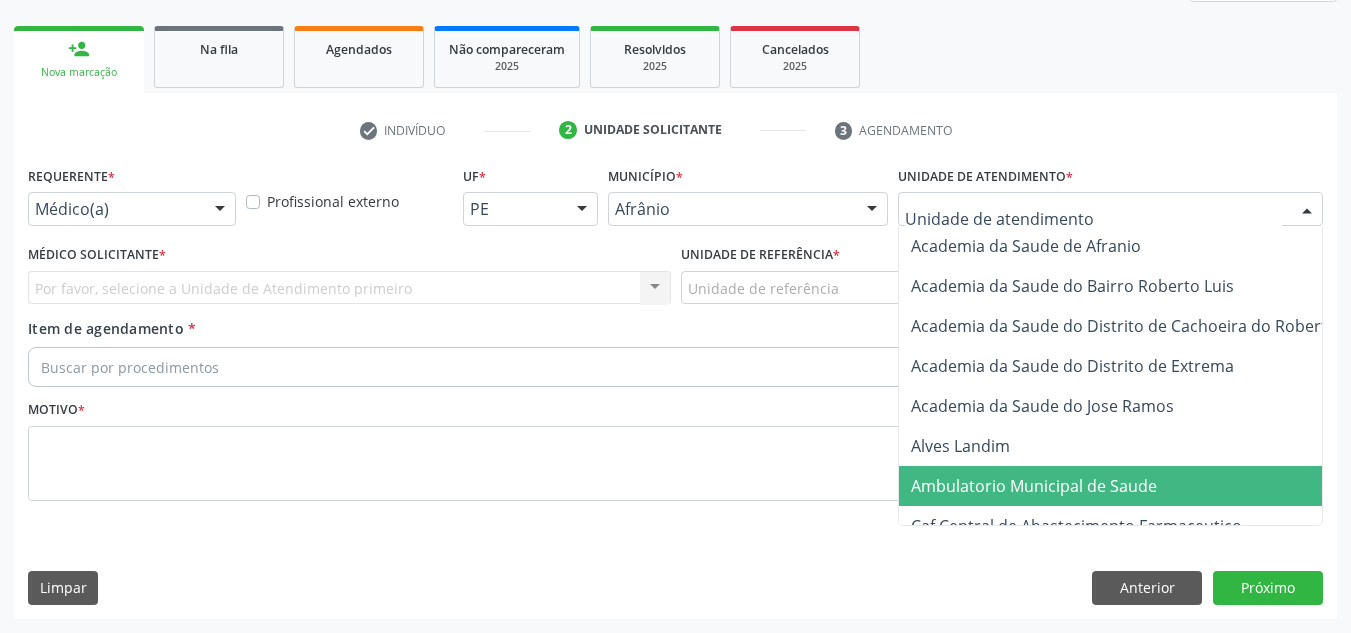 click on "Ambulatorio Municipal de Saude" at bounding box center (1034, 486) 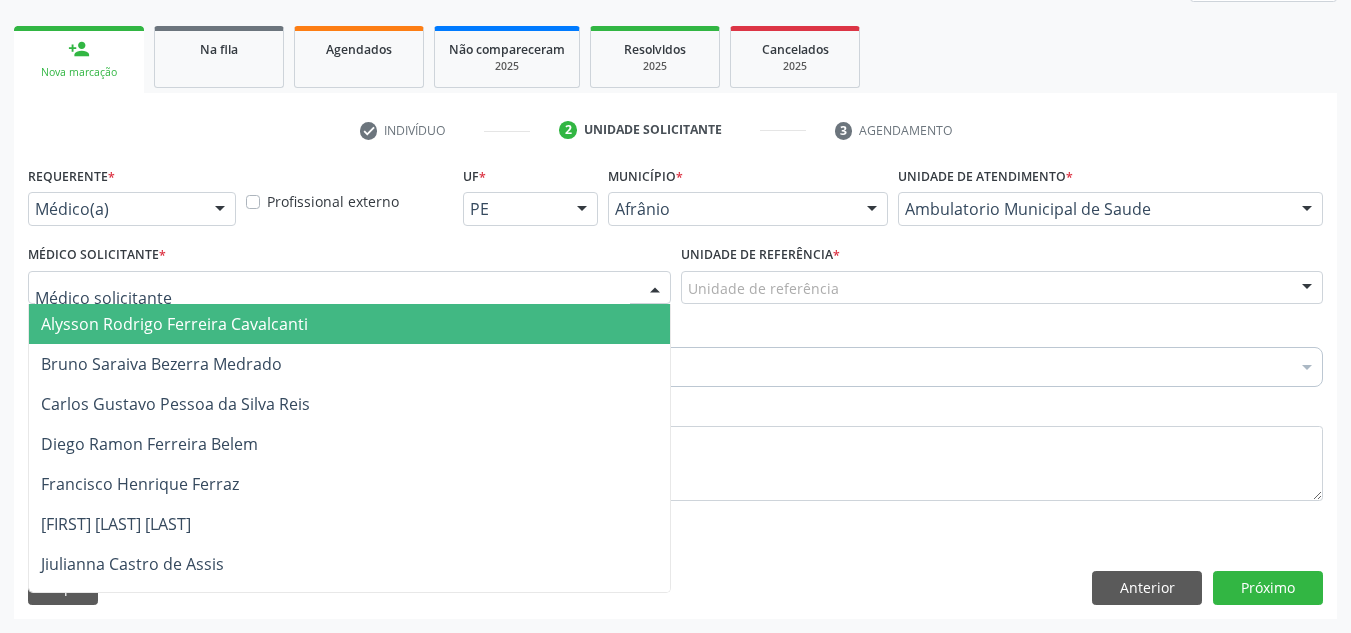 click at bounding box center [349, 288] 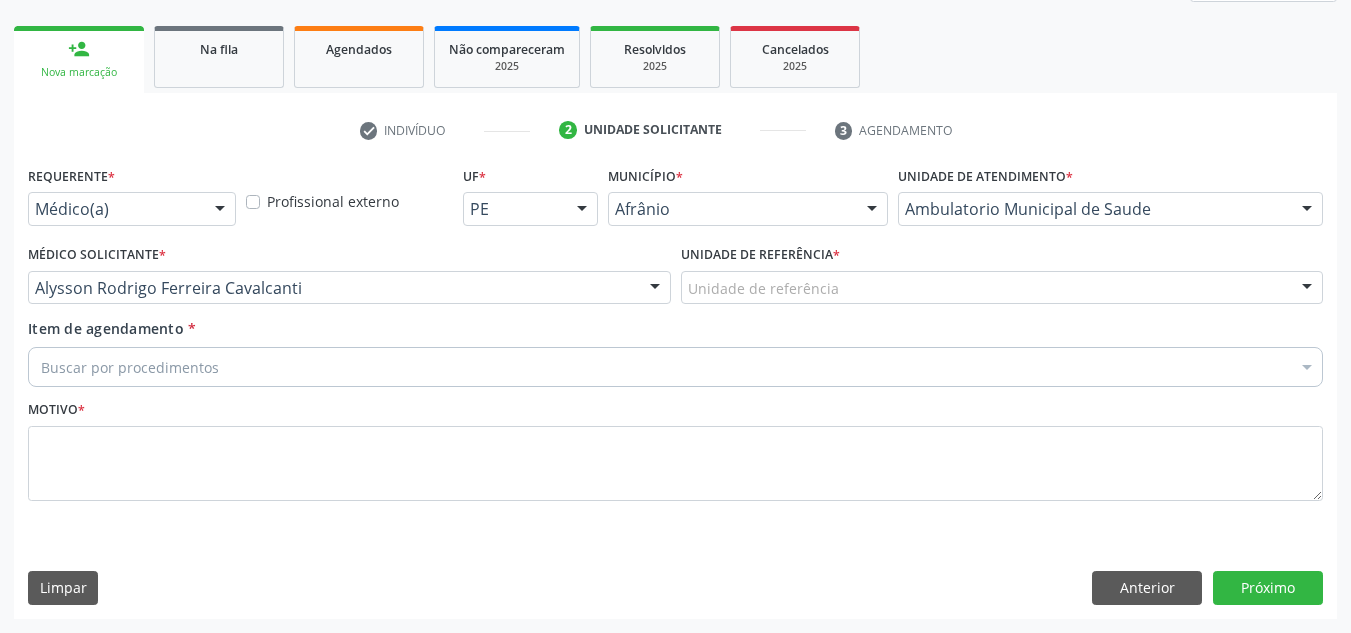 click on "Unidade de referência
*" at bounding box center (760, 255) 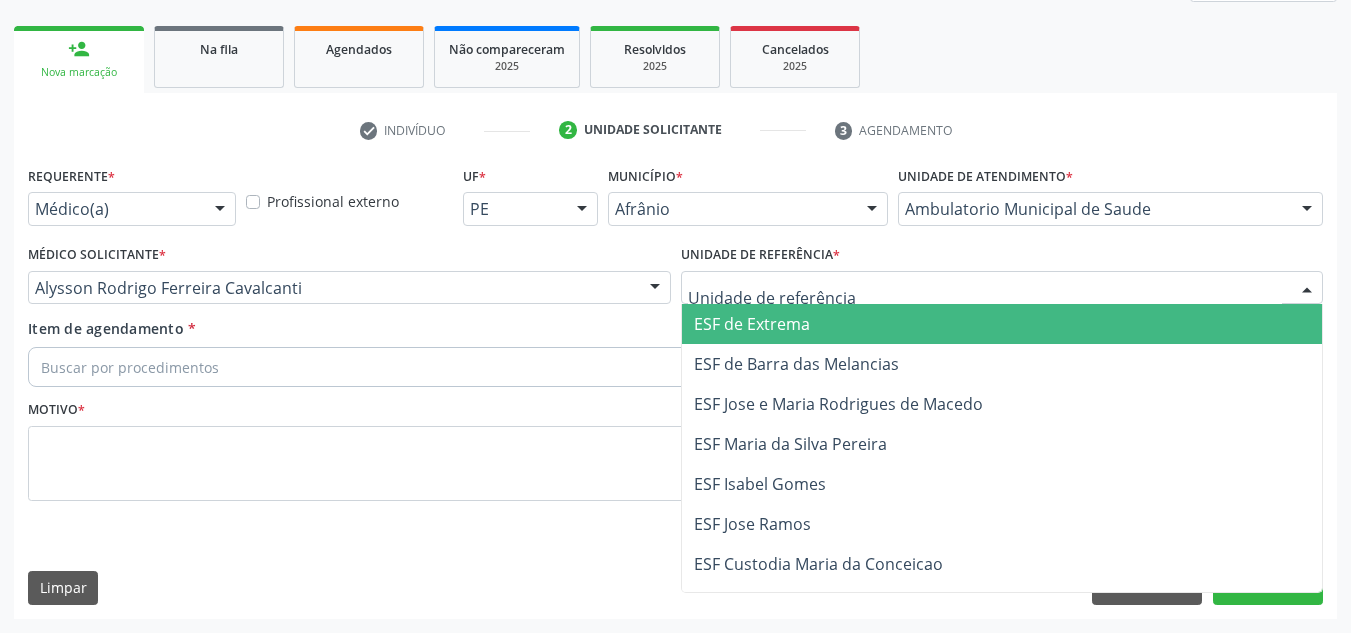 click on "ESF de Extrema" at bounding box center (1002, 324) 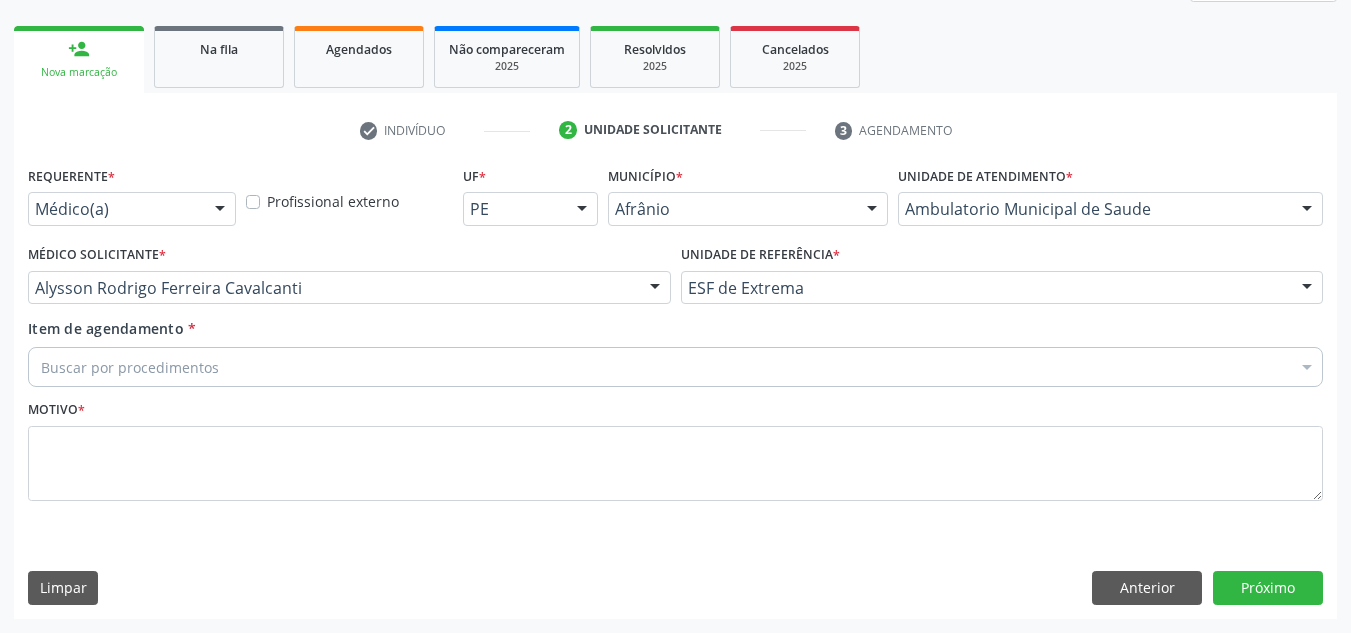 drag, startPoint x: 785, startPoint y: 339, endPoint x: 785, endPoint y: 361, distance: 22 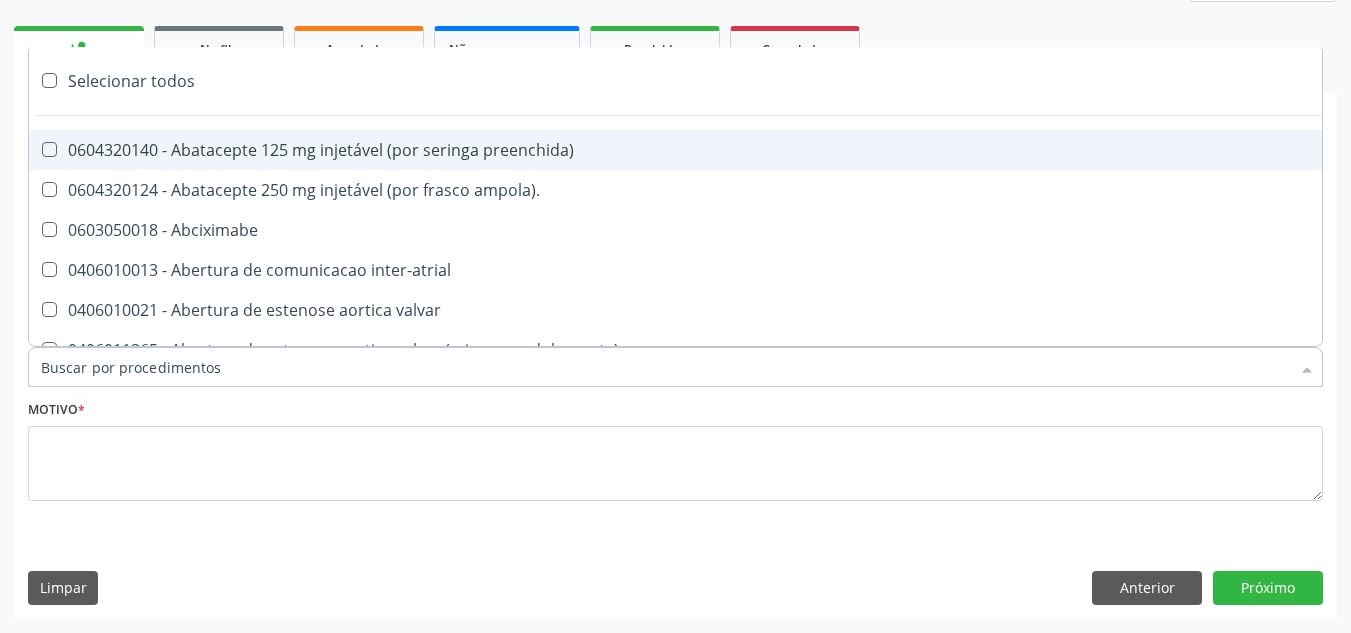 paste on "0209010037" 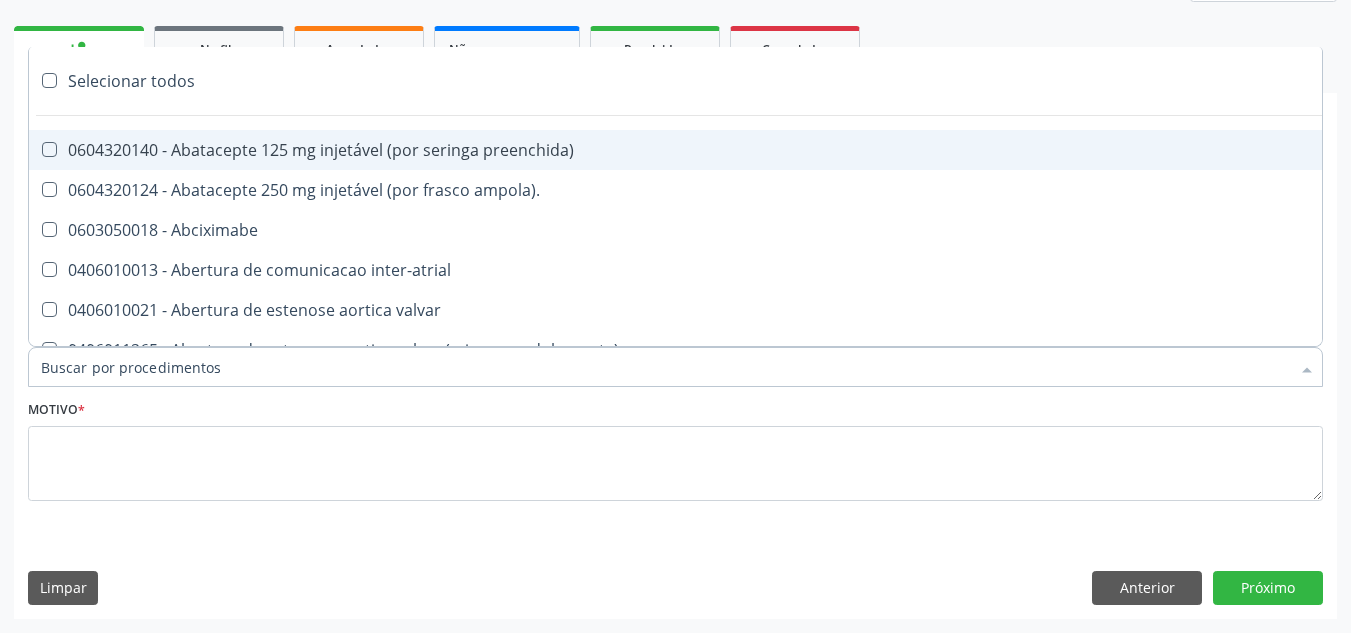 type on "0209010037" 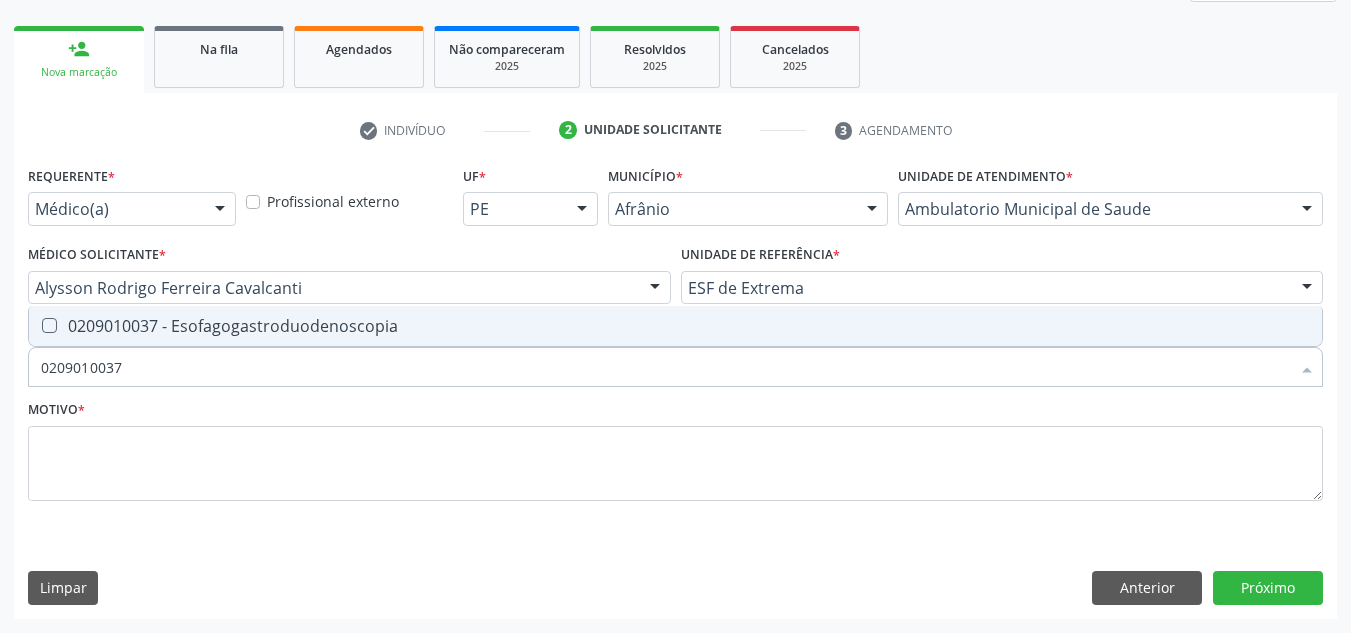 click on "0209010037 - Esofagogastroduodenoscopia" at bounding box center [675, 326] 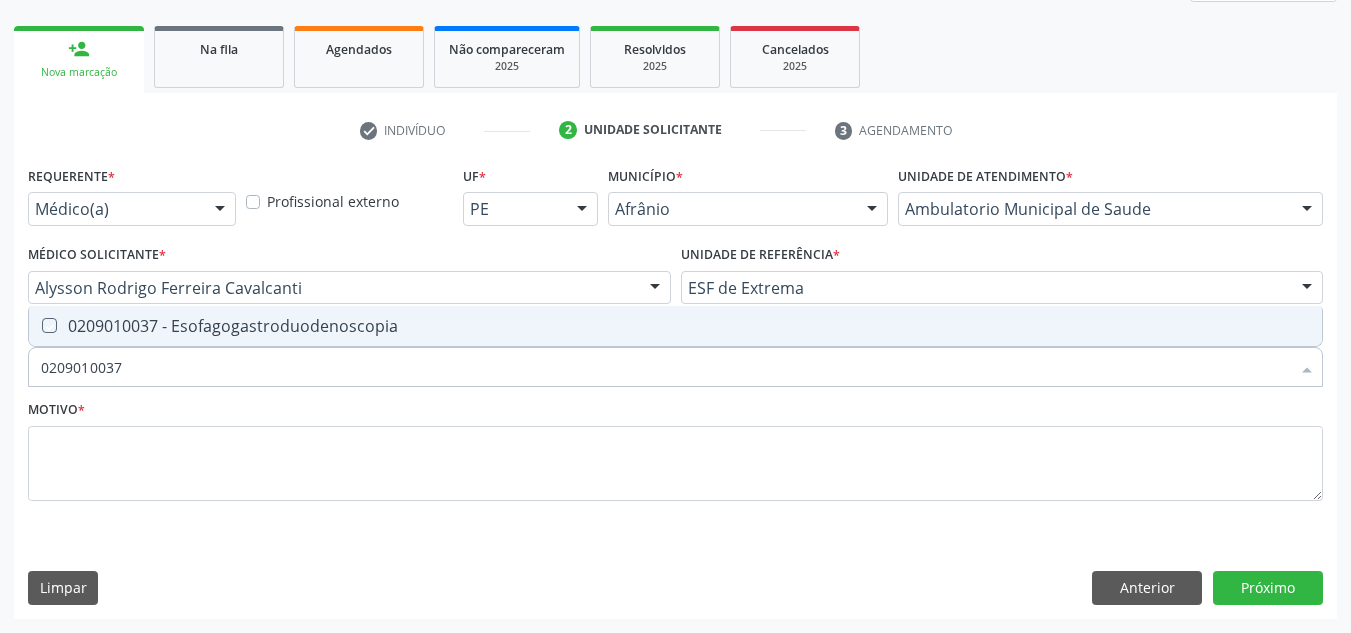 checkbox on "true" 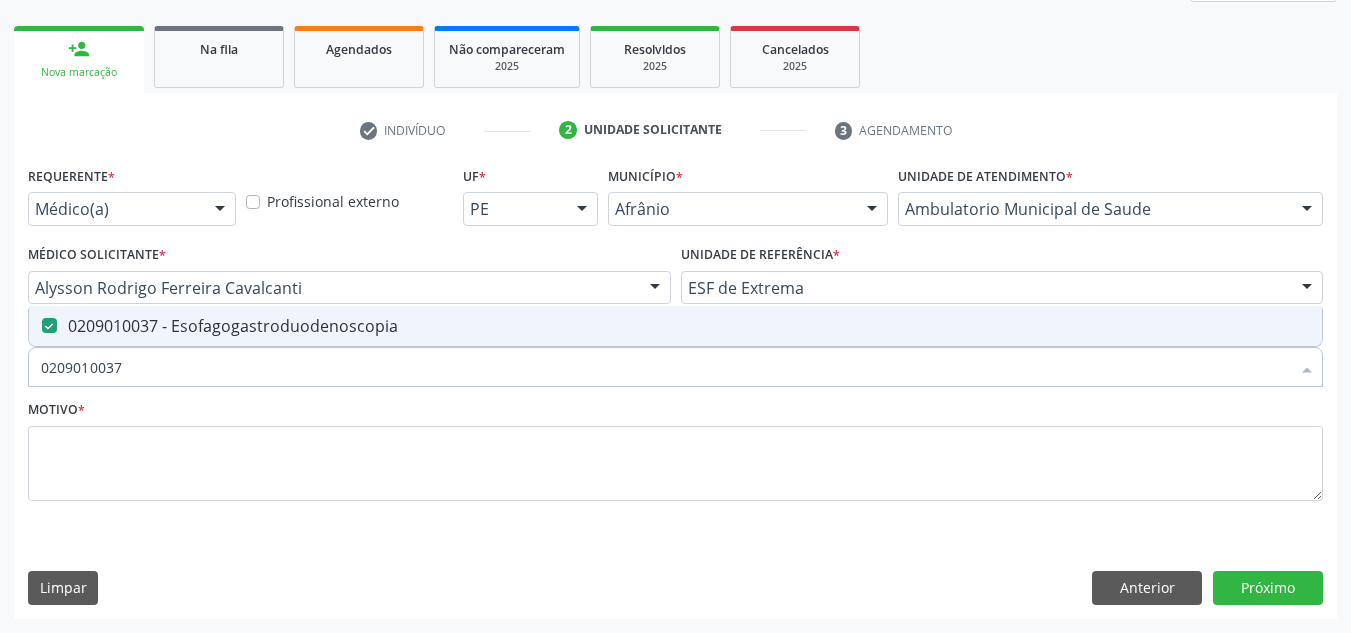 click on "Motivo
*" at bounding box center (675, 455) 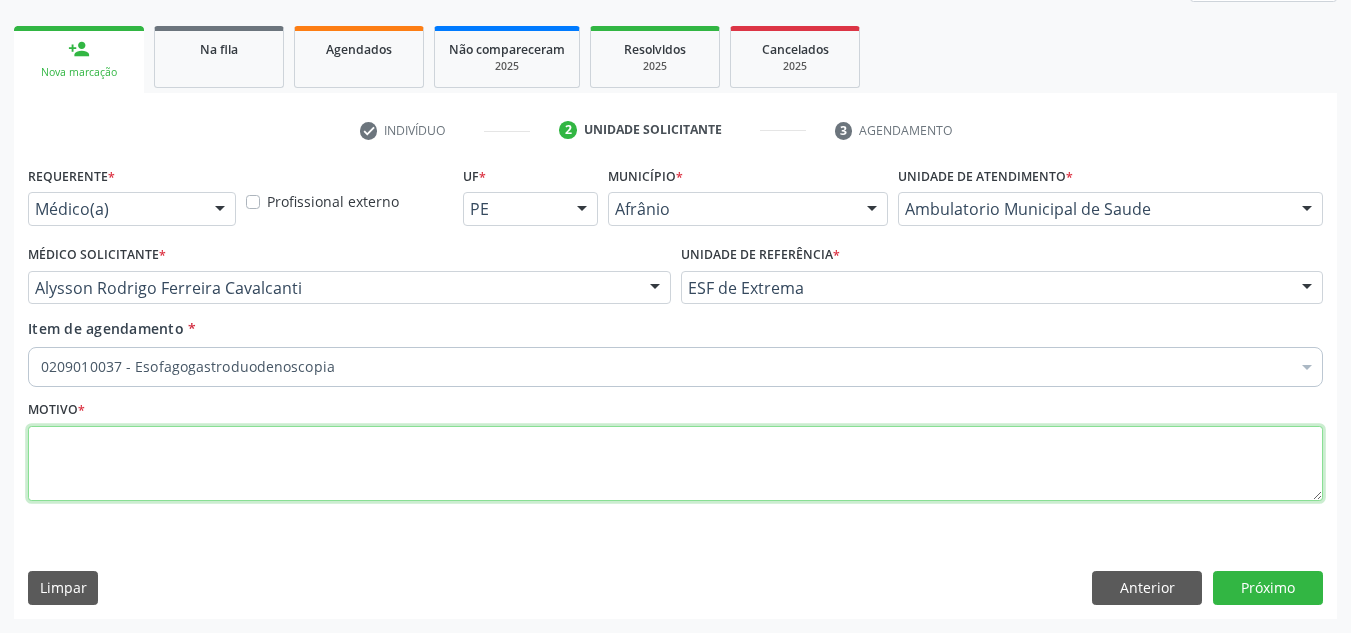 click at bounding box center (675, 464) 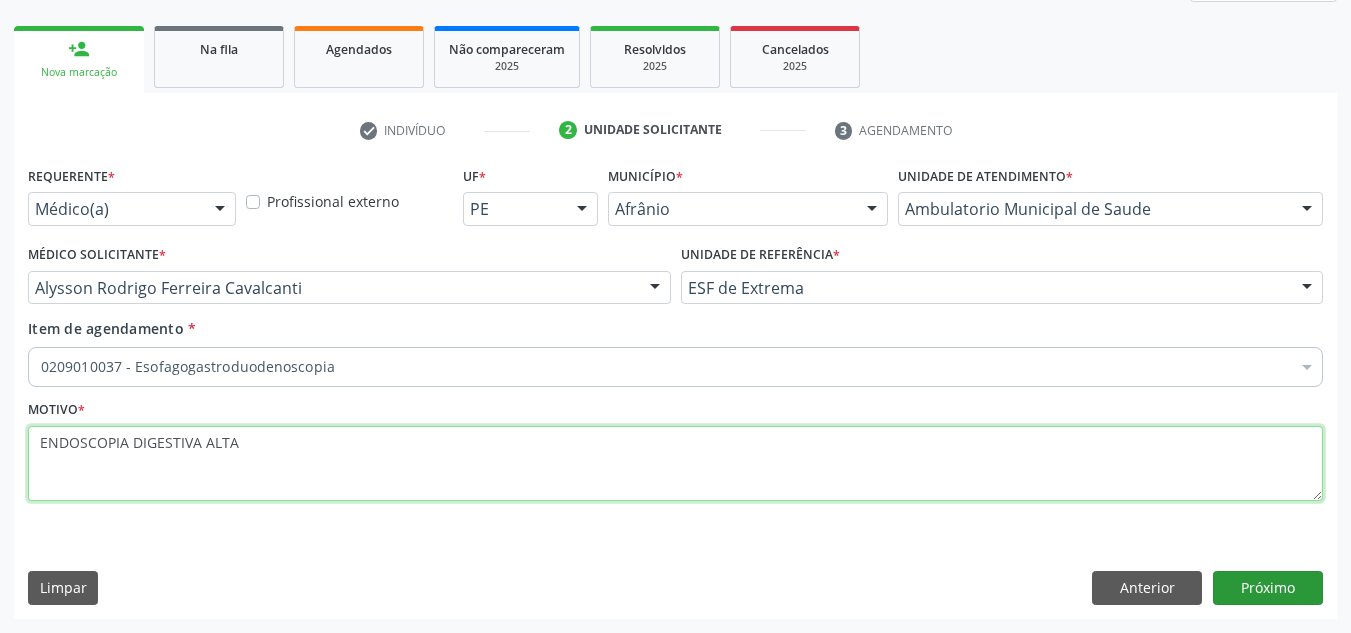 type on "ENDOSCOPIA DIGESTIVA ALTA" 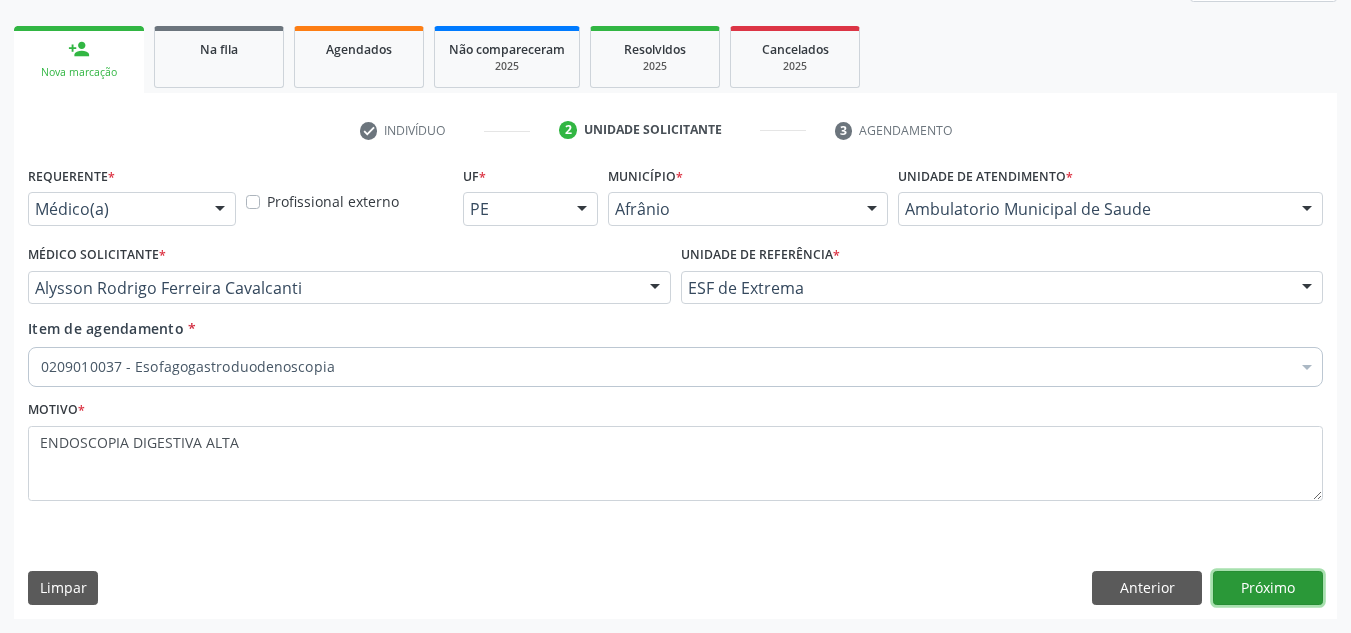 click on "Próximo" at bounding box center (1268, 588) 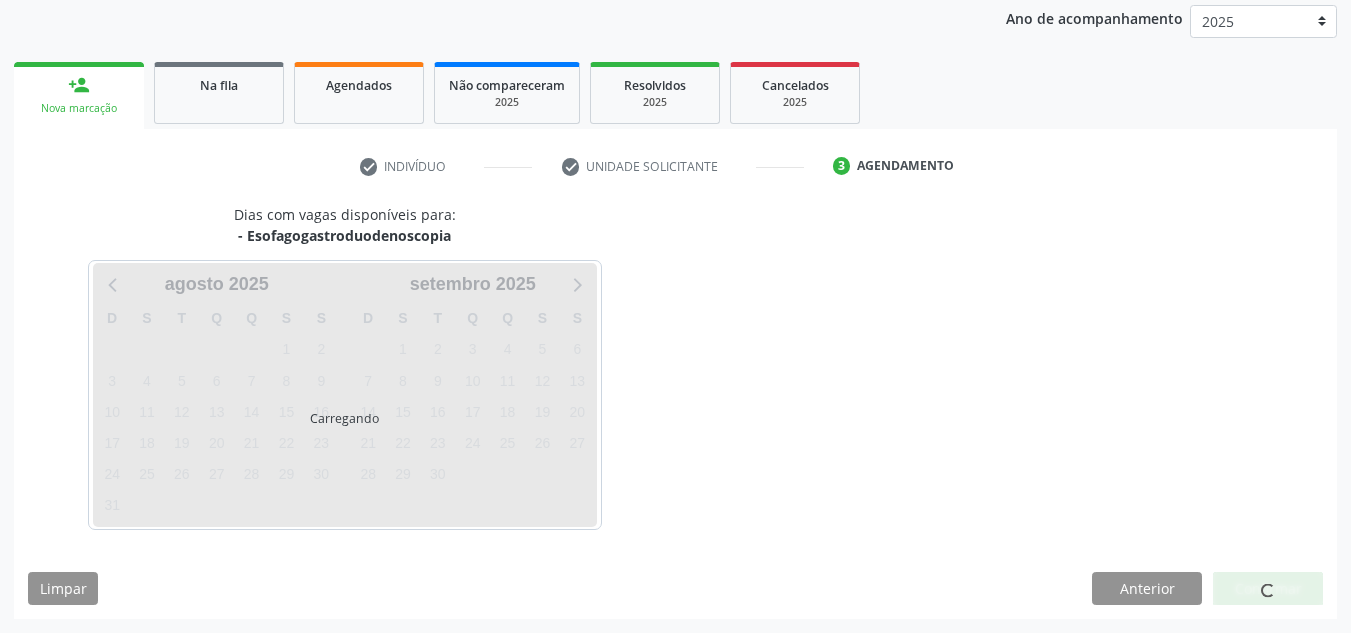 scroll, scrollTop: 237, scrollLeft: 0, axis: vertical 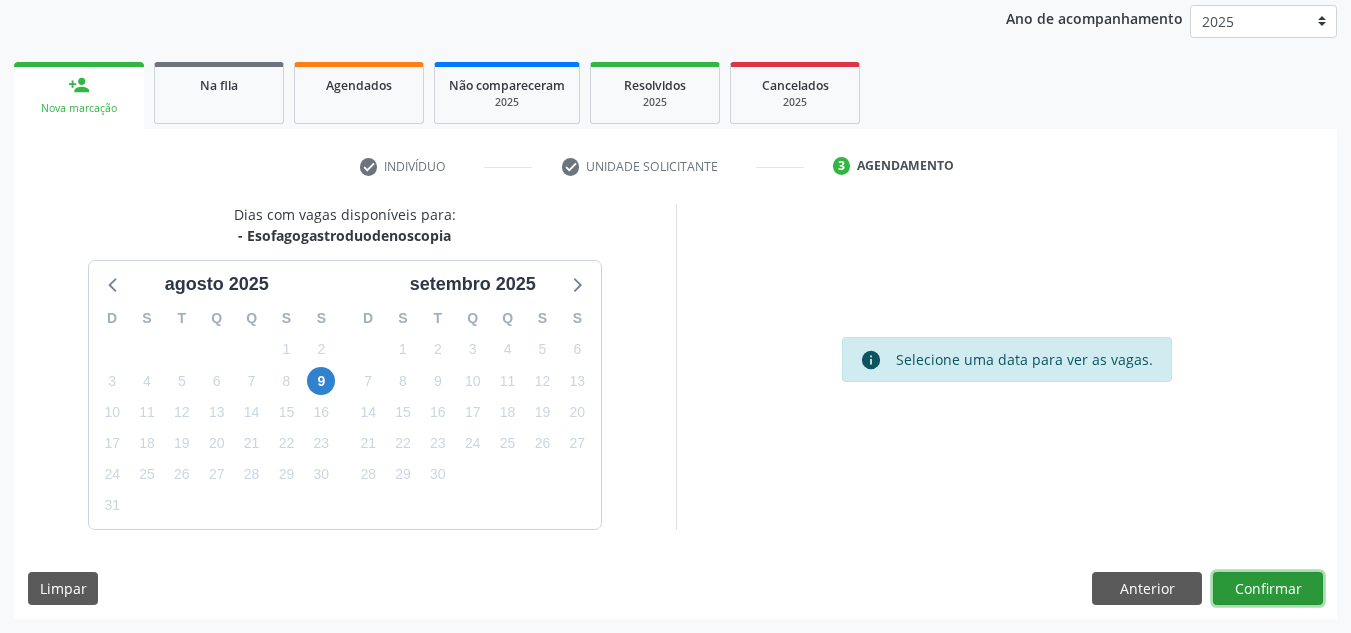 click on "Confirmar" at bounding box center [1268, 589] 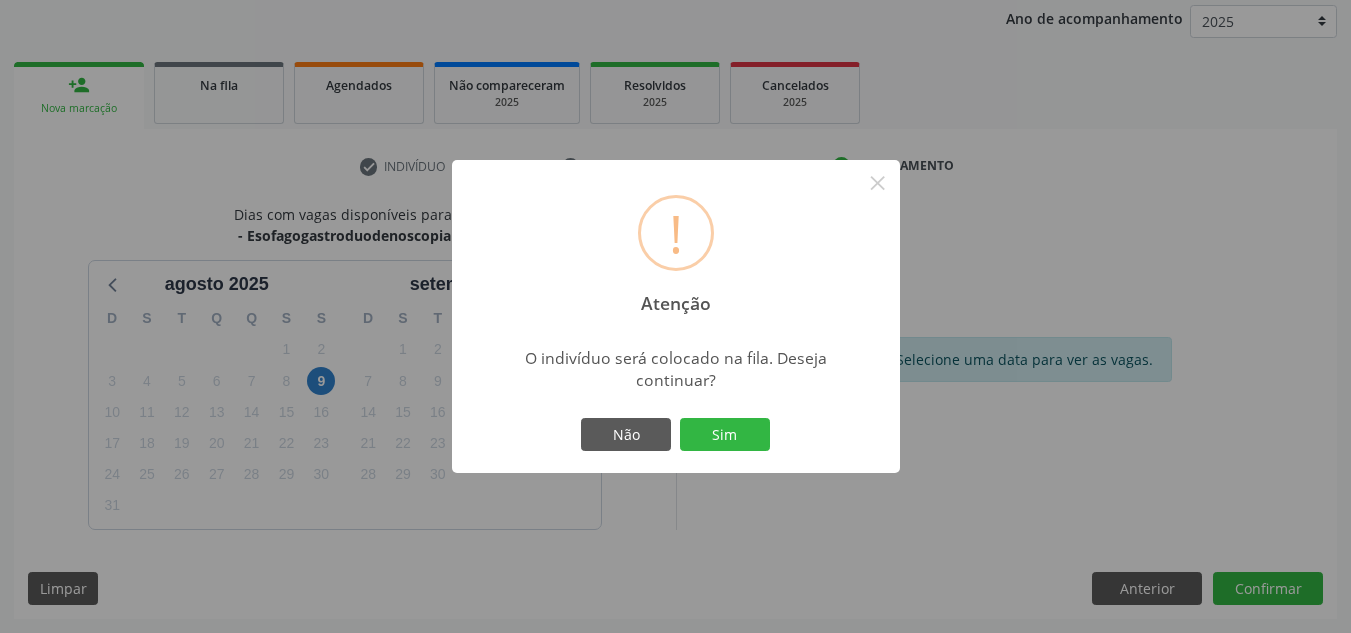 type 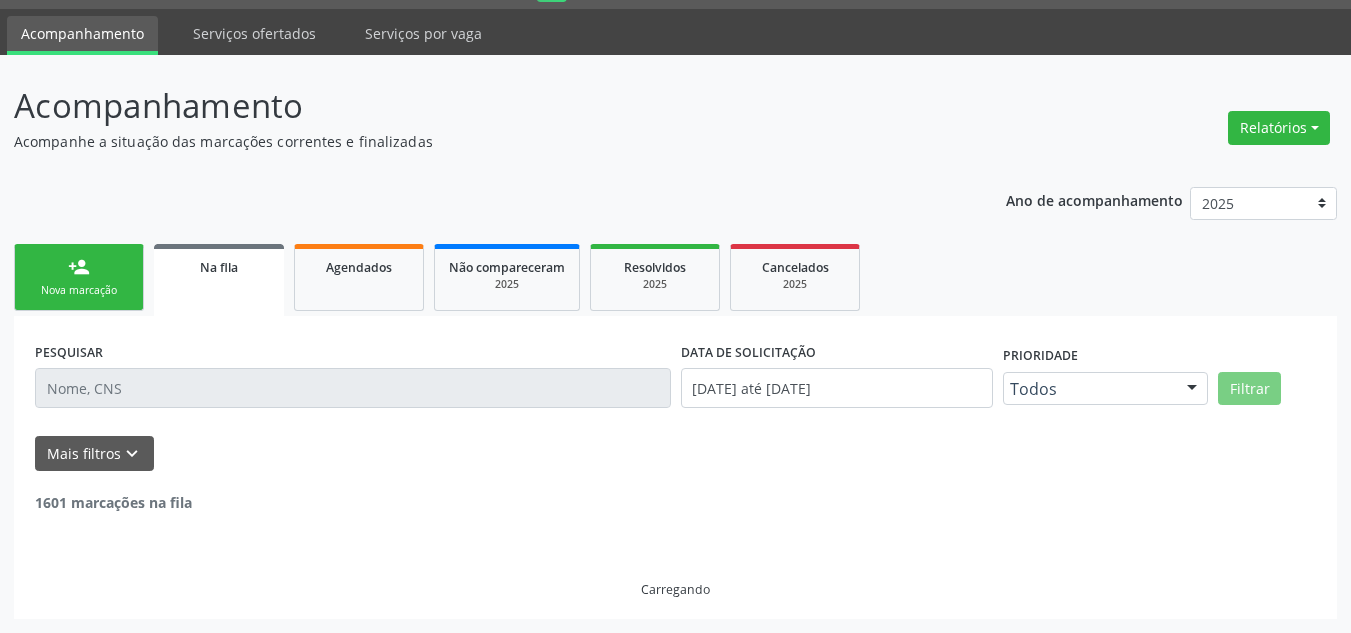 type 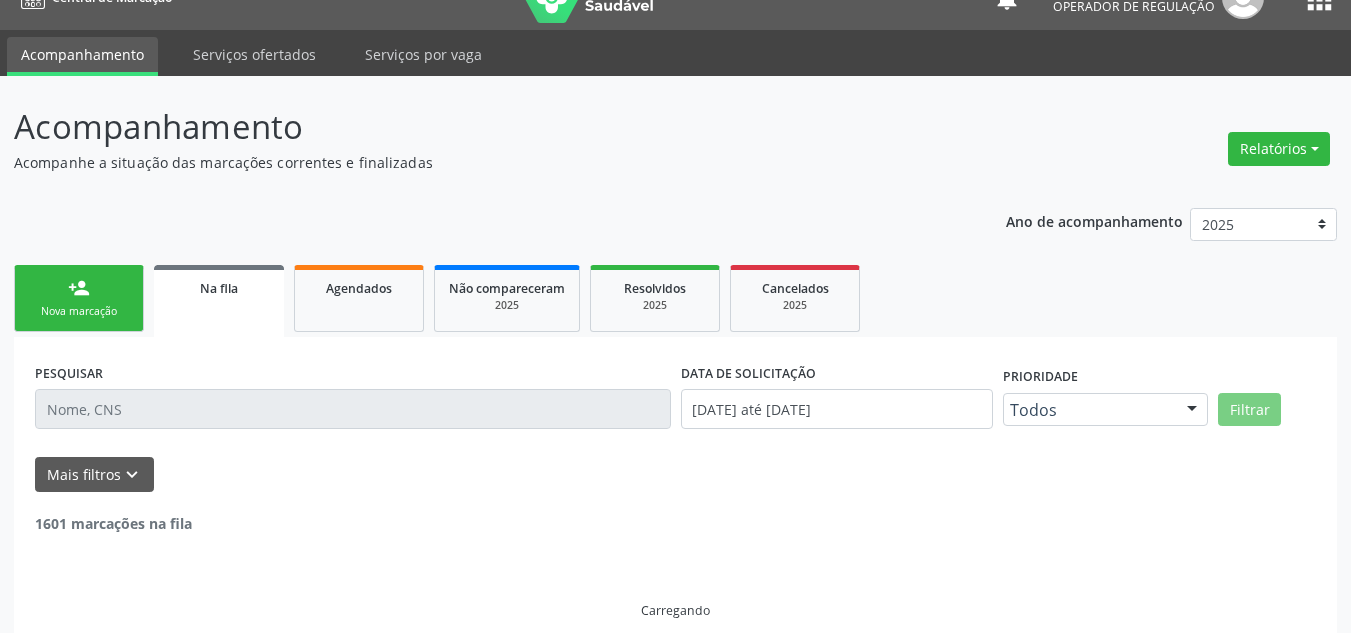 click on "person_add
Nova marcação" at bounding box center [79, 298] 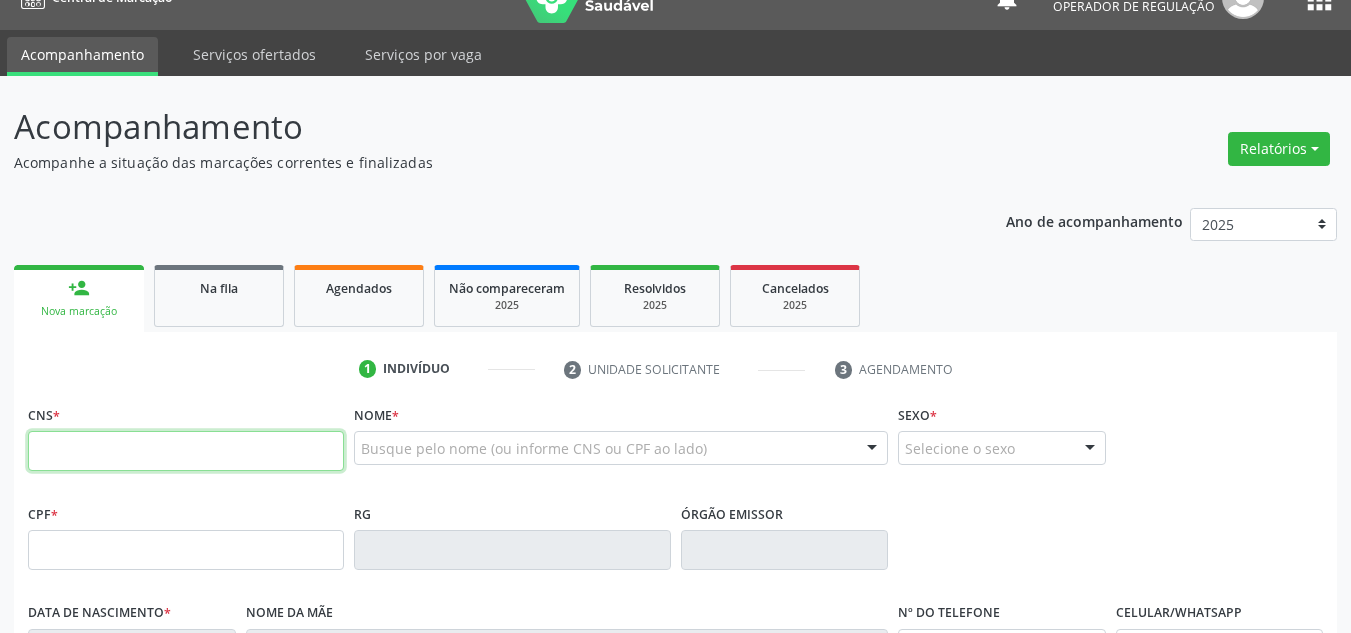 click at bounding box center (186, 451) 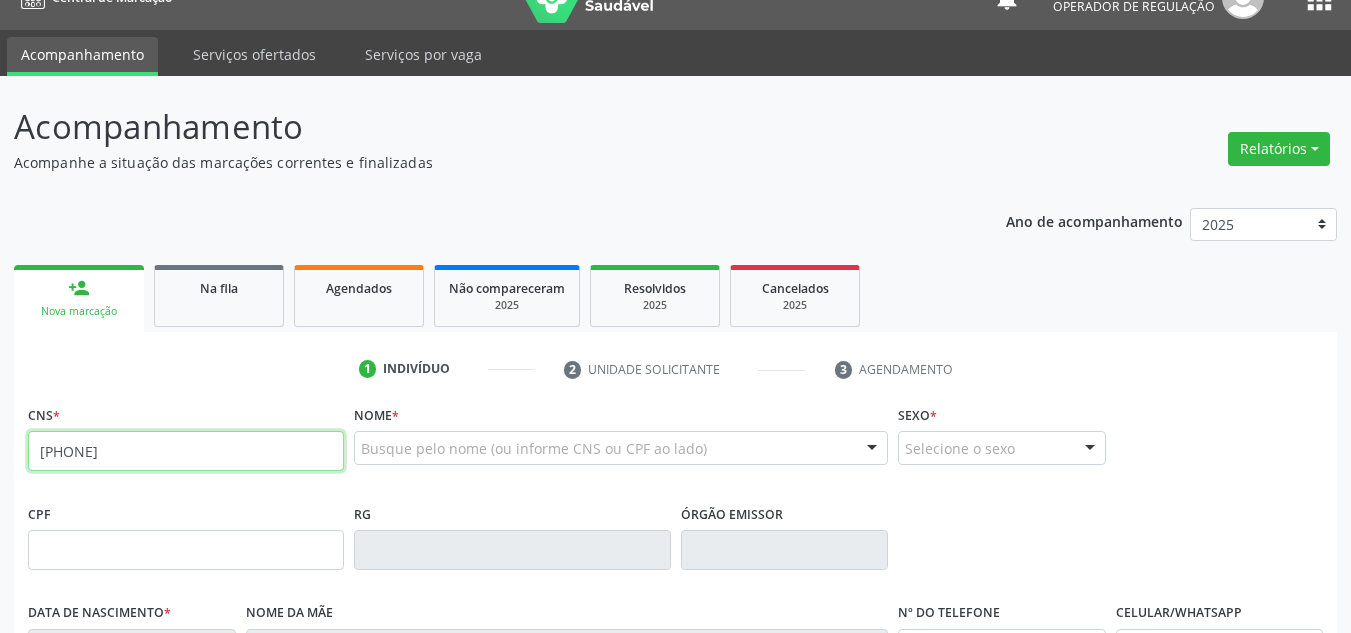 type on "700 0026 3103 6500" 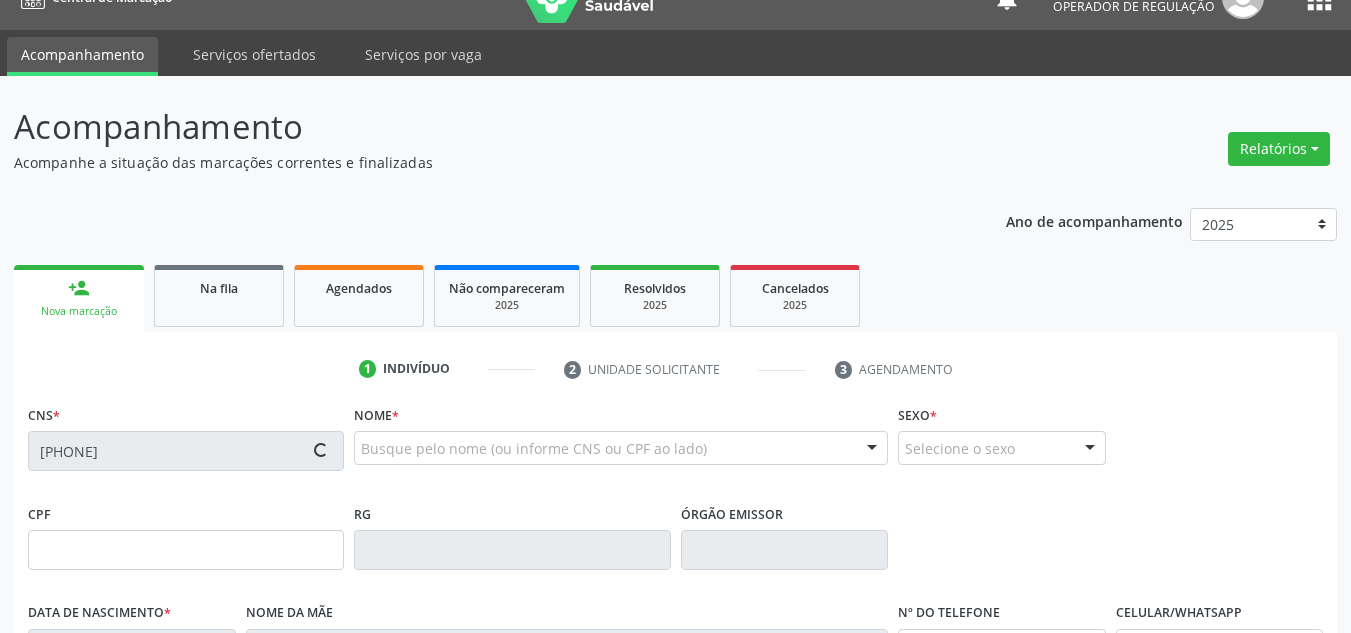 type on "039.052.474-37" 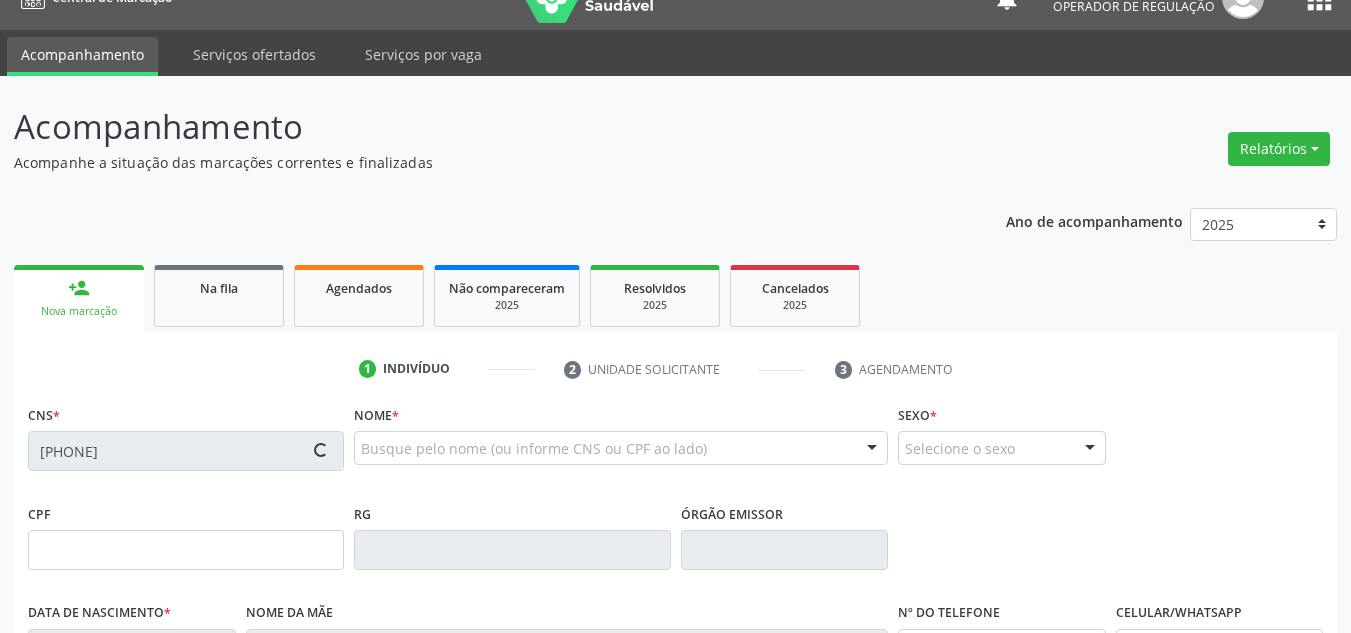 type on "Terezinha Izabel de Sousa" 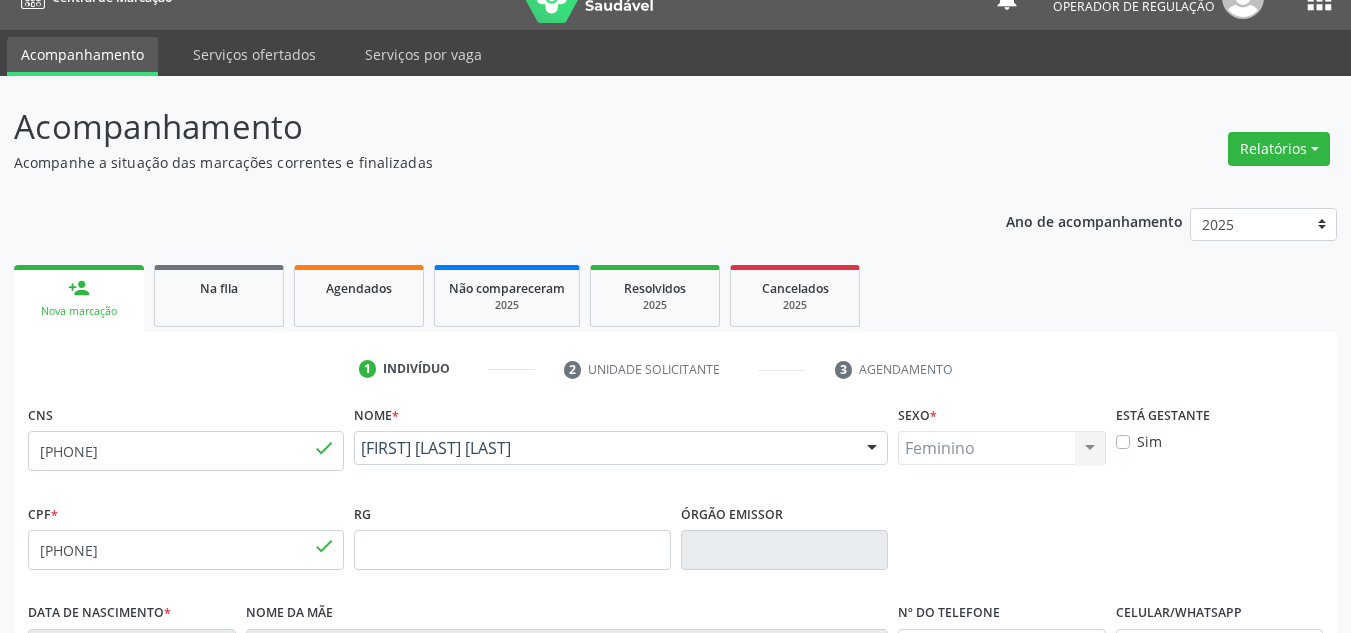 scroll, scrollTop: 451, scrollLeft: 0, axis: vertical 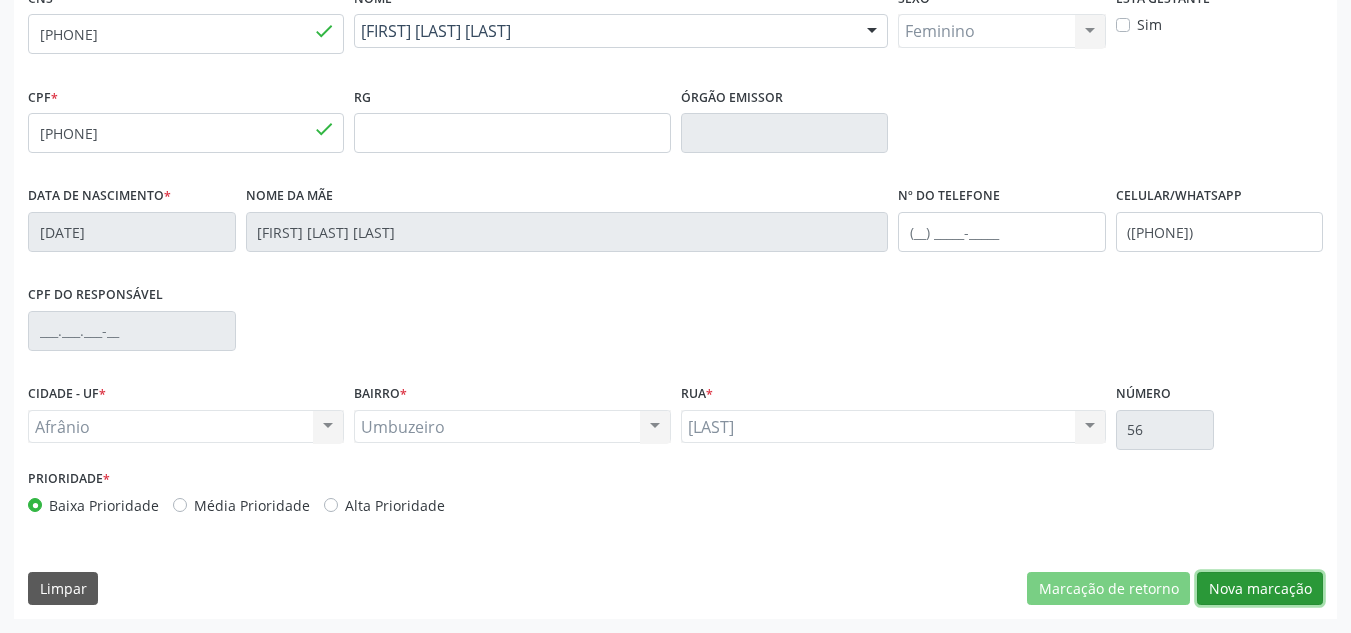 click on "Nova marcação" at bounding box center [1260, 589] 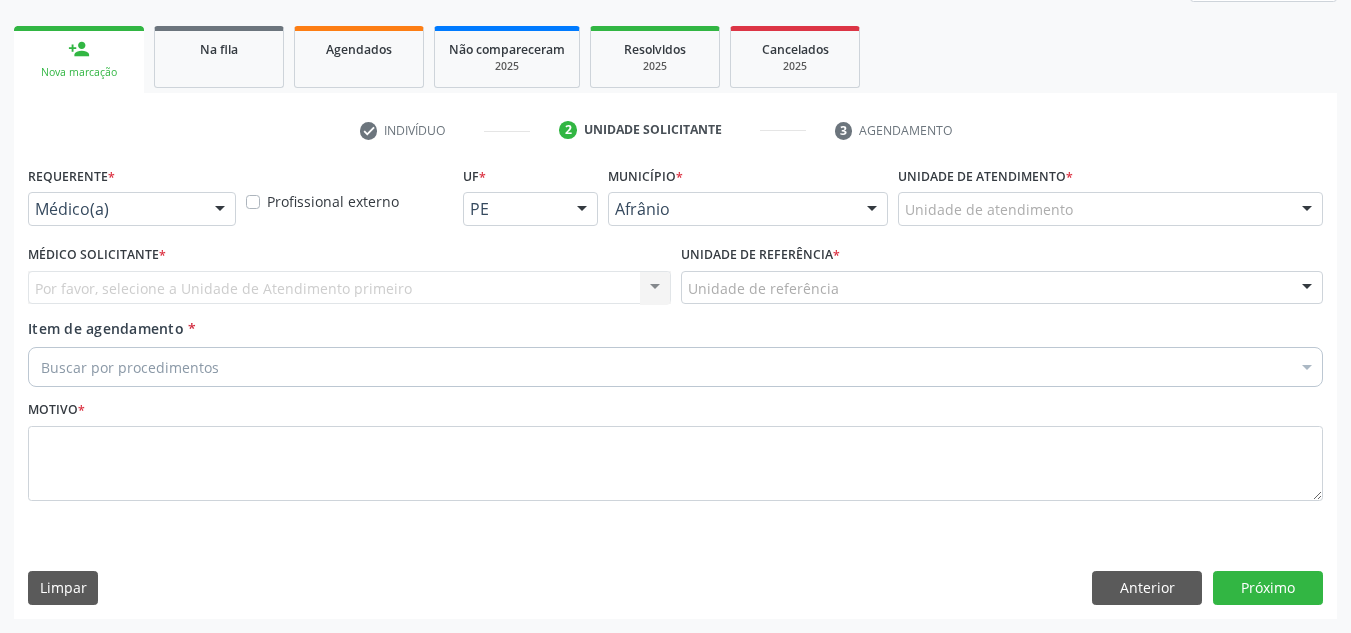 scroll, scrollTop: 273, scrollLeft: 0, axis: vertical 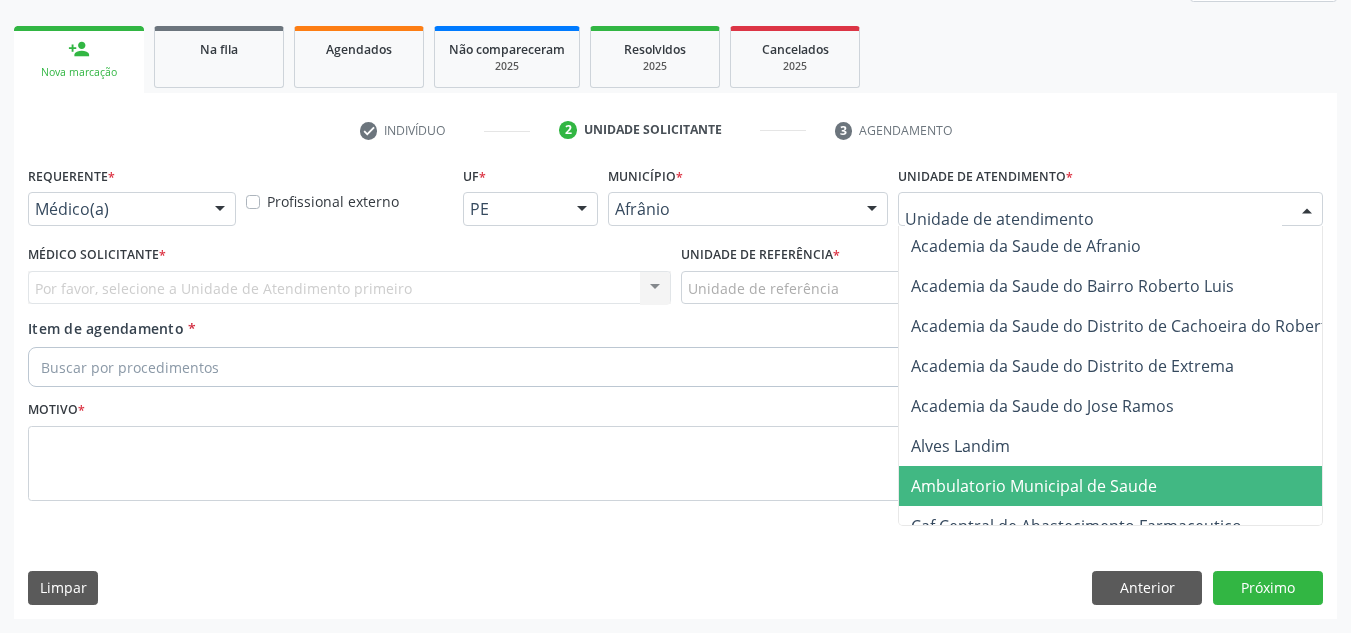 drag, startPoint x: 1248, startPoint y: 503, endPoint x: 1084, endPoint y: 446, distance: 173.62315 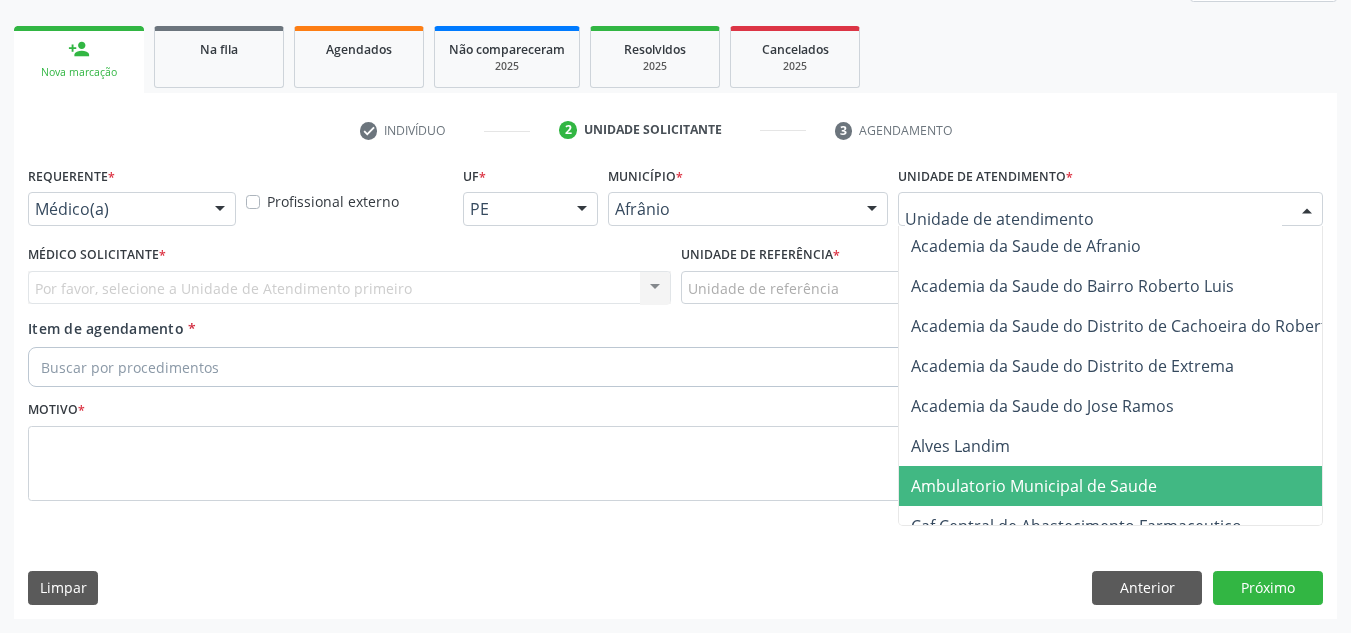 click on "Ambulatorio Municipal de Saude" at bounding box center [1137, 486] 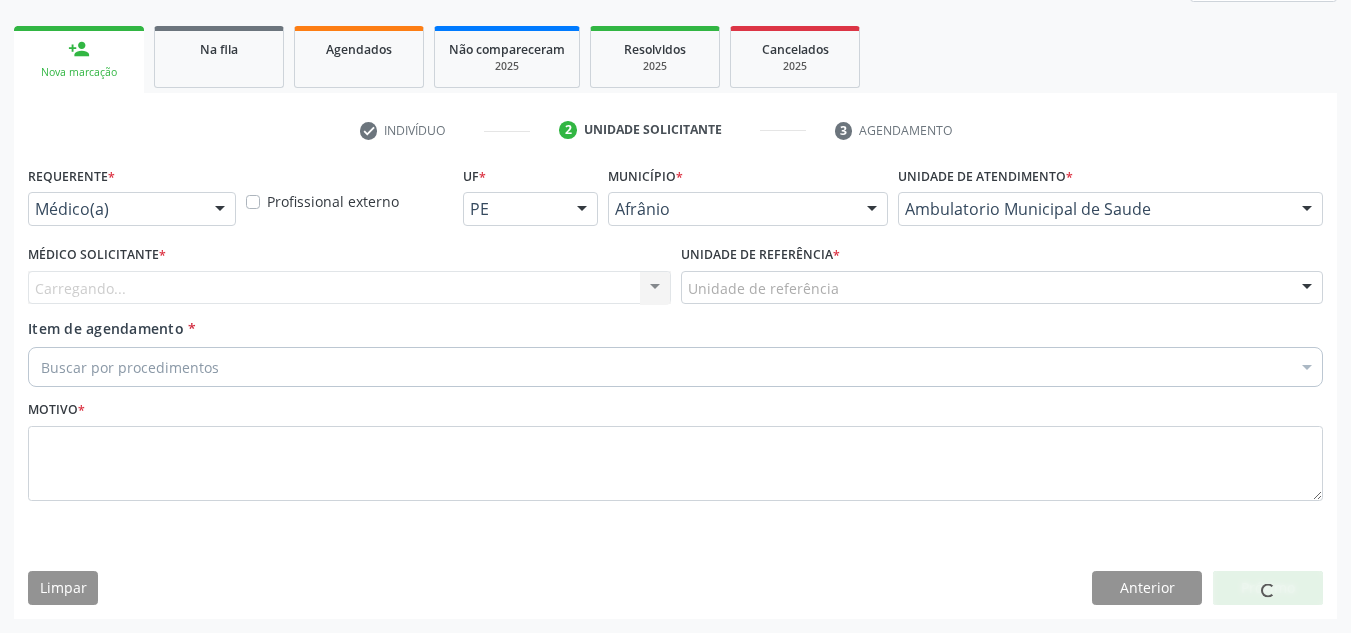 click on "Carregando...
Nenhum resultado encontrado para: "   "
Não há nenhuma opção para ser exibida." at bounding box center [349, 288] 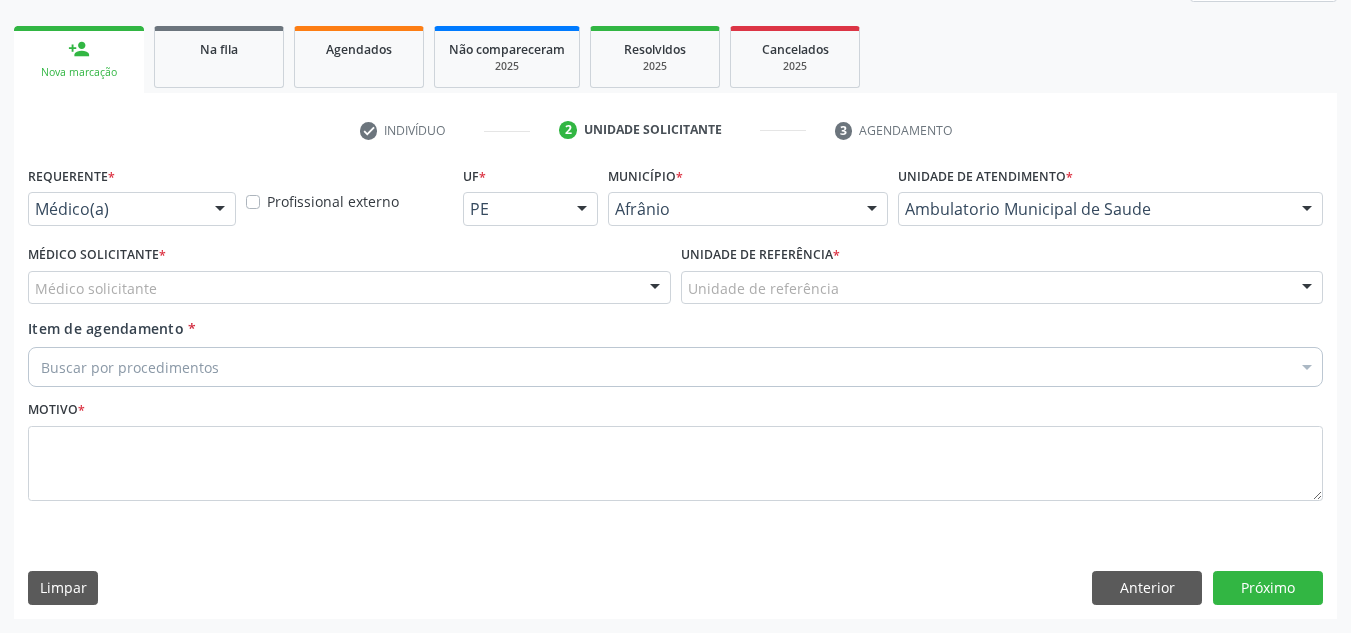 click on "Médico solicitante" at bounding box center (349, 288) 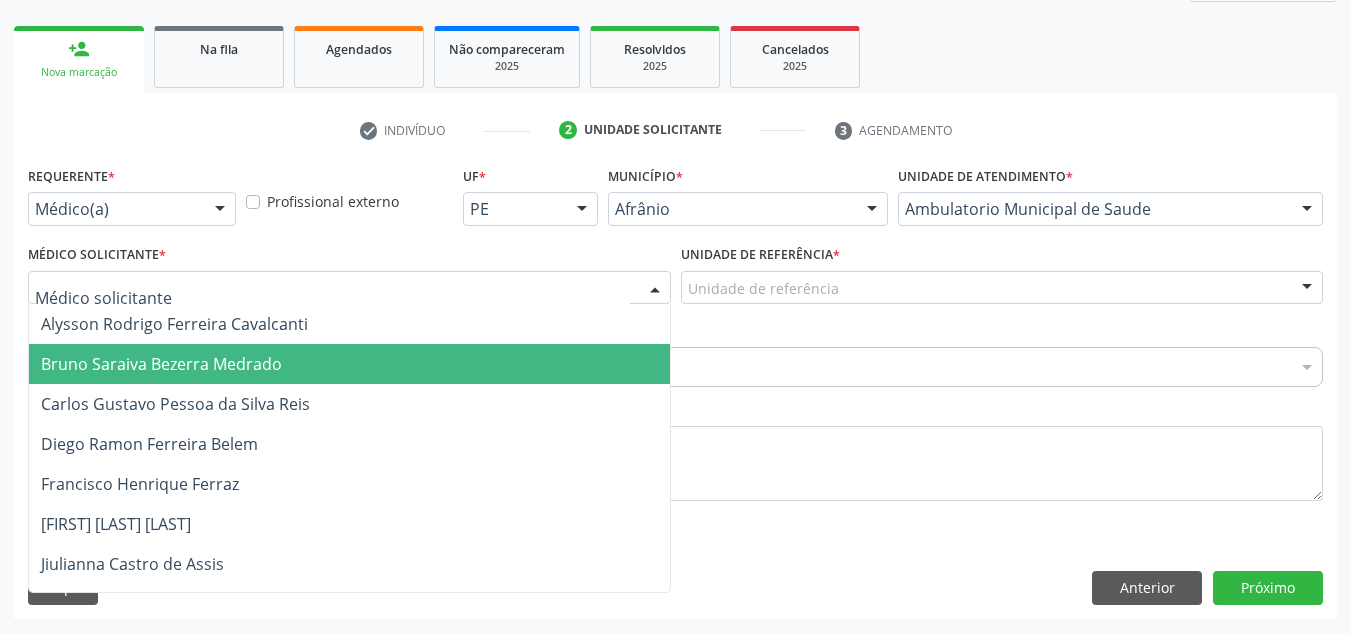 drag, startPoint x: 612, startPoint y: 360, endPoint x: 713, endPoint y: 288, distance: 124.036285 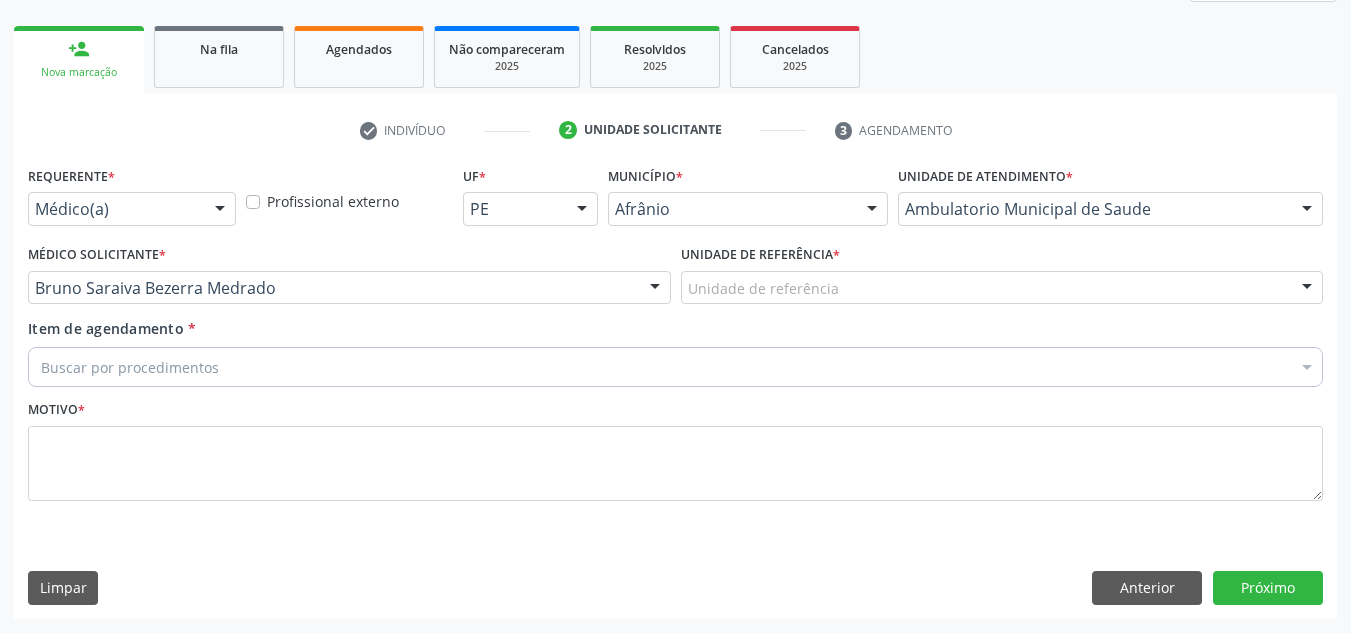drag, startPoint x: 722, startPoint y: 285, endPoint x: 732, endPoint y: 299, distance: 17.20465 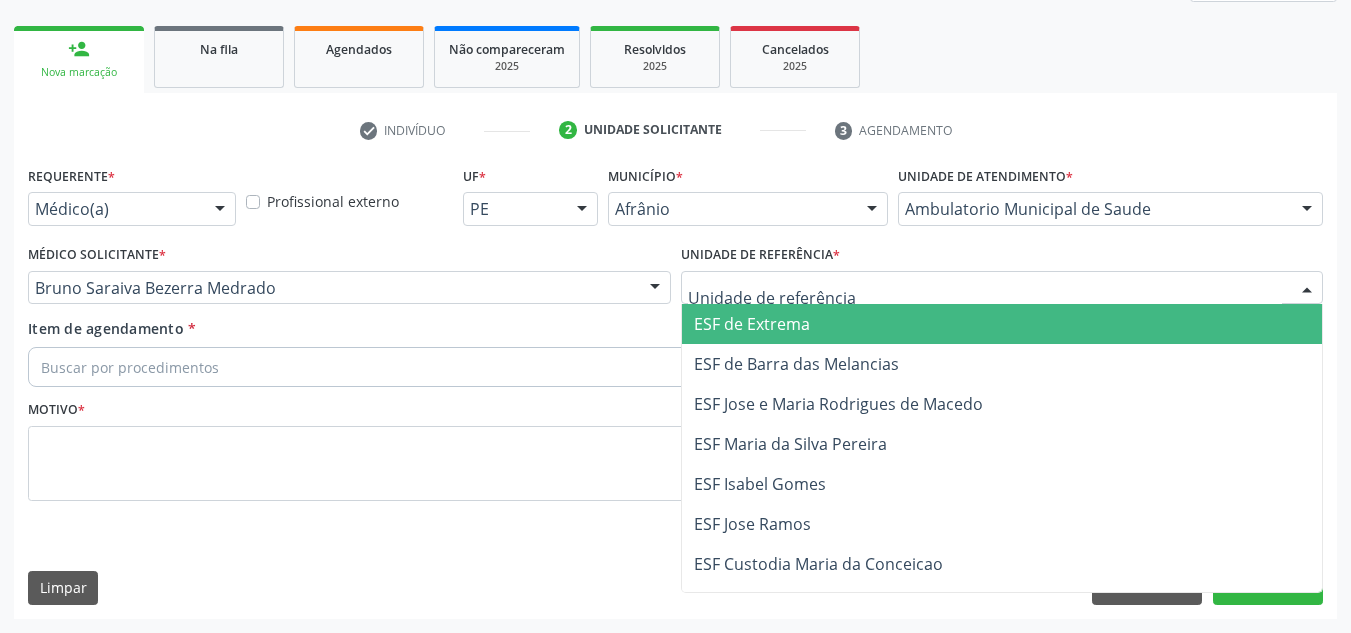 drag, startPoint x: 766, startPoint y: 338, endPoint x: 725, endPoint y: 368, distance: 50.803543 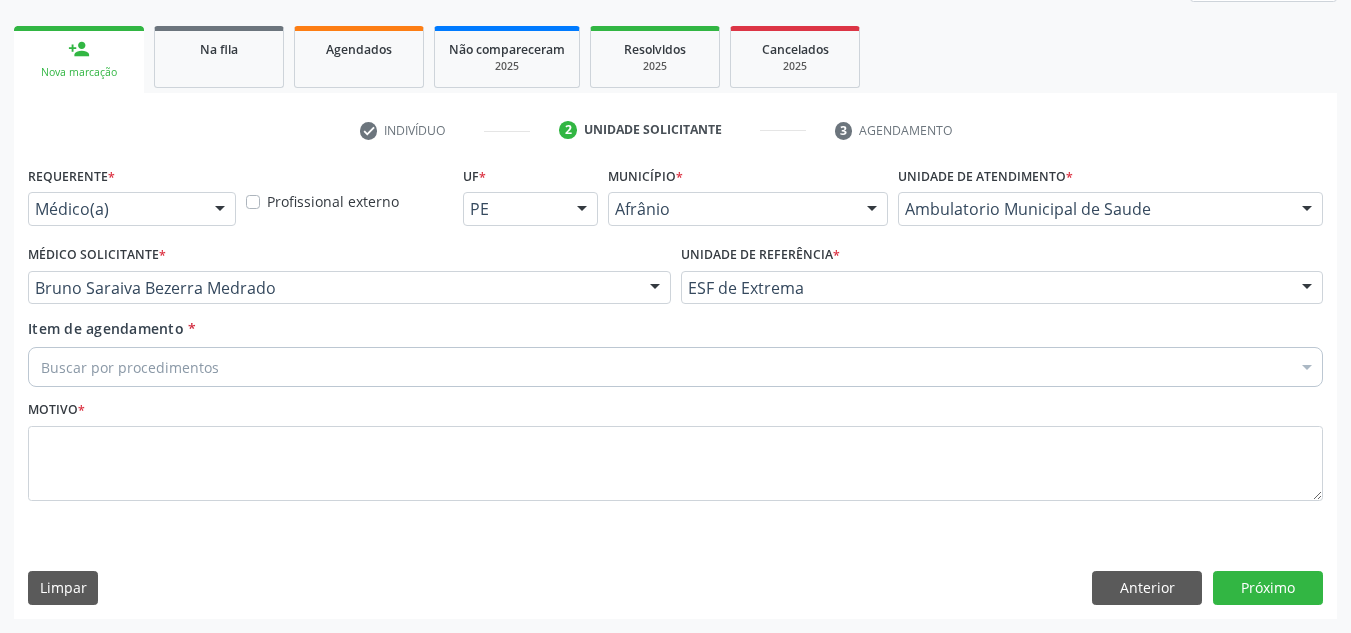 click on "Buscar por procedimentos" at bounding box center [675, 367] 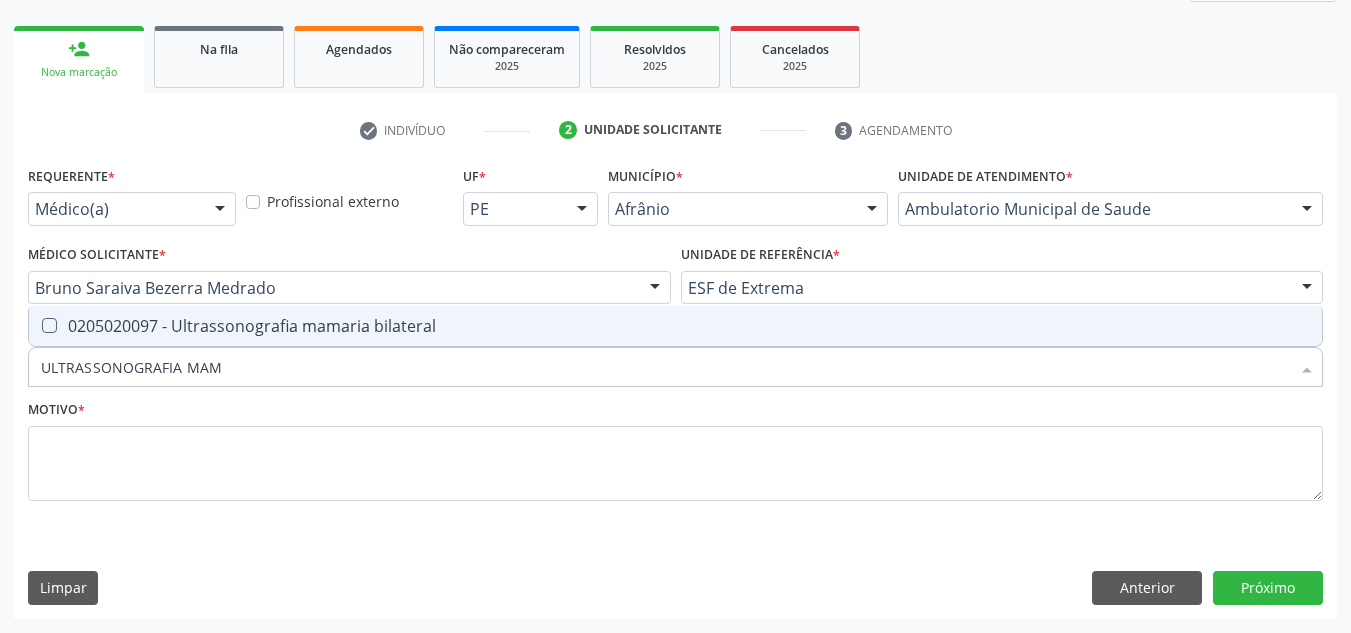 type on "ULTRASSONOGRAFIA MAMA" 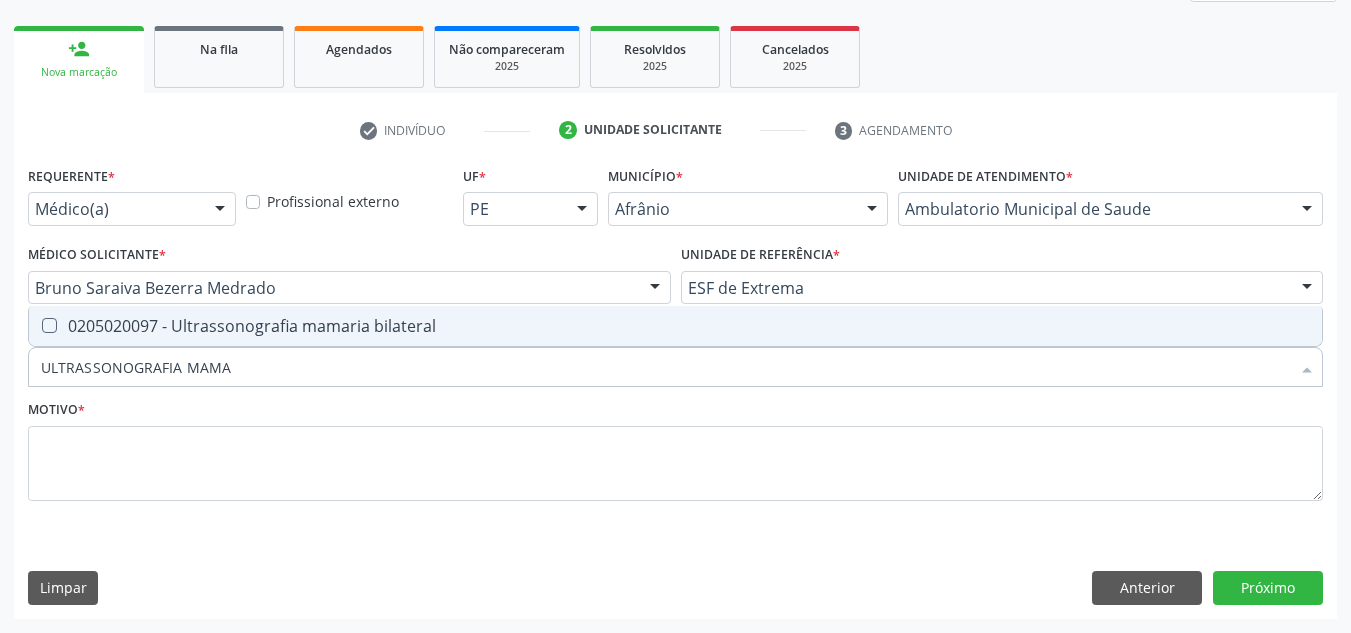 click on "0205020097 - Ultrassonografia mamaria bilateral" at bounding box center [675, 326] 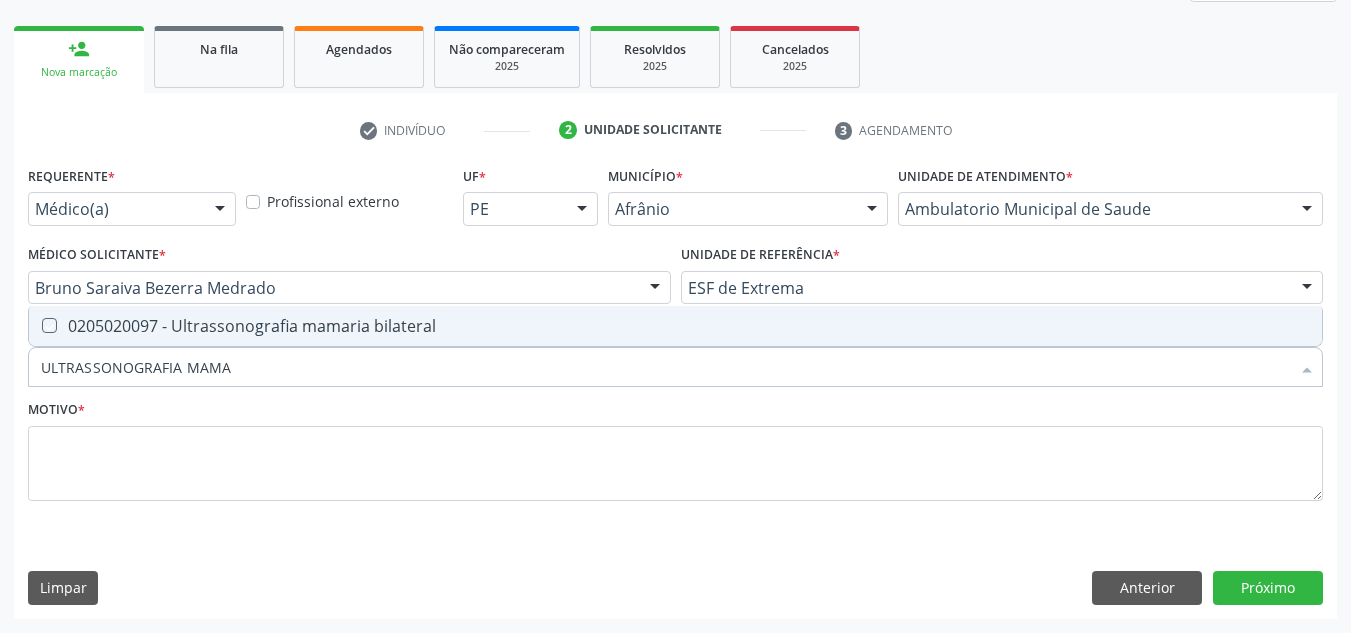 checkbox on "true" 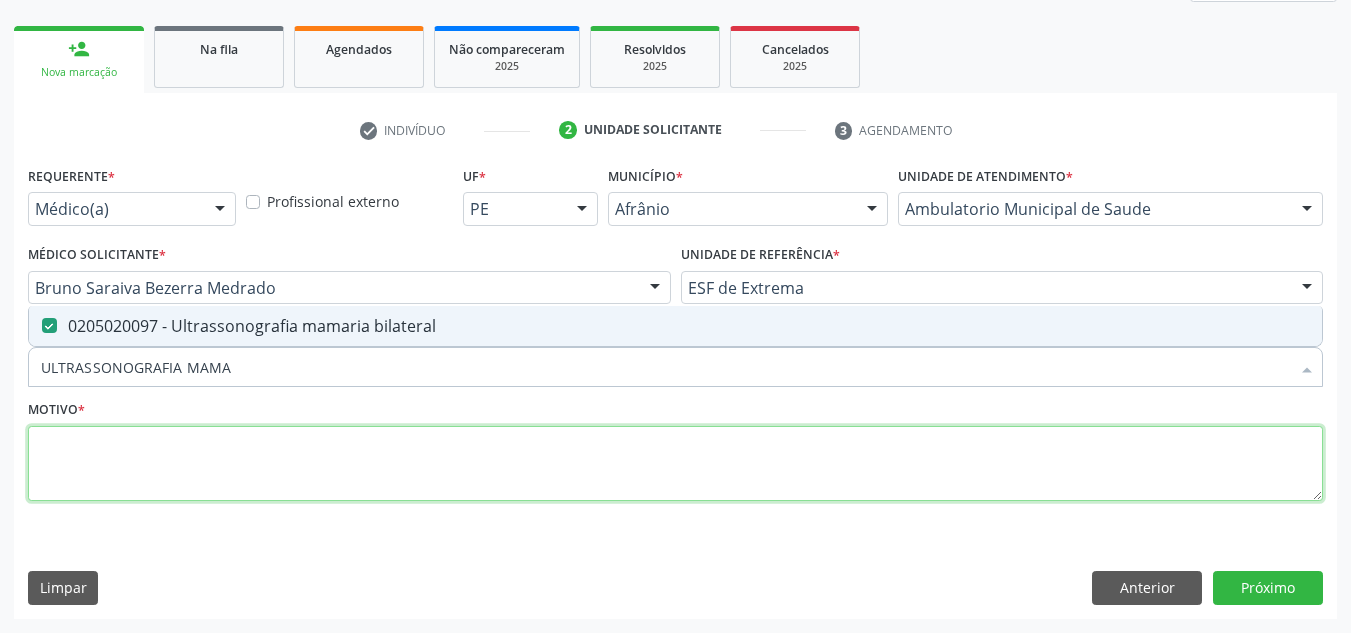 click at bounding box center (675, 464) 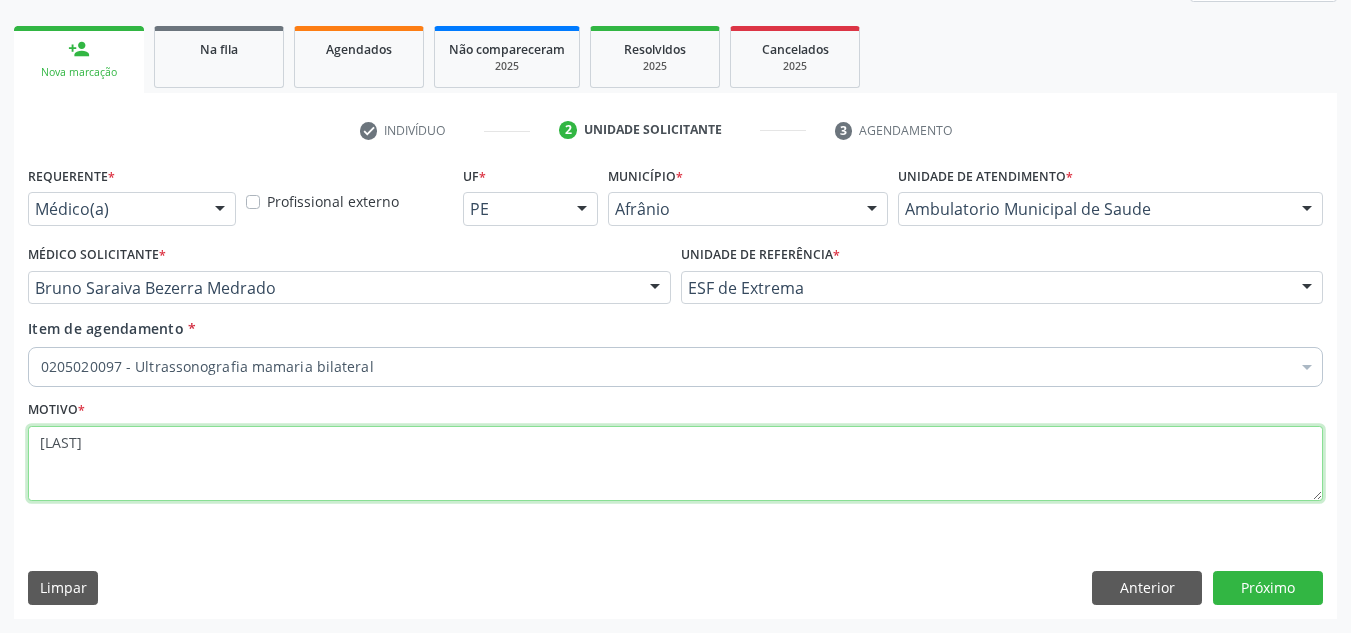 type on "NÓDULO EM MAMA E?" 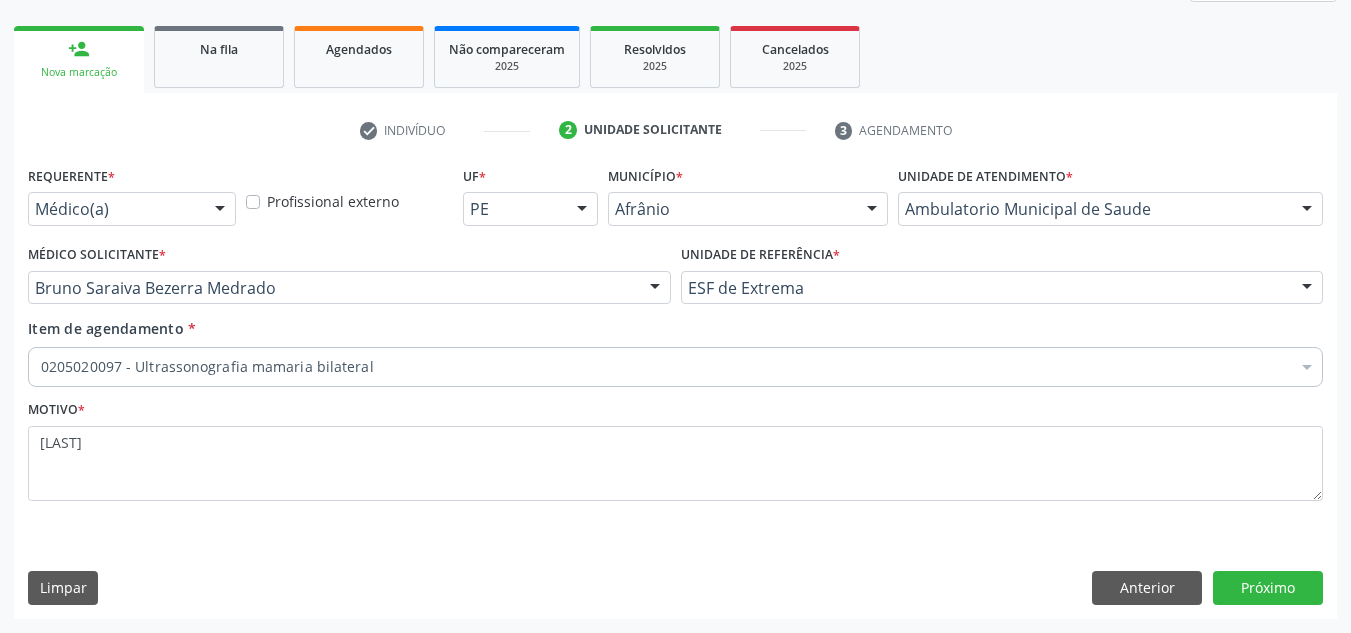 click on "Requerente
*
Médico(a)         Médico(a)   Enfermeiro(a)   Paciente
Nenhum resultado encontrado para: "   "
Não há nenhuma opção para ser exibida.
Profissional externo
UF
*
PE         BA   PE
Nenhum resultado encontrado para: "   "
Não há nenhuma opção para ser exibida.
Município
*
Afrânio         Afrânio   Petrolina
Nenhum resultado encontrado para: "   "
Não há nenhuma opção para ser exibida.
Unidade de atendimento
*
Ambulatorio Municipal de Saude         Academia da Saude de Afranio   Academia da Saude do Bairro Roberto Luis   Academia da Saude do Distrito de Cachoeira do Roberto   Academia da Saude do Distrito de Extrema   Academia da Saude do Jose Ramos   Alves Landim   Ambulatorio Municipal de Saude   Caf Central de Abastecimento Farmaceutico     Centro de Especialidades   Cime   Cuidar" at bounding box center [675, 389] 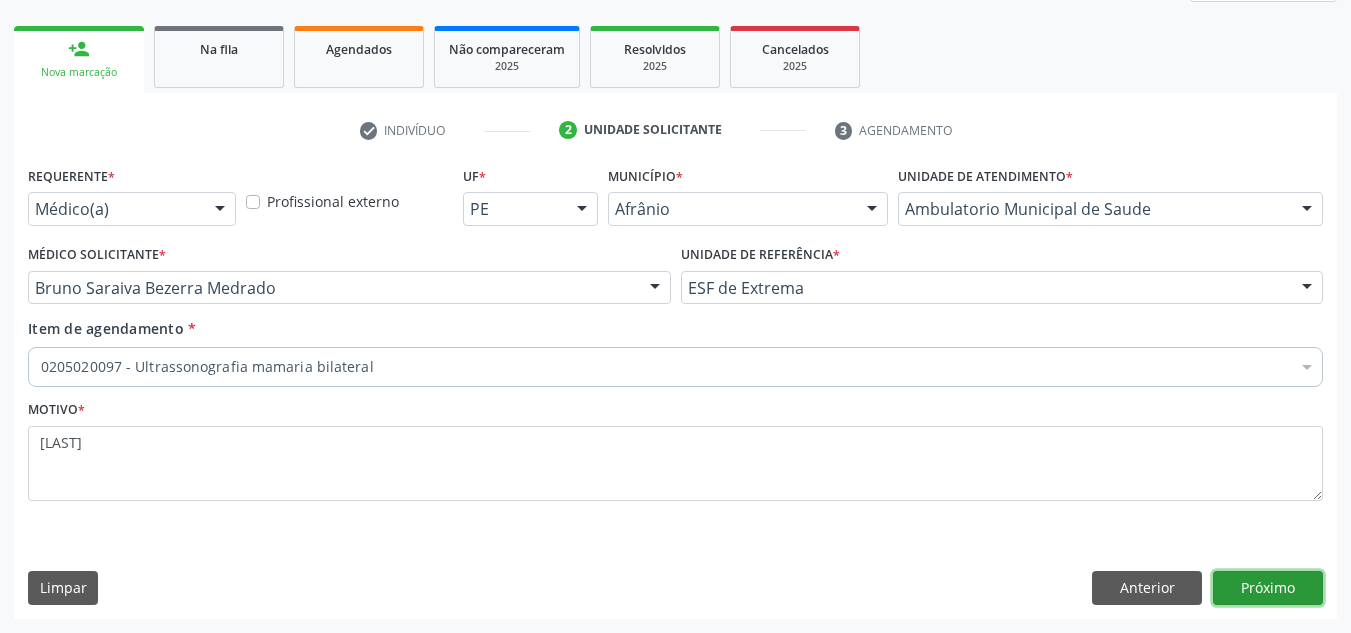 click on "Próximo" at bounding box center (1268, 588) 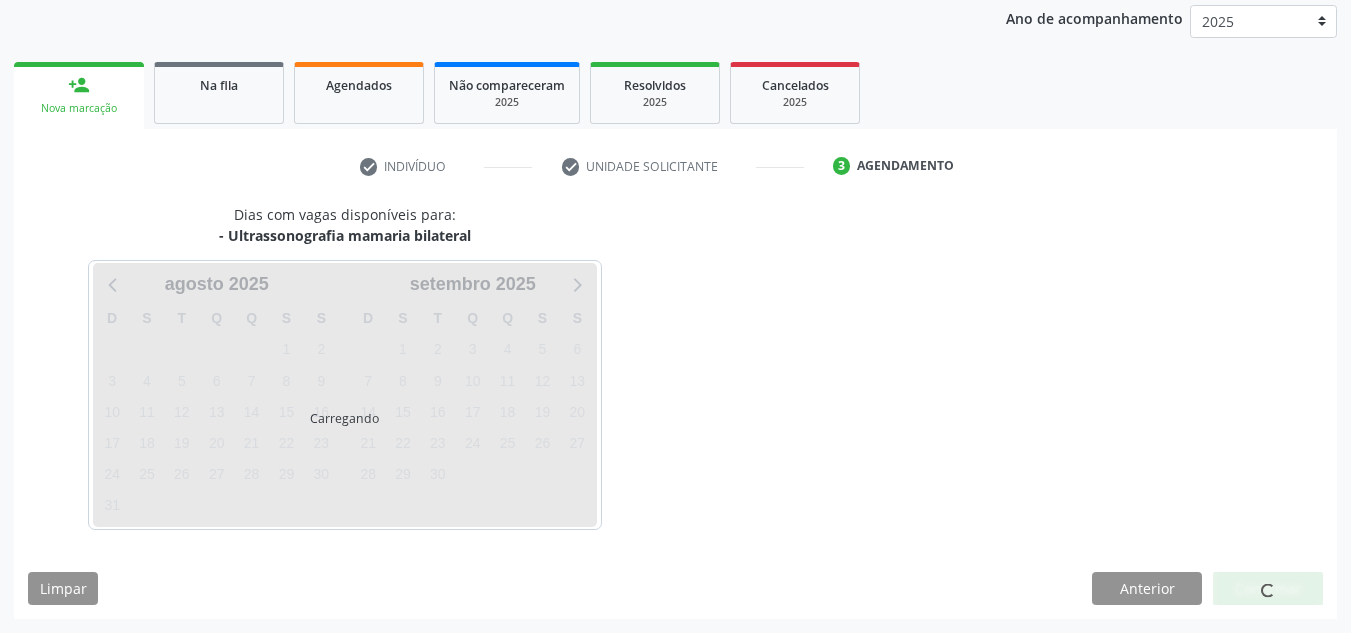 scroll, scrollTop: 237, scrollLeft: 0, axis: vertical 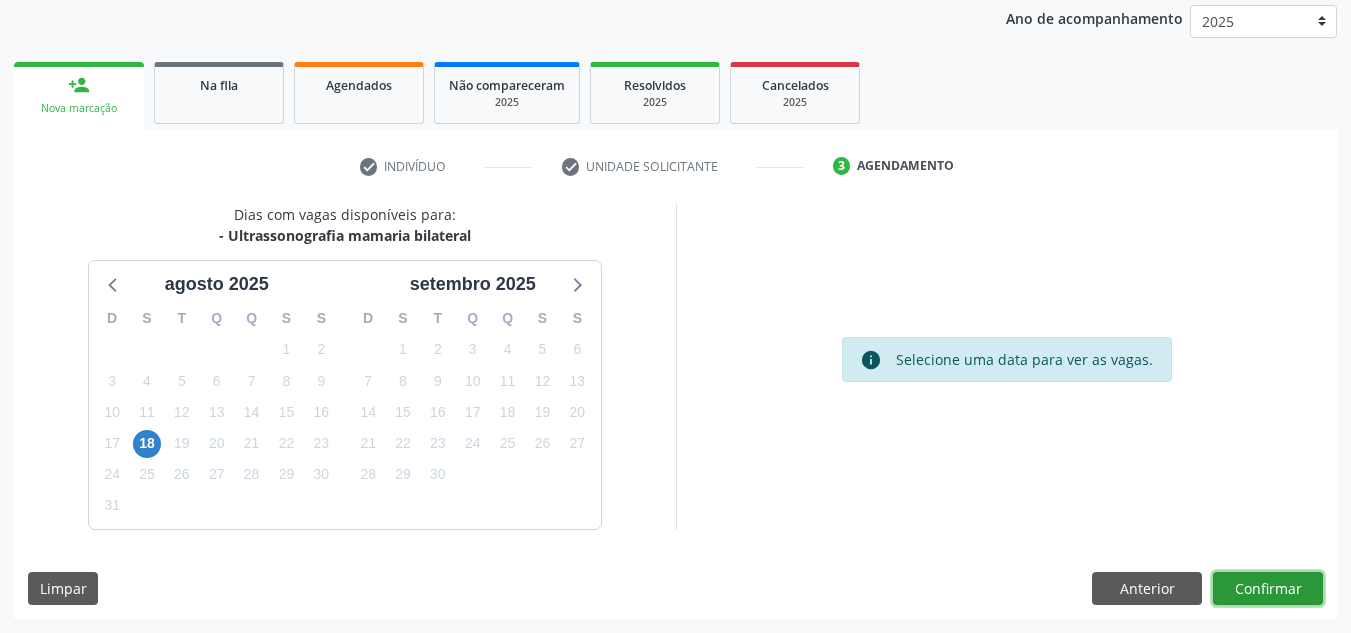 click on "Confirmar" at bounding box center [1268, 589] 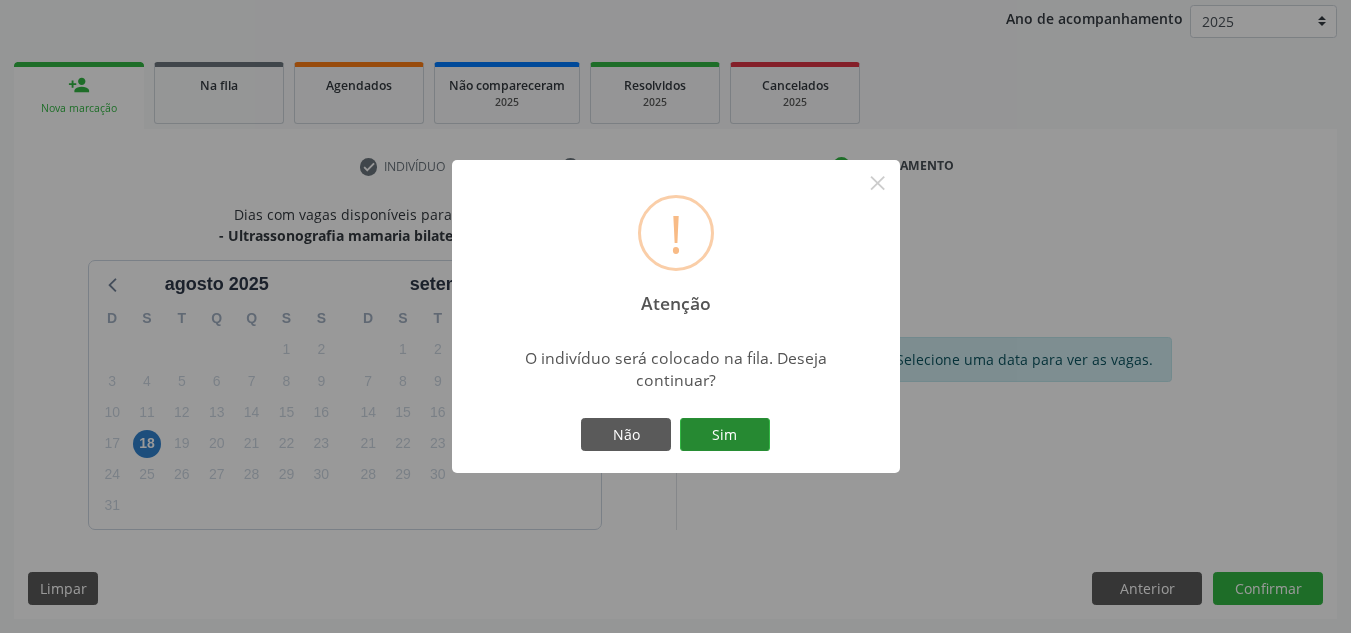 click on "Sim" at bounding box center (725, 435) 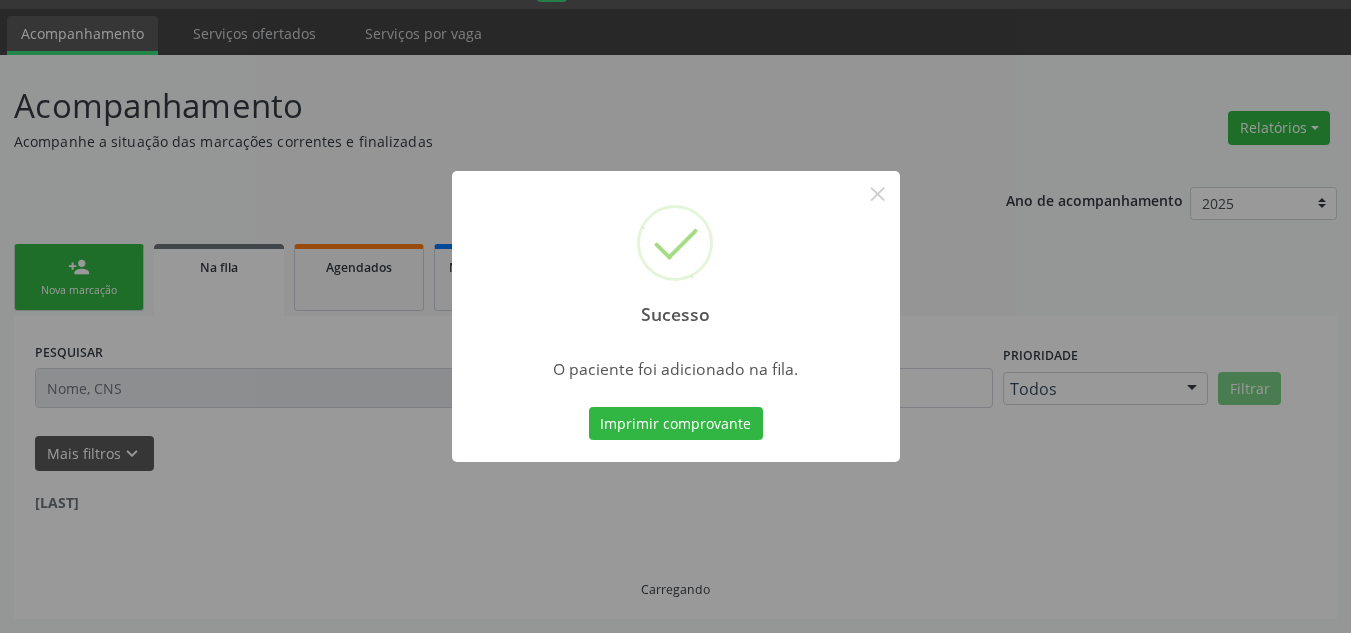 scroll, scrollTop: 34, scrollLeft: 0, axis: vertical 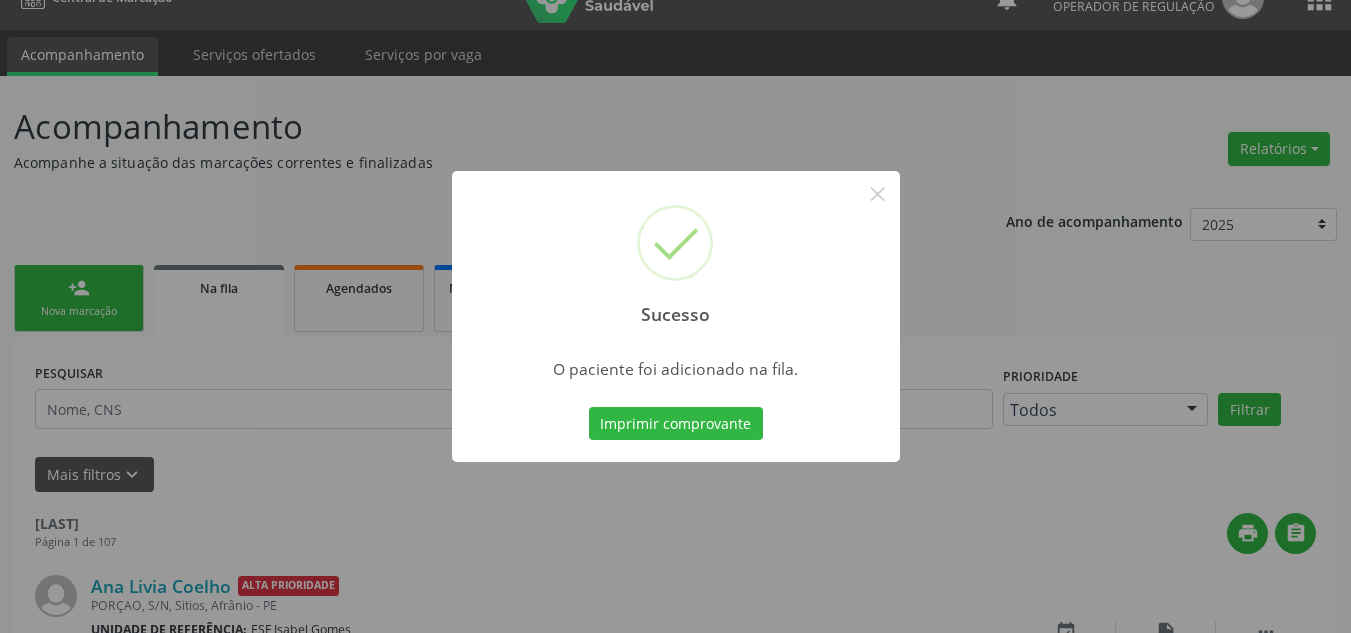 type 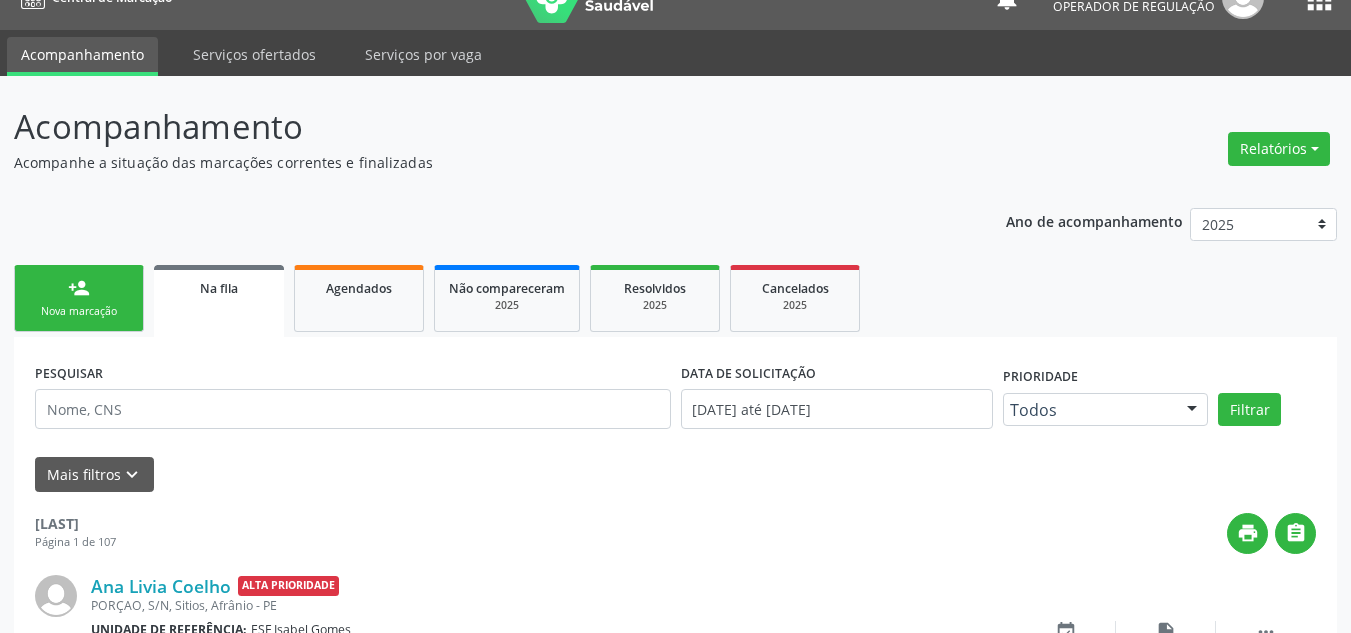 click on "person_add
Nova marcação" at bounding box center (79, 298) 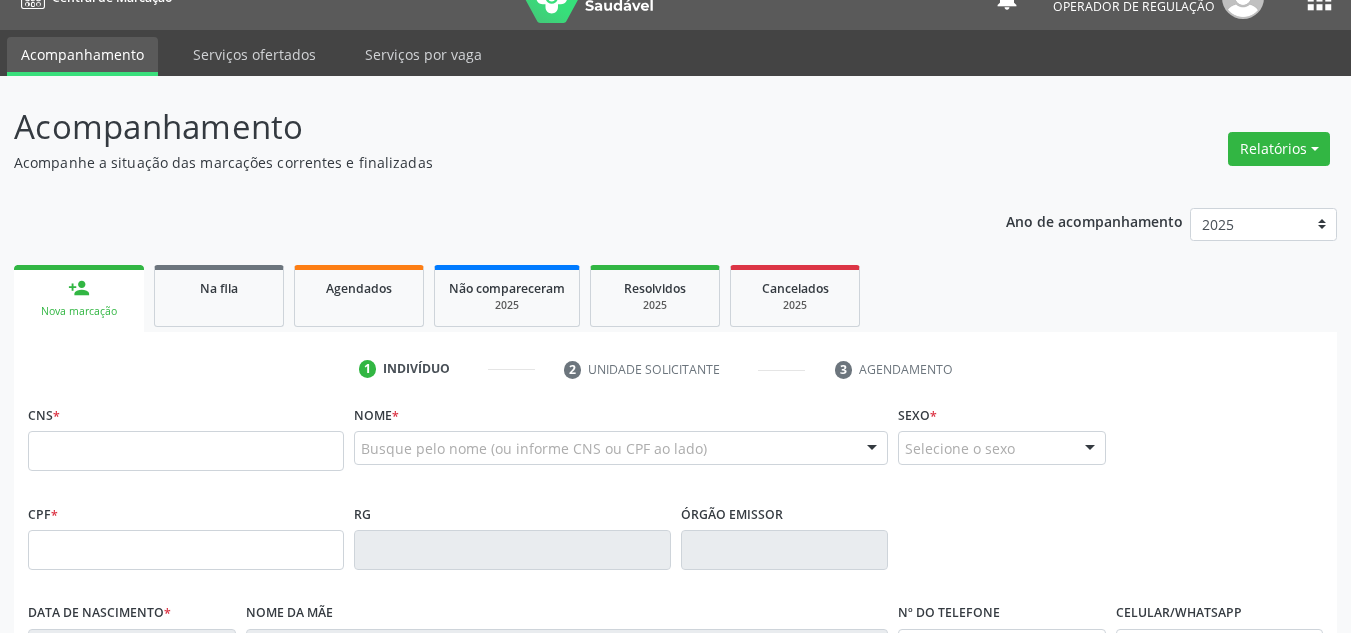 click on "CNS
*" at bounding box center (186, 435) 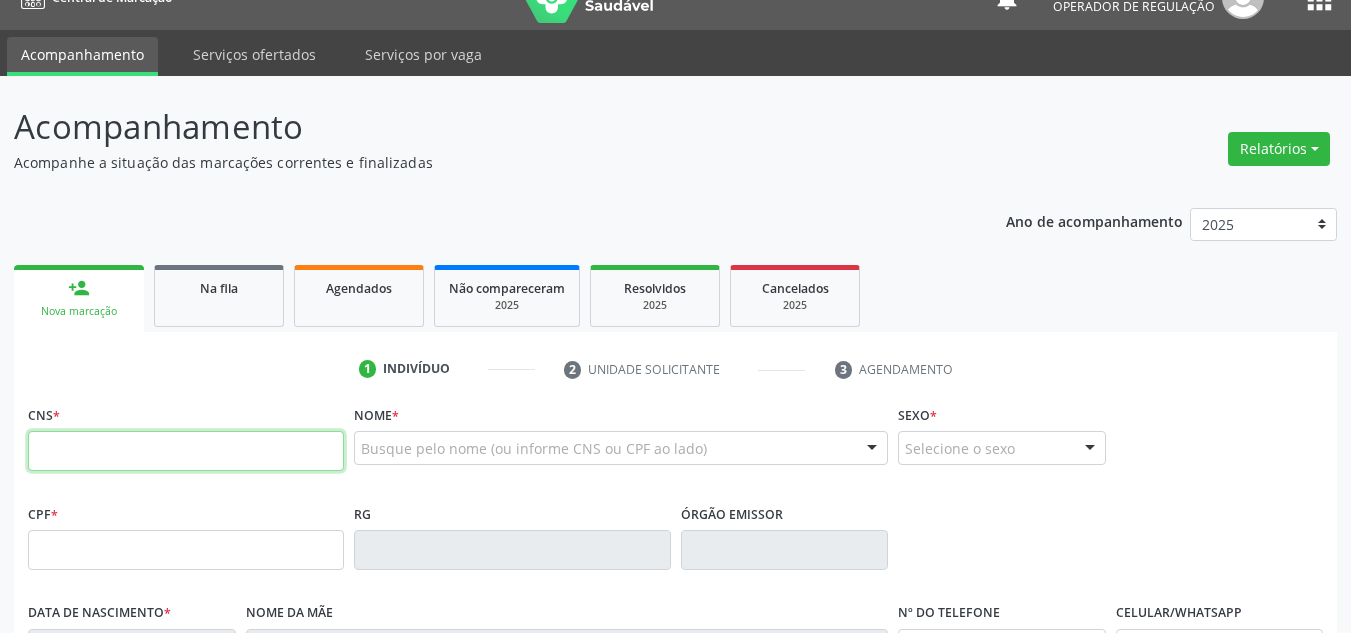 drag, startPoint x: 110, startPoint y: 441, endPoint x: 136, endPoint y: 434, distance: 26.925823 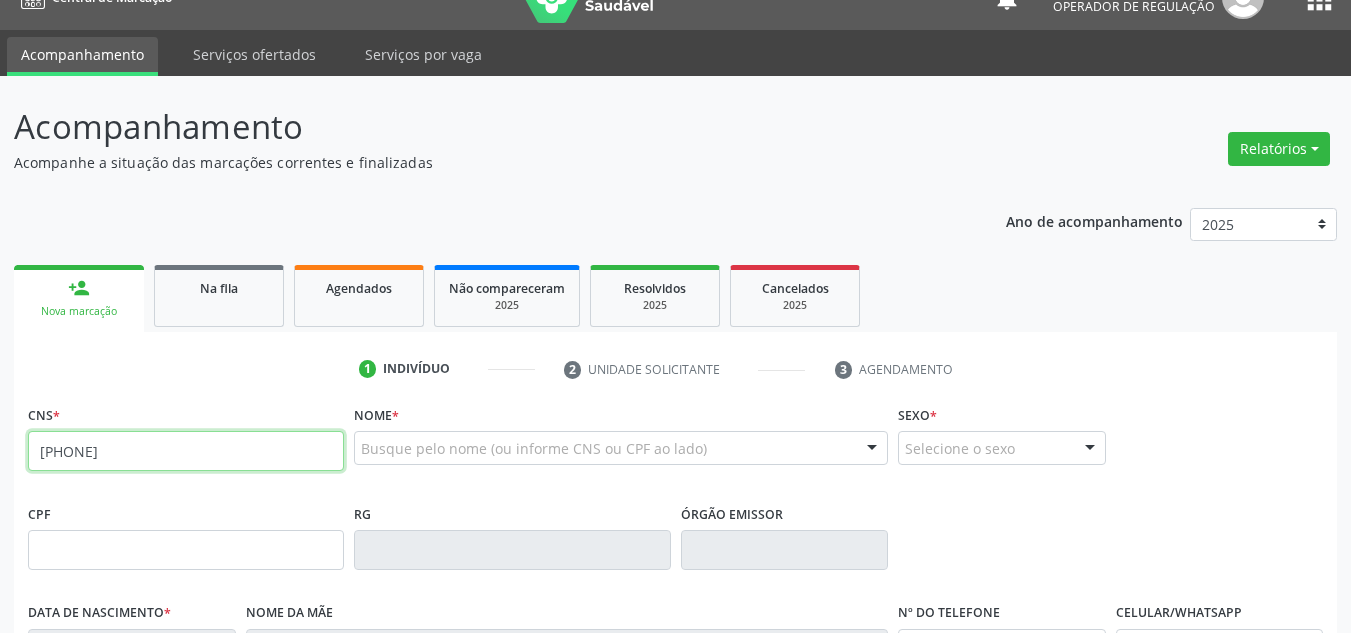 type on "702 3081 0702 1213" 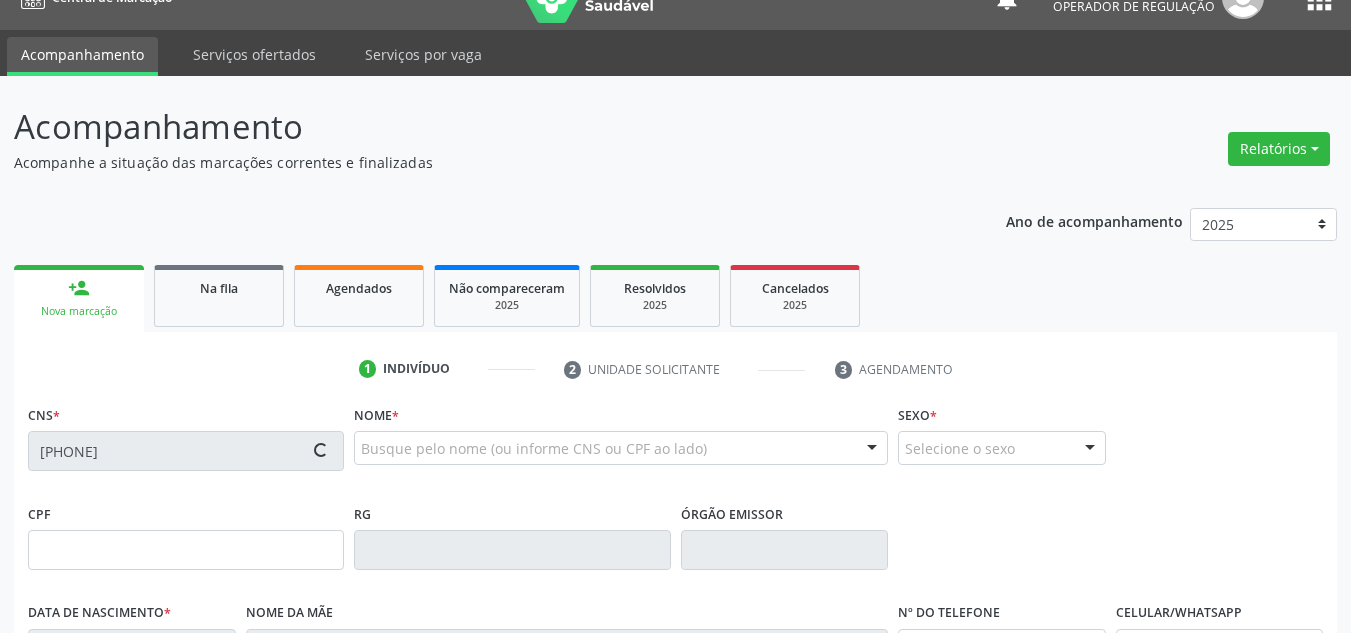 type on "139.923.114-65" 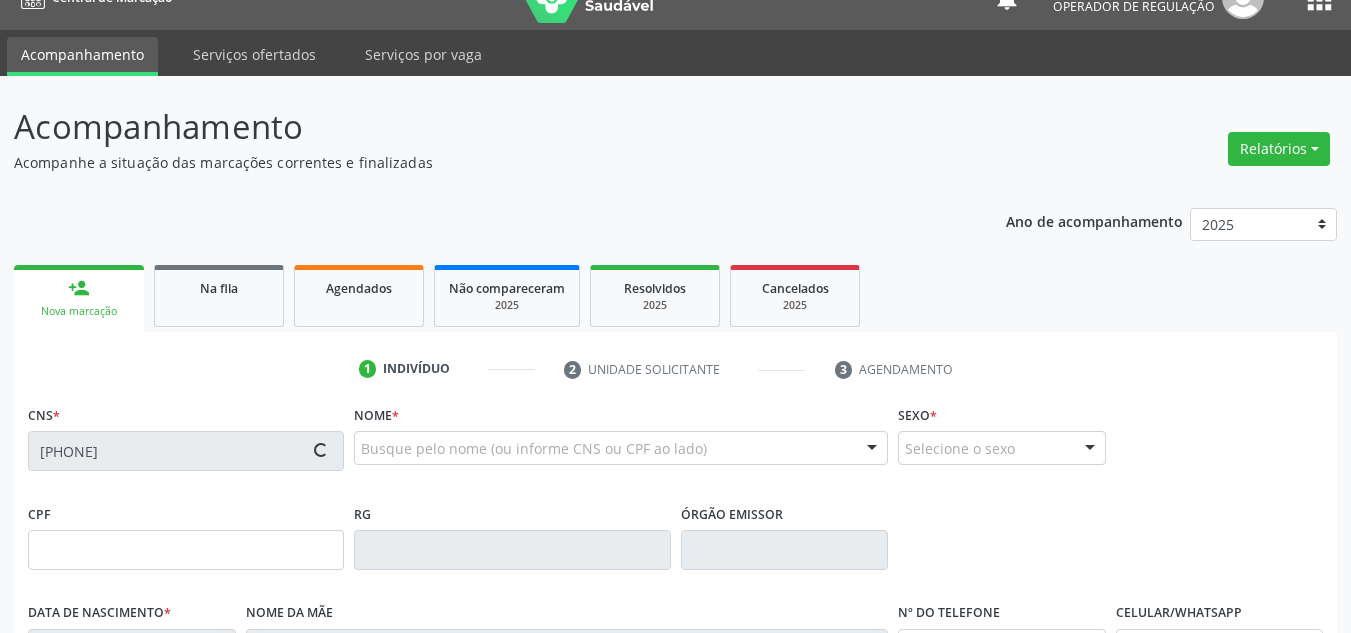 type on "18/08/2004" 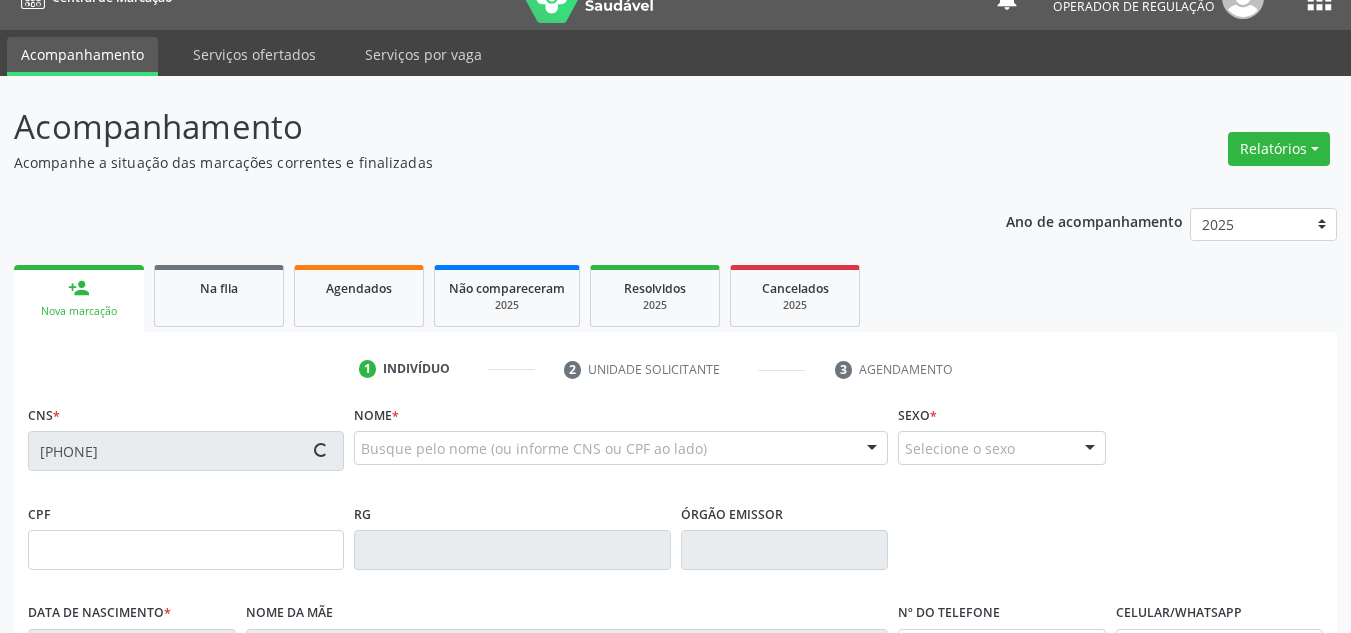 type on "41" 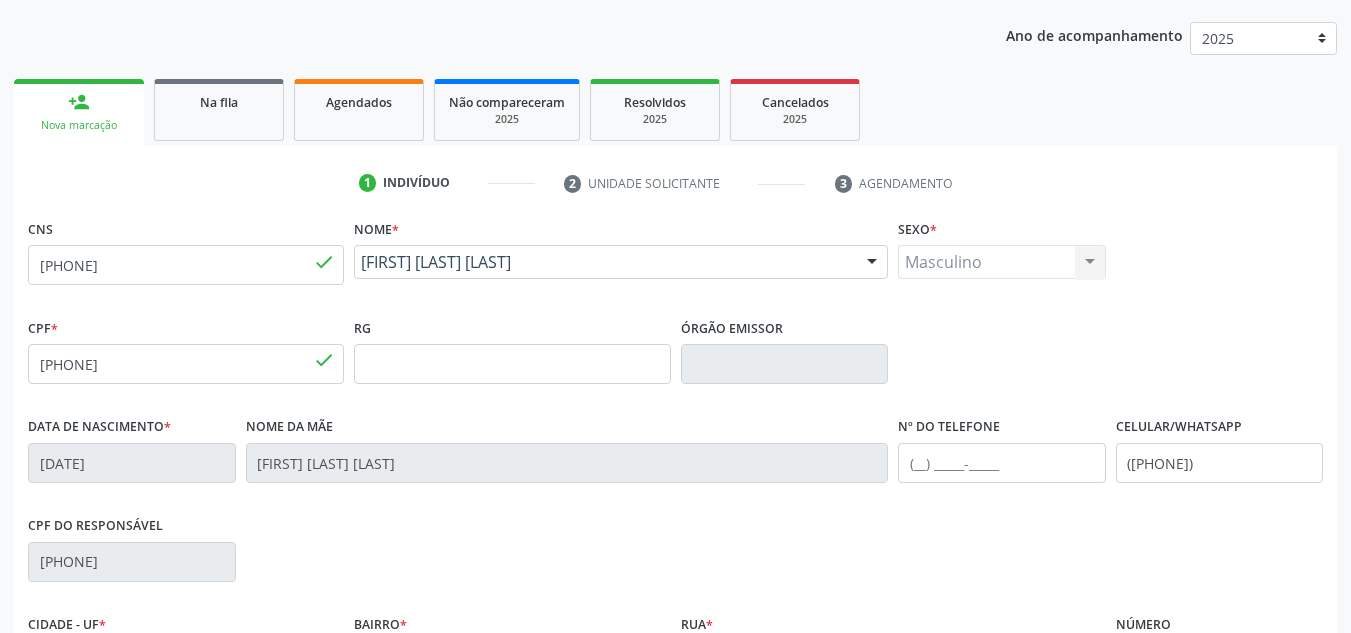 scroll, scrollTop: 451, scrollLeft: 0, axis: vertical 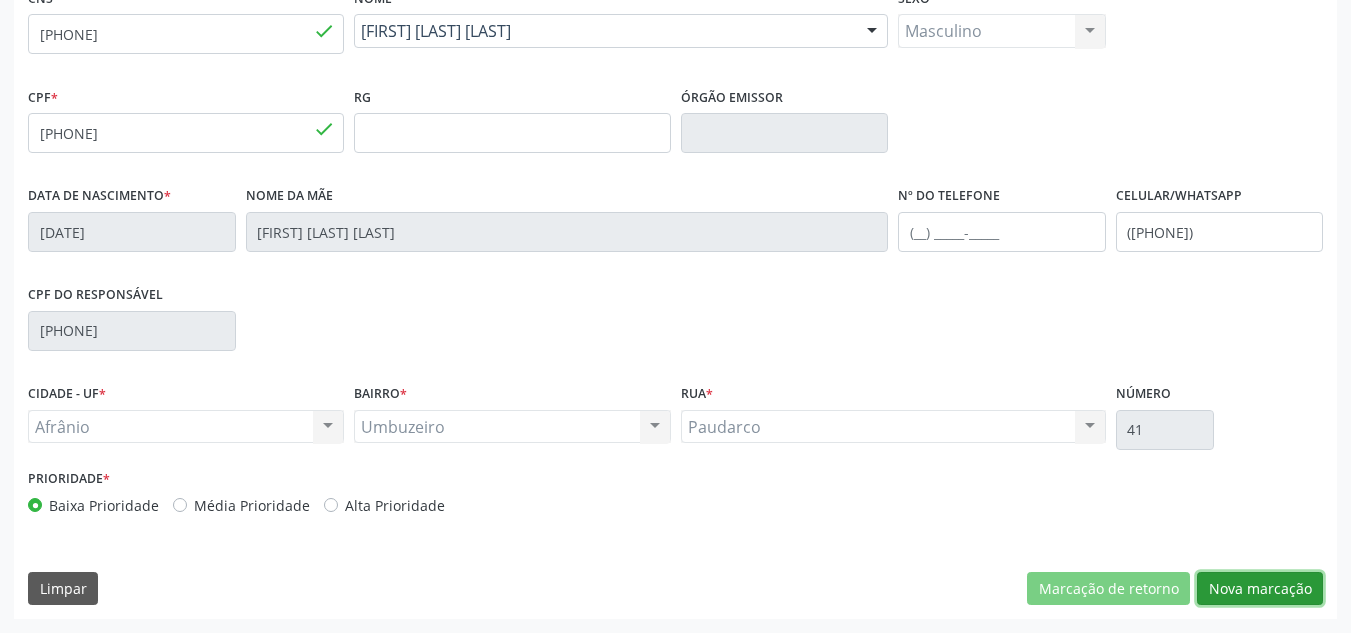 click on "Nova marcação" at bounding box center (1260, 589) 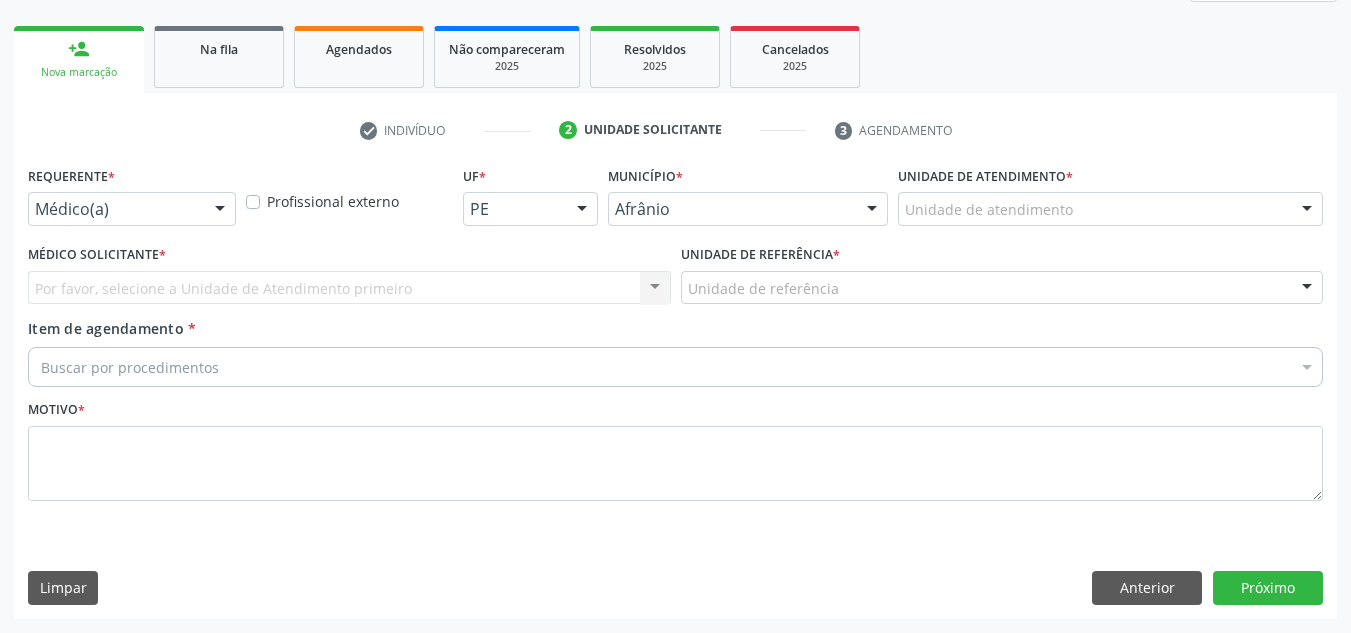 scroll, scrollTop: 273, scrollLeft: 0, axis: vertical 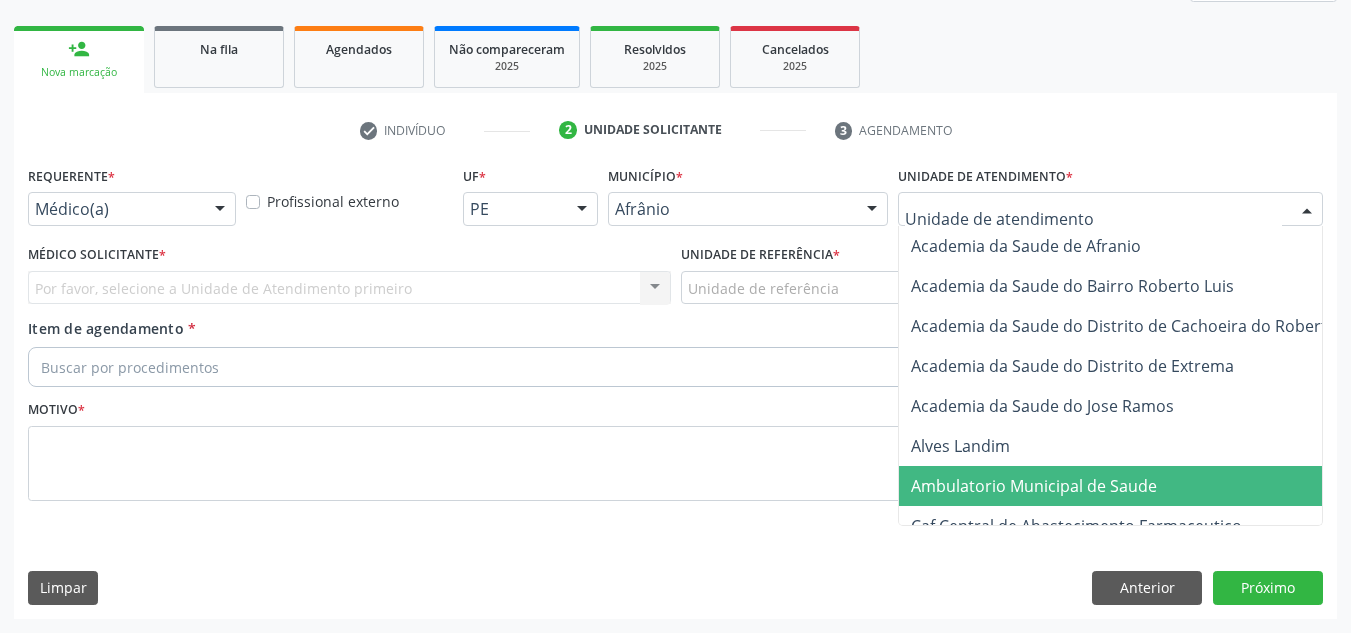 click on "Ambulatorio Municipal de Saude" at bounding box center (1034, 486) 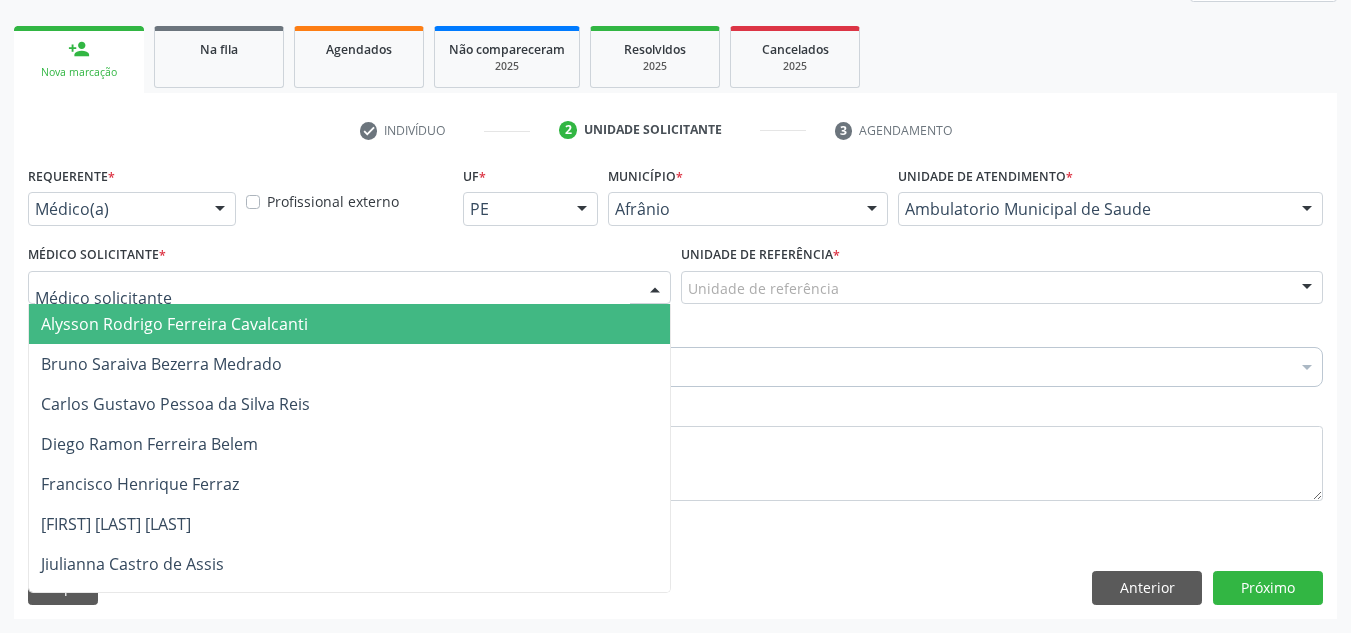 click at bounding box center (349, 288) 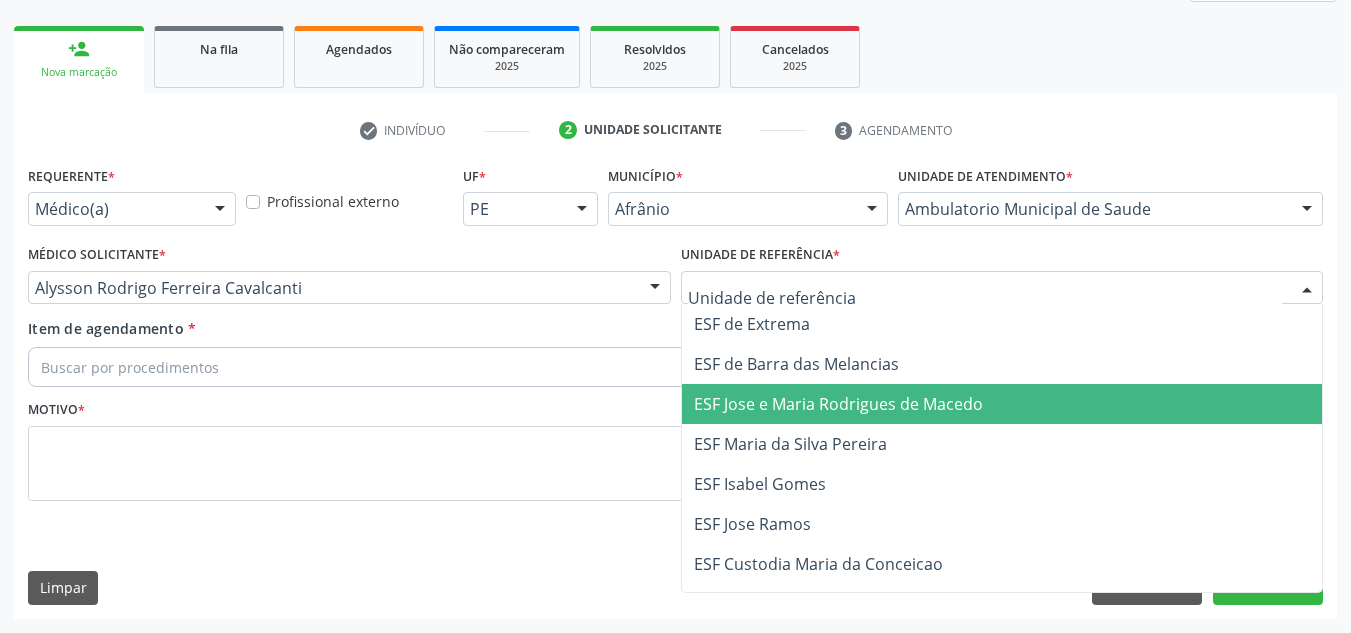 drag, startPoint x: 760, startPoint y: 384, endPoint x: 692, endPoint y: 349, distance: 76.47875 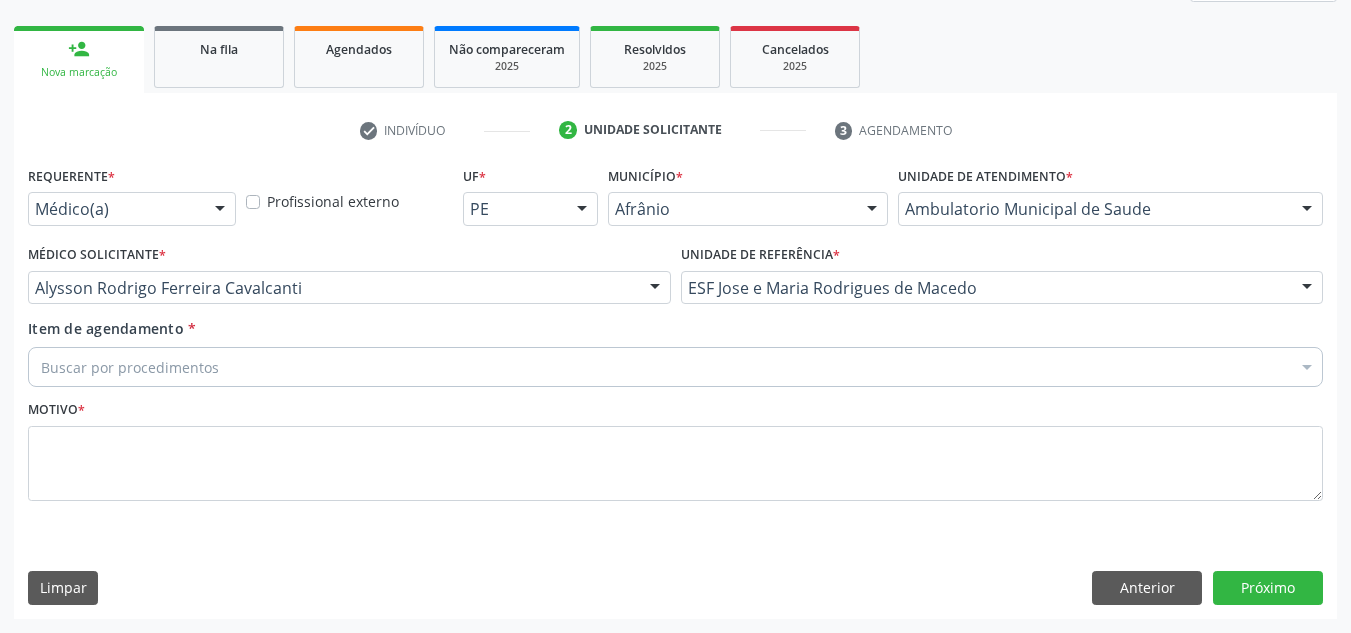 click on "Buscar por procedimentos" at bounding box center [675, 367] 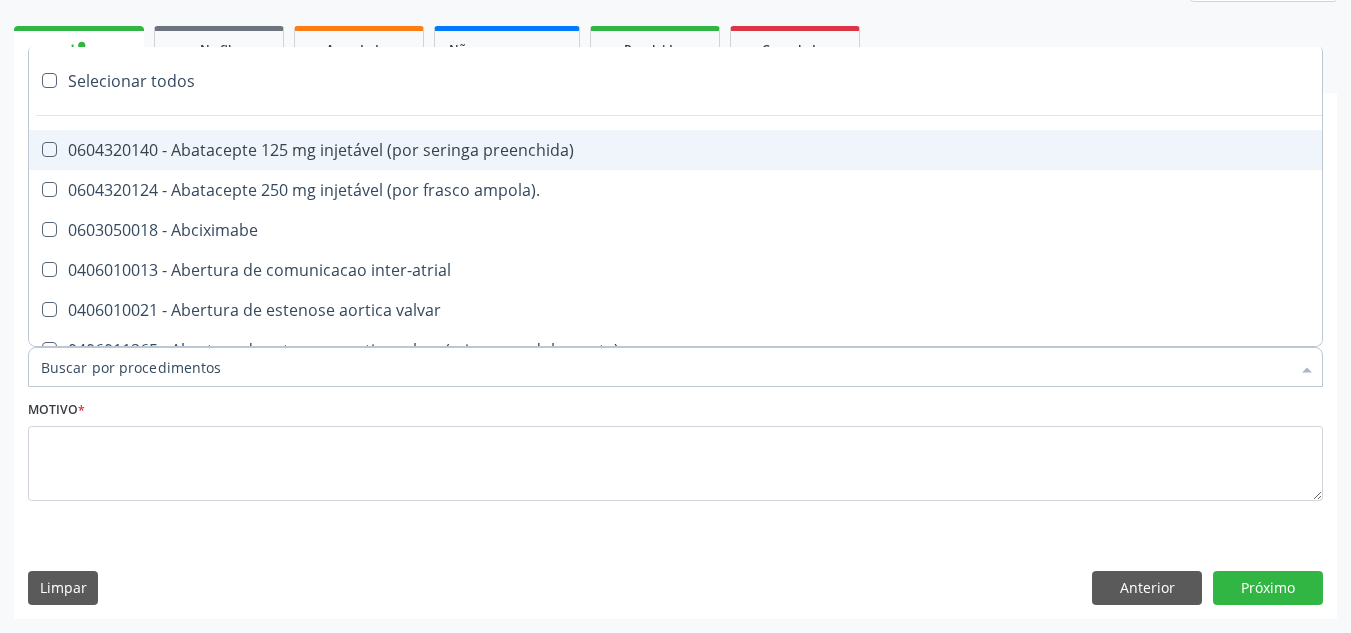paste on "0209010037" 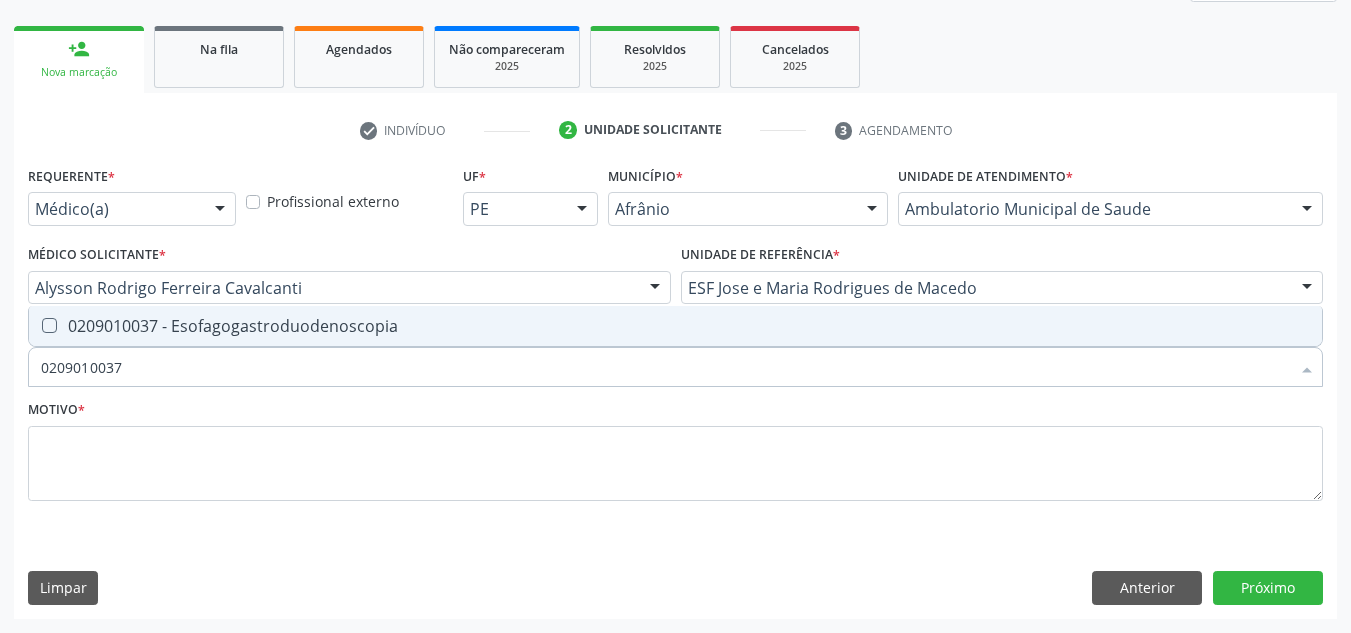 click on "0209010037 - Esofagogastroduodenoscopia" at bounding box center (675, 326) 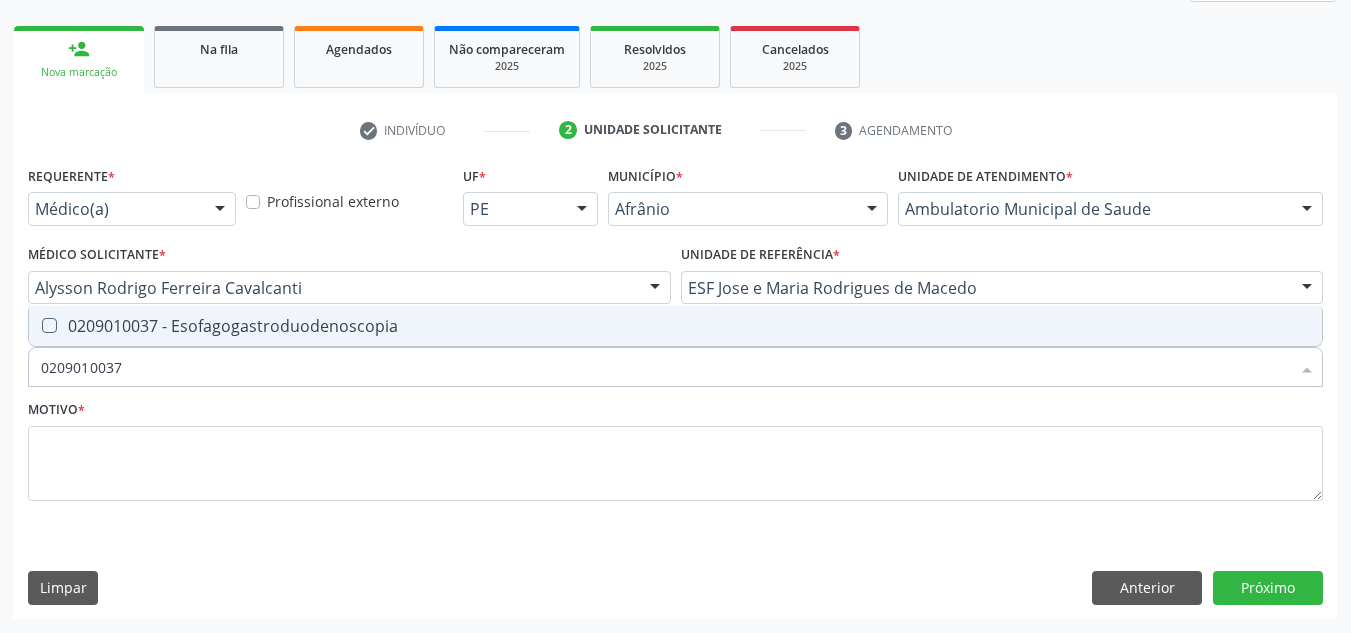 checkbox on "true" 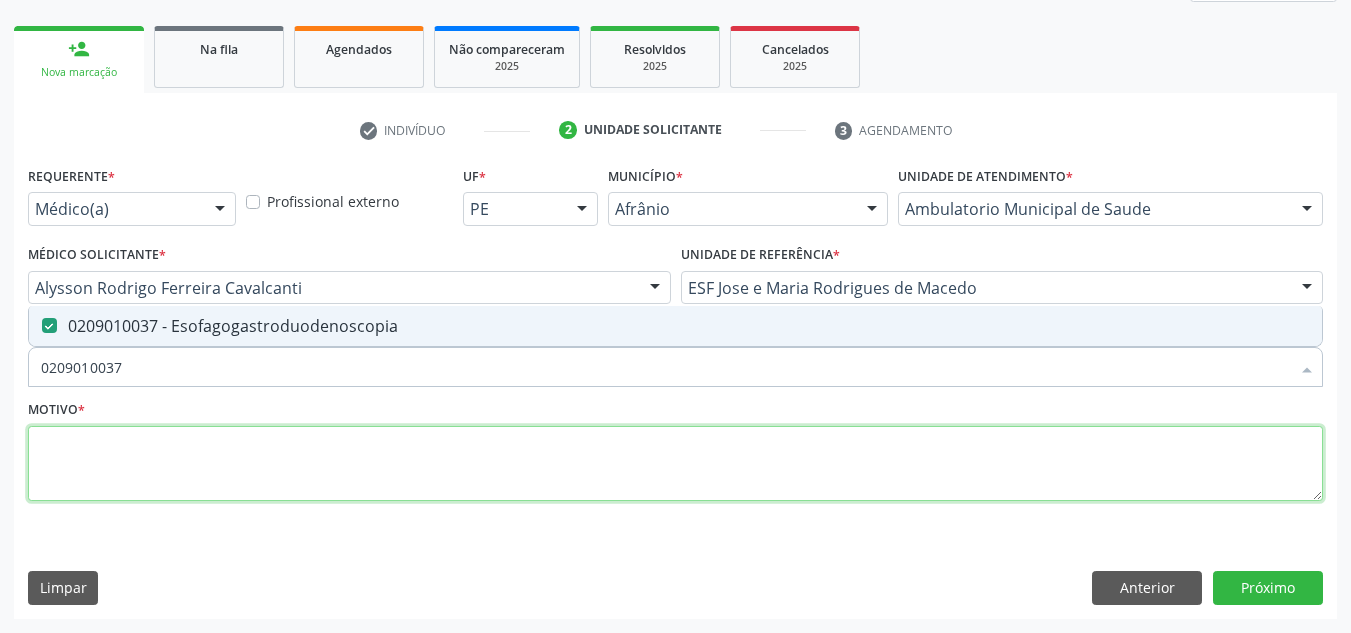click at bounding box center (675, 464) 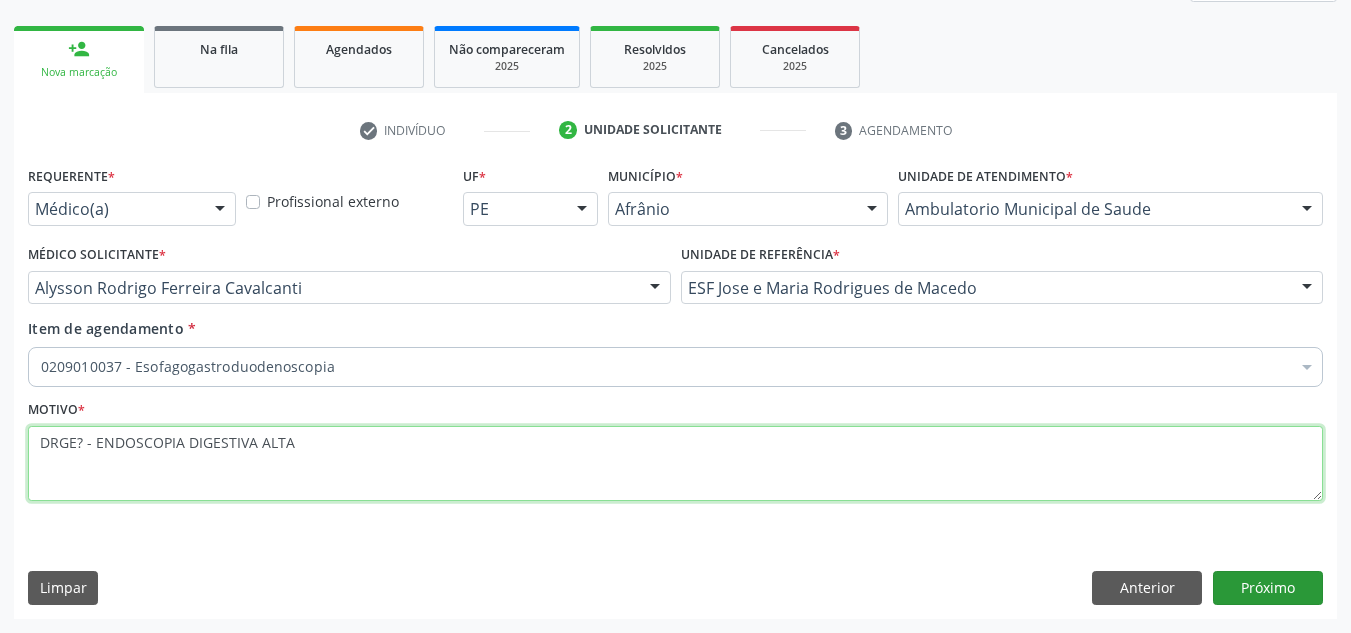 type on "DRGE? - ENDOSCOPIA DIGESTIVA ALTA" 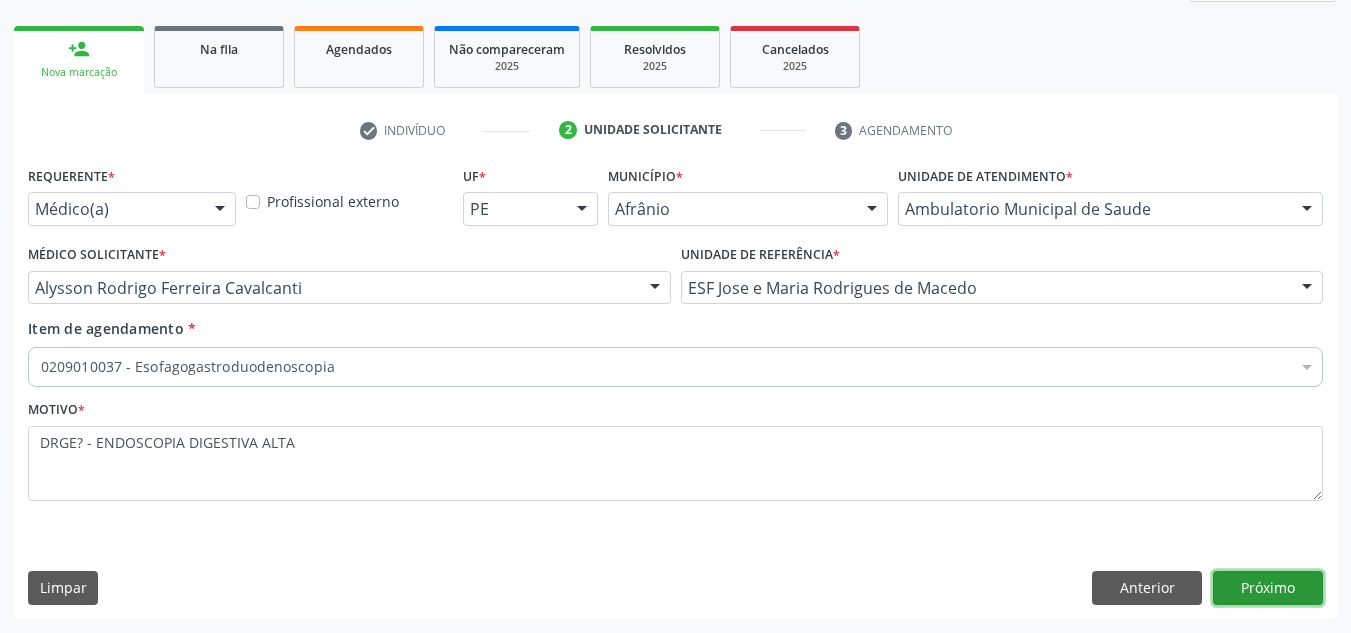 click on "Próximo" at bounding box center [1268, 588] 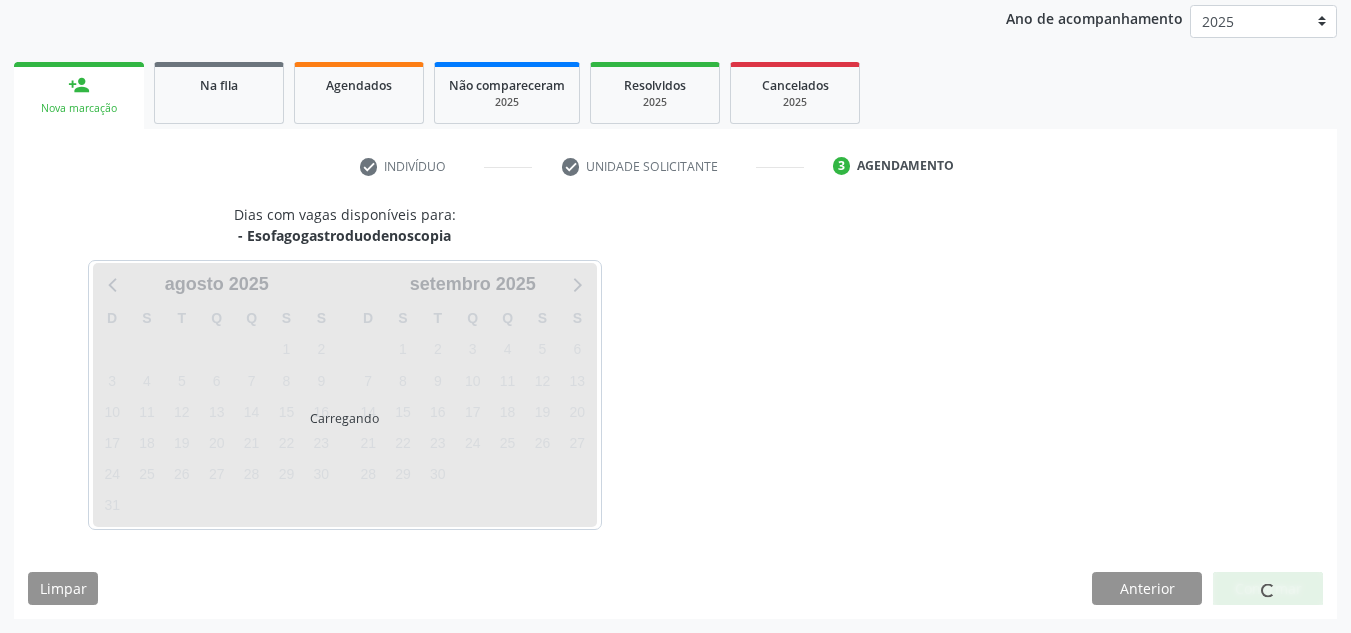 scroll, scrollTop: 237, scrollLeft: 0, axis: vertical 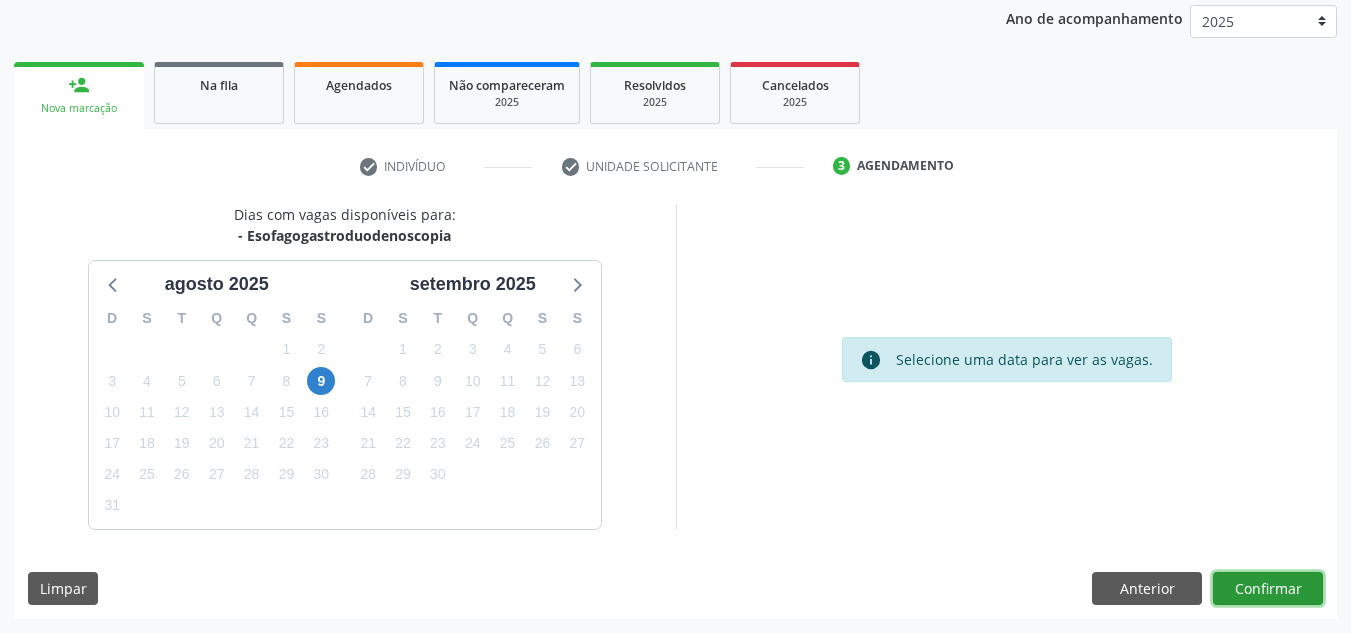 click on "Confirmar" at bounding box center (1268, 589) 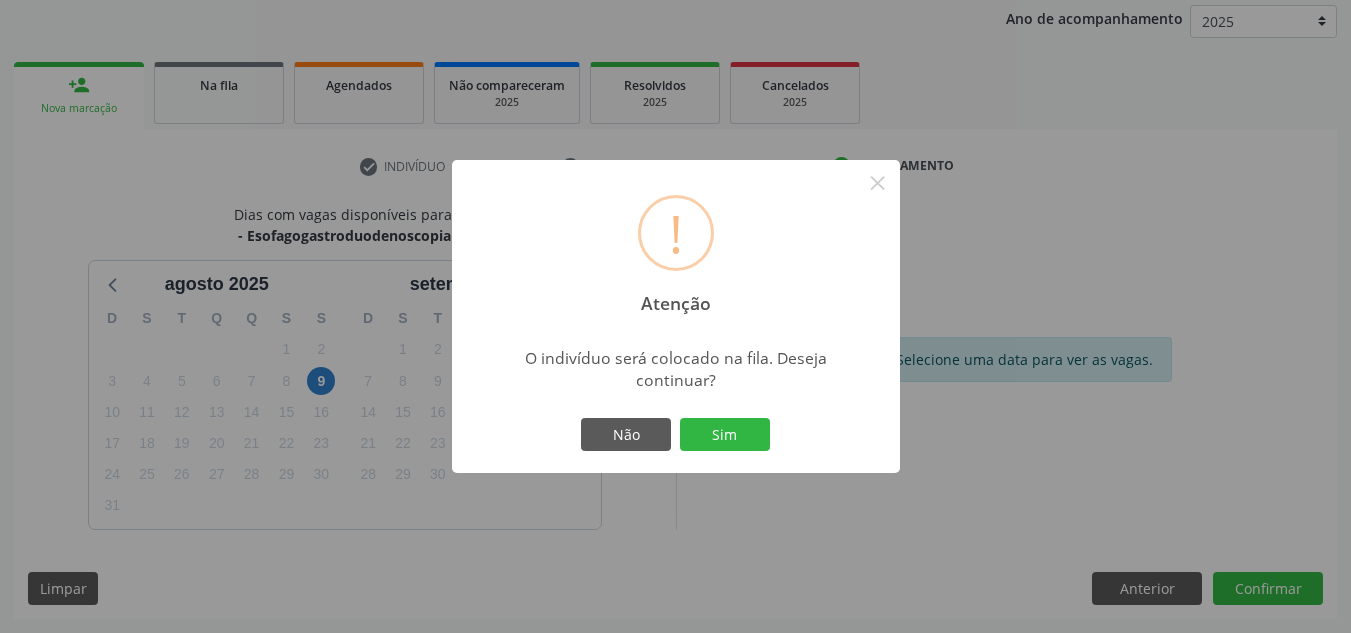 type 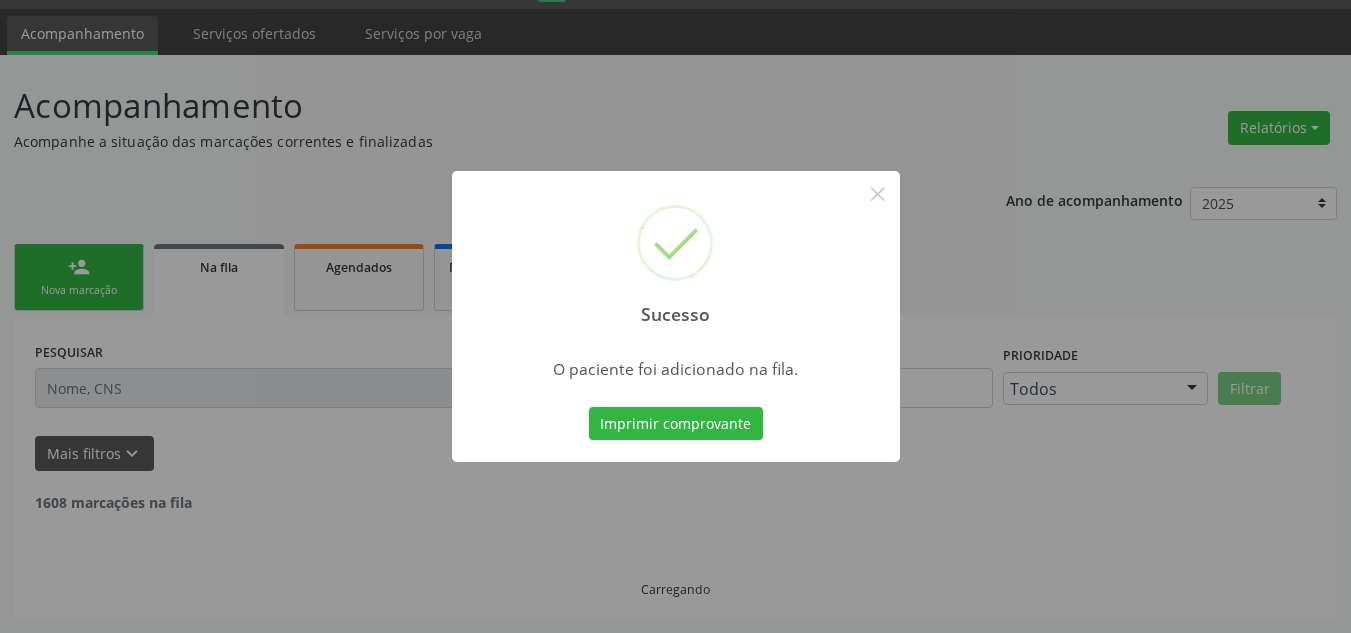 scroll, scrollTop: 34, scrollLeft: 0, axis: vertical 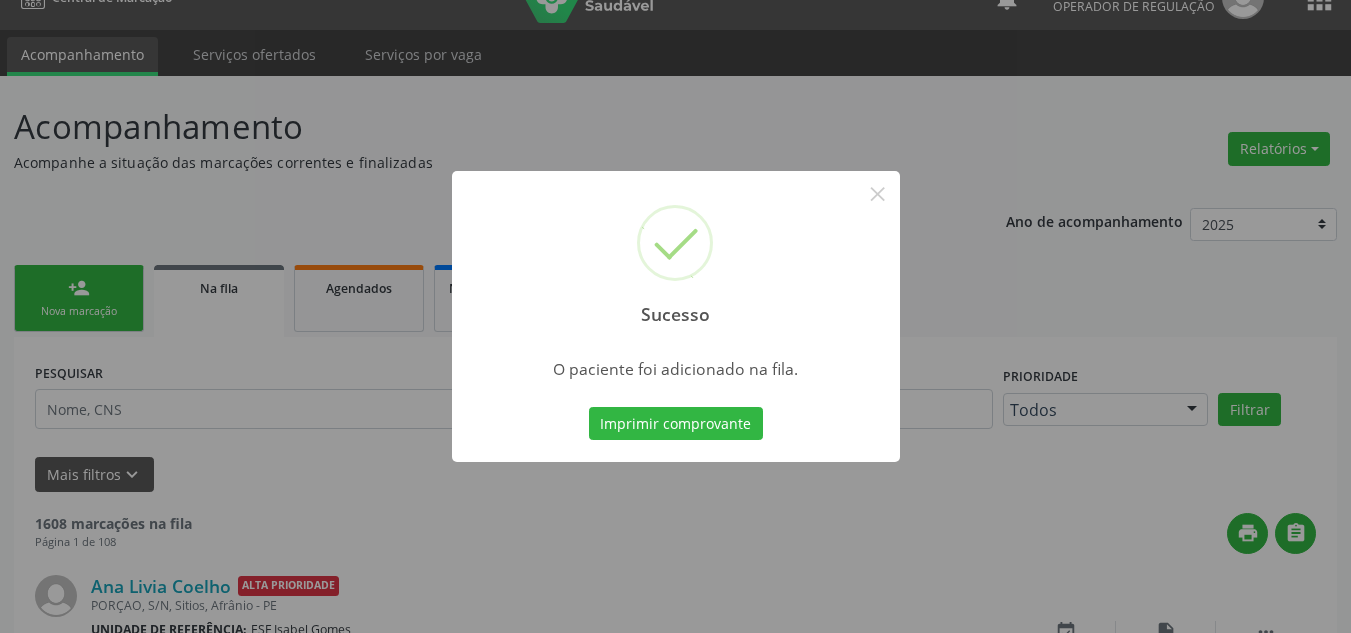 type 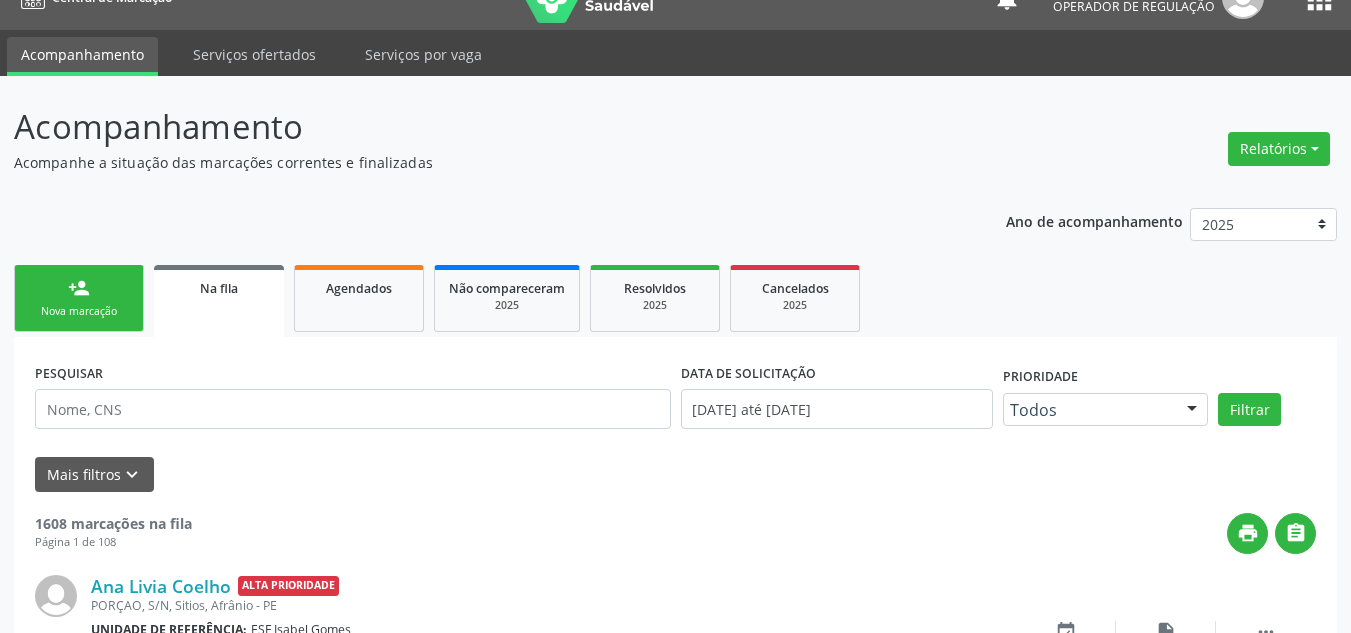 click on "person_add
Nova marcação" at bounding box center [79, 298] 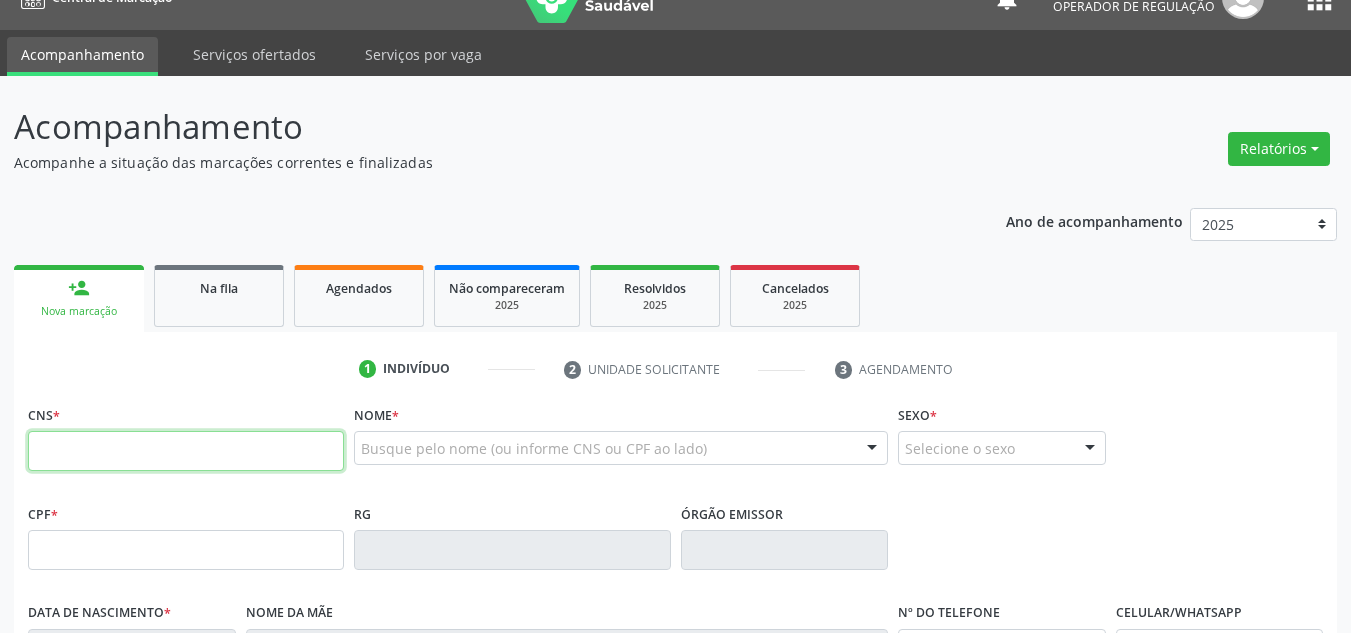 click at bounding box center (186, 451) 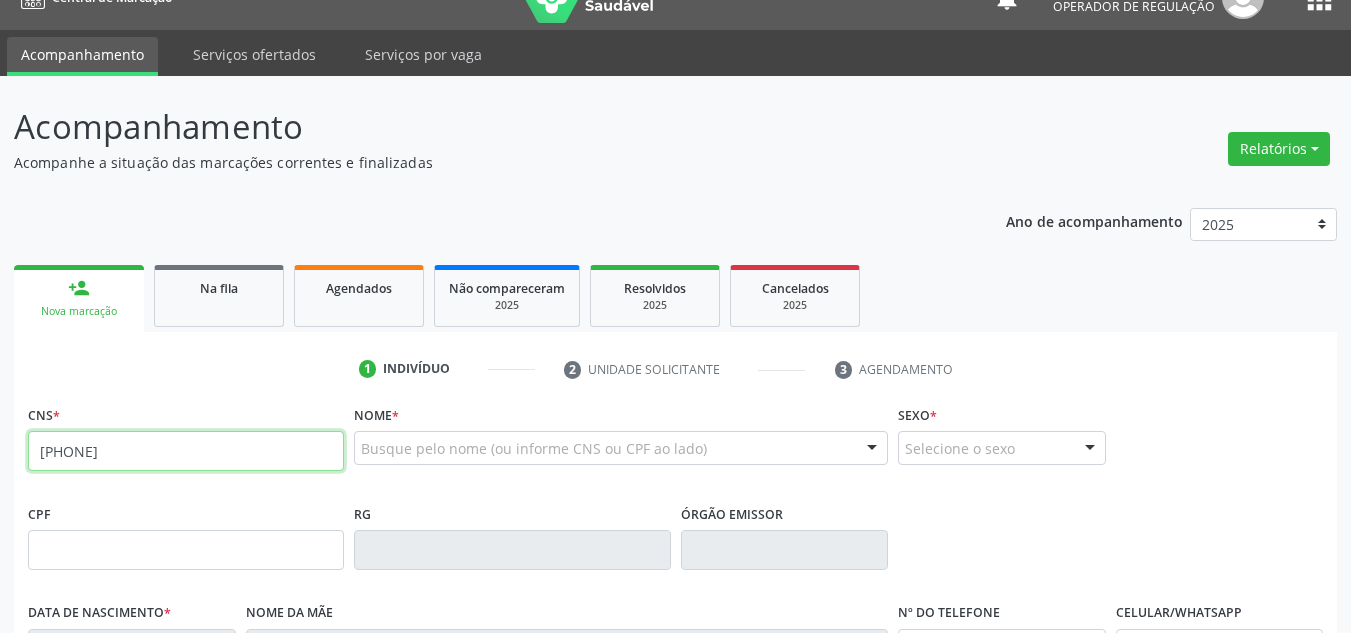 type on "708 4062 8301 5561" 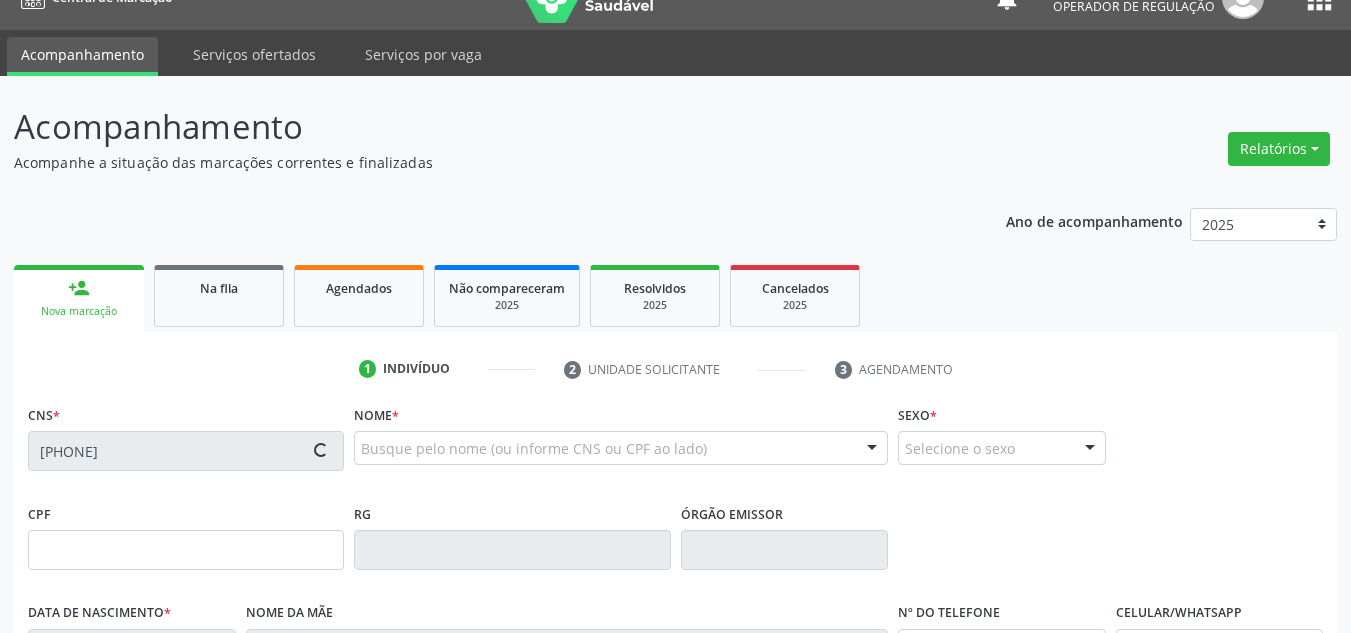 type on "457.447.184-00" 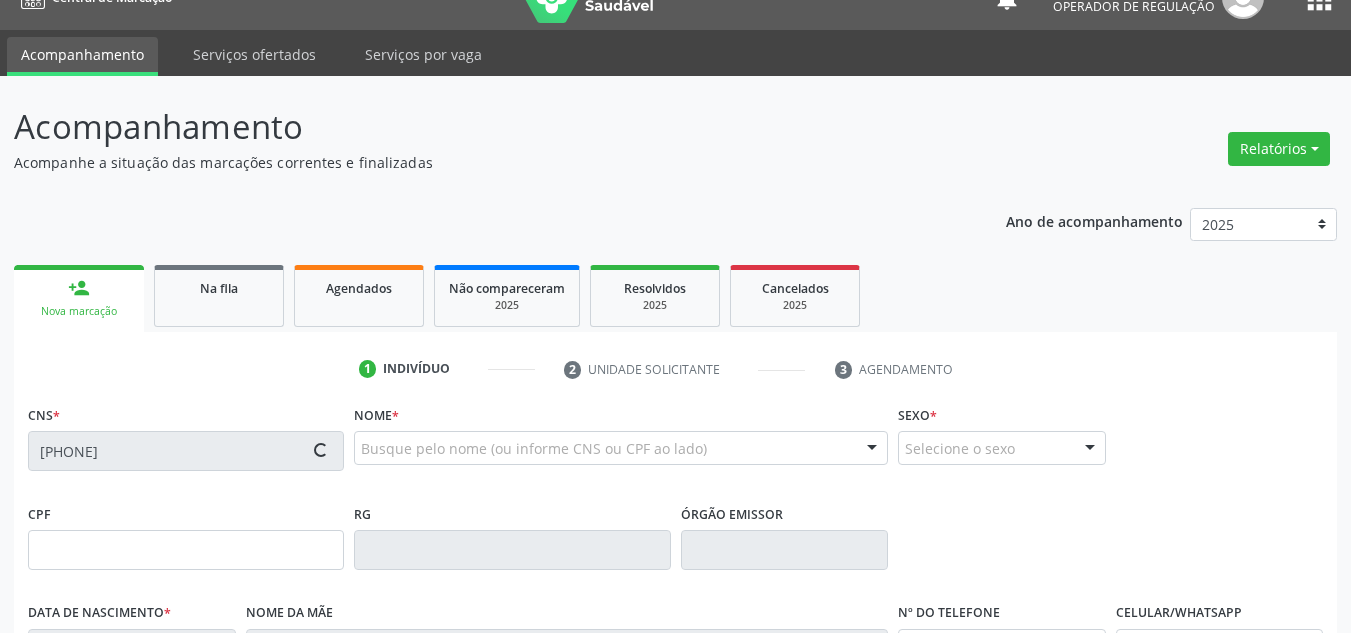 type on "27/08/1961" 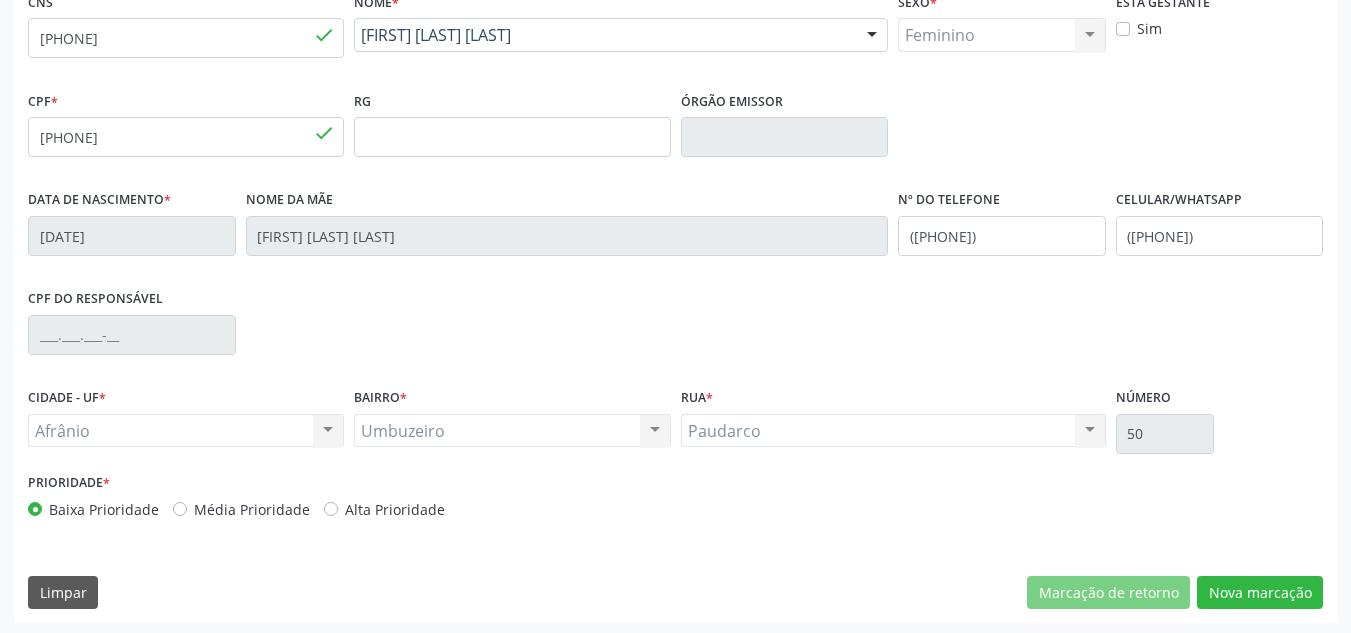 scroll, scrollTop: 451, scrollLeft: 0, axis: vertical 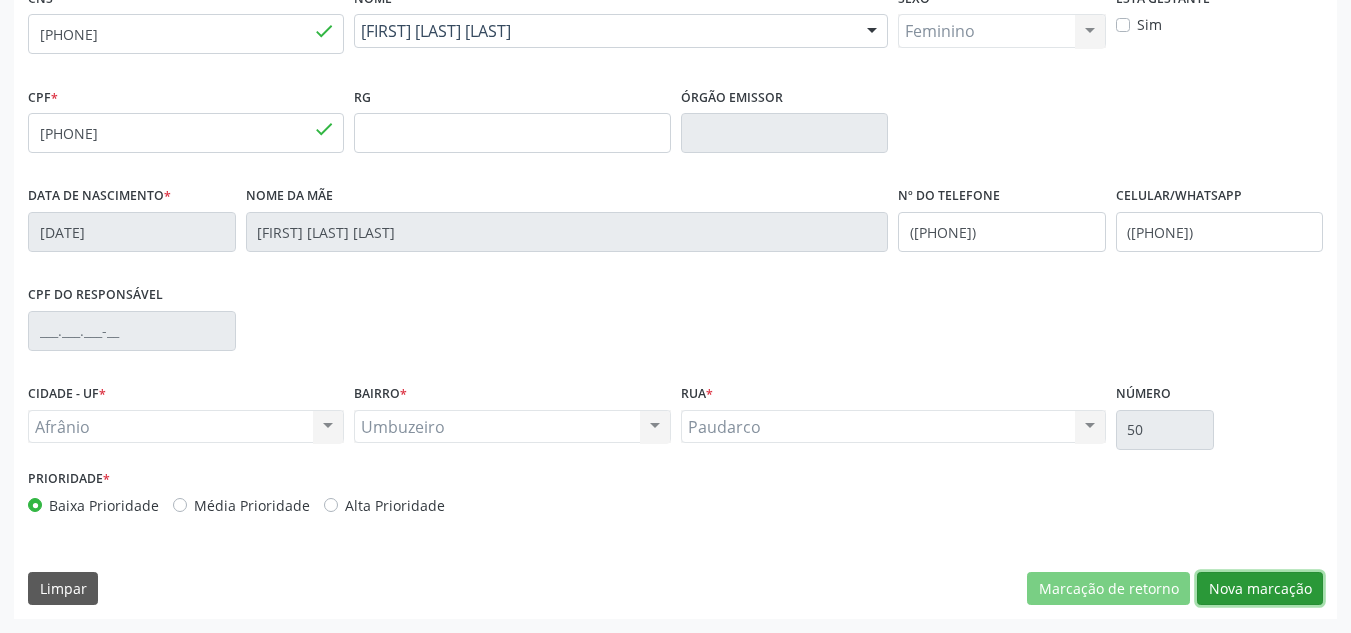 click on "Nova marcação" at bounding box center [1260, 589] 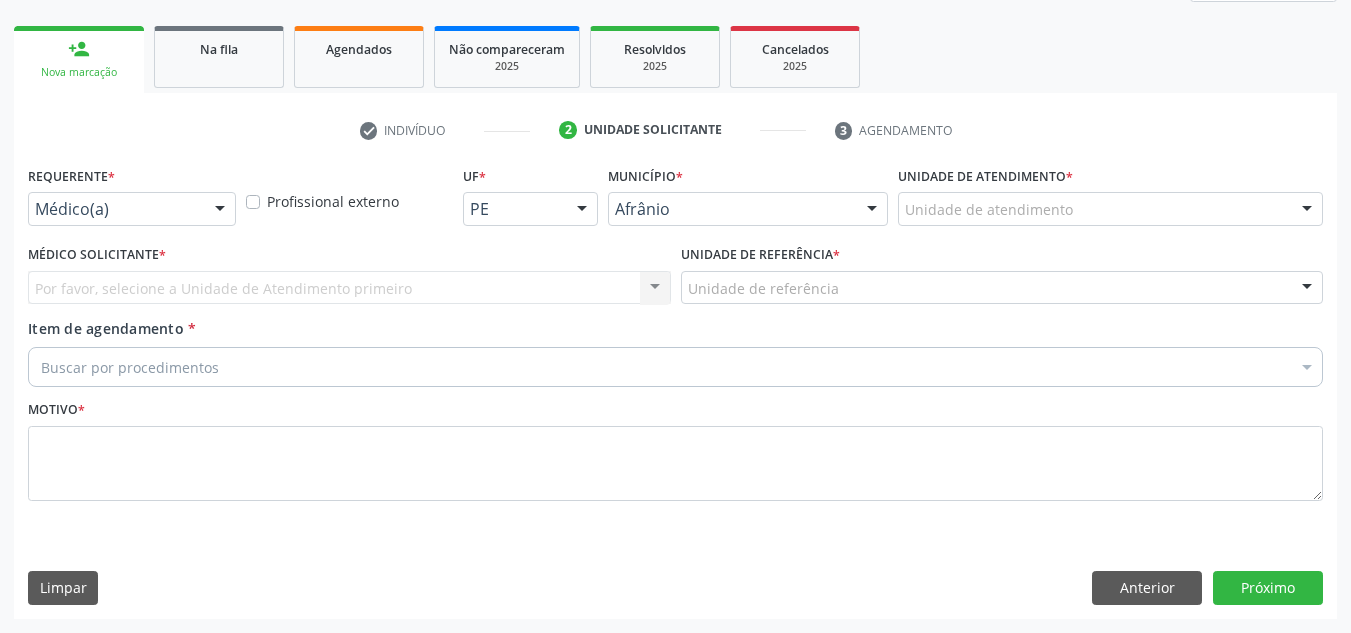 scroll, scrollTop: 273, scrollLeft: 0, axis: vertical 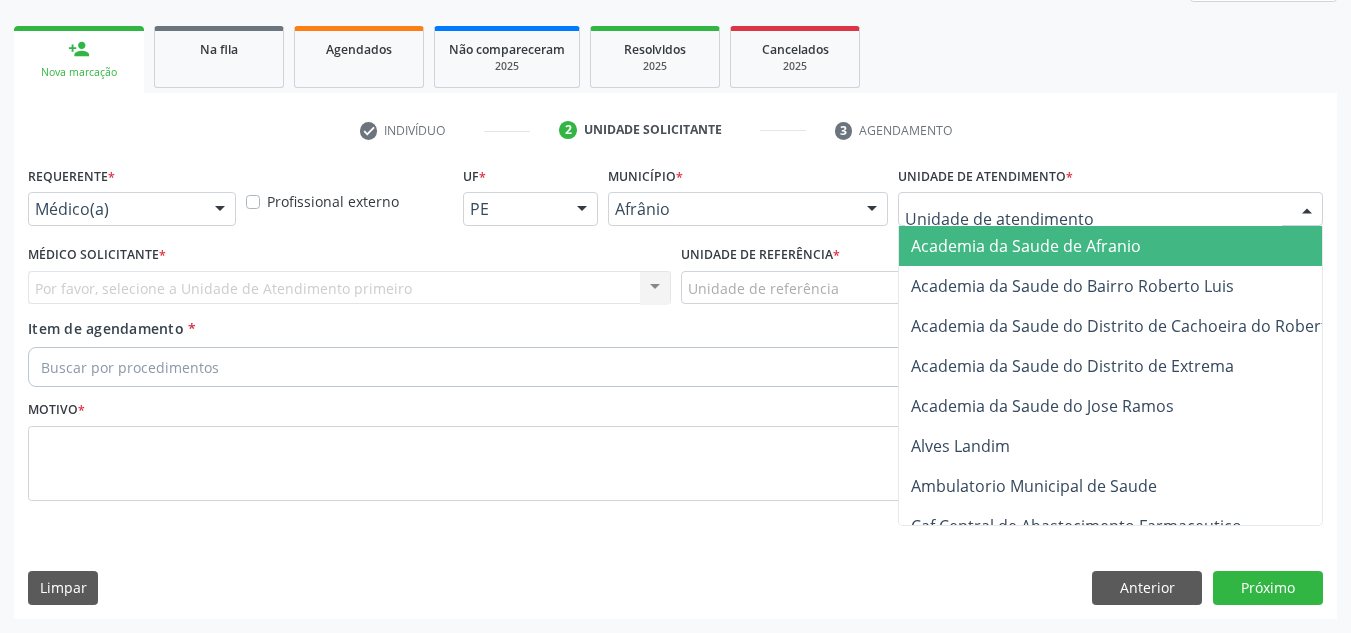 click at bounding box center (1110, 209) 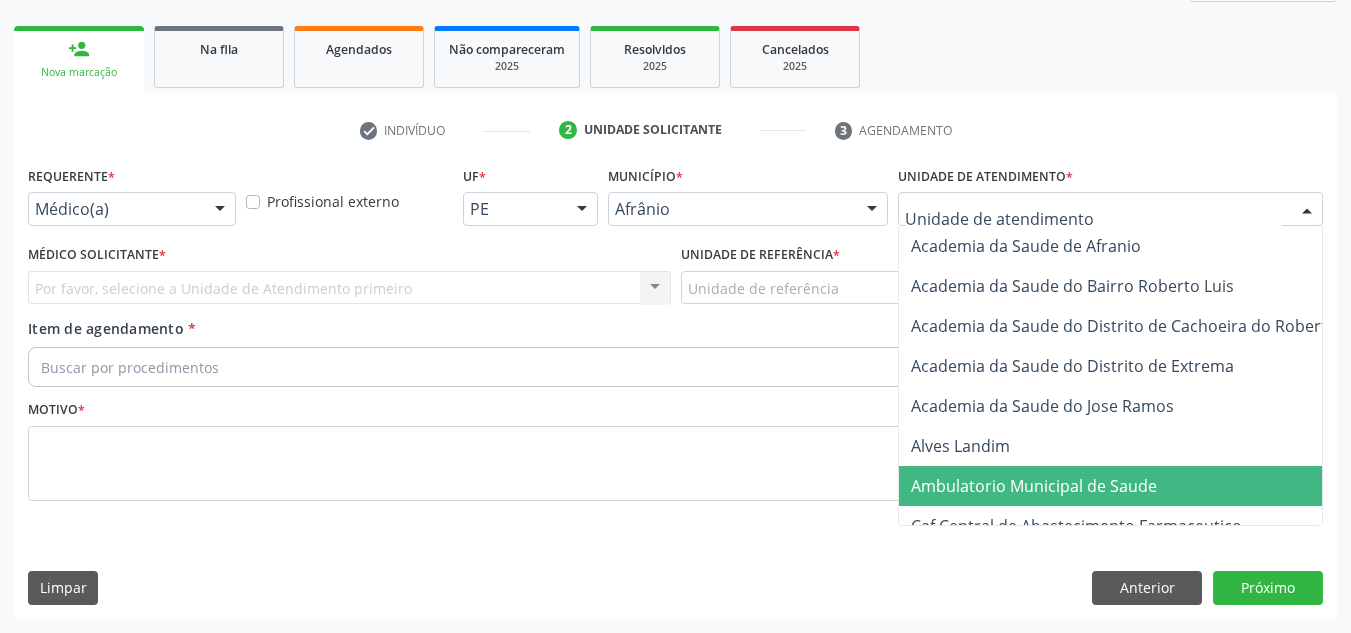 click on "Ambulatorio Municipal de Saude" at bounding box center [1137, 486] 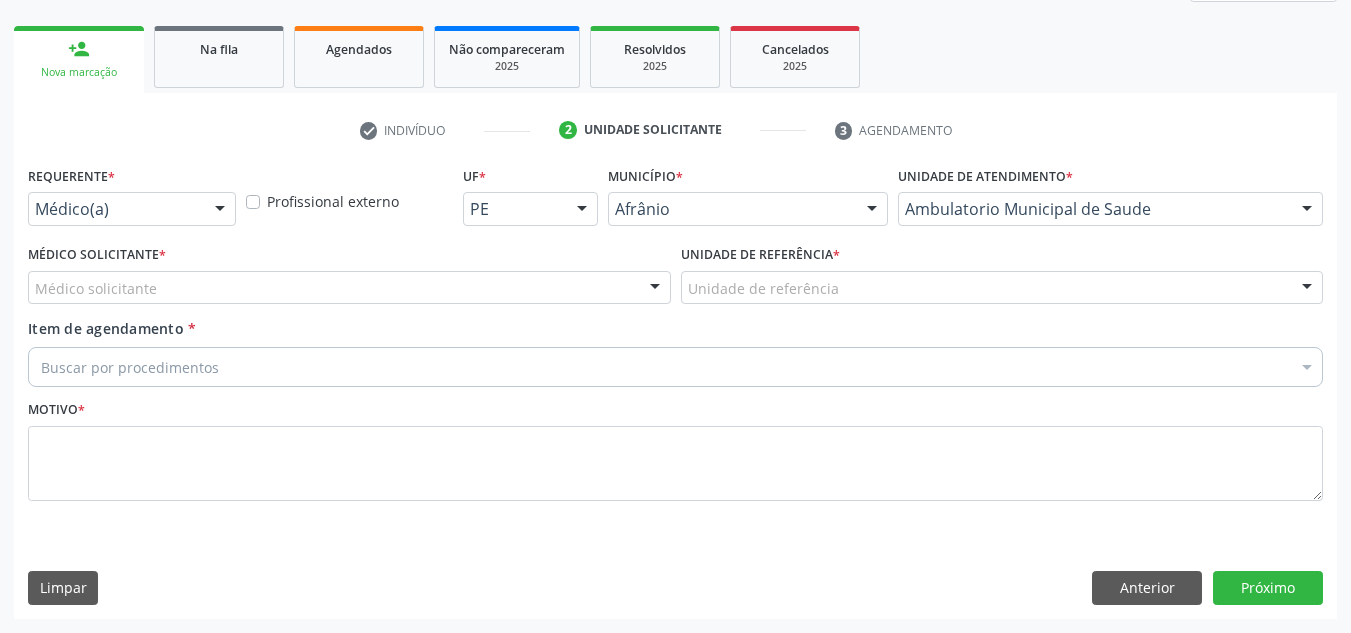 click on "Médico Solicitante
*" at bounding box center (97, 255) 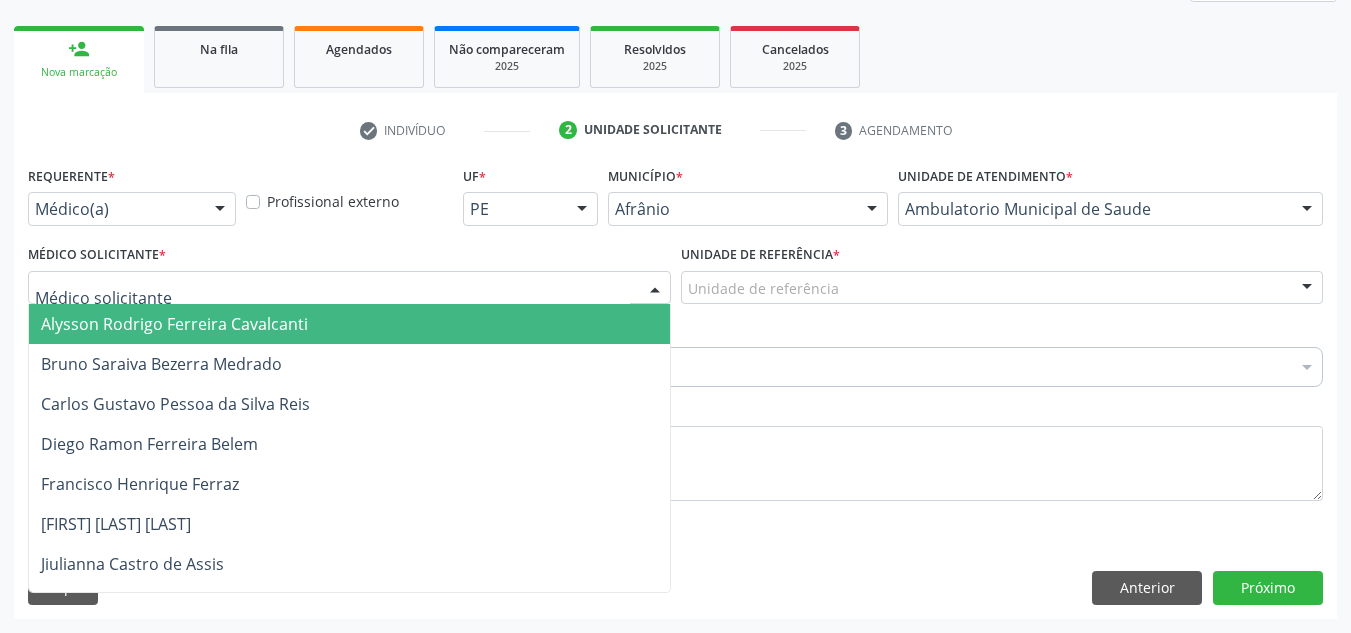 click at bounding box center [349, 288] 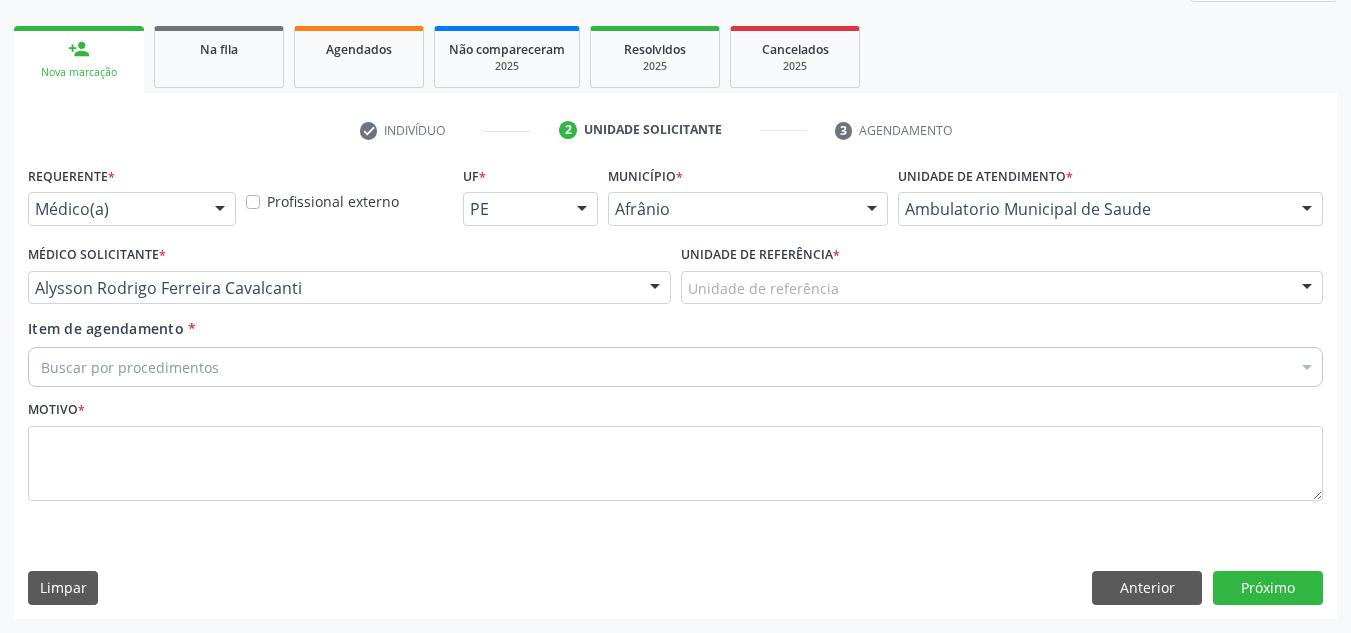 click on "Unidade de referência
*
Unidade de referência
ESF de Extrema   ESF de Barra das Melancias   ESF Jose e Maria Rodrigues de Macedo   ESF Maria da Silva Pereira   ESF Isabel Gomes   ESF Jose Ramos   ESF Custodia Maria da Conceicao   ESF Rosalia Cavalcanti Gomes   ESF Maria Dilurdes da Silva   ESF Ana Coelho Nonato
Nenhum resultado encontrado para: "   "
Não há nenhuma opção para ser exibida." at bounding box center (1002, 279) 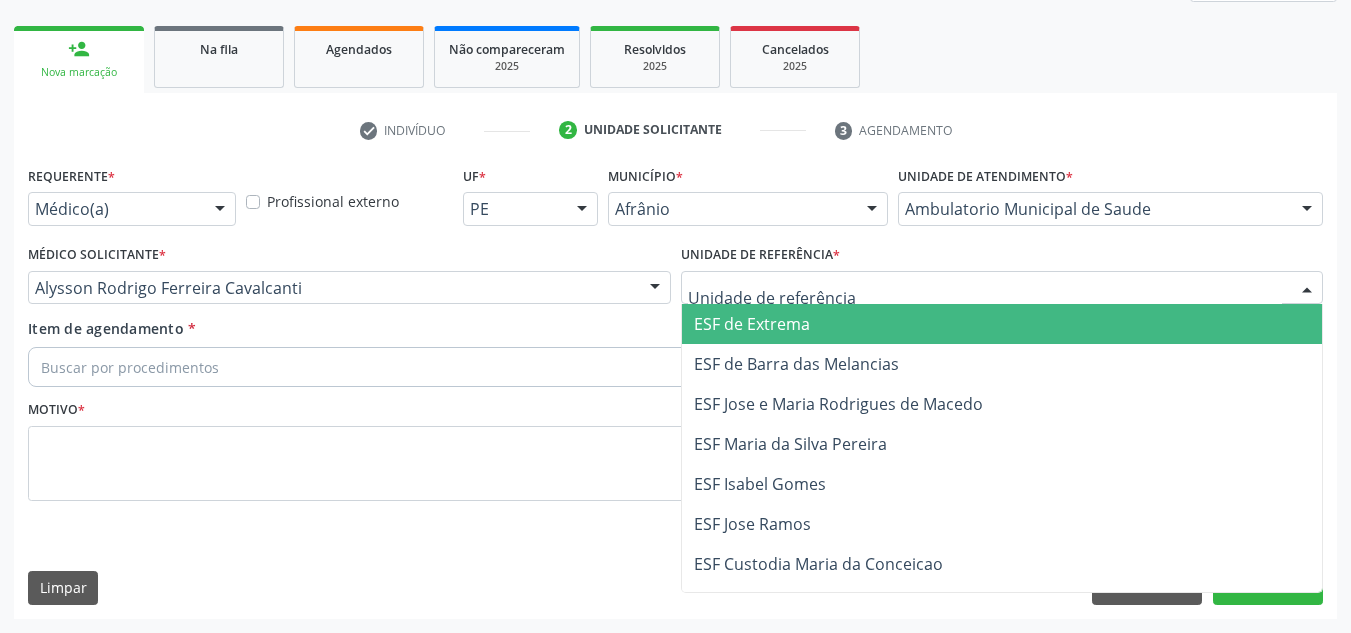 click at bounding box center [1002, 288] 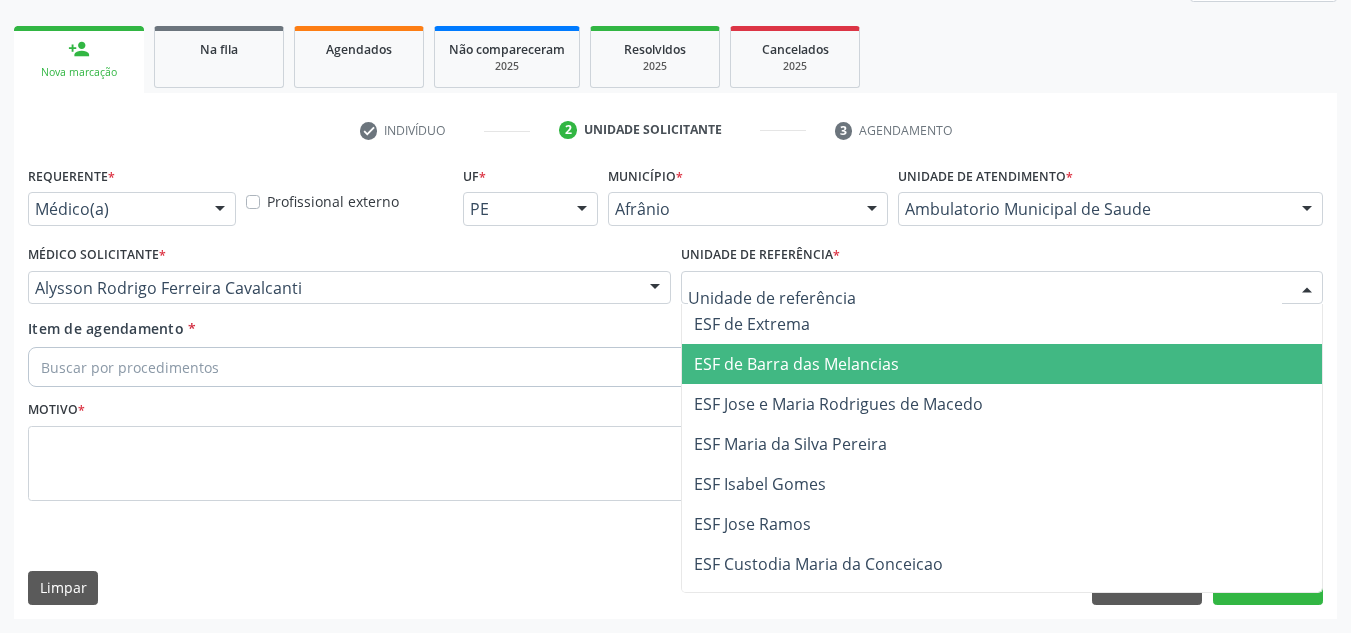 click on "ESF de Barra das Melancias" at bounding box center [1002, 364] 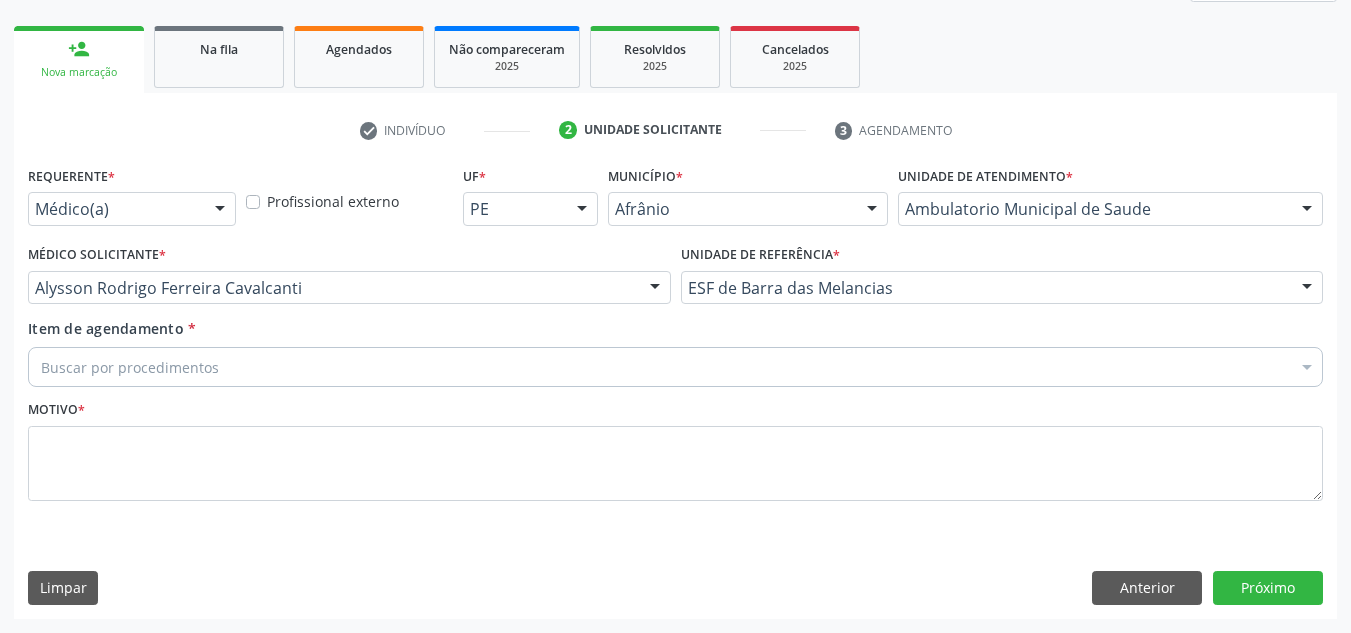 click on "Buscar por procedimentos" at bounding box center [675, 367] 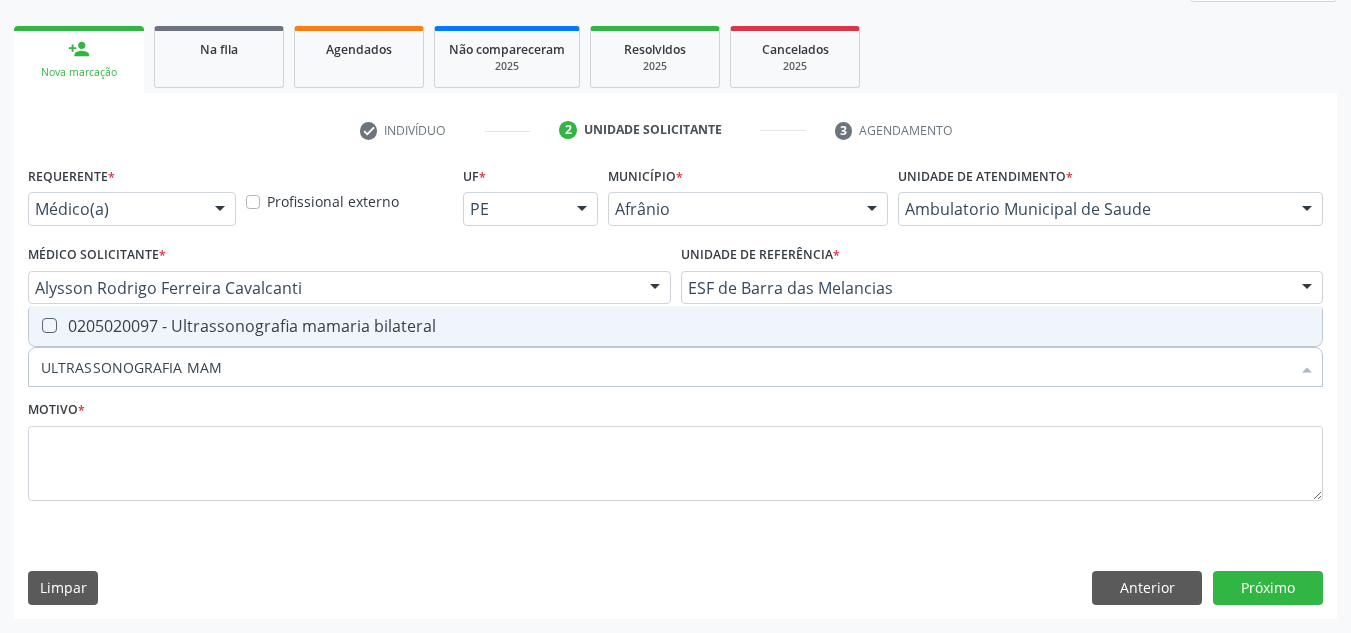 type on "ULTRASSONOGRAFIA MAMA" 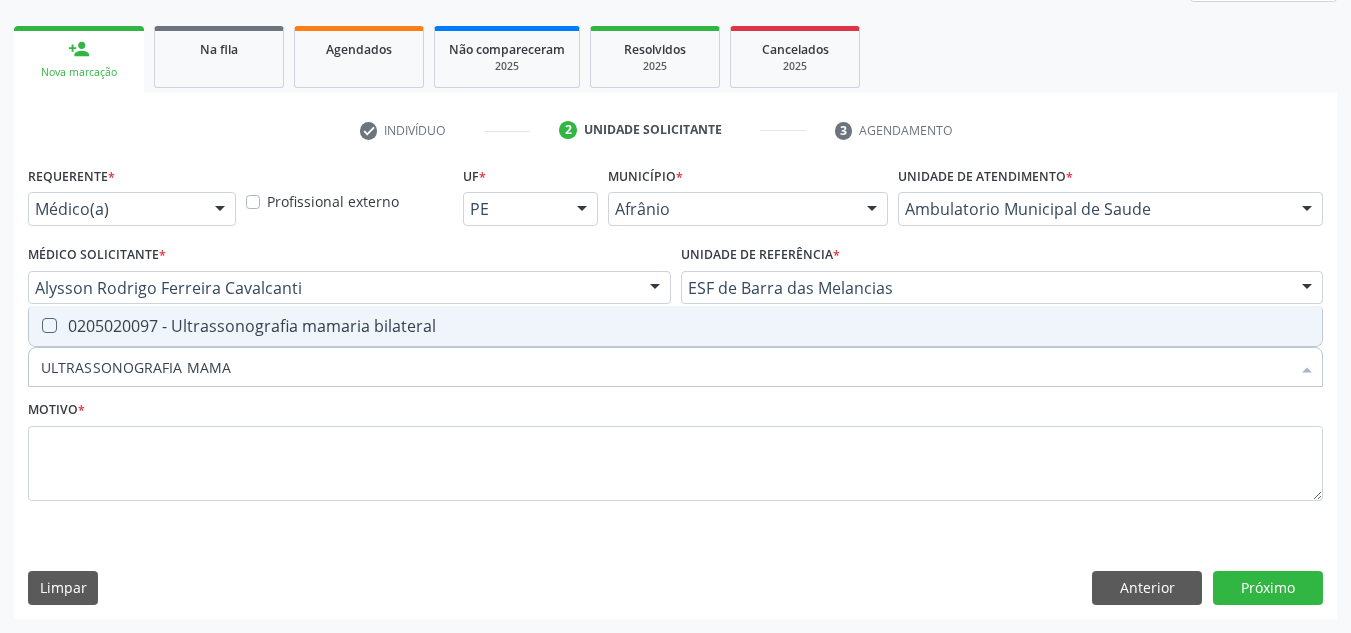 click on "0205020097 - Ultrassonografia mamaria bilateral" at bounding box center [675, 326] 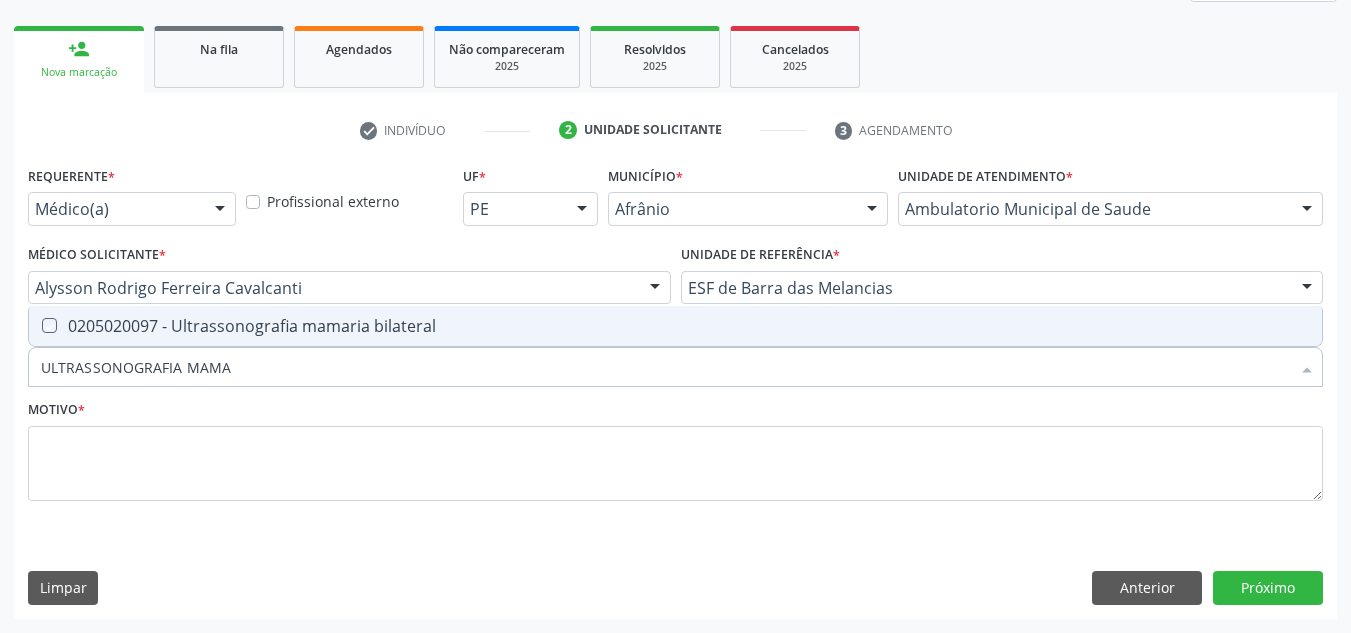 checkbox on "true" 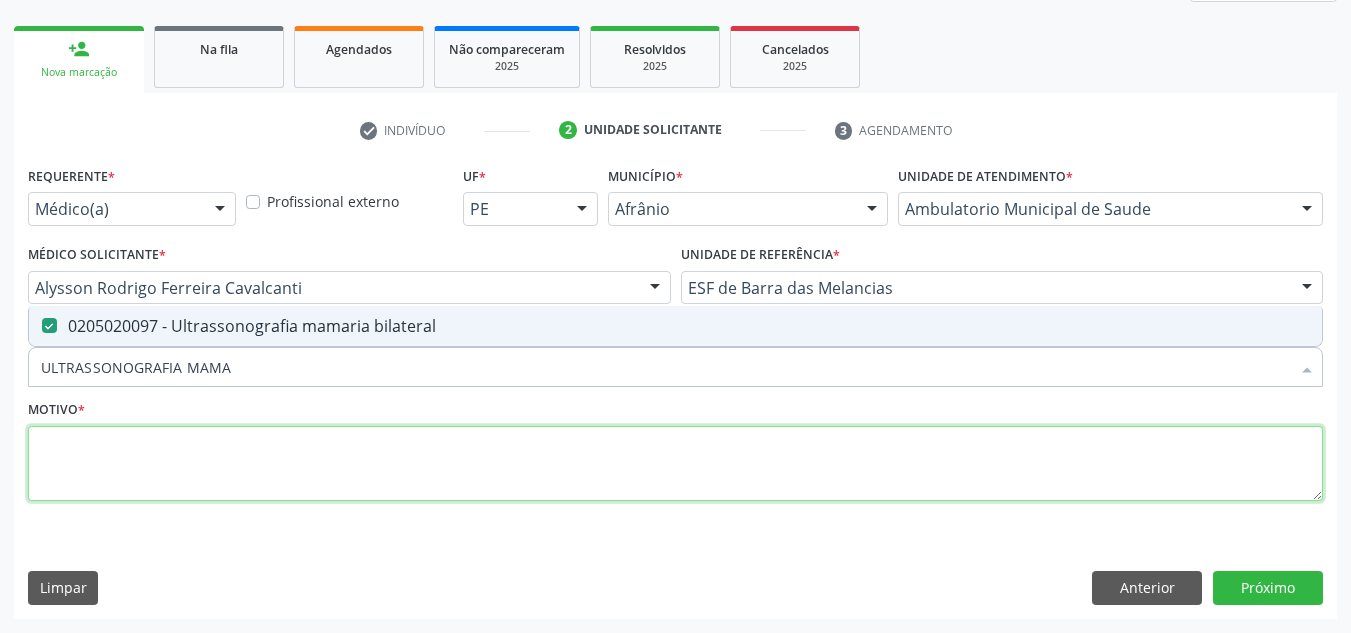 click at bounding box center [675, 464] 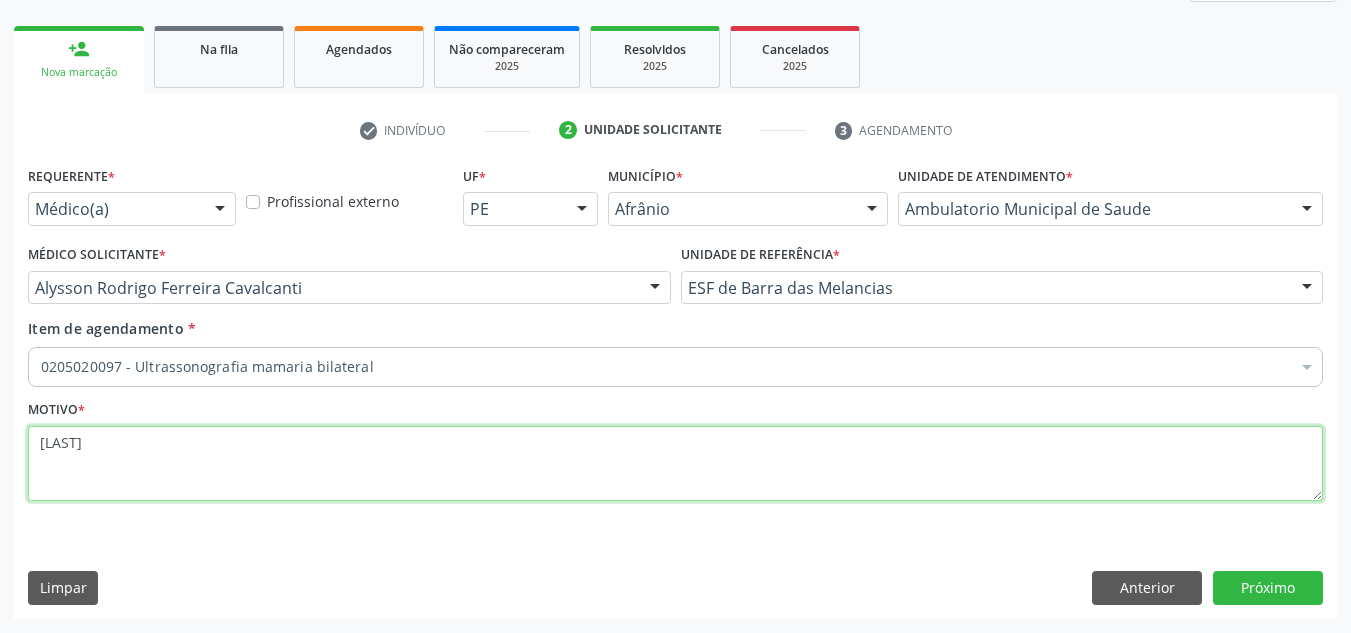 type on "CISTO EM MAMA E" 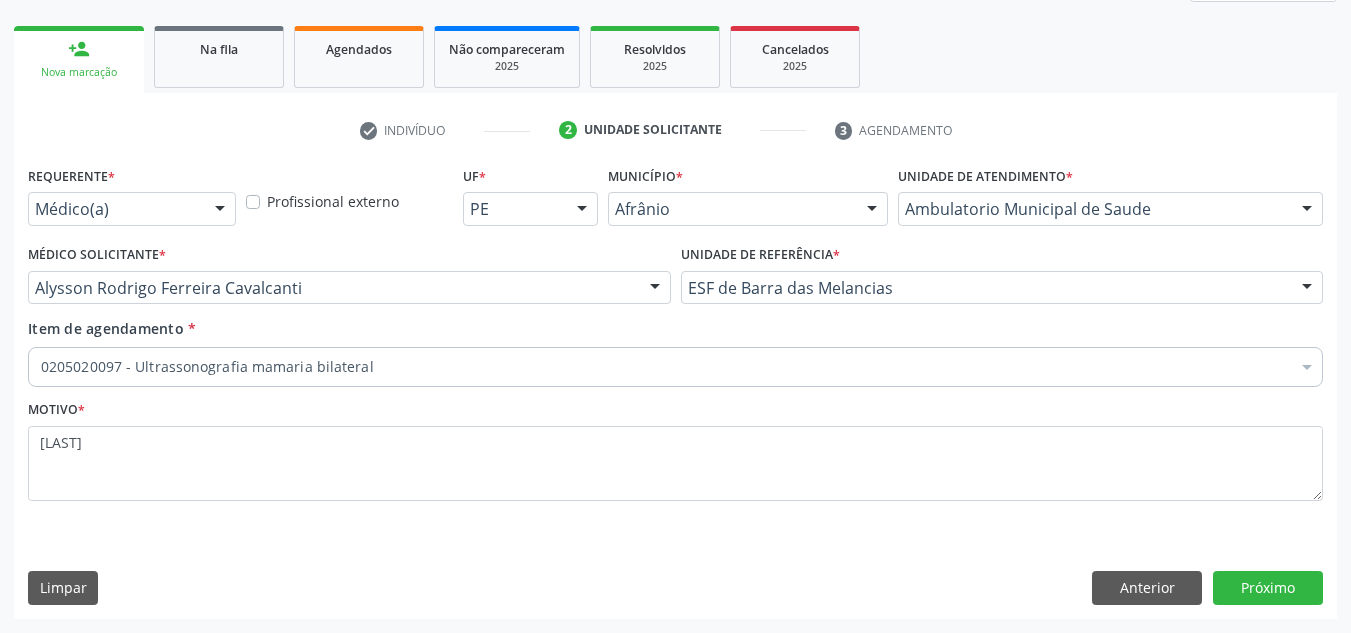 click on "Requerente
*
Médico(a)         Médico(a)   Enfermeiro(a)   Paciente
Nenhum resultado encontrado para: "   "
Não há nenhuma opção para ser exibida.
Profissional externo
UF
*
PE         BA   PE
Nenhum resultado encontrado para: "   "
Não há nenhuma opção para ser exibida.
Município
*
Afrânio         Afrânio   Petrolina
Nenhum resultado encontrado para: "   "
Não há nenhuma opção para ser exibida.
Unidade de atendimento
*
Ambulatorio Municipal de Saude         Academia da Saude de Afranio   Academia da Saude do Bairro Roberto Luis   Academia da Saude do Distrito de Cachoeira do Roberto   Academia da Saude do Distrito de Extrema   Academia da Saude do Jose Ramos   Alves Landim   Ambulatorio Municipal de Saude   Caf Central de Abastecimento Farmaceutico     Centro de Especialidades   Cime   Cuidar" at bounding box center [675, 389] 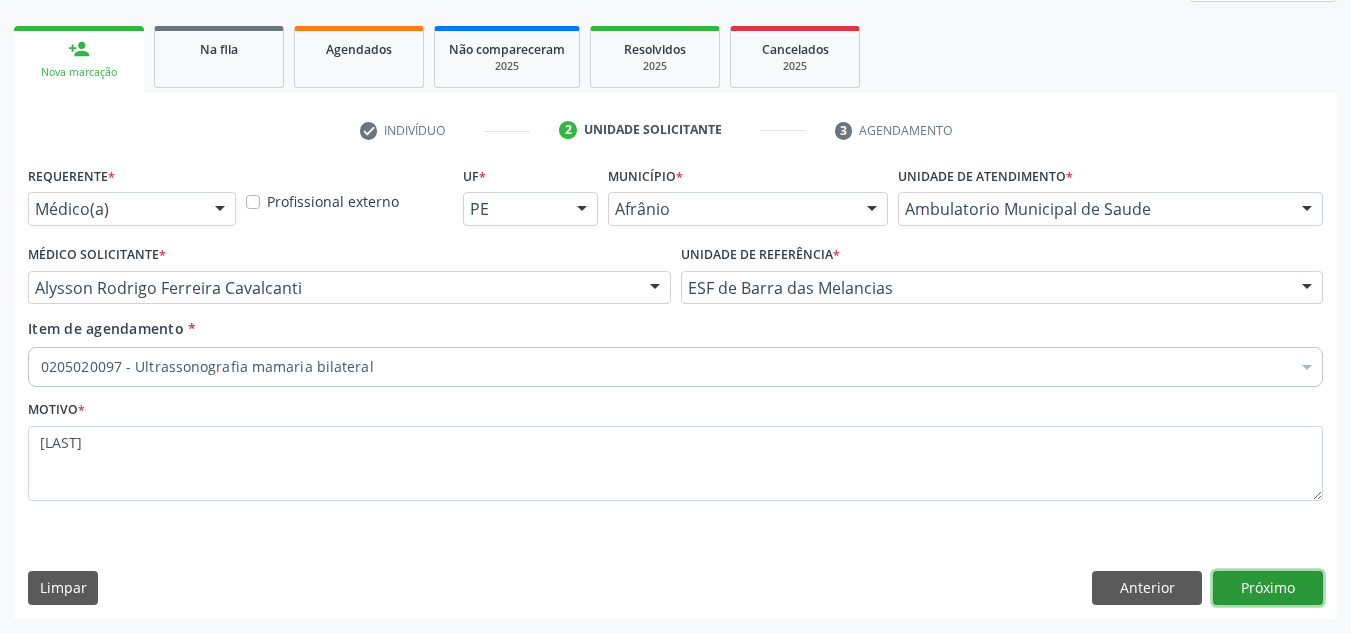 click on "Próximo" at bounding box center [1268, 588] 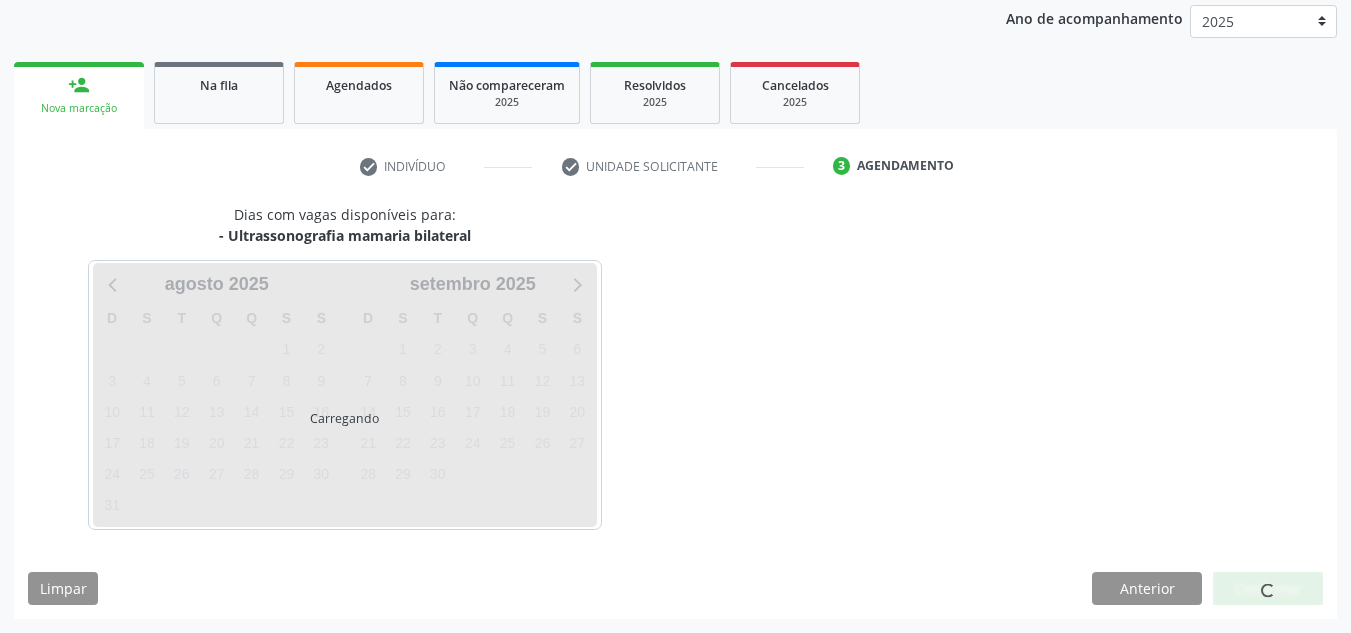 scroll, scrollTop: 237, scrollLeft: 0, axis: vertical 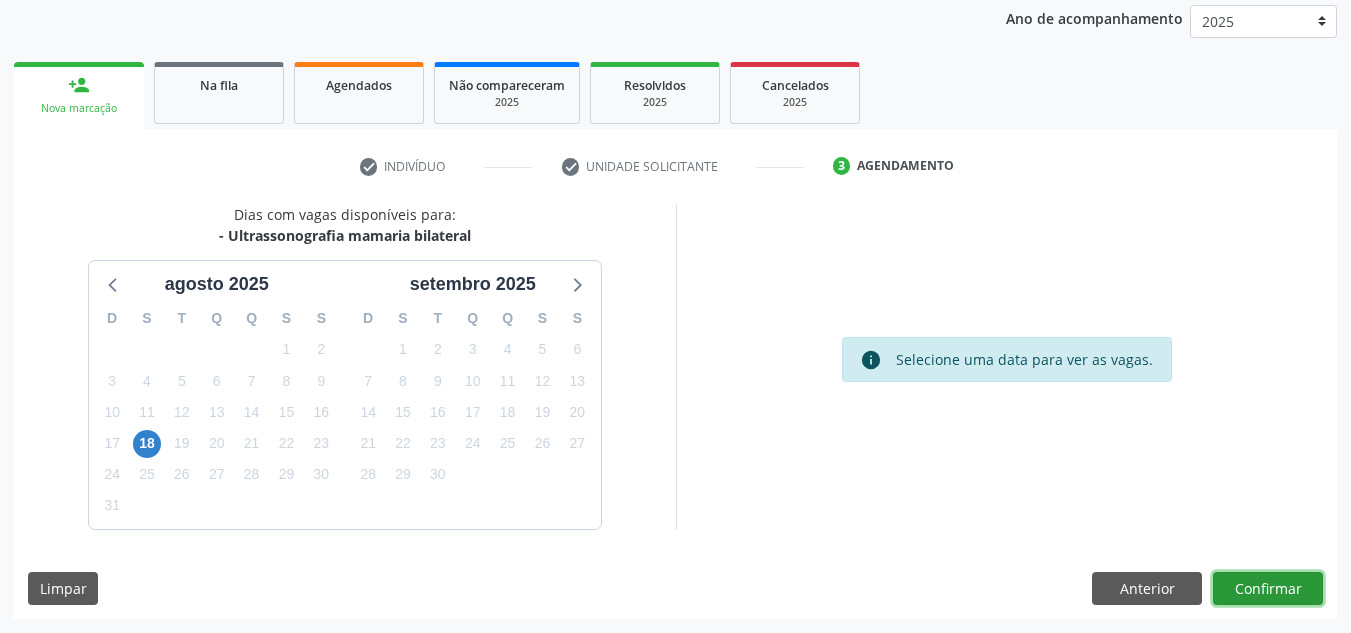 click on "Confirmar" at bounding box center [1268, 589] 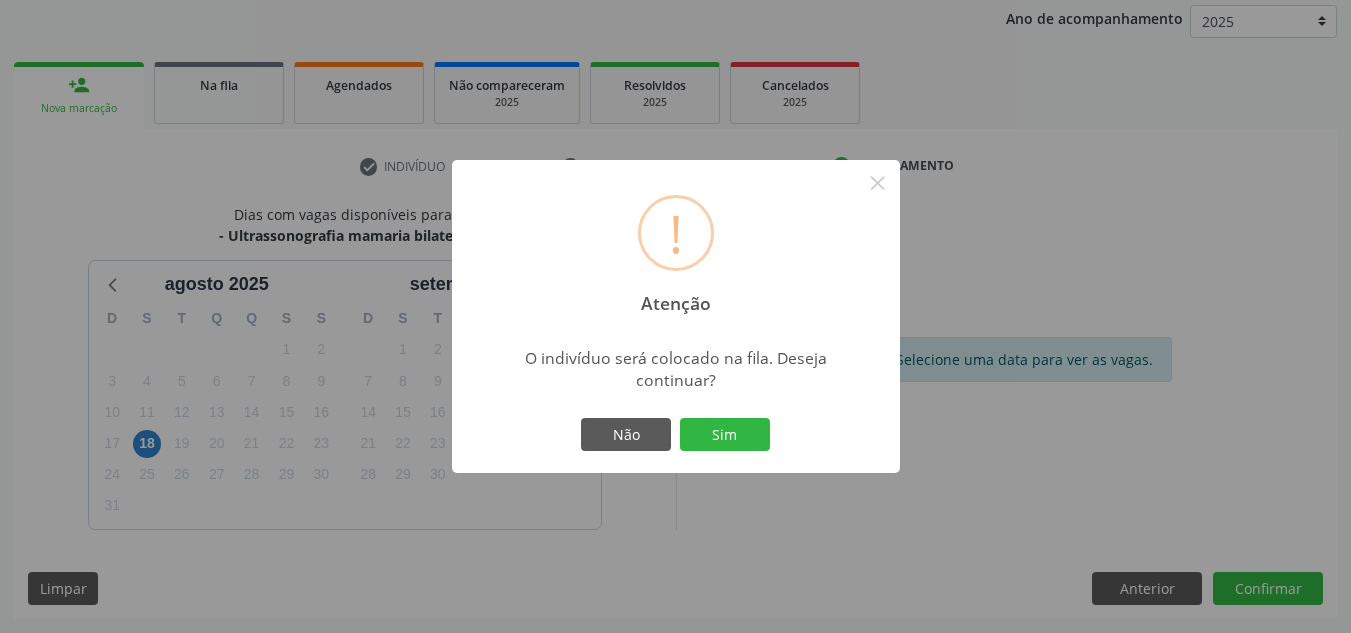 type 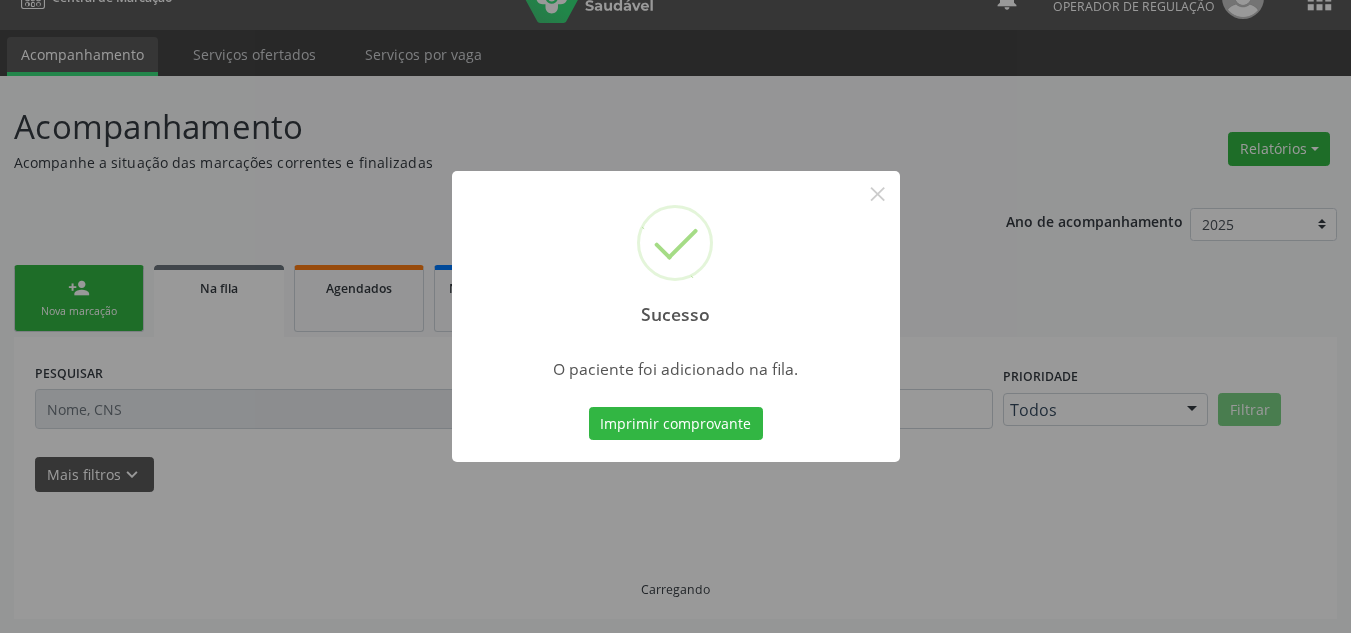 scroll, scrollTop: 34, scrollLeft: 0, axis: vertical 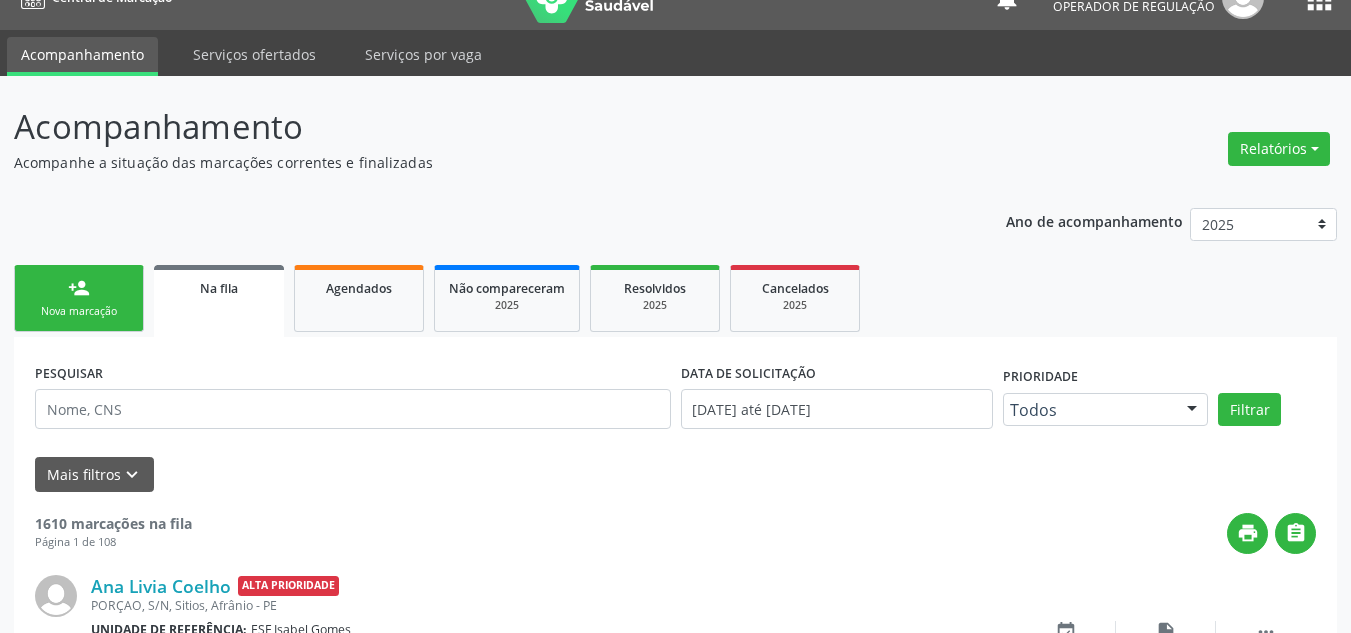 click on "person_add
Nova marcação" at bounding box center [79, 298] 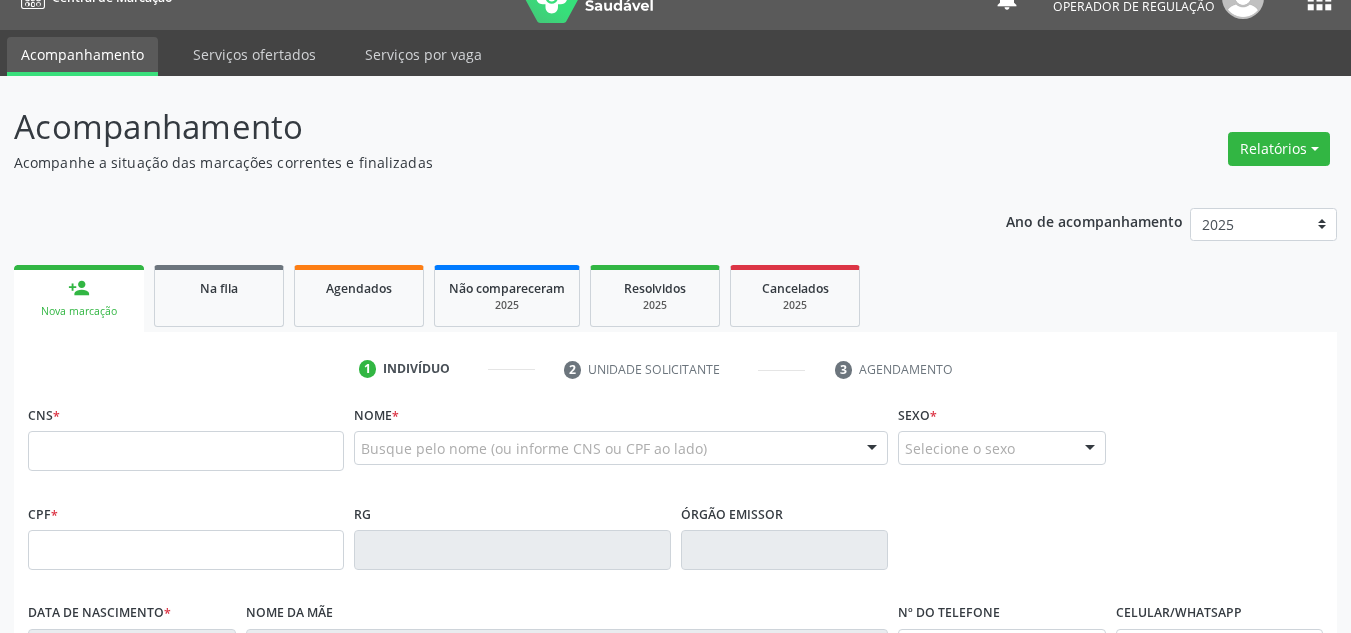 click on "person_add
Nova marcação" at bounding box center (79, 298) 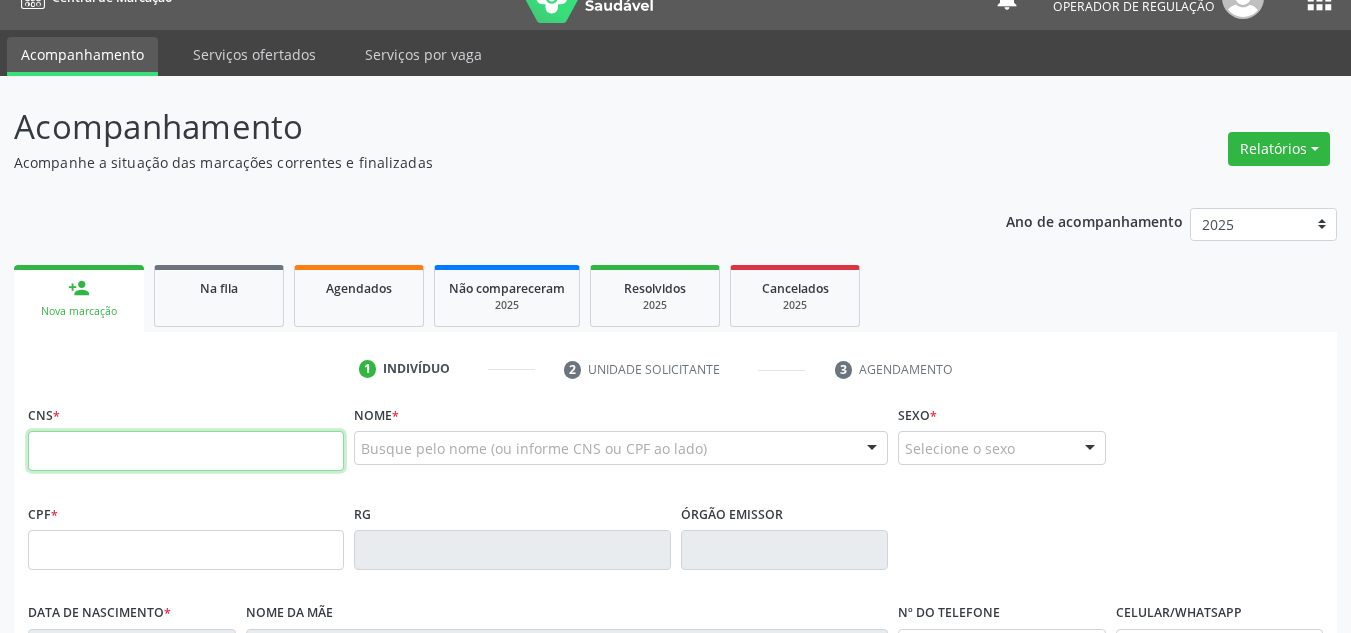 click at bounding box center [186, 451] 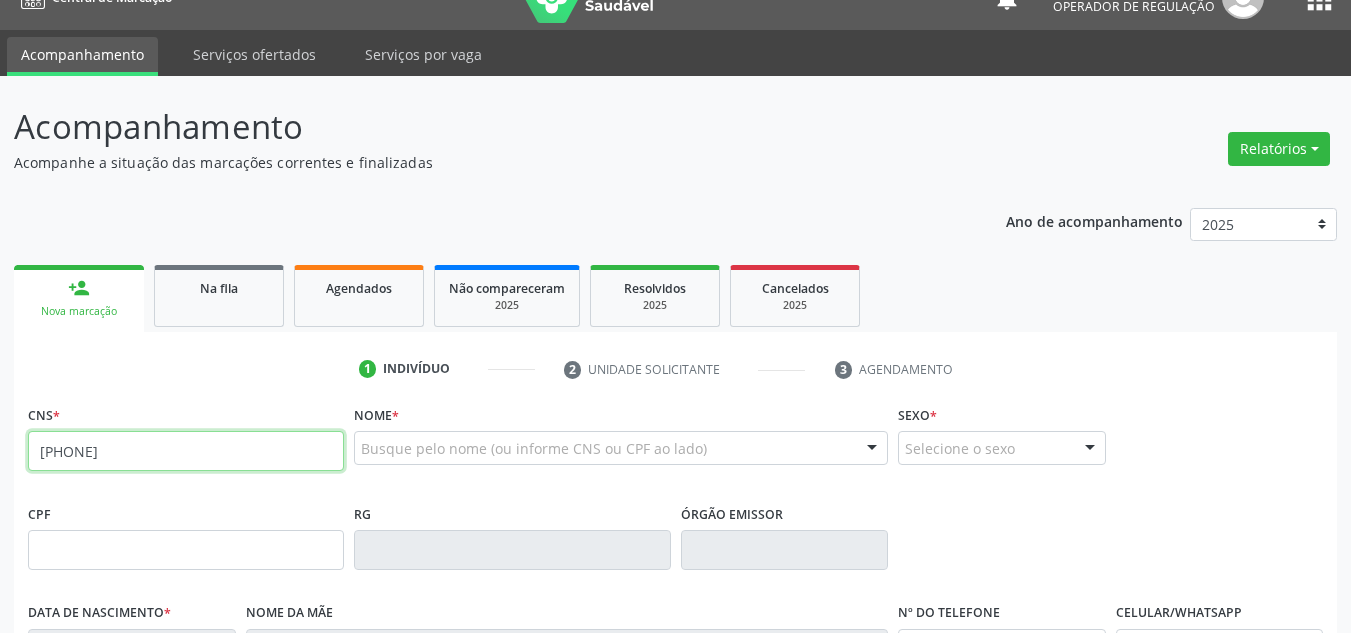 type on "708 4062 8301 5561" 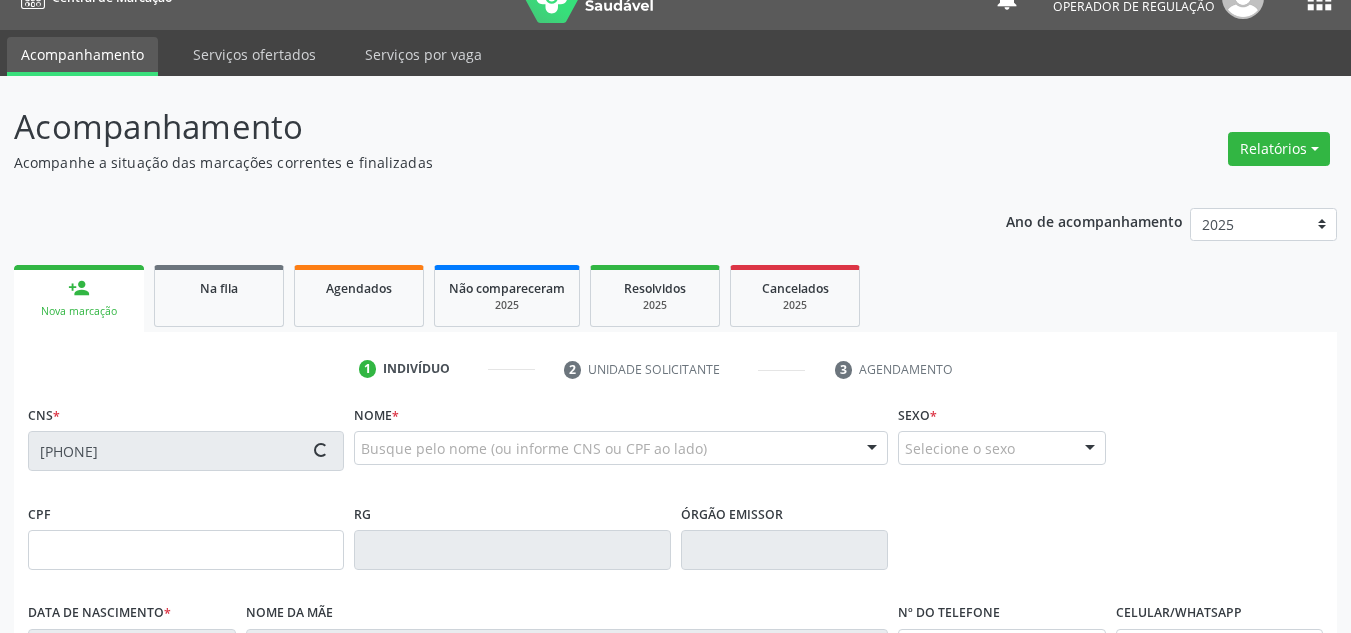 type on "457.447.184-00" 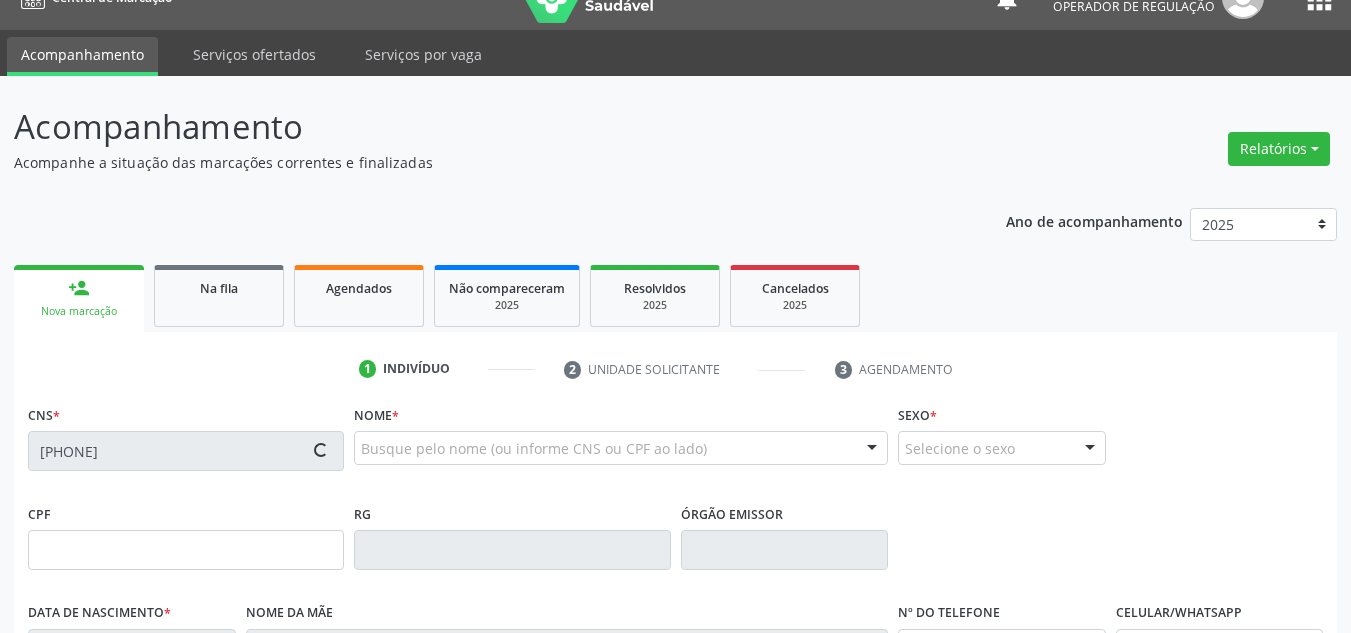 type on "27/08/1961" 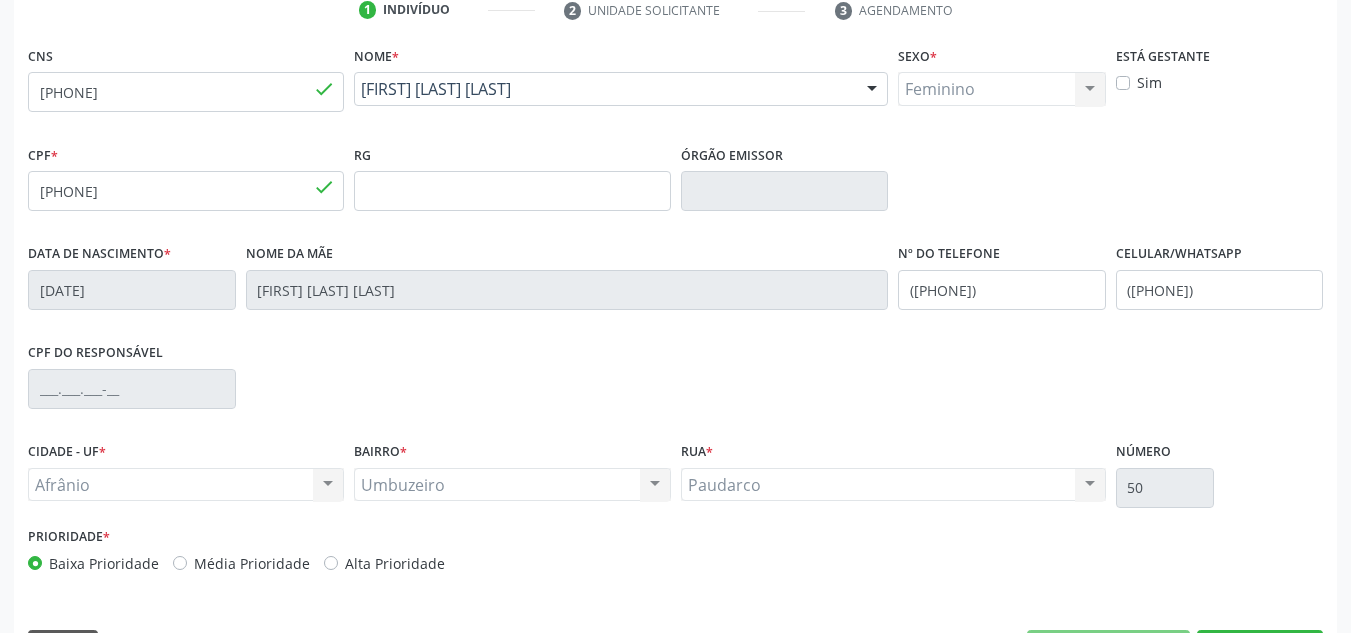 scroll, scrollTop: 451, scrollLeft: 0, axis: vertical 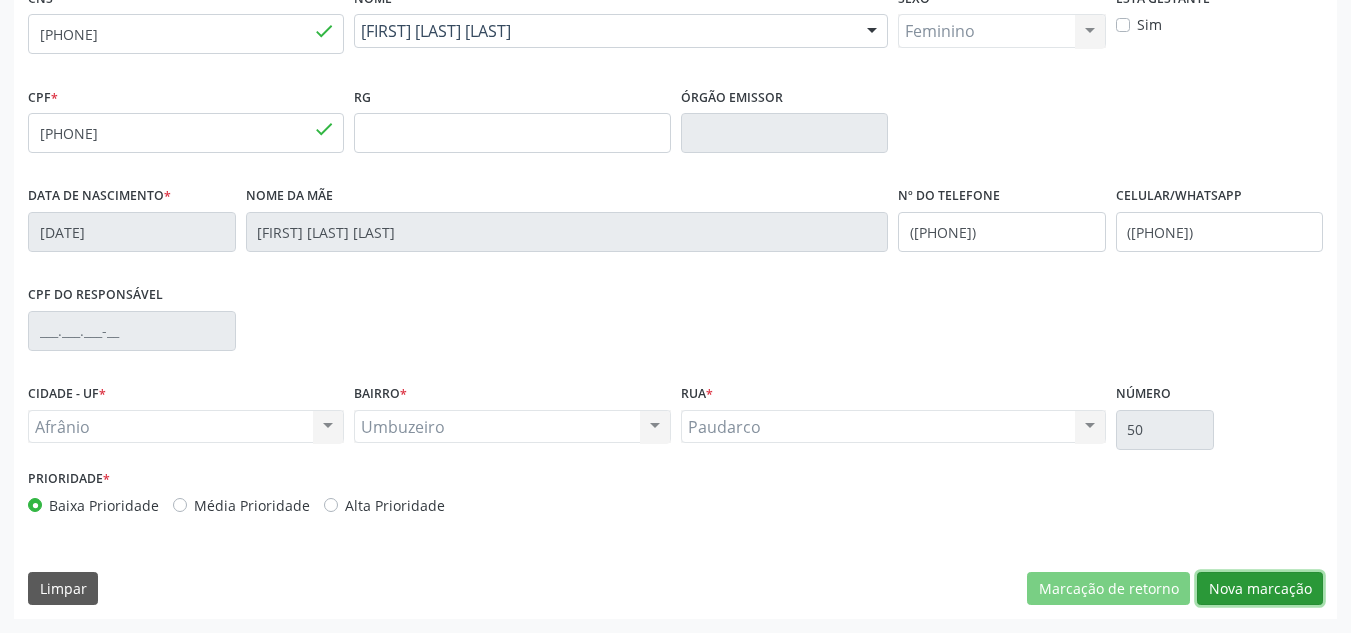 click on "Nova marcação" at bounding box center (1260, 589) 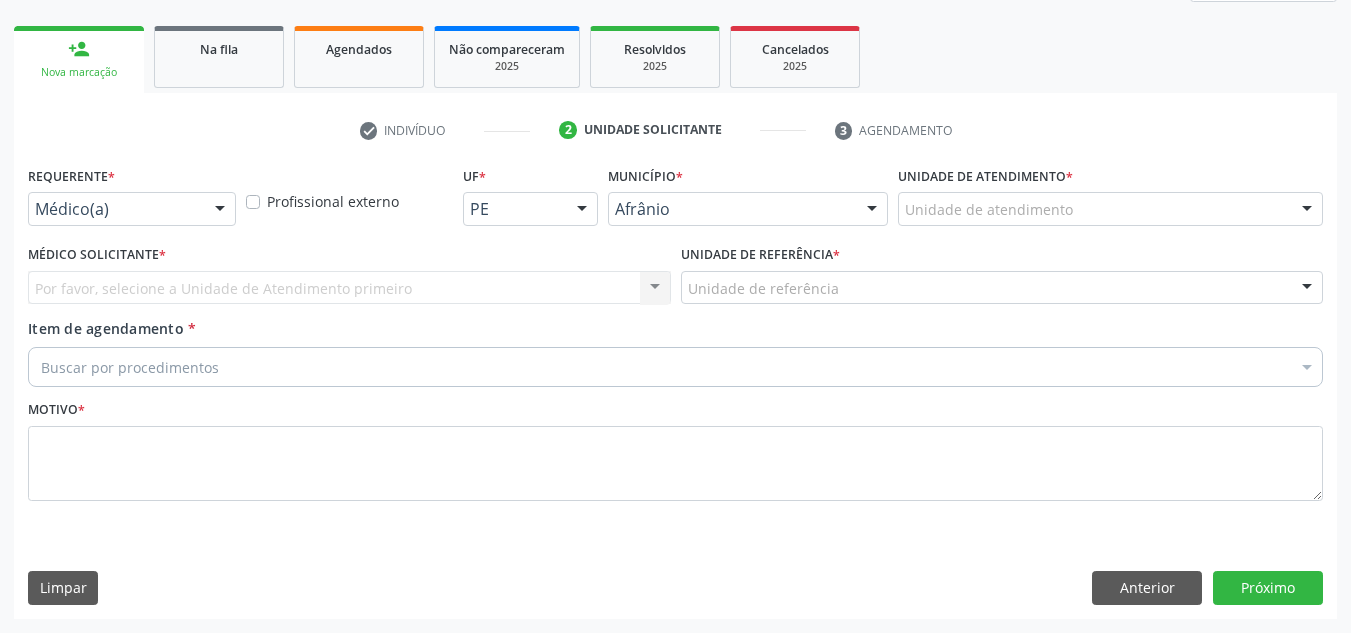 scroll, scrollTop: 273, scrollLeft: 0, axis: vertical 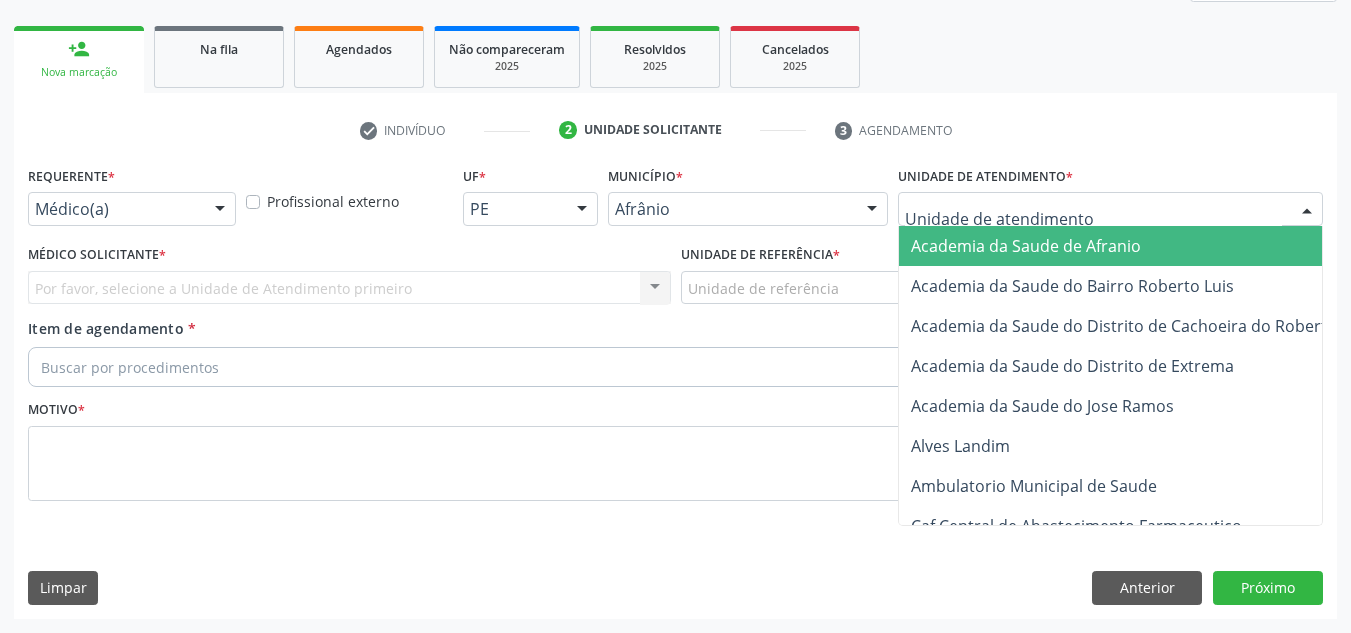 drag, startPoint x: 1252, startPoint y: 195, endPoint x: 1246, endPoint y: 218, distance: 23.769728 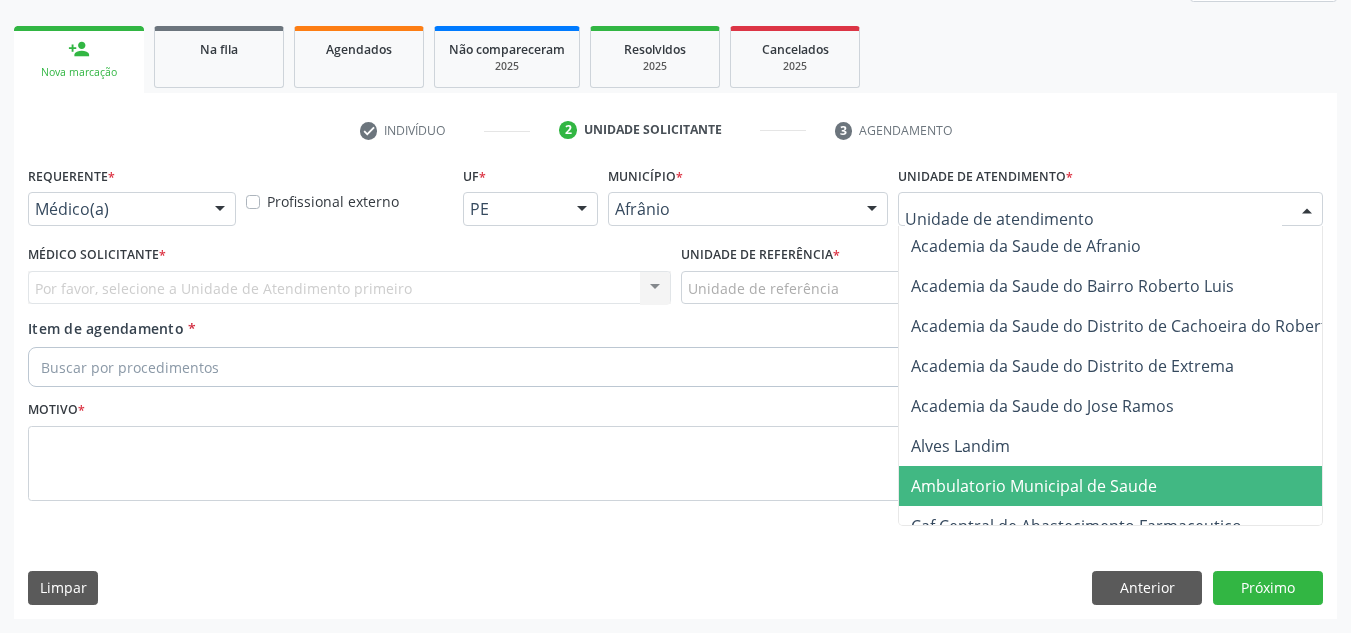 click on "Ambulatorio Municipal de Saude" at bounding box center [1137, 486] 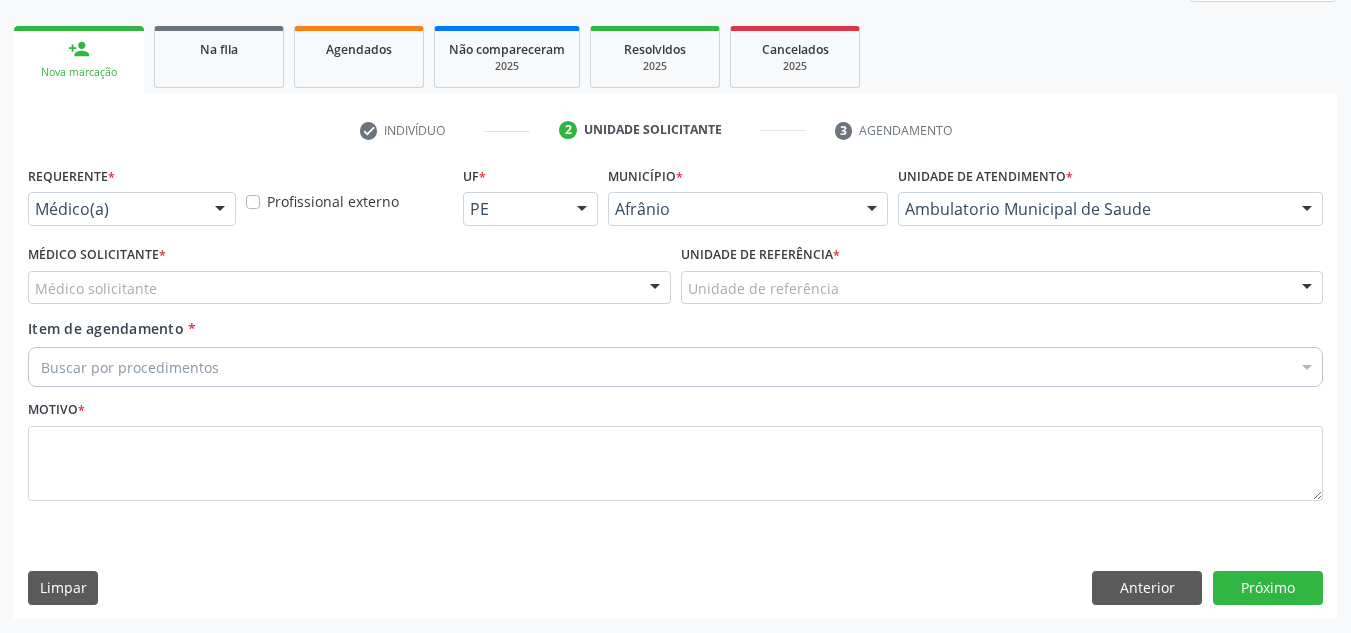 click on "Médico solicitante" at bounding box center [349, 288] 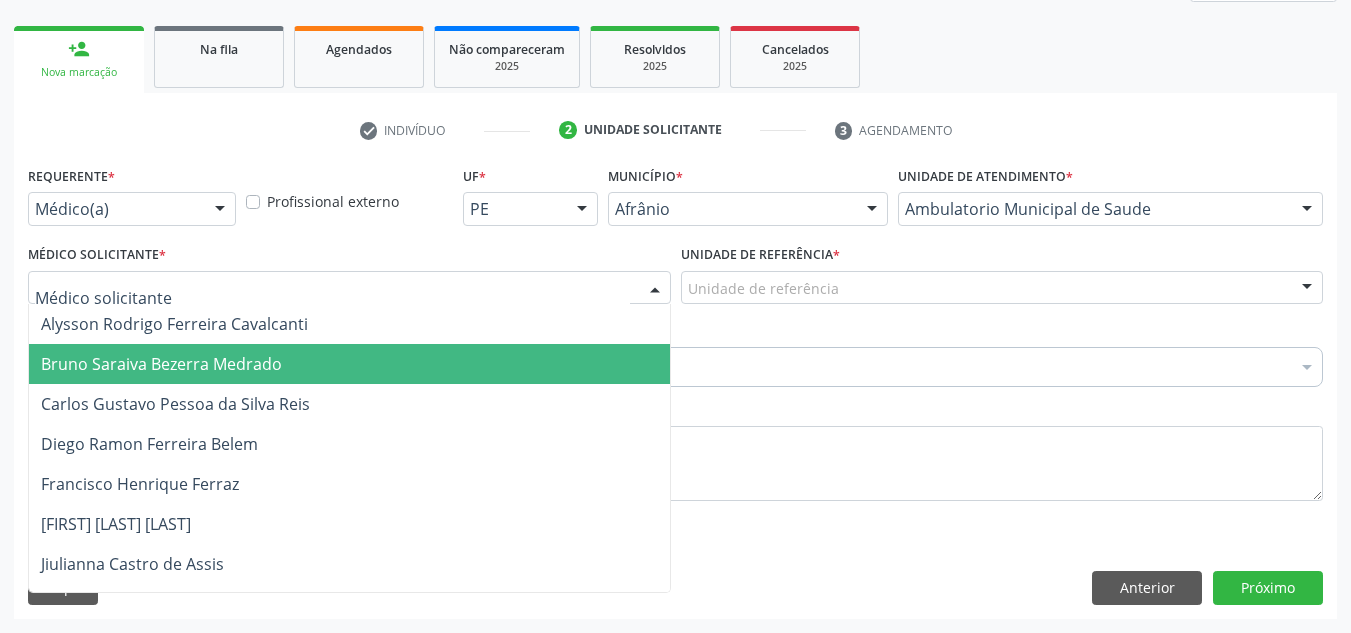 click on "Bruno Saraiva Bezerra Medrado" at bounding box center [349, 364] 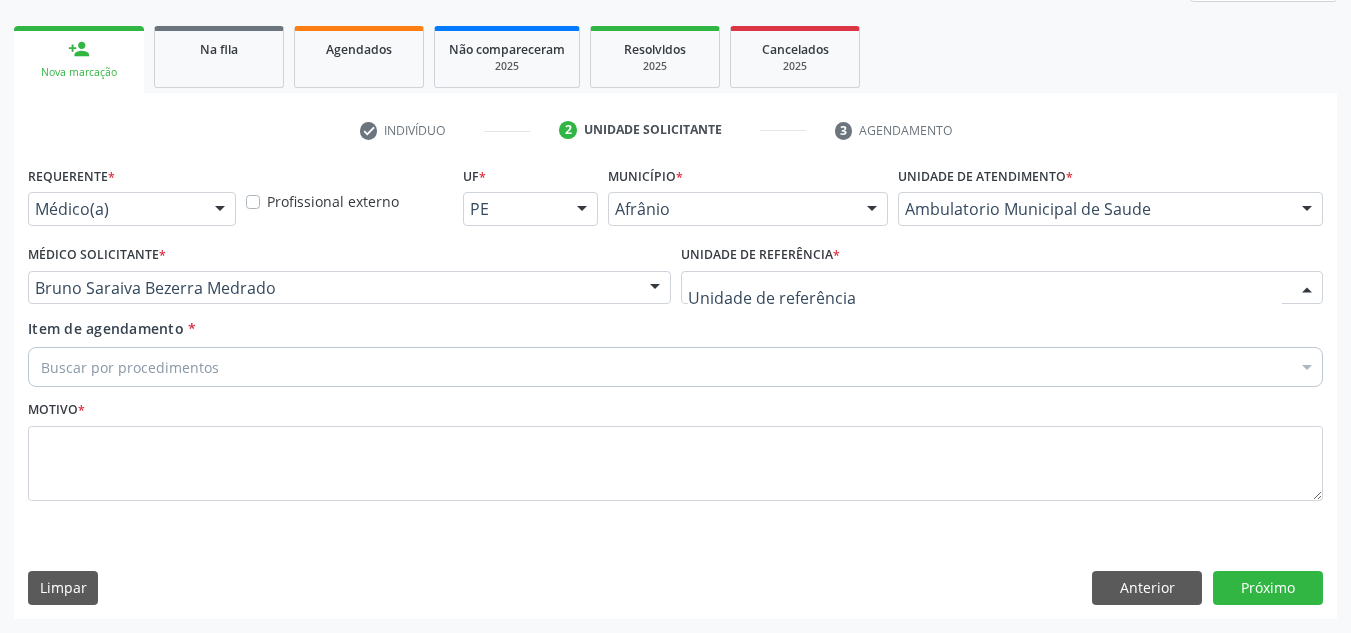 click at bounding box center [1002, 288] 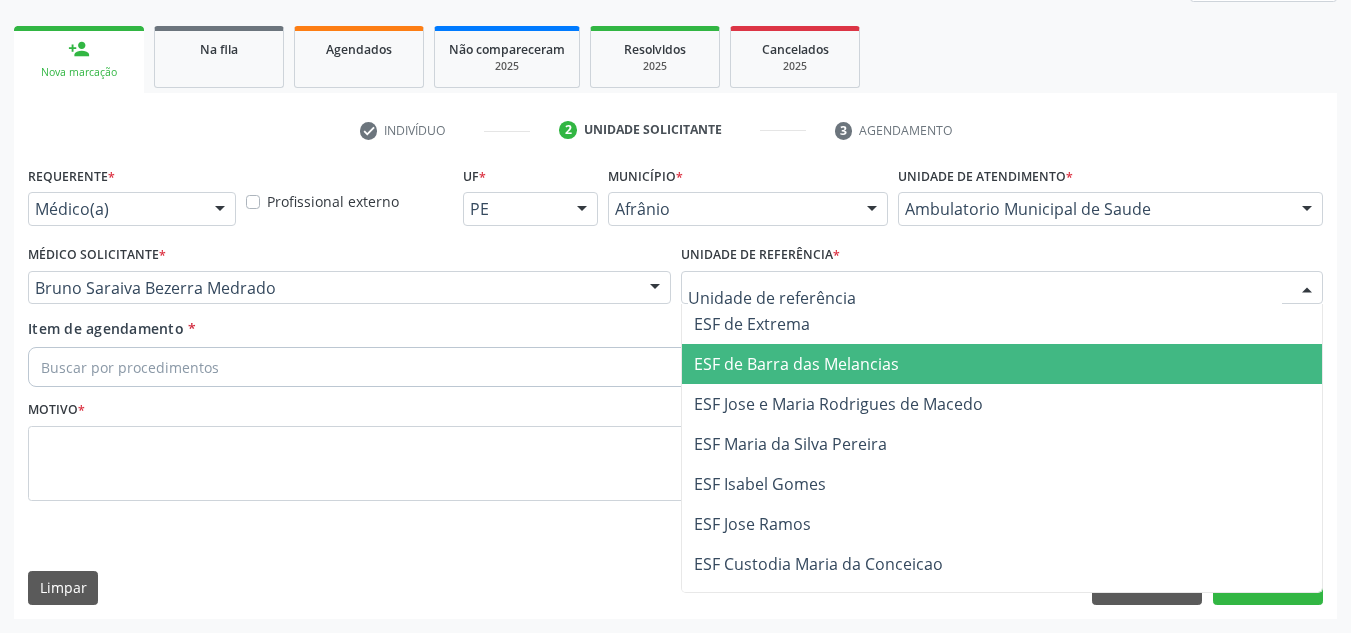 click on "ESF de Barra das Melancias" at bounding box center [1002, 364] 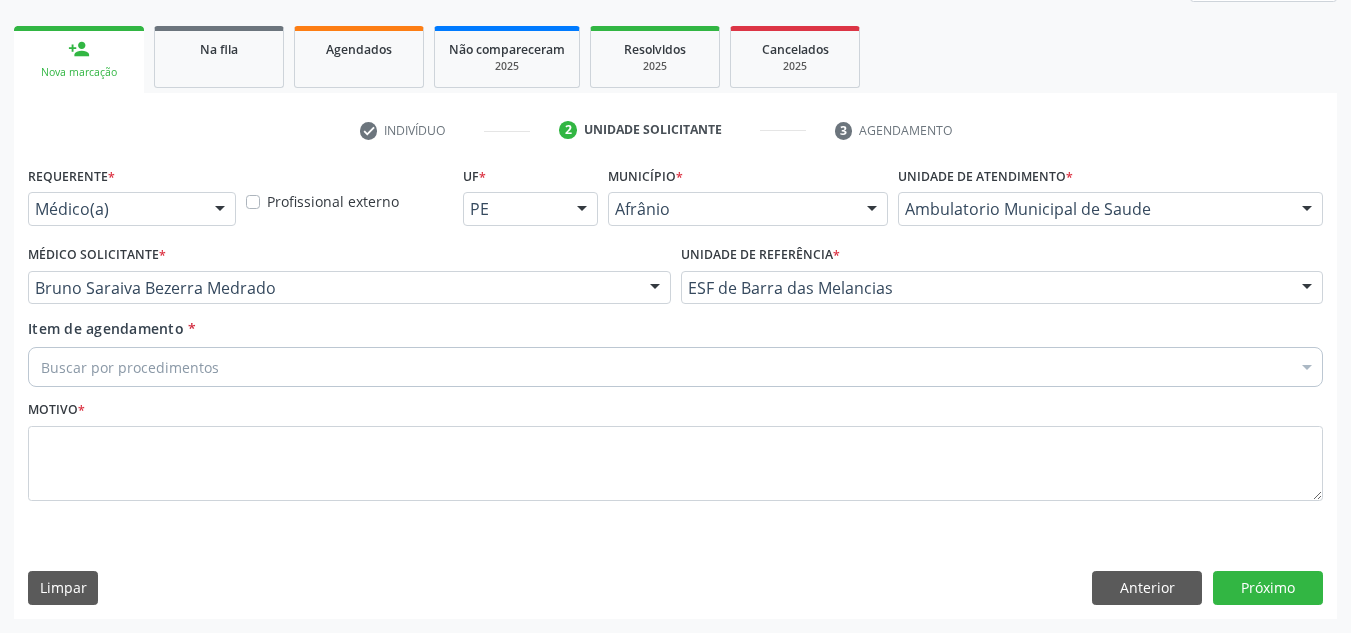 click on "Buscar por procedimentos" at bounding box center (675, 367) 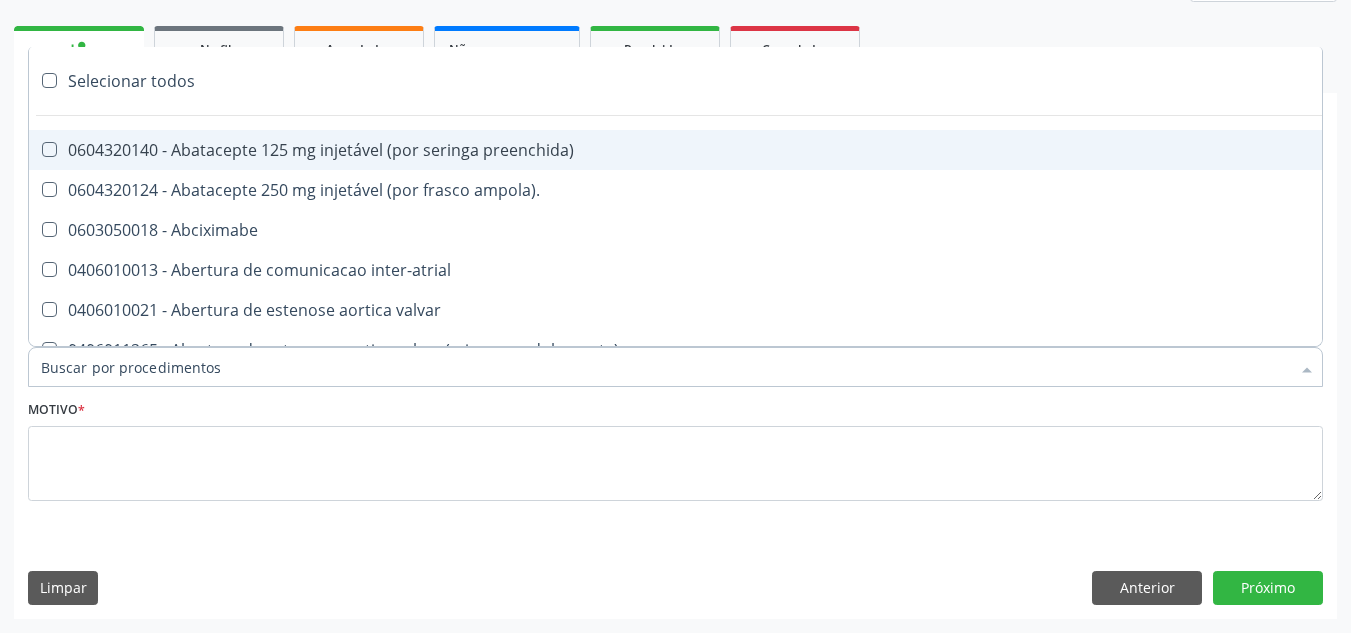 paste on "0205020046" 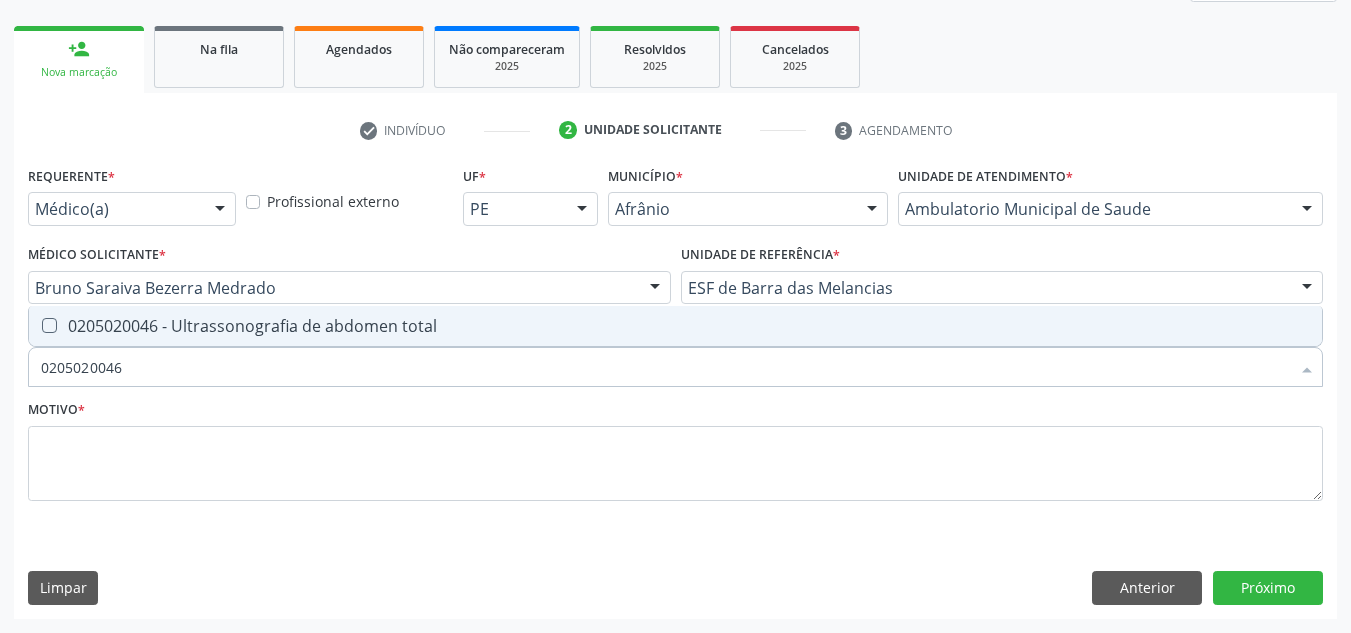 click on "Selecionar todos
0205020046 - Ultrassonografia de abdomen total
Nenhum resultado encontrado para: " 0205020046  "
Não há nenhuma opção para ser exibida." at bounding box center [675, 326] 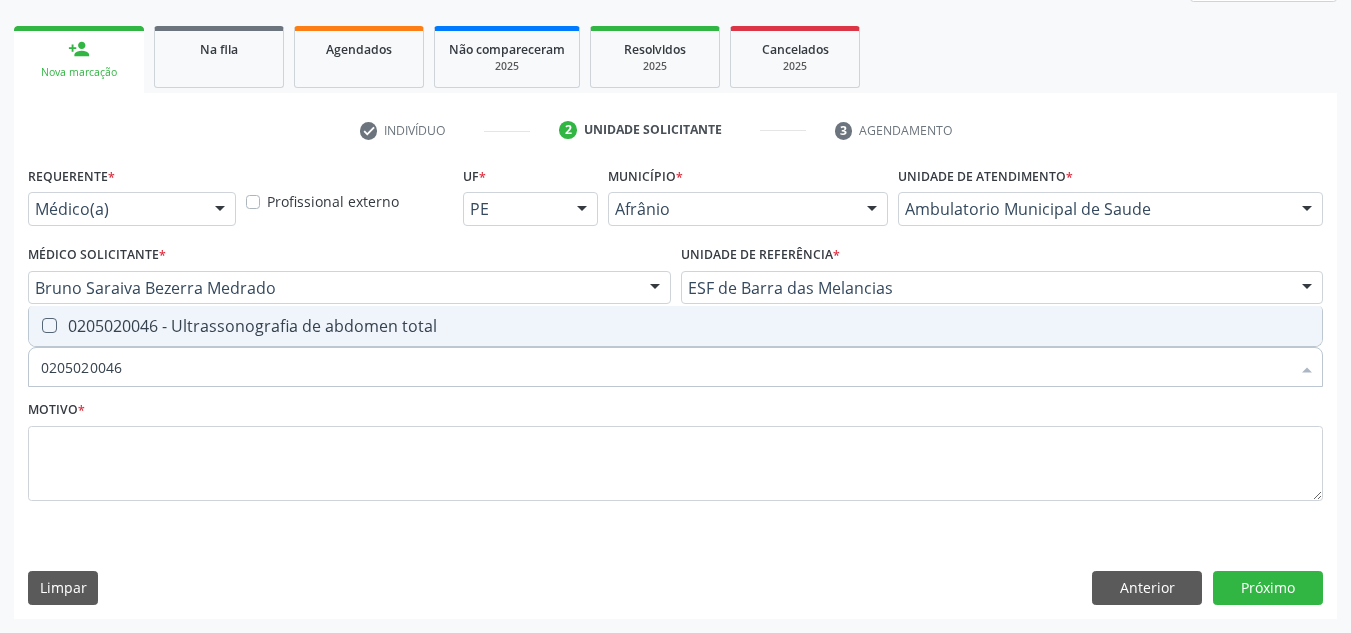 click on "0205020046 - Ultrassonografia de abdomen total" at bounding box center [675, 326] 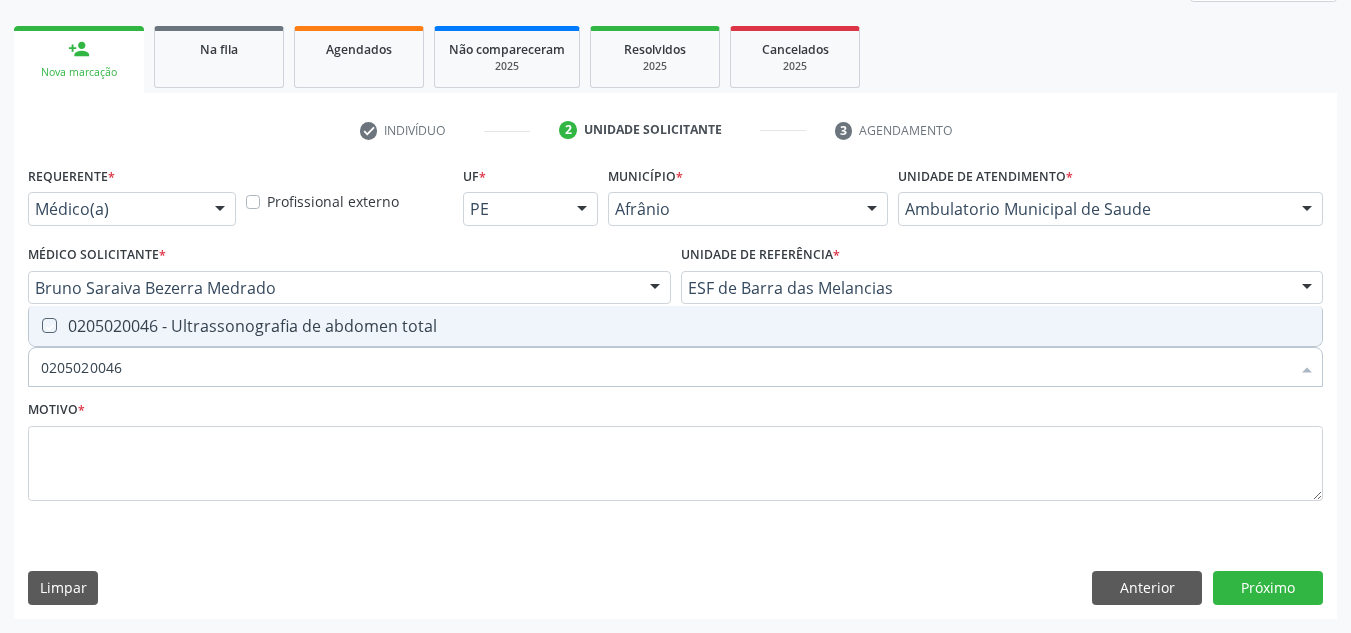 checkbox on "true" 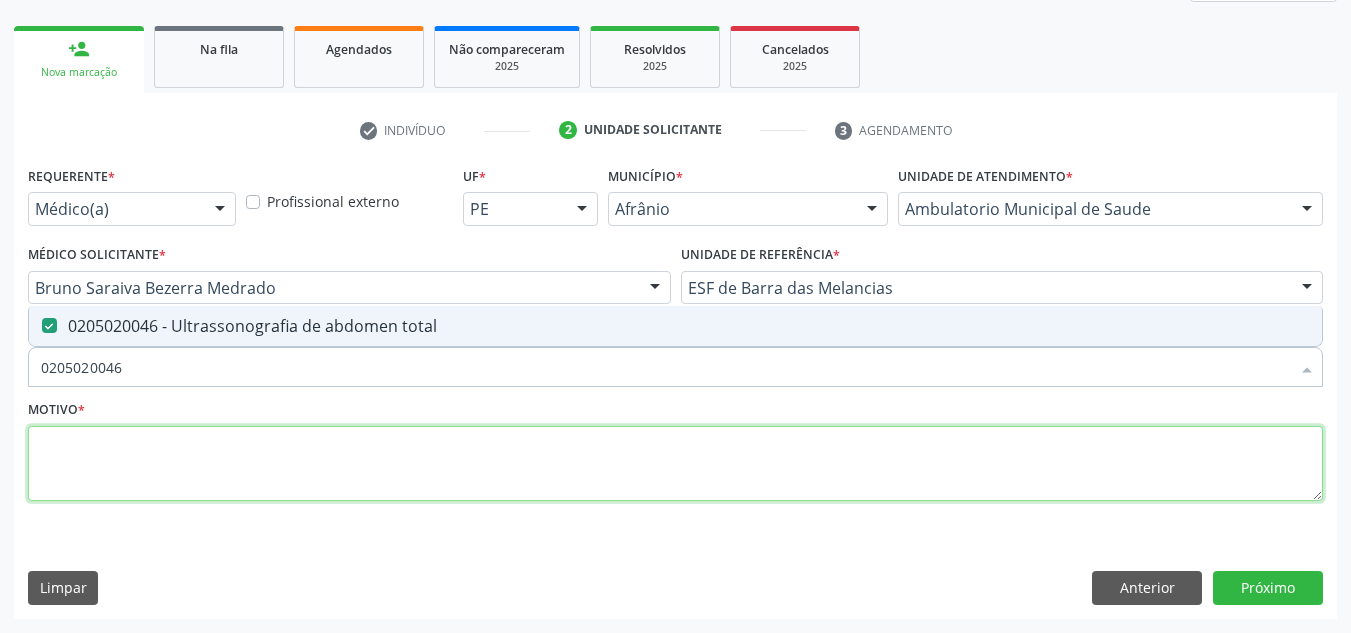 click at bounding box center [675, 464] 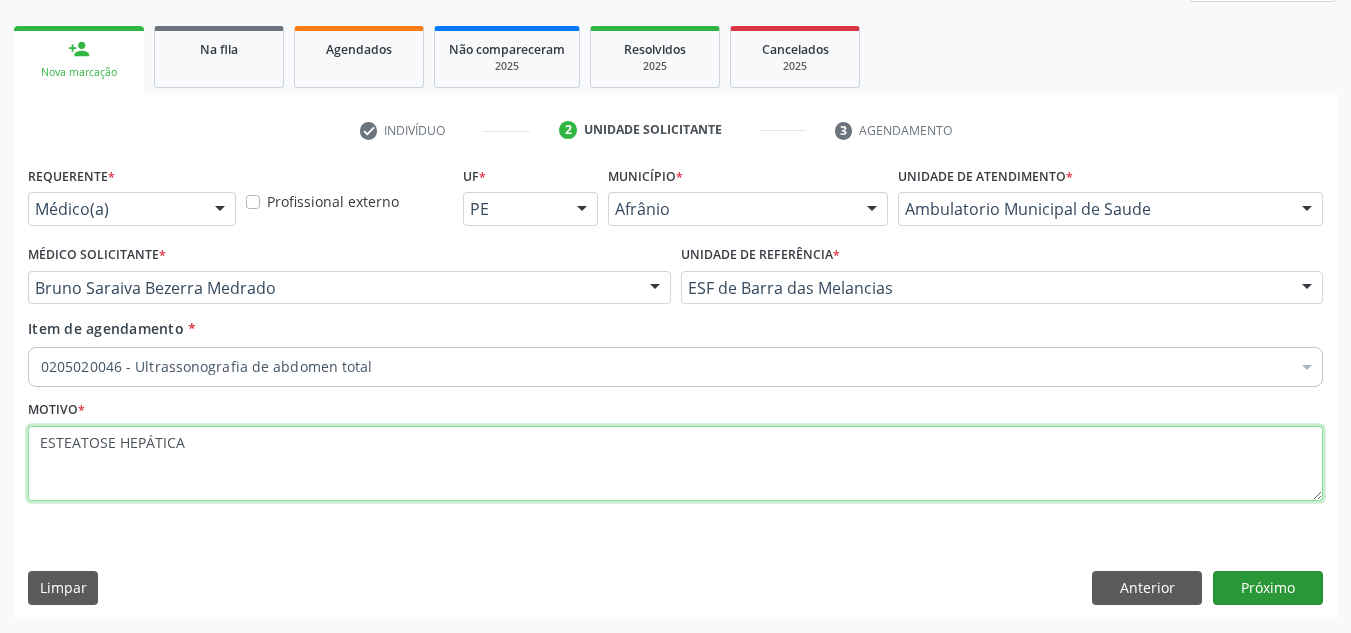 type on "ESTEATOSE HEPÁTICA" 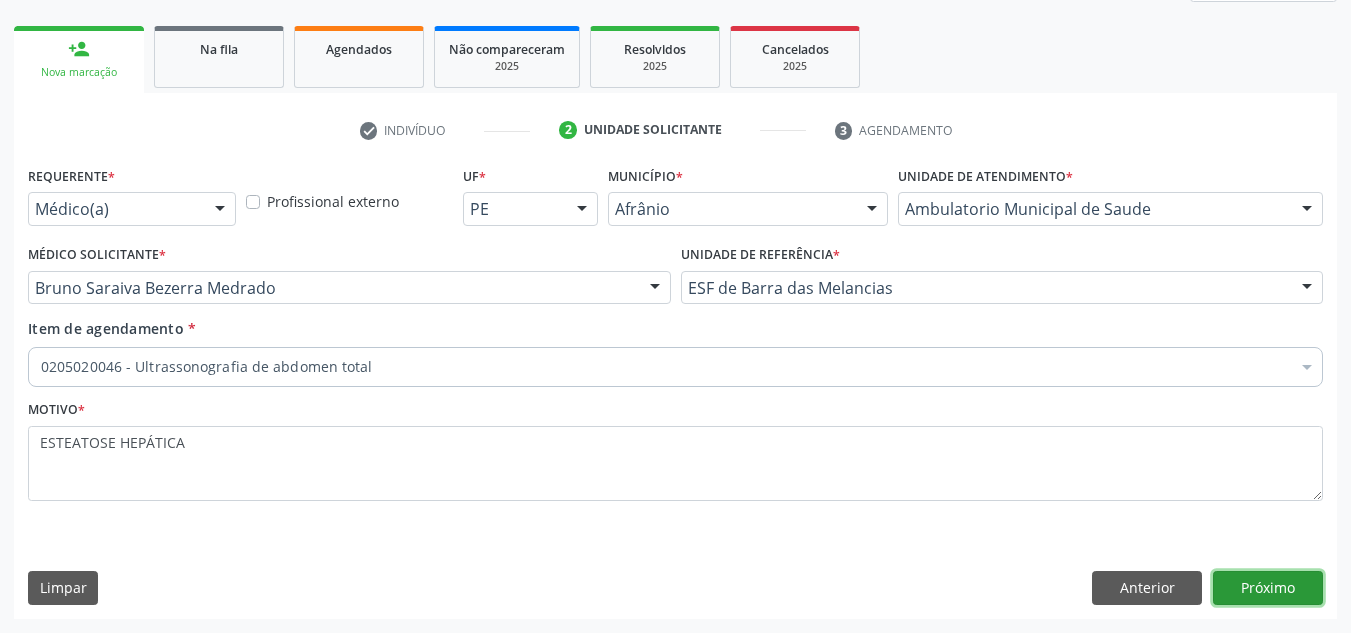 click on "Próximo" at bounding box center (1268, 588) 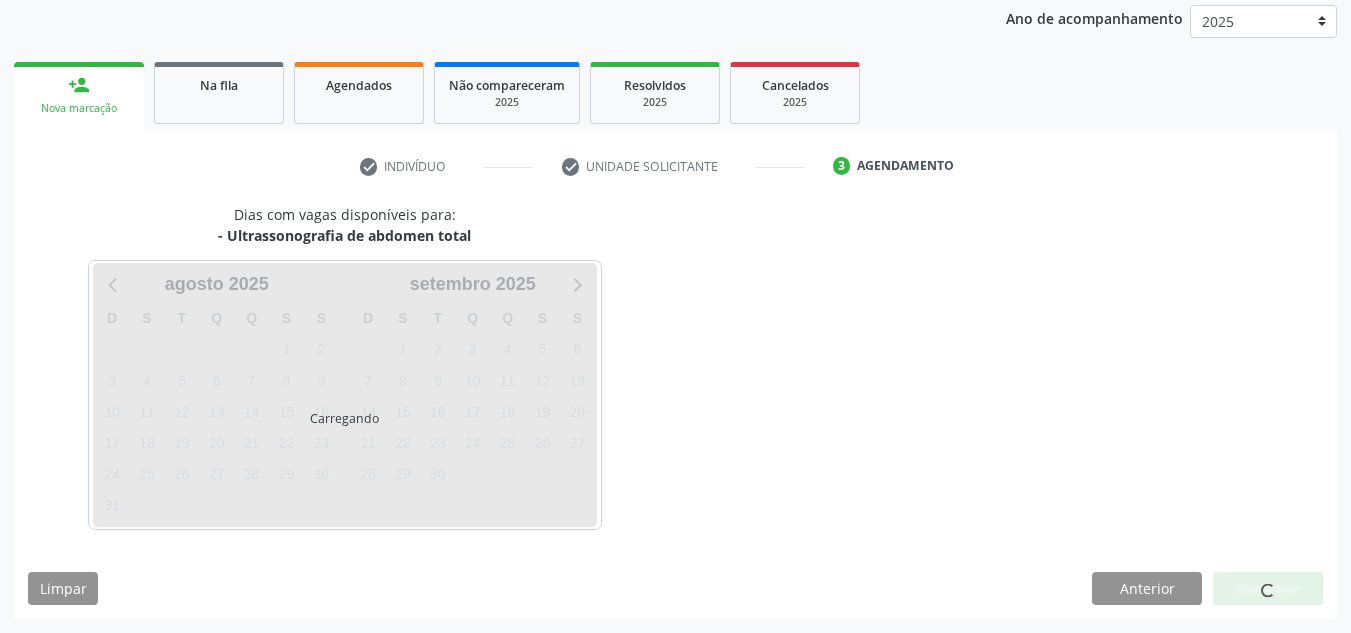 scroll, scrollTop: 237, scrollLeft: 0, axis: vertical 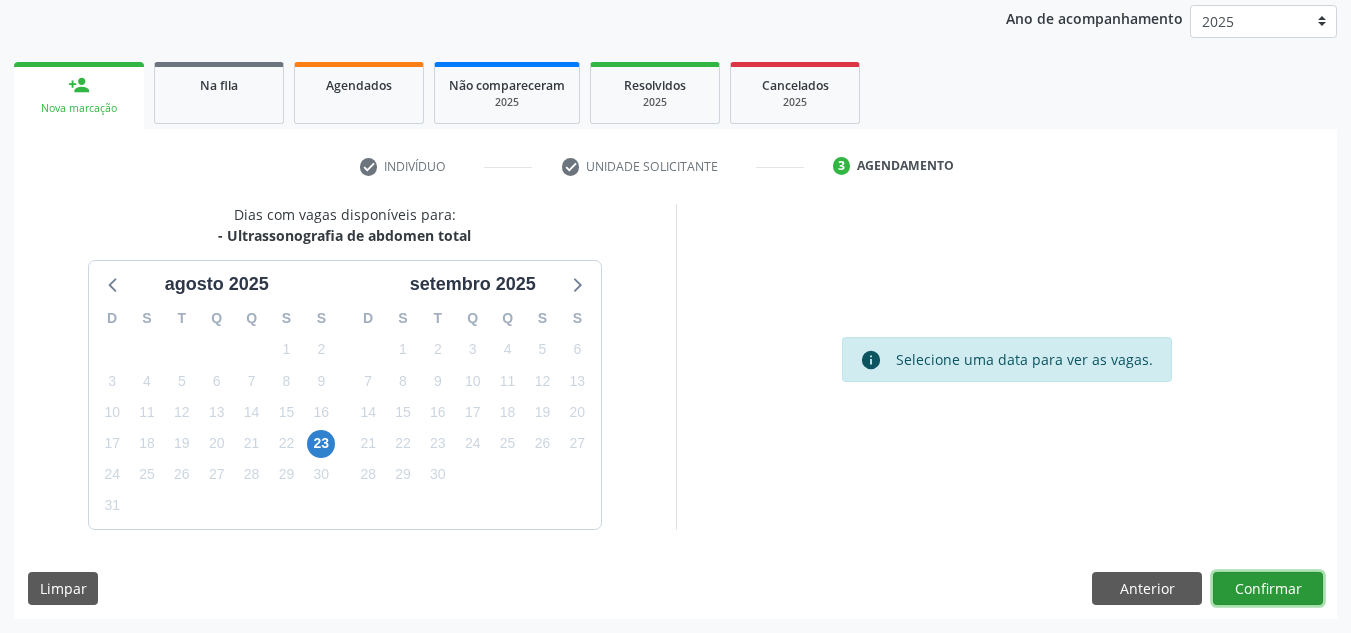 click on "Dias com vagas disponíveis para:
- Ultrassonografia de abdomen total
agosto 2025 D S T Q Q S S 27 28 29 30 31 1 2 3 4 5 6 7 8 9 10 11 12 13 14 15 16 17 18 19 20 21 22 23 24 25 26 27 28 29 30 31 1 2 3 4 5 6 setembro 2025 D S T Q Q S S 31 1 2 3 4 5 6 7 8 9 10 11 12 13 14 15 16 17 18 19 20 21 22 23 24 25 26 27 28 29 30 1 2 3 4 5 6 7 8 9 10 11
info
Selecione uma data para ver as vagas.
Limpar
Anterior
Confirmar" at bounding box center (675, 411) 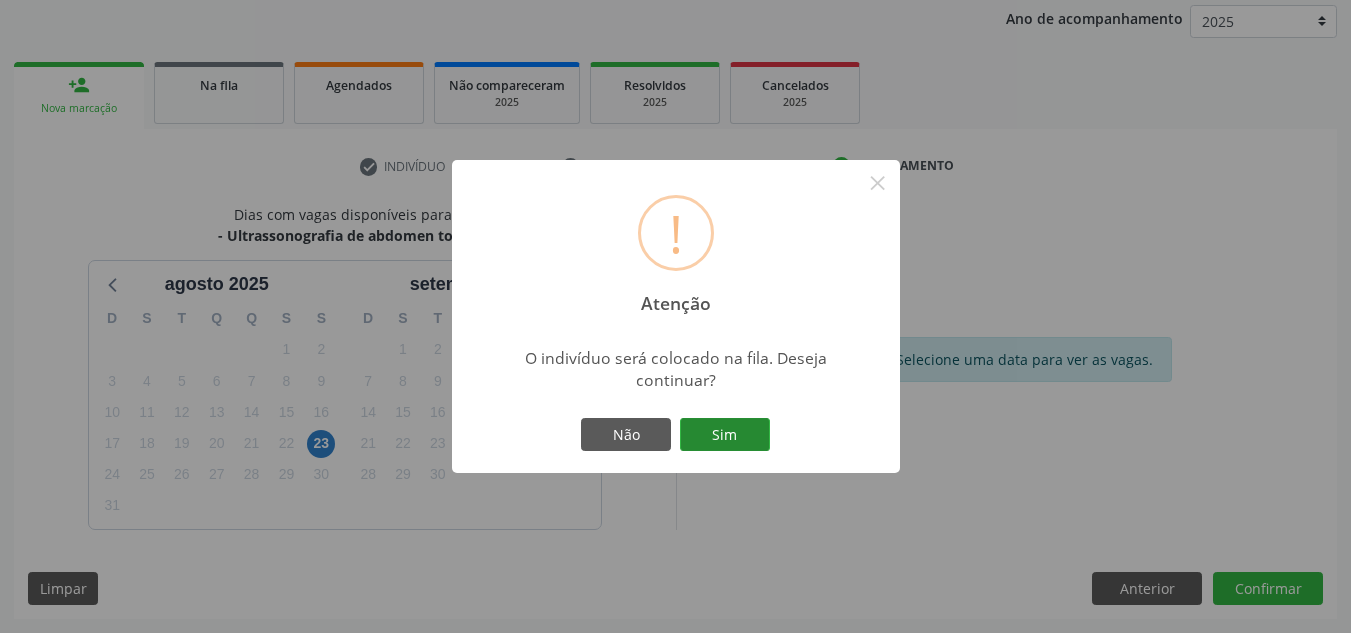click on "Sim" at bounding box center [725, 435] 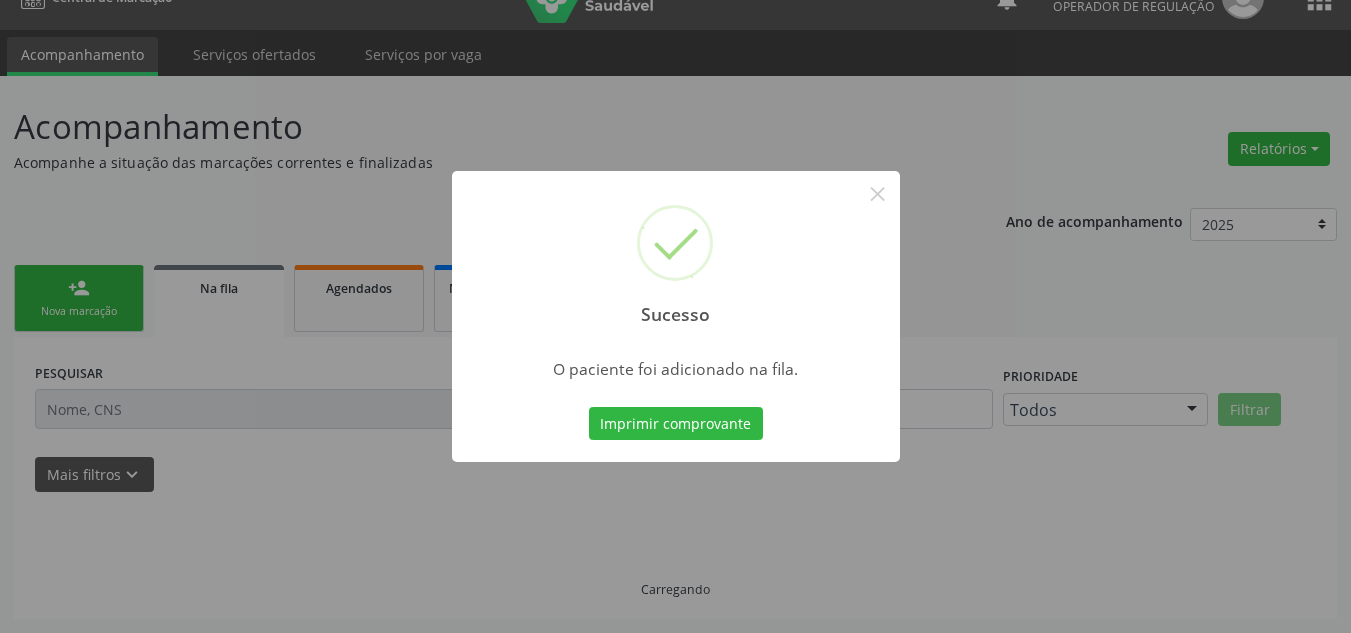 scroll, scrollTop: 34, scrollLeft: 0, axis: vertical 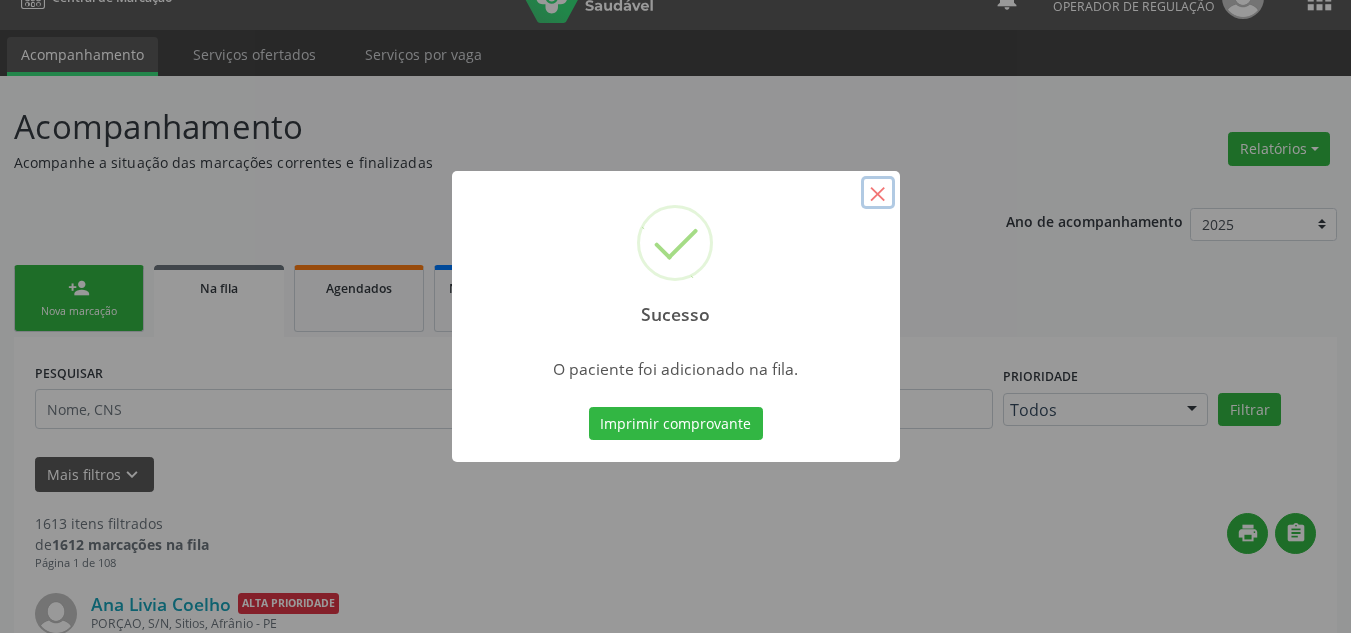 click on "×" at bounding box center [878, 193] 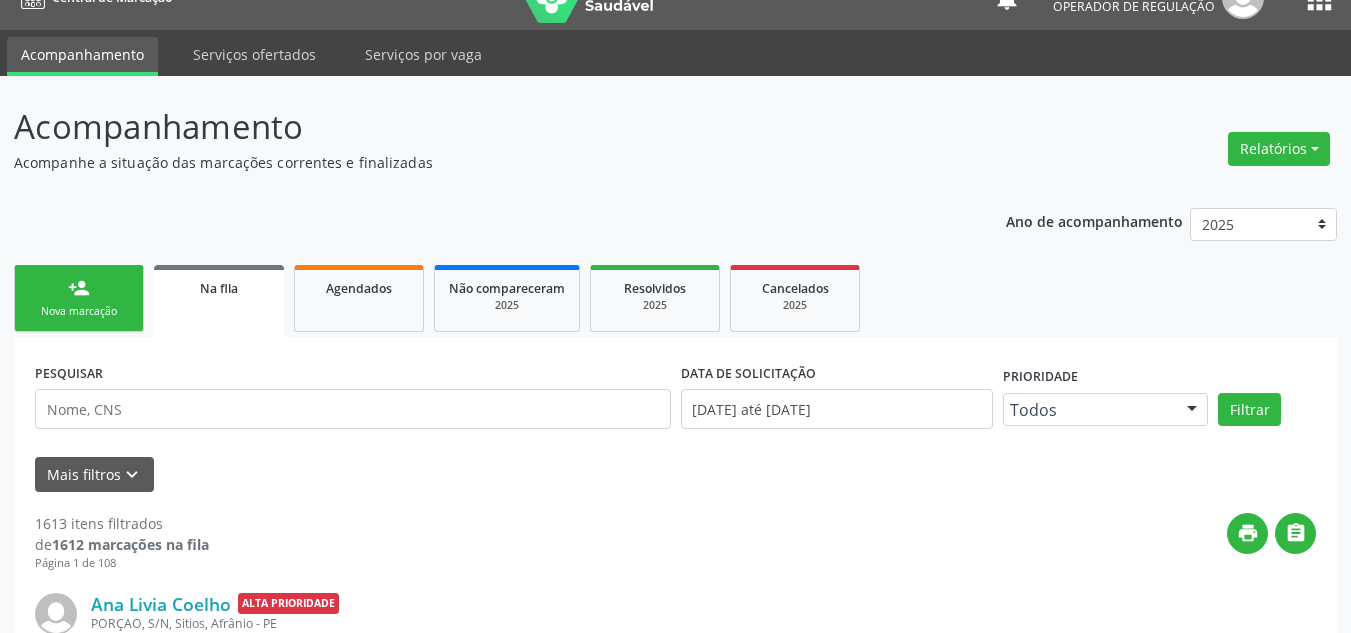 click on "person_add
Nova marcação" at bounding box center [79, 298] 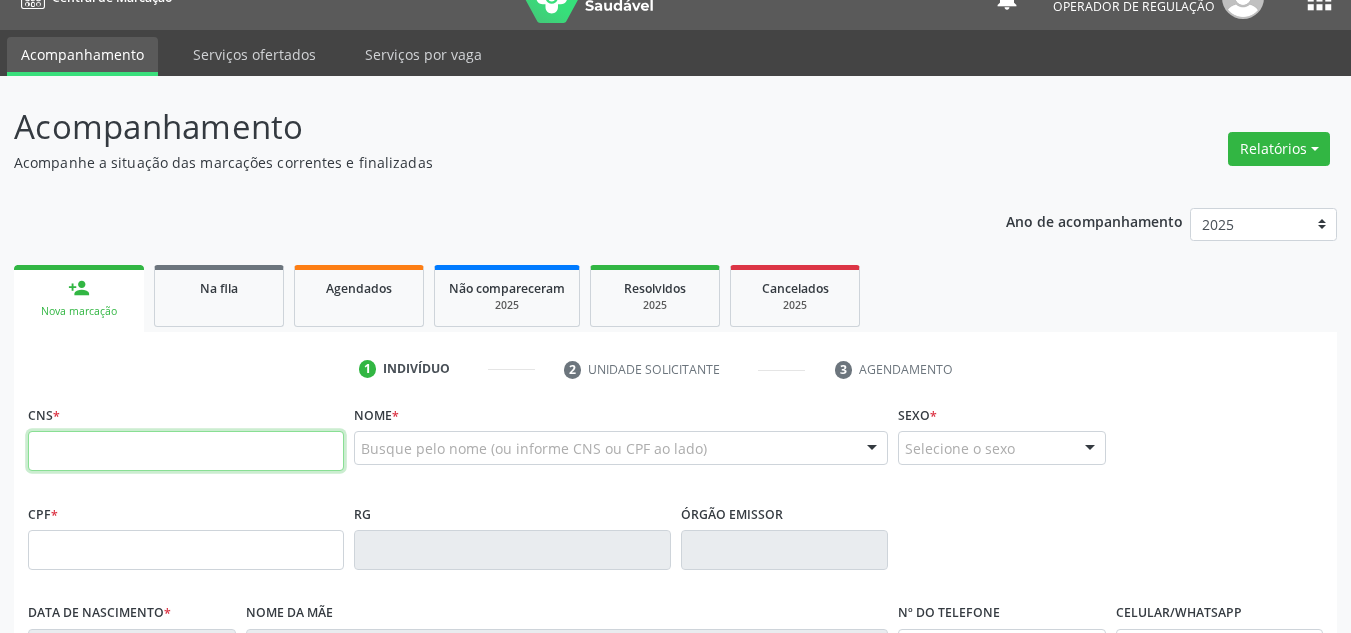 click at bounding box center (186, 451) 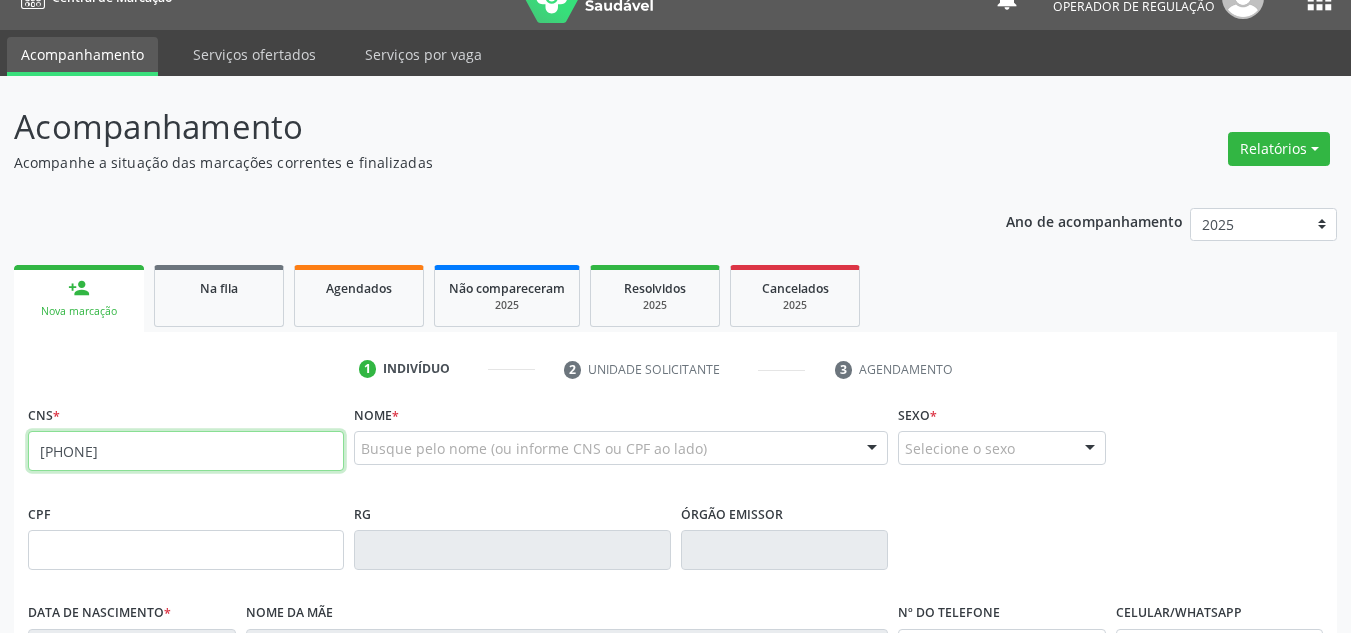 type on "[PHONE]" 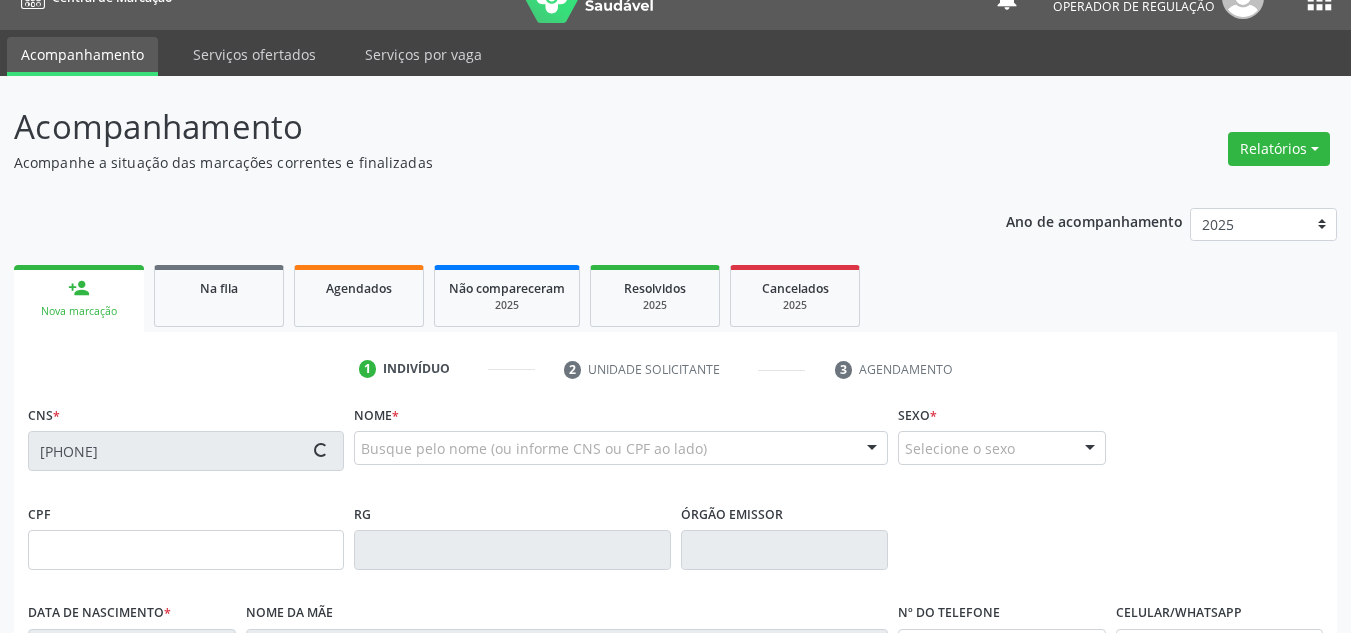 type on "[DATE]" 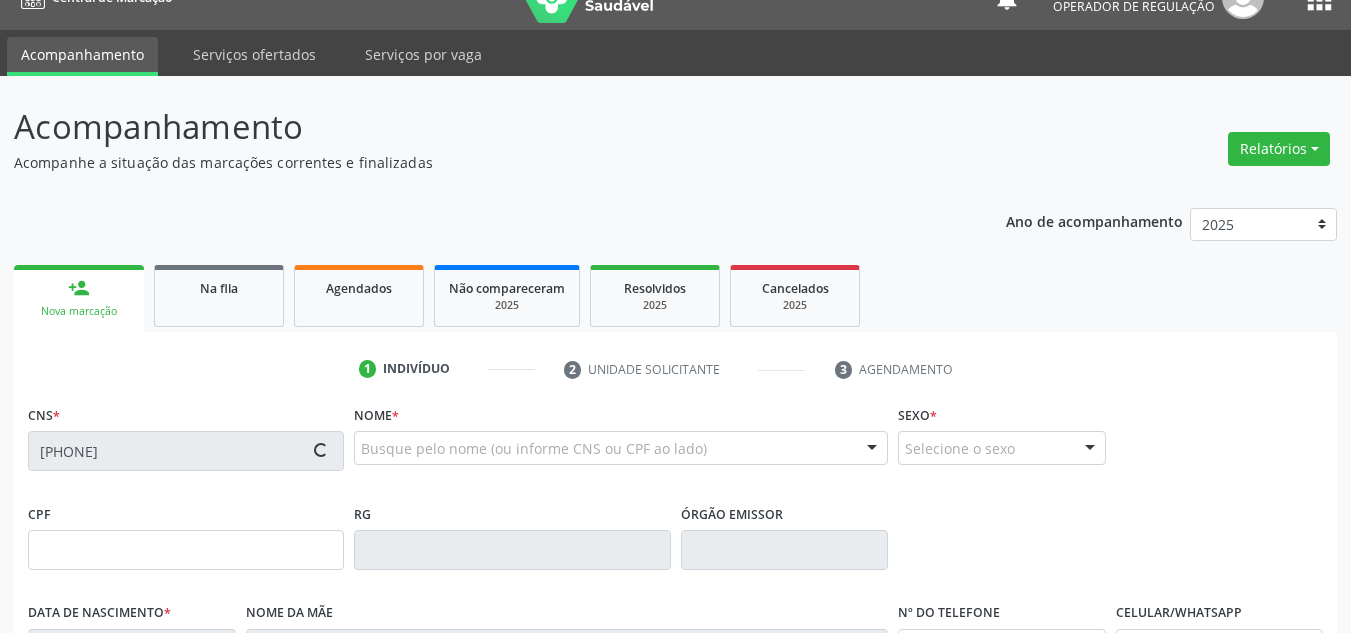 type on "[PHONE]" 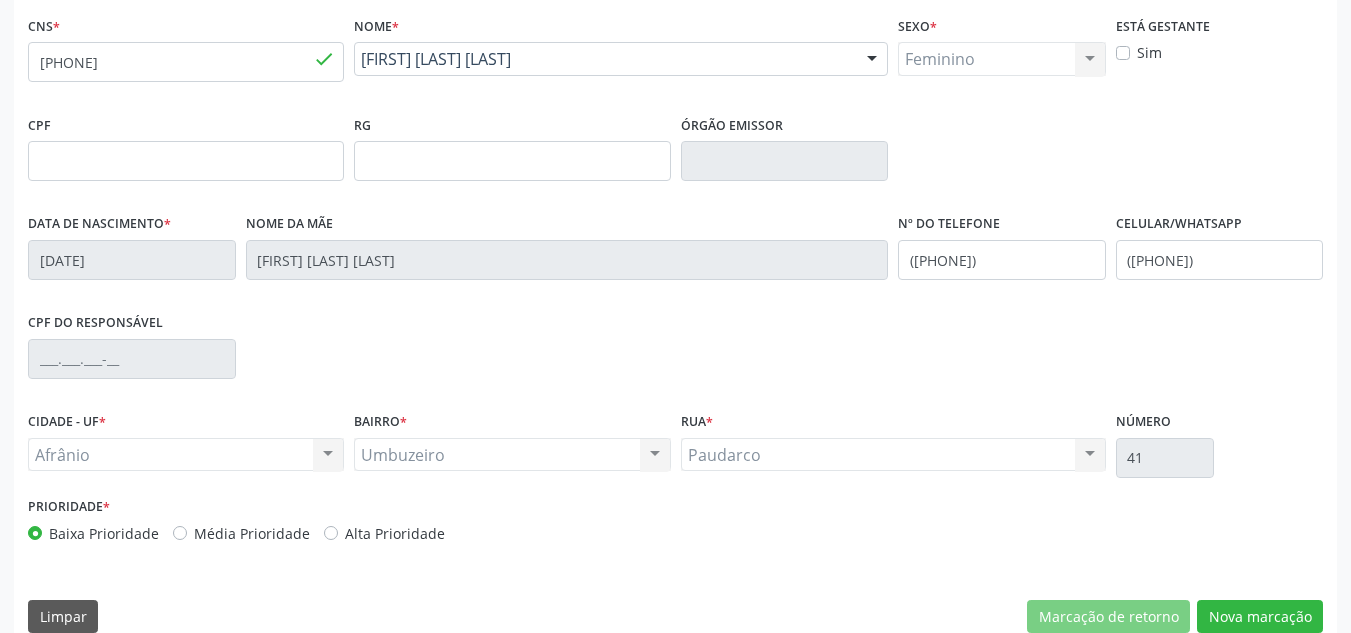 scroll, scrollTop: 451, scrollLeft: 0, axis: vertical 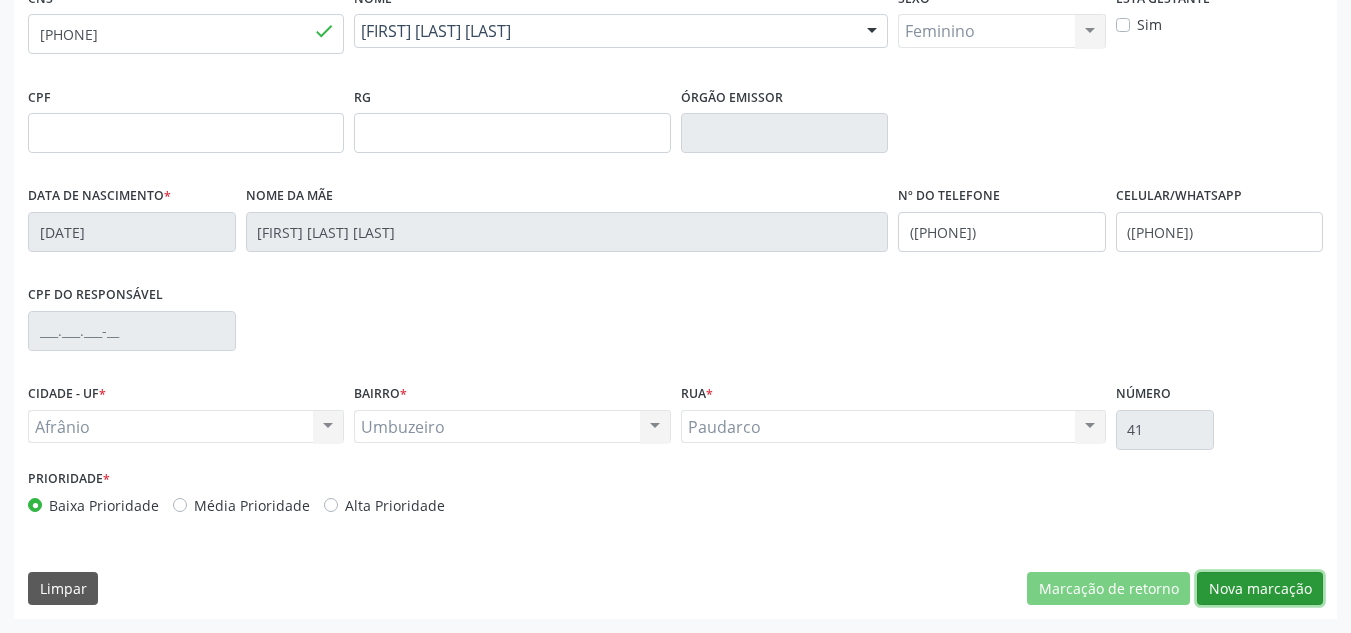 click on "Nova marcação" at bounding box center [1260, 589] 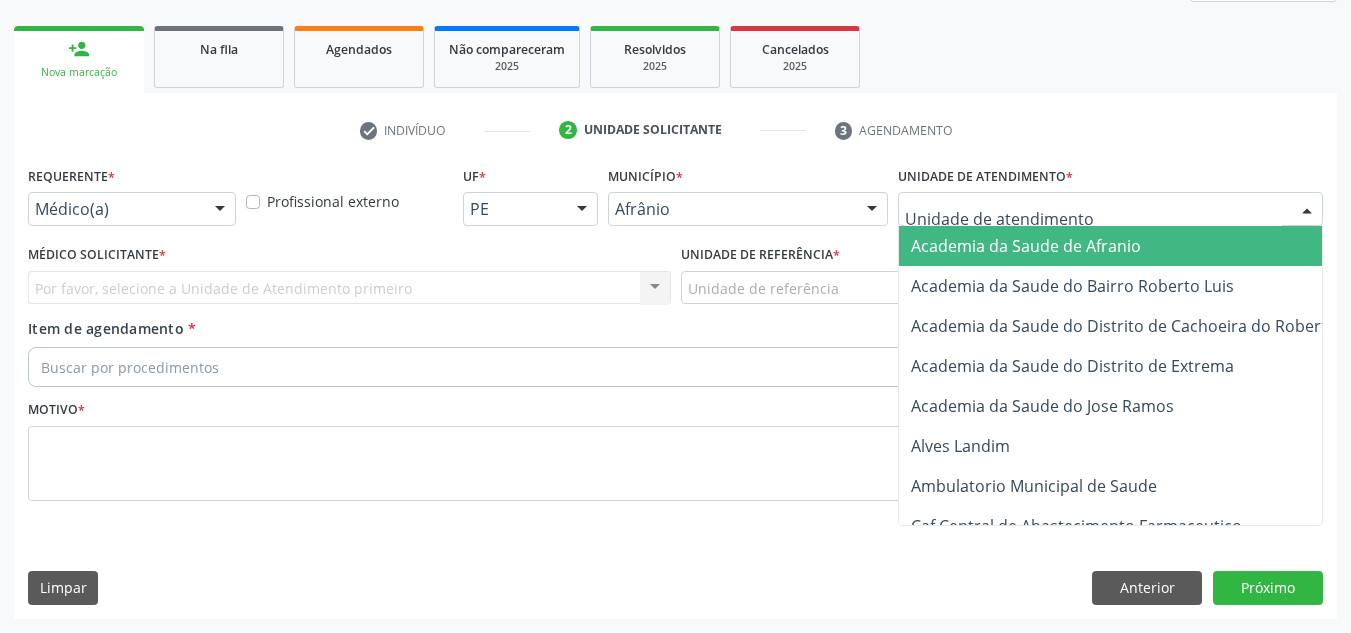 drag, startPoint x: 1128, startPoint y: 216, endPoint x: 1107, endPoint y: 441, distance: 225.97787 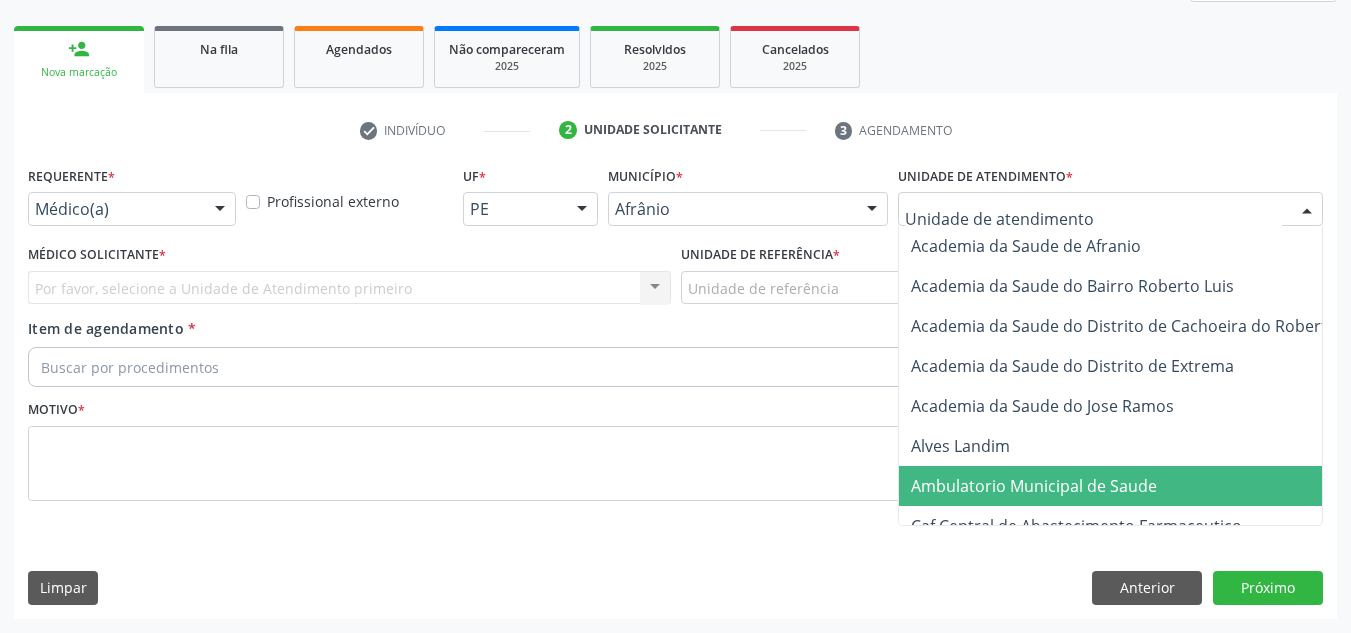 click on "Ambulatorio Municipal de Saude" at bounding box center [1034, 486] 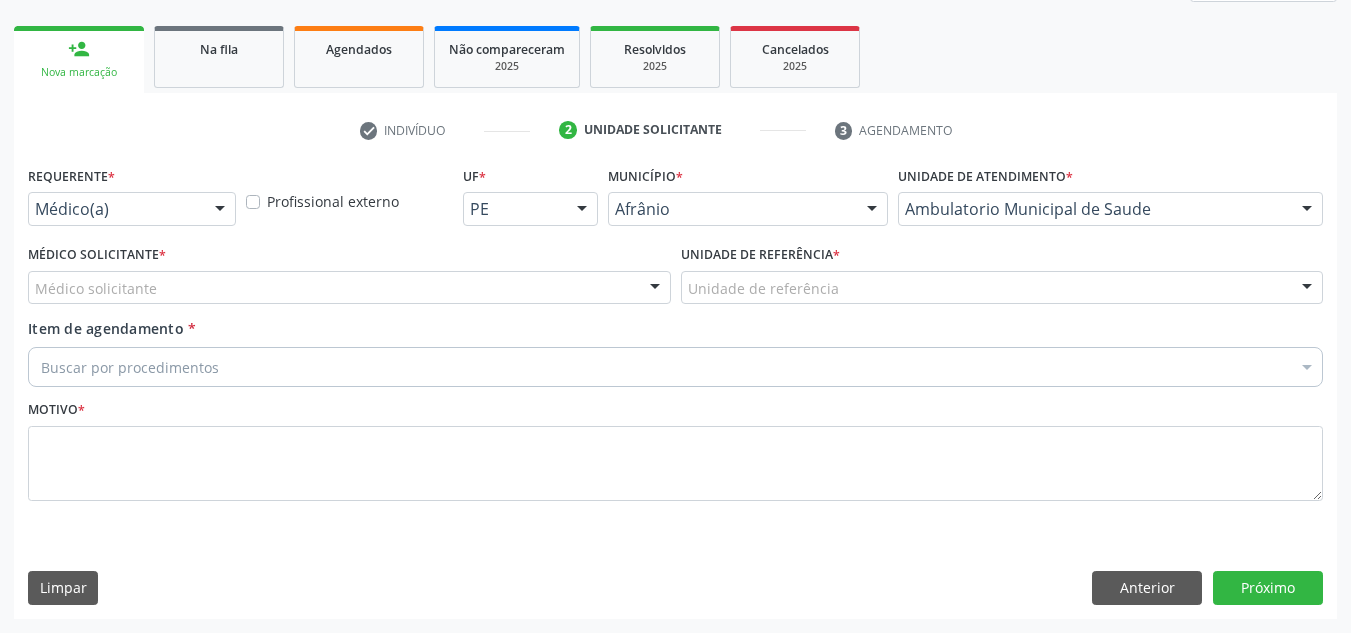 click on "Médico solicitante" at bounding box center [349, 288] 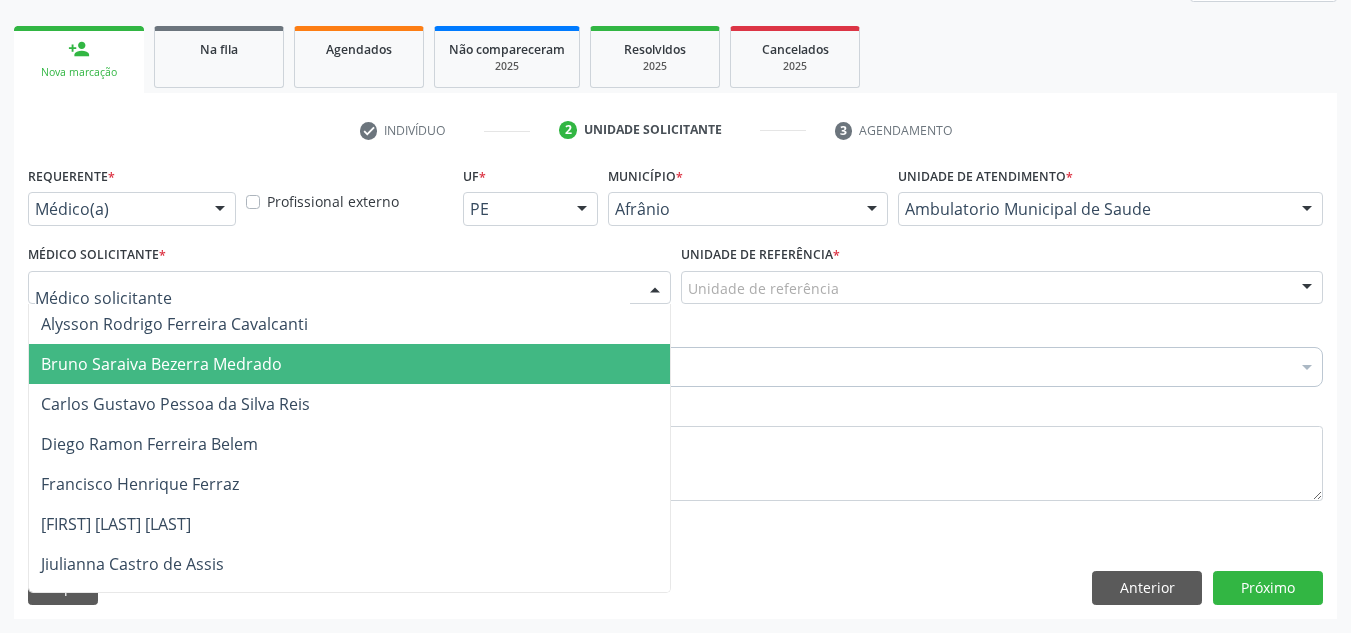 click on "Bruno Saraiva Bezerra Medrado" at bounding box center (349, 364) 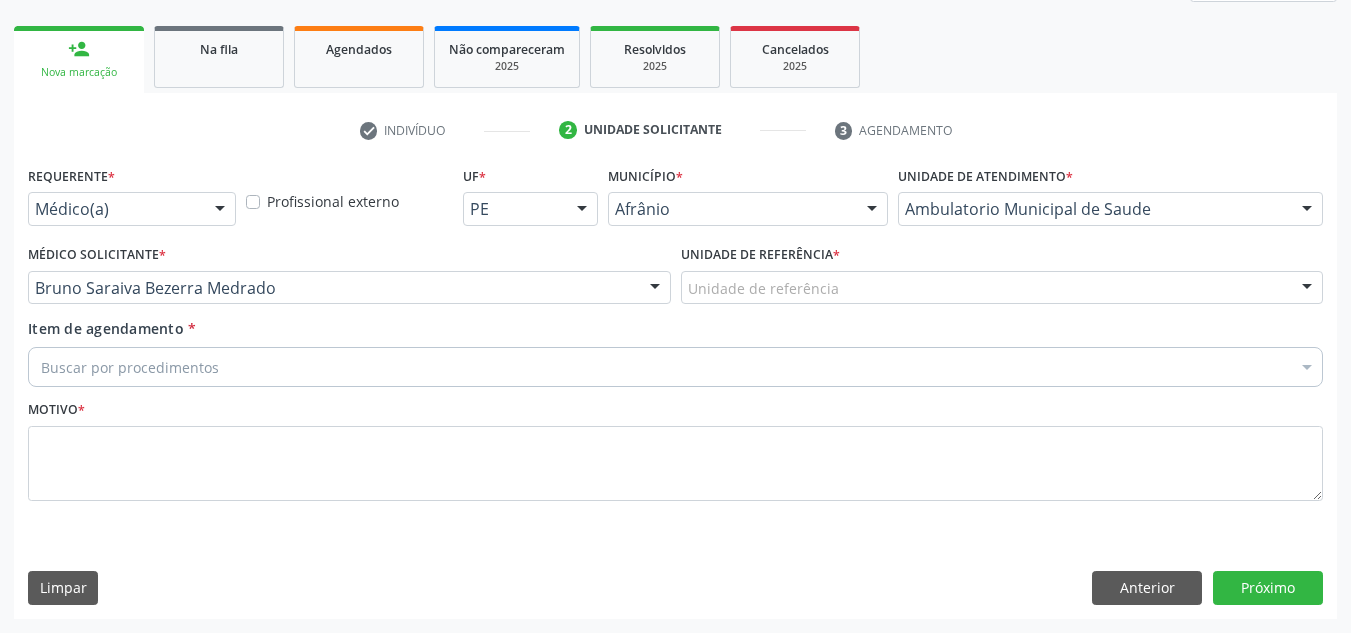 drag, startPoint x: 951, startPoint y: 286, endPoint x: 947, endPoint y: 306, distance: 20.396078 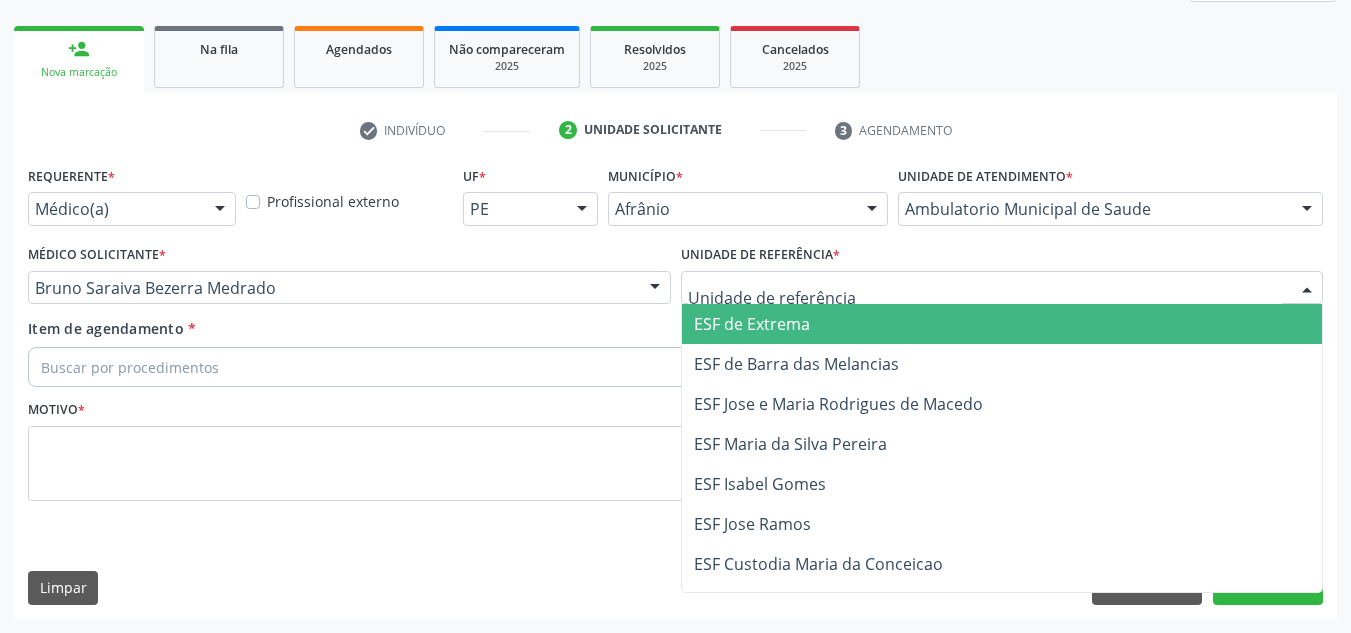 drag, startPoint x: 941, startPoint y: 327, endPoint x: 899, endPoint y: 348, distance: 46.957428 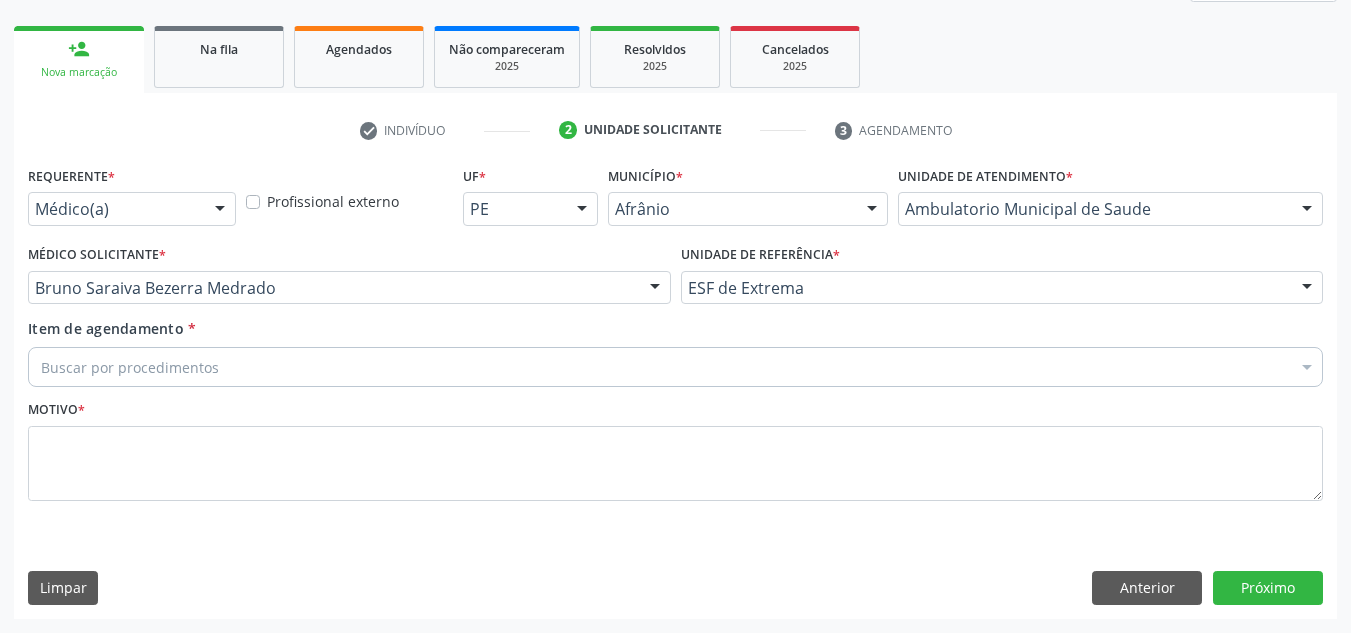 click on "Buscar por procedimentos" at bounding box center (675, 367) 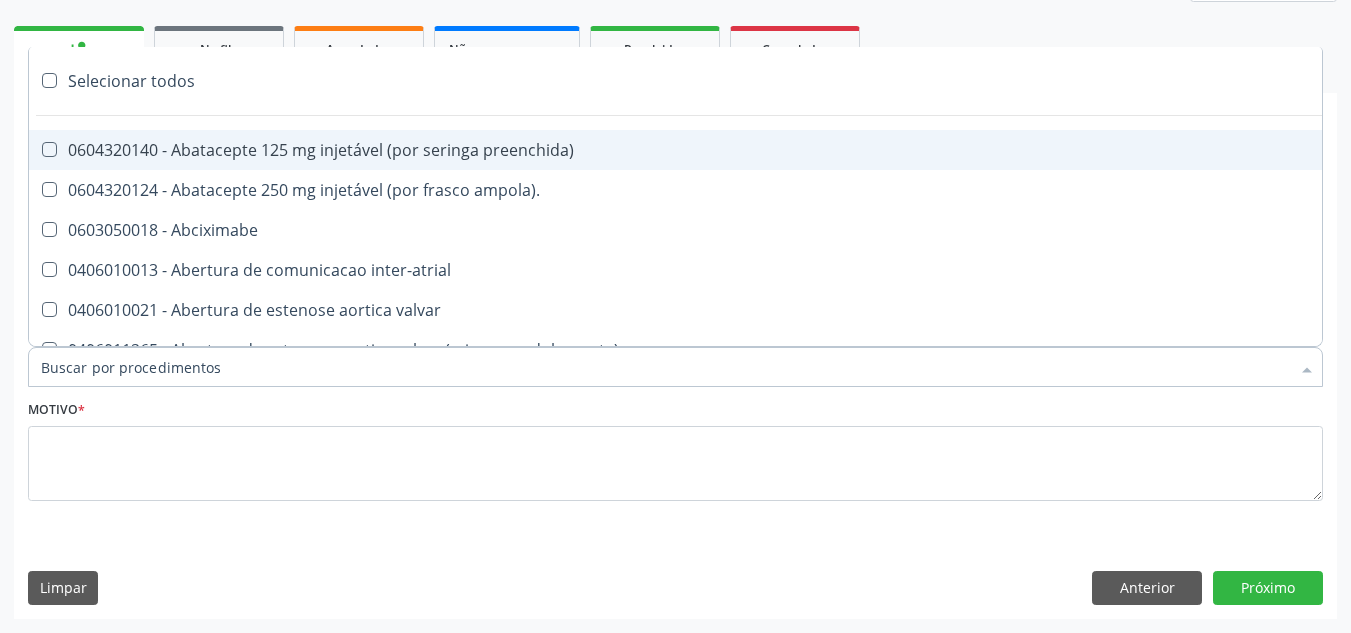 click on "Requerente
*
Médico(a)         Médico(a)   Enfermeiro(a)   Paciente
Nenhum resultado encontrado para: "   "
Não há nenhuma opção para ser exibida.
Profissional externo
UF
*
PE         BA   PE
Nenhum resultado encontrado para: "   "
Não há nenhuma opção para ser exibida.
Município
*
Afrânio         Afrânio   Petrolina
Nenhum resultado encontrado para: "   "
Não há nenhuma opção para ser exibida.
Unidade de atendimento
*
Ambulatorio Municipal de Saude         Academia da Saude de Afranio   Academia da Saude do Bairro Roberto Luis   Academia da Saude do Distrito de Cachoeira do Roberto   Academia da Saude do Distrito de Extrema   Academia da Saude do Jose Ramos   Alves Landim   Ambulatorio Municipal de Saude   Caf Central de Abastecimento Farmaceutico     Centro de Especialidades   Cime   Cuidar" at bounding box center (675, 345) 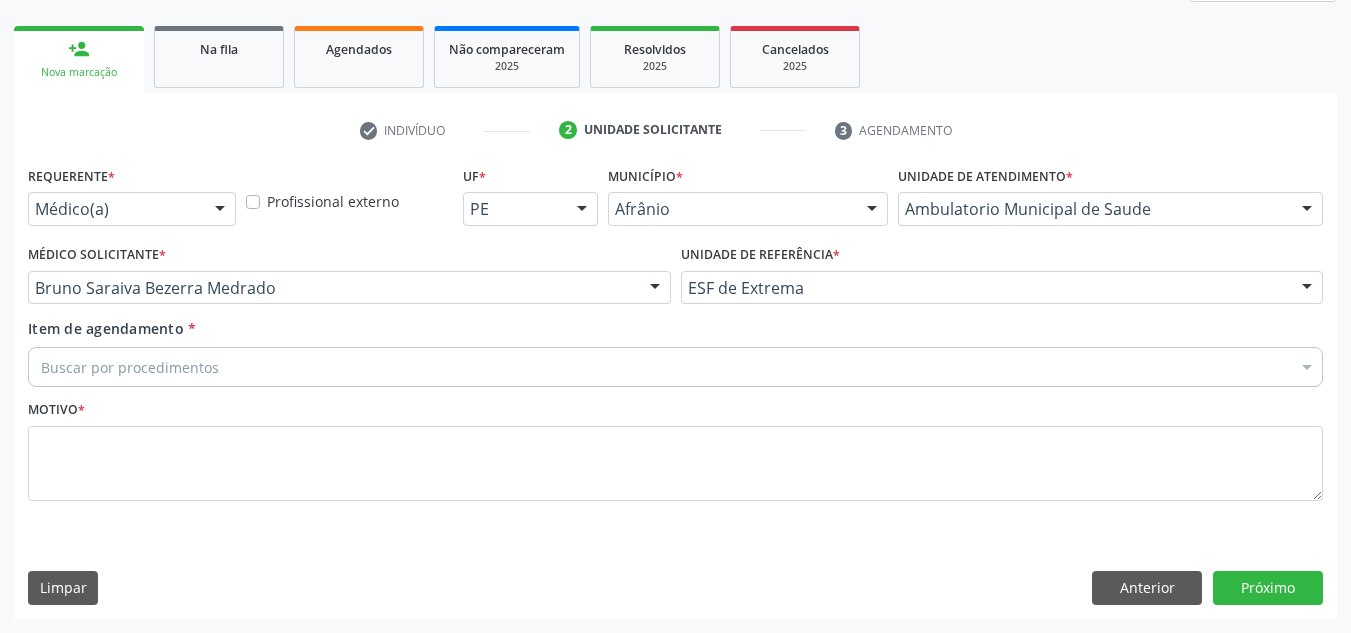 click on "Buscar por procedimentos" at bounding box center [675, 367] 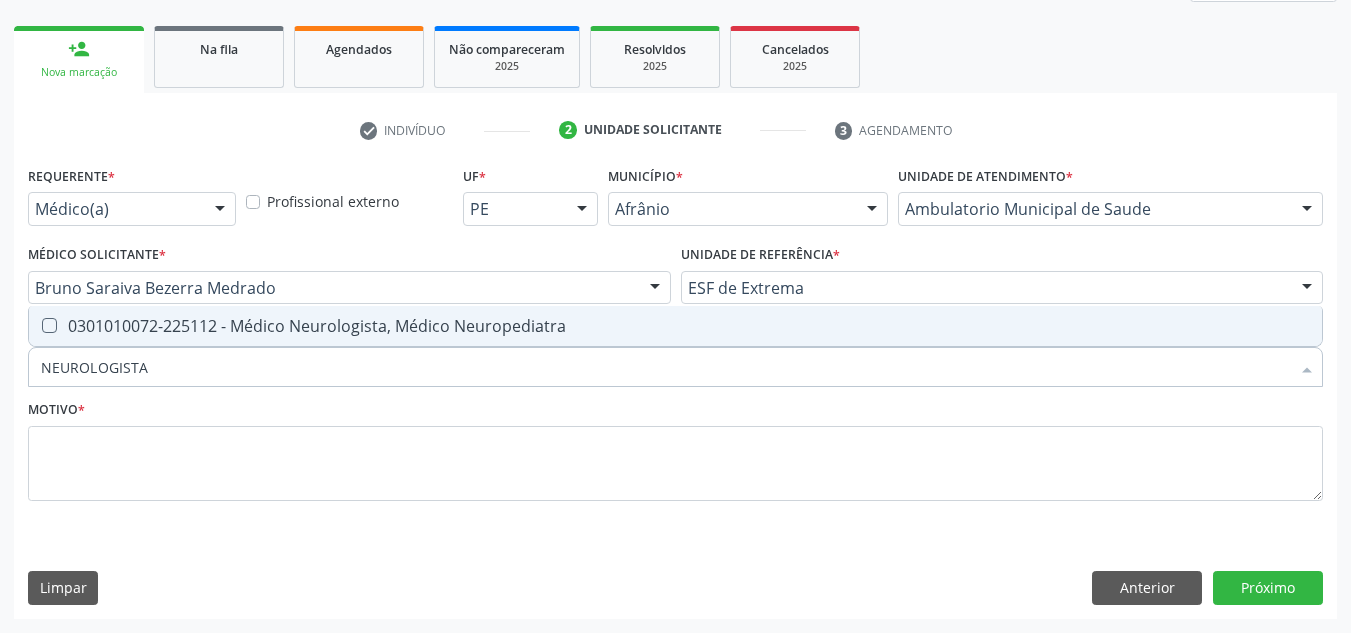 type on "NEUROLOGISTA" 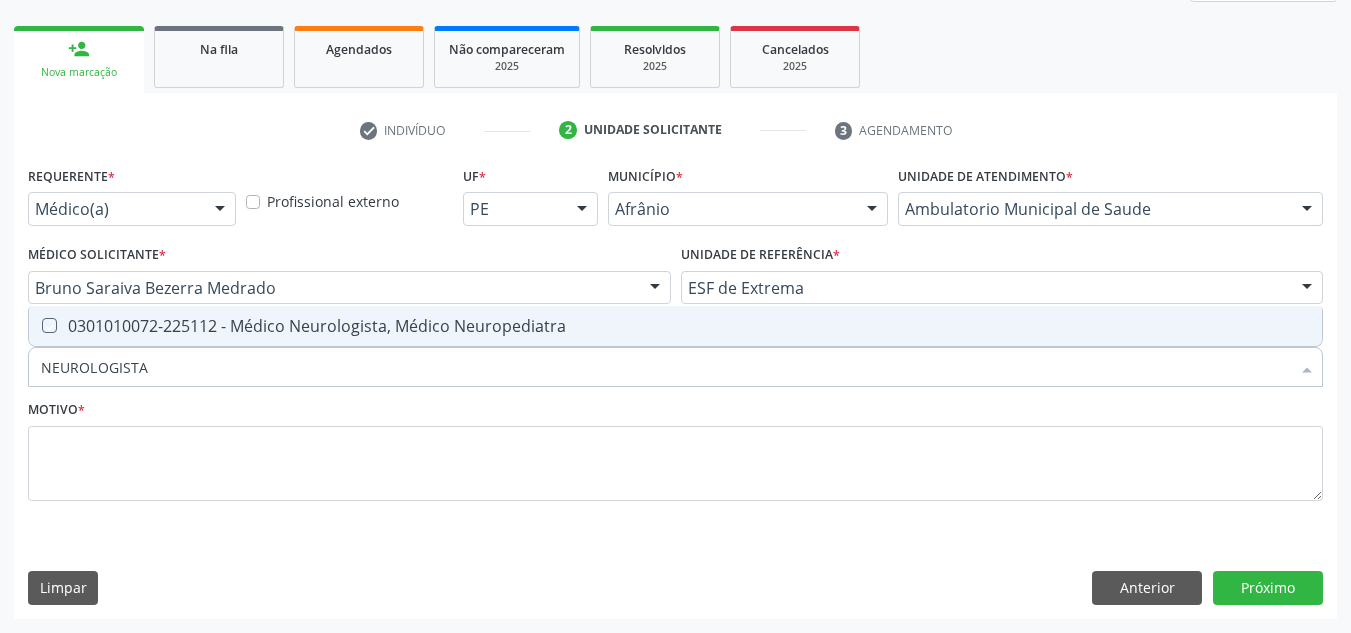 checkbox on "true" 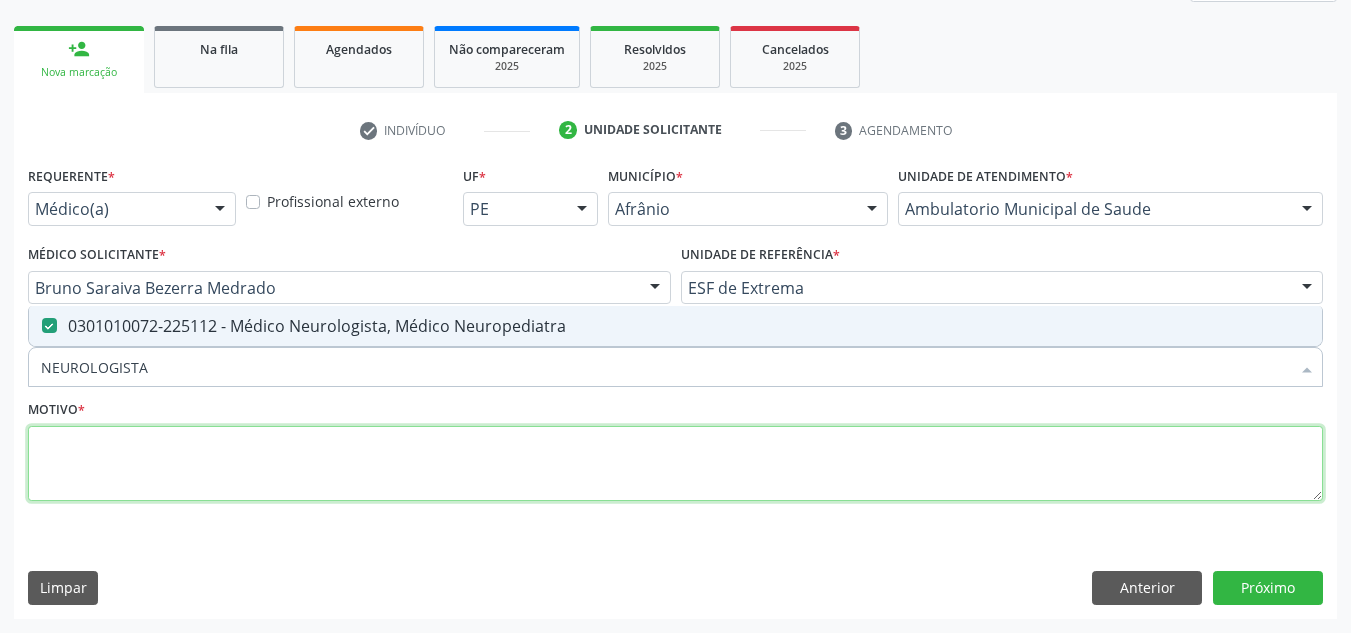click at bounding box center [675, 464] 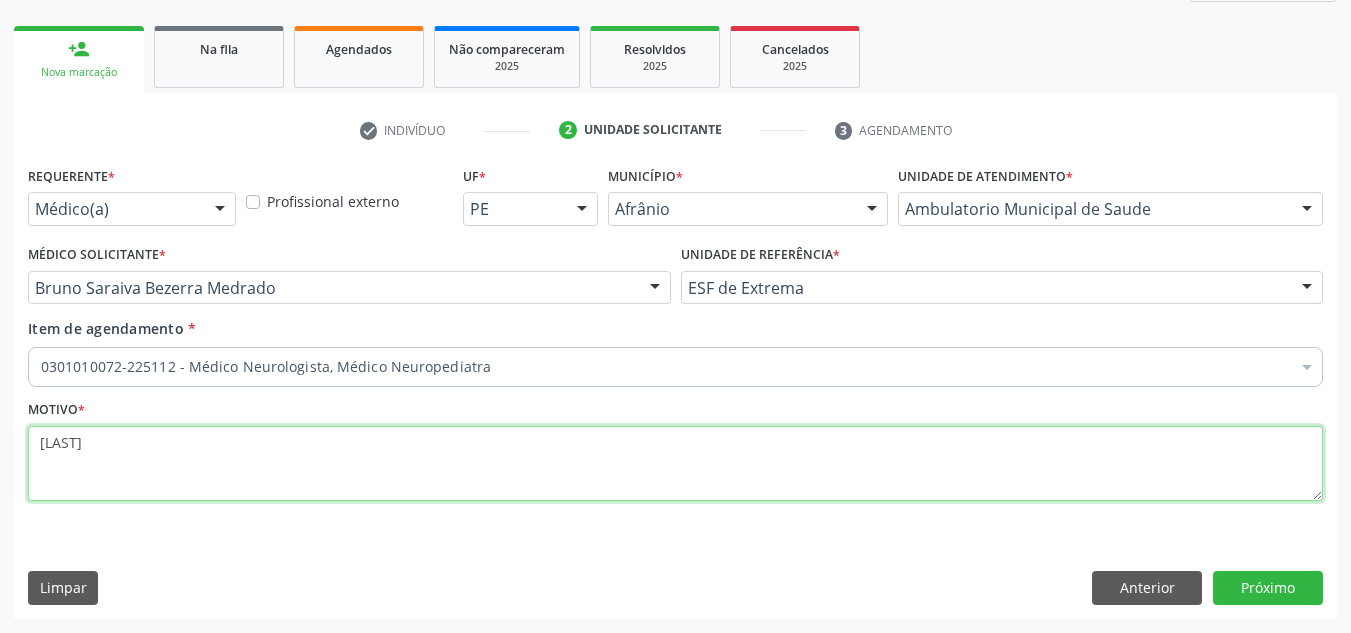 type on "CEFALEIA+VERTIGEM SEM MELHORA COM MEDICAÇÃO" 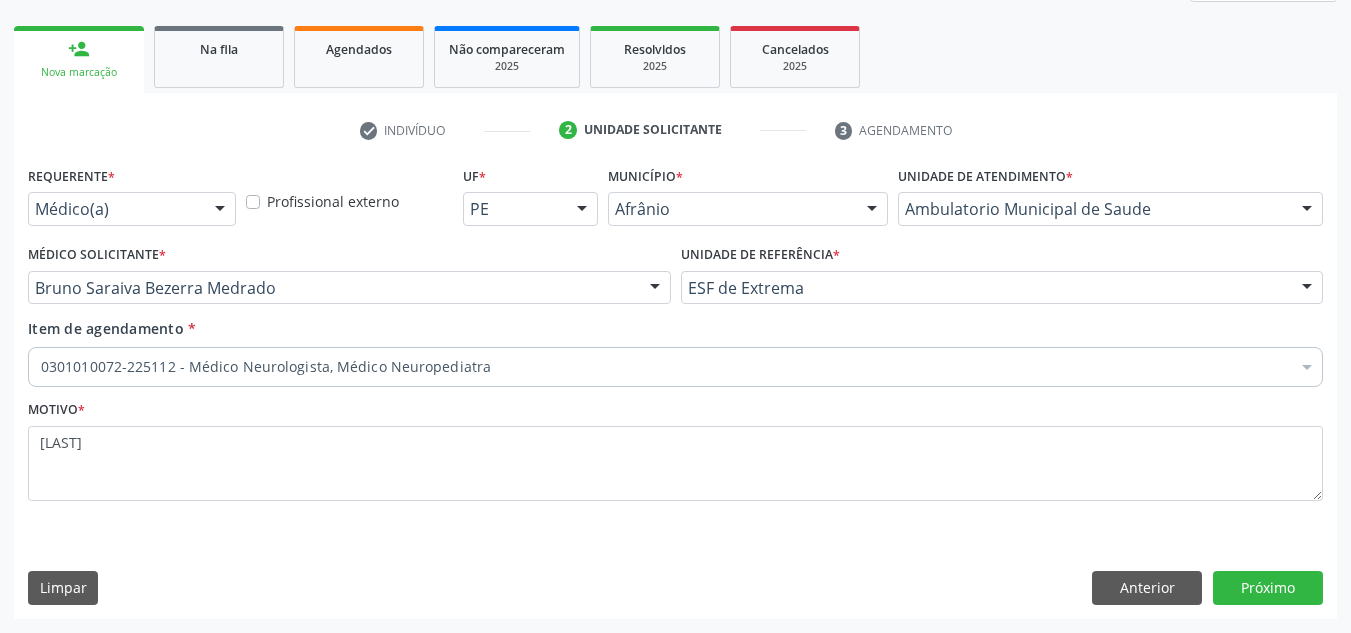 click on "Requerente
*
Médico(a)         Médico(a)   Enfermeiro(a)   Paciente
Nenhum resultado encontrado para: "   "
Não há nenhuma opção para ser exibida.
Profissional externo
UF
*
PE         BA   PE
Nenhum resultado encontrado para: "   "
Não há nenhuma opção para ser exibida.
Município
*
Afrânio         Afrânio   Petrolina
Nenhum resultado encontrado para: "   "
Não há nenhuma opção para ser exibida.
Unidade de atendimento
*
Ambulatorio Municipal de Saude         Academia da Saude de Afranio   Academia da Saude do Bairro Roberto Luis   Academia da Saude do Distrito de Cachoeira do Roberto   Academia da Saude do Distrito de Extrema   Academia da Saude do Jose Ramos   Alves Landim   Ambulatorio Municipal de Saude   Caf Central de Abastecimento Farmaceutico     Centro de Especialidades   Cime   Cuidar" at bounding box center [675, 389] 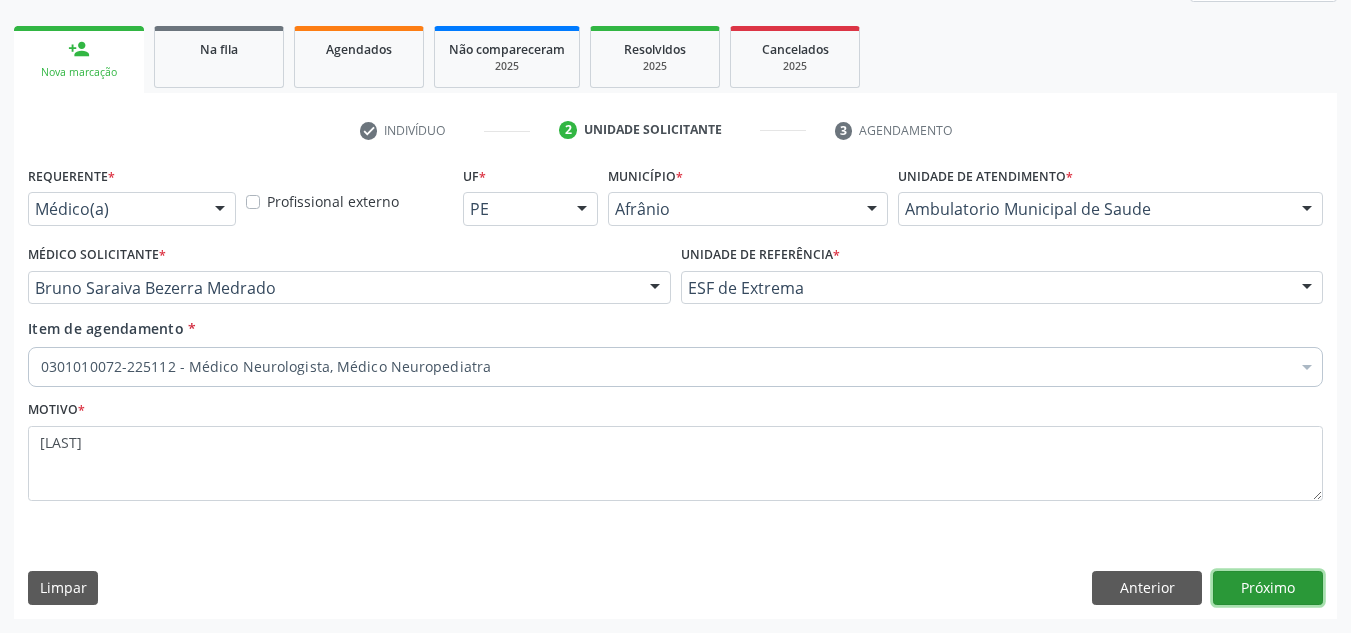 click on "Próximo" at bounding box center (1268, 588) 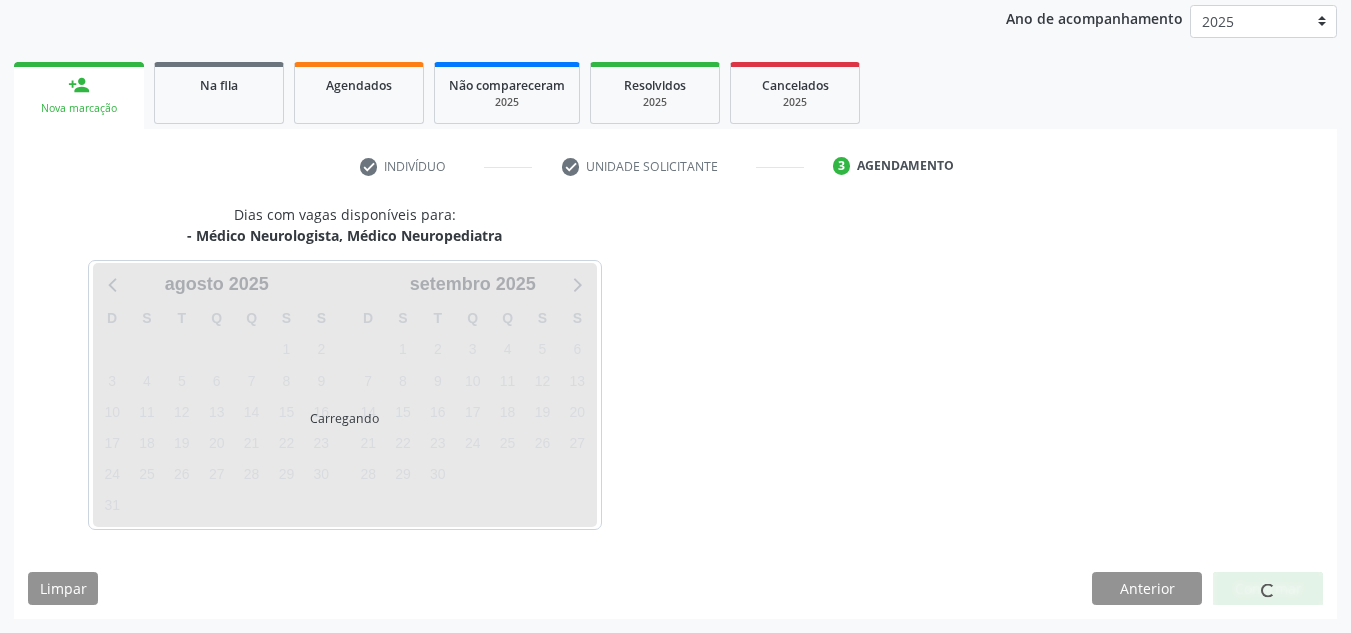 click at bounding box center [1268, 589] 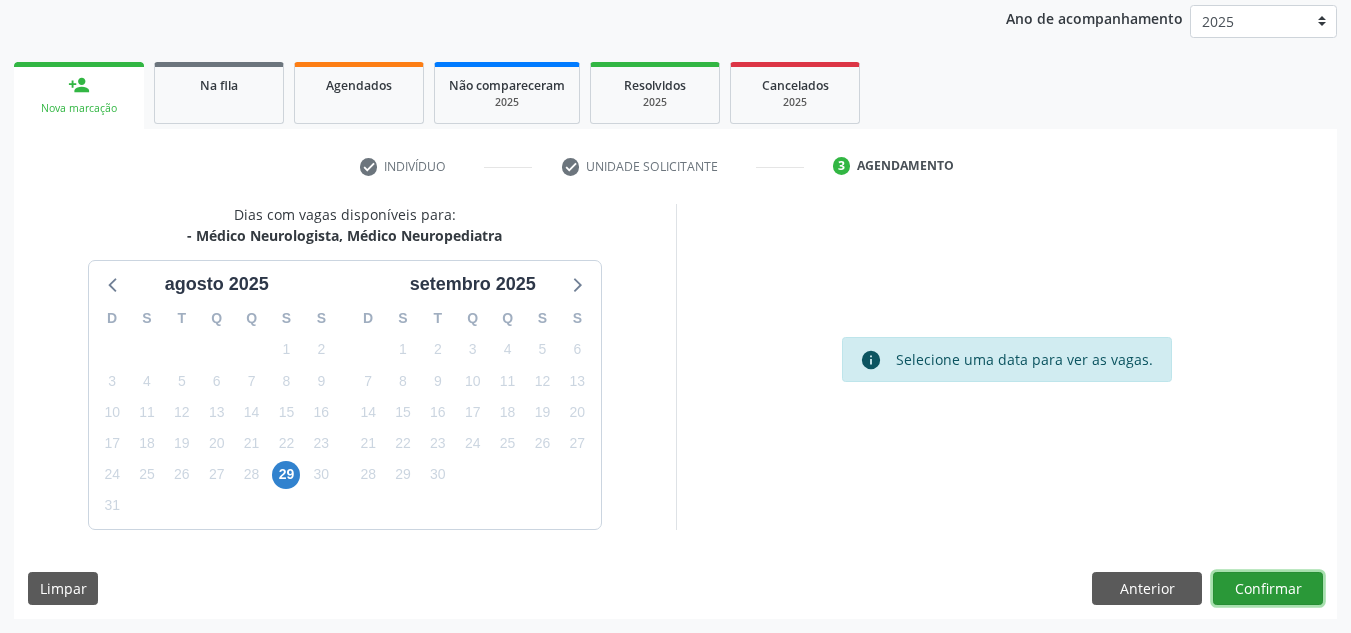click on "Confirmar" at bounding box center [1268, 589] 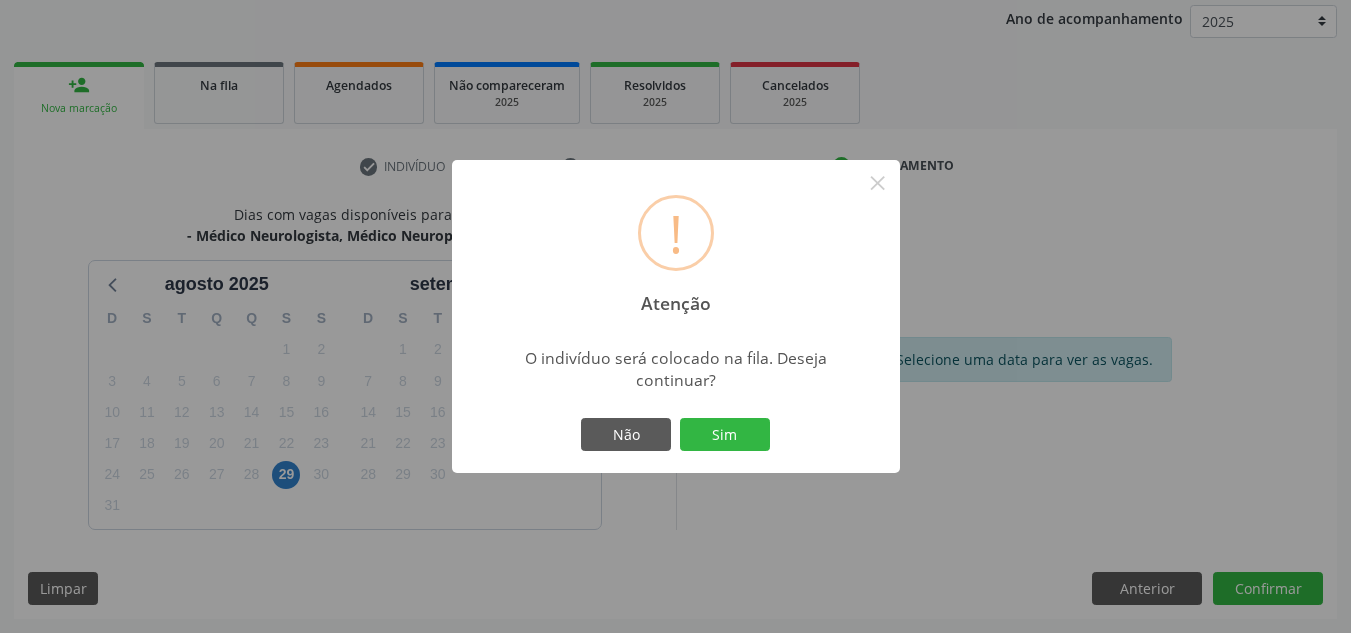 type 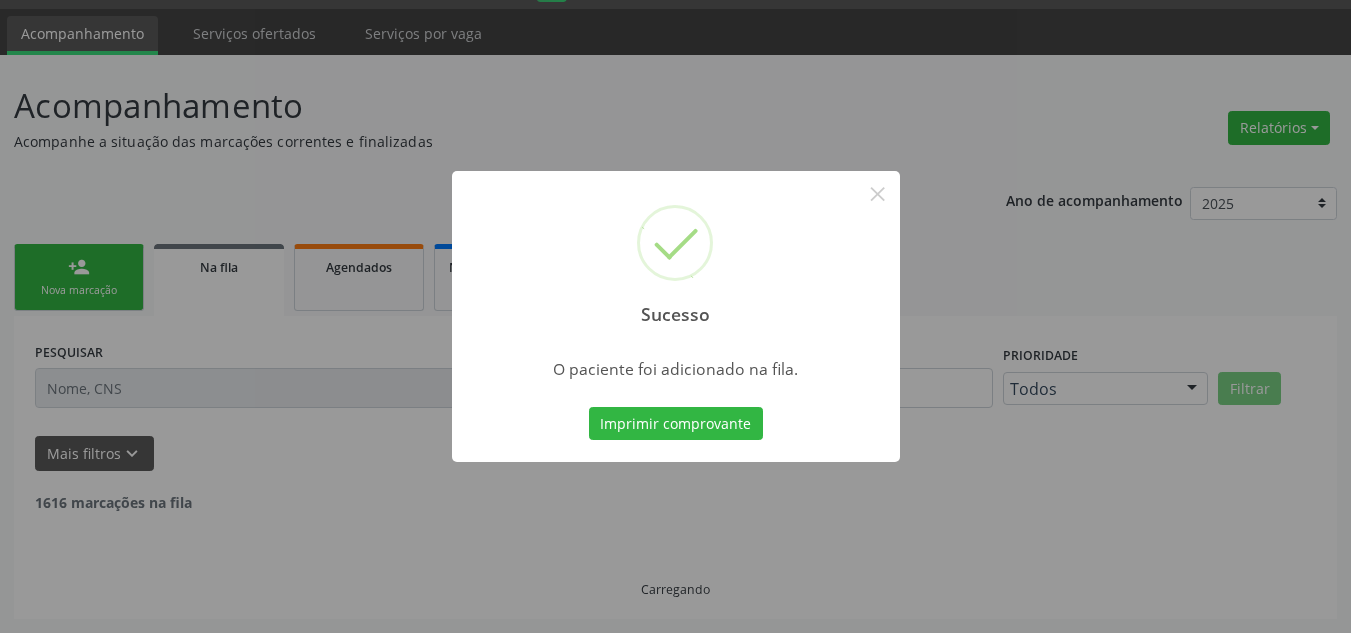 scroll, scrollTop: 34, scrollLeft: 0, axis: vertical 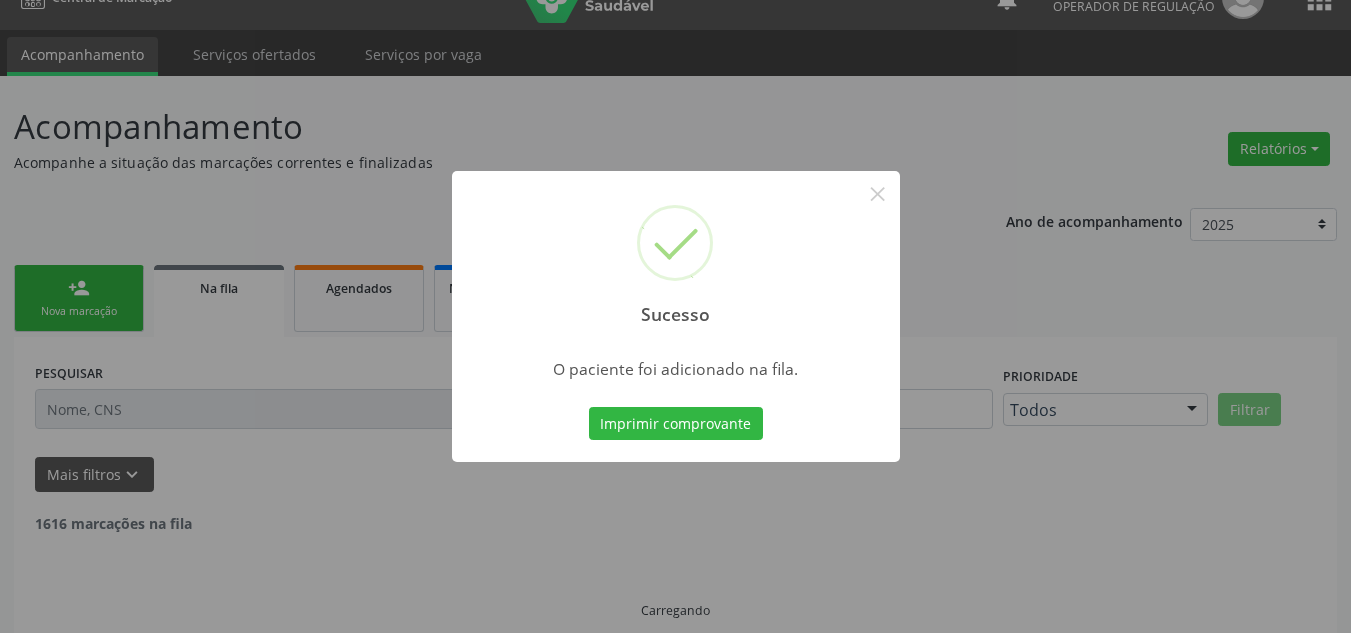 type 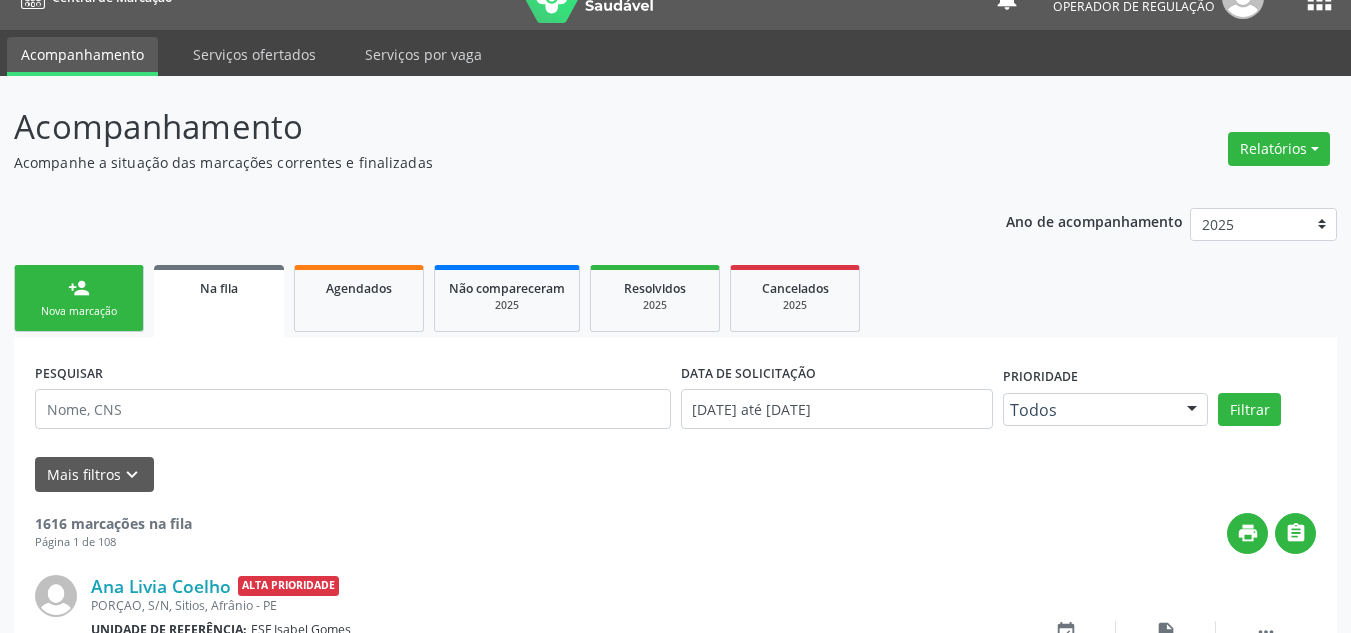 click on "Nova marcação" at bounding box center (79, 311) 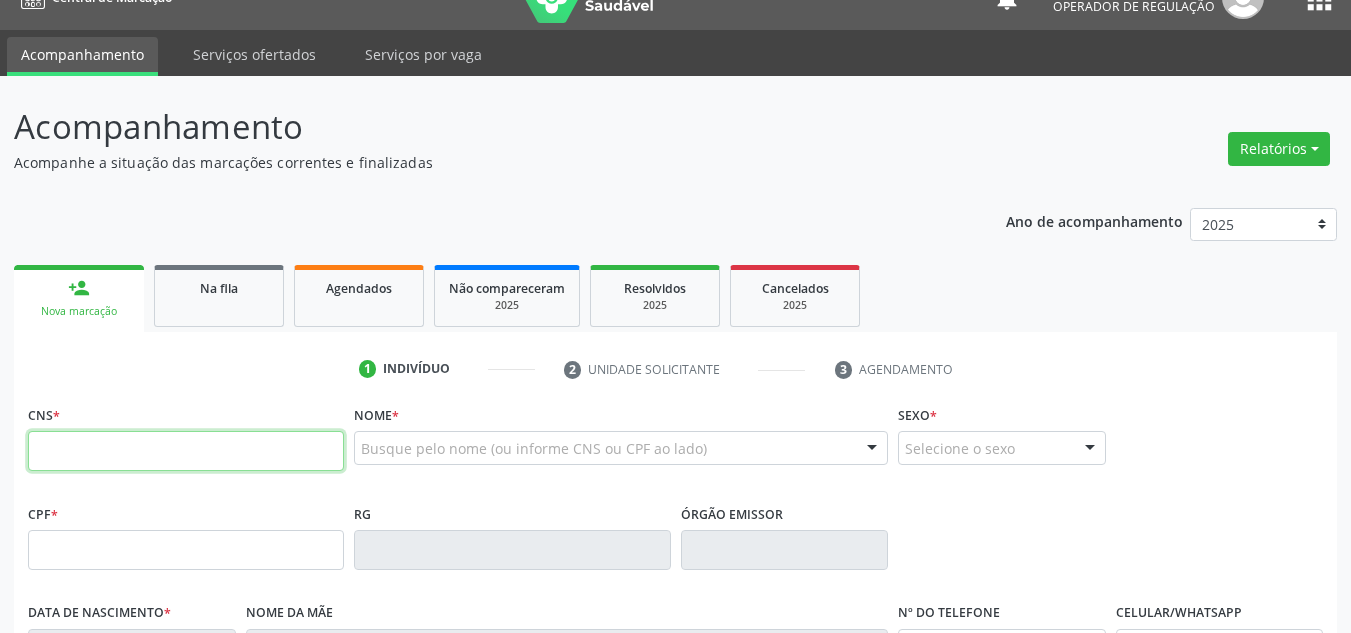 click at bounding box center (186, 451) 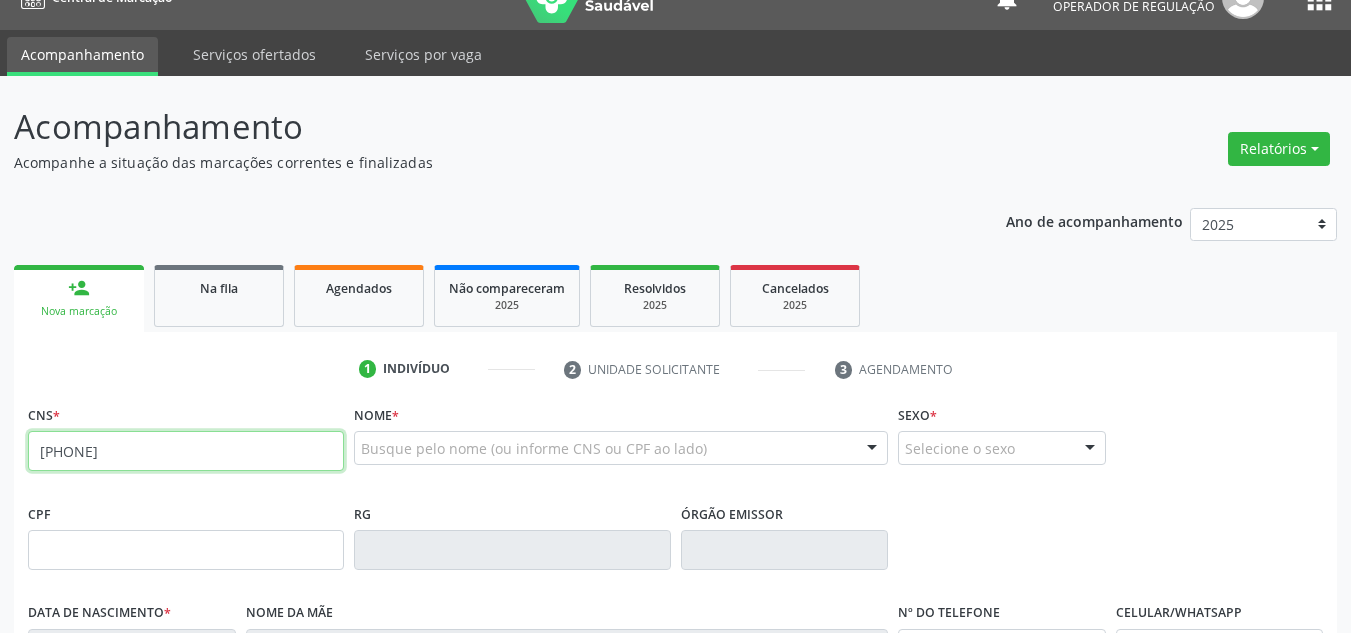 type on "[PHONE]" 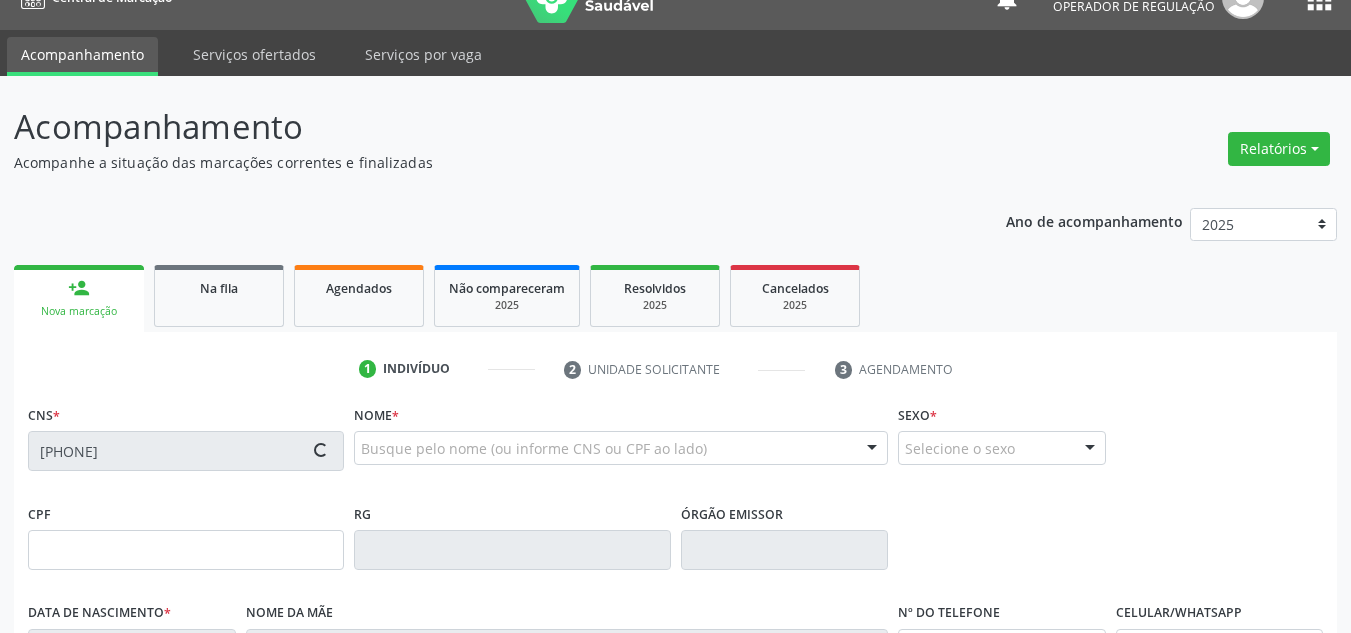 type on "[DATE]" 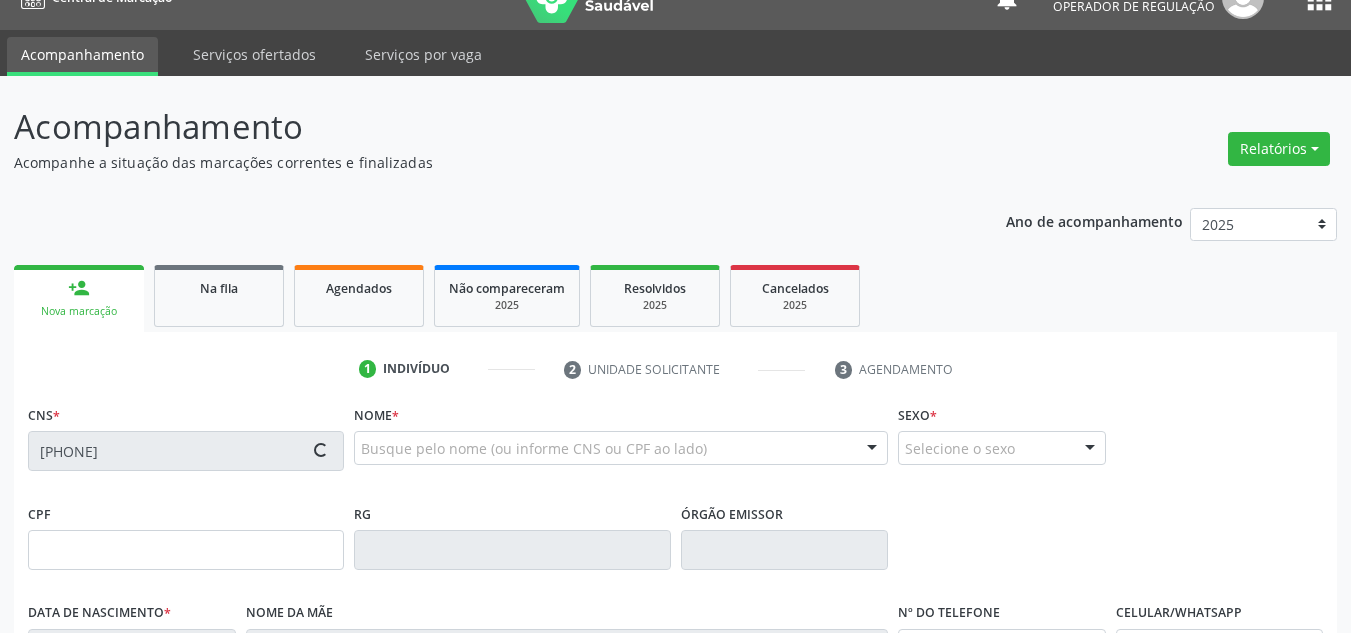 type on "[FIRST] de [LAST] [LAST]" 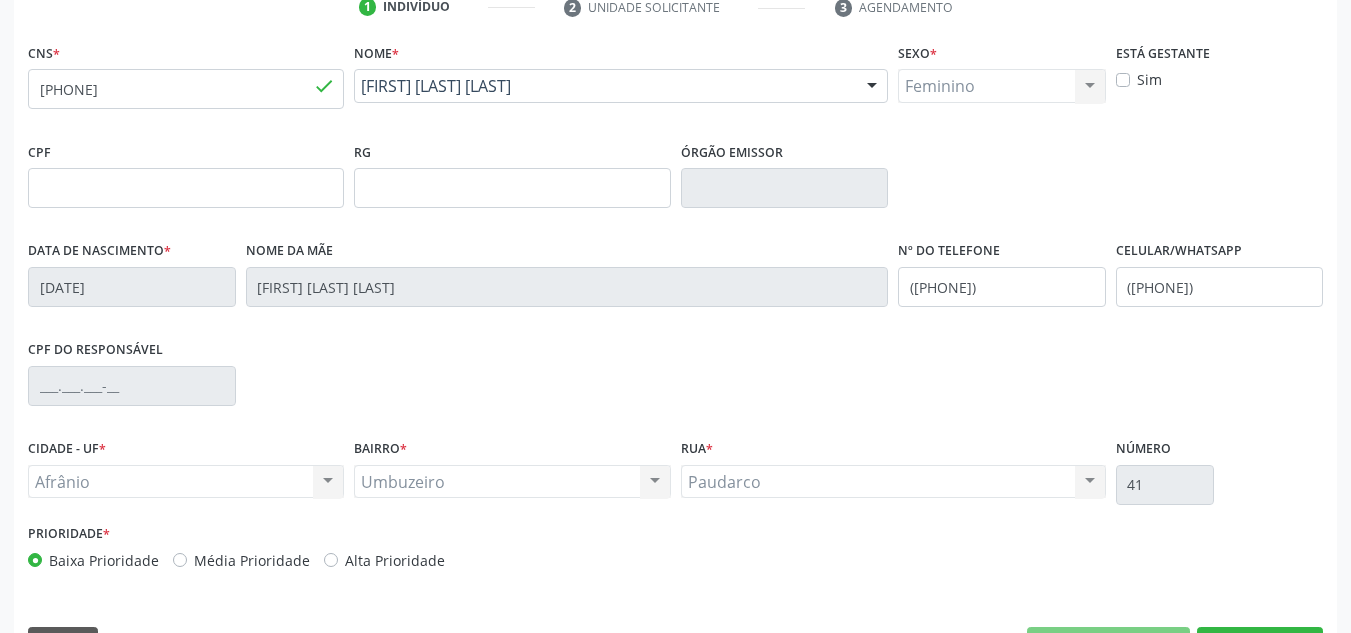 scroll, scrollTop: 434, scrollLeft: 0, axis: vertical 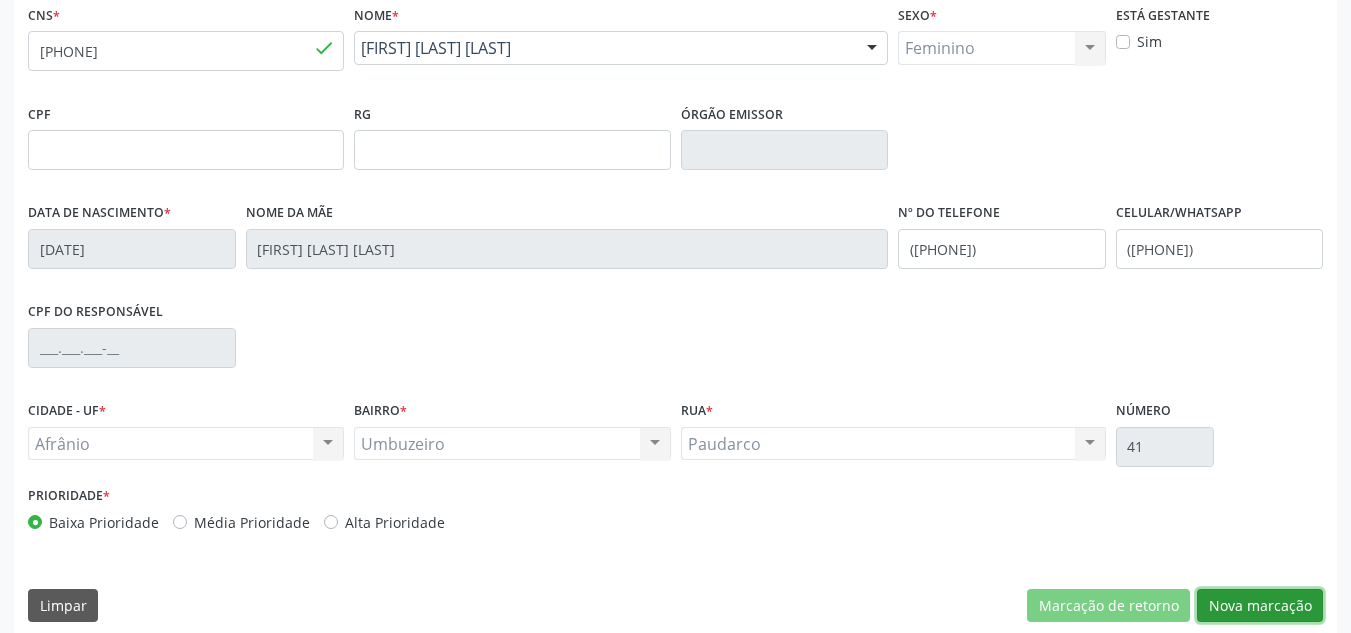 click on "Nova marcação" at bounding box center [1260, 606] 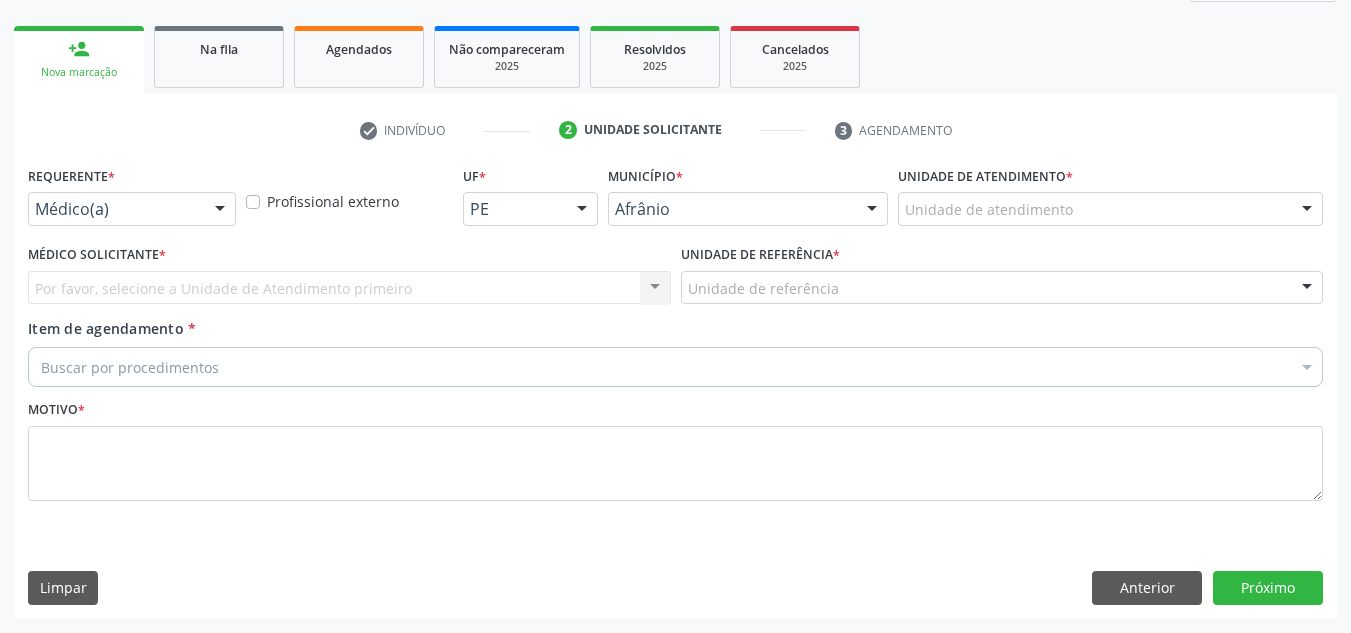 scroll, scrollTop: 273, scrollLeft: 0, axis: vertical 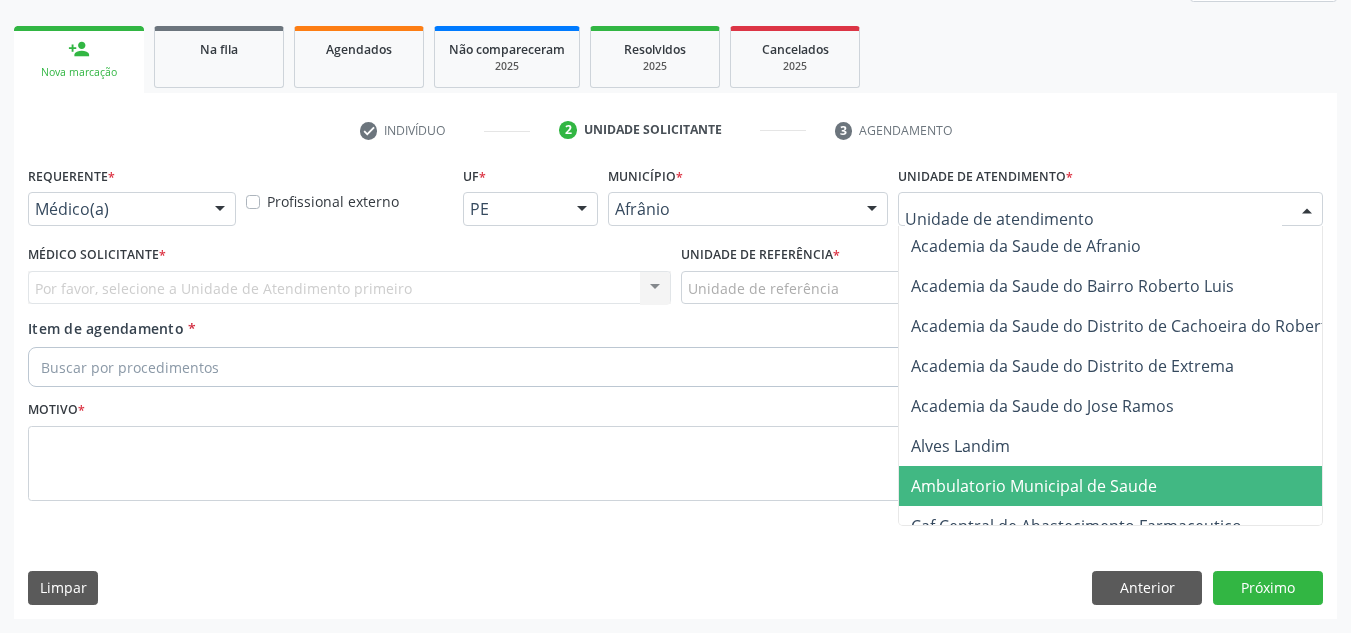click on "Ambulatorio Municipal de Saude" at bounding box center (1034, 486) 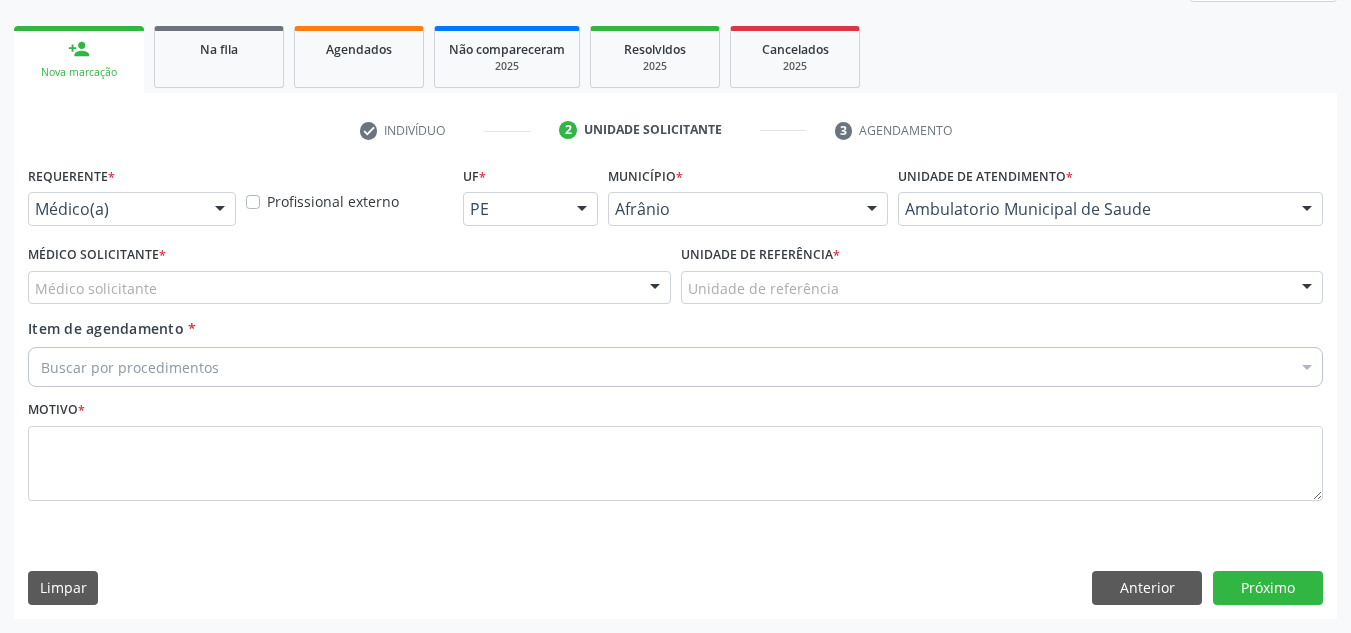 click on "Médico solicitante" at bounding box center [349, 288] 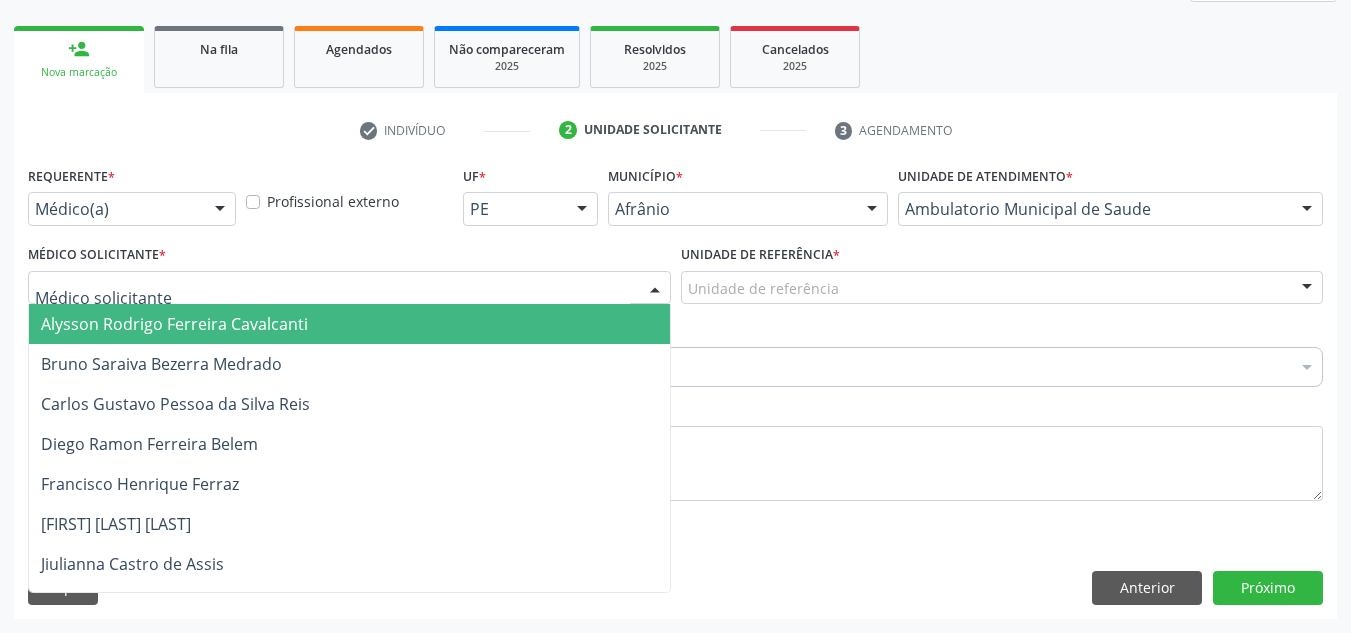 drag, startPoint x: 426, startPoint y: 313, endPoint x: 534, endPoint y: 326, distance: 108.779594 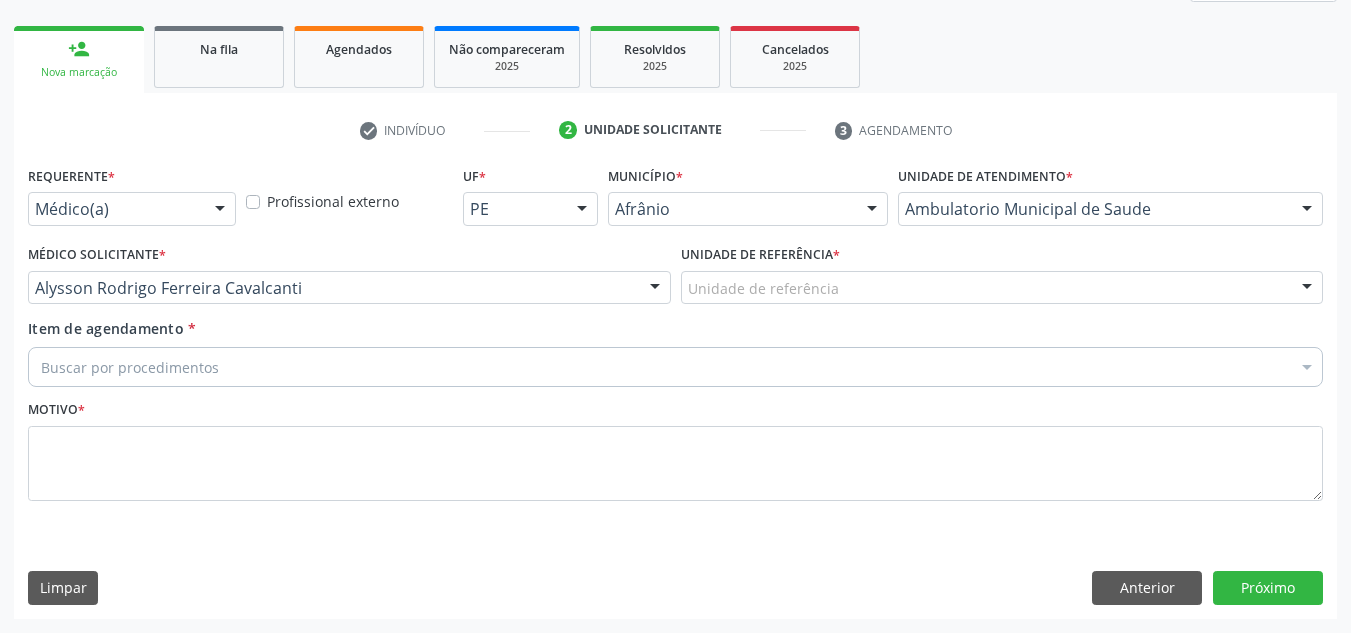 drag, startPoint x: 779, startPoint y: 331, endPoint x: 785, endPoint y: 302, distance: 29.614185 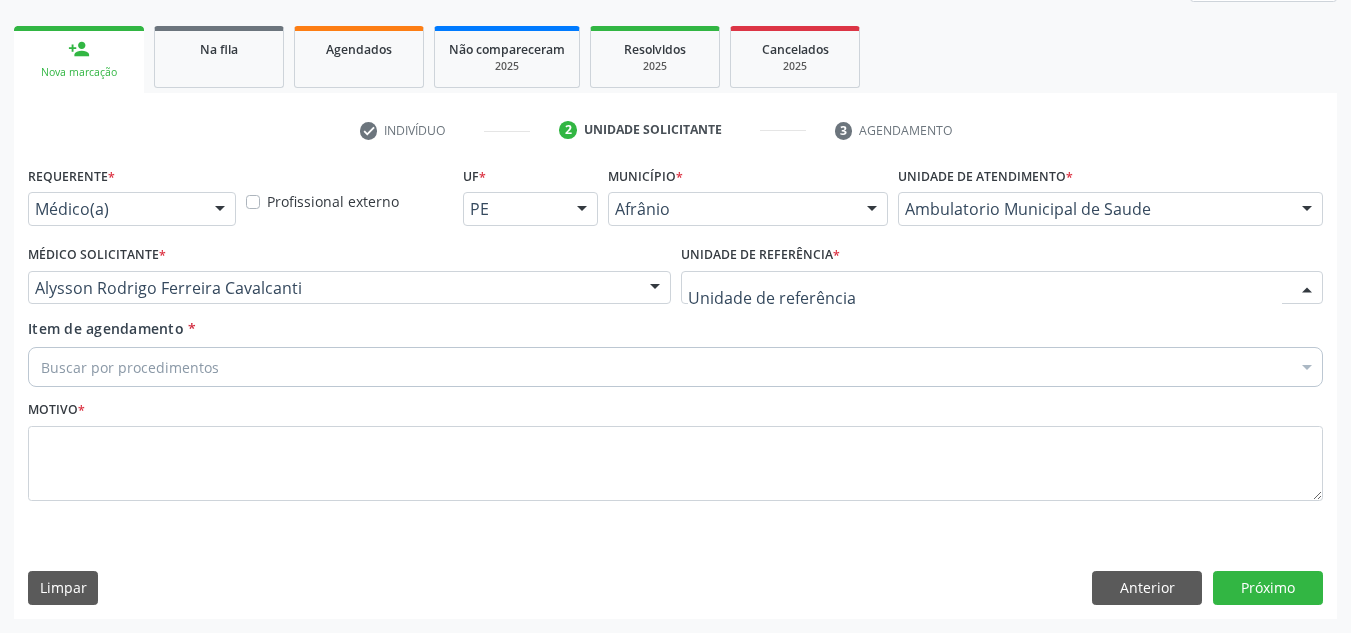 drag, startPoint x: 785, startPoint y: 302, endPoint x: 792, endPoint y: 346, distance: 44.553337 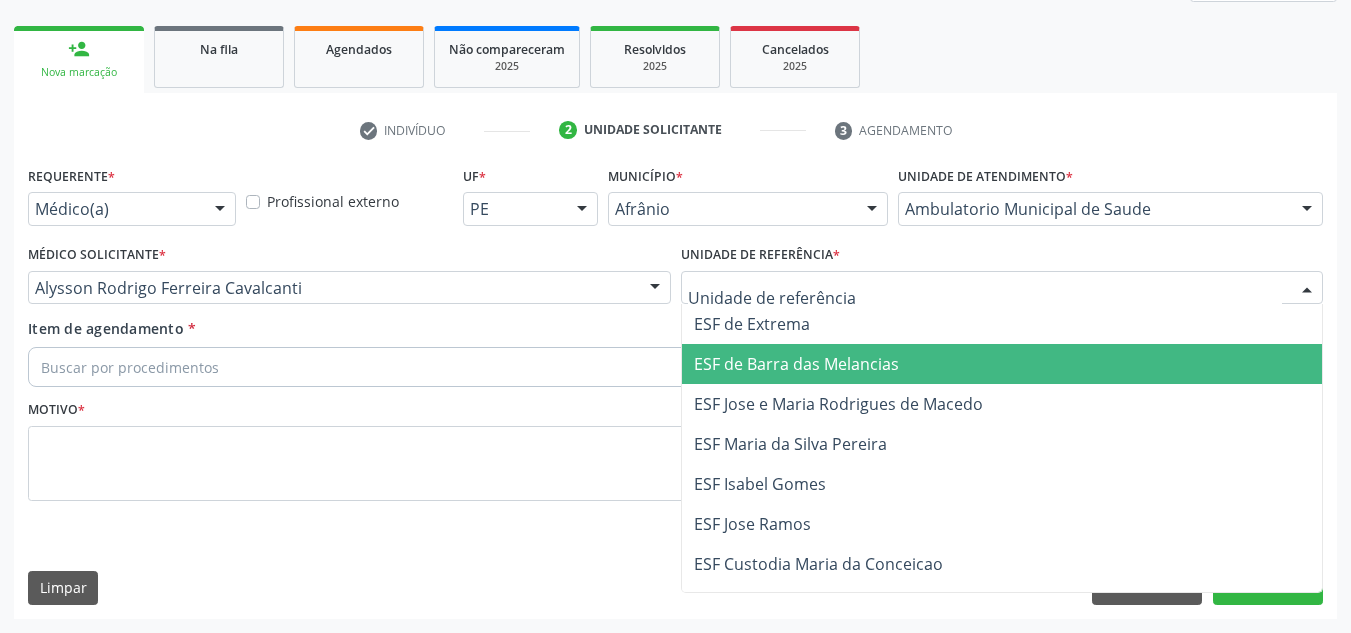 click on "ESF de Barra das Melancias" at bounding box center [1002, 364] 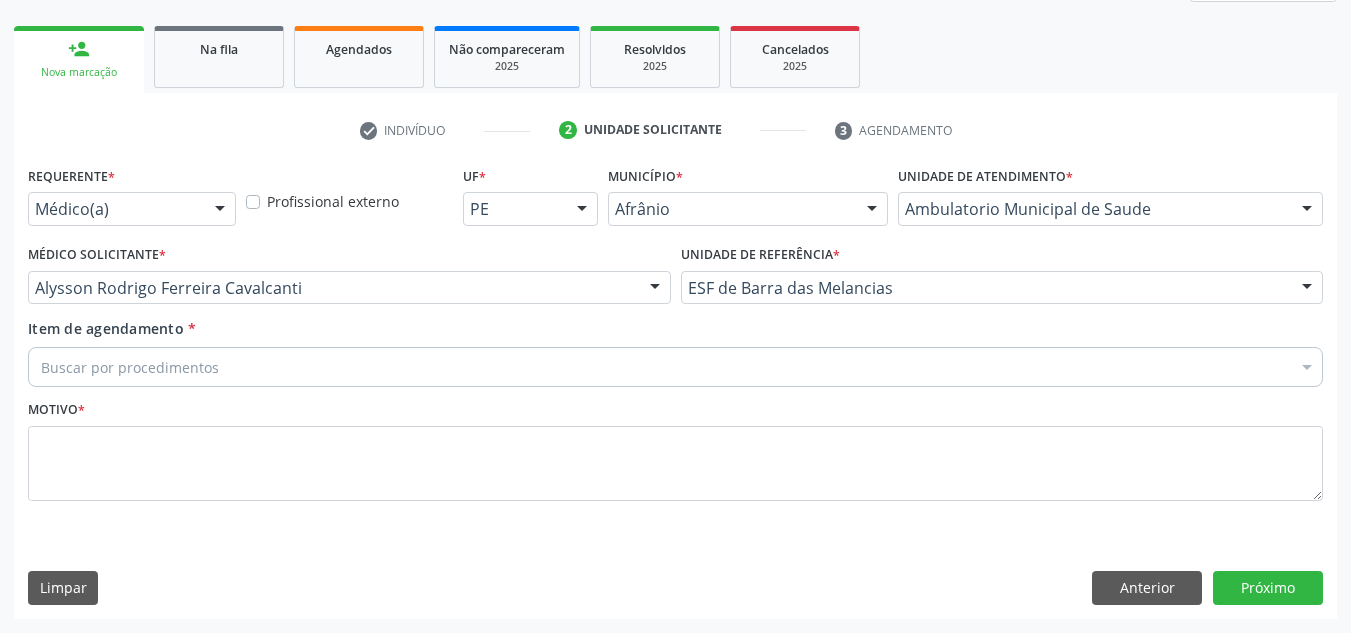 click on "Buscar por procedimentos" at bounding box center (675, 367) 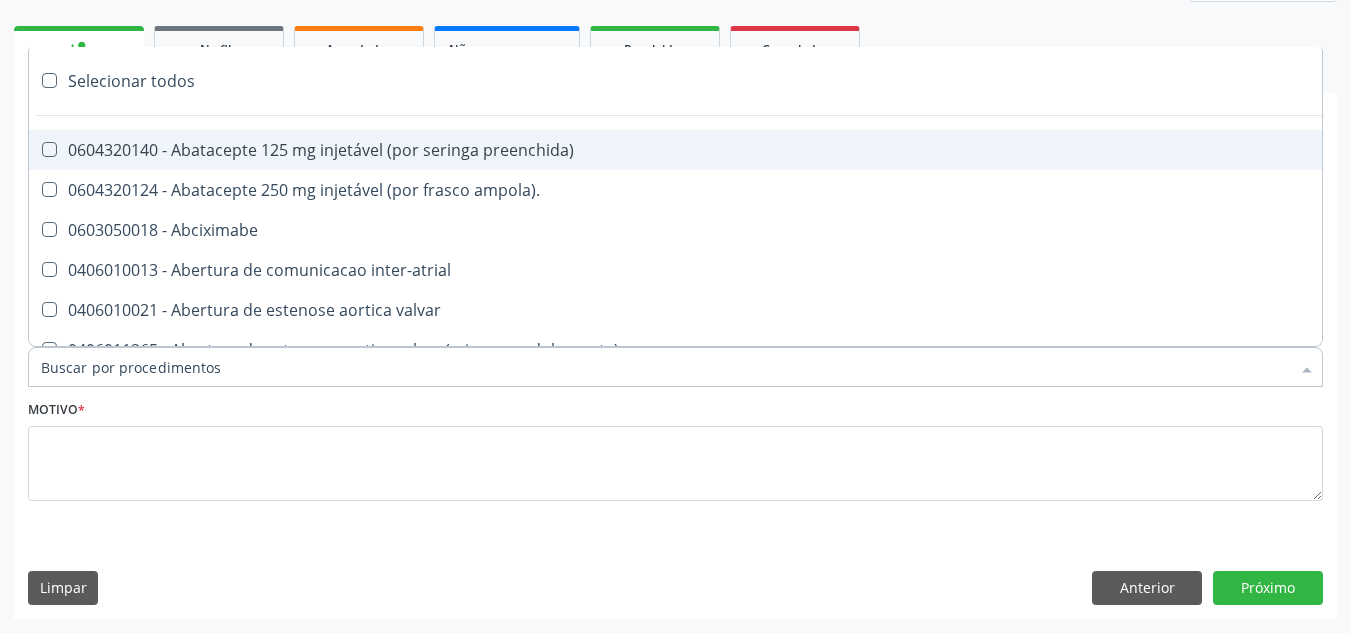 click on "Item de agendamento
*" at bounding box center (665, 367) 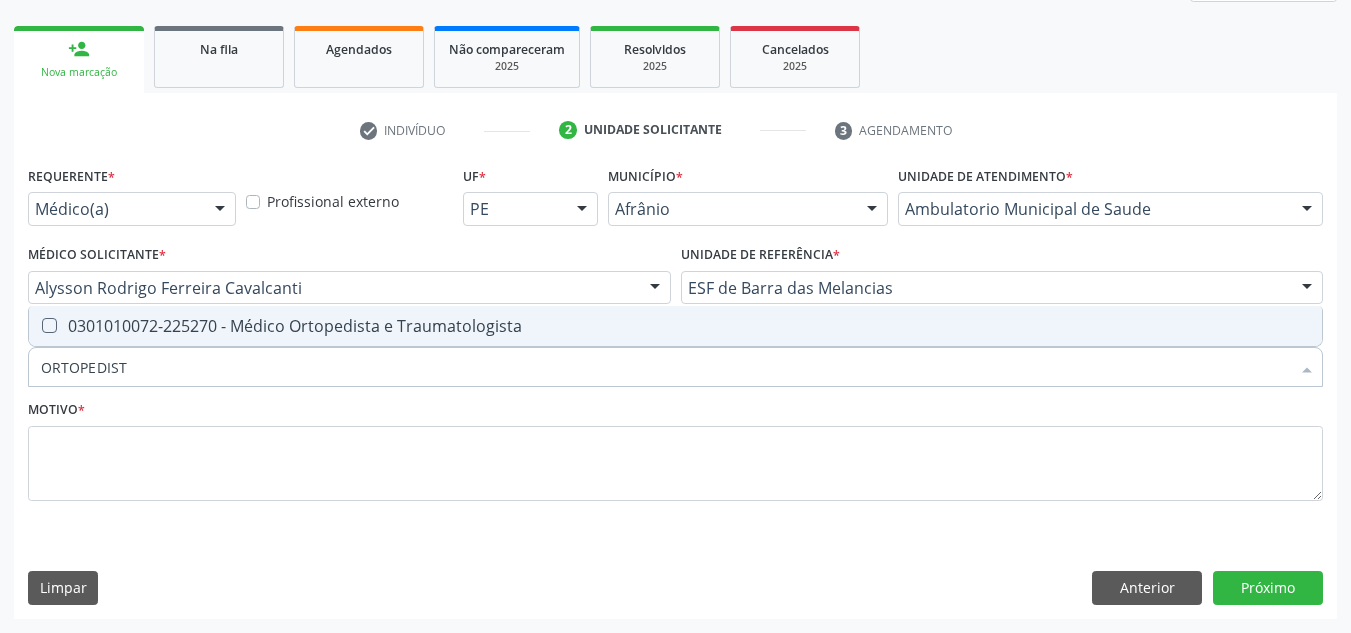 type on "ORTOPEDISTA" 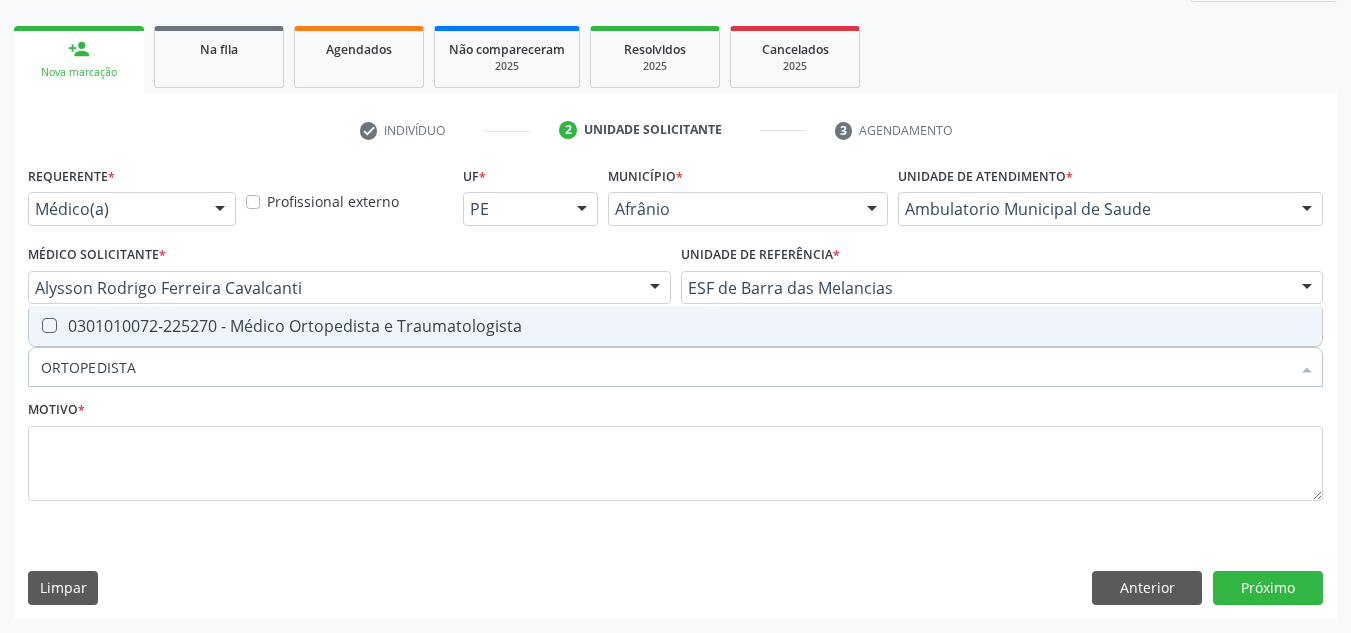 drag, startPoint x: 614, startPoint y: 337, endPoint x: 629, endPoint y: 329, distance: 17 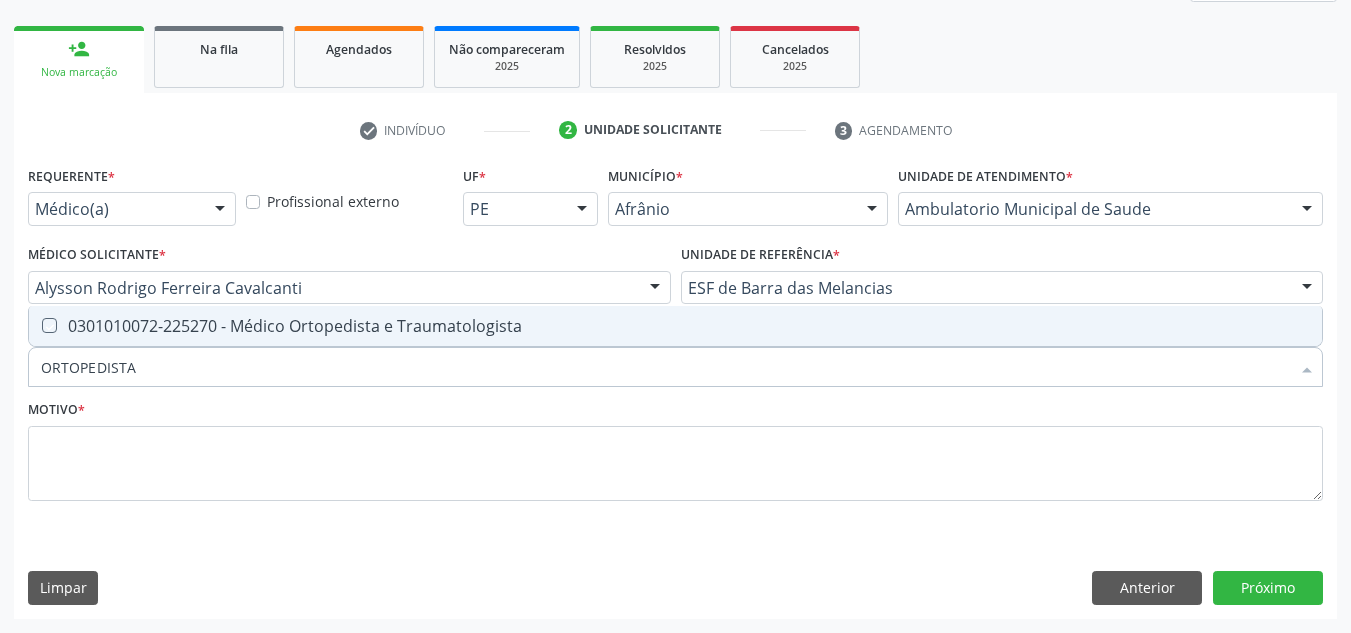 checkbox on "true" 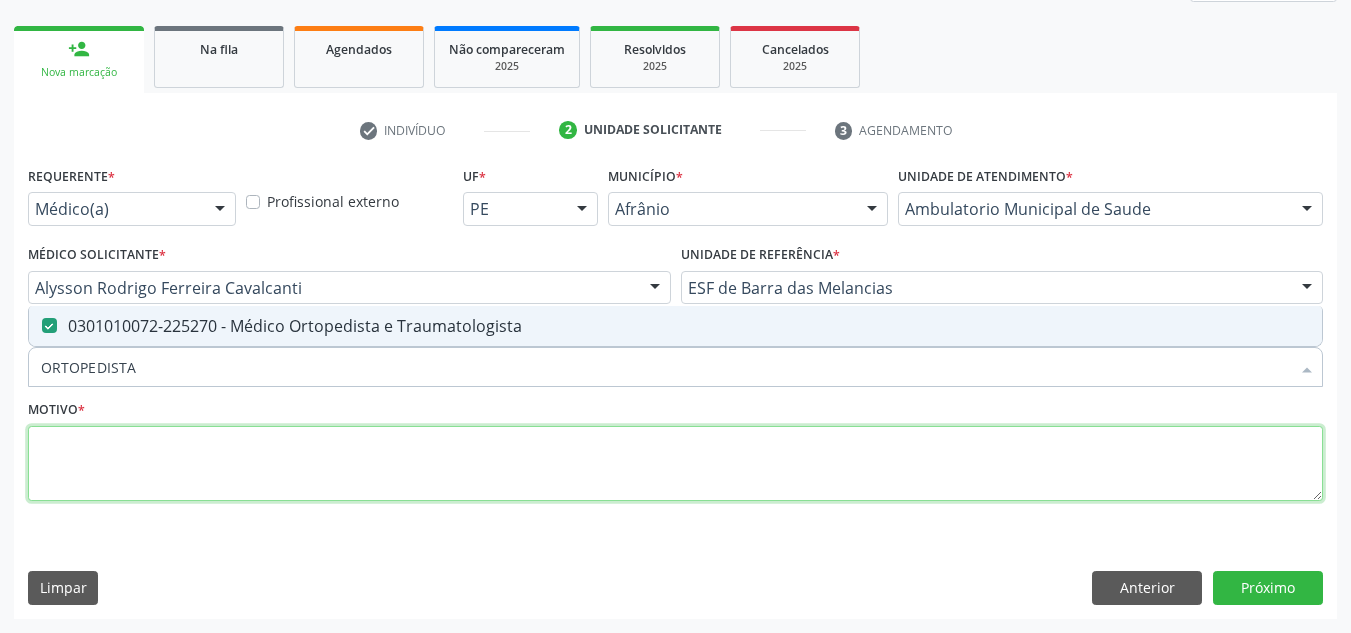 click at bounding box center (675, 464) 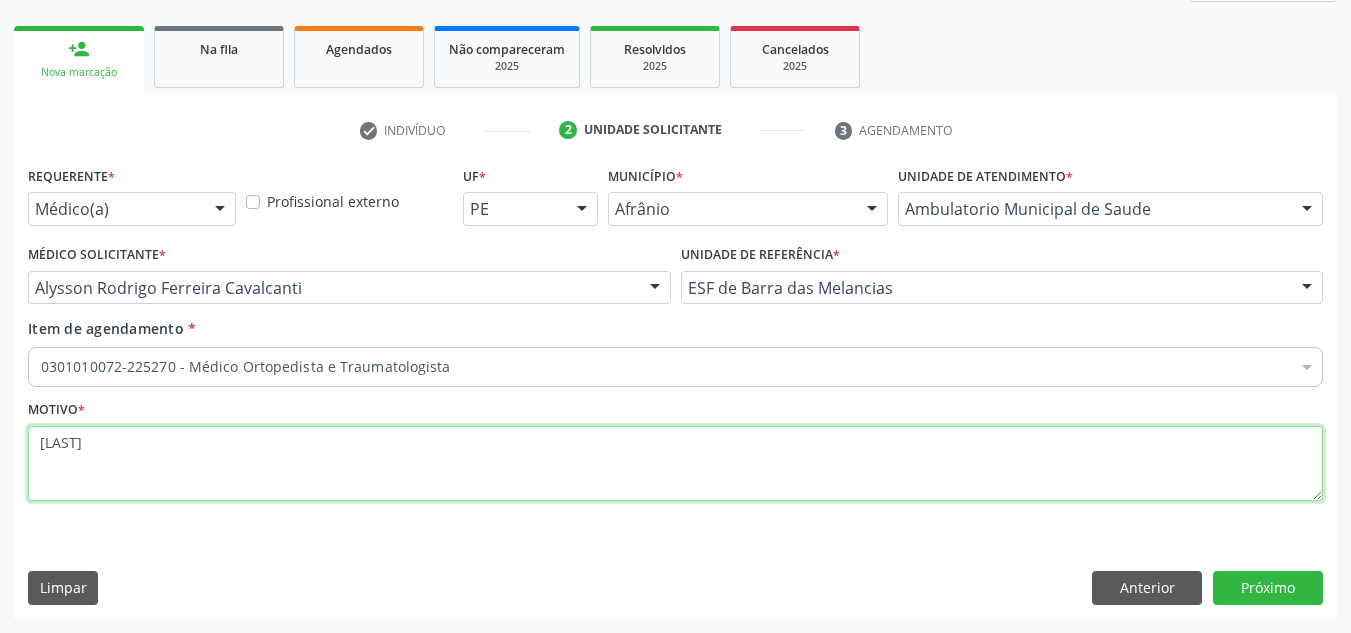 type on "DOR INTENSA NA COLY" 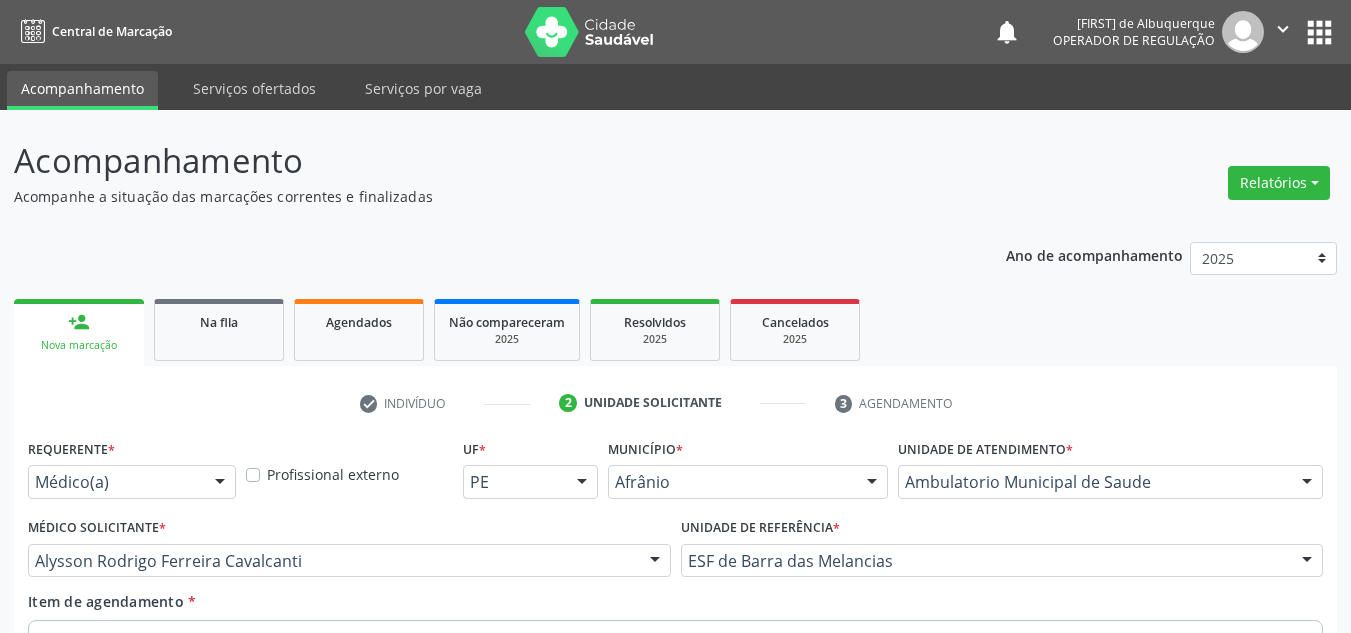 scroll, scrollTop: 273, scrollLeft: 0, axis: vertical 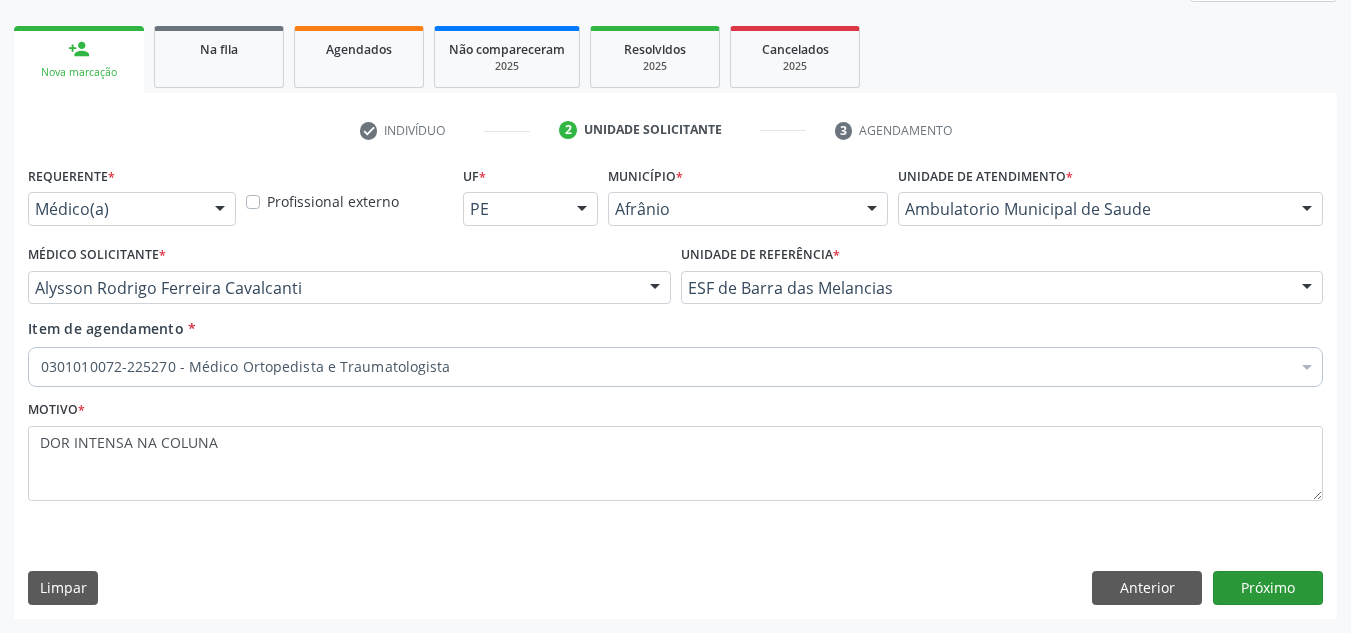 type on "DOR INTENSA NA COLUNA" 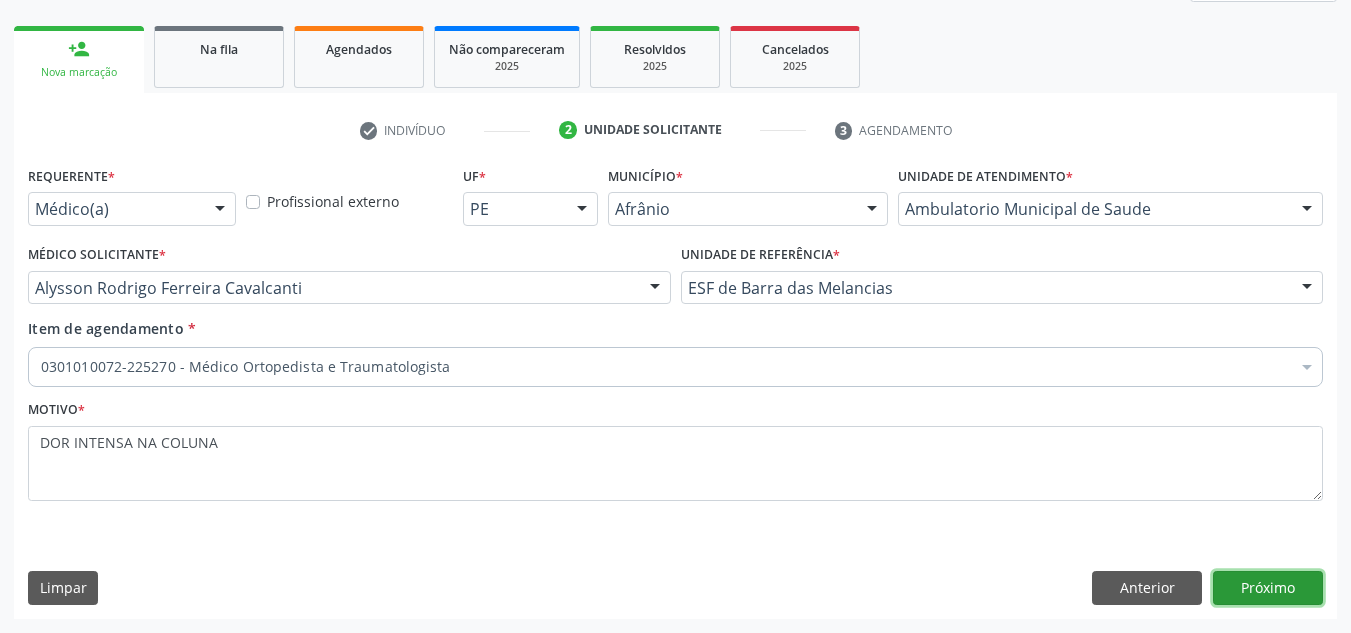 click on "Próximo" at bounding box center [1268, 588] 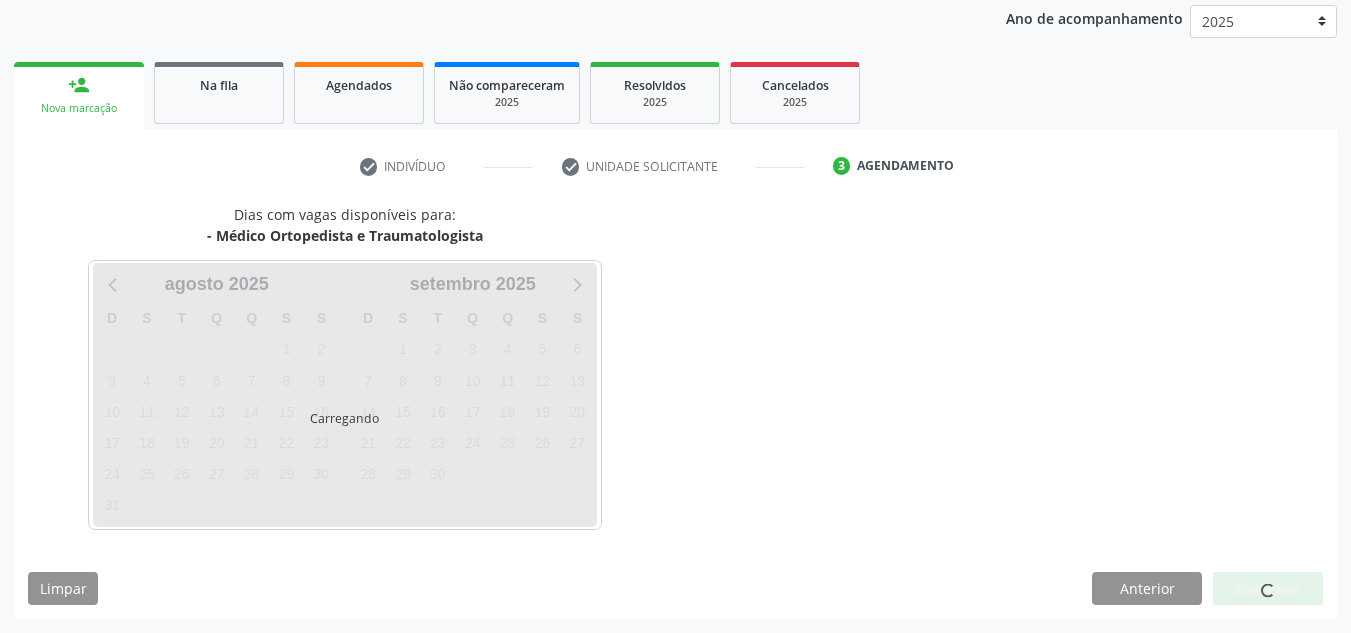 scroll, scrollTop: 237, scrollLeft: 0, axis: vertical 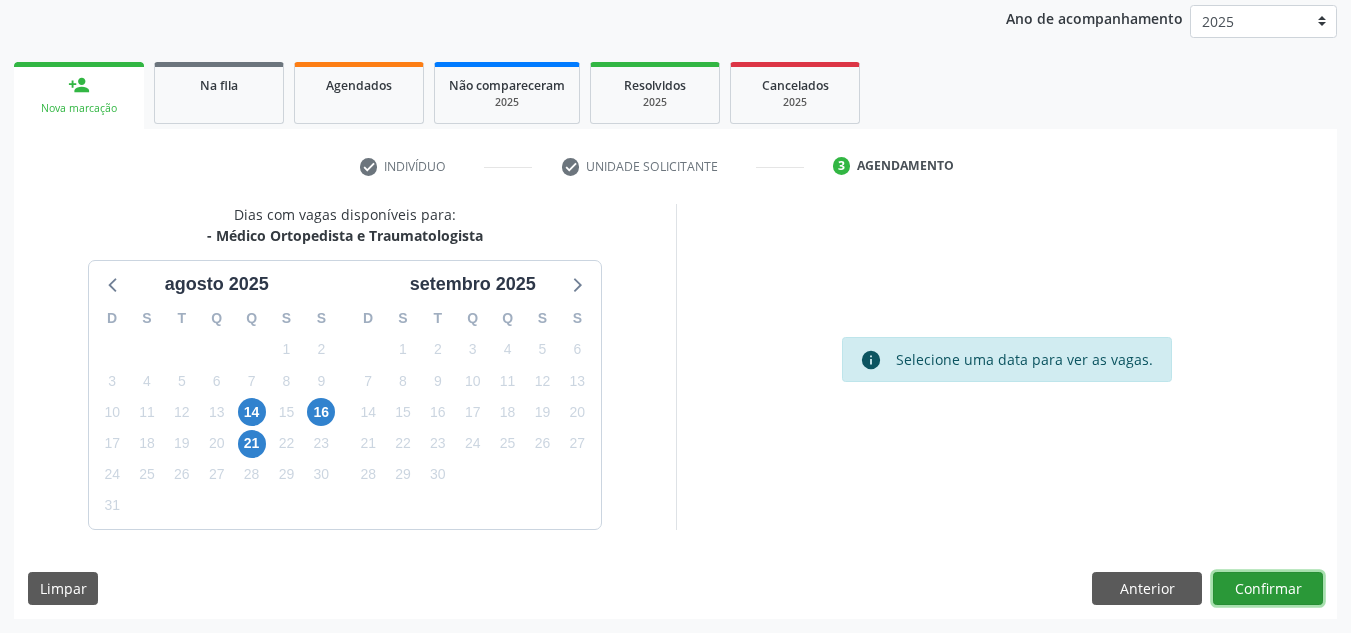 click on "Confirmar" at bounding box center (1268, 589) 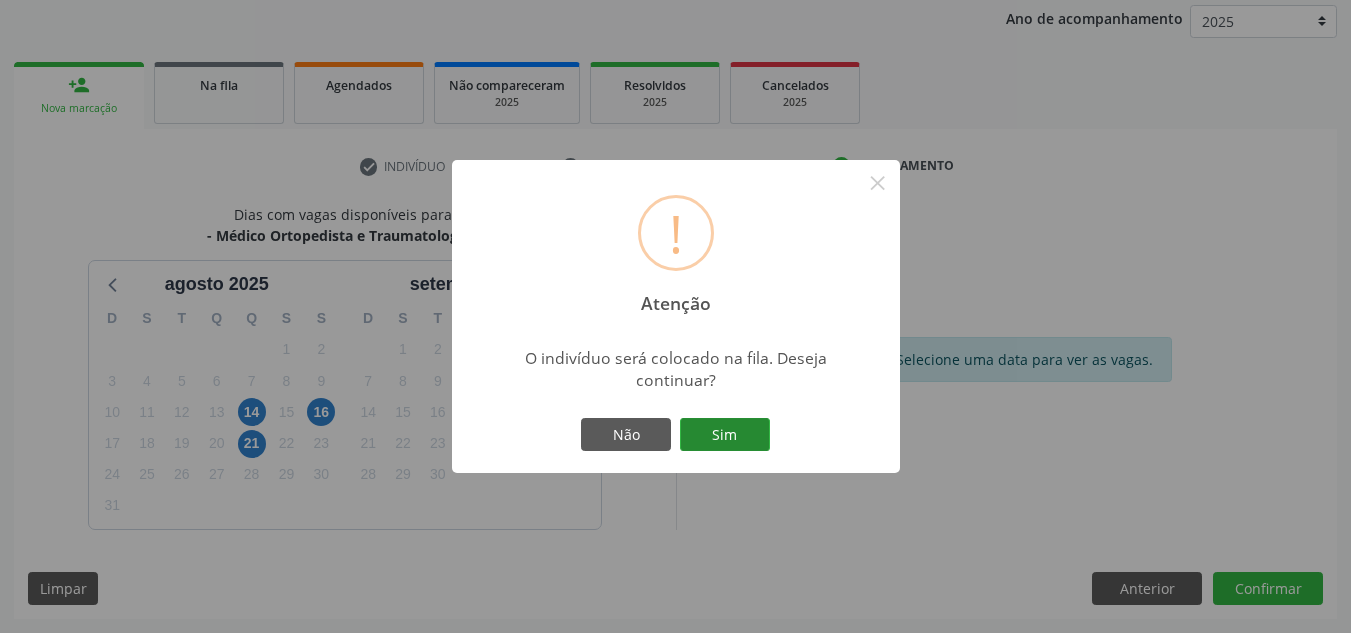 click on "Sim" at bounding box center (725, 435) 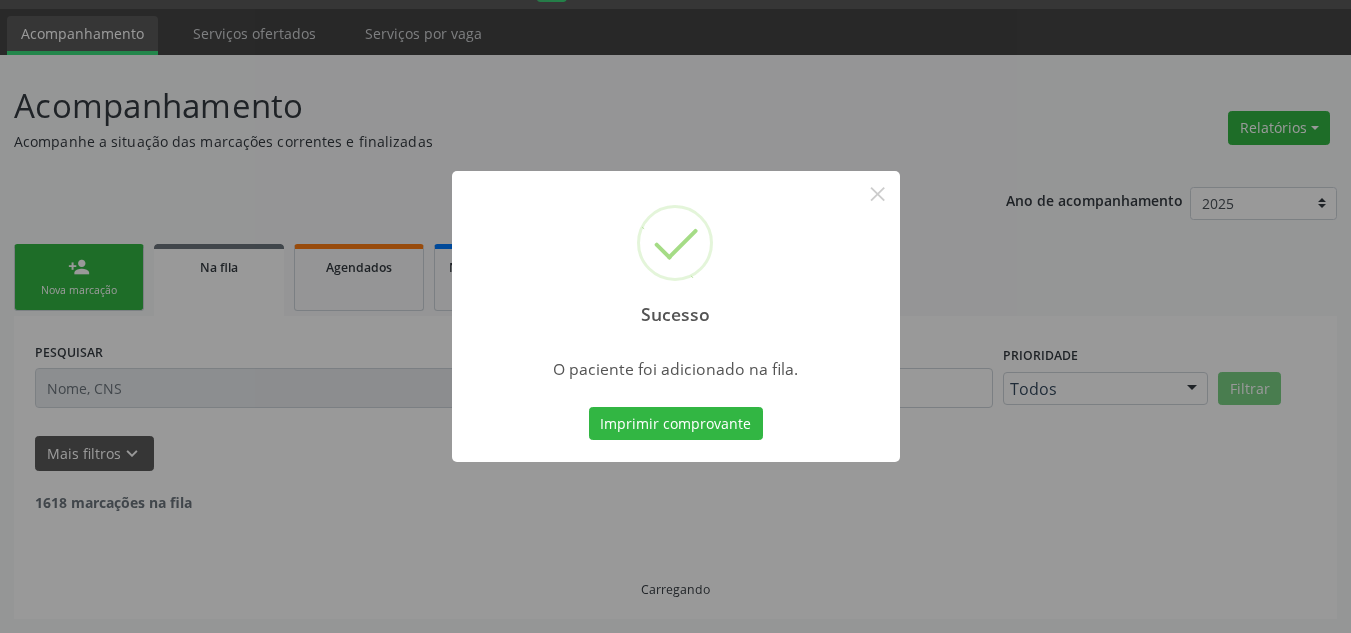 scroll, scrollTop: 34, scrollLeft: 0, axis: vertical 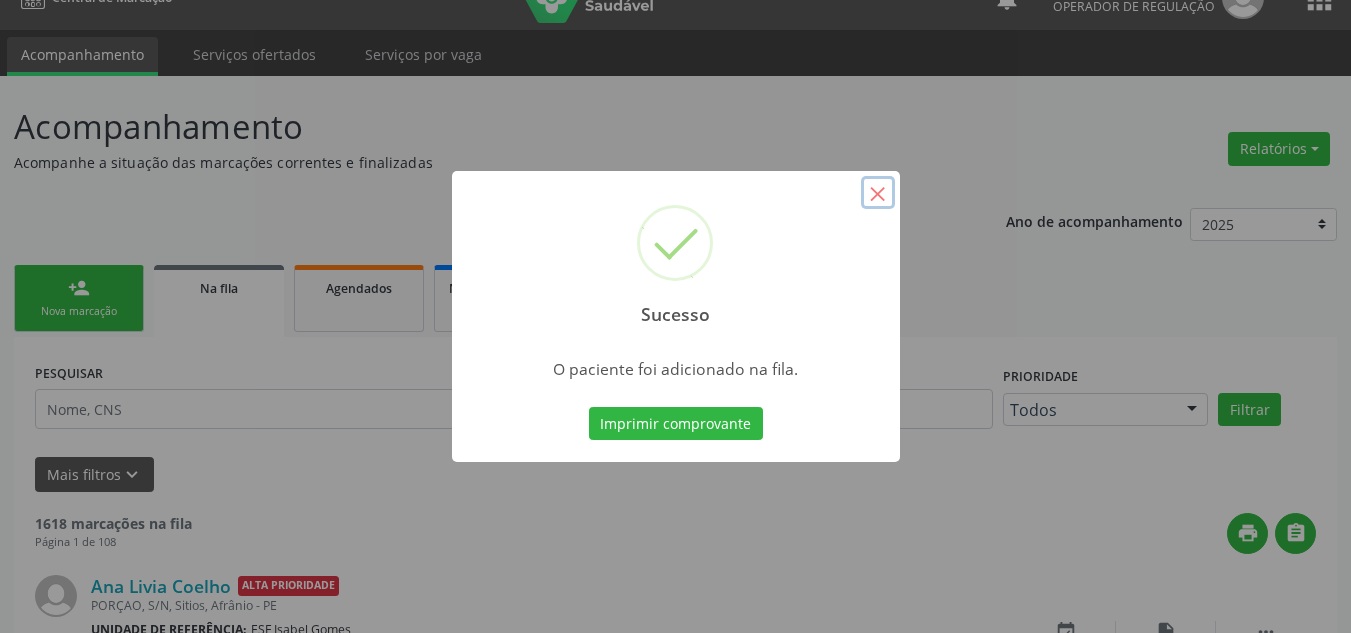 click on "×" at bounding box center [878, 193] 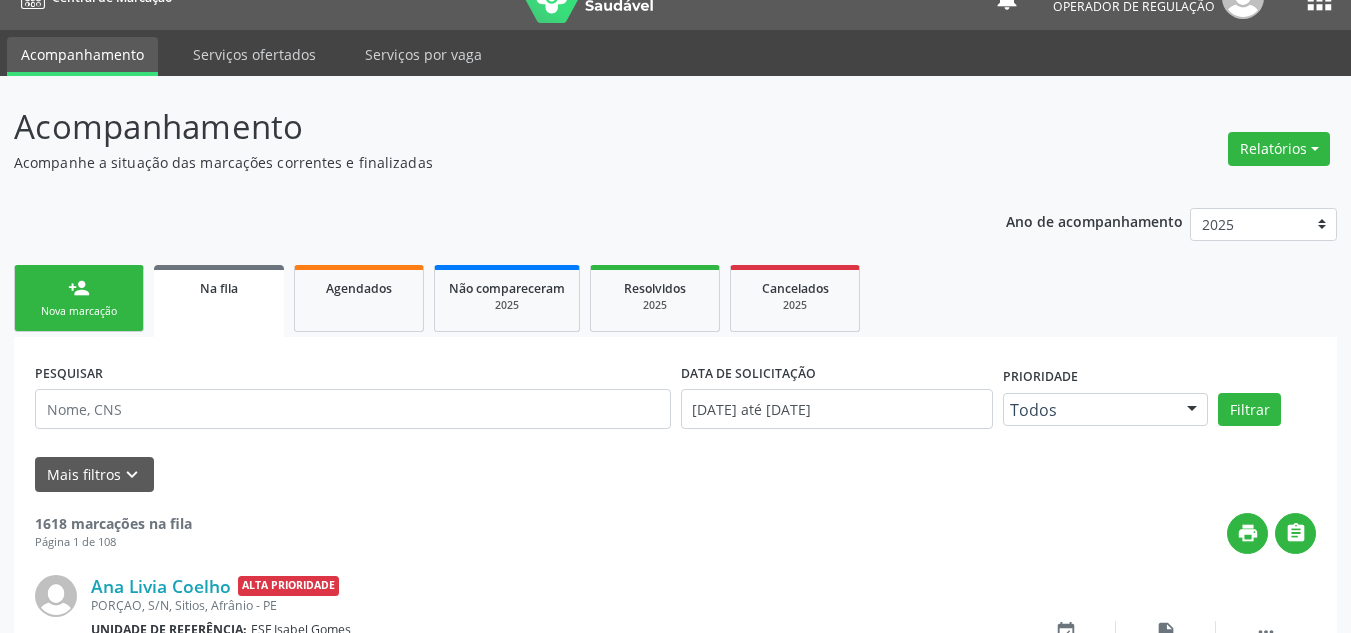 click on "person_add
Nova marcação" at bounding box center (79, 298) 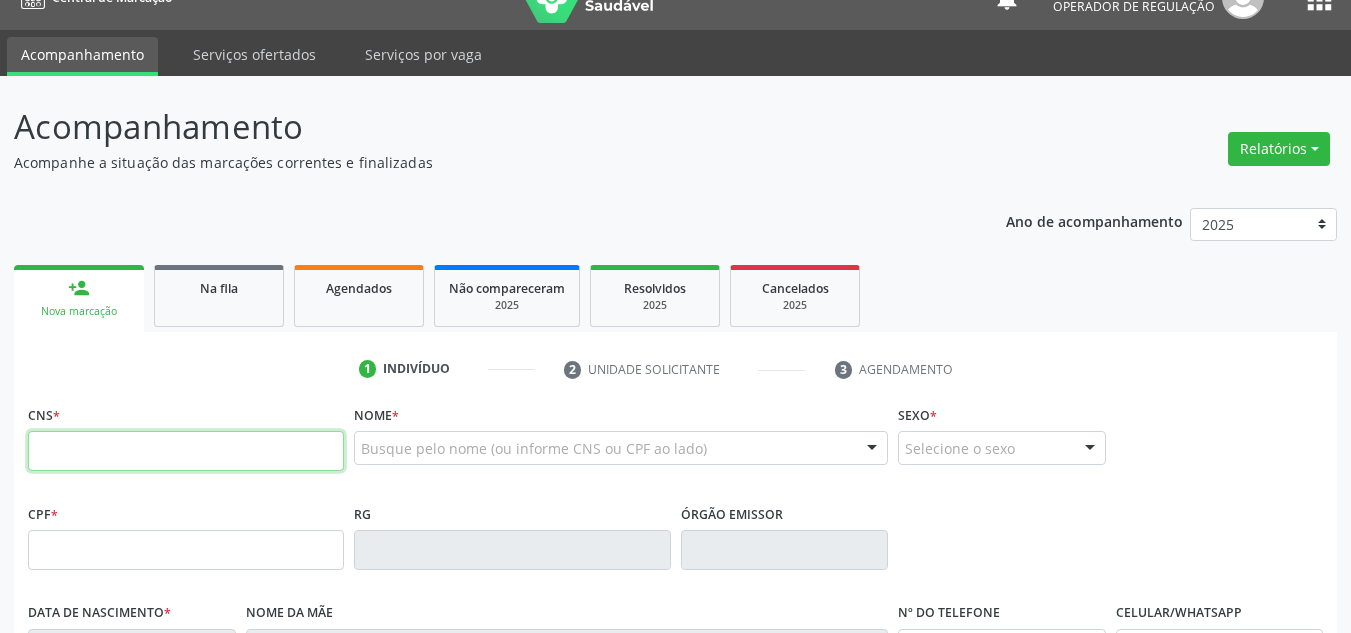 click at bounding box center (186, 451) 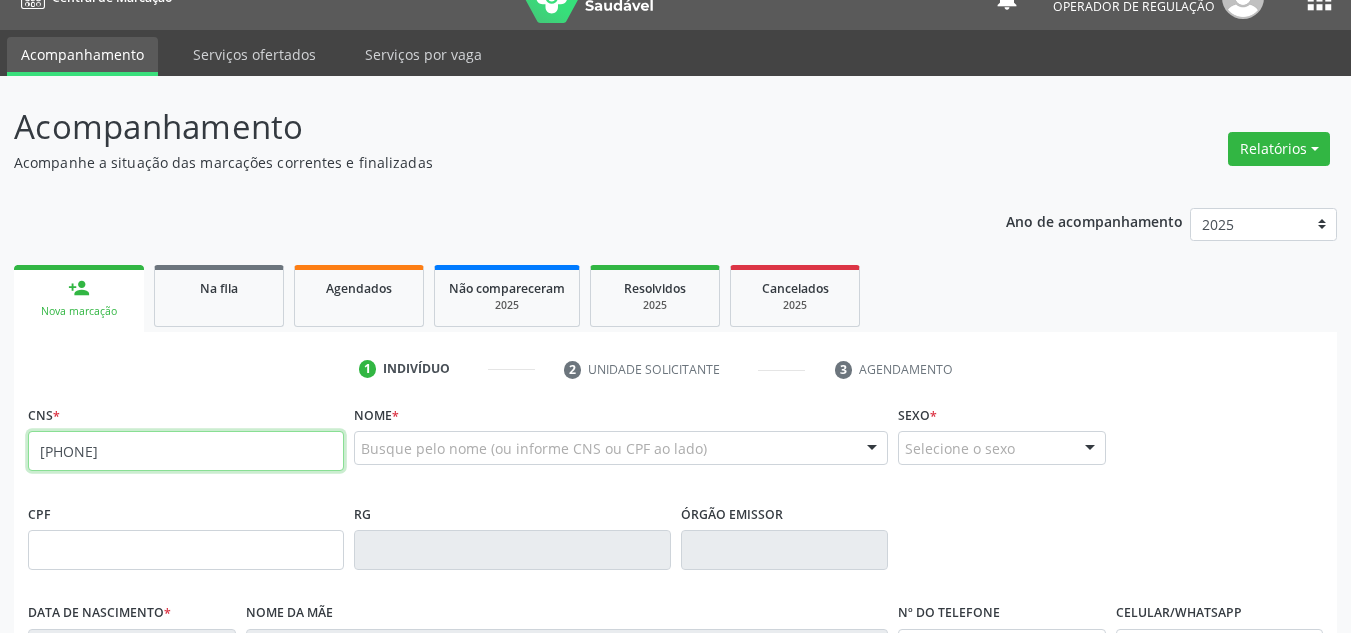 type on "[PHONE]" 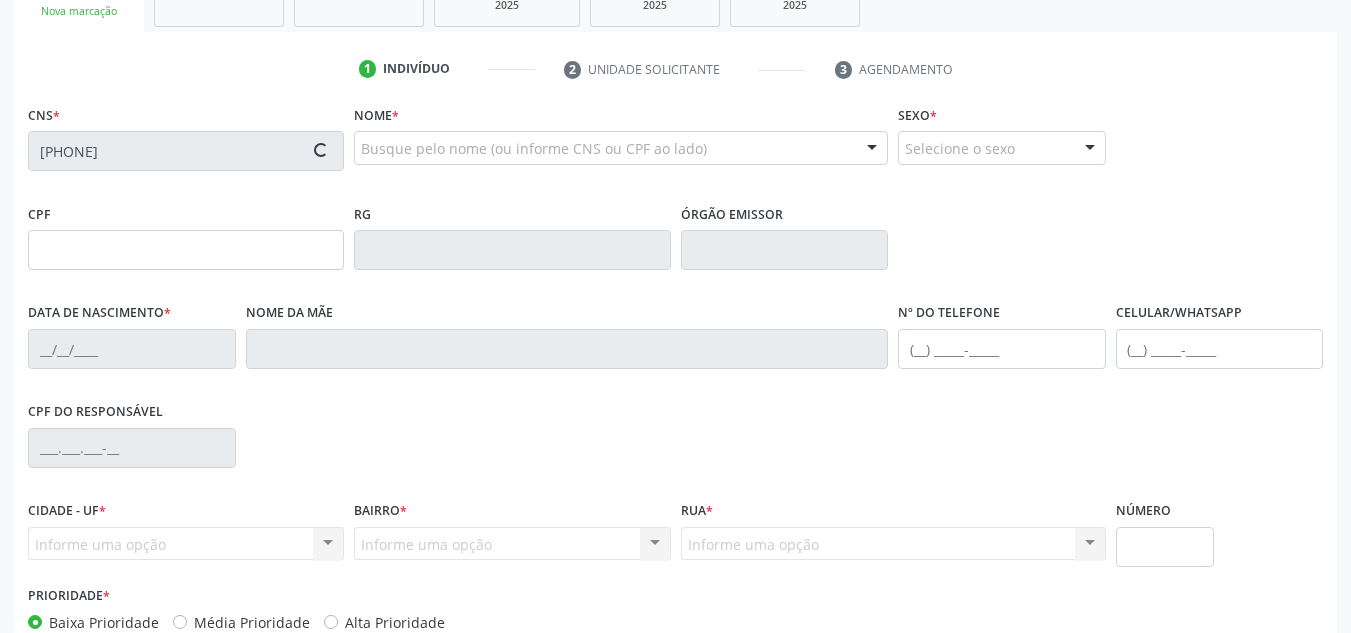 type on "[SSN]" 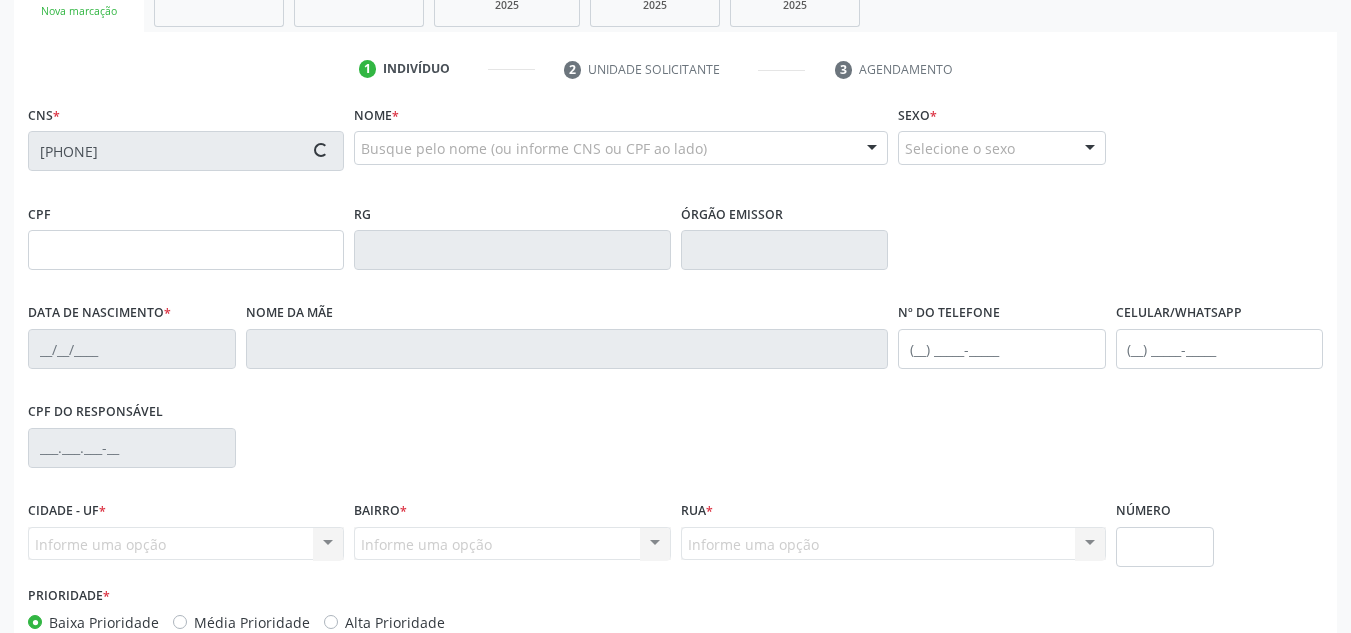 type on "[FIRST] [LAST] Pereira" 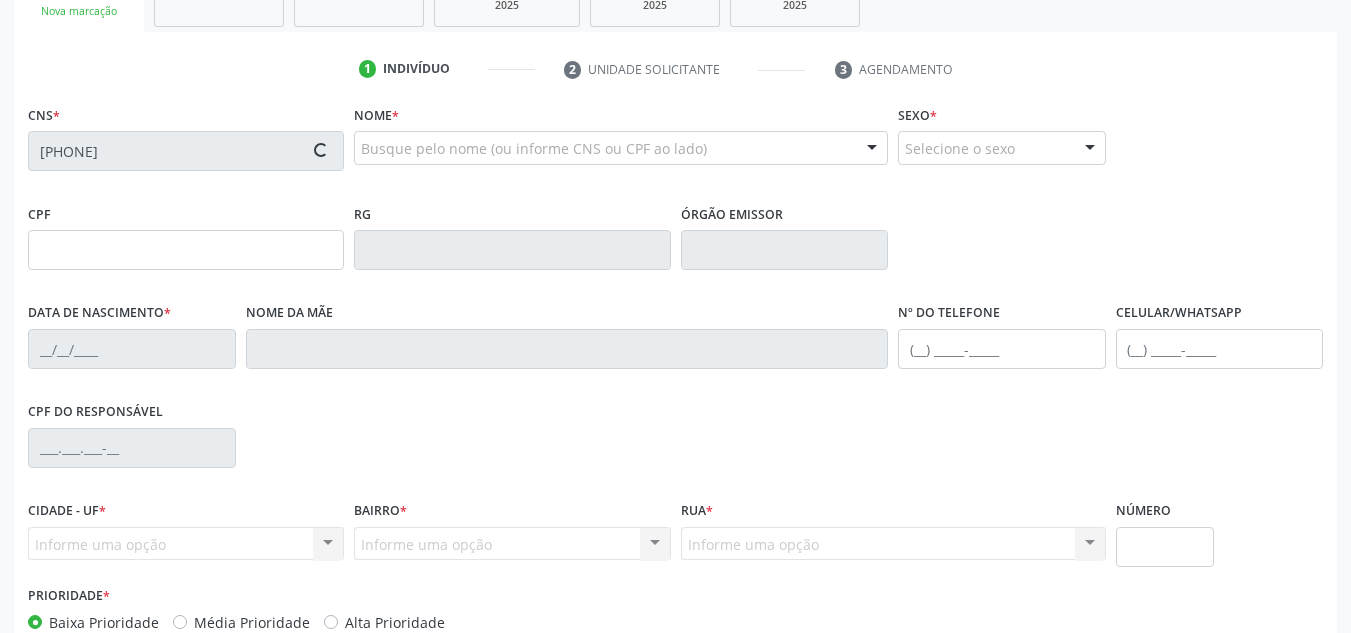 type on "[SSN]" 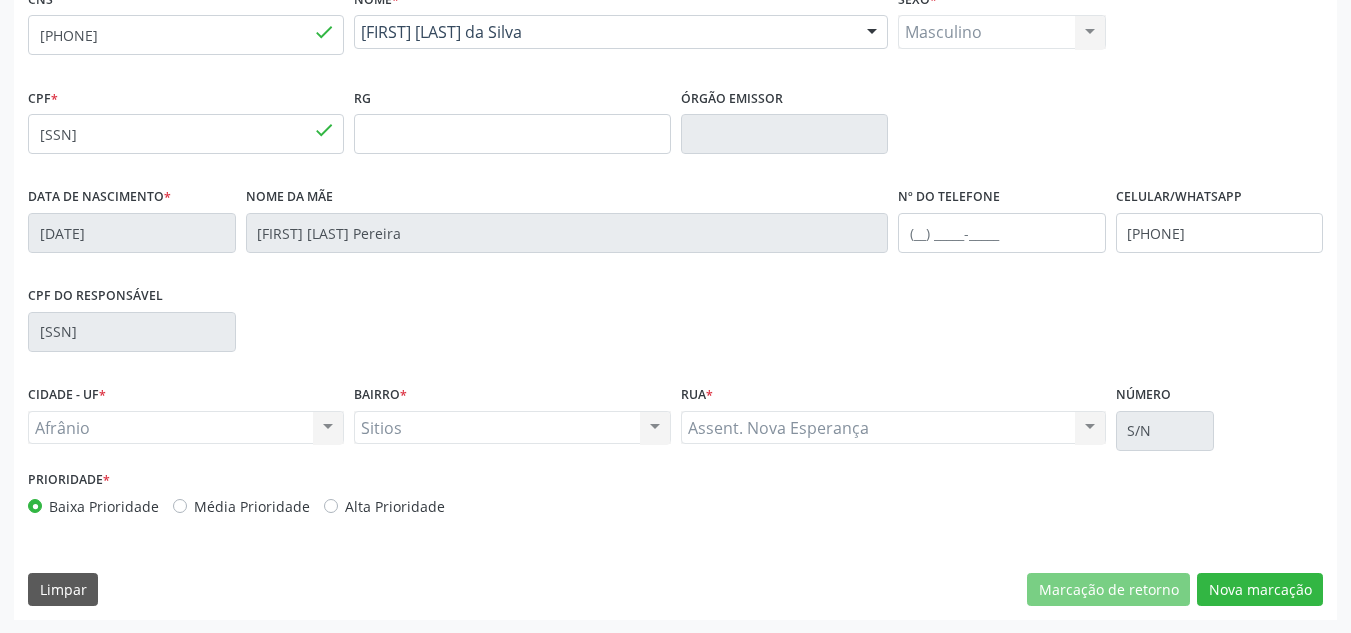 scroll, scrollTop: 451, scrollLeft: 0, axis: vertical 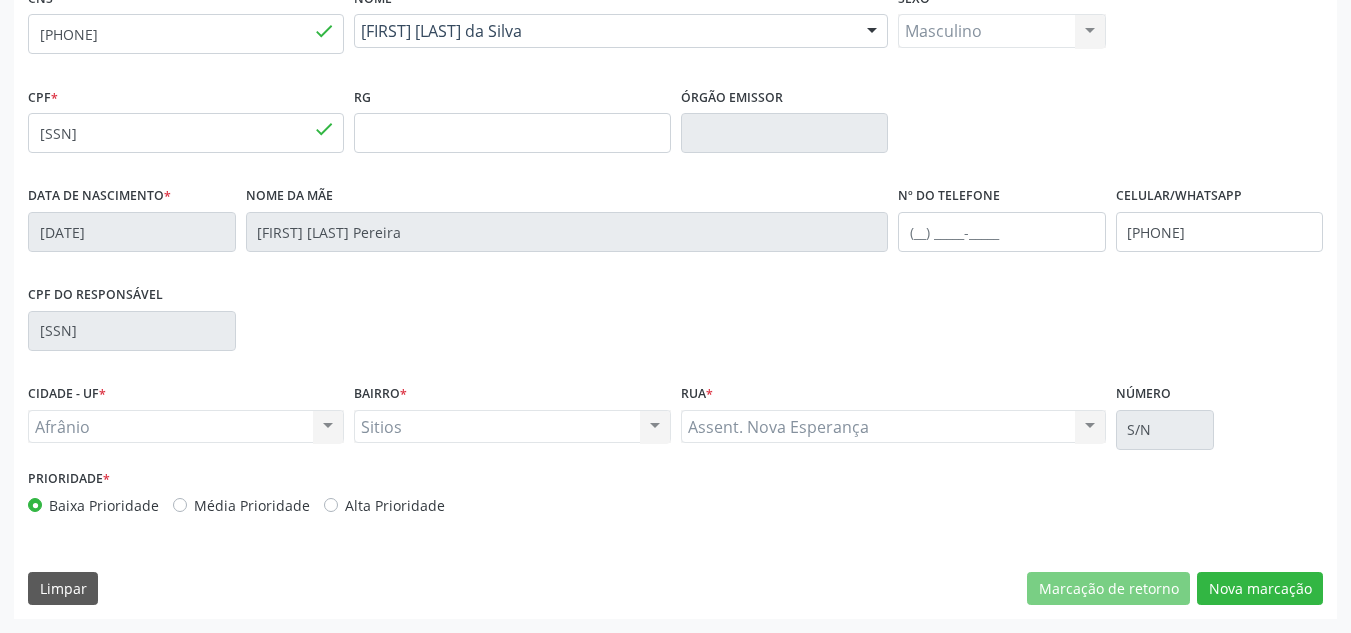 drag, startPoint x: 1265, startPoint y: 569, endPoint x: 1258, endPoint y: 555, distance: 15.652476 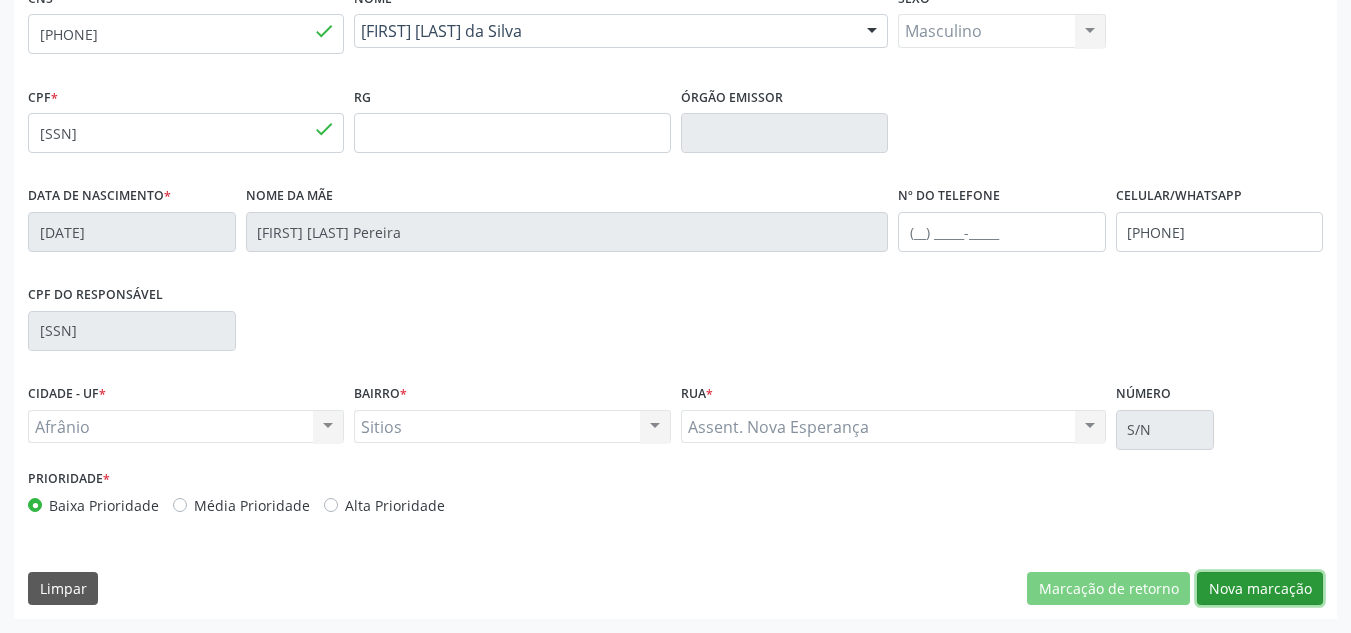 click on "Nova marcação" at bounding box center (1260, 589) 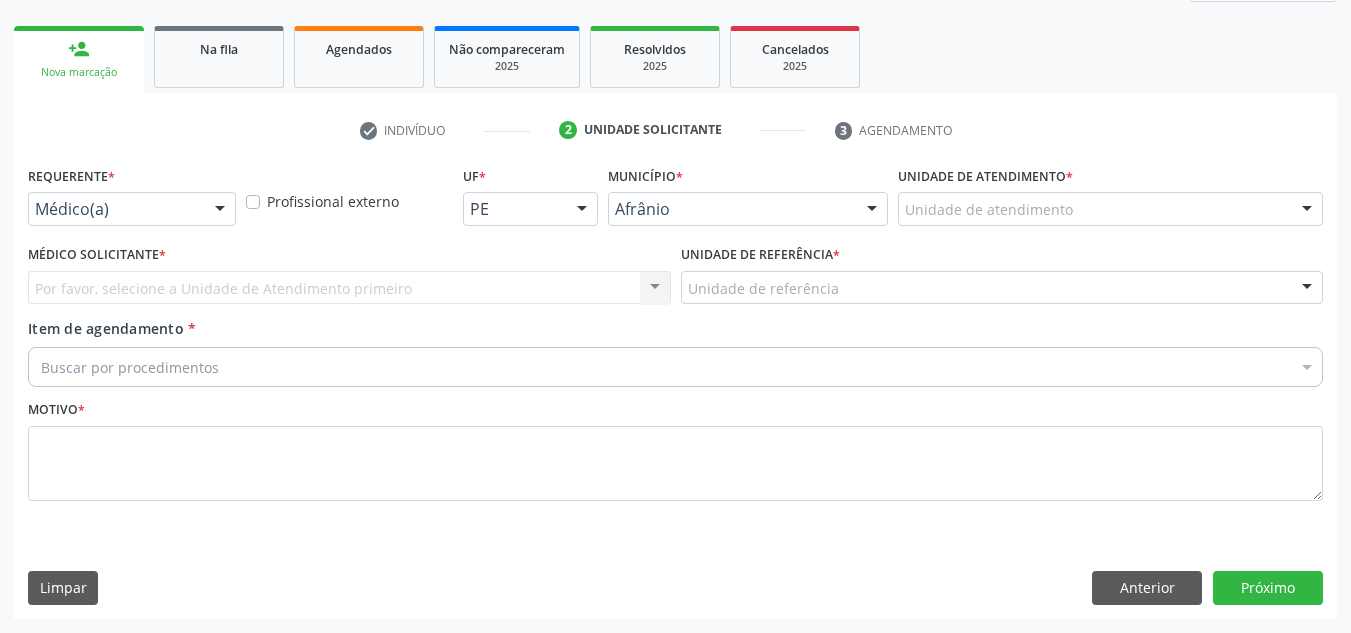scroll, scrollTop: 273, scrollLeft: 0, axis: vertical 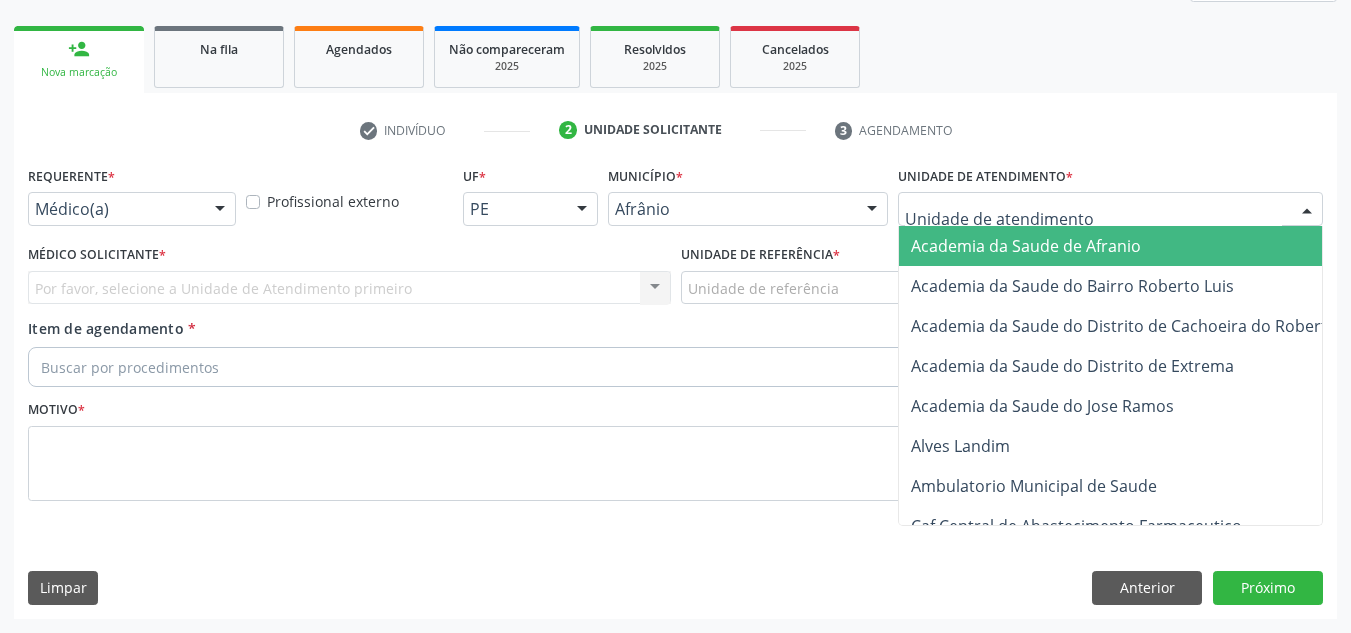 click at bounding box center [1110, 209] 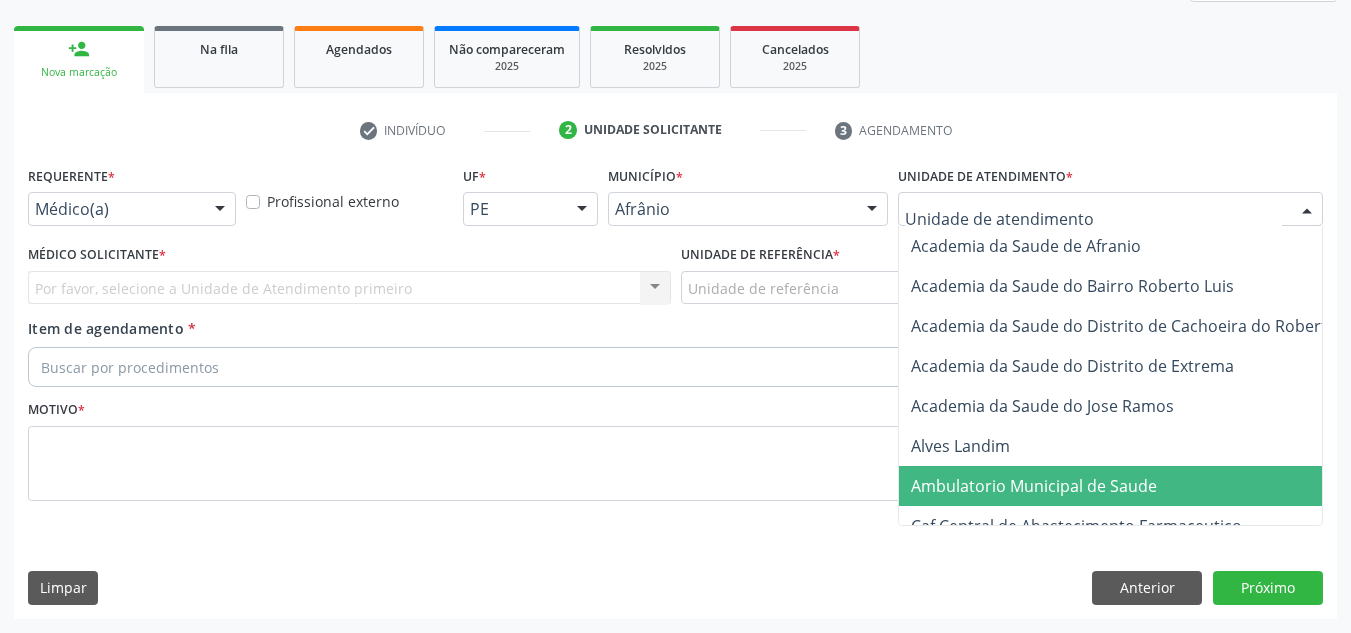 click on "Ambulatorio Municipal de Saude" at bounding box center (1034, 486) 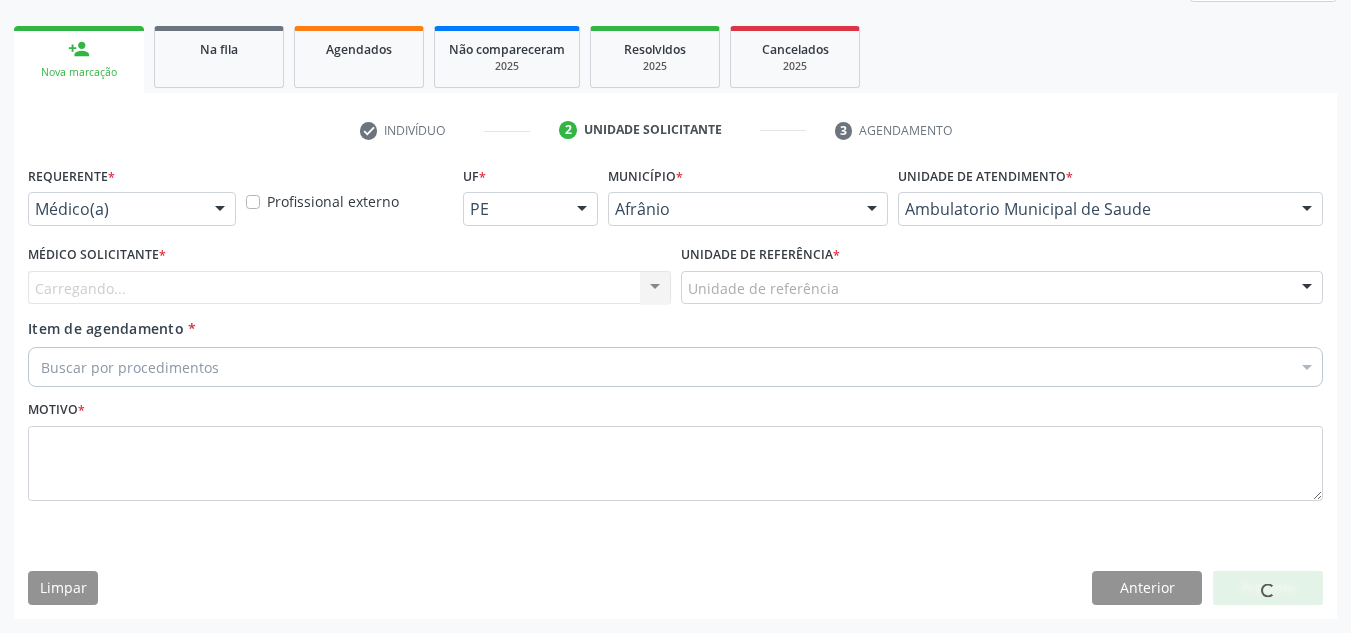 click on "Carregando...
Nenhum resultado encontrado para: "   "
Não há nenhuma opção para ser exibida." at bounding box center [349, 288] 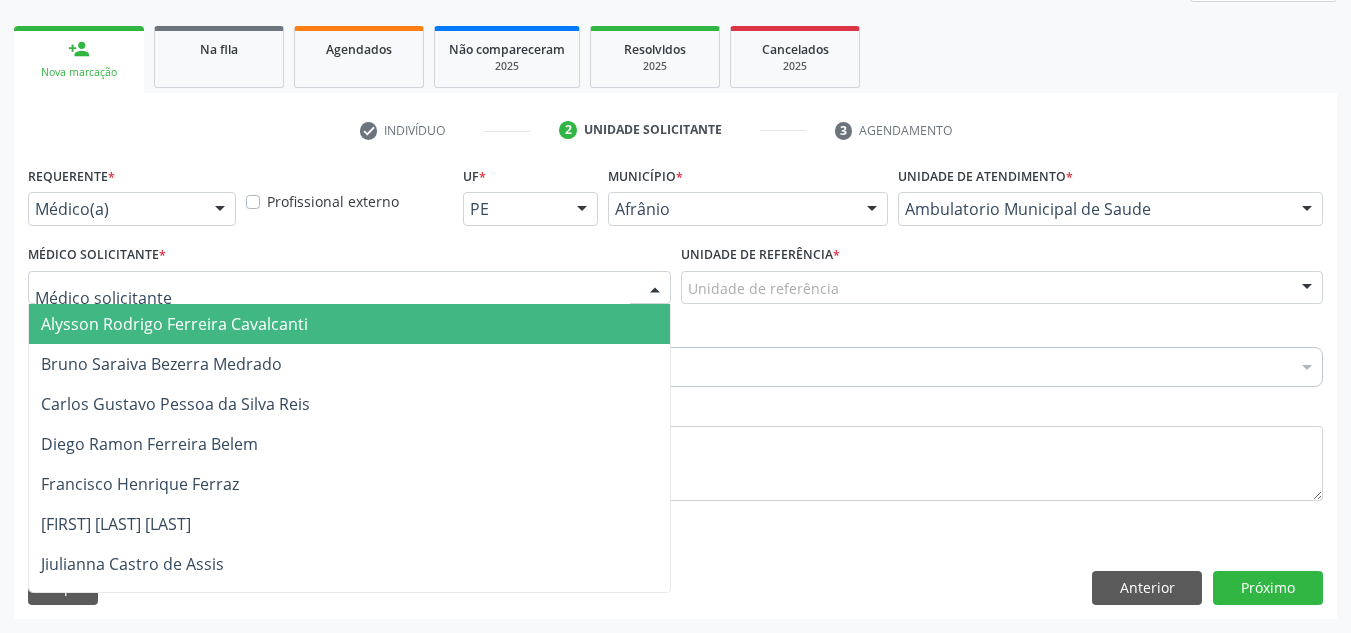 click at bounding box center [349, 288] 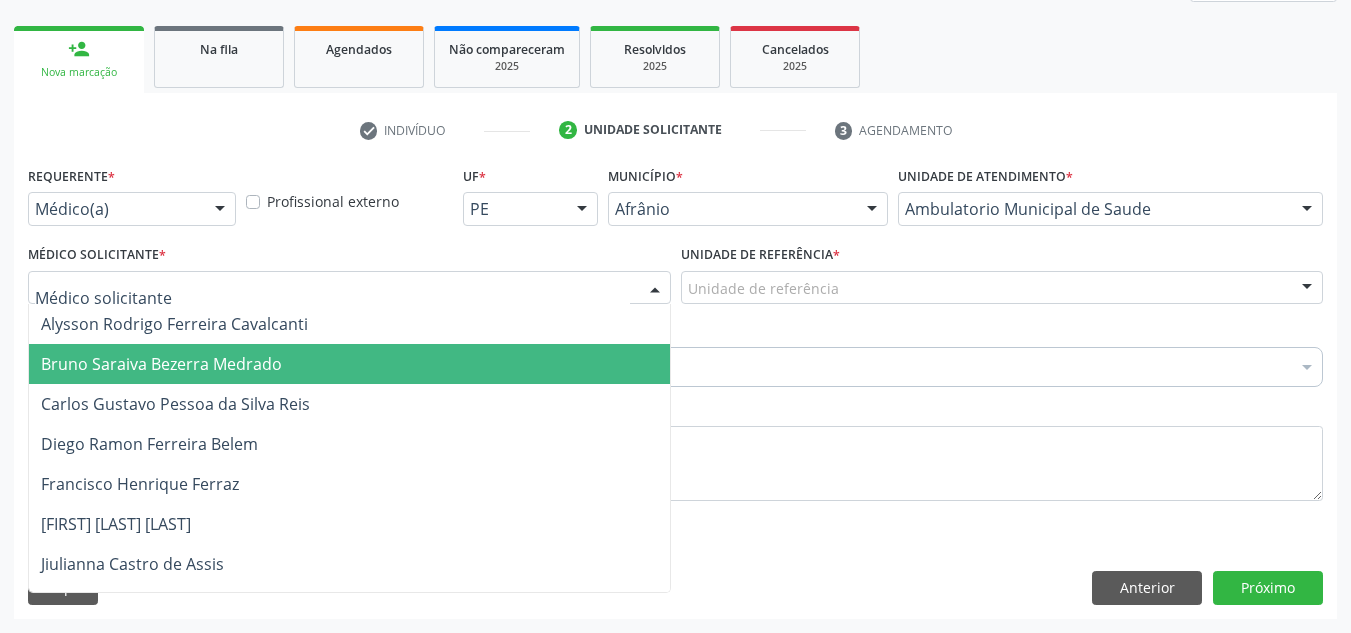click on "Bruno Saraiva Bezerra Medrado" at bounding box center [349, 364] 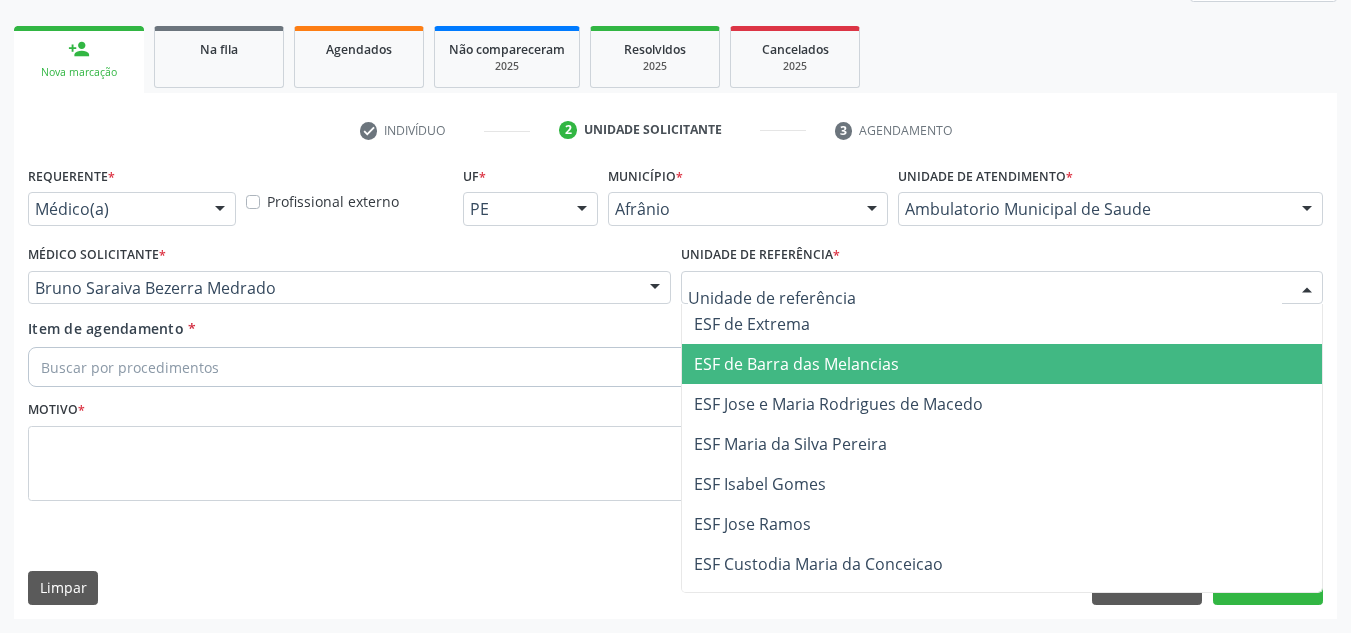 click on "ESF de Barra das Melancias" at bounding box center [796, 364] 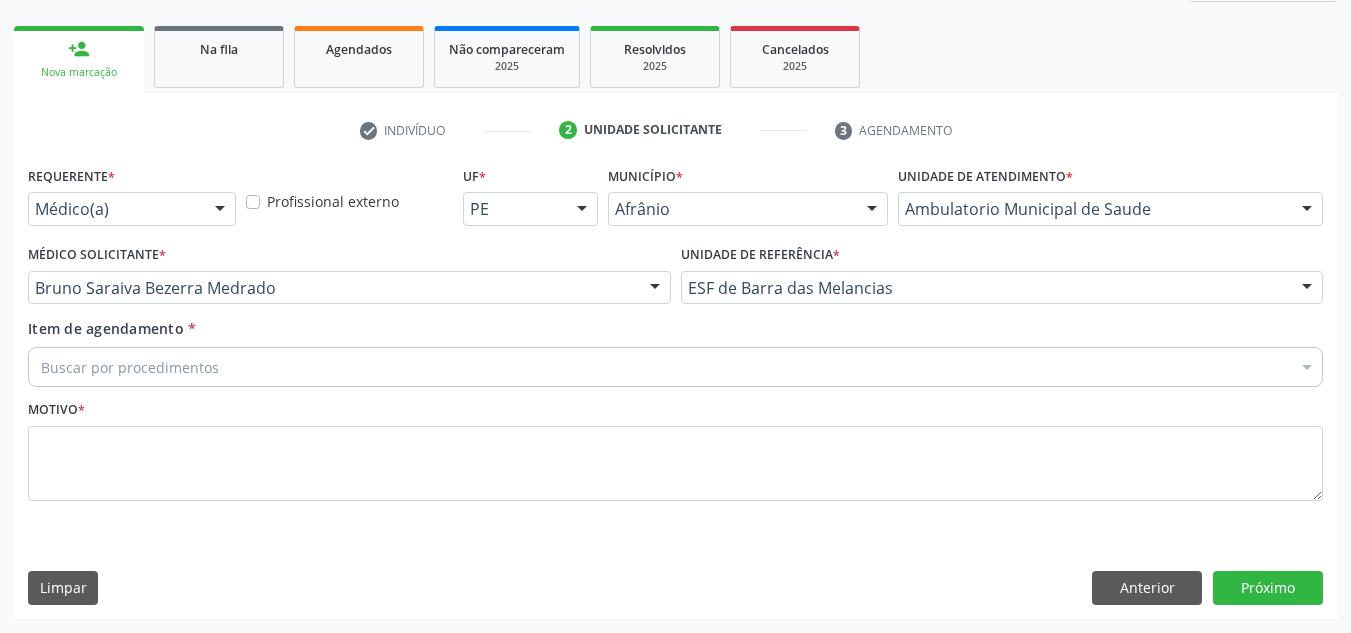 click on "Buscar por procedimentos" at bounding box center [675, 367] 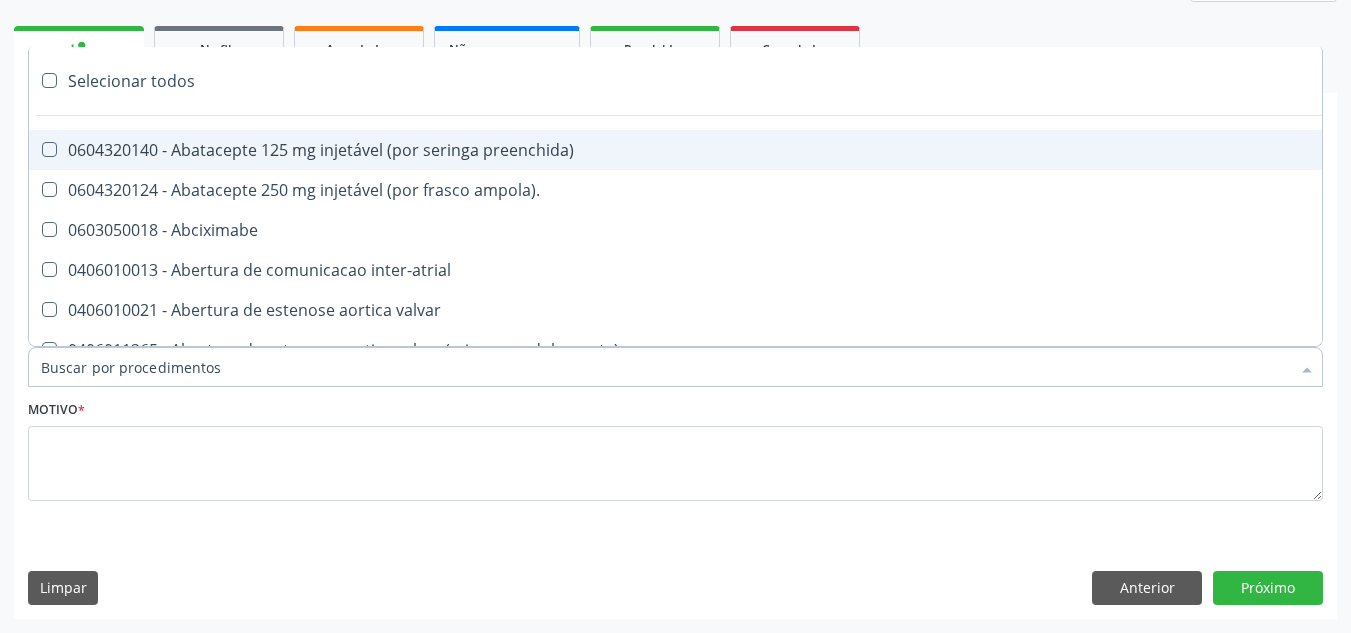 click on "Item de agendamento
*" at bounding box center (665, 367) 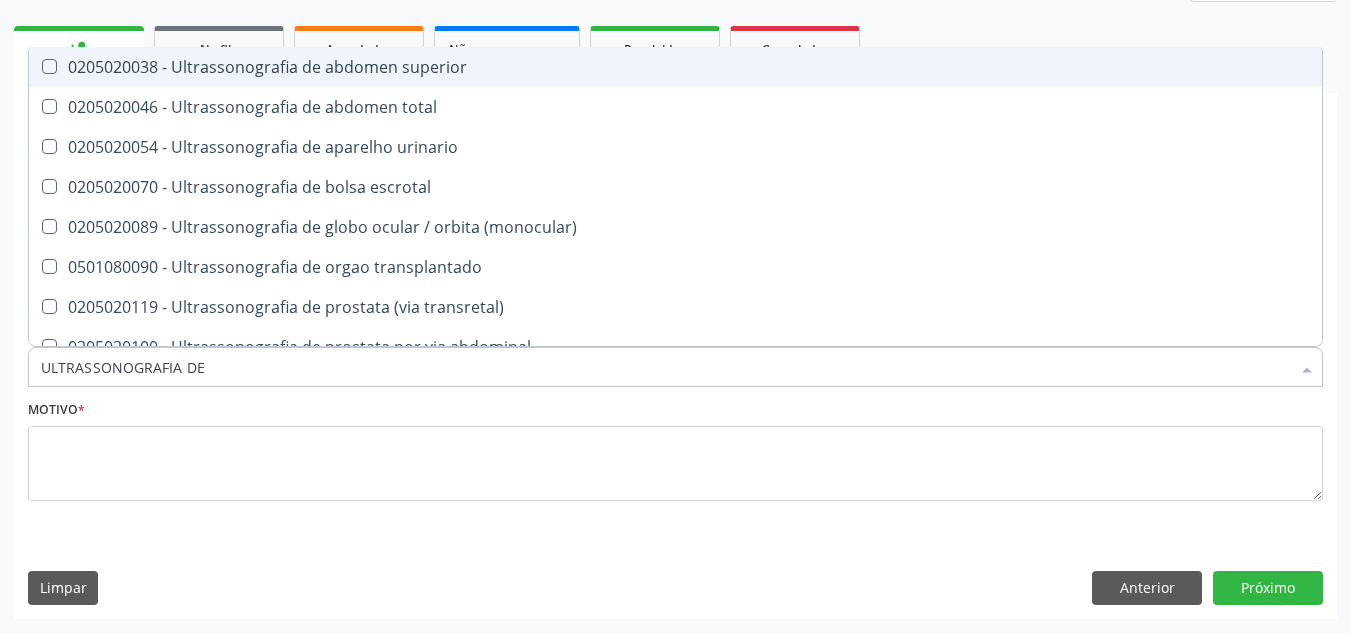 type on "ULTRASSONOGRAFIA DE P" 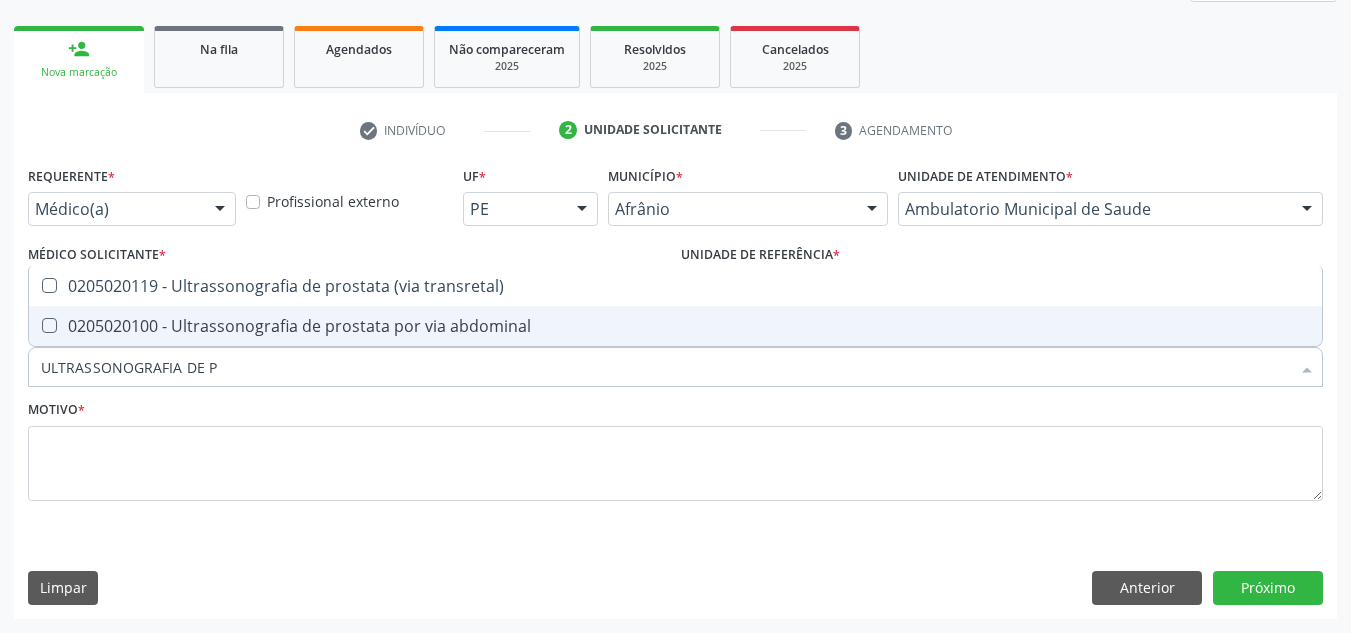 click on "0205020100 - Ultrassonografia de prostata por via abdominal" at bounding box center (675, 326) 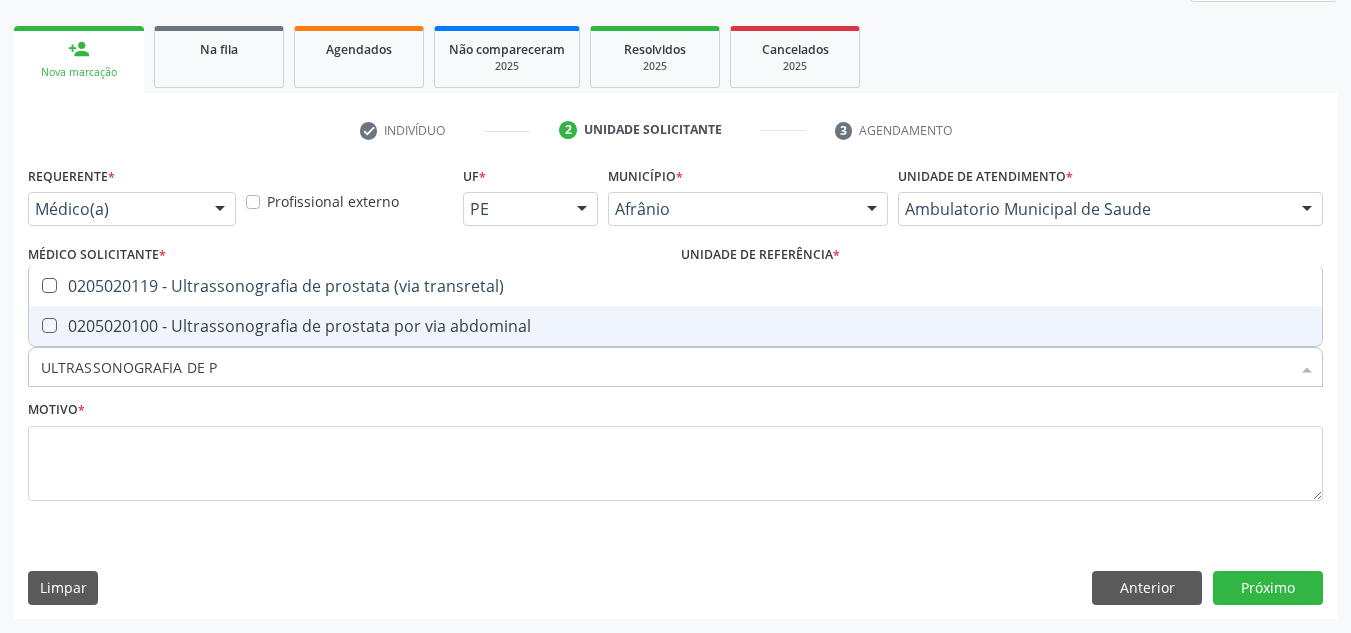 checkbox on "true" 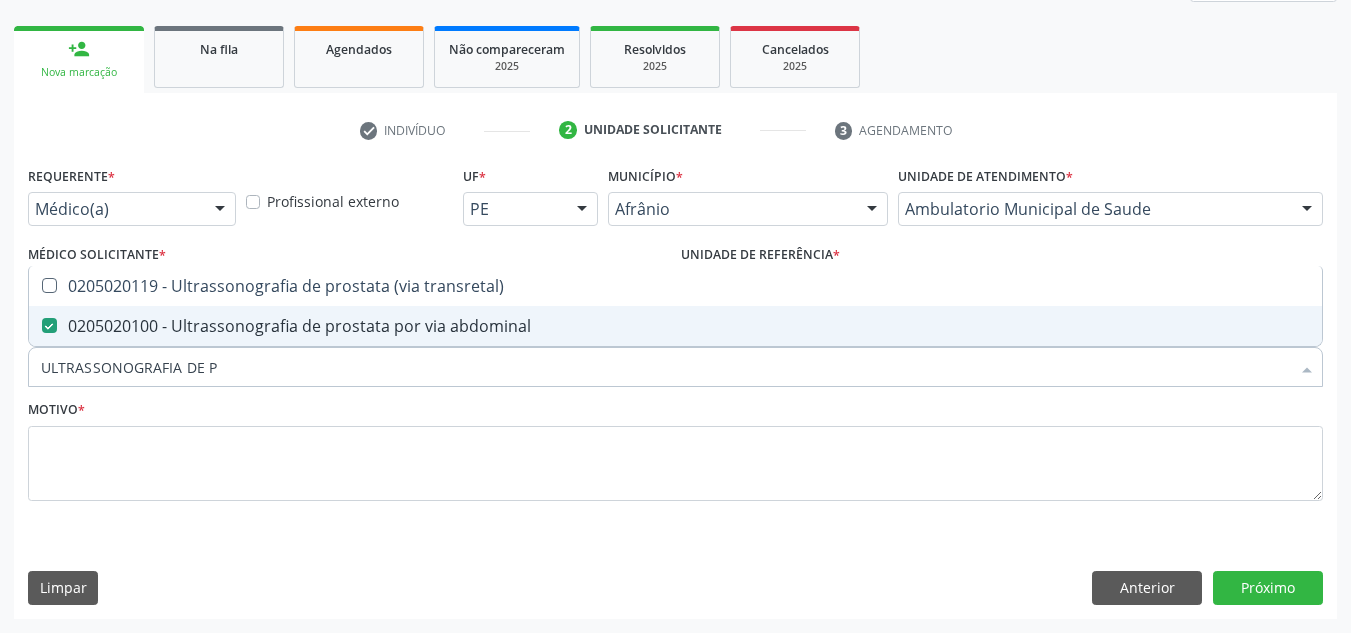 click on "Motivo
*" at bounding box center (675, 455) 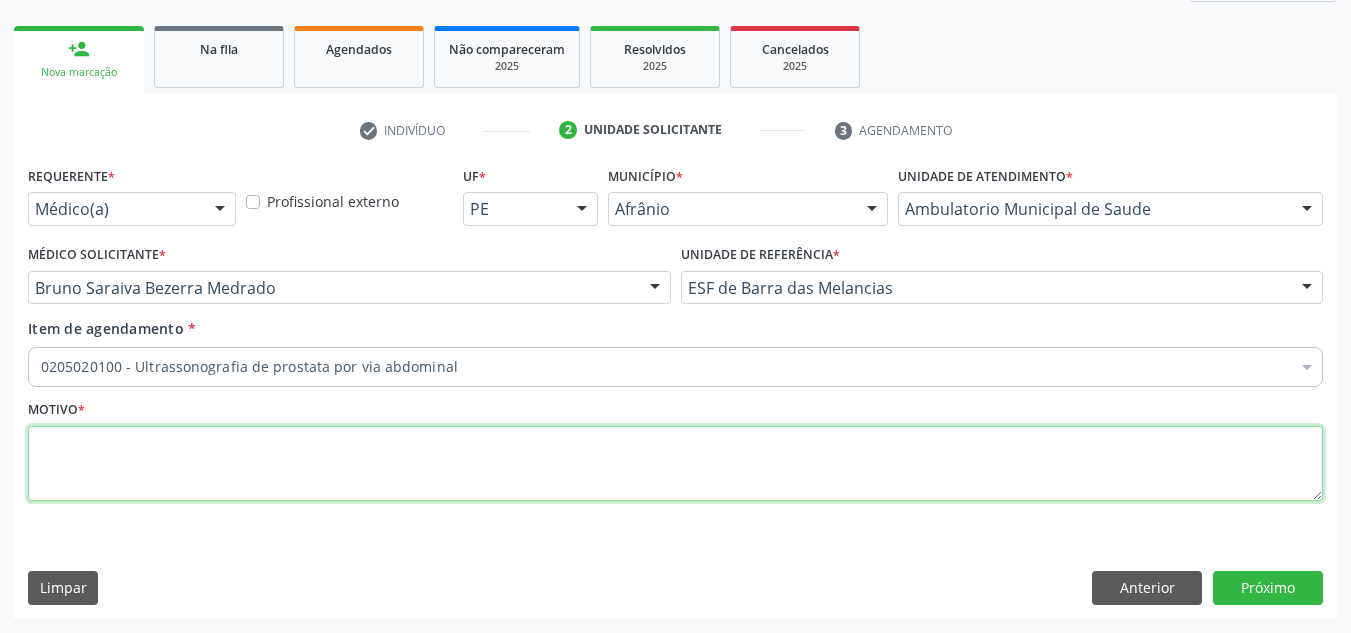 drag, startPoint x: 603, startPoint y: 492, endPoint x: 604, endPoint y: 451, distance: 41.01219 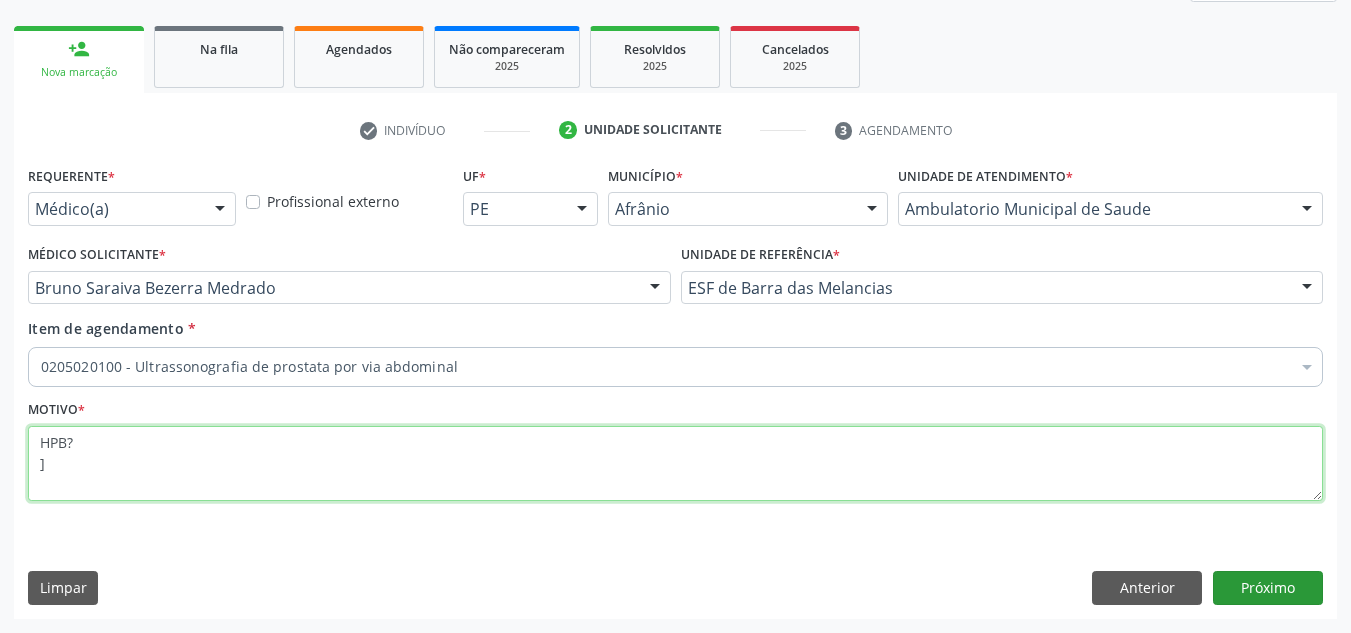 type on "HPB?
]" 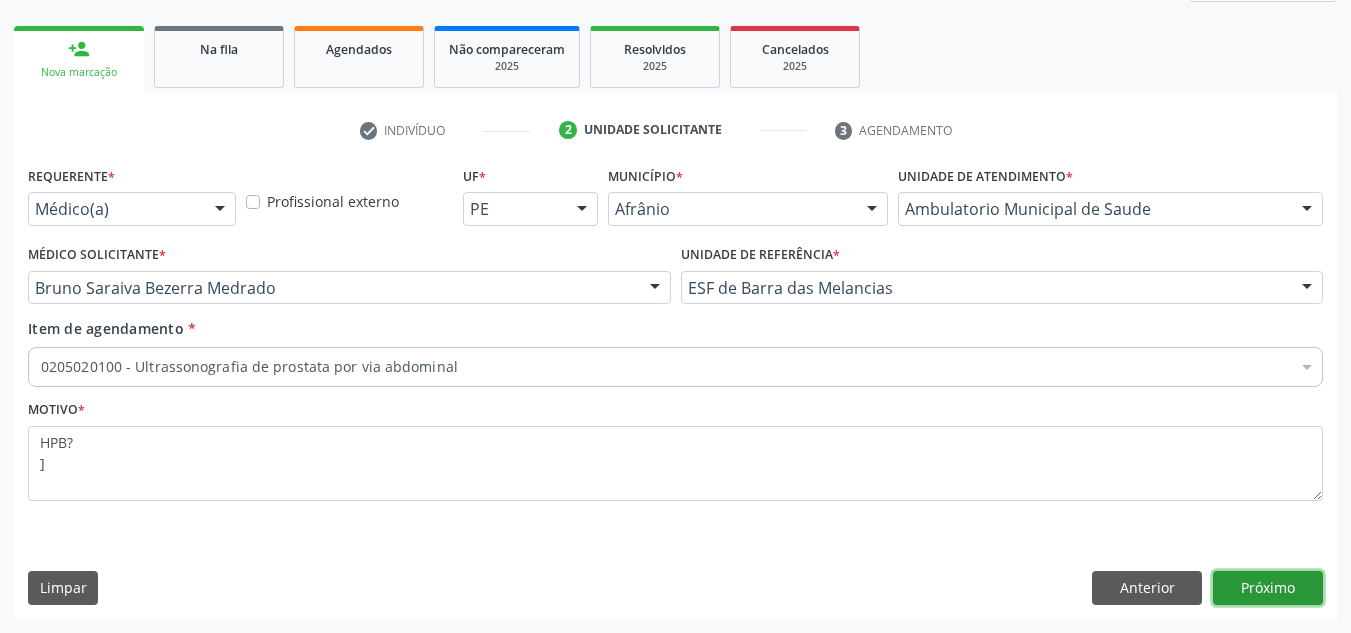 click on "Próximo" at bounding box center (1268, 588) 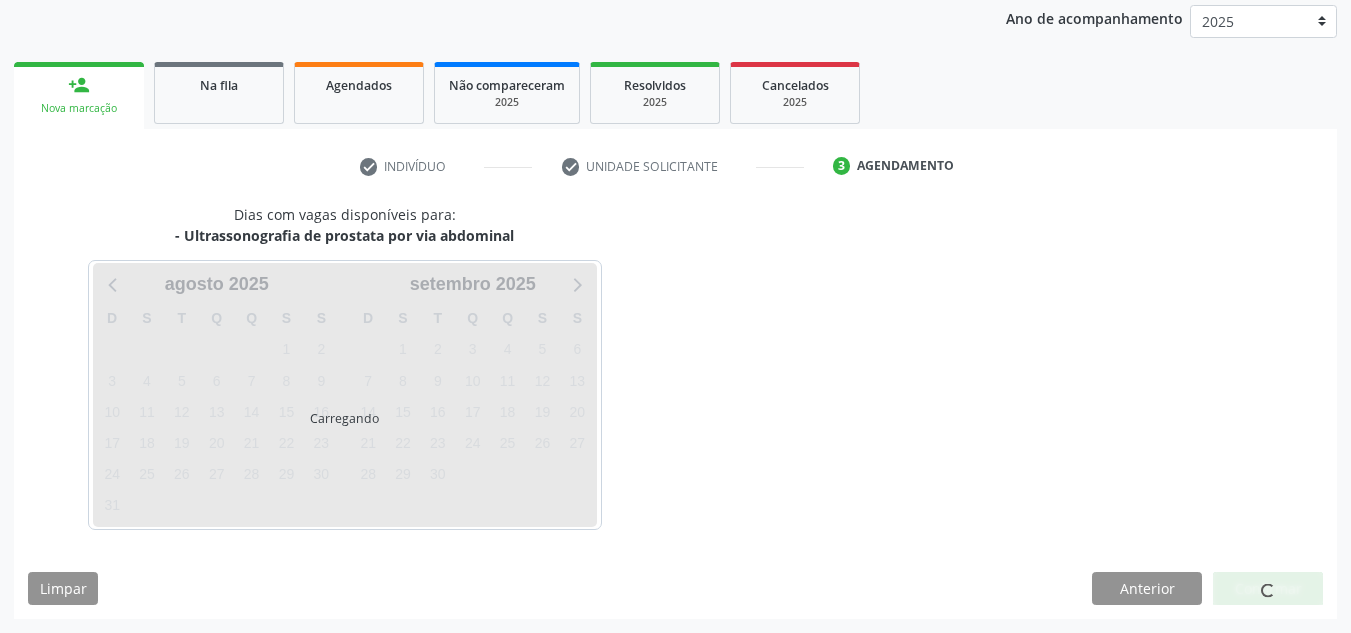 scroll, scrollTop: 237, scrollLeft: 0, axis: vertical 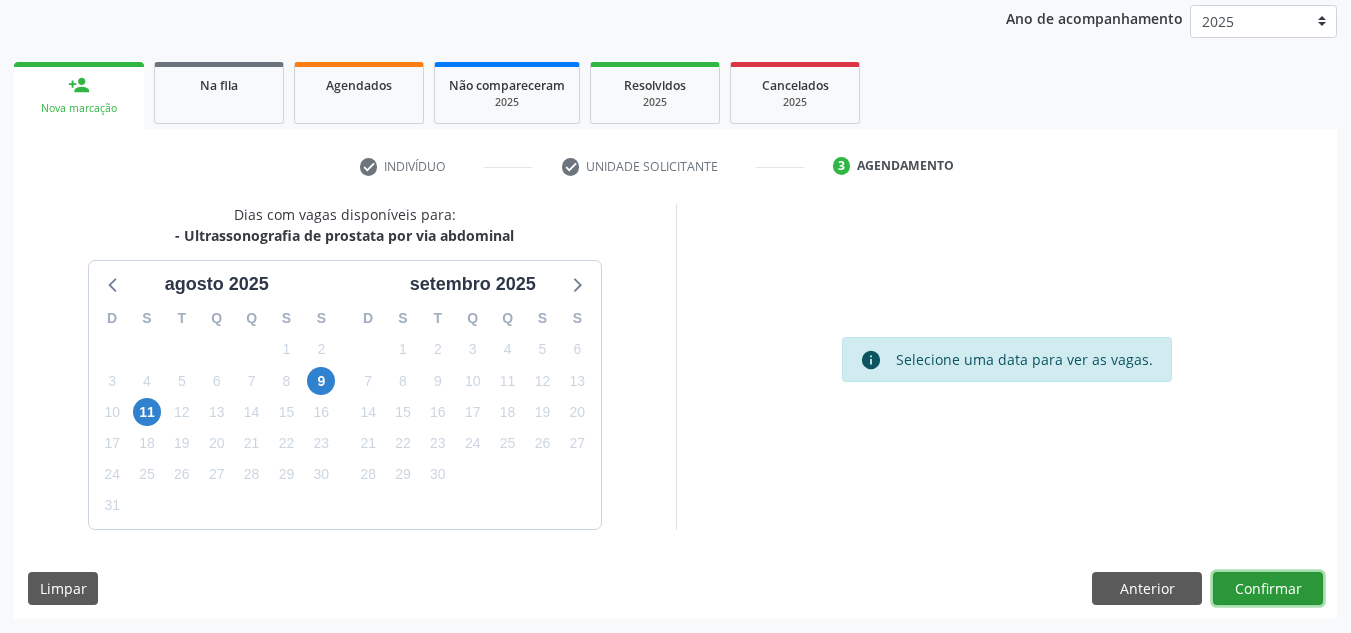 click on "Confirmar" at bounding box center (1268, 589) 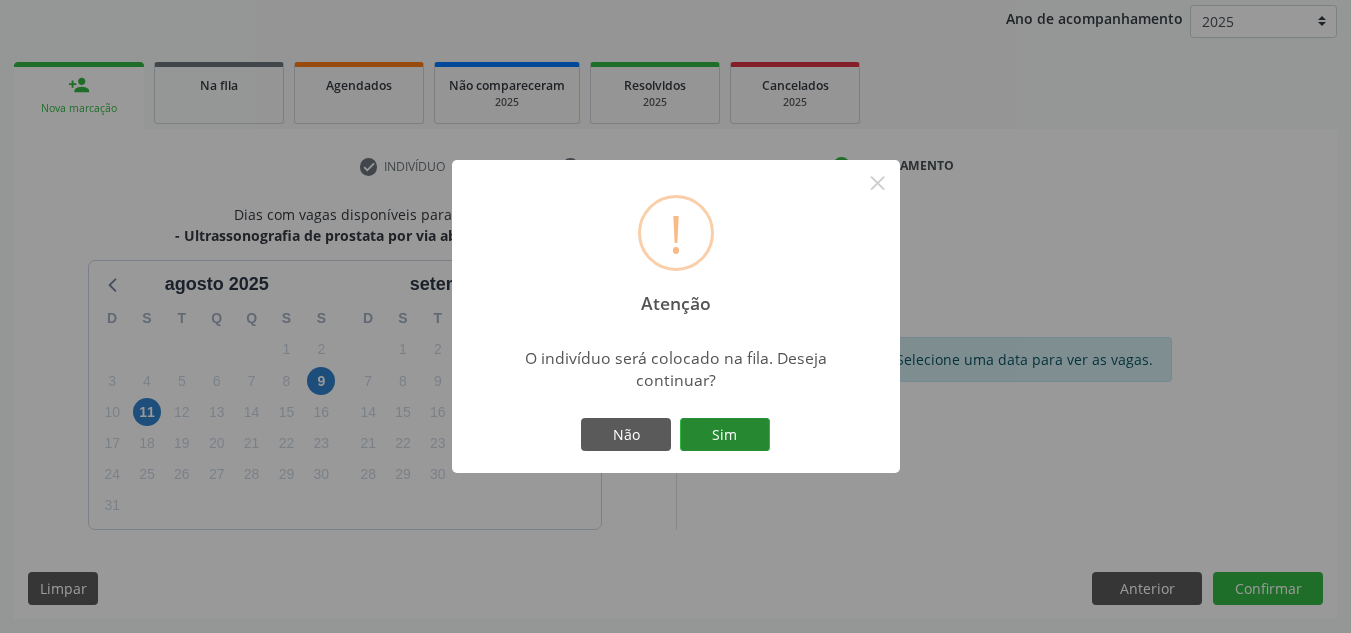 click on "Sim" at bounding box center (725, 435) 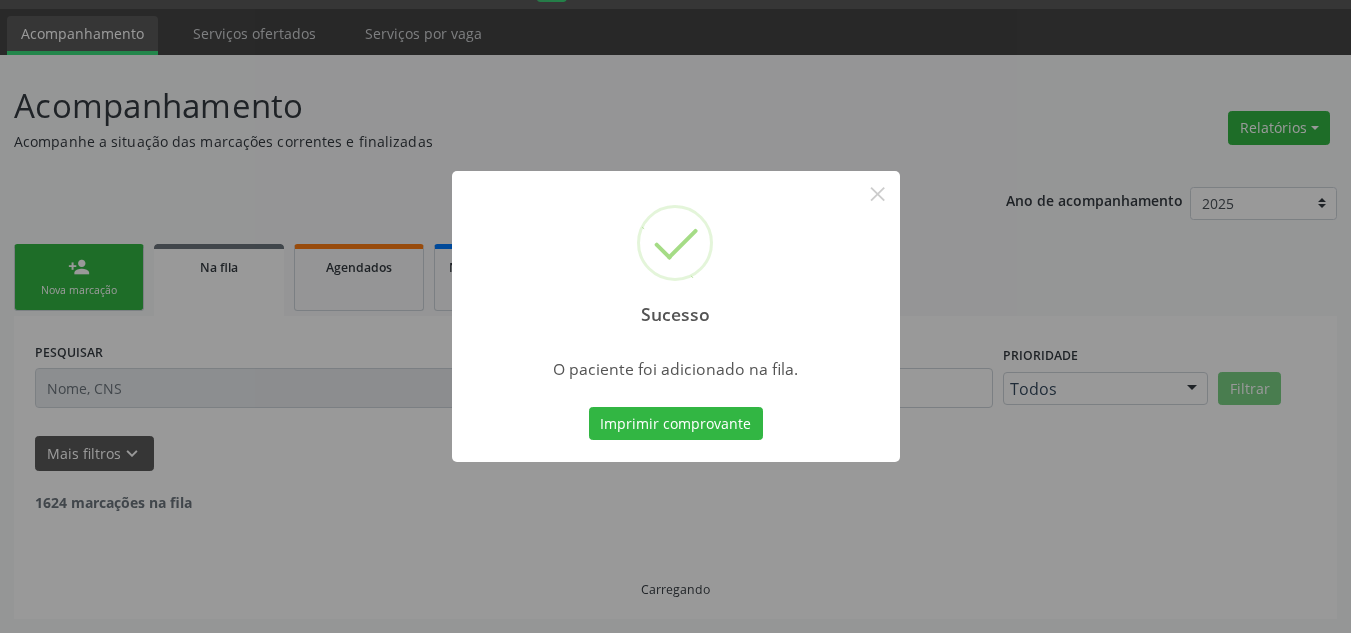 scroll, scrollTop: 34, scrollLeft: 0, axis: vertical 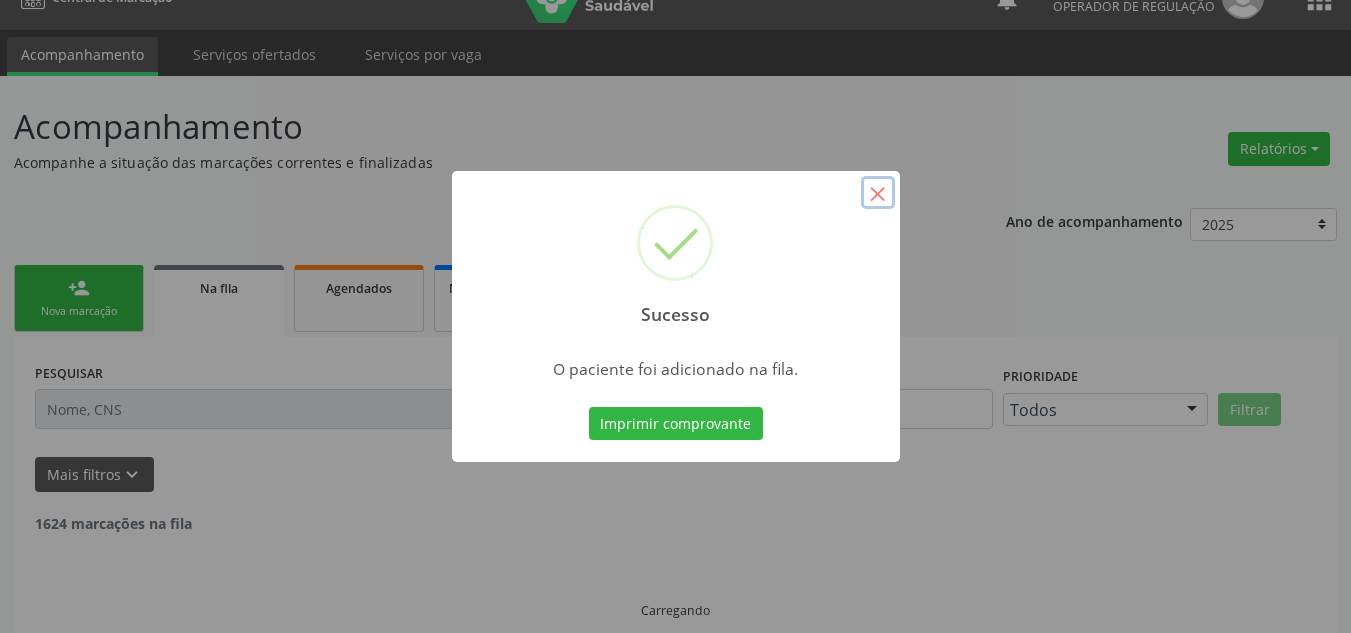 click on "×" at bounding box center (878, 193) 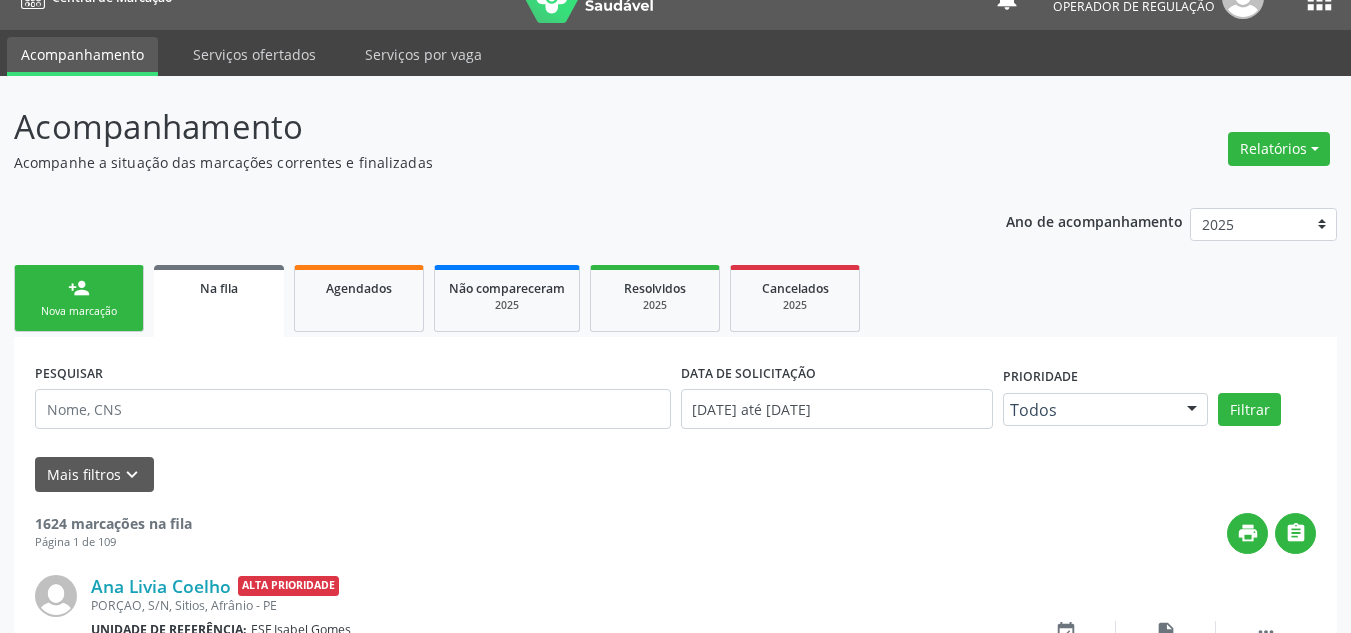 click on "Nova marcação" at bounding box center [79, 311] 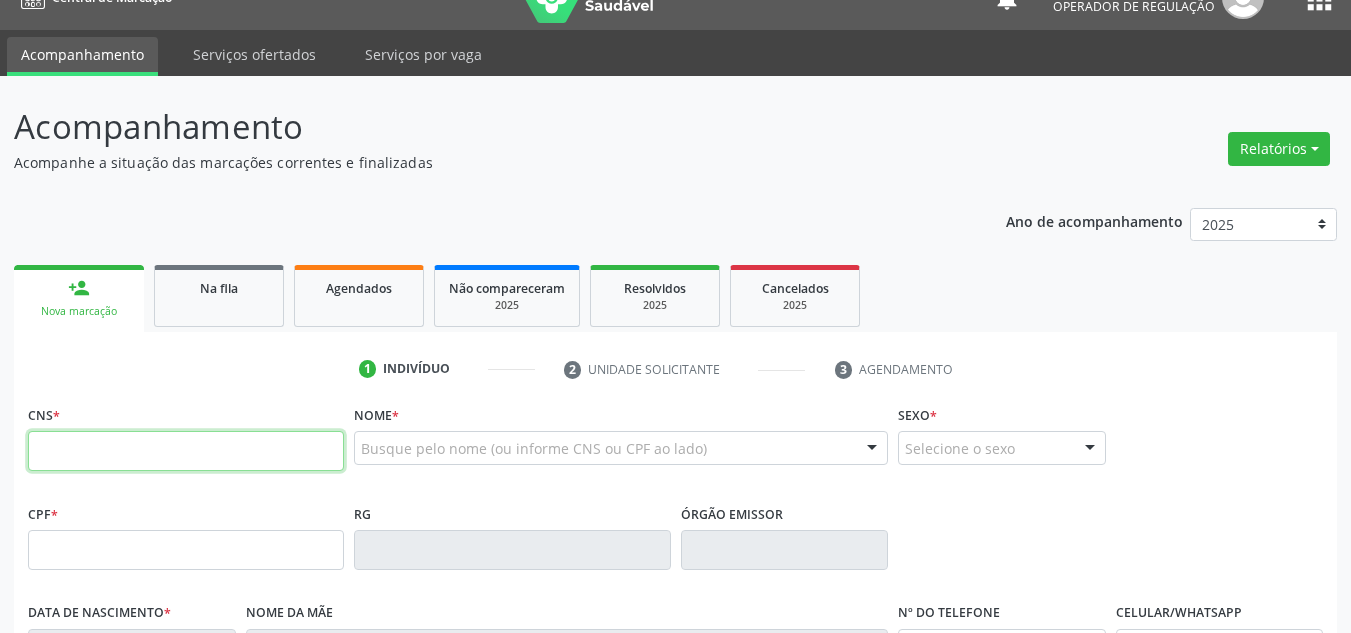 click at bounding box center [186, 451] 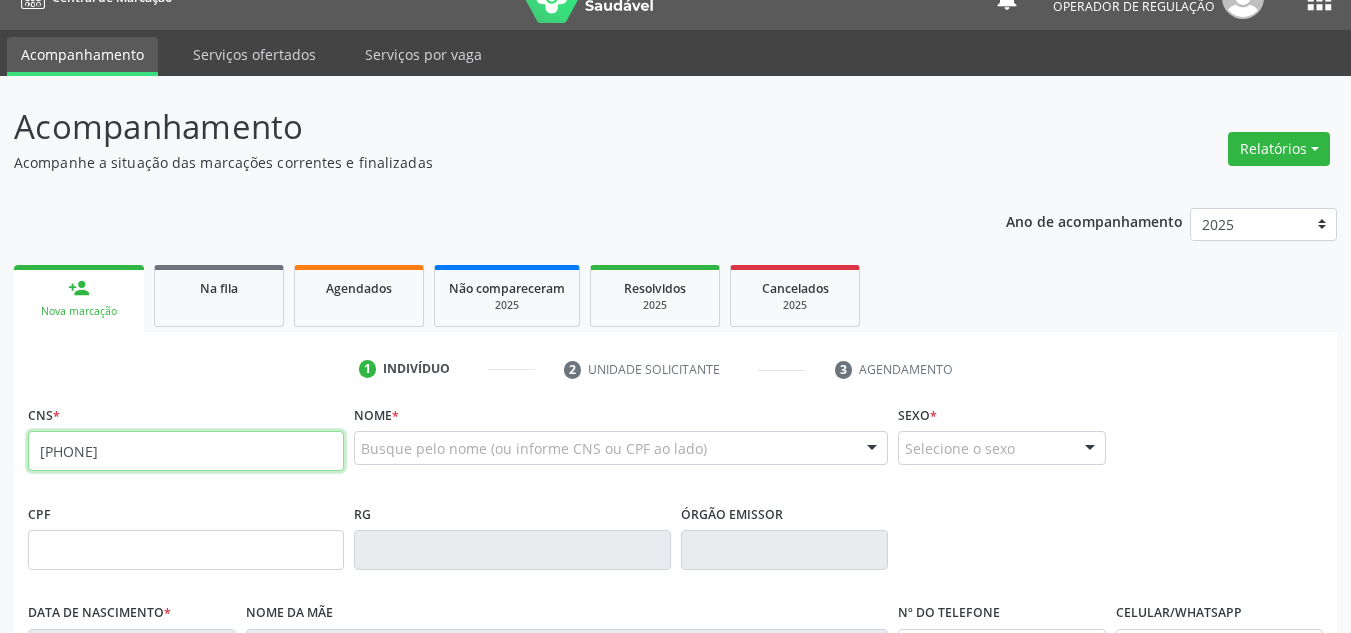 type on "[PHONE]" 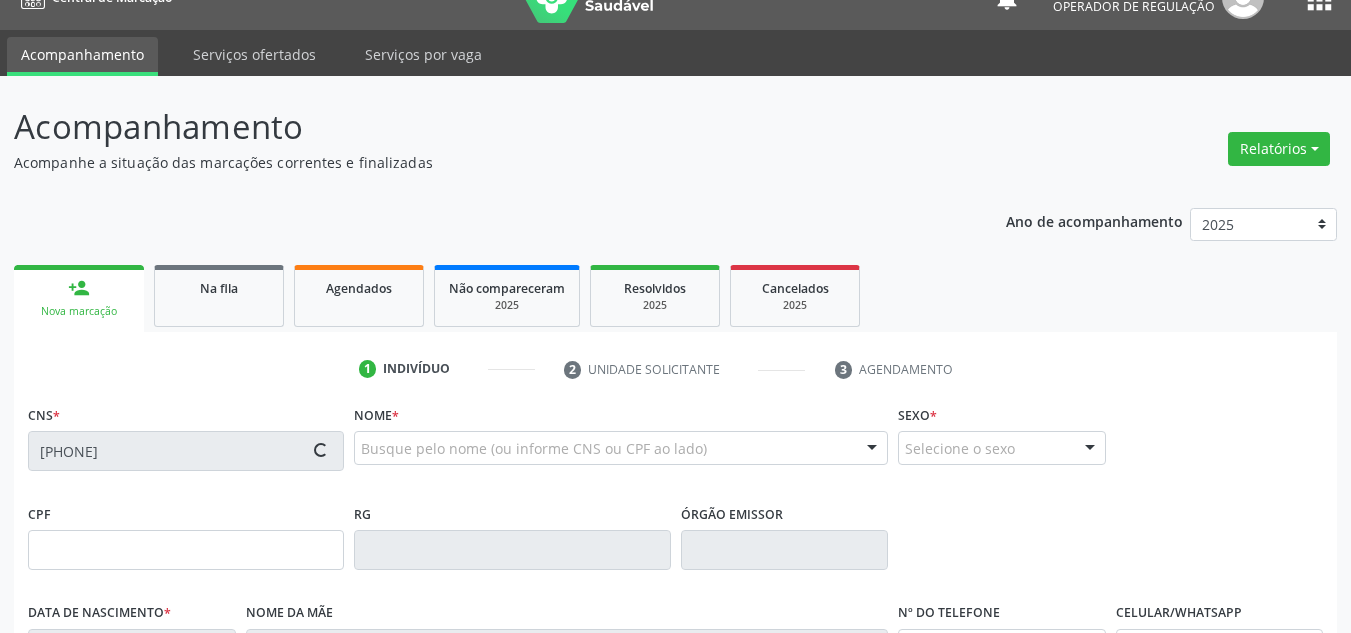 type on "[SSN]" 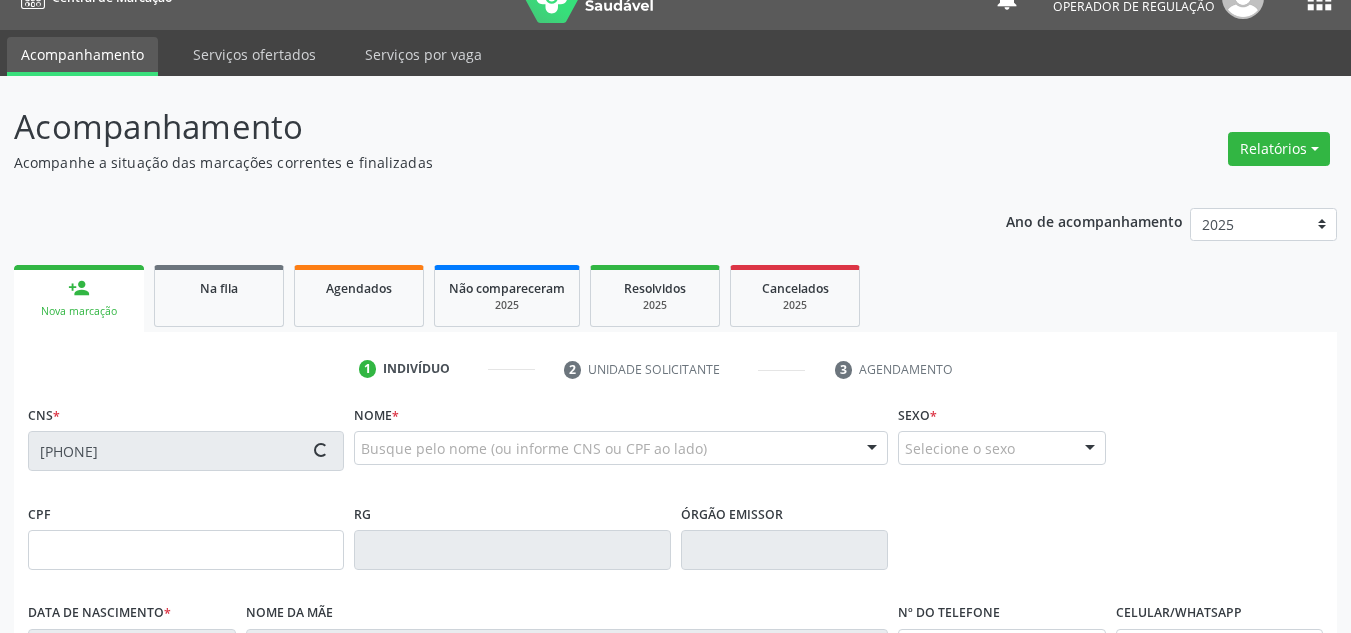 type on "[DATE]" 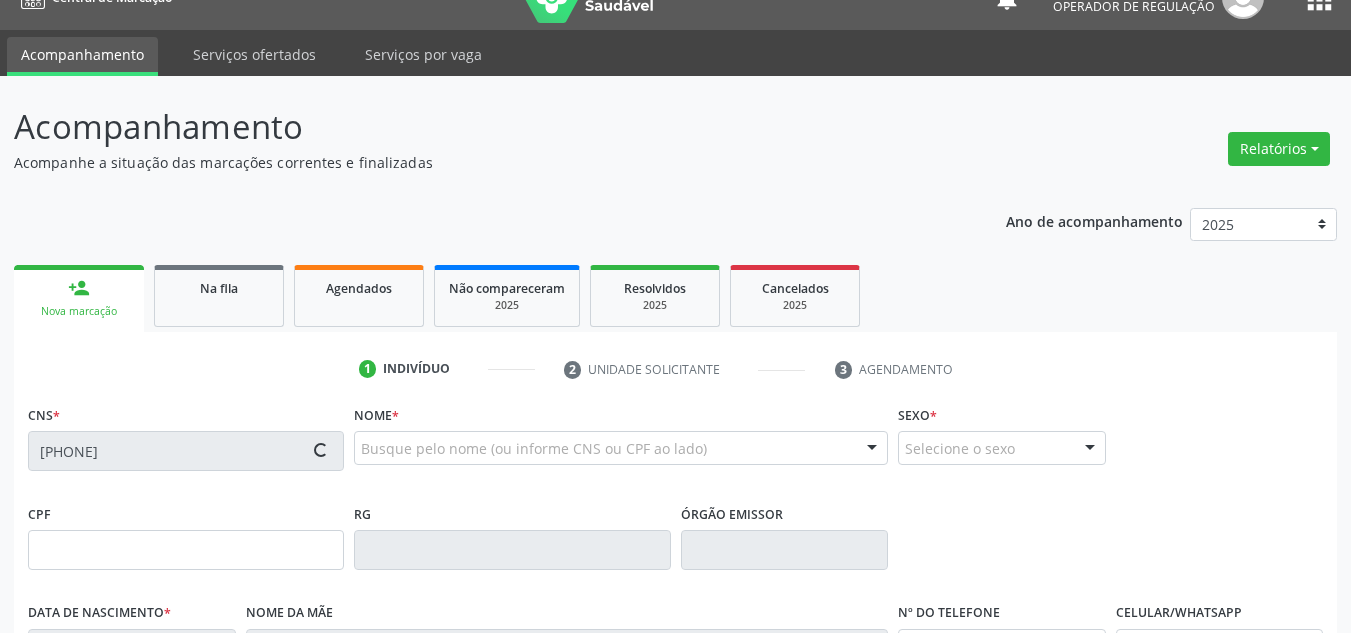 type on "[SSN]" 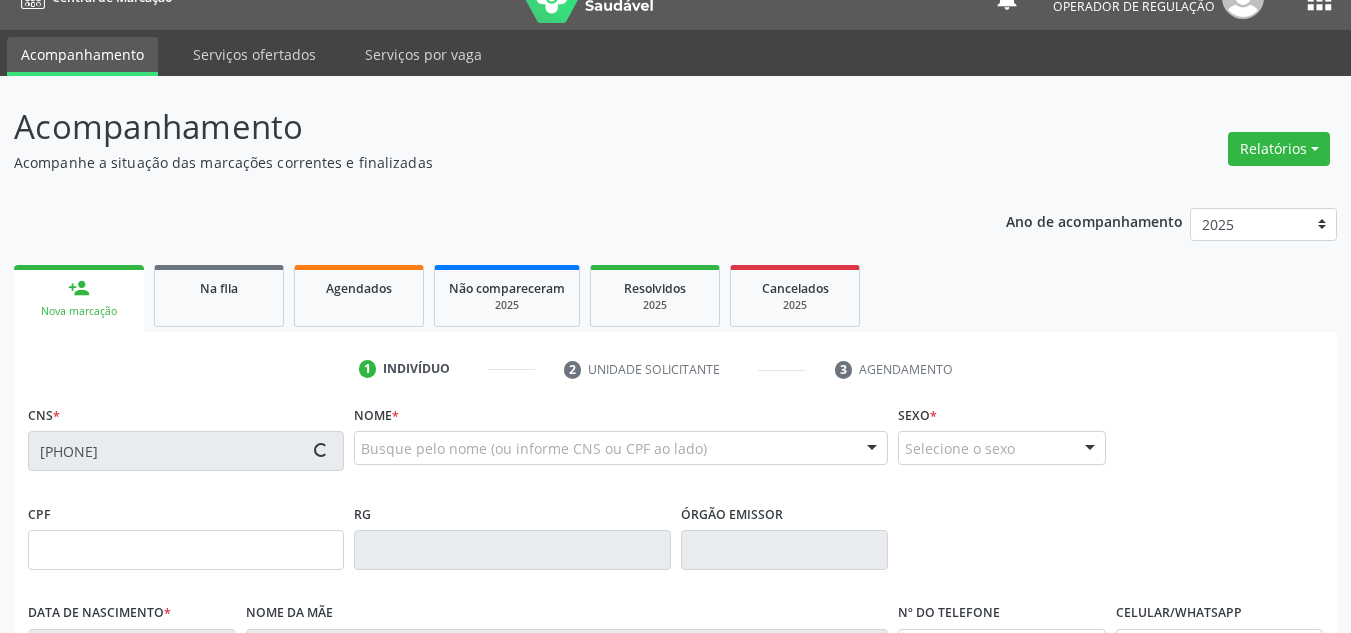 type on "S/N" 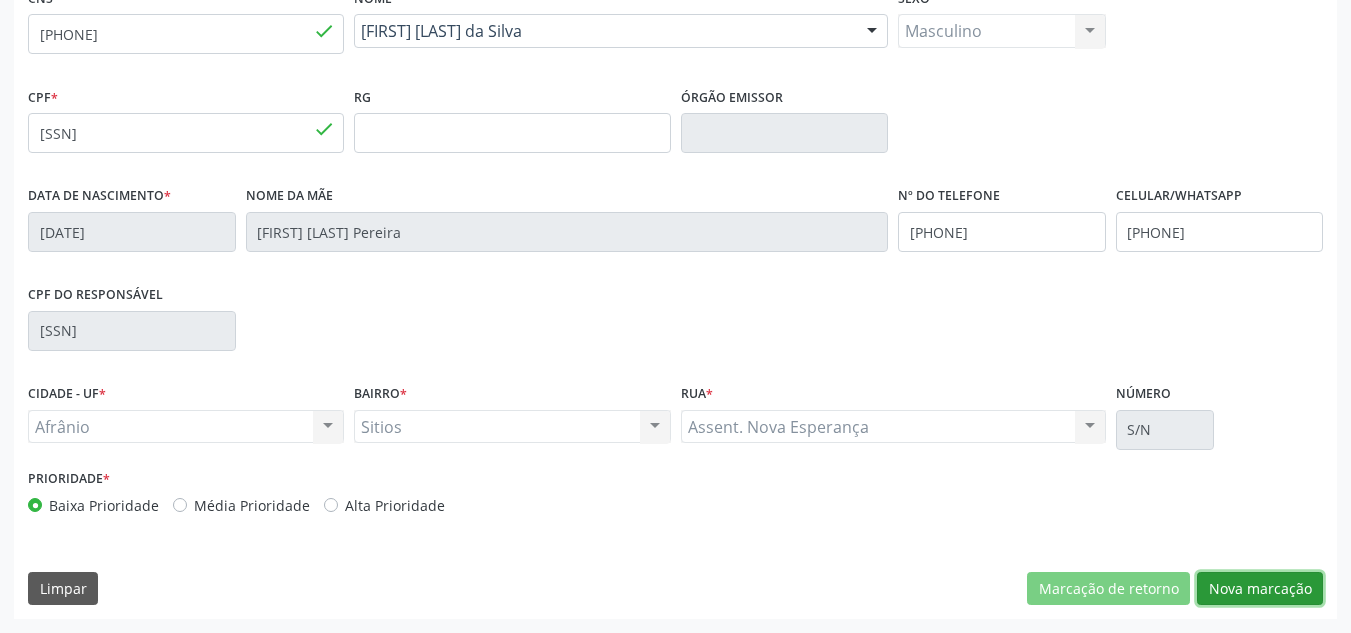 click on "Nova marcação" at bounding box center [1260, 589] 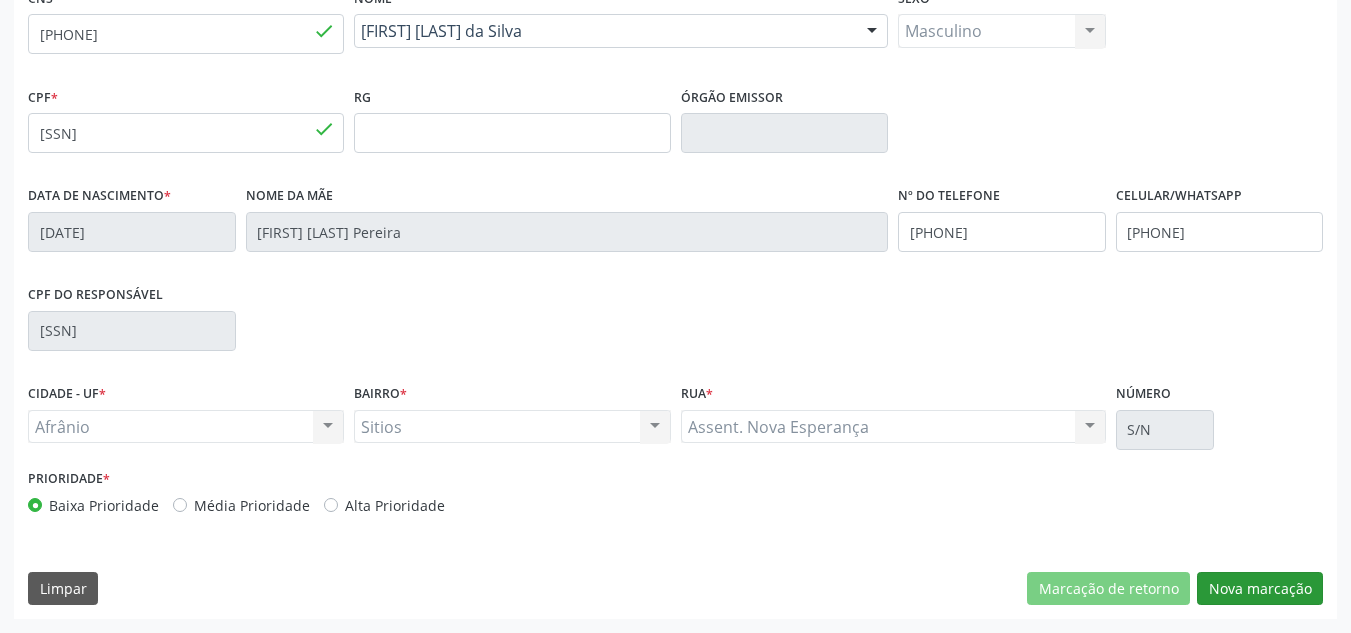 scroll, scrollTop: 273, scrollLeft: 0, axis: vertical 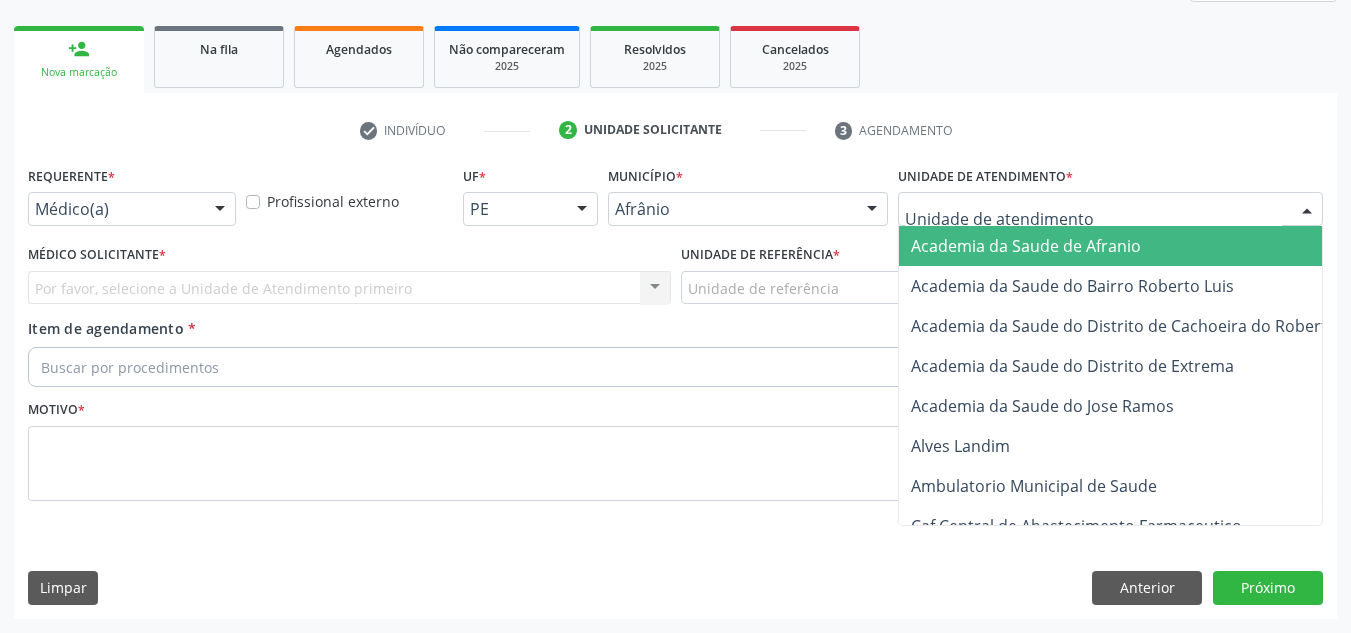drag, startPoint x: 967, startPoint y: 219, endPoint x: 996, endPoint y: 439, distance: 221.90314 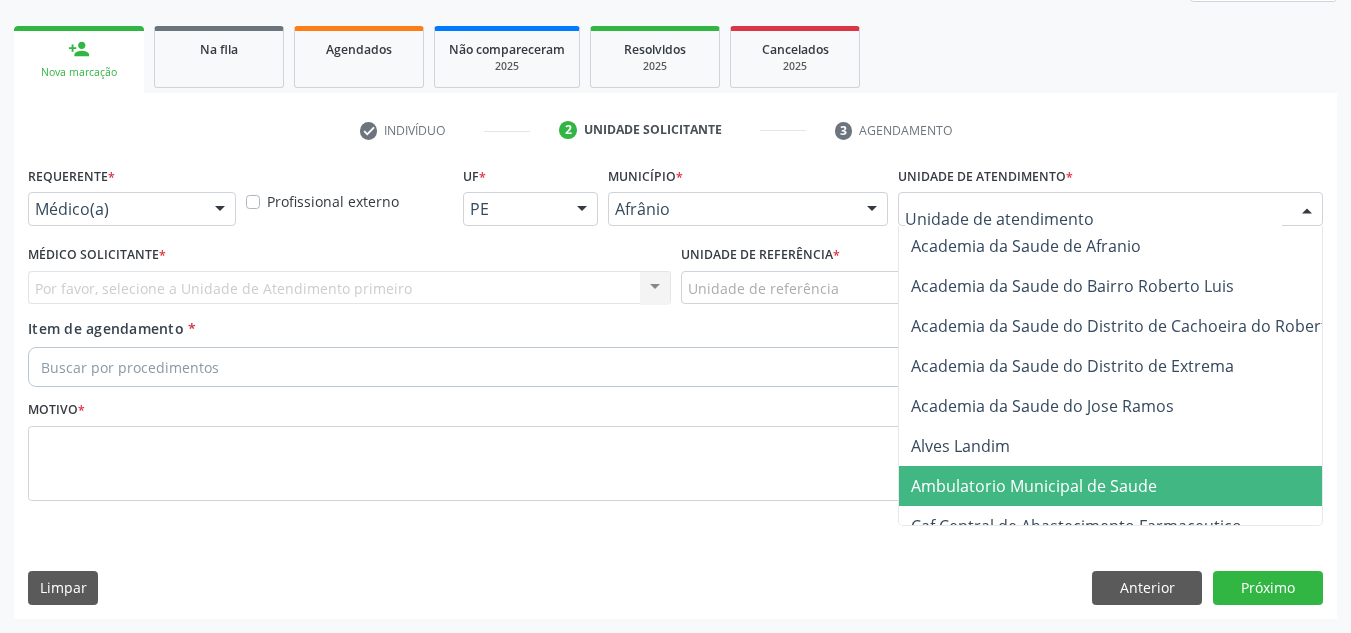 click on "Ambulatorio Municipal de Saude" at bounding box center [1034, 486] 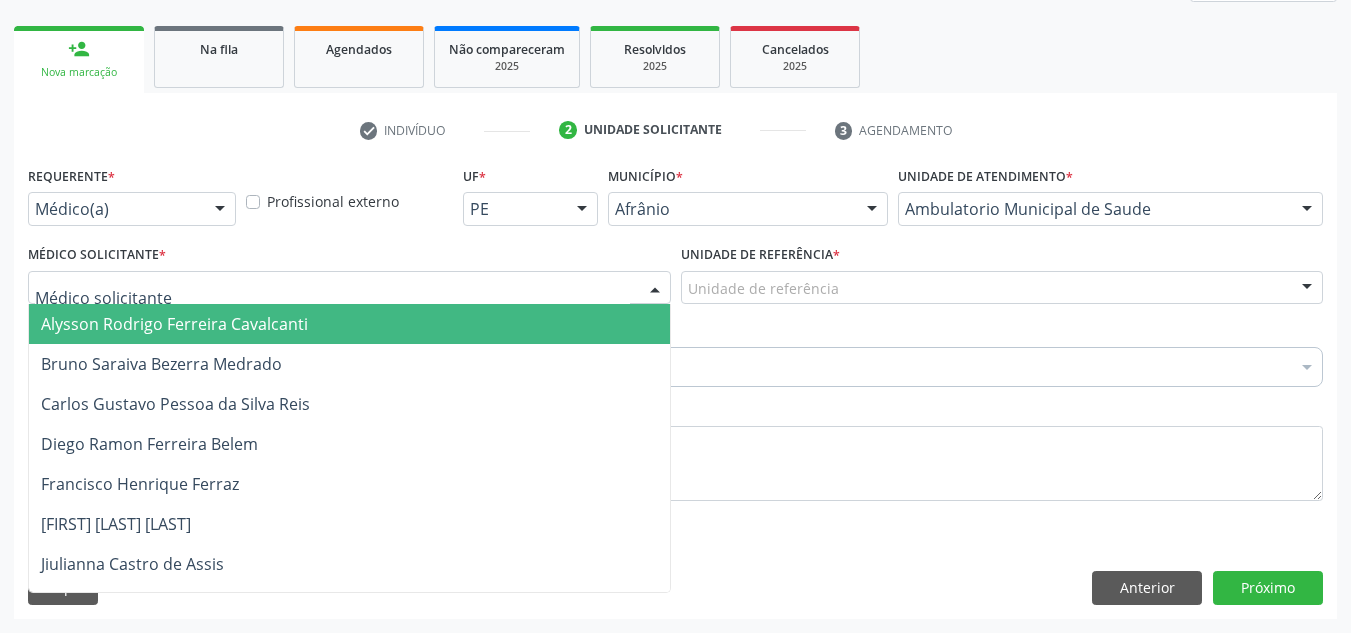 click at bounding box center (349, 288) 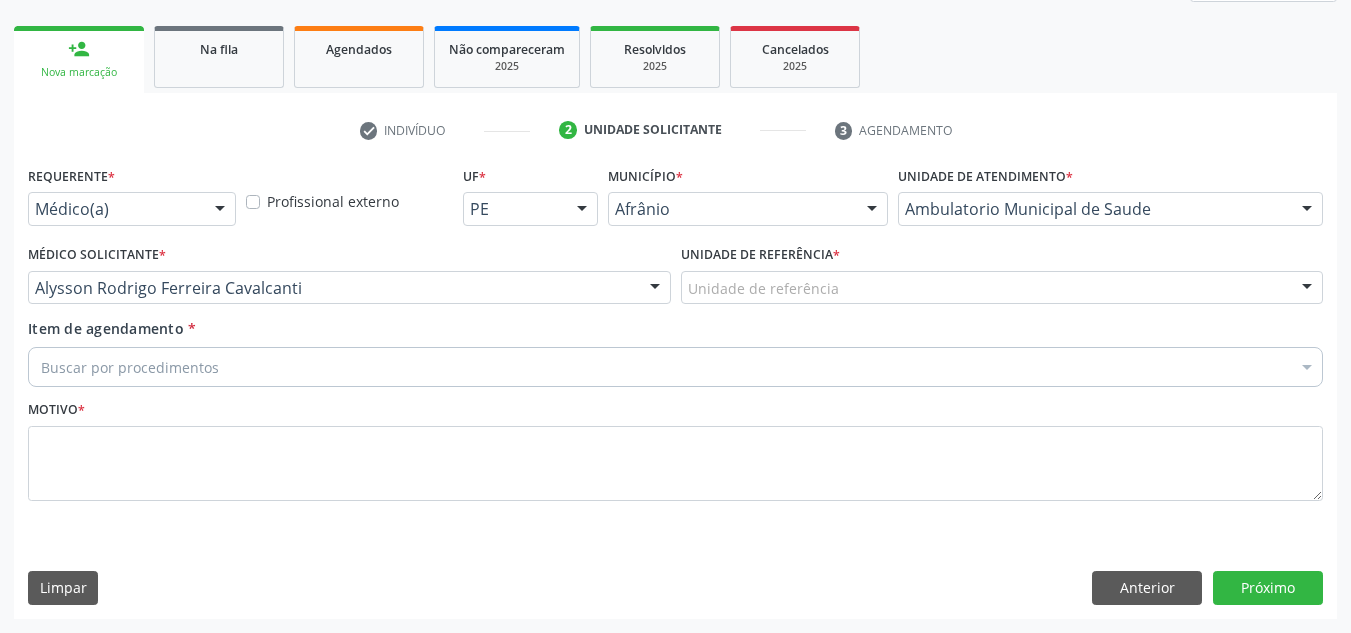 drag, startPoint x: 845, startPoint y: 269, endPoint x: 817, endPoint y: 328, distance: 65.30697 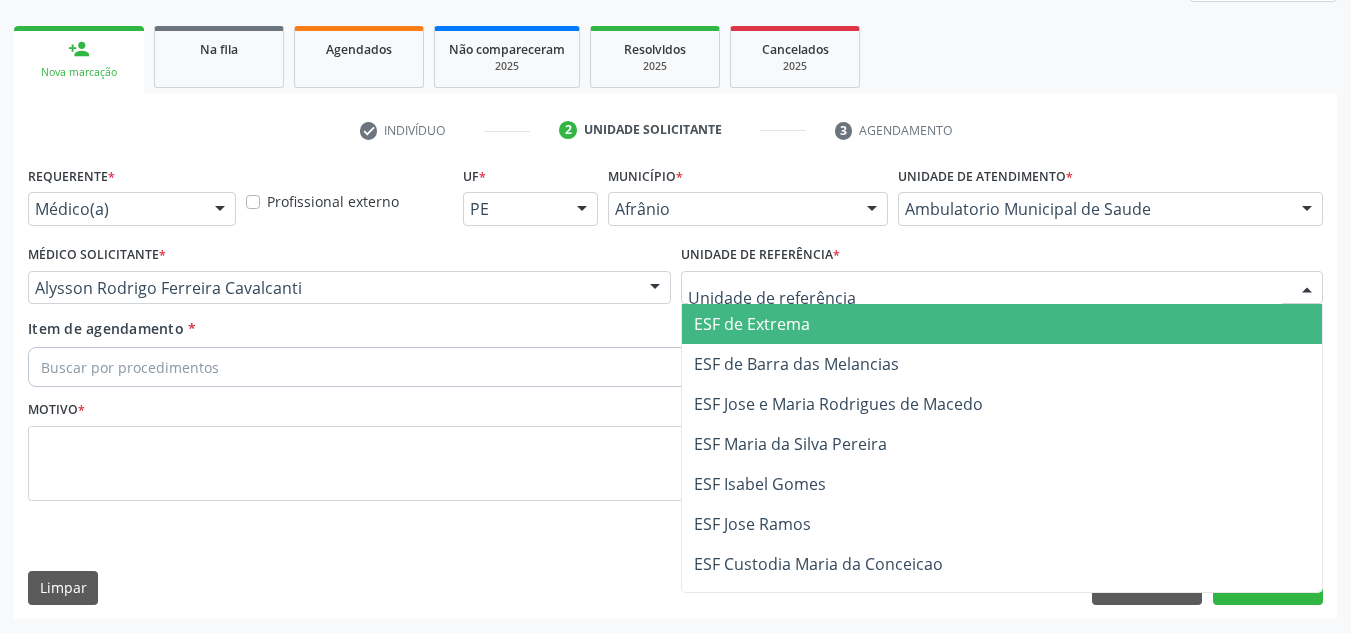 drag, startPoint x: 916, startPoint y: 287, endPoint x: 888, endPoint y: 357, distance: 75.39231 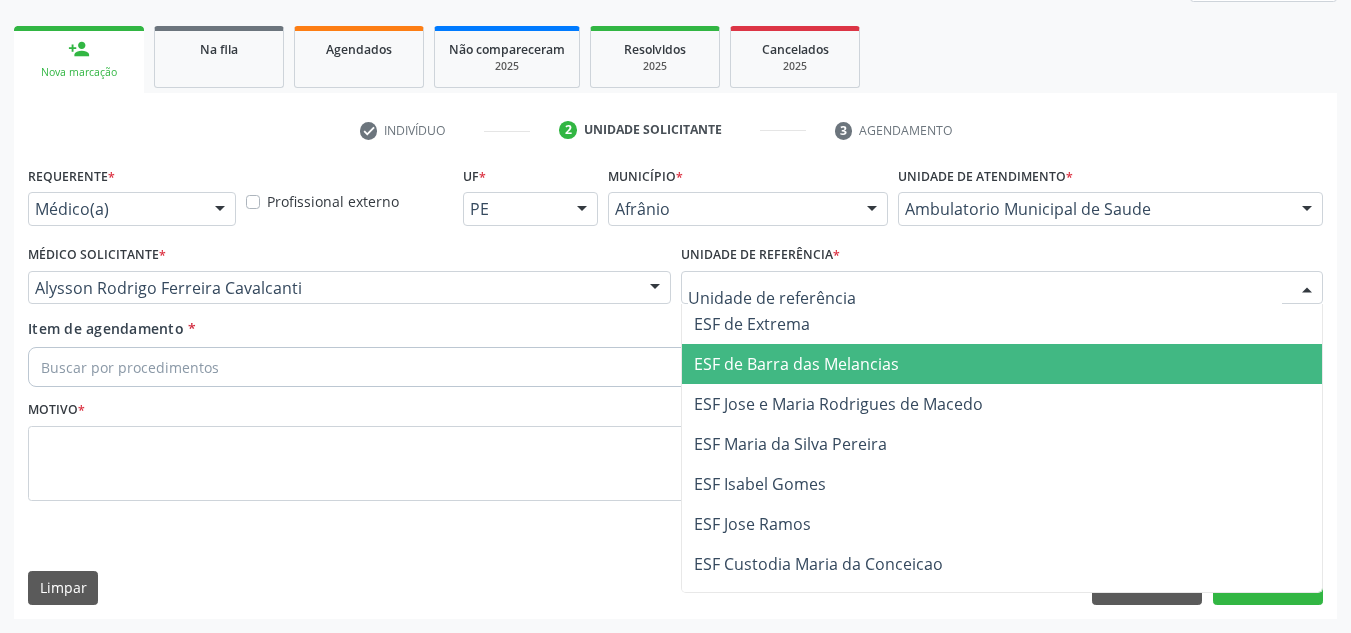 drag, startPoint x: 888, startPoint y: 357, endPoint x: 808, endPoint y: 364, distance: 80.305664 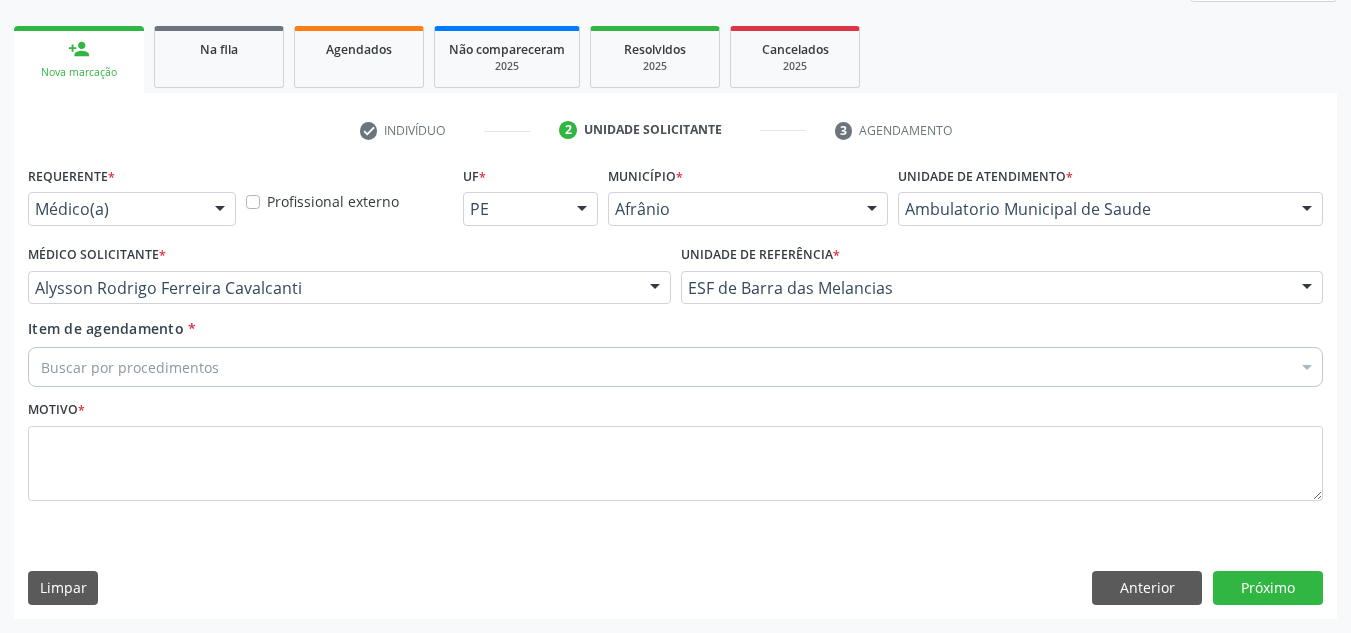 click on "Buscar por procedimentos" at bounding box center (675, 367) 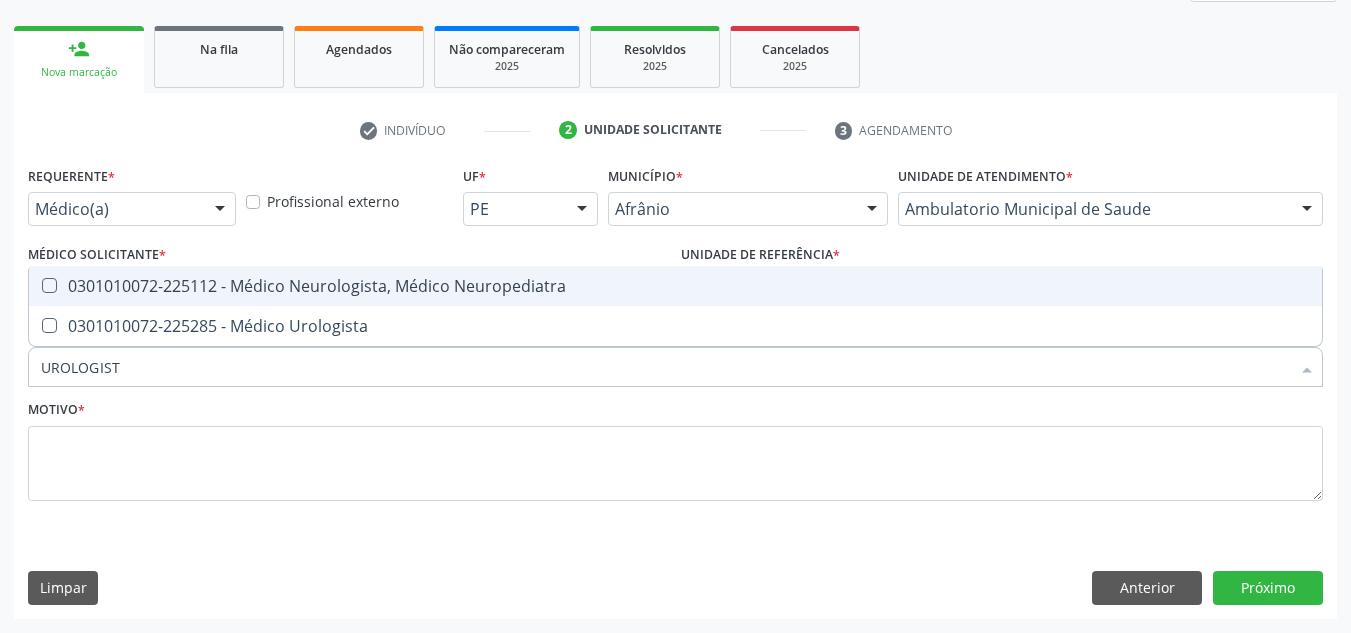 type on "UROLOGISTA" 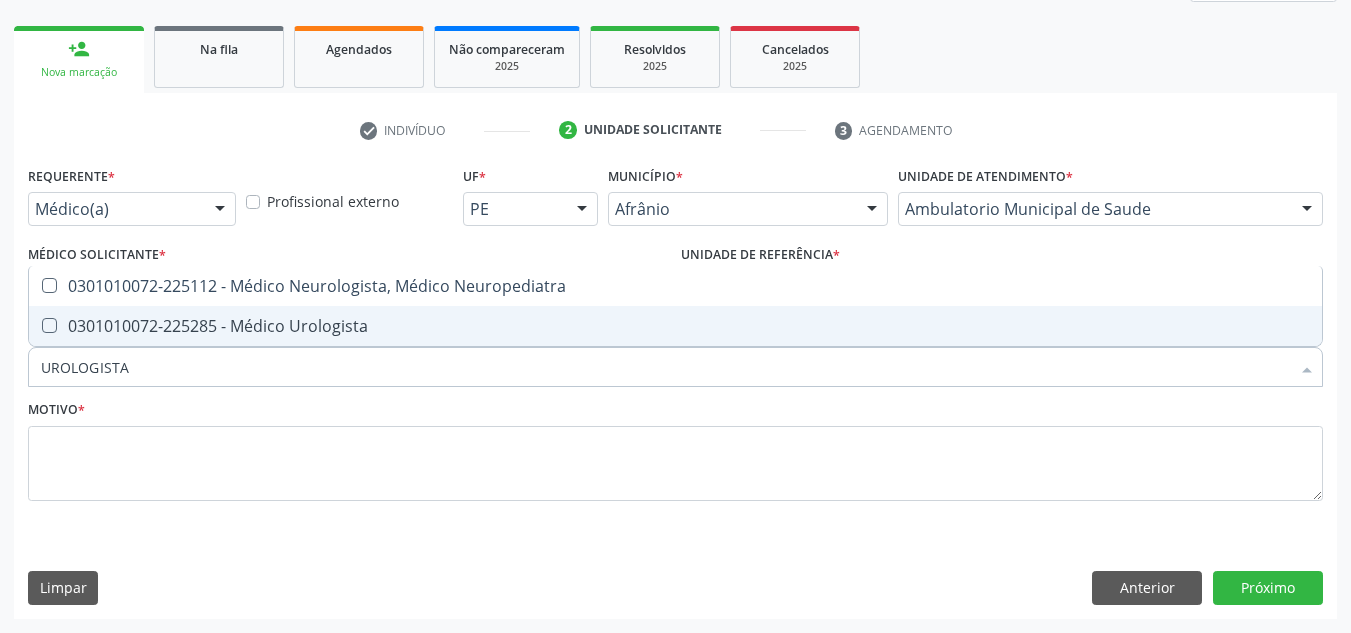 click on "0301010072-225285 - Médico Urologista" at bounding box center [675, 326] 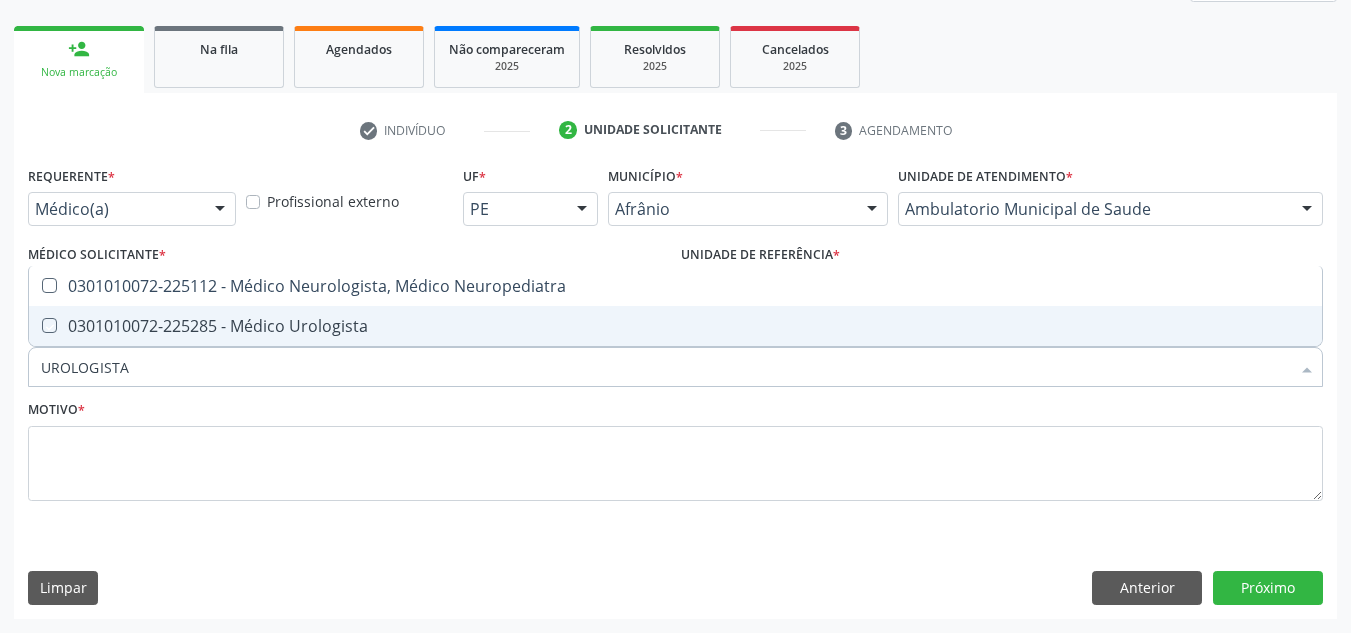 checkbox on "true" 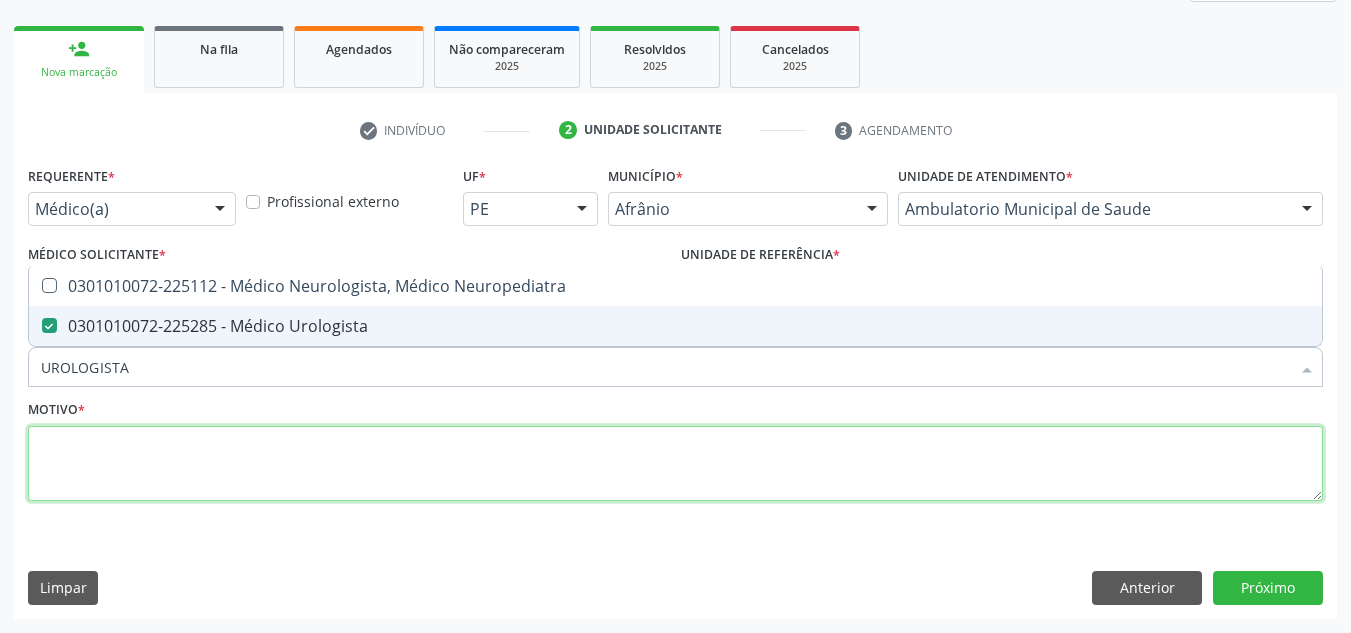 click at bounding box center [675, 464] 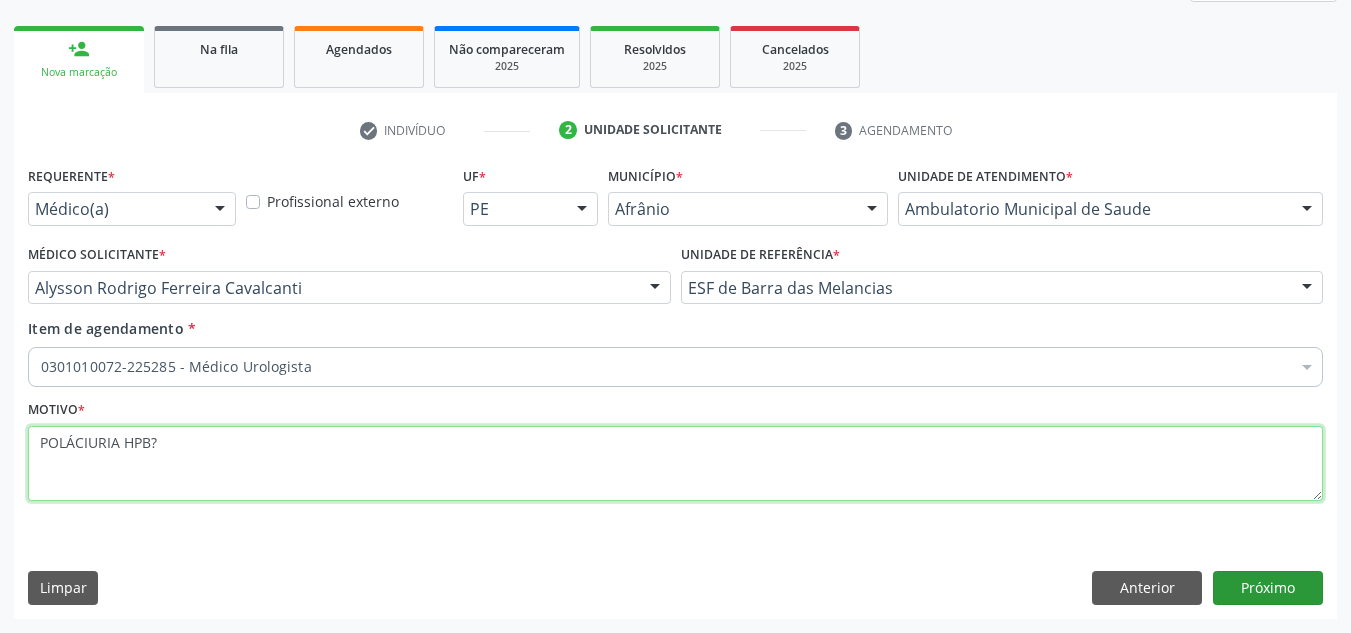 type on "POLÁCIURIA HPB?" 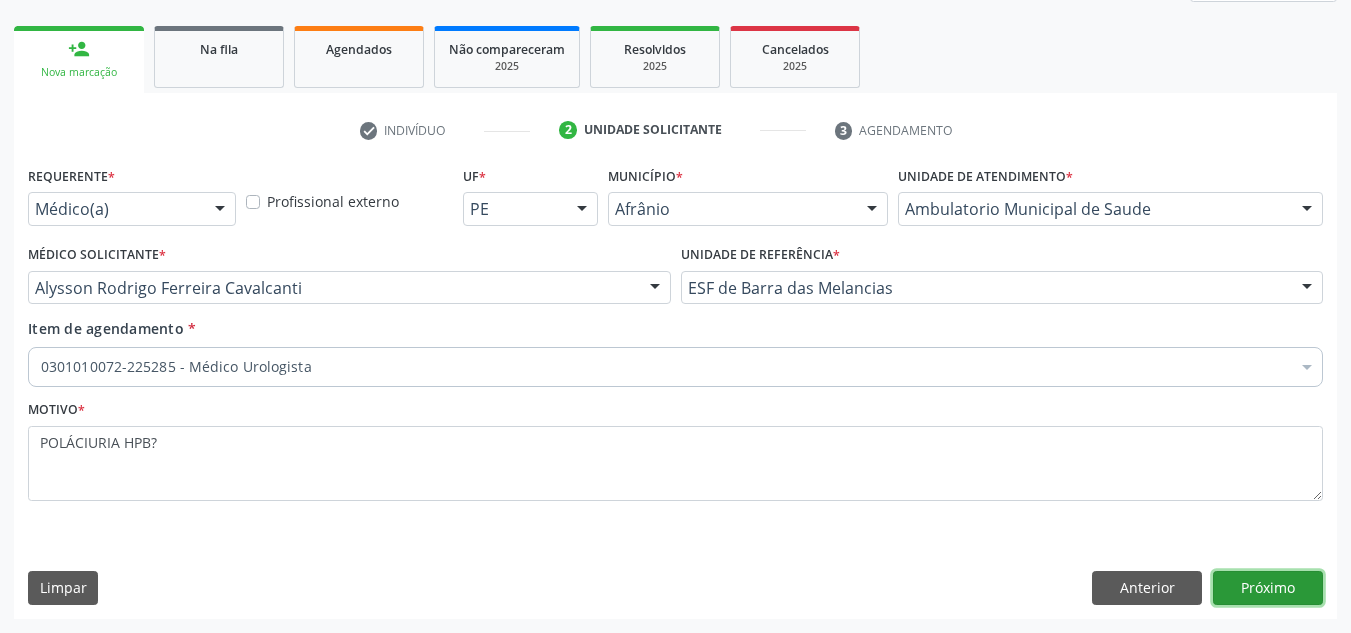 click on "Próximo" at bounding box center [1268, 588] 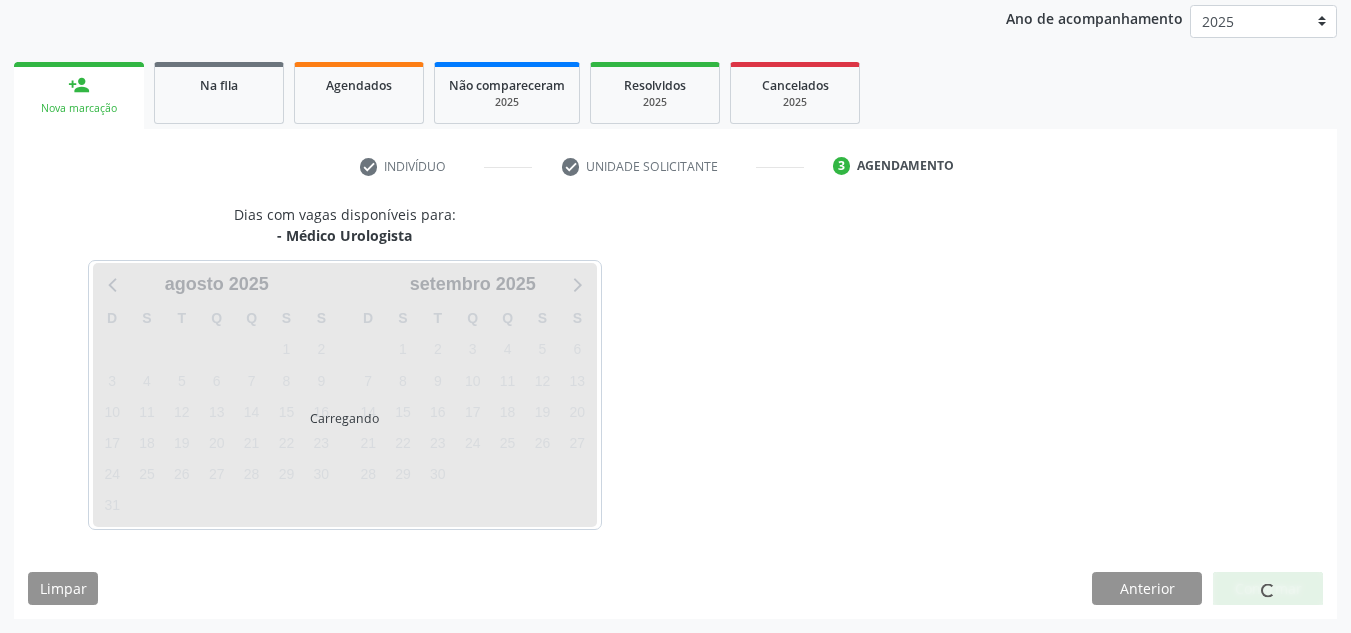 scroll, scrollTop: 237, scrollLeft: 0, axis: vertical 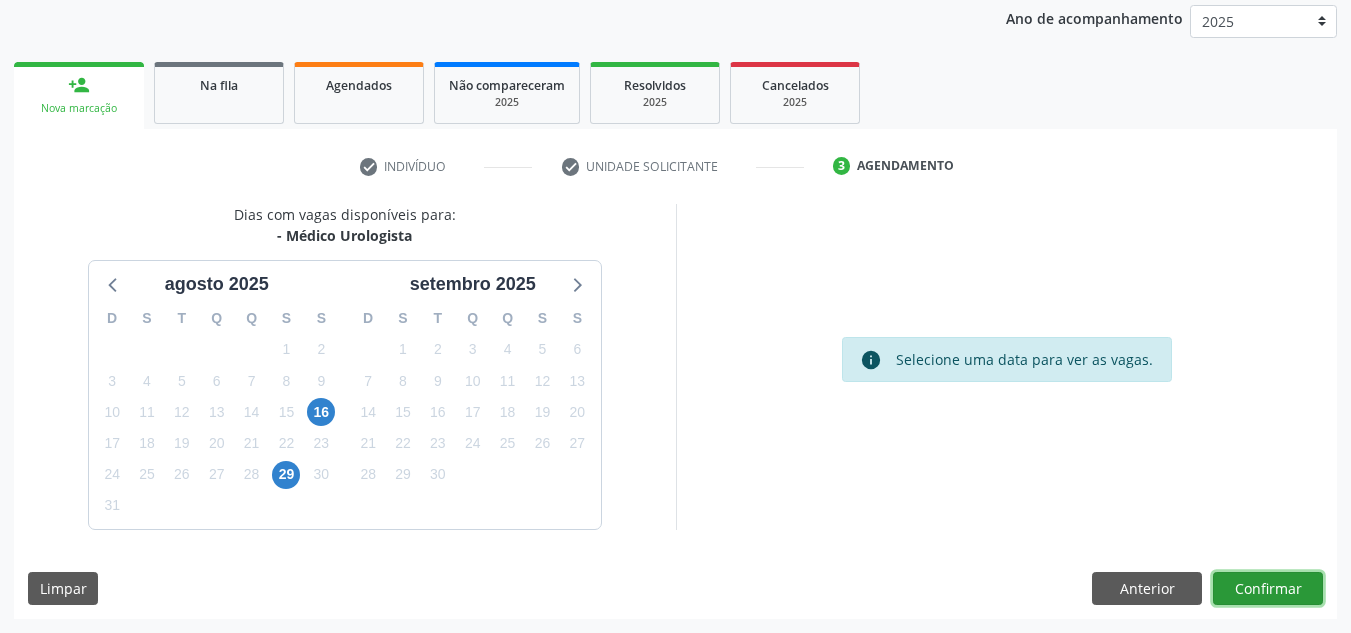 click on "Confirmar" at bounding box center (1268, 589) 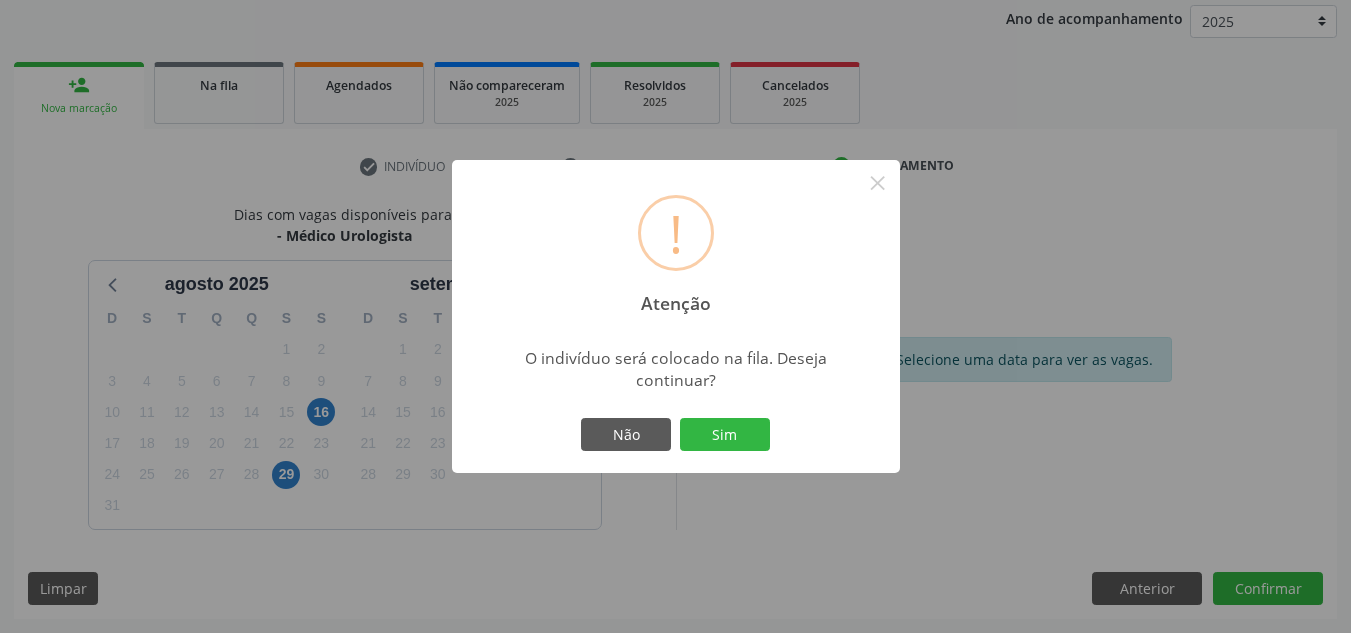drag, startPoint x: 752, startPoint y: 434, endPoint x: 833, endPoint y: 365, distance: 106.404884 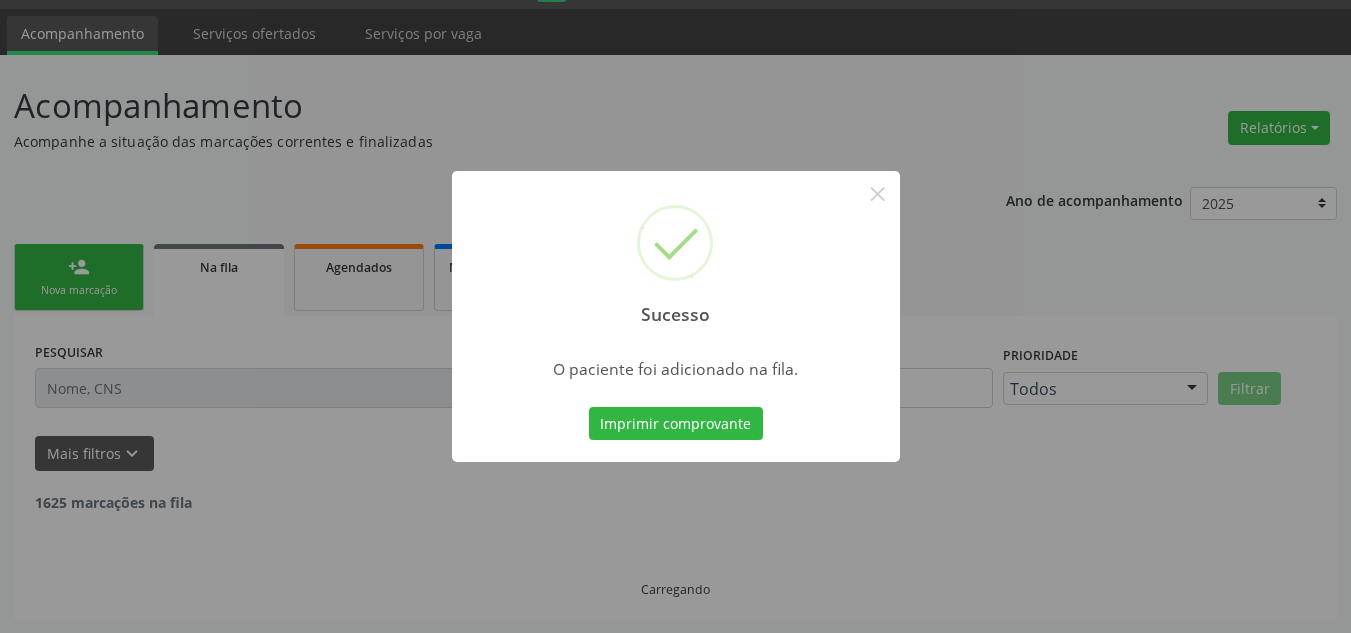 scroll, scrollTop: 34, scrollLeft: 0, axis: vertical 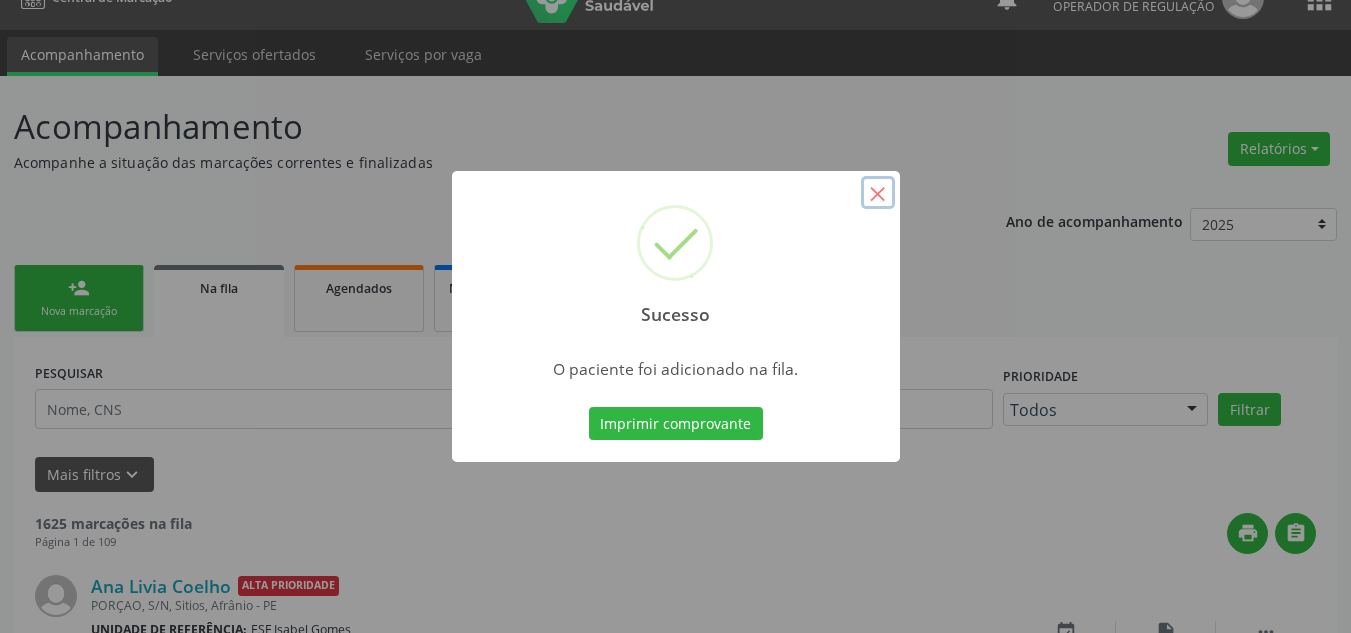 click on "×" at bounding box center (878, 193) 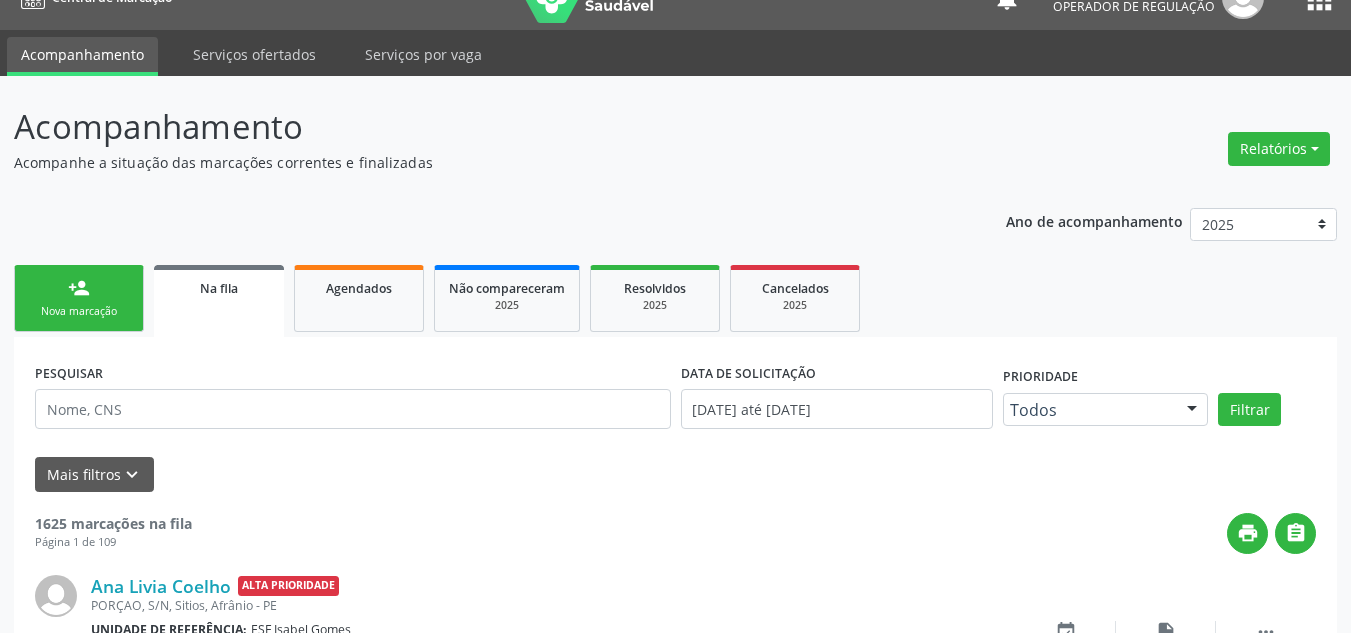drag, startPoint x: 78, startPoint y: 293, endPoint x: 92, endPoint y: 320, distance: 30.413813 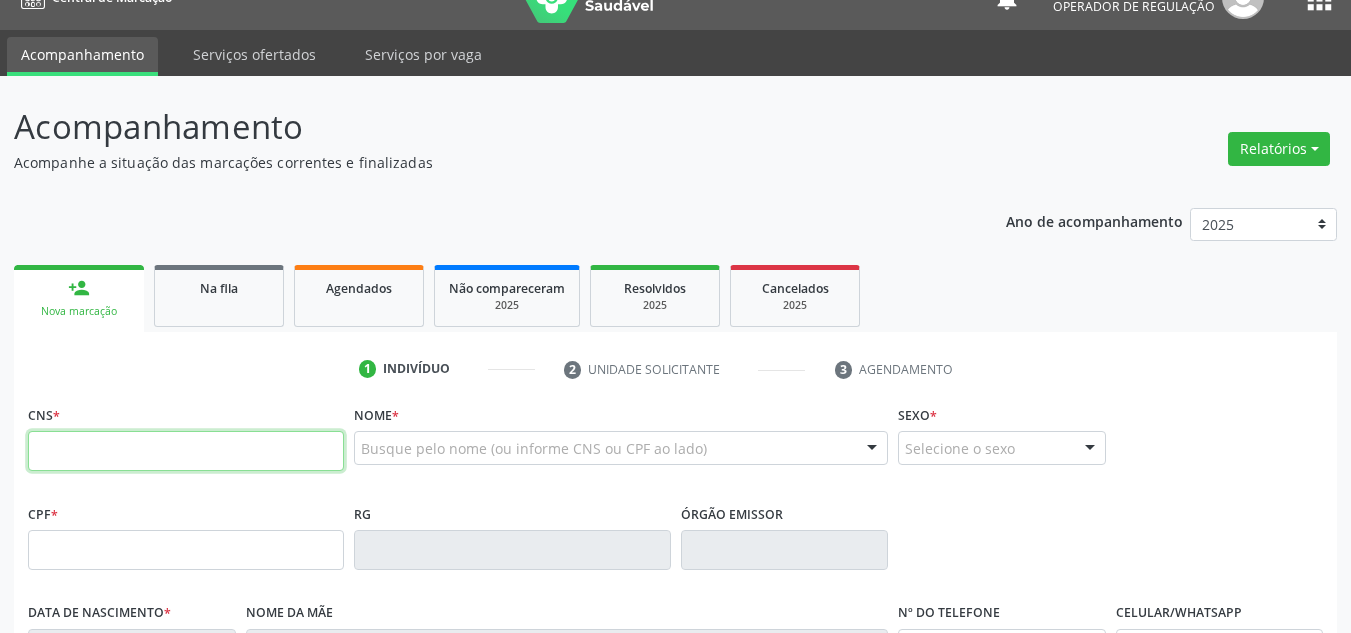 click at bounding box center (186, 451) 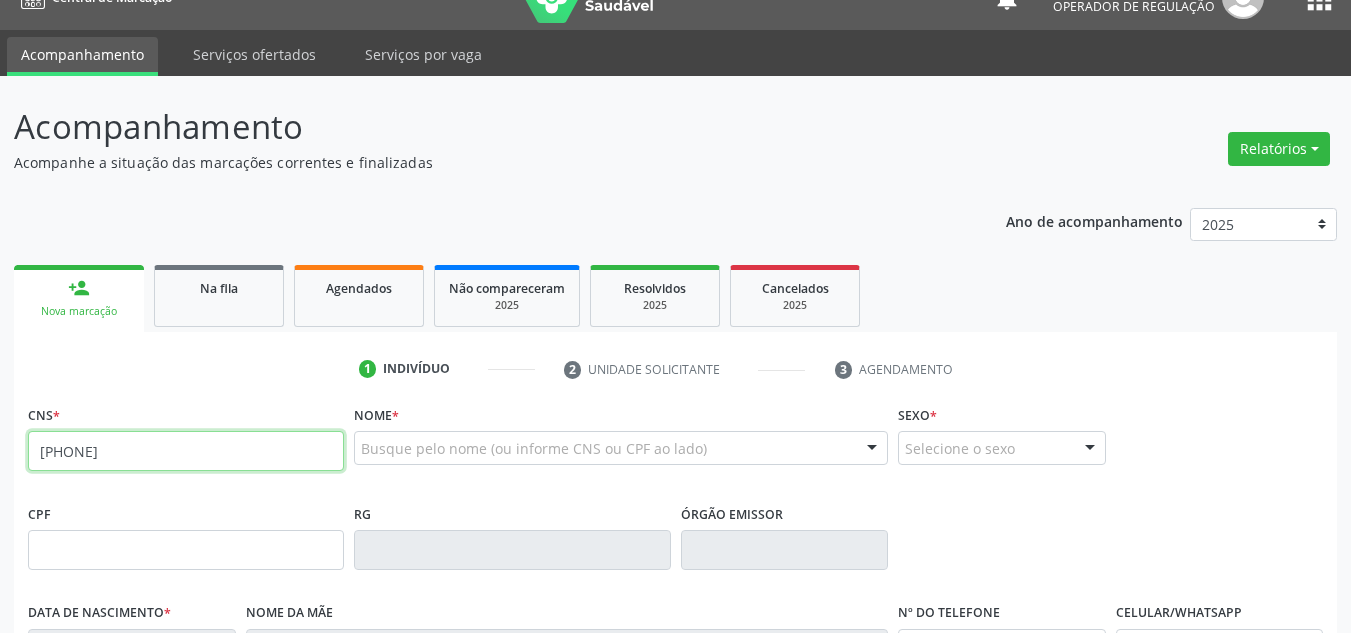 type on "[PHONE]" 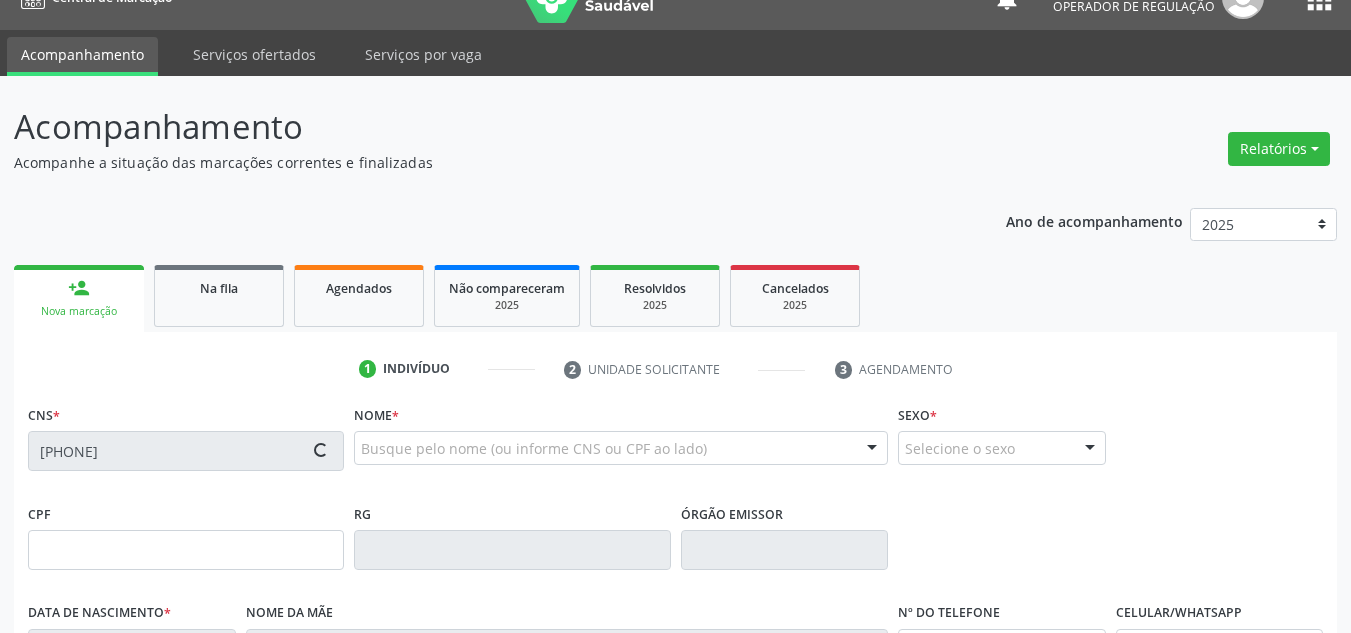 type on "[SSN]" 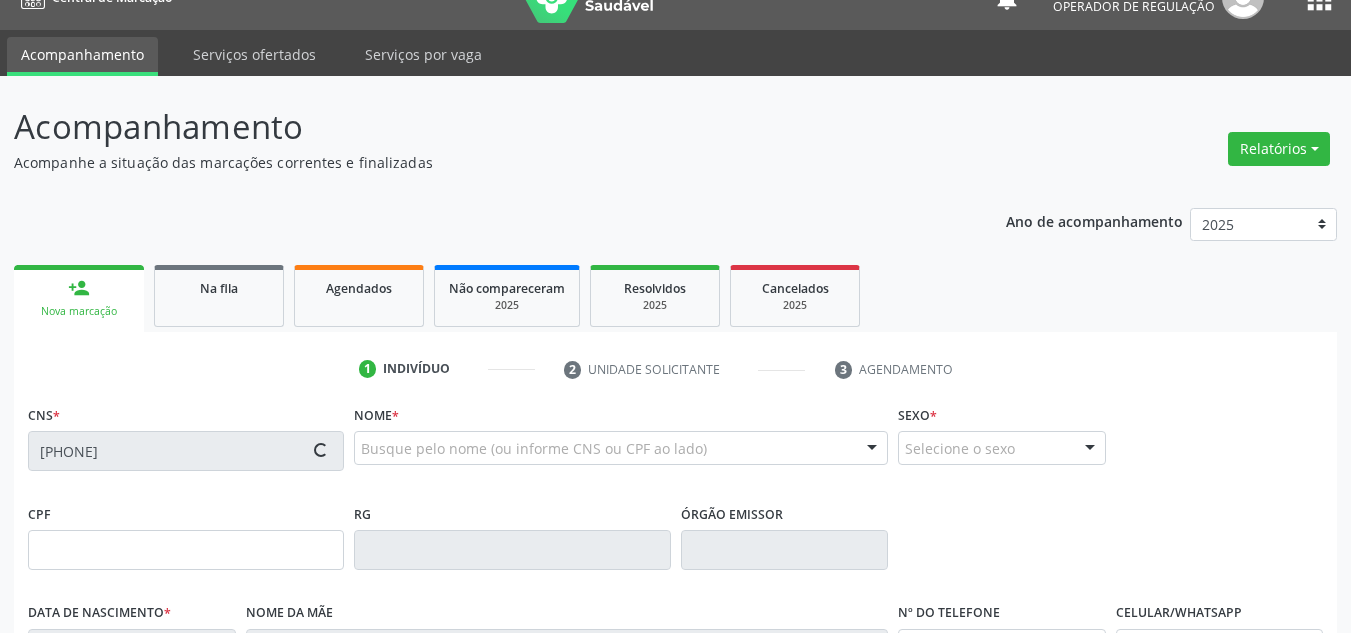 type on "[DATE]" 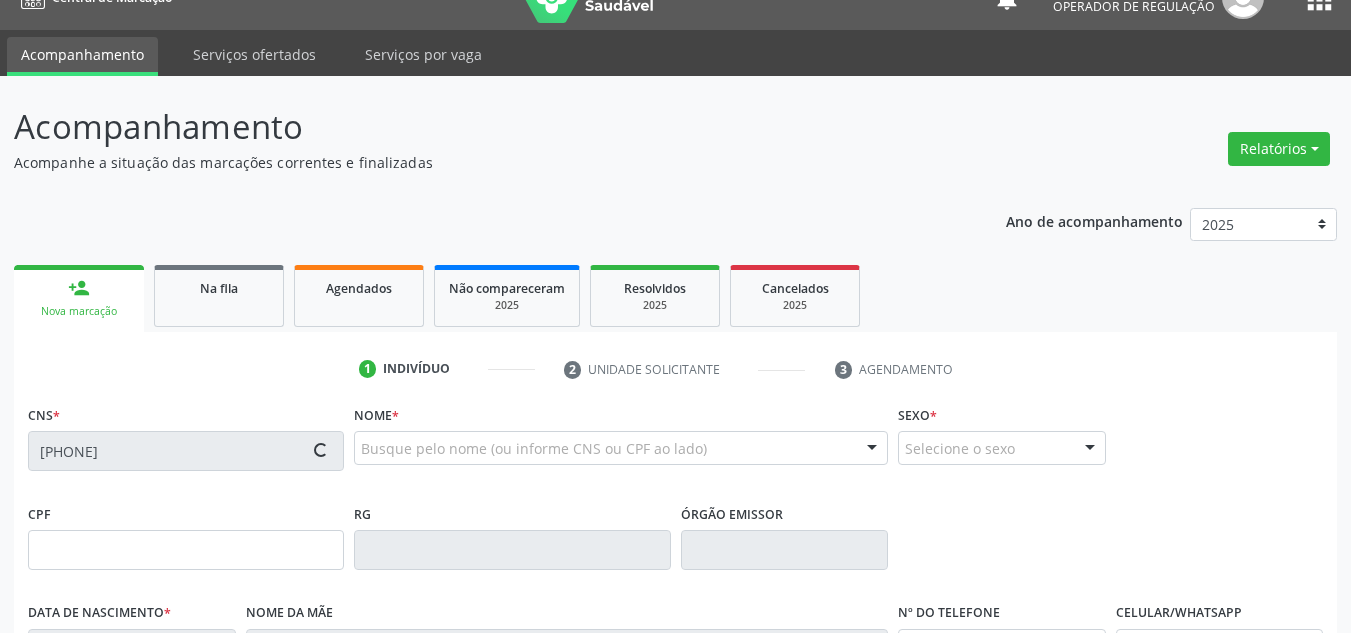 type on "[FIRST] [LAST] da Silva" 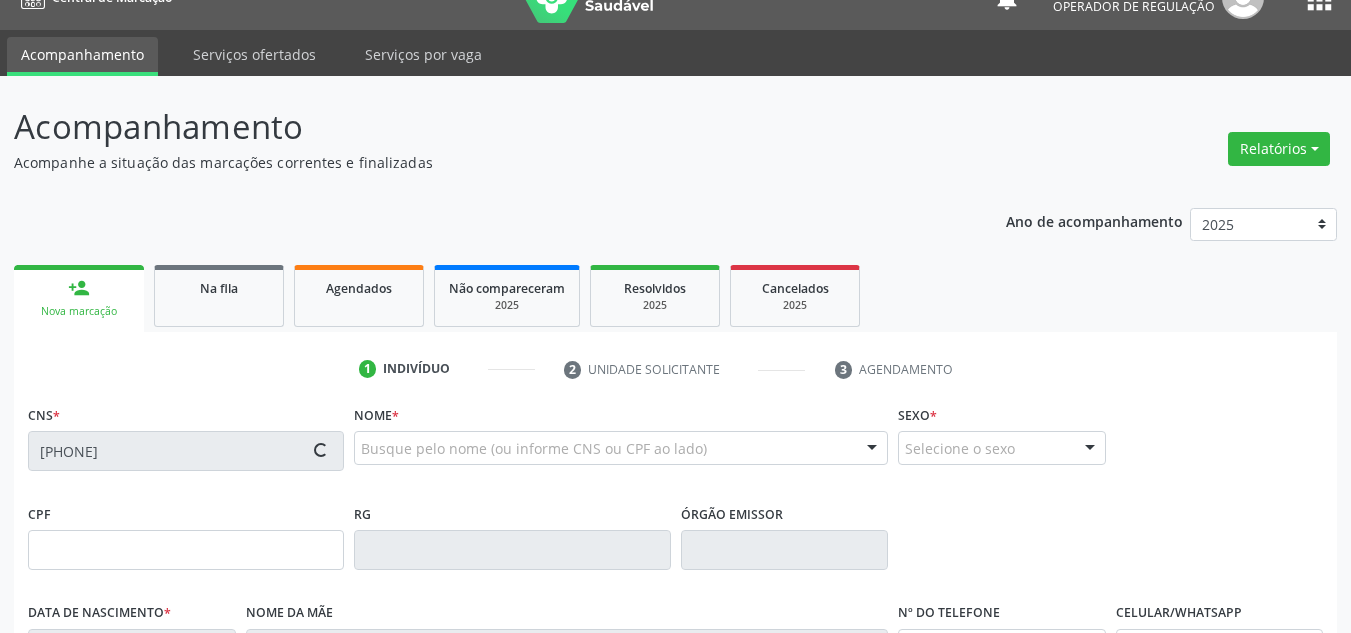 type on "[PHONE]" 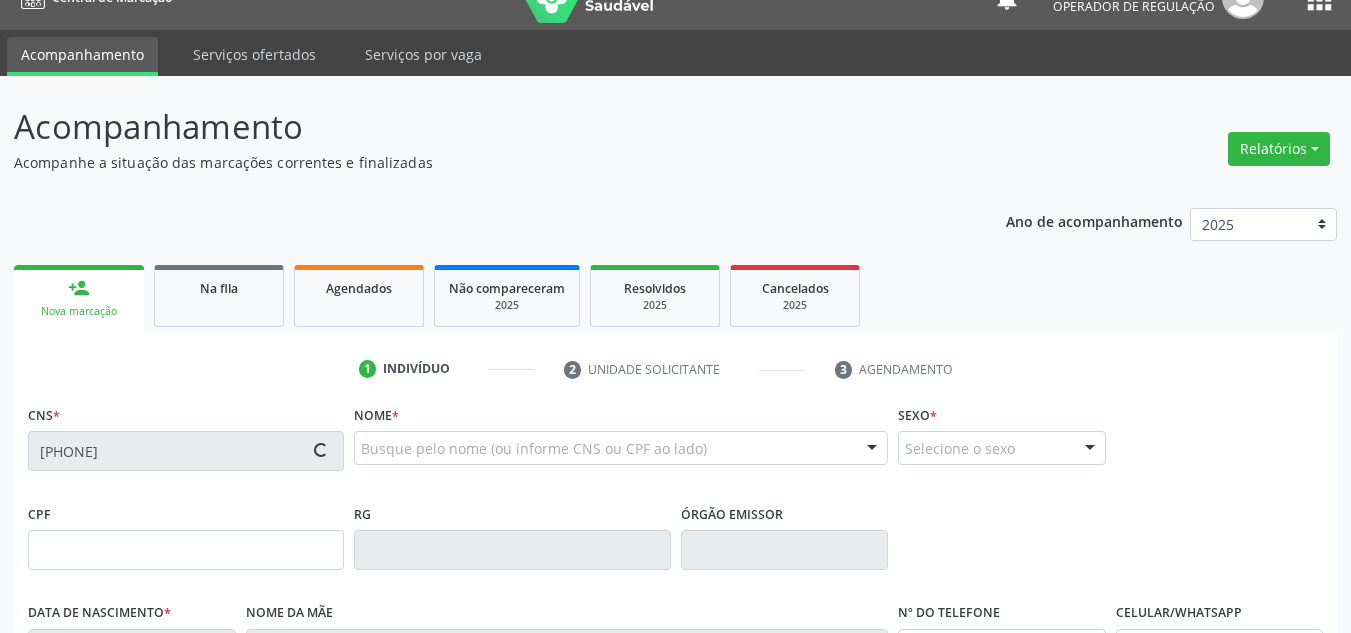 type on "104" 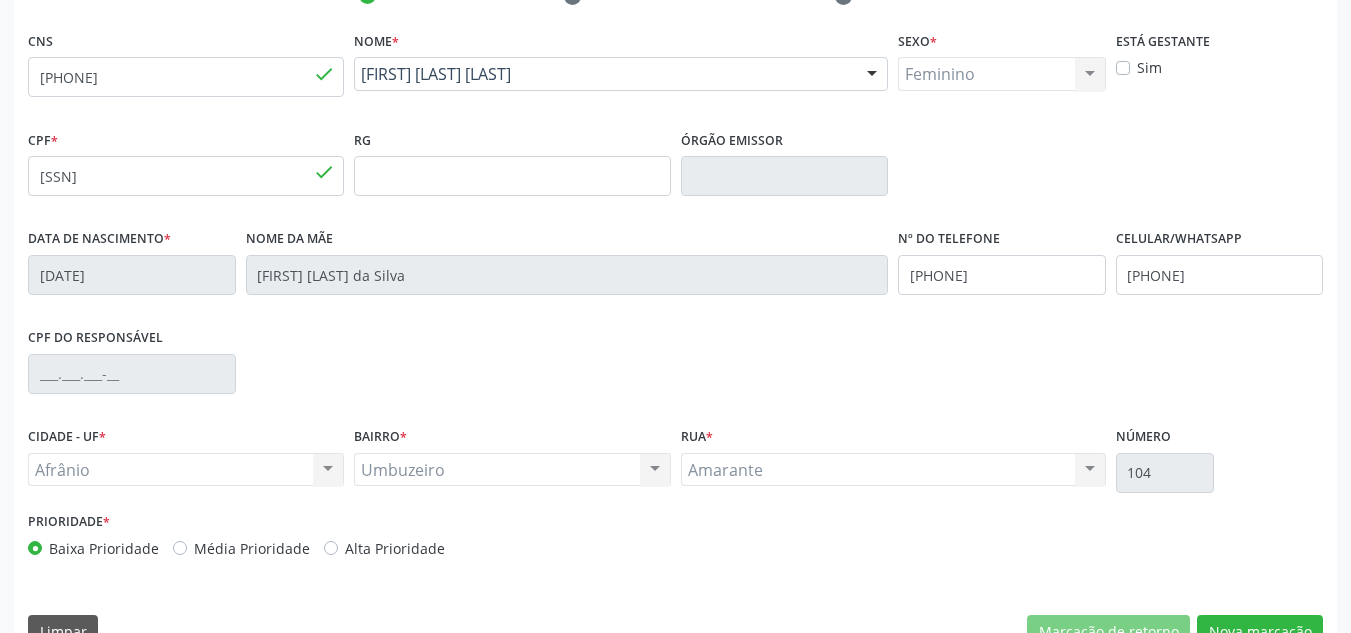 scroll, scrollTop: 434, scrollLeft: 0, axis: vertical 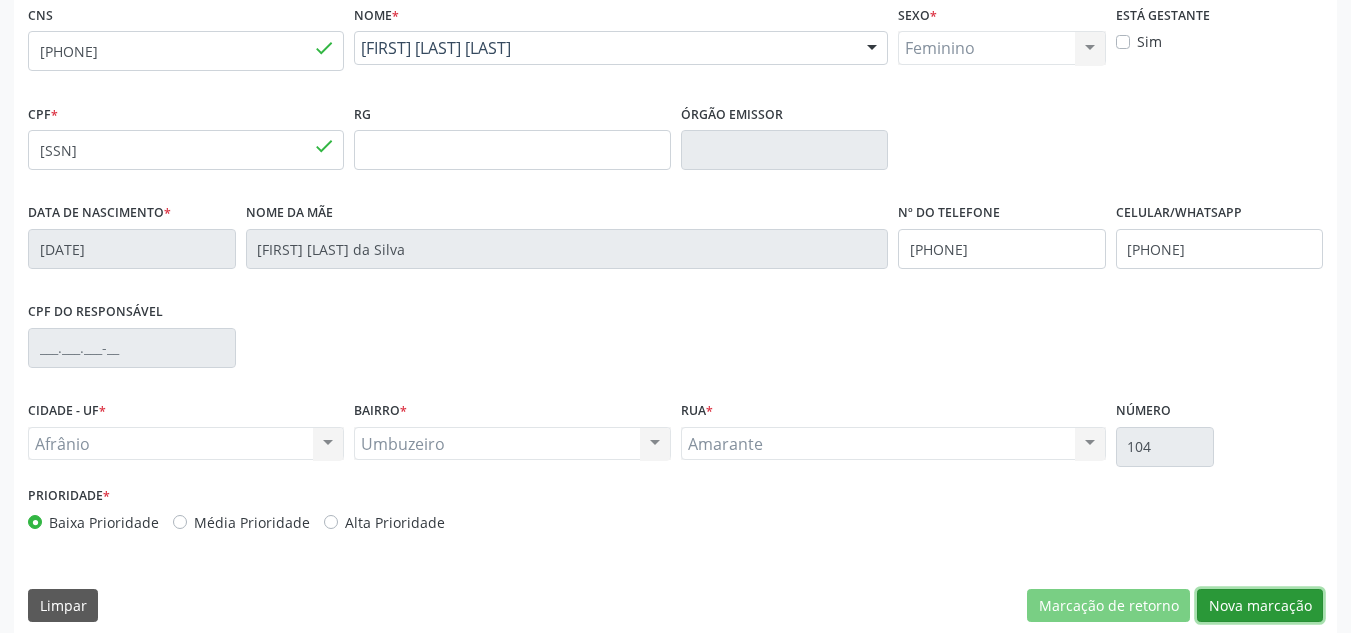 click on "Nova marcação" at bounding box center (1260, 606) 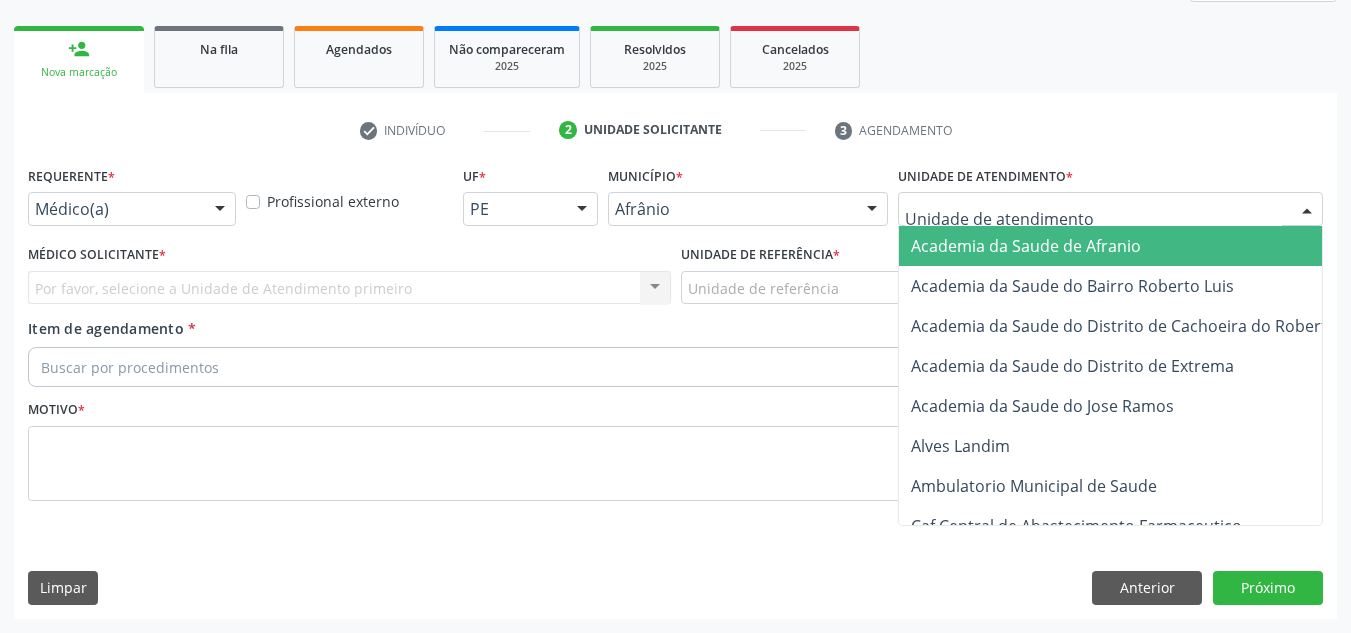 click at bounding box center [1110, 209] 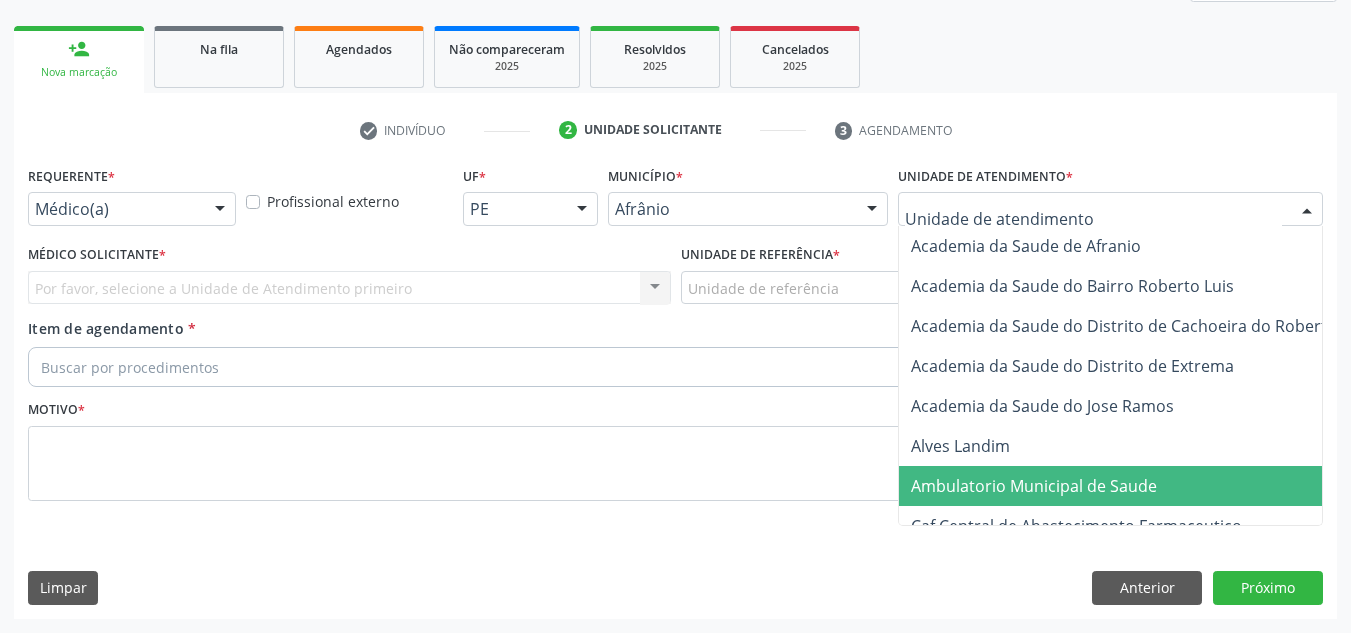 click on "Ambulatorio Municipal de Saude" at bounding box center (1034, 486) 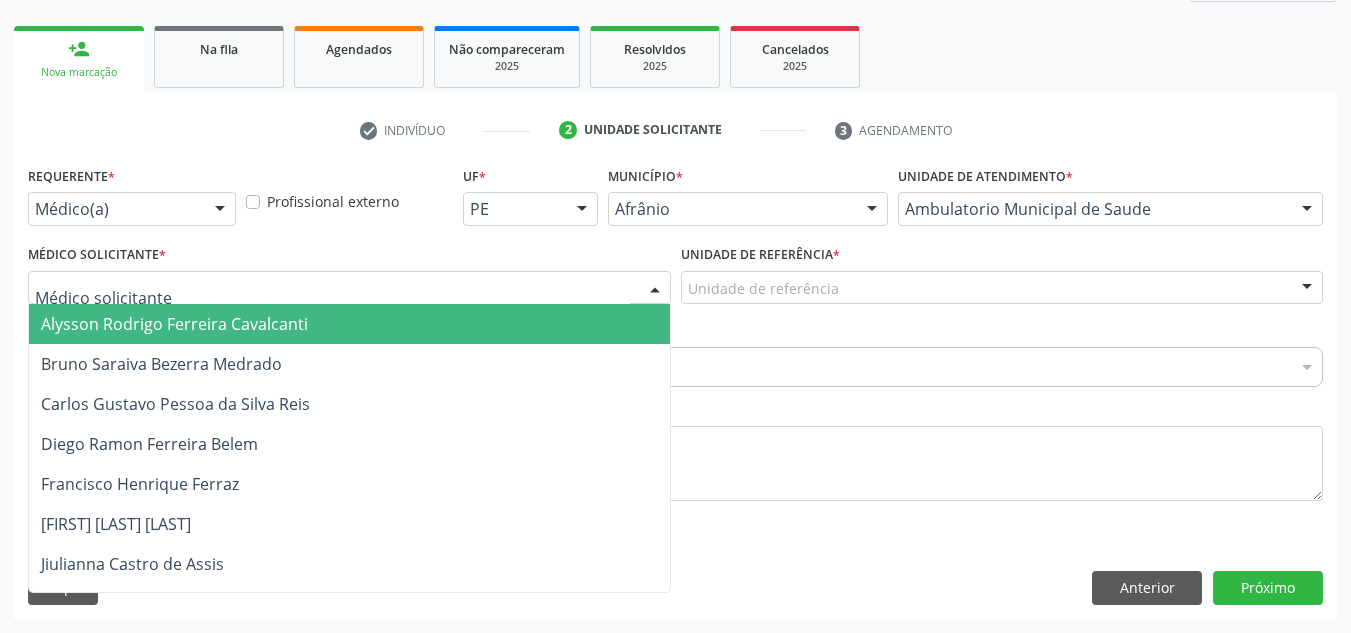 click at bounding box center (349, 288) 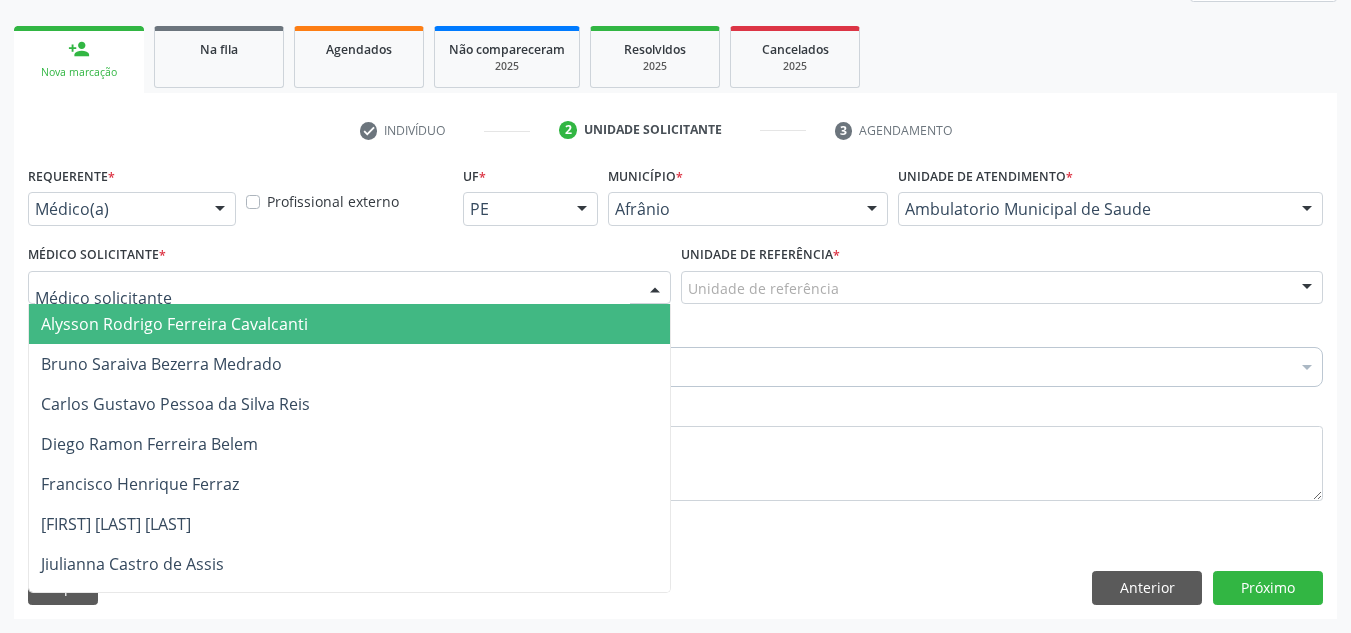 click on "Alysson Rodrigo Ferreira Cavalcanti" at bounding box center (174, 324) 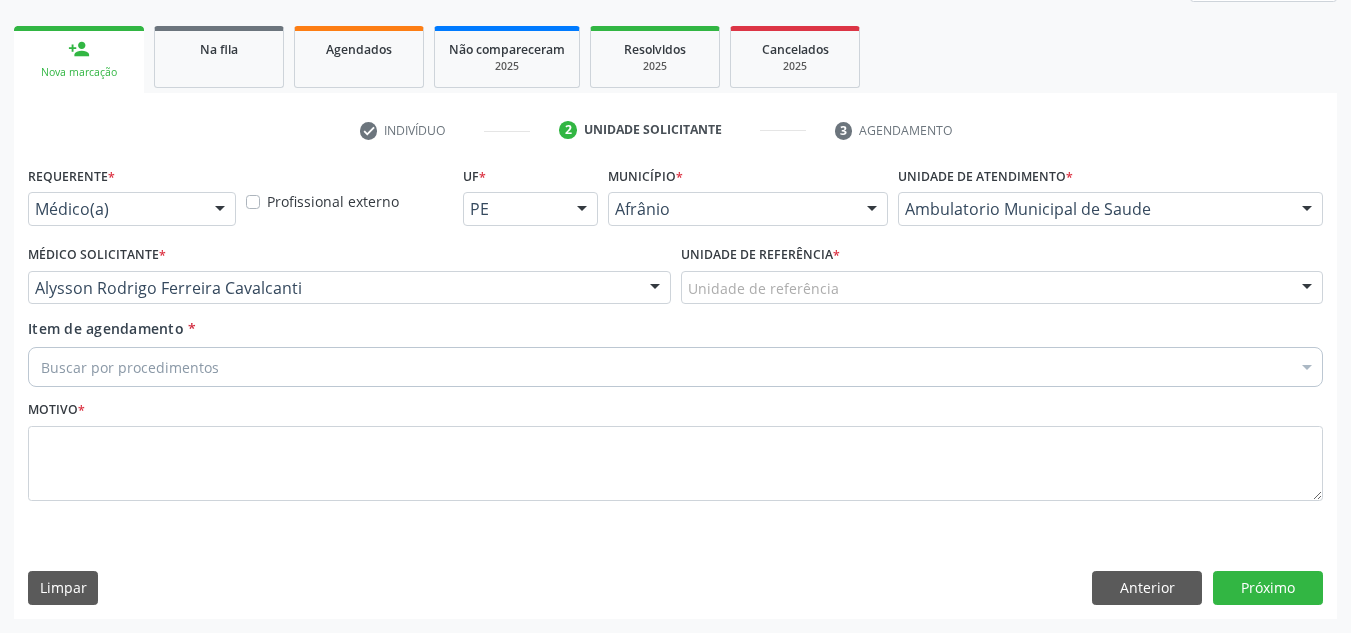 click on "Unidade de referência
*
Unidade de referência
ESF de Extrema   ESF de Barra das Melancias   ESF Jose e Maria Rodrigues de Macedo   ESF Maria da Silva Pereira   ESF Isabel Gomes   ESF Jose Ramos   ESF Custodia Maria da Conceicao   ESF Rosalia Cavalcanti Gomes   ESF Maria Dilurdes da Silva   ESF Ana Coelho Nonato
Nenhum resultado encontrado para: "   "
Não há nenhuma opção para ser exibida." at bounding box center [1002, 272] 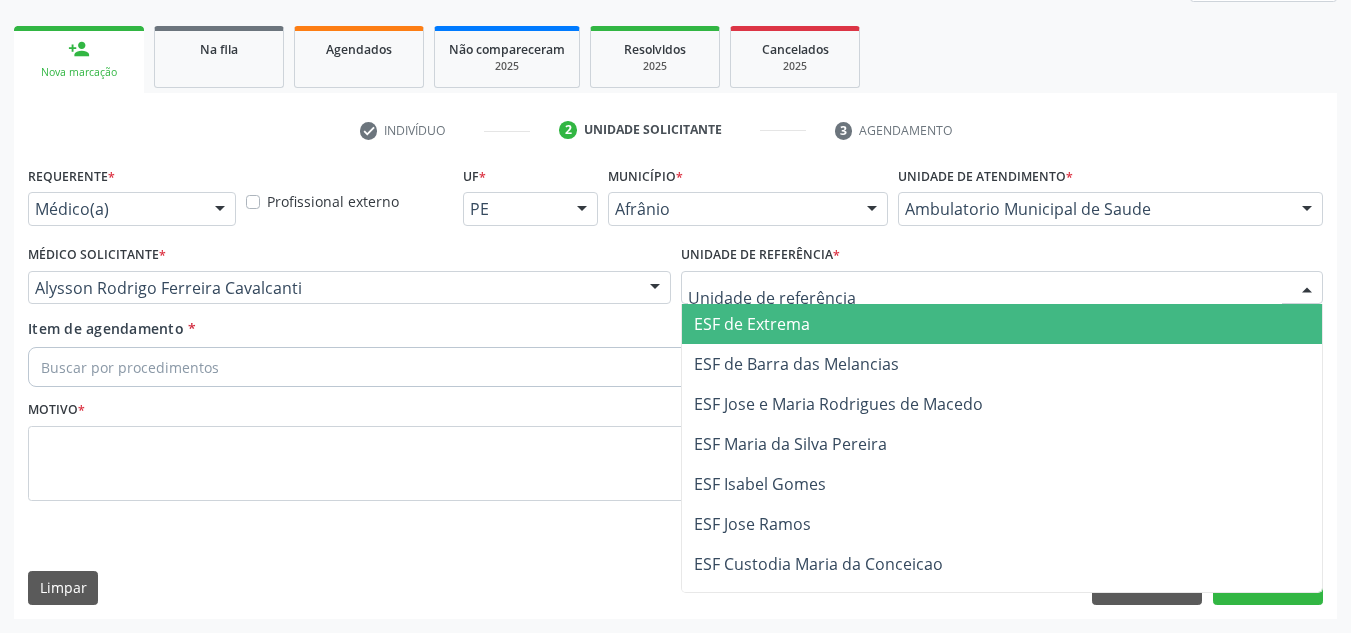 drag, startPoint x: 758, startPoint y: 322, endPoint x: 672, endPoint y: 353, distance: 91.416626 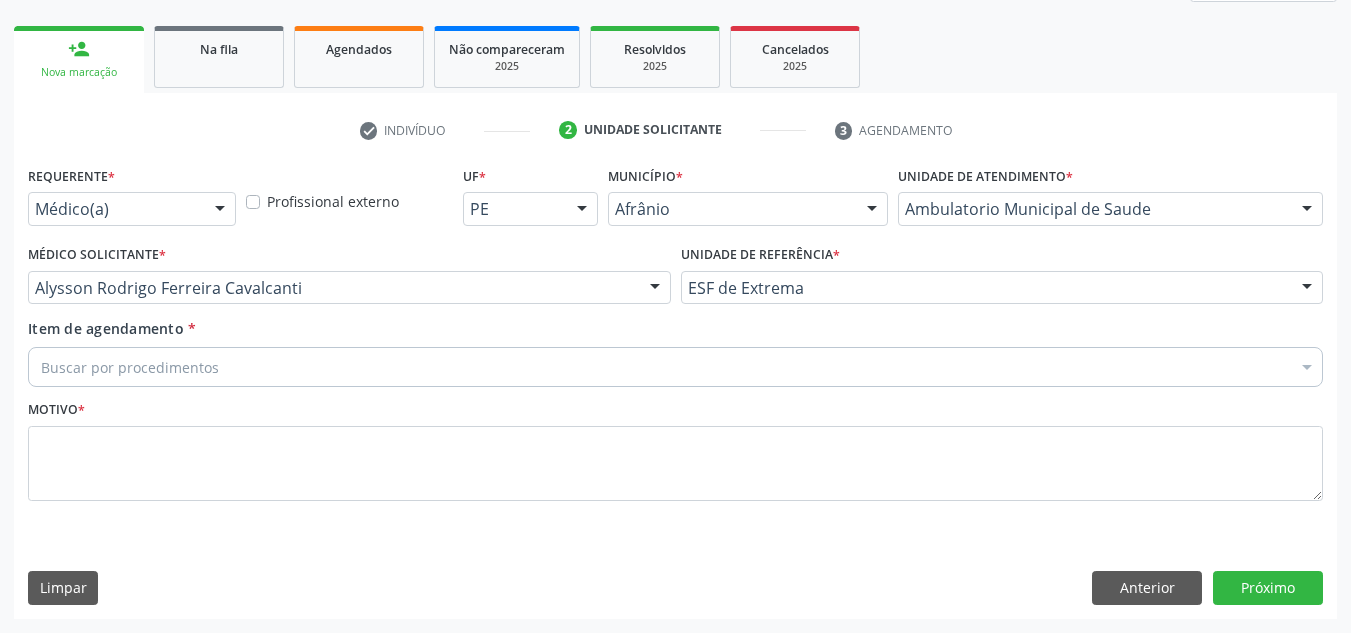 click on "Buscar por procedimentos" at bounding box center [675, 367] 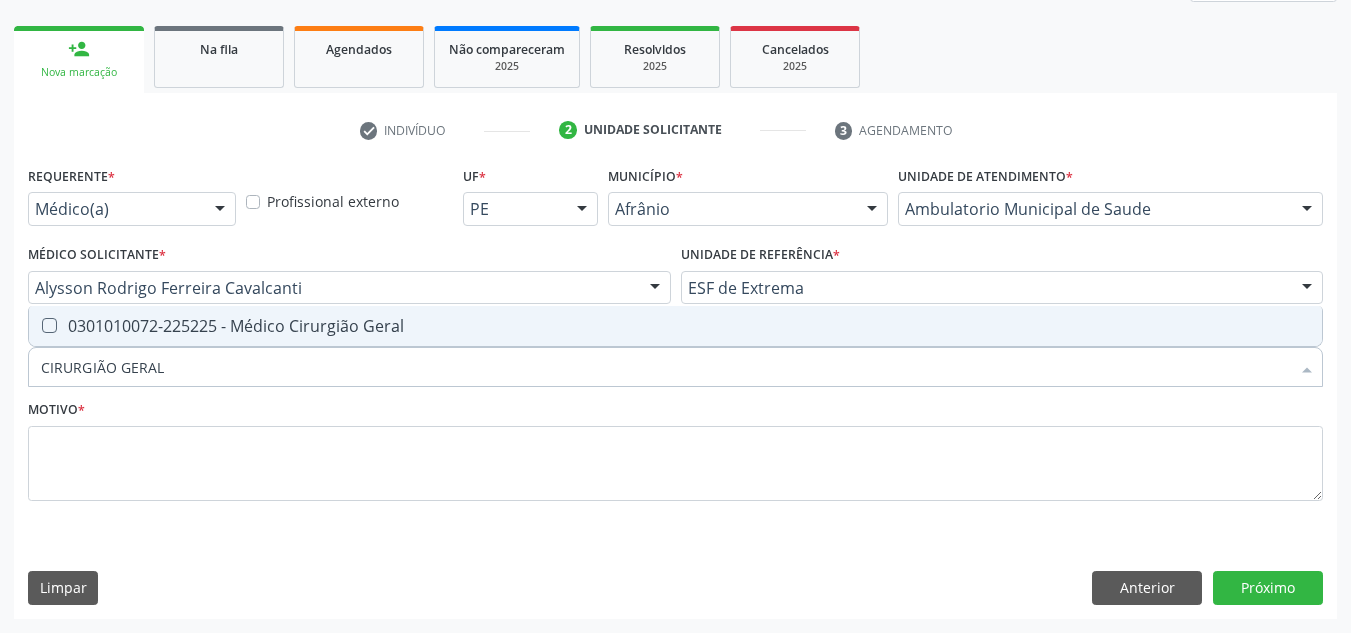 type on "CIRURGIÃO GERAL" 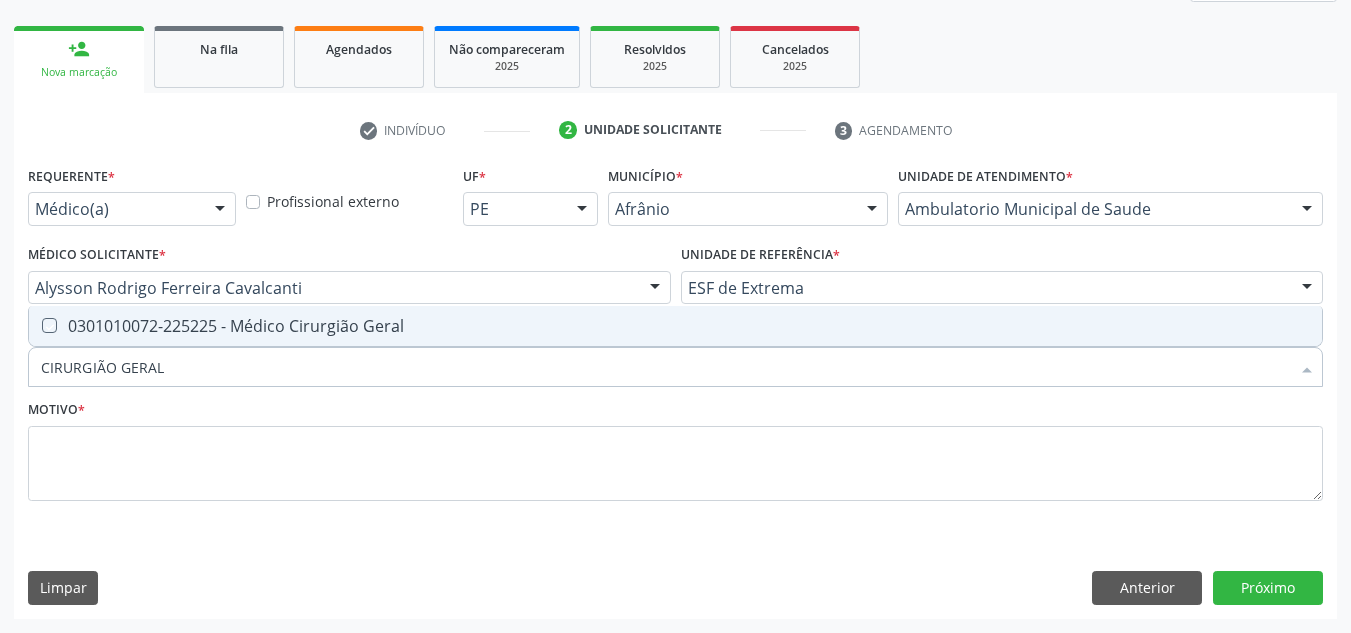 checkbox on "true" 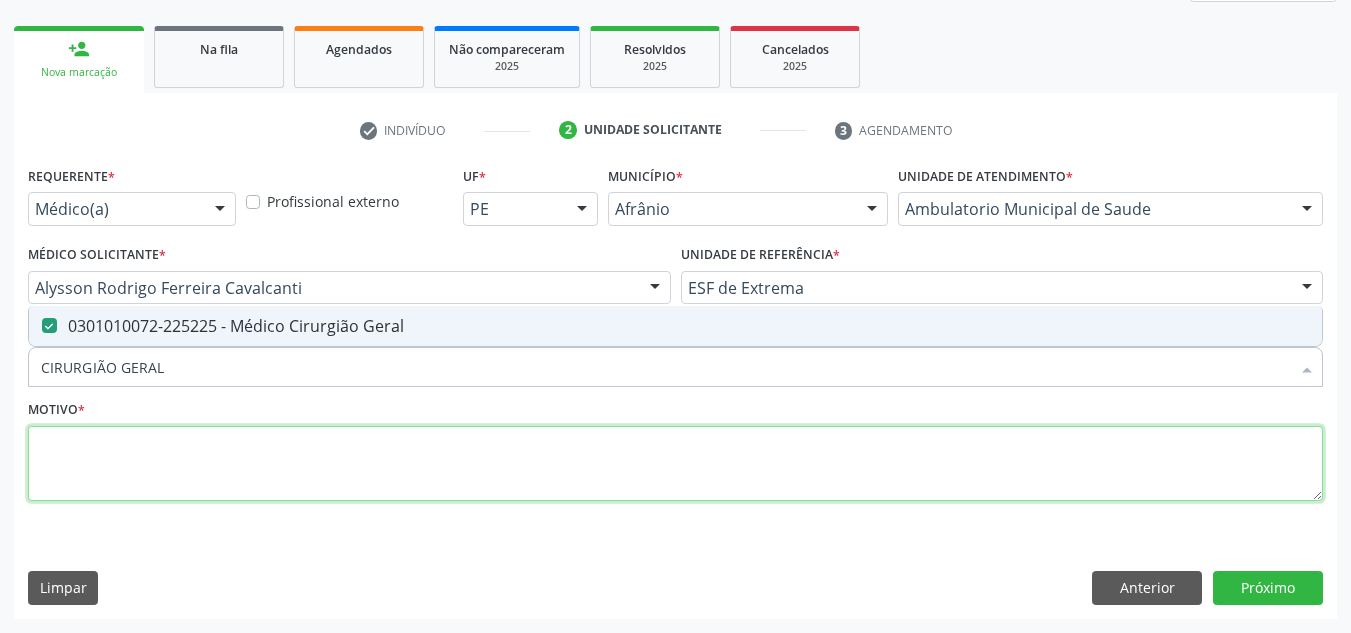 click at bounding box center [675, 464] 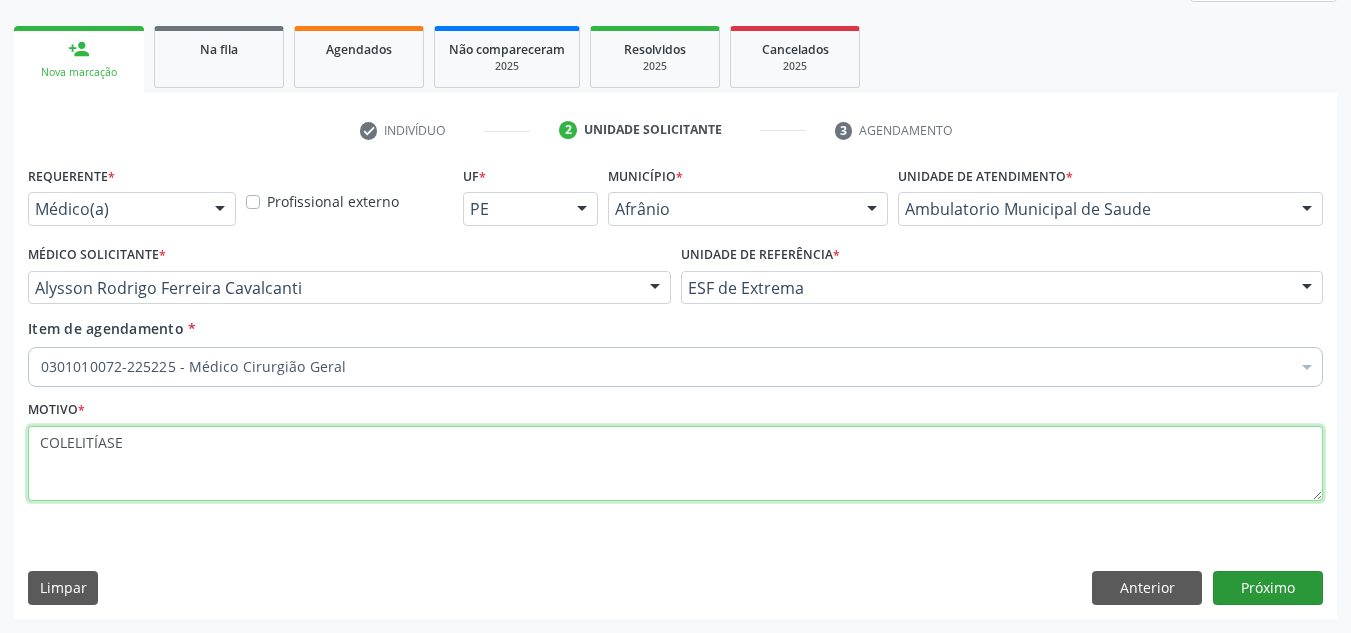 type on "COLELITÍASE" 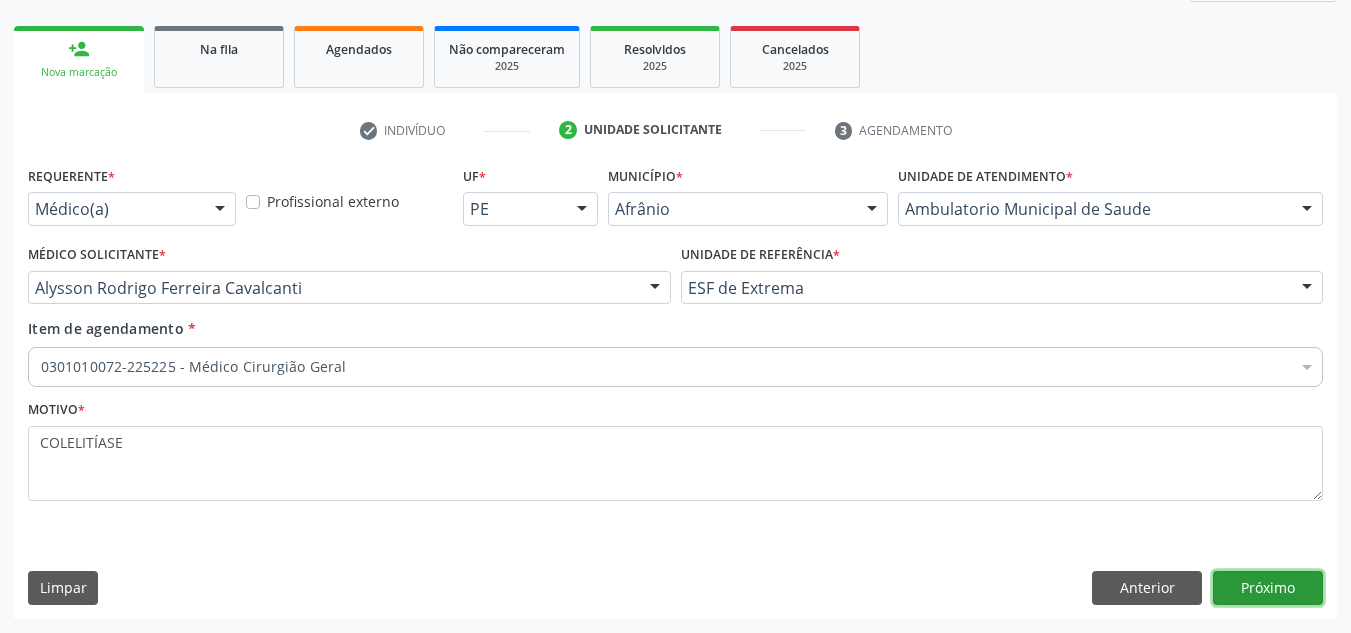 click on "Próximo" at bounding box center (1268, 588) 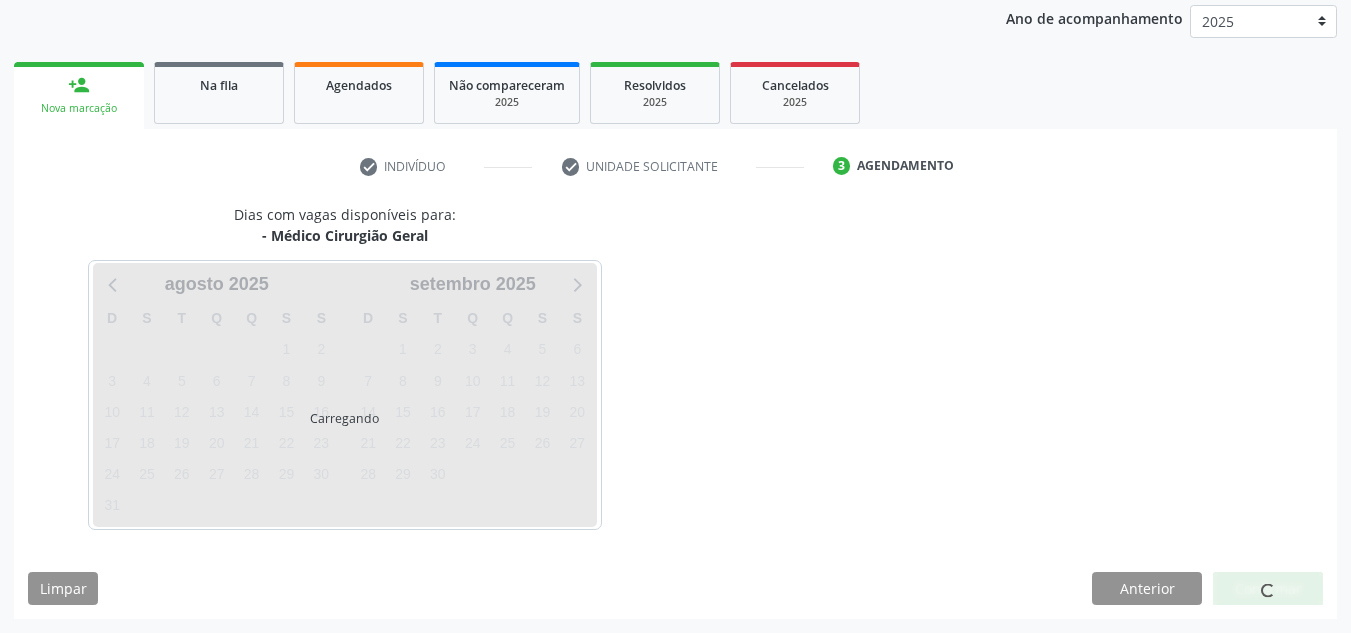 scroll, scrollTop: 237, scrollLeft: 0, axis: vertical 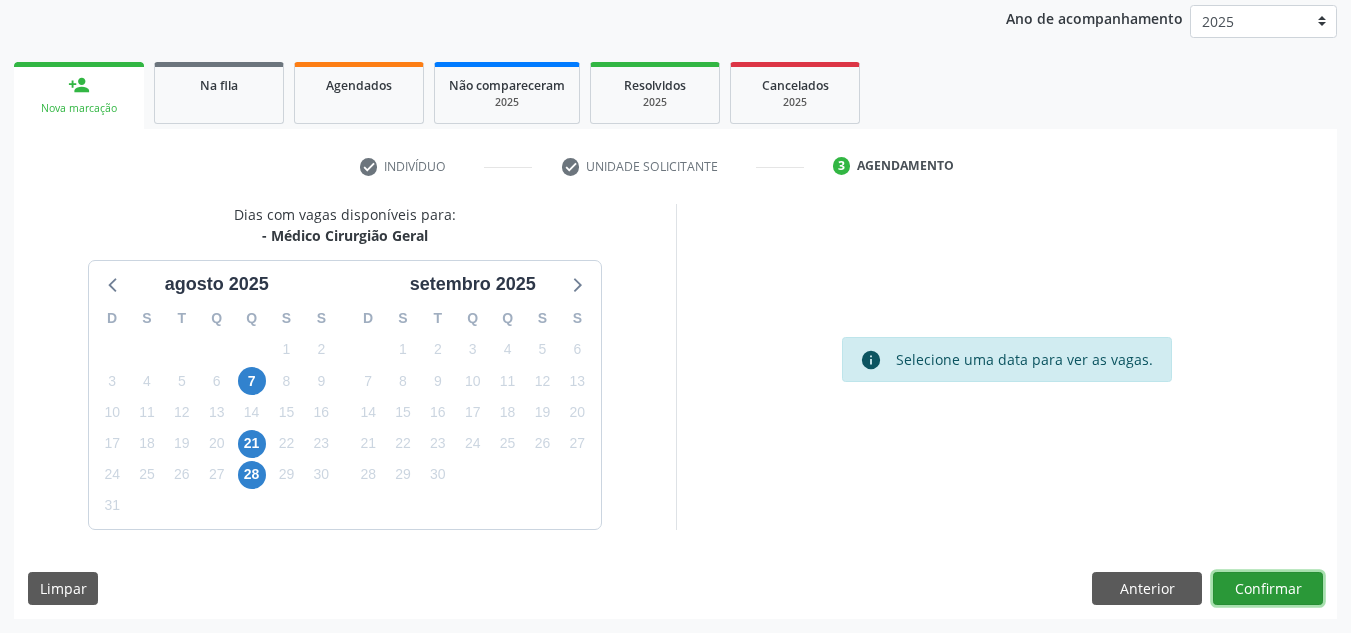 click on "Confirmar" at bounding box center [1268, 589] 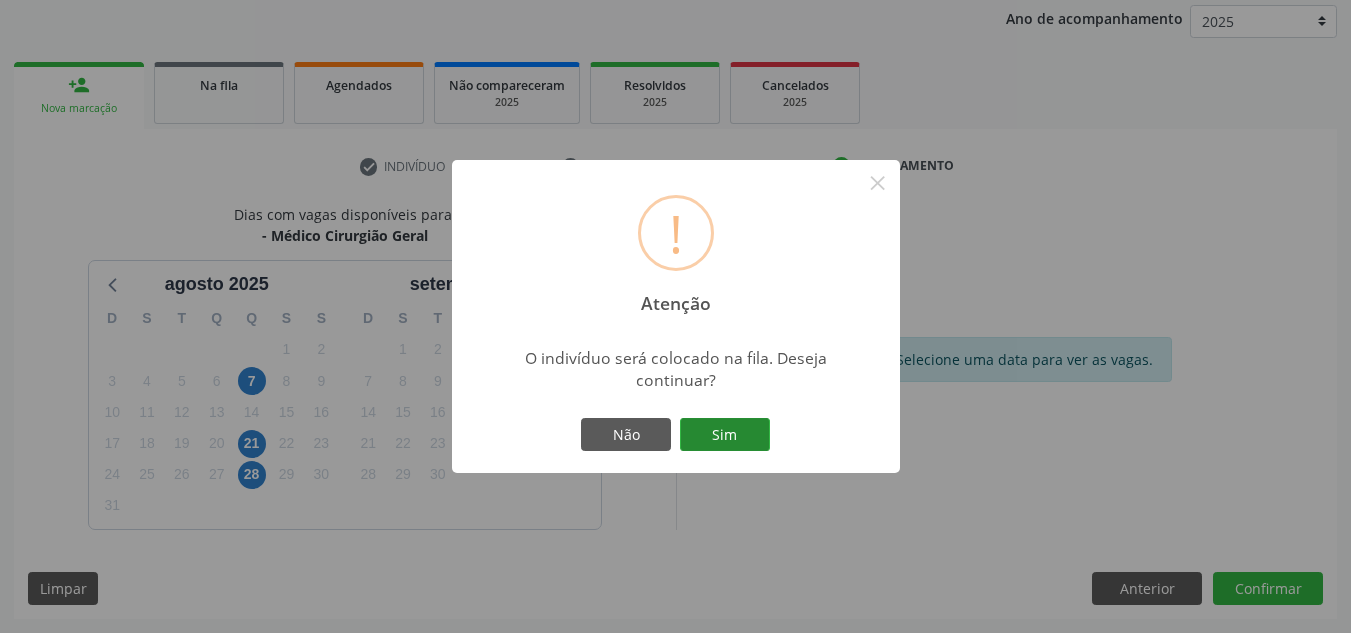 click on "Sim" at bounding box center (725, 435) 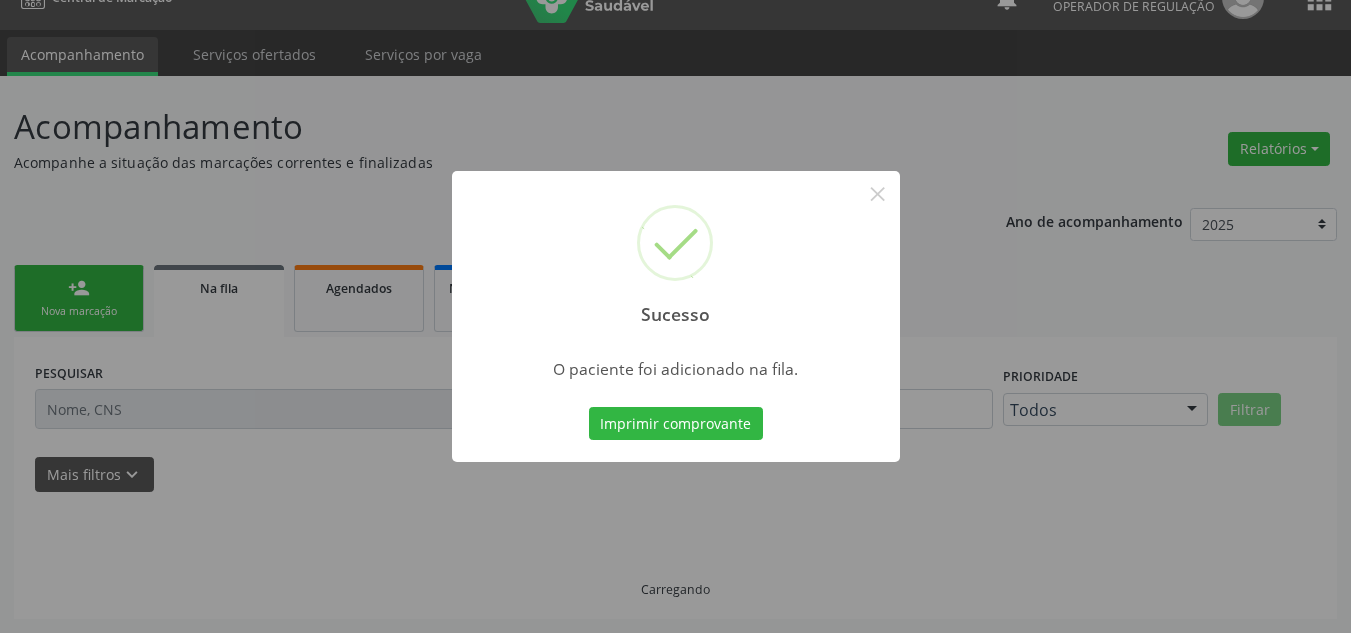 scroll, scrollTop: 34, scrollLeft: 0, axis: vertical 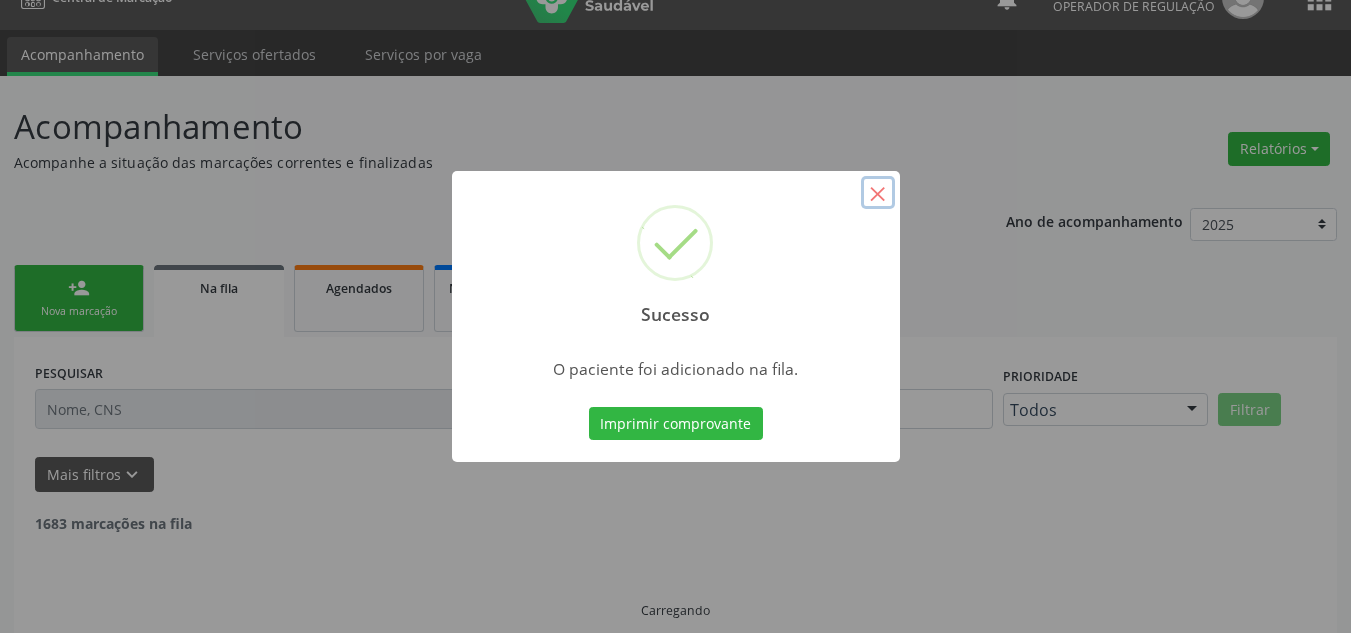 click on "×" at bounding box center (878, 193) 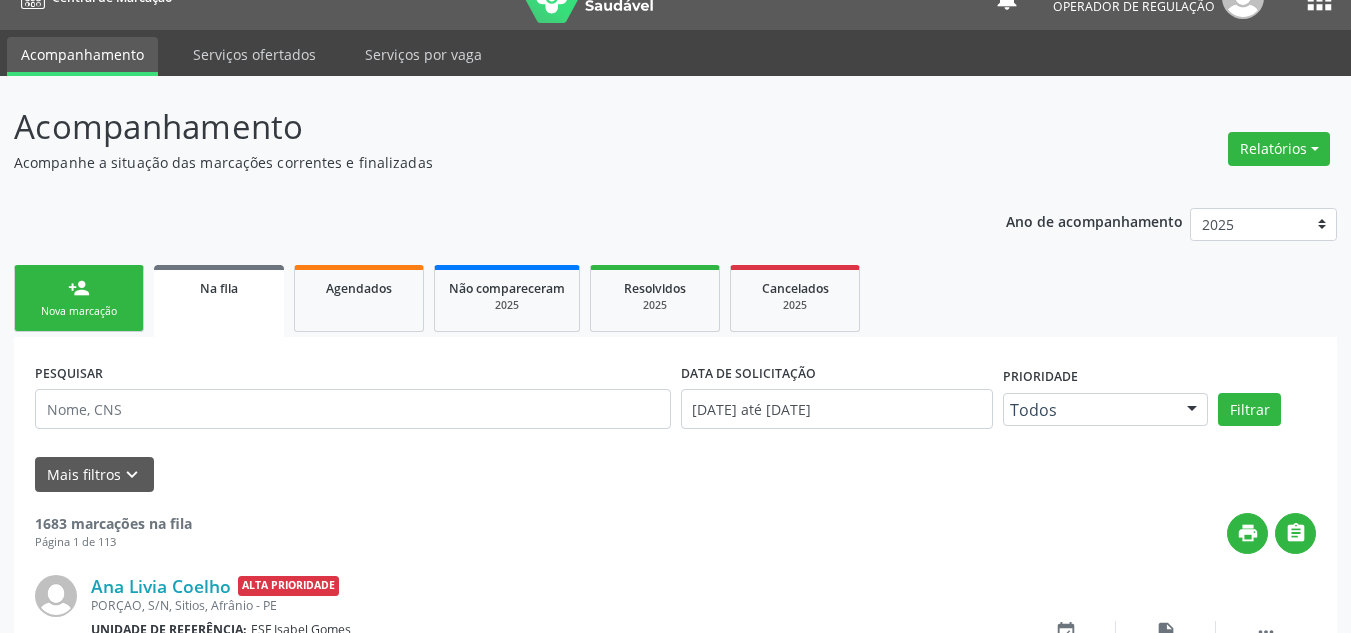 click on "Ano de acompanhamento
2025 2024 2023 2022 2021 2020 2019 2018
person_add
Nova marcação
Na fila   Agendados   Não compareceram
2025
Resolvidos
2025
Cancelados
2025
PESQUISAR
DATA DE SOLICITAÇÃO
01/01/2018 até 07/08/2025
Prioridade
Todos         Todos   Baixa Prioridade   Média Prioridade   Alta Prioridade
Nenhum resultado encontrado para: "   "
Não há nenhuma opção para ser exibida.
Filtrar
UNIDADE DE REFERÊNCIA
Selecione uma UBS
Todas as UBS   ESF de Extrema   ESF de Barra das Melancias   ESF Jose e Maria Rodrigues de Macedo   ESF Maria da Silva Pereira   ESF Isabel Gomes   ESF Jose Ramos   ESF Custodia Maria da Conceicao   ESF Rosalia Cavalcanti Gomes   ESF Maria Dilurdes da Silva   ESF Ana Coelho Nonato
Nenhum resultado encontrado para: "   "" at bounding box center (675, 1757) 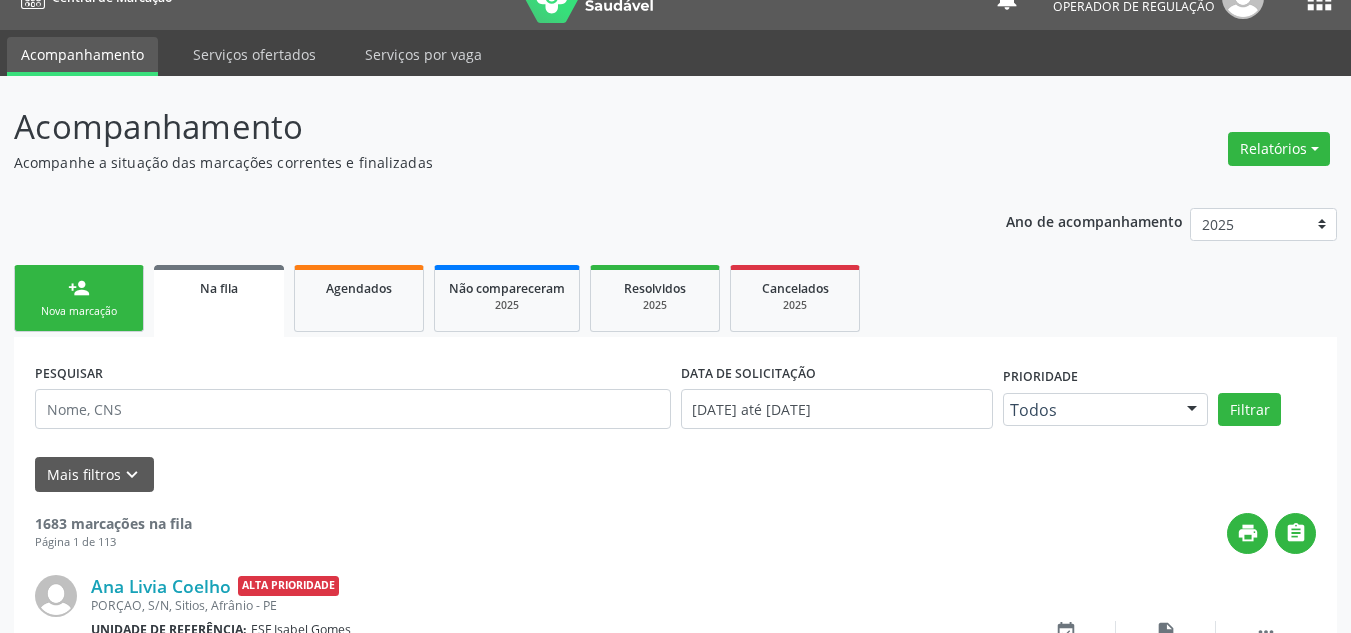 click on "Nova marcação" at bounding box center (79, 311) 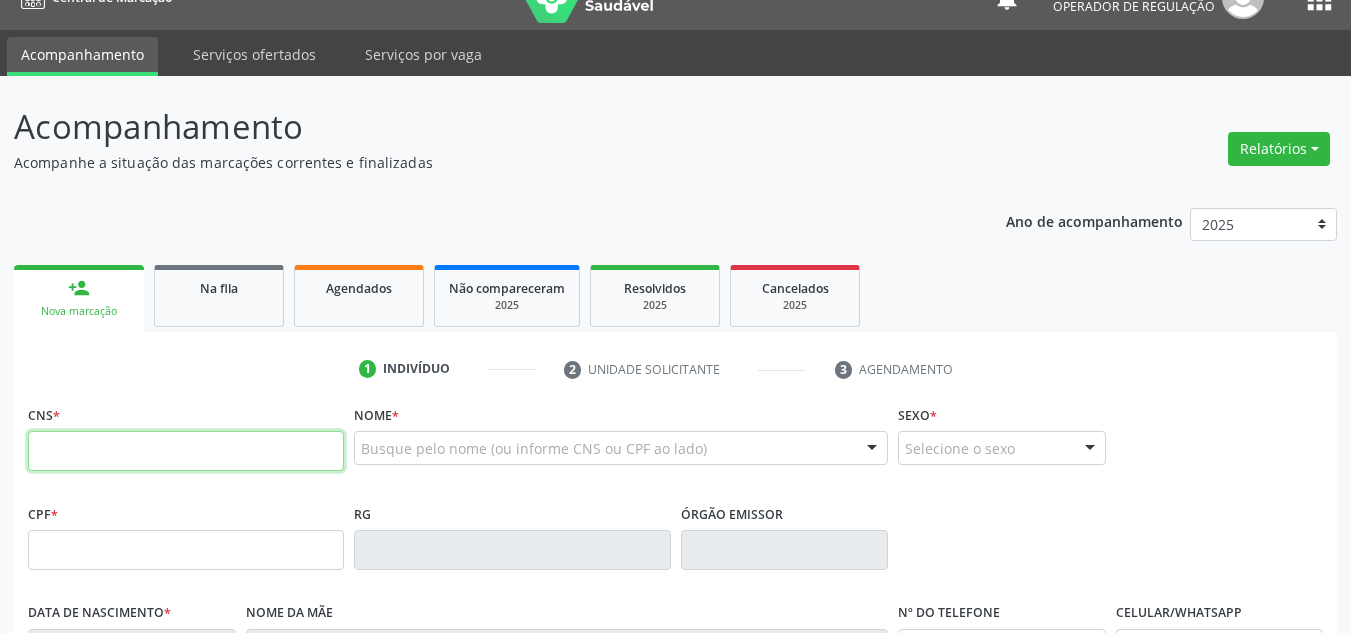 click at bounding box center [186, 451] 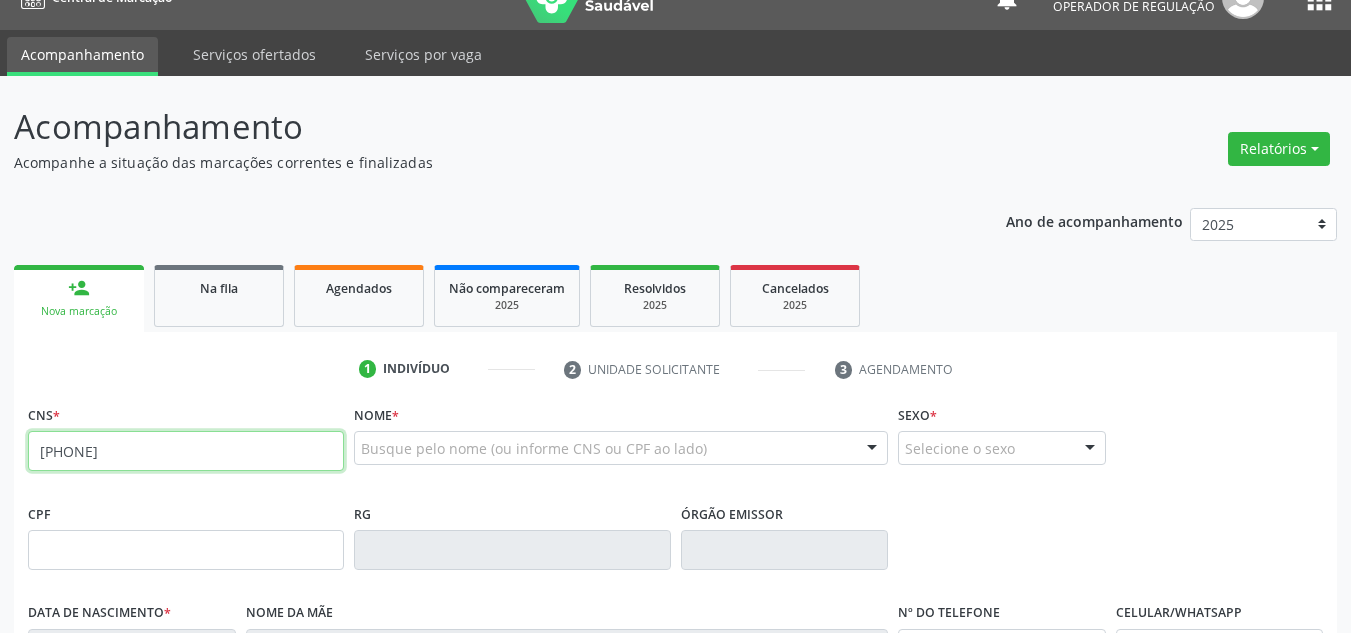 type on "[PHONE]" 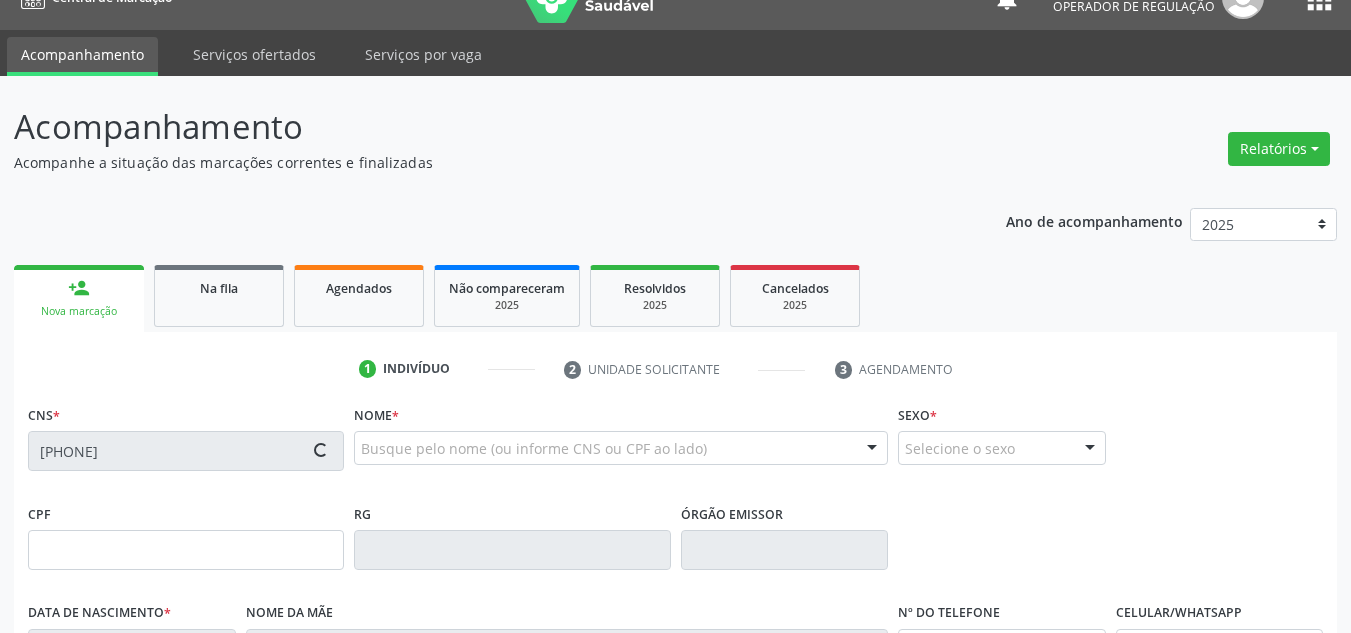 type on "[DATE]" 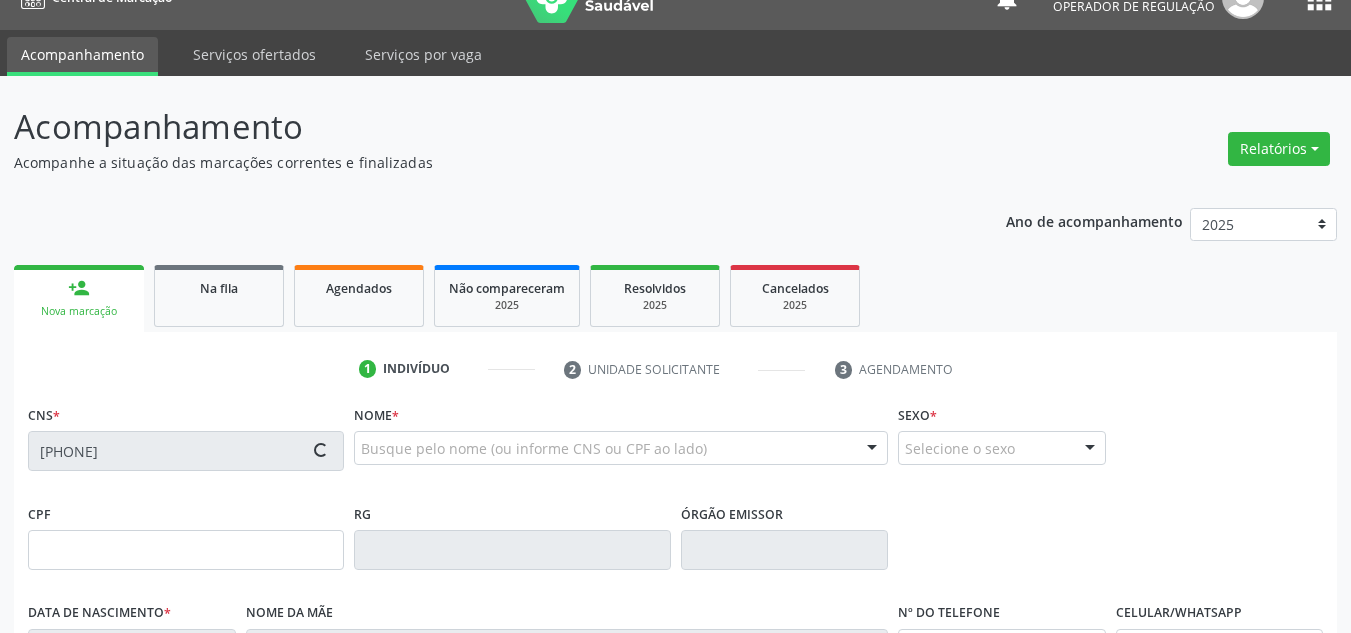 type on "[FIRST] [LAST] Neres da Silva" 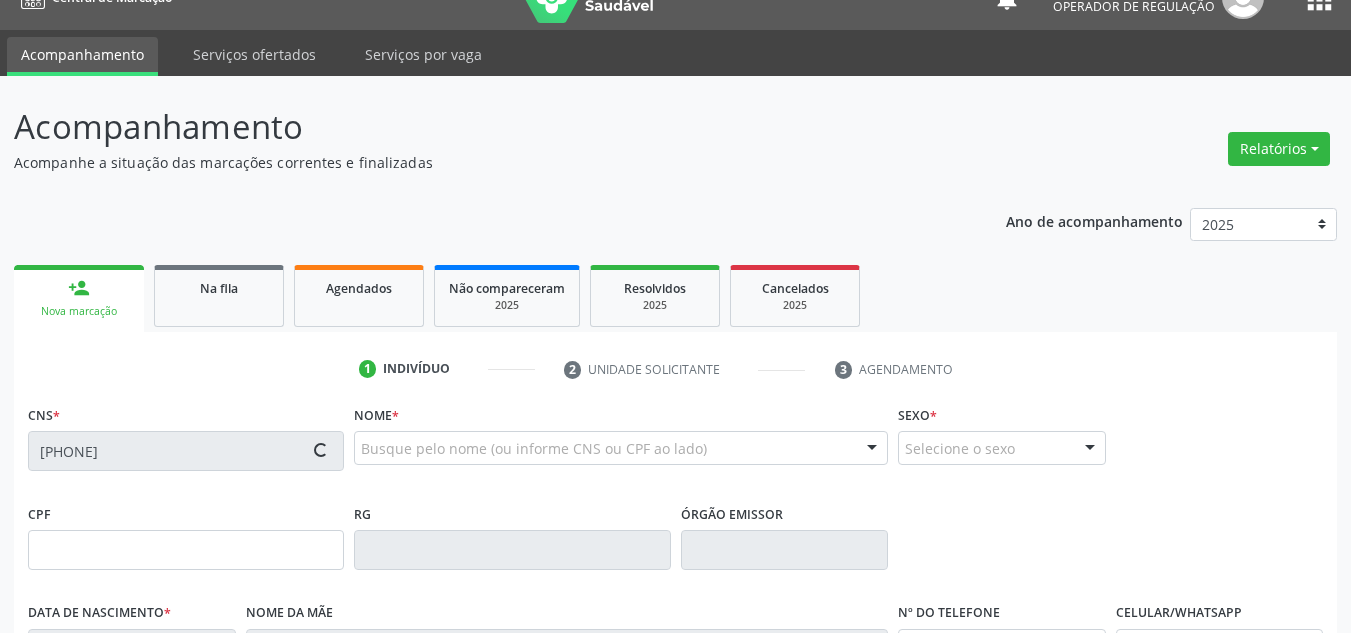 type on "S/N" 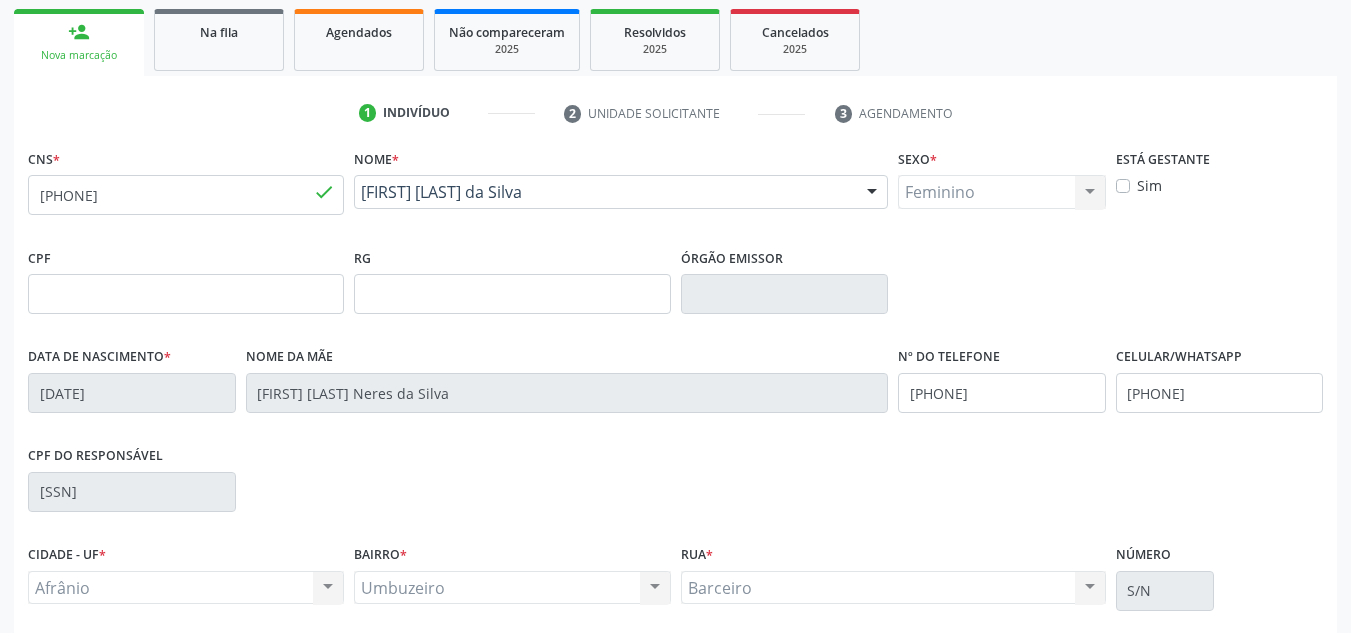 scroll, scrollTop: 451, scrollLeft: 0, axis: vertical 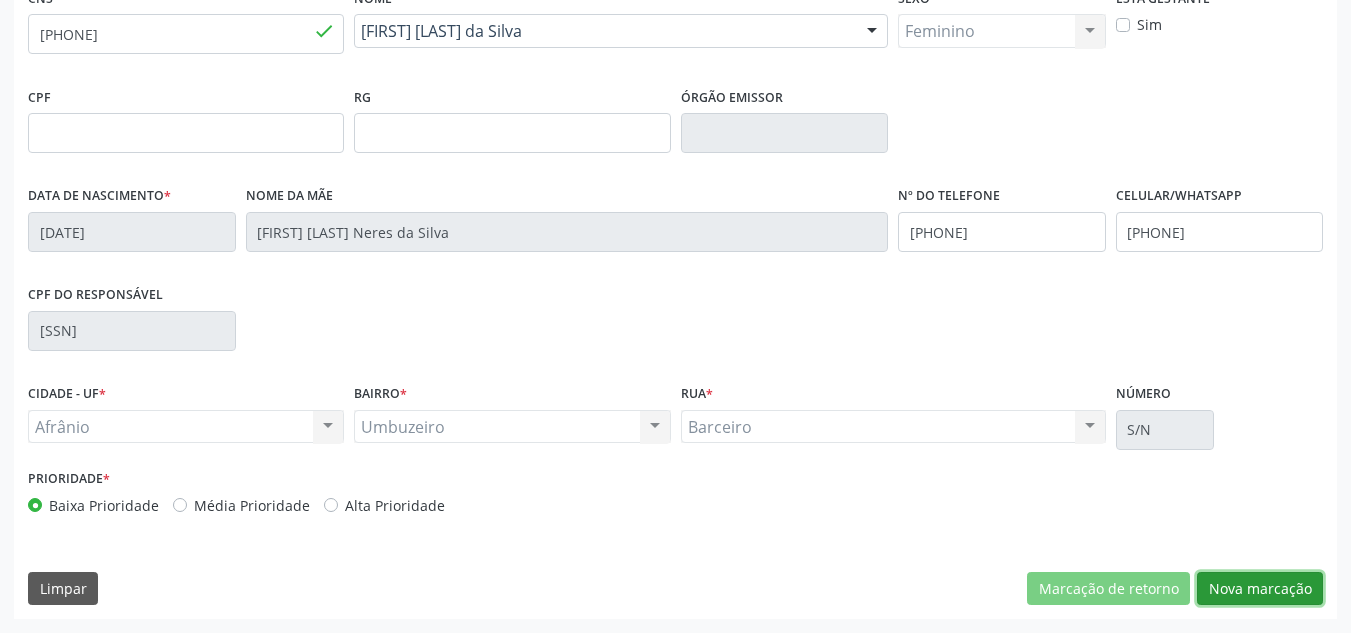 click on "Nova marcação" at bounding box center (1260, 589) 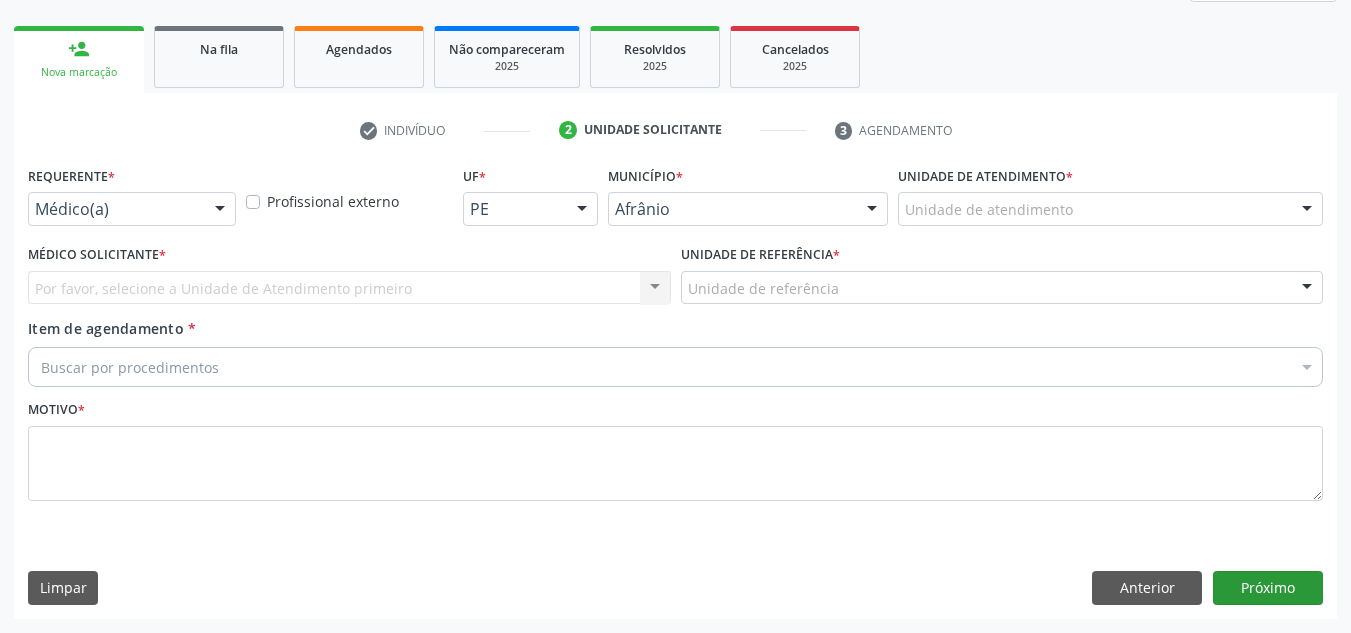 scroll, scrollTop: 273, scrollLeft: 0, axis: vertical 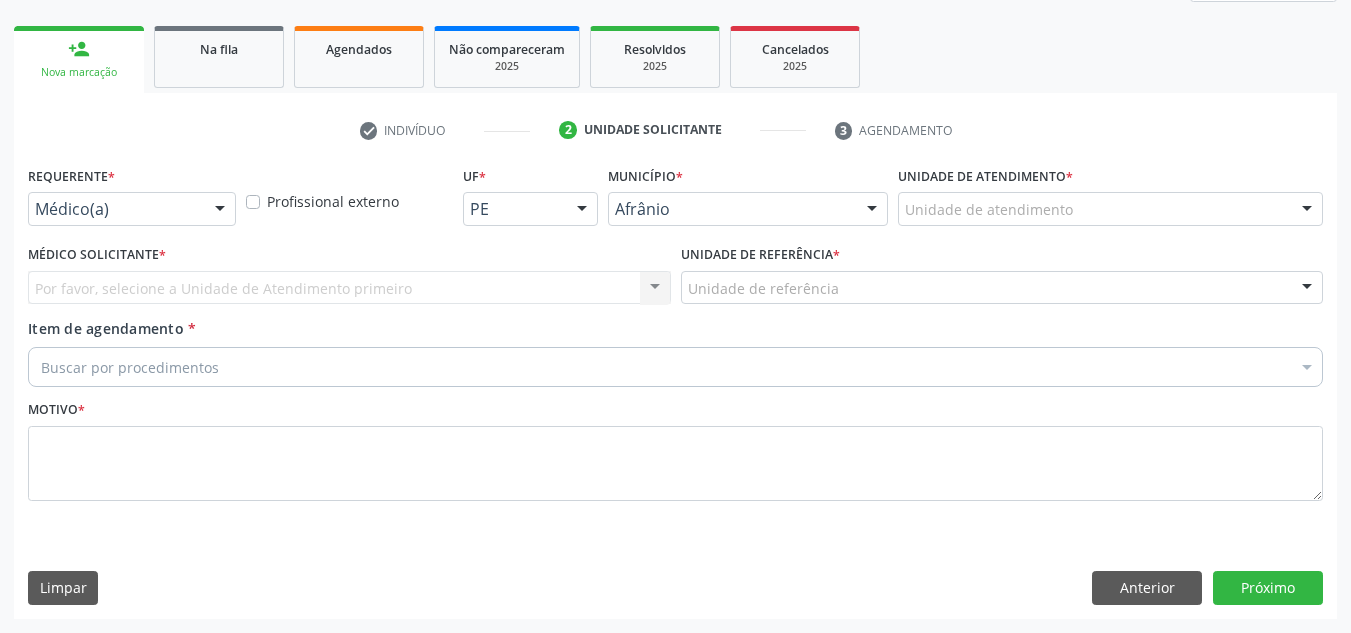 click on "Unidade de atendimento" at bounding box center [1110, 209] 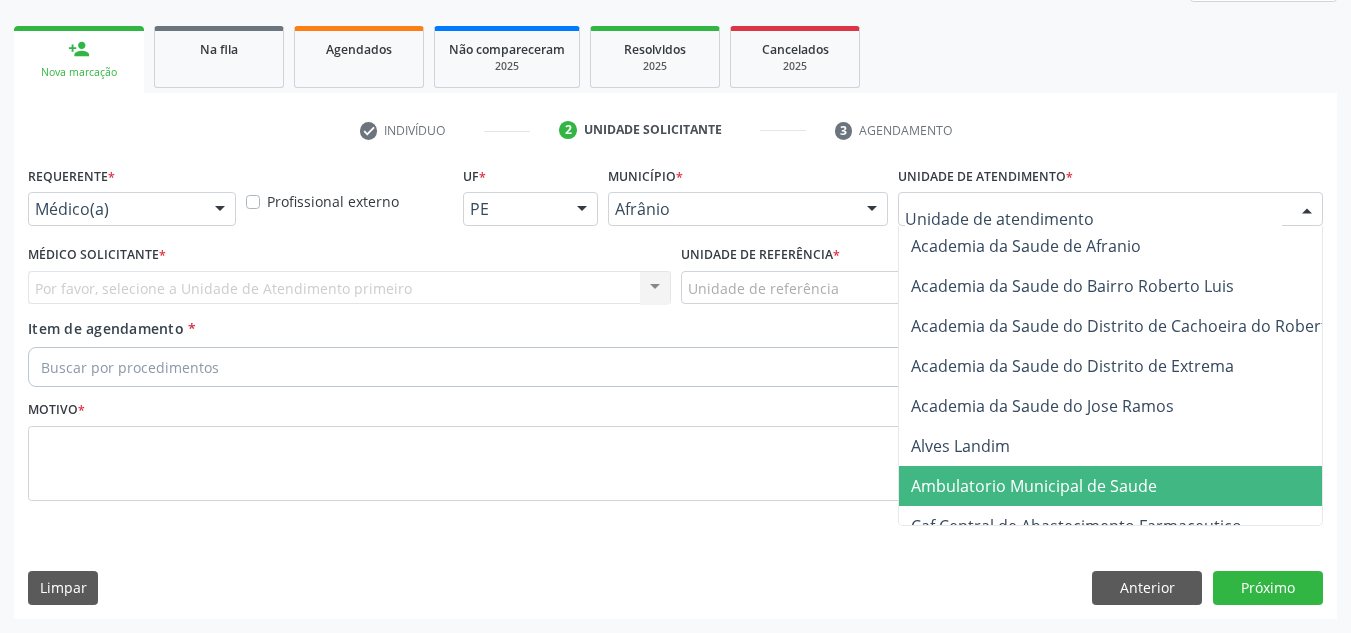 click on "Ambulatorio Municipal de Saude" at bounding box center (1137, 486) 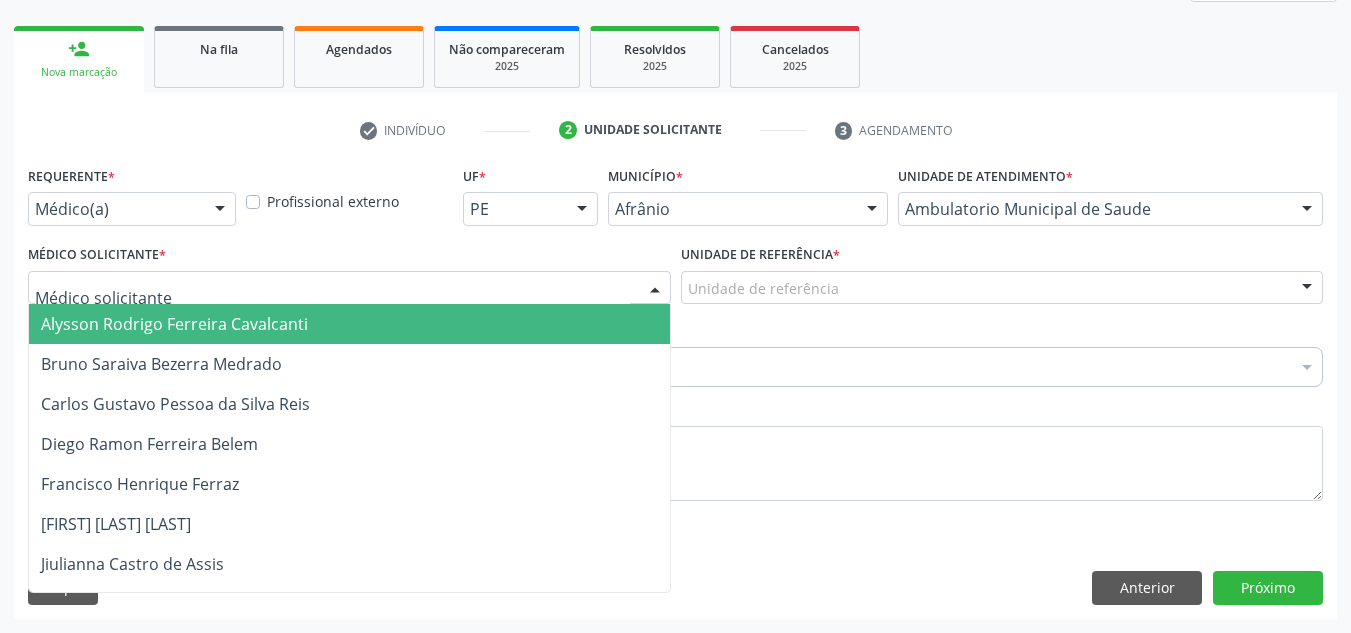 click at bounding box center [349, 288] 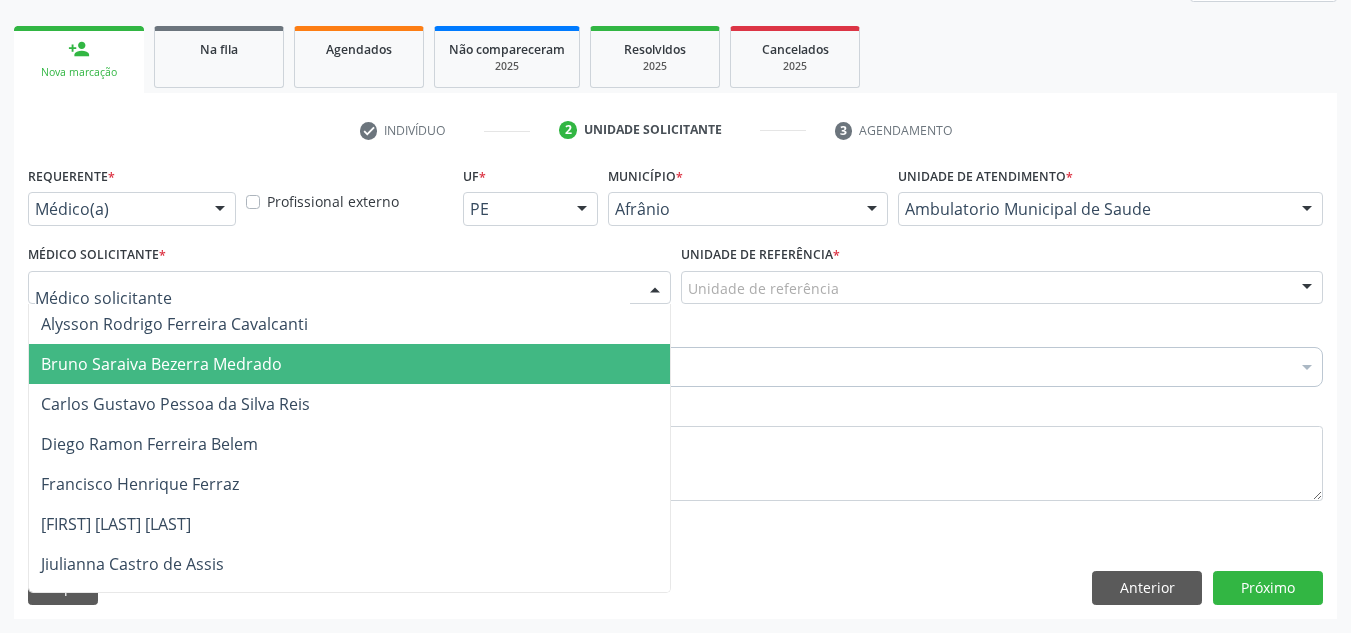 click on "Bruno Saraiva Bezerra Medrado" at bounding box center (349, 364) 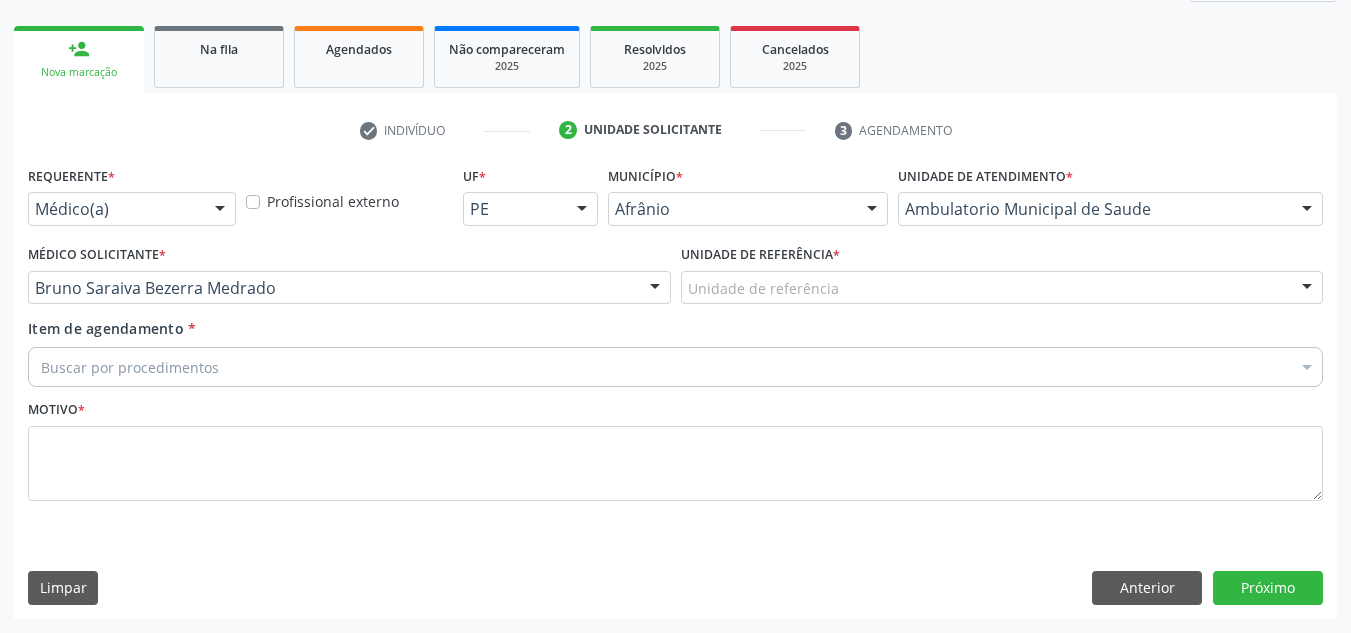 drag, startPoint x: 882, startPoint y: 266, endPoint x: 880, endPoint y: 327, distance: 61.03278 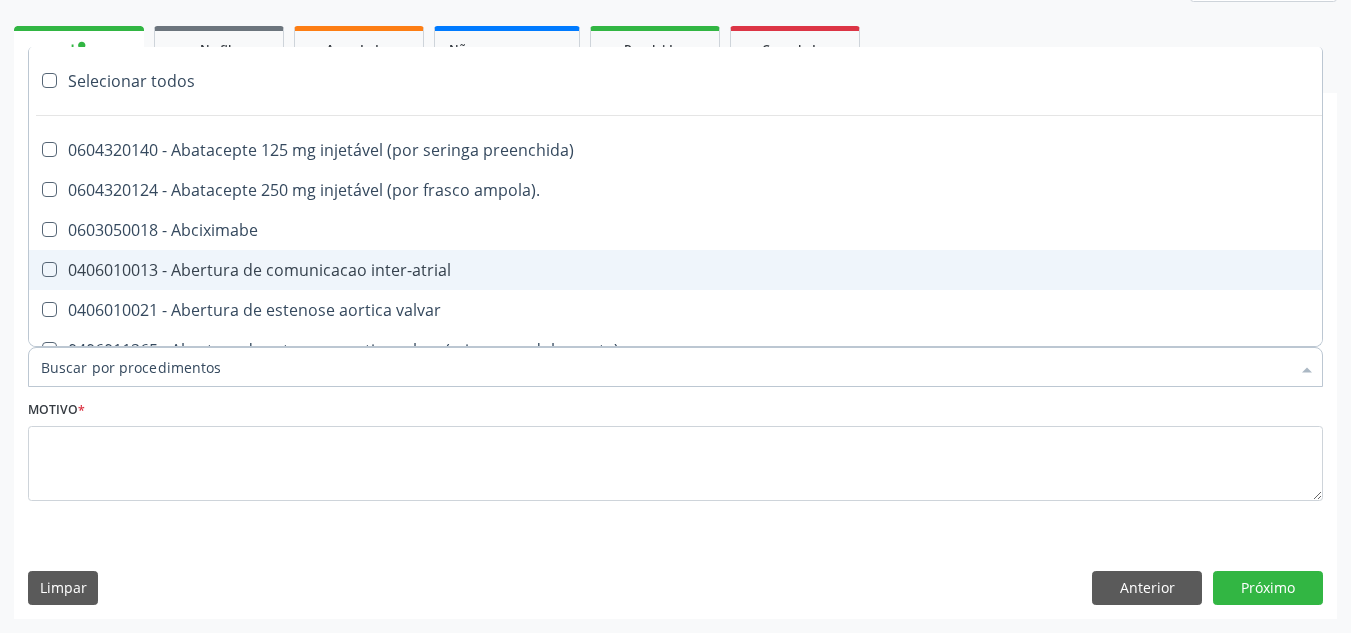 drag, startPoint x: 900, startPoint y: 282, endPoint x: 888, endPoint y: 355, distance: 73.97973 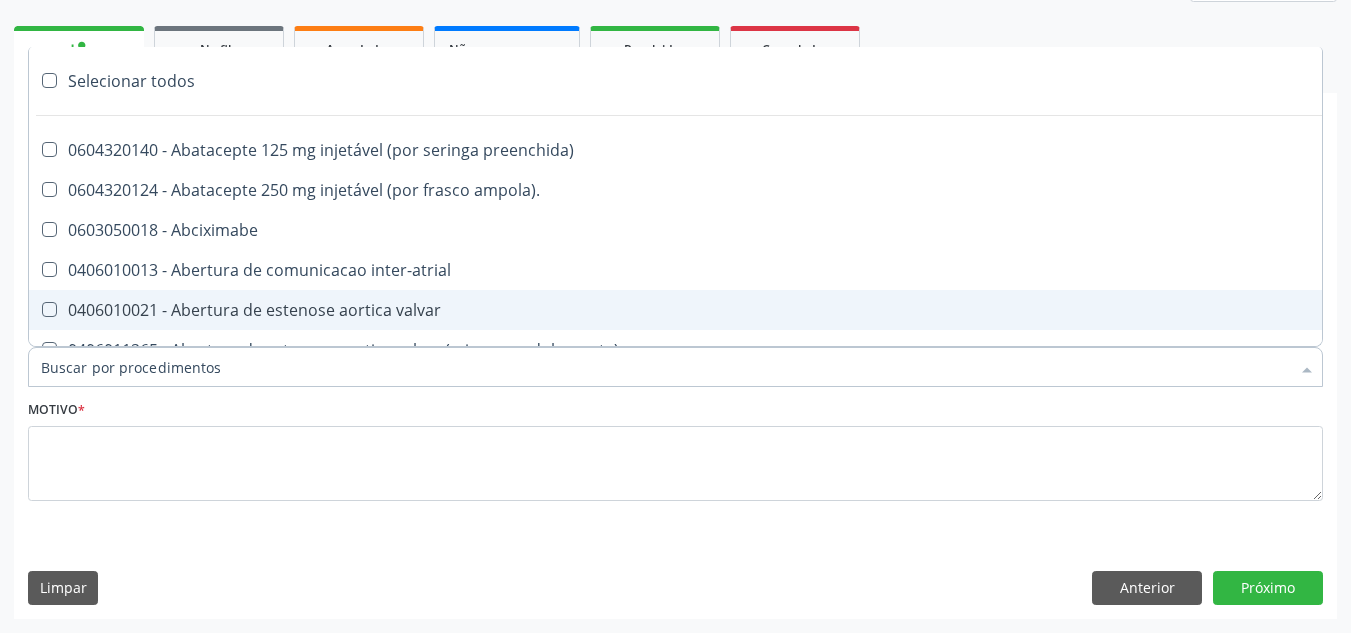 click on "Item de agendamento
*" at bounding box center [665, 367] 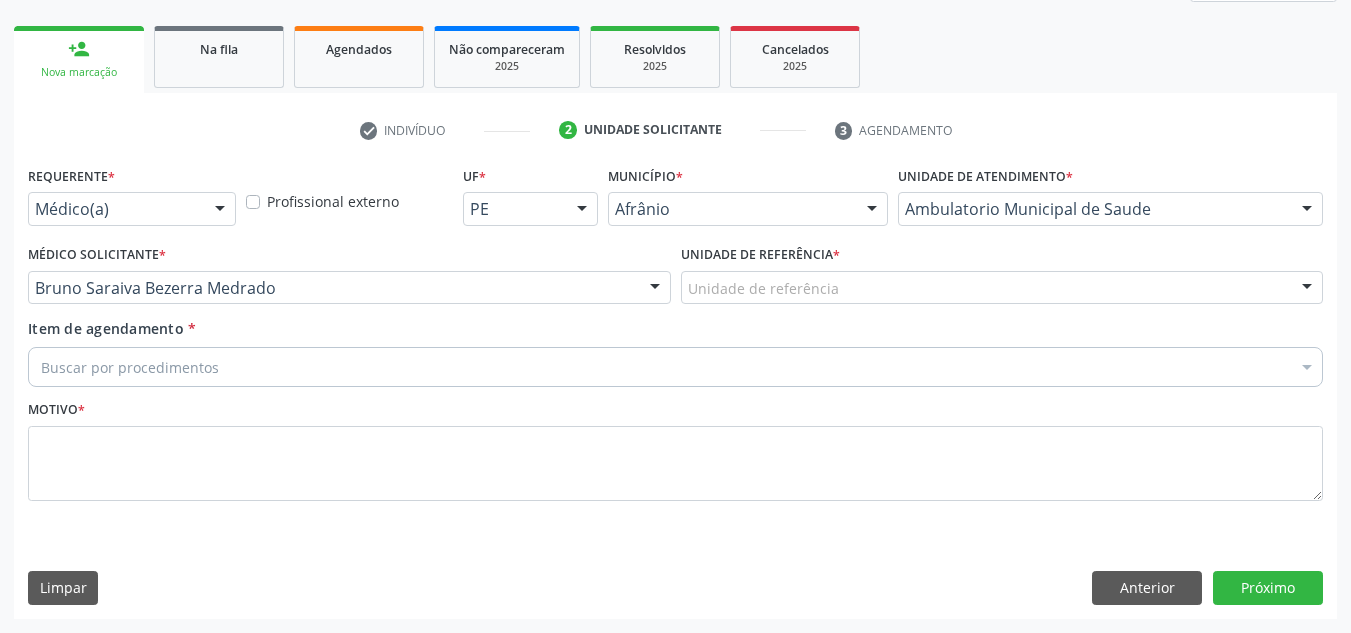 drag, startPoint x: 864, startPoint y: 413, endPoint x: 906, endPoint y: 327, distance: 95.707886 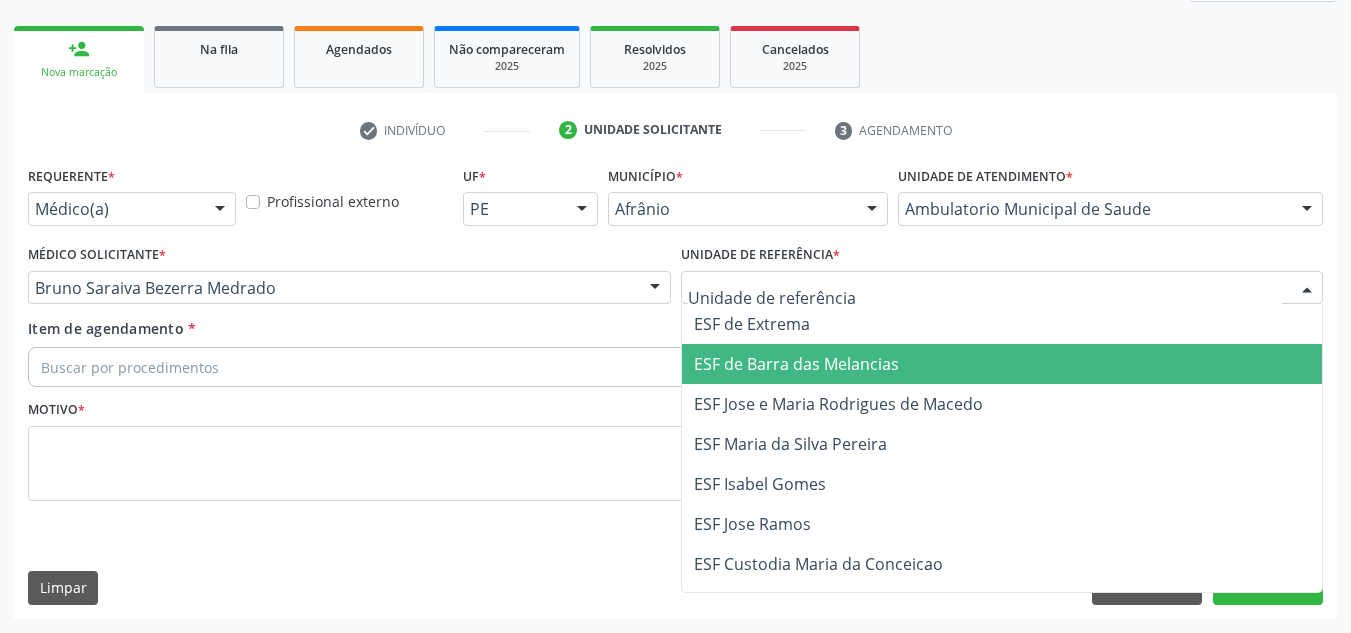 click on "ESF de Barra das Melancias" at bounding box center [1002, 364] 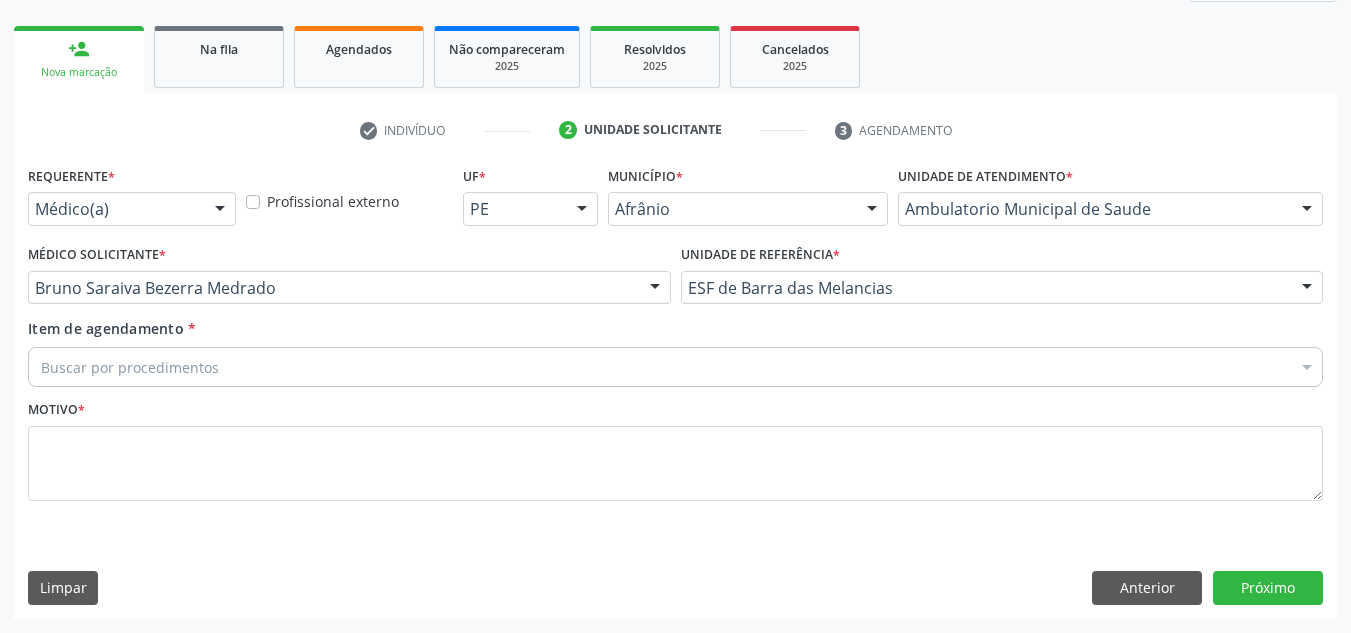 click on "Item de agendamento
*
Buscar por procedimentos
Selecionar todos
0604320140 - Abatacepte 125 mg injetável (por seringa preenchida)
0604320124 - Abatacepte 250 mg injetável (por frasco ampola).
0603050018 - Abciximabe
0406010013 - Abertura de comunicacao inter-atrial
0406010021 - Abertura de estenose aortica valvar
0406011265 - Abertura de estenose aortica valvar (criança e adolescente)
0406010030 - Abertura de estenose pulmonar valvar
0406011273 - Abertura de estenose pulmonar valvar (criança e adolescente)
0301080011 - Abordagem cognitiva comportamental do fumante (por atendimento / paciente)
0307020010 - Acesso a polpa dentaria e medicacao (por dente)
0604660030 - Acetazolamida 250 mg (por comprimido)
0202010783 - Acidez titulável no leite humano (dornic)" at bounding box center [675, 349] 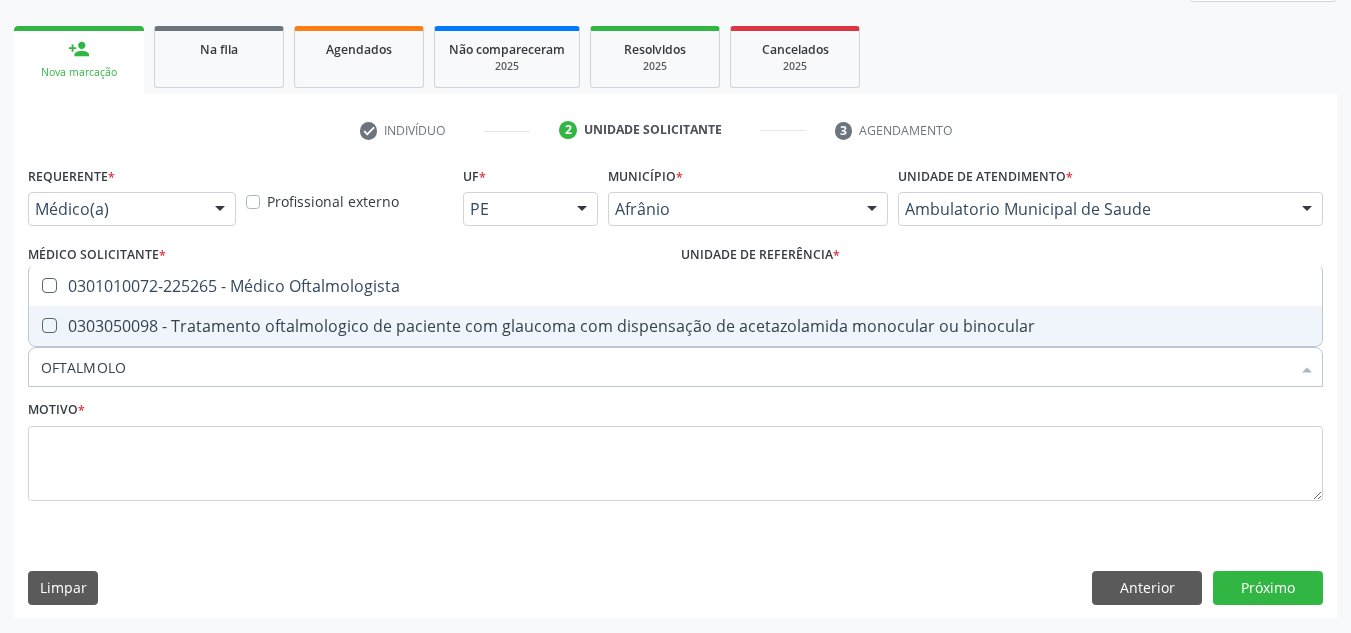 type on "OFTALMOLOG" 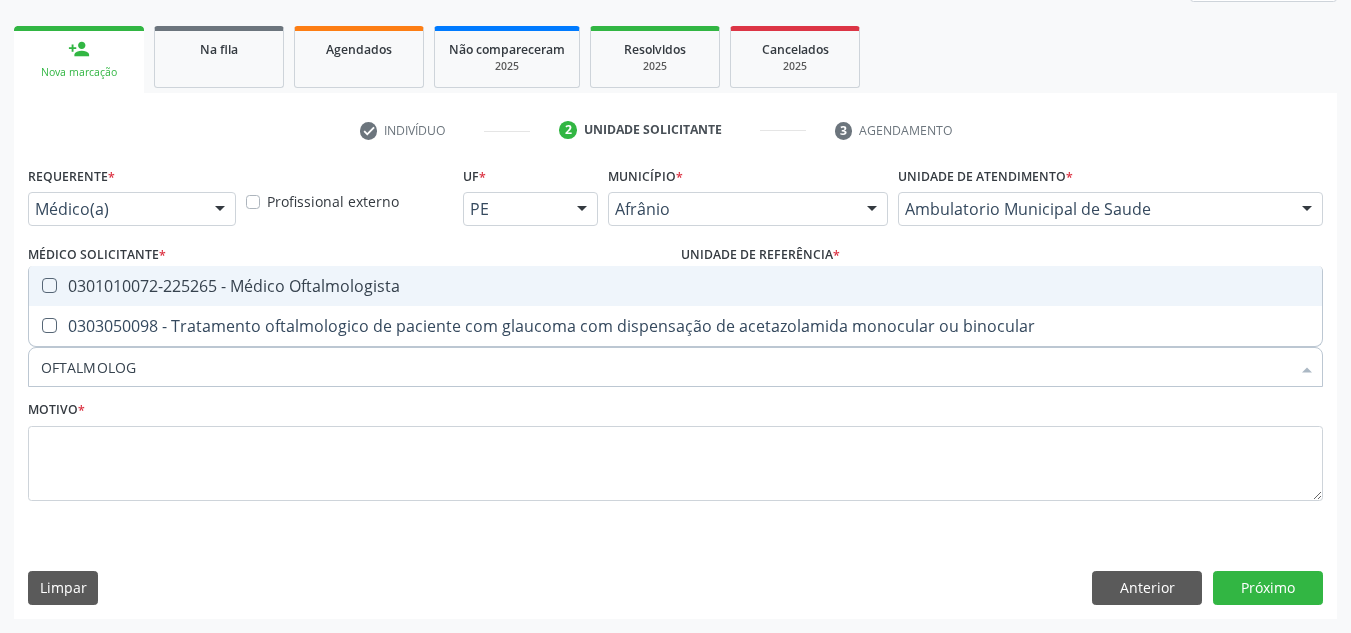 click on "0301010072-225265 - Médico Oftalmologista" at bounding box center [675, 286] 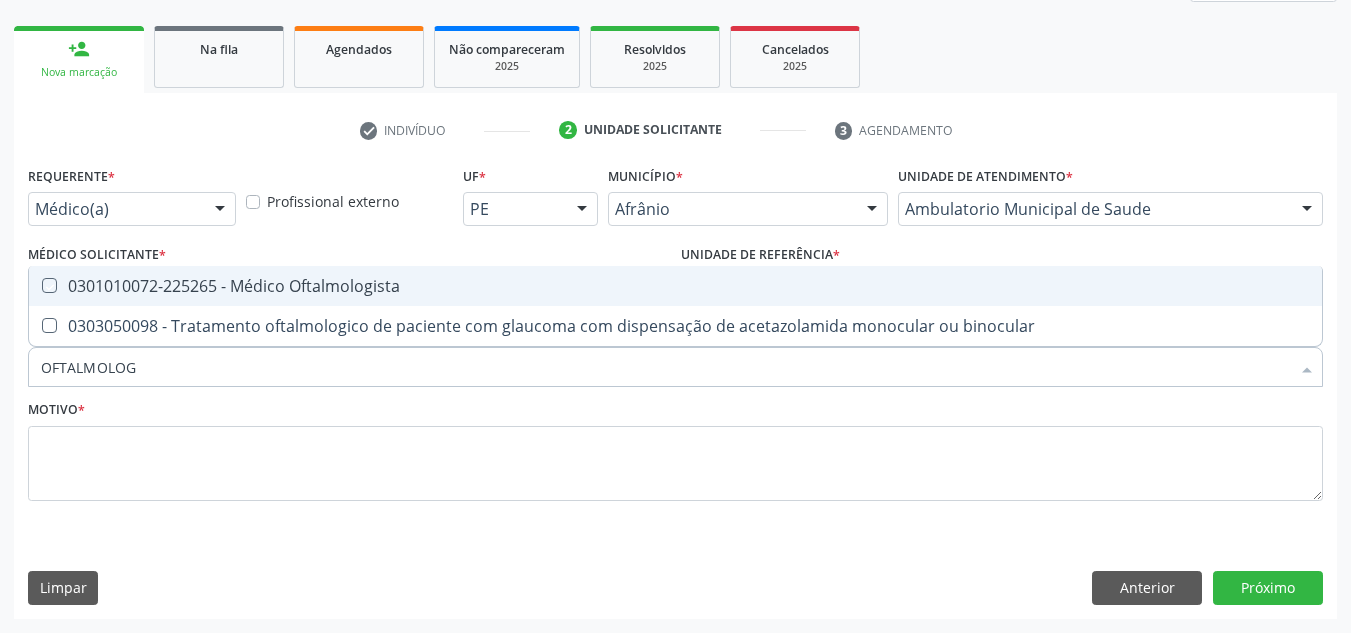 checkbox on "true" 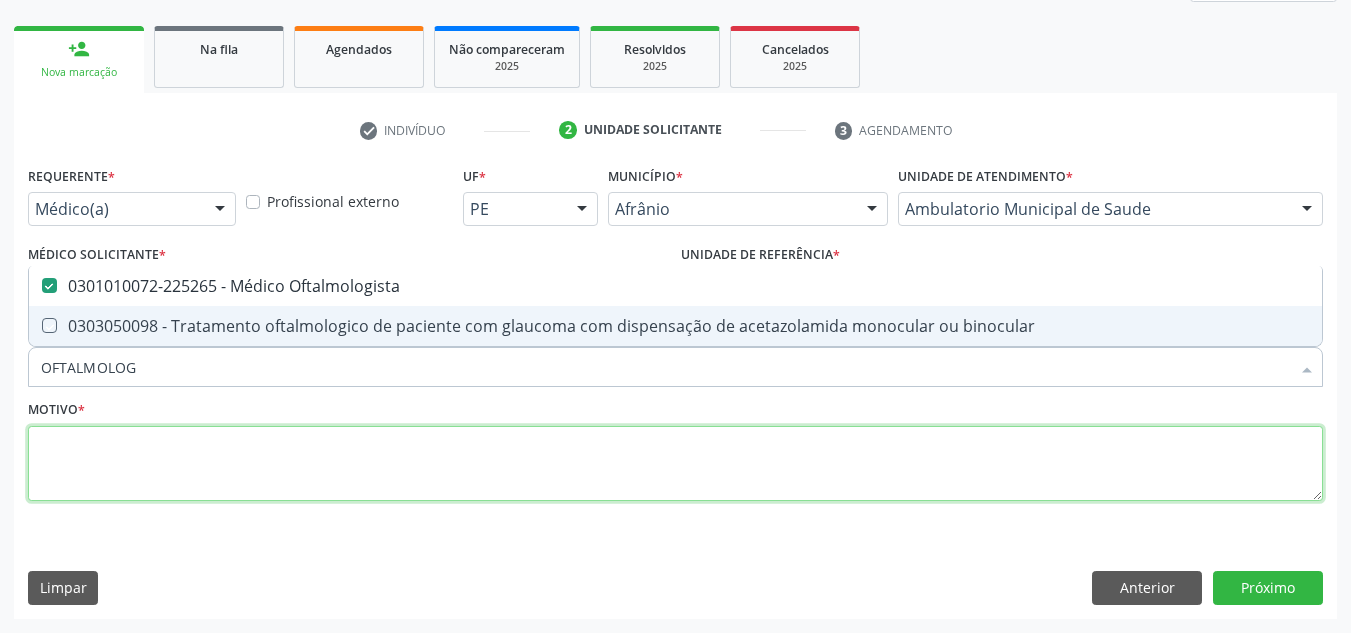 click at bounding box center [675, 464] 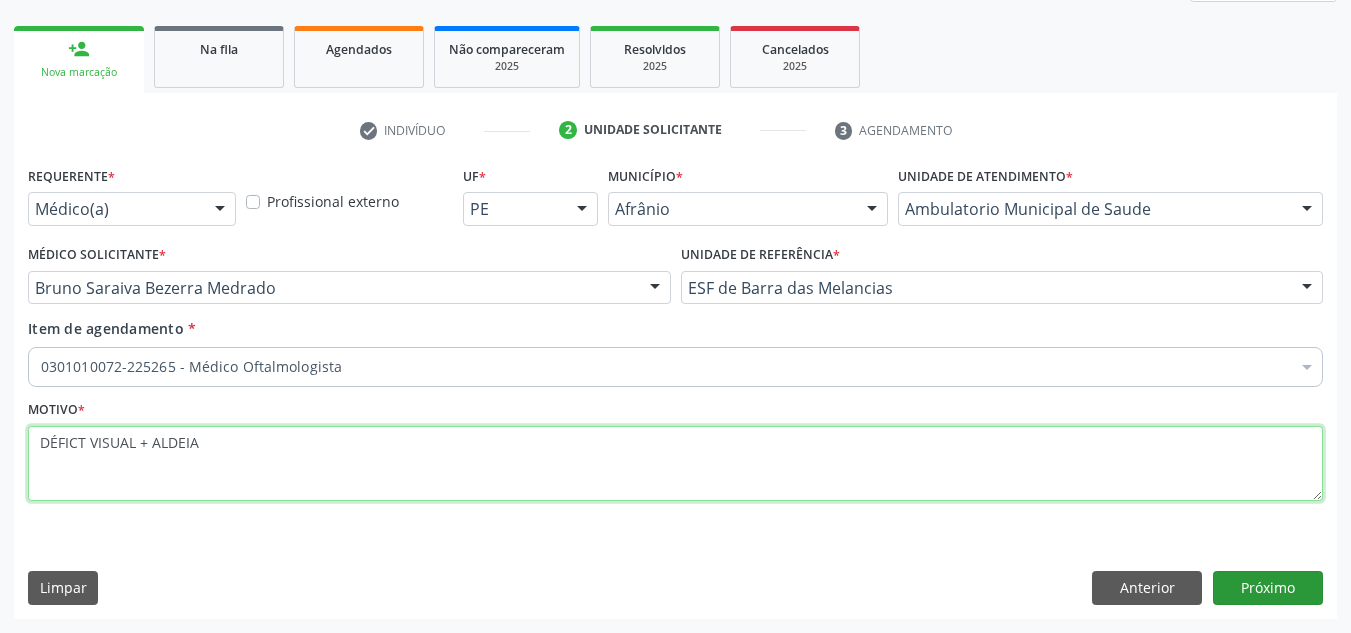 type on "DÉFICT VISUAL + ALDEIA" 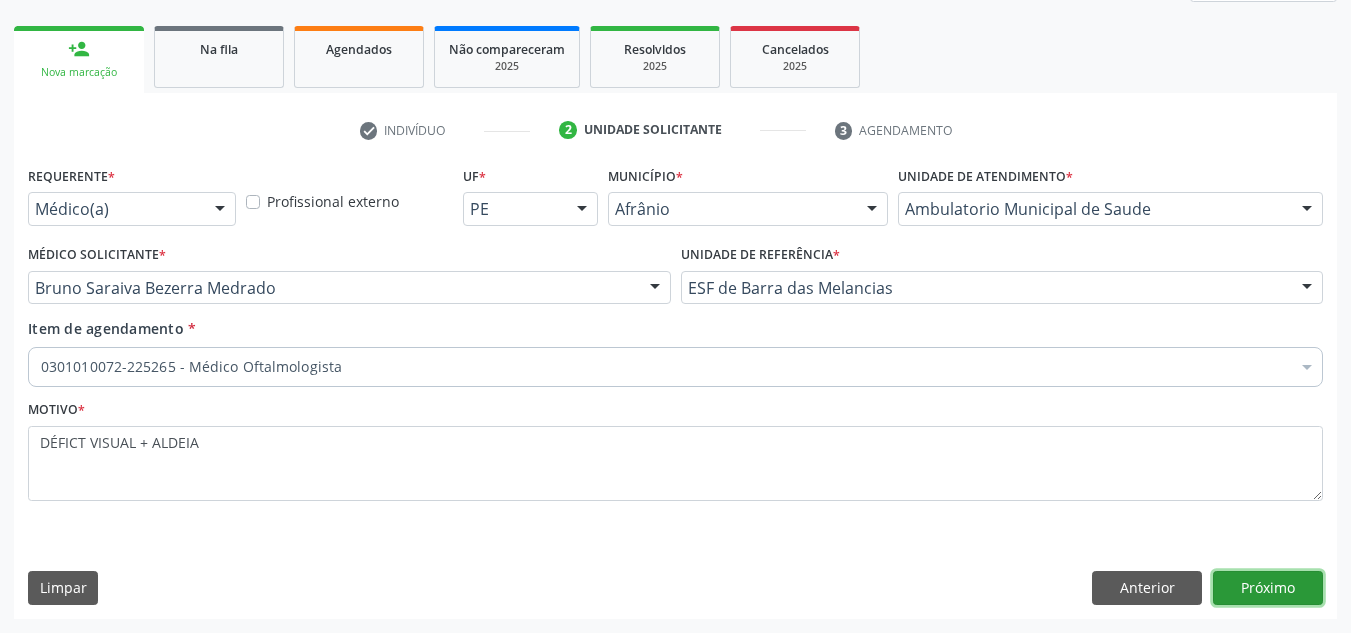 click on "Próximo" at bounding box center (1268, 588) 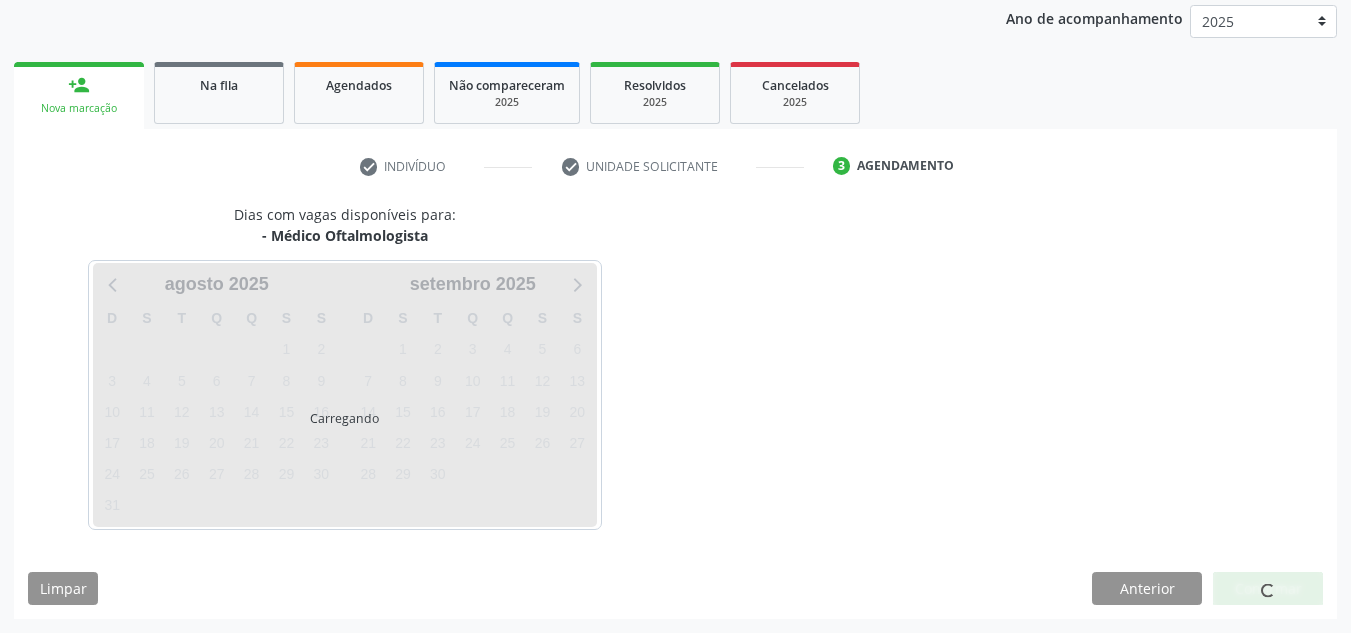click at bounding box center (1268, 589) 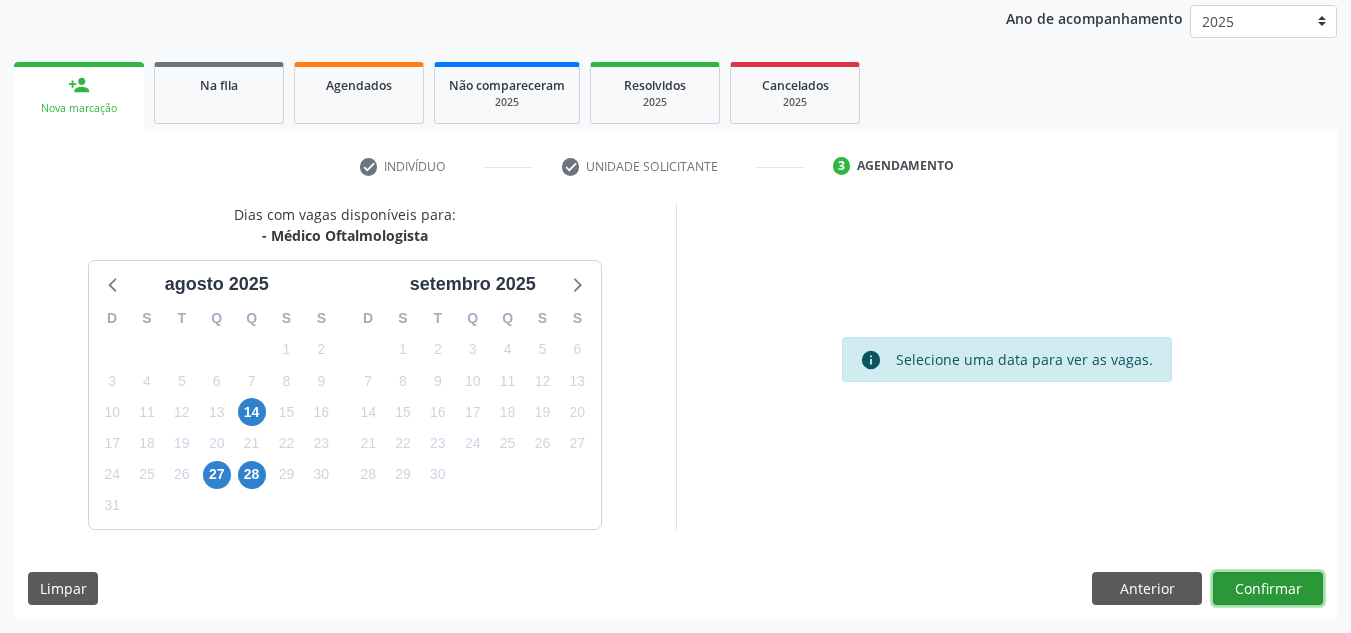 click on "Confirmar" at bounding box center (1268, 589) 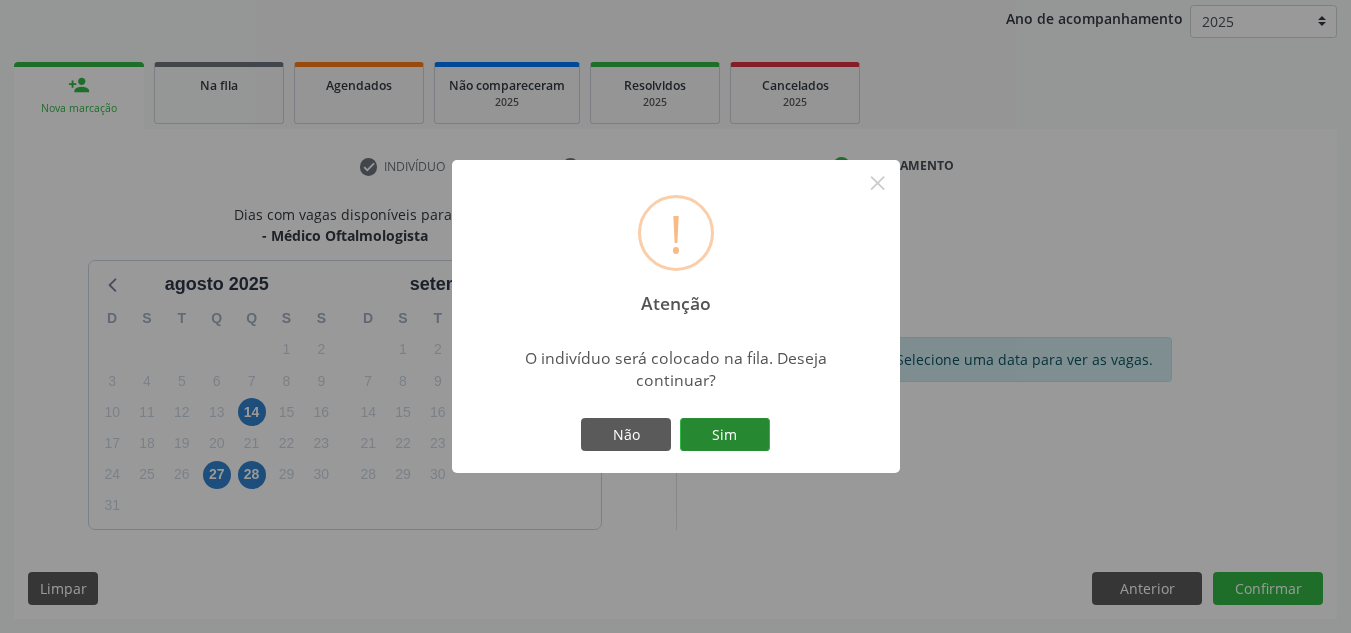click on "Sim" at bounding box center (725, 435) 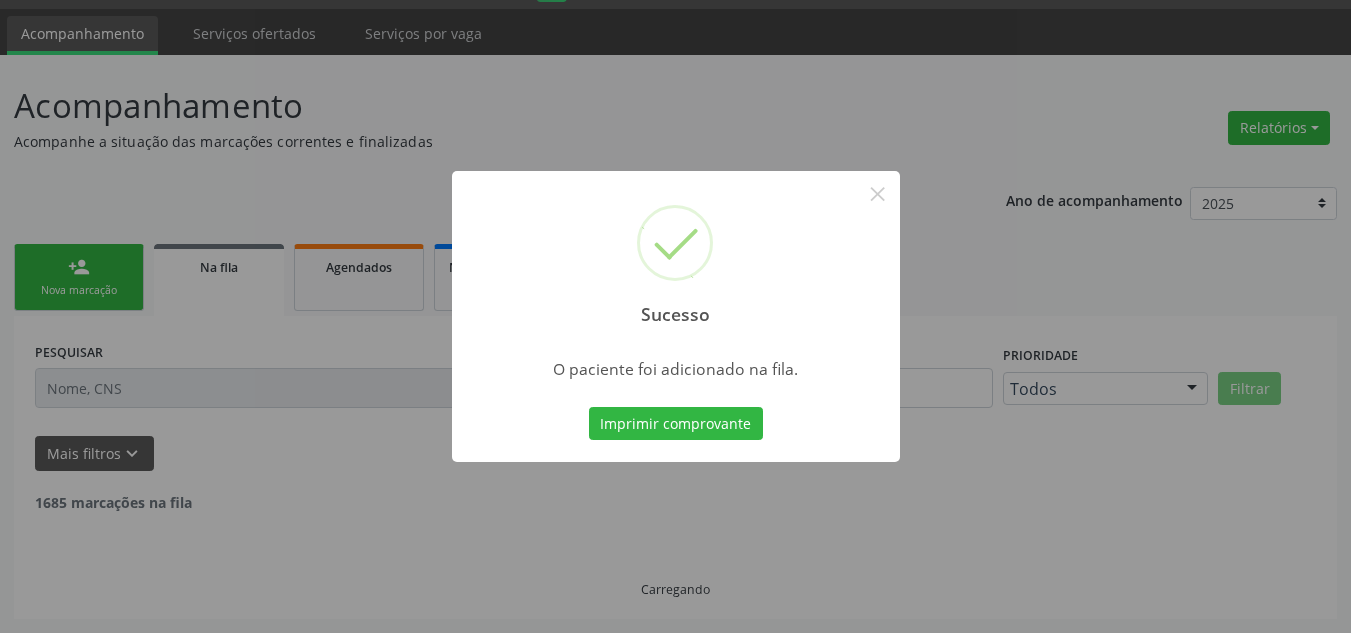scroll, scrollTop: 34, scrollLeft: 0, axis: vertical 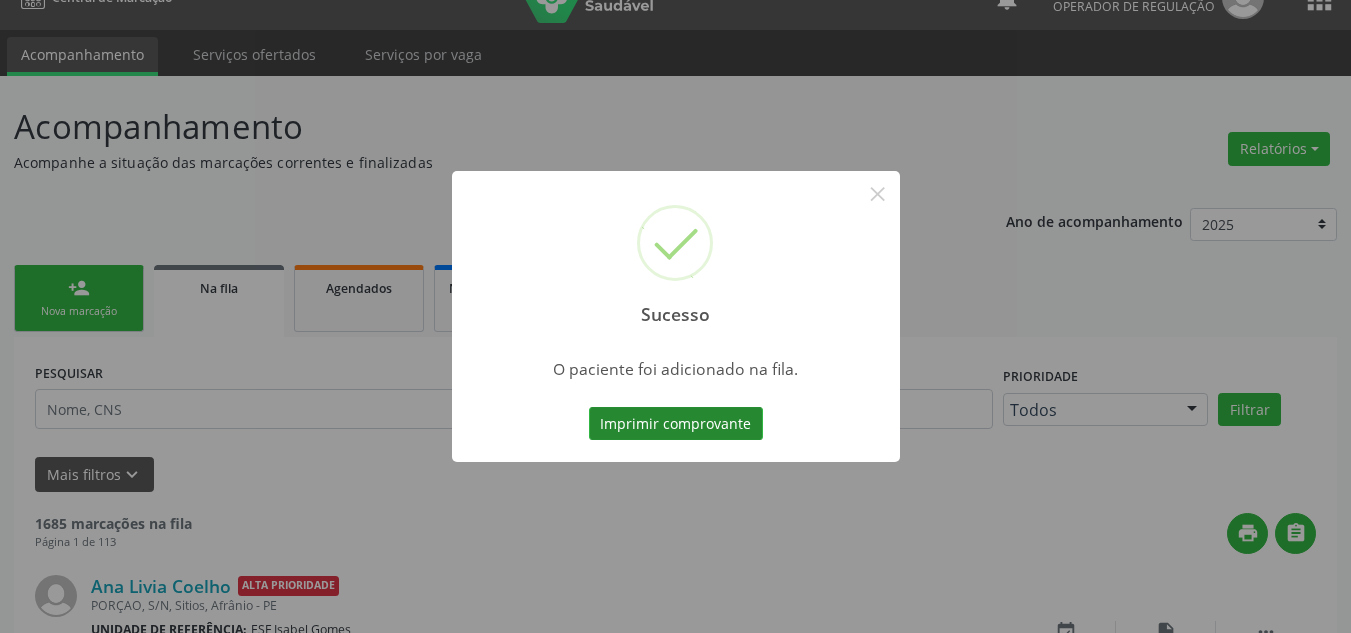 type 